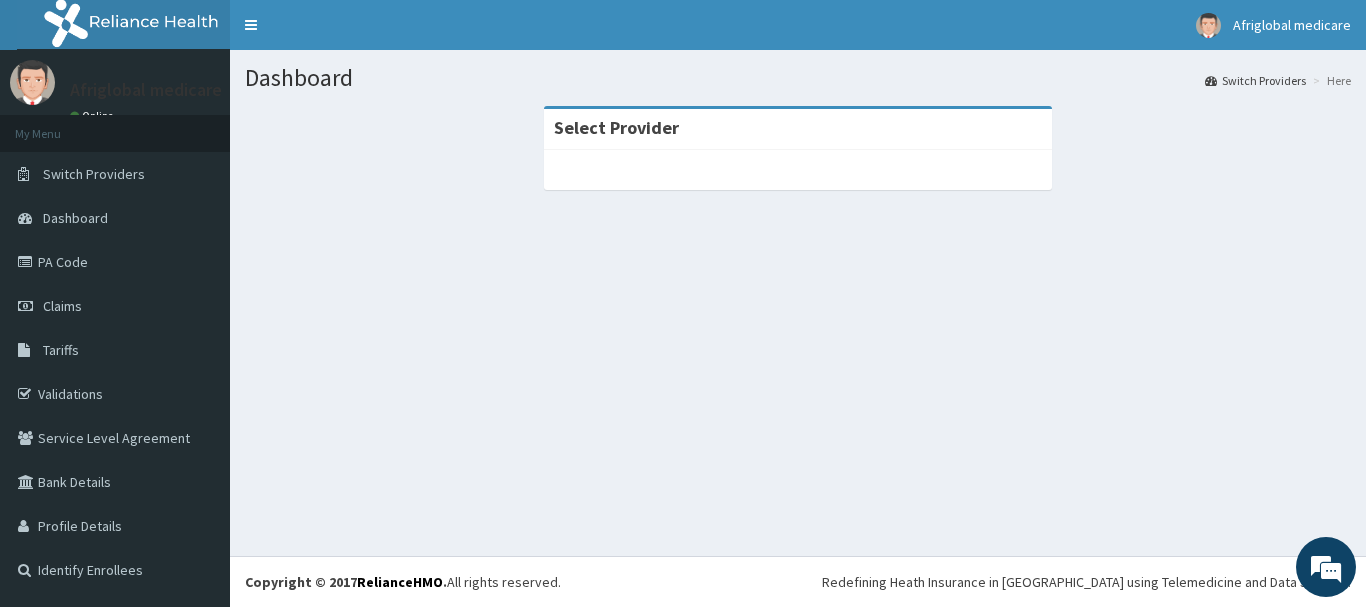 scroll, scrollTop: 0, scrollLeft: 0, axis: both 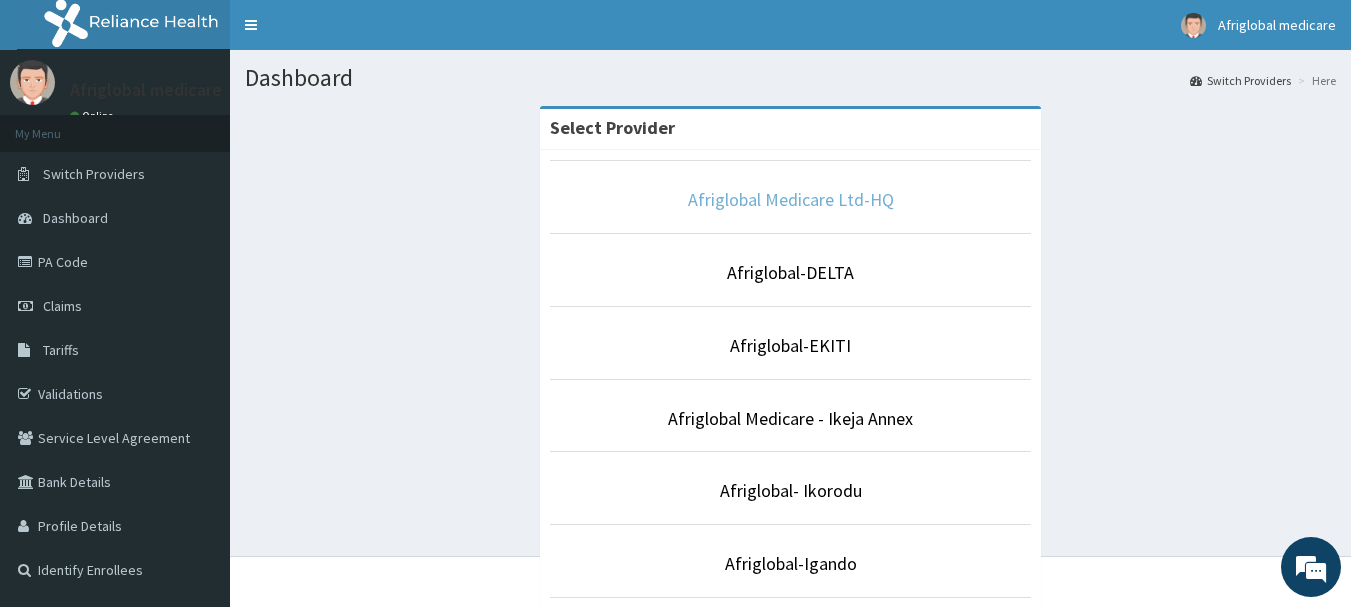 click on "Afriglobal Medicare Ltd-HQ" at bounding box center [791, 199] 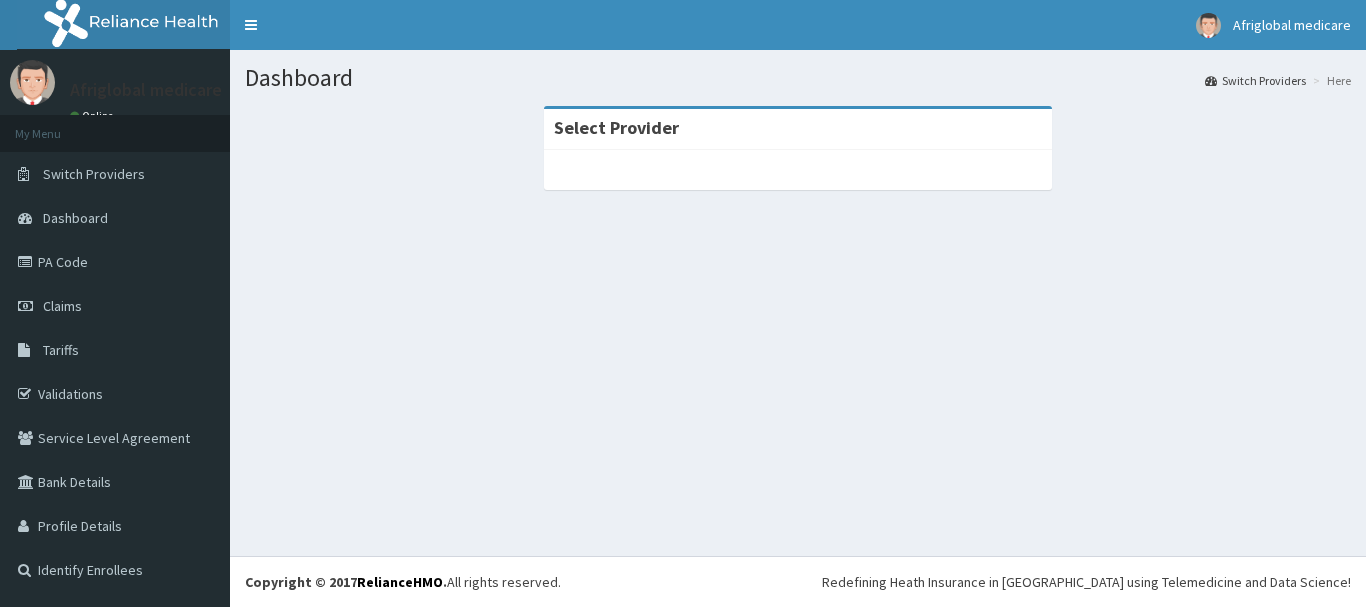 scroll, scrollTop: 0, scrollLeft: 0, axis: both 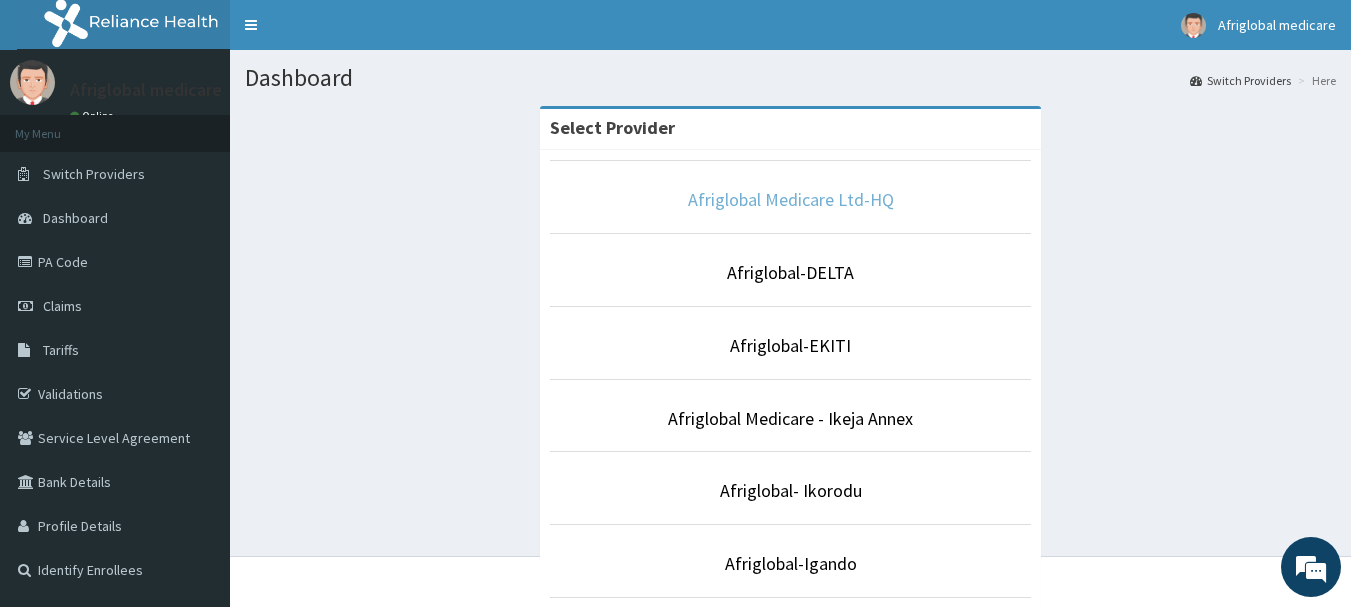 click on "Afriglobal Medicare Ltd-HQ" at bounding box center [791, 199] 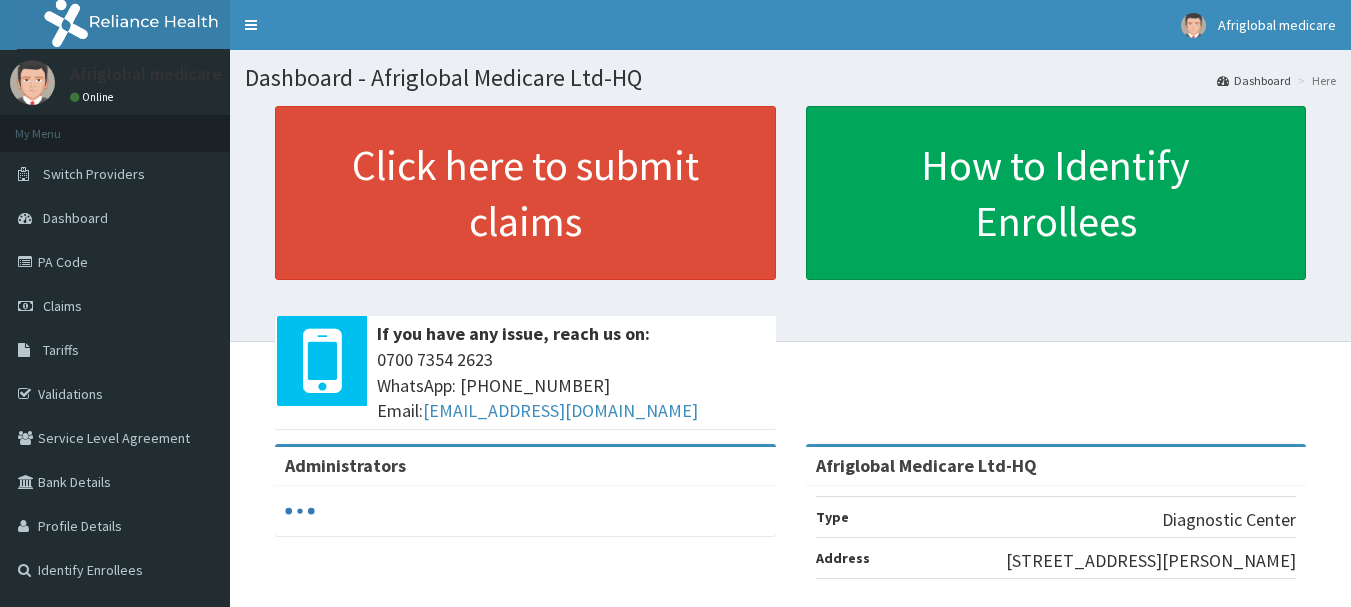 scroll, scrollTop: 0, scrollLeft: 0, axis: both 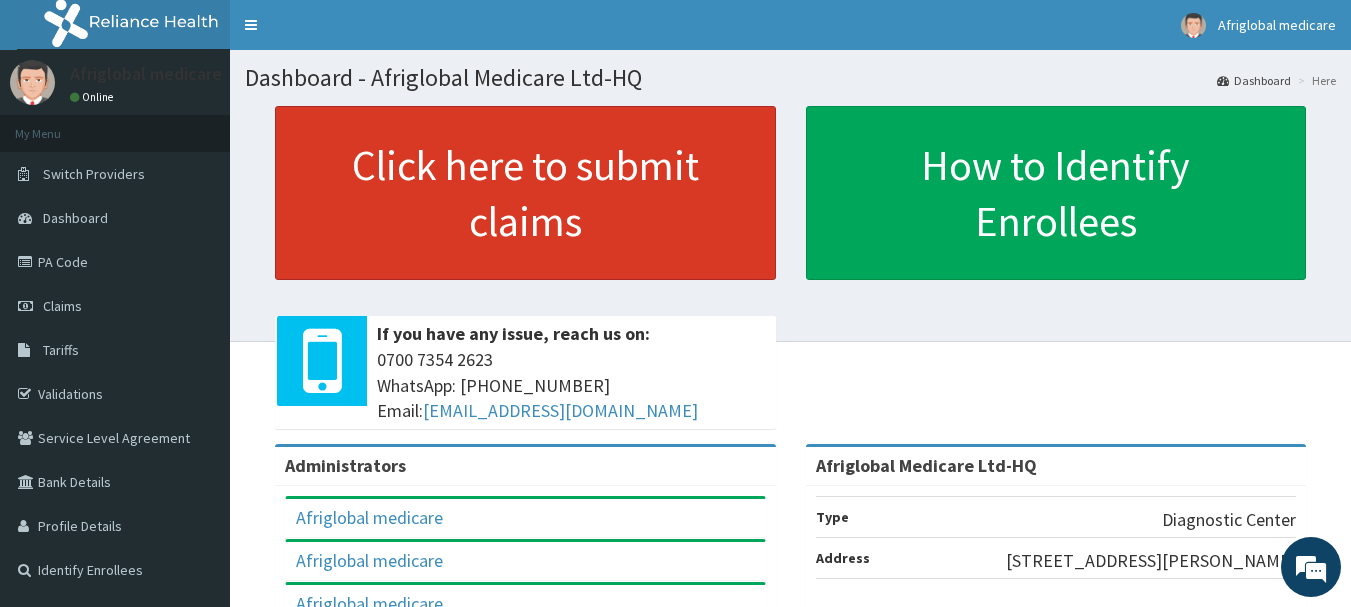 click on "Click here to submit claims" at bounding box center [525, 193] 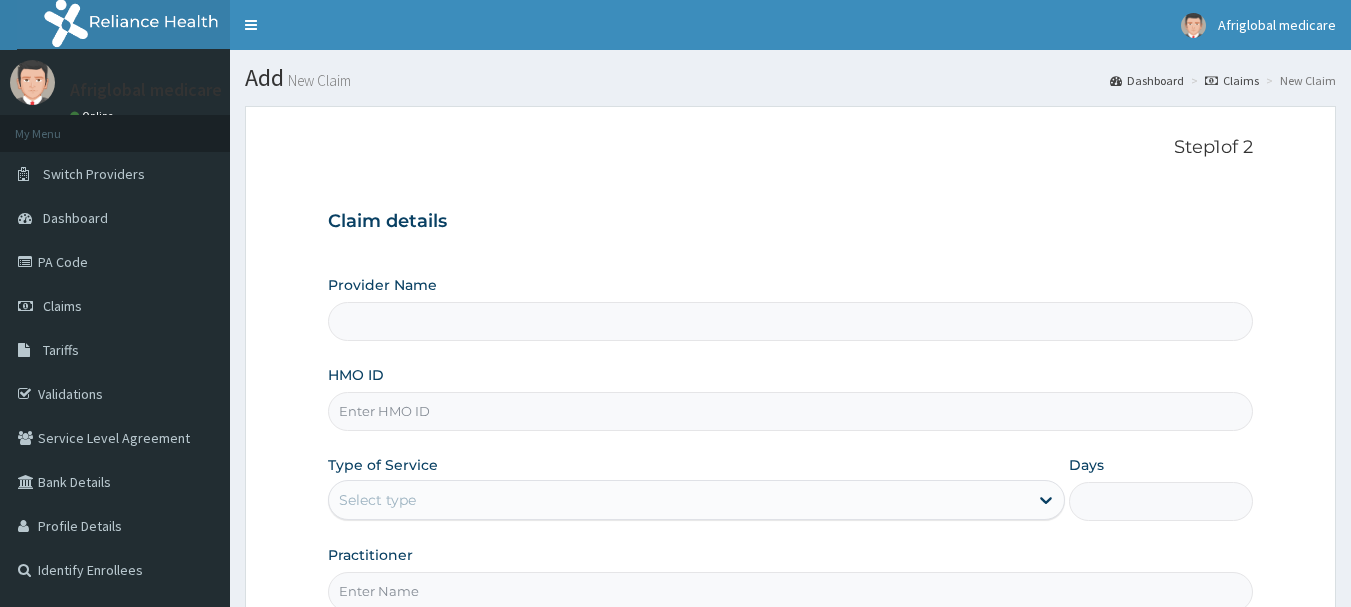 scroll, scrollTop: 0, scrollLeft: 0, axis: both 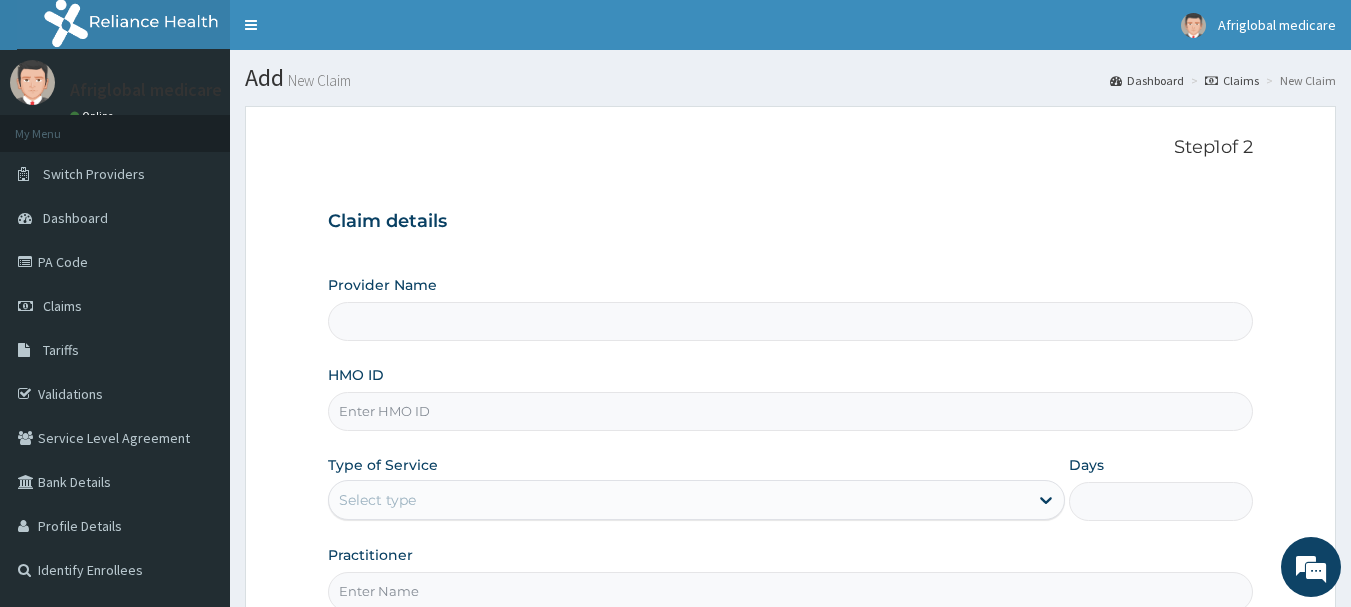 type on "Afriglobal Medicare Ltd-HQ" 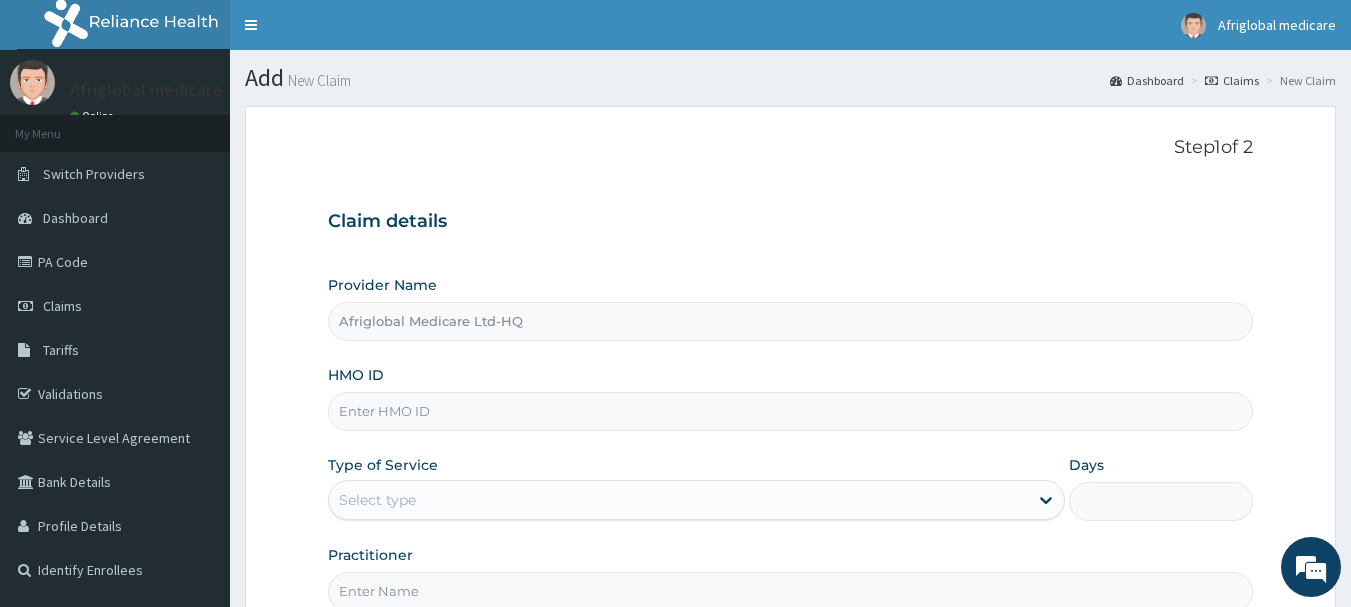 click on "HMO ID" at bounding box center [791, 411] 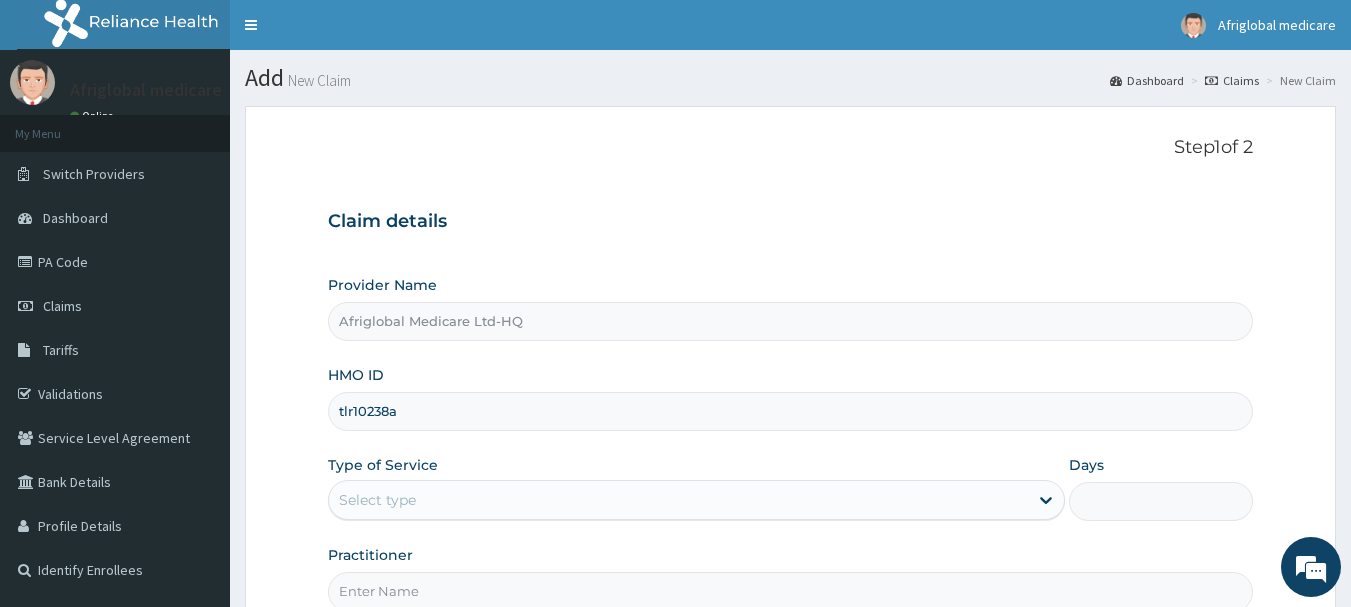 click on "tlr10238a" at bounding box center (791, 411) 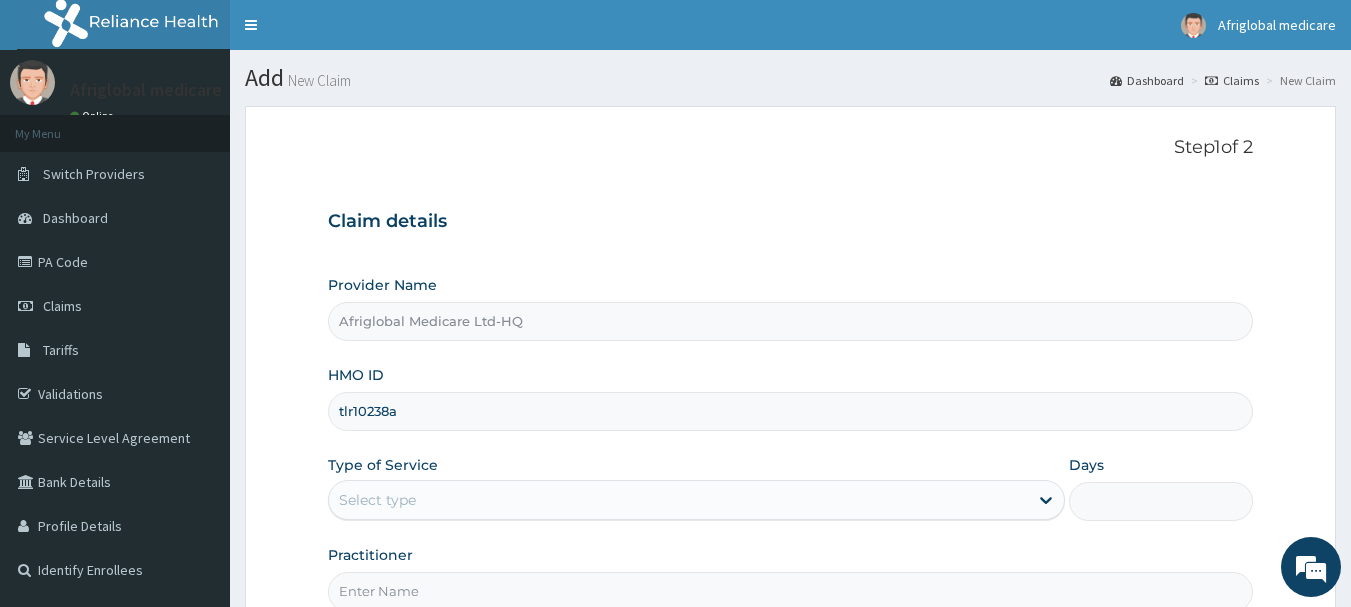 scroll, scrollTop: 0, scrollLeft: 0, axis: both 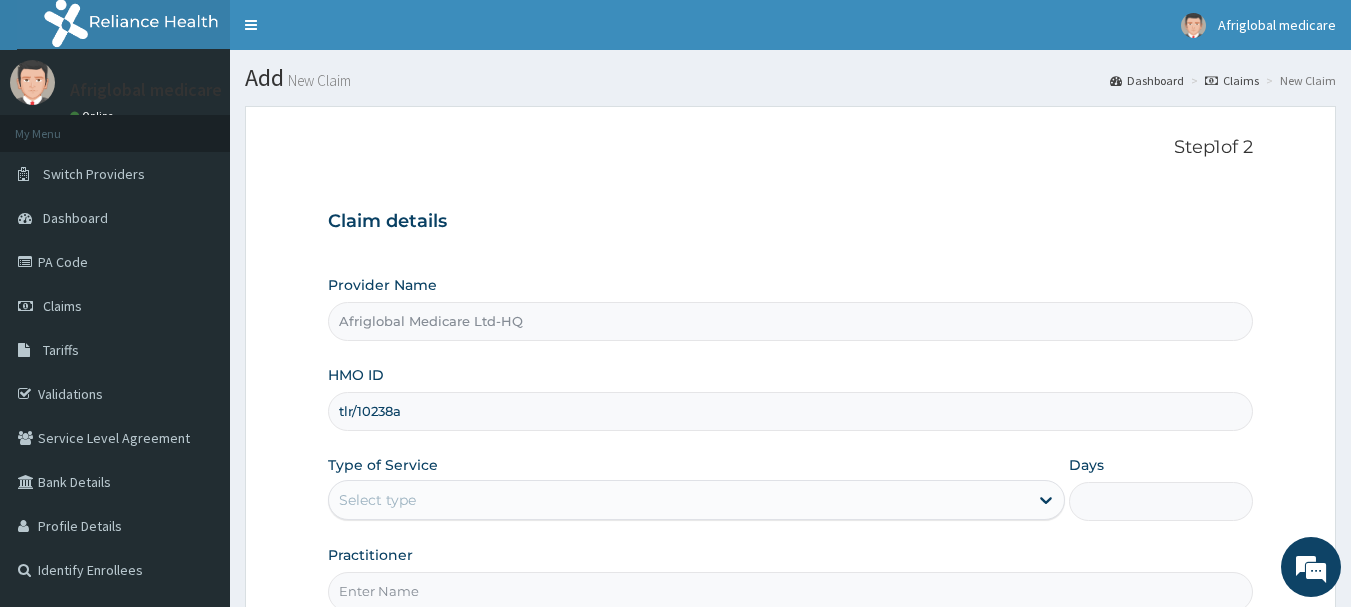 click on "tlr/10238a" at bounding box center (791, 411) 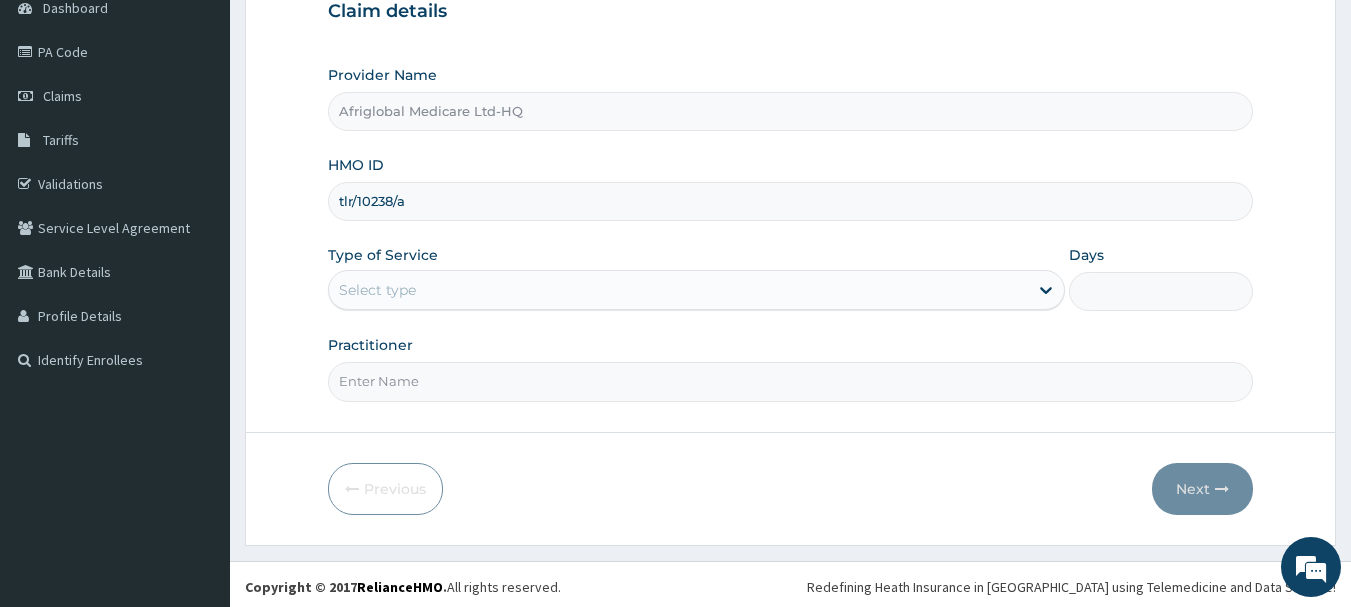 scroll, scrollTop: 215, scrollLeft: 0, axis: vertical 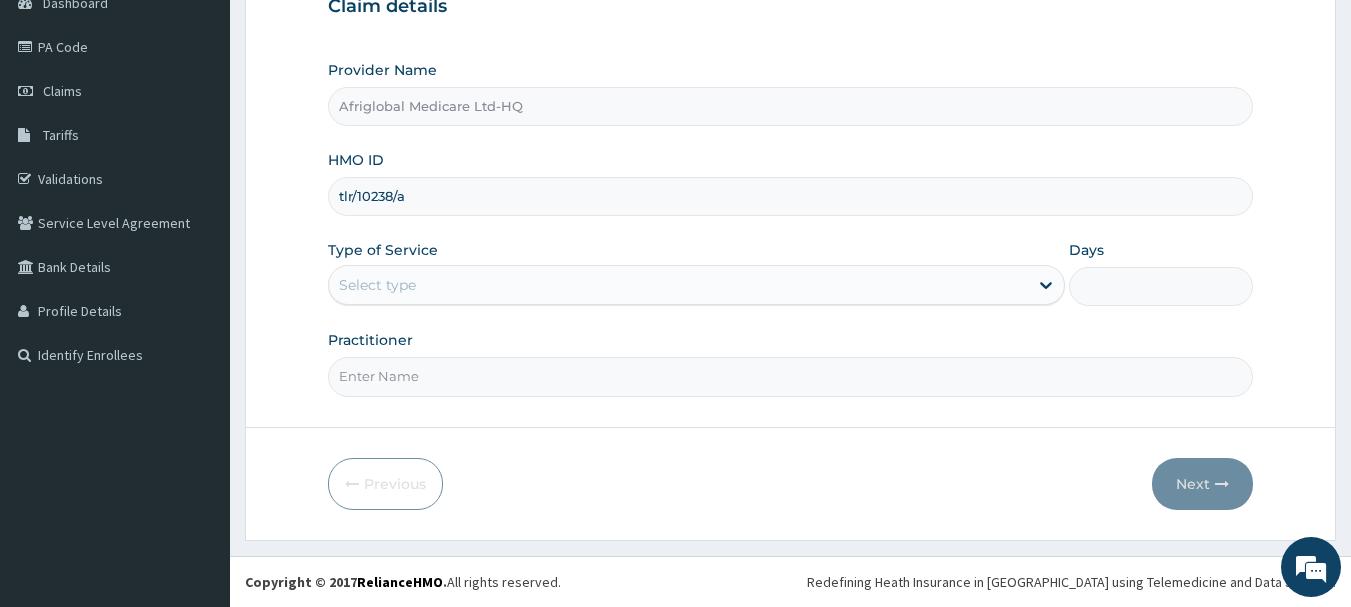 type on "tlr/10238/a" 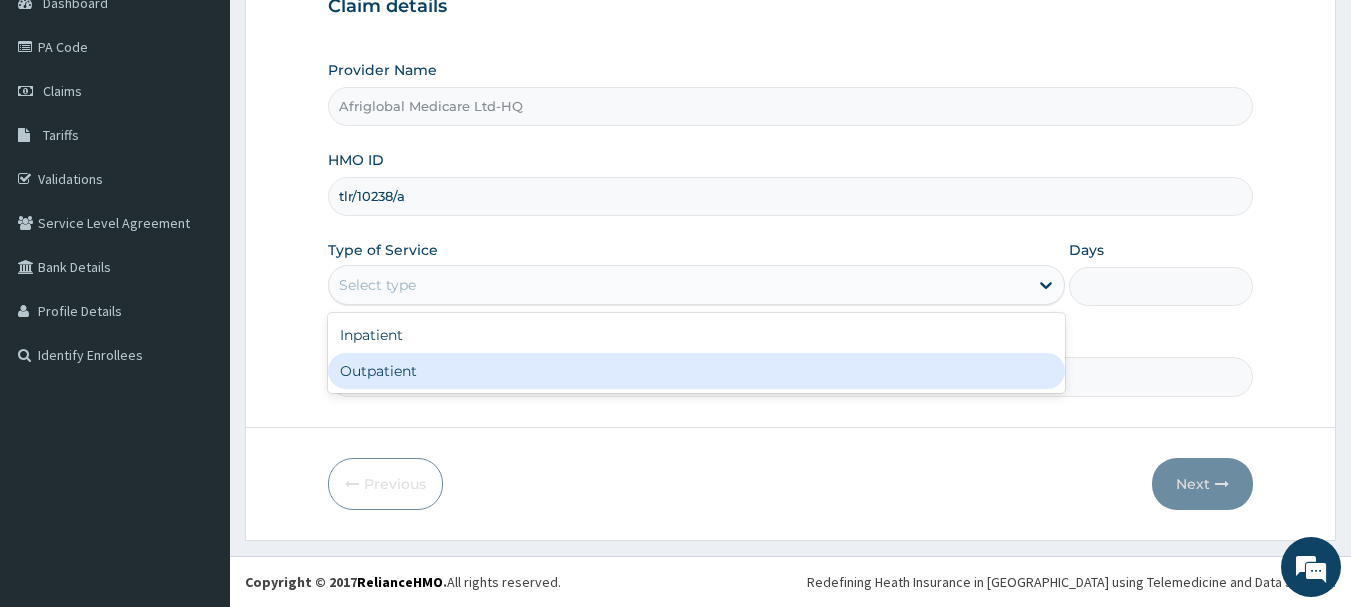 click on "Outpatient" at bounding box center [696, 371] 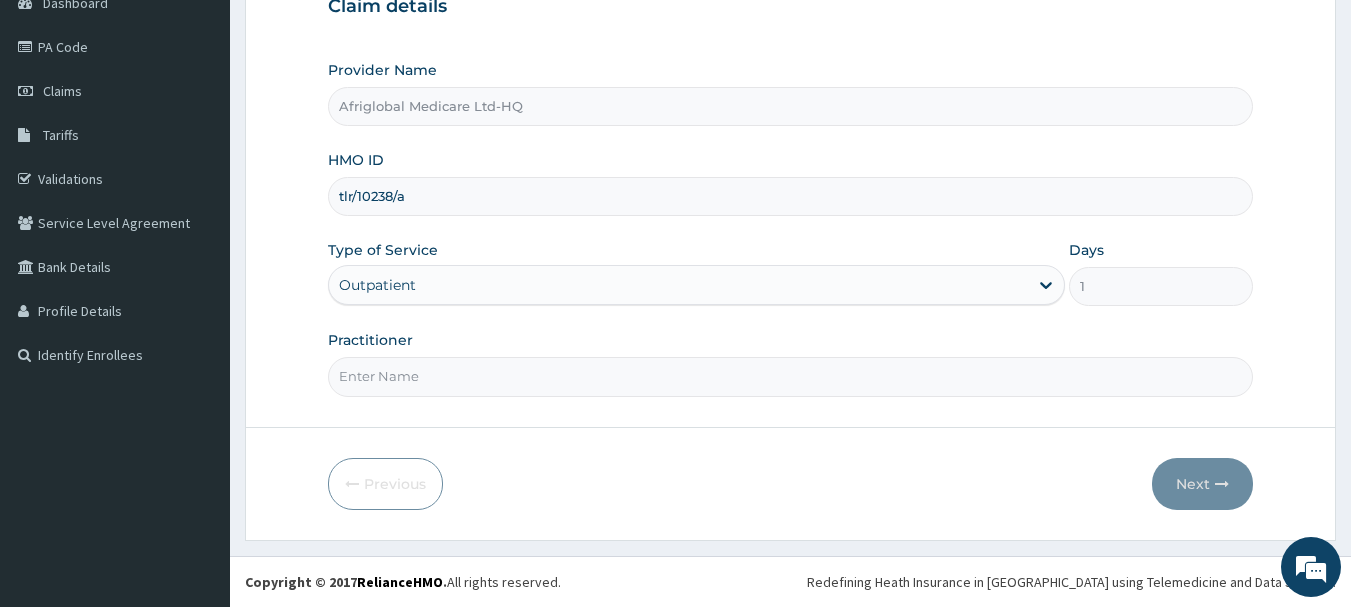 click on "Practitioner" at bounding box center (791, 376) 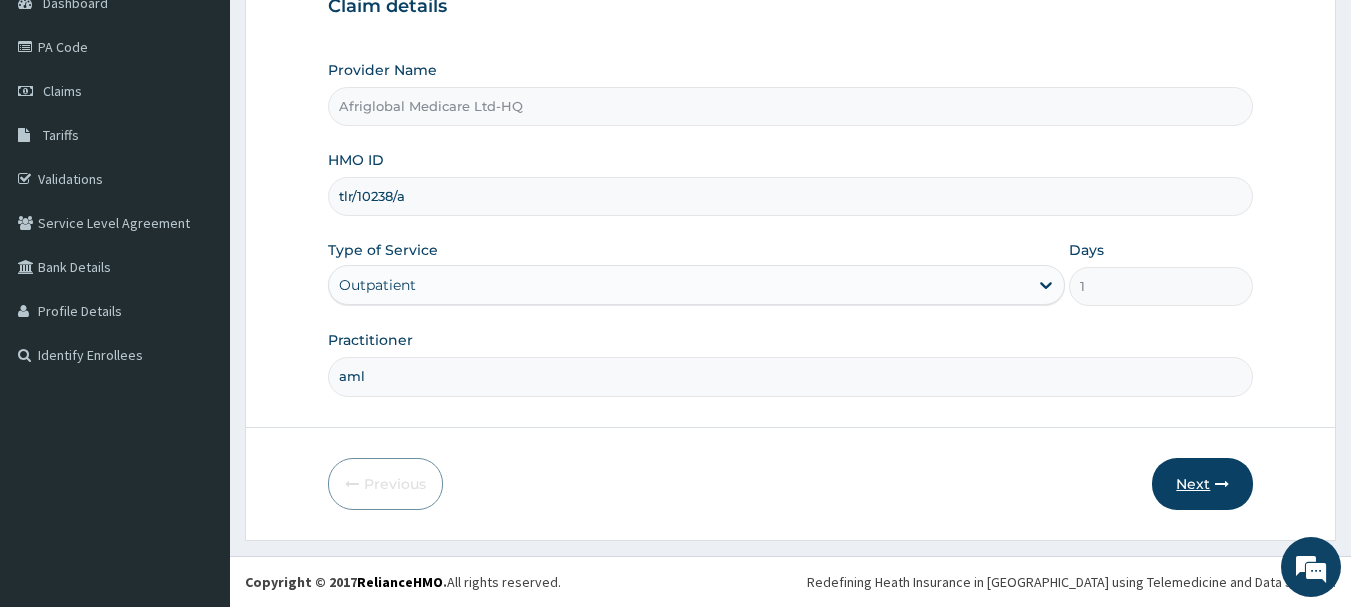 click at bounding box center (1222, 484) 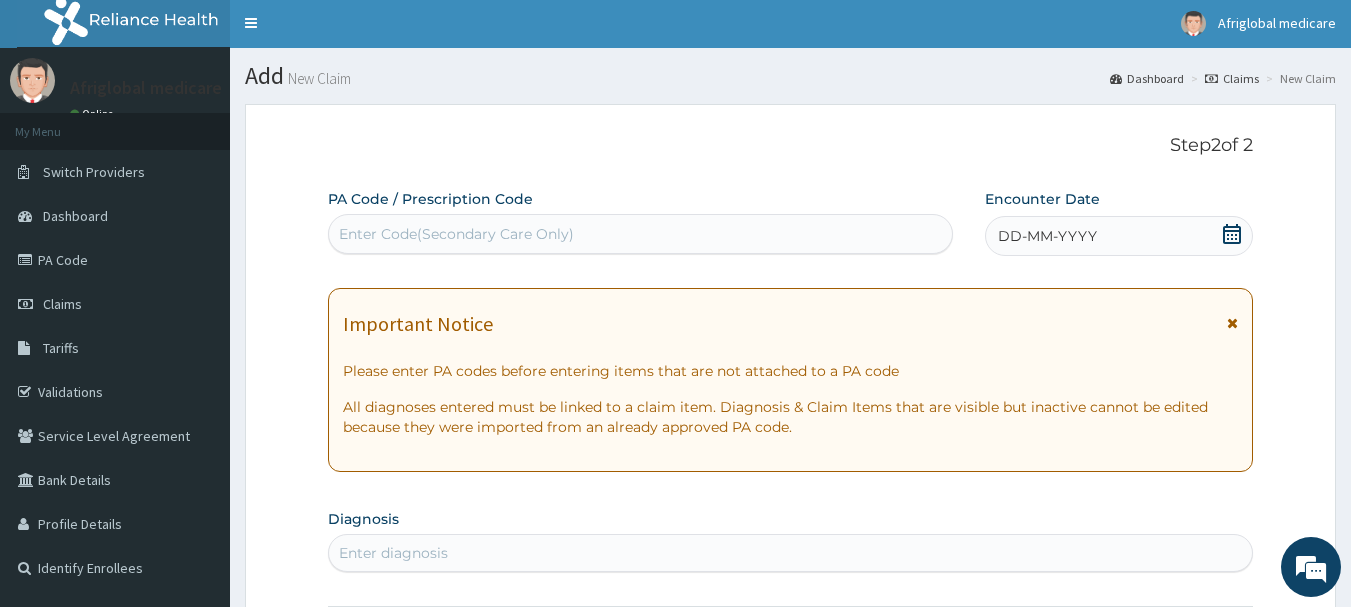 scroll, scrollTop: 0, scrollLeft: 0, axis: both 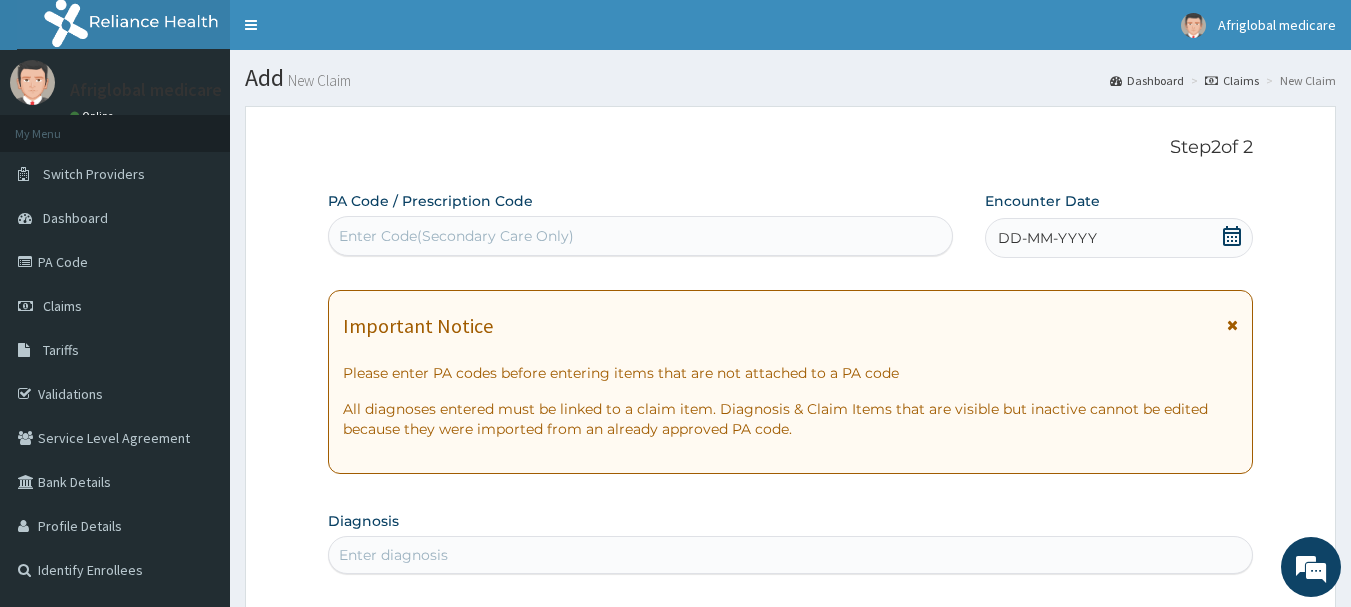 click on "Enter Code(Secondary Care Only)" at bounding box center (456, 236) 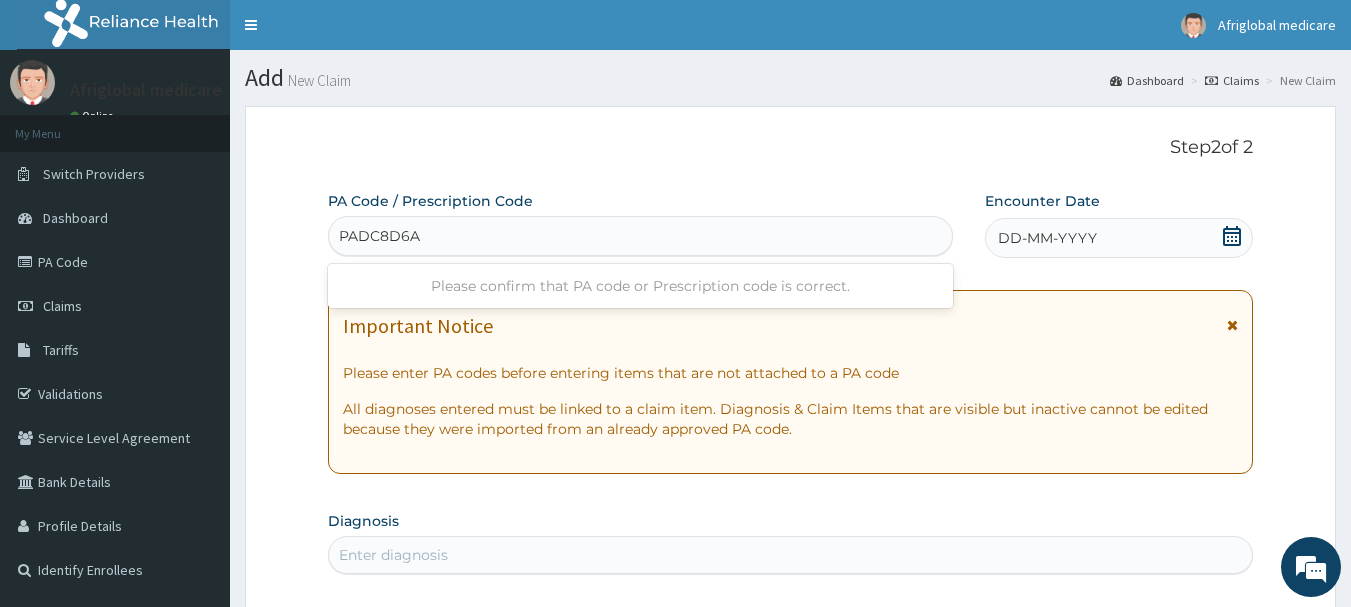 click on "PADC8D6A" at bounding box center (380, 236) 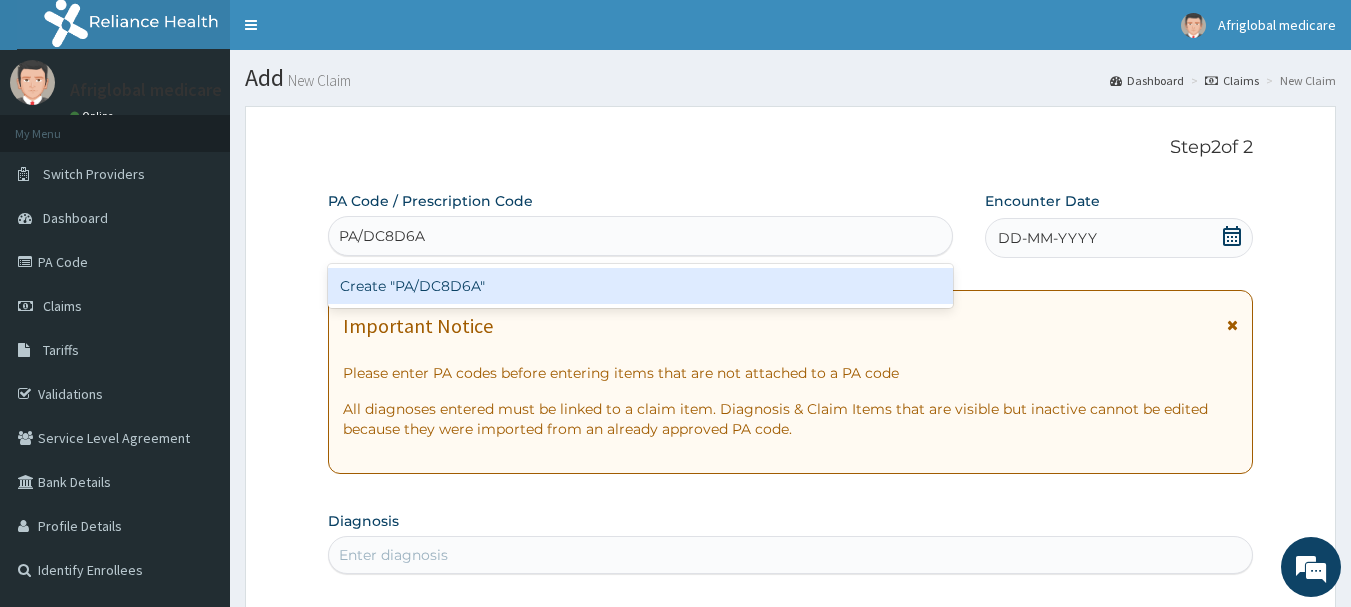 click on "Create "PA/DC8D6A"" at bounding box center (641, 286) 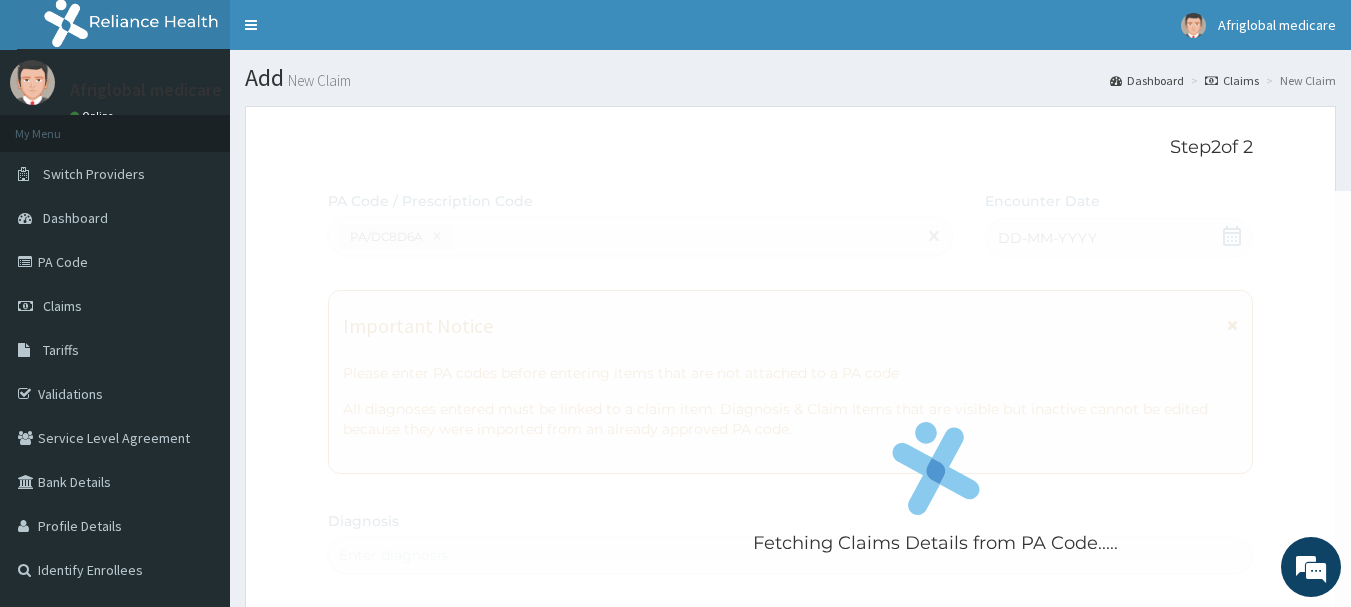 scroll, scrollTop: 529, scrollLeft: 0, axis: vertical 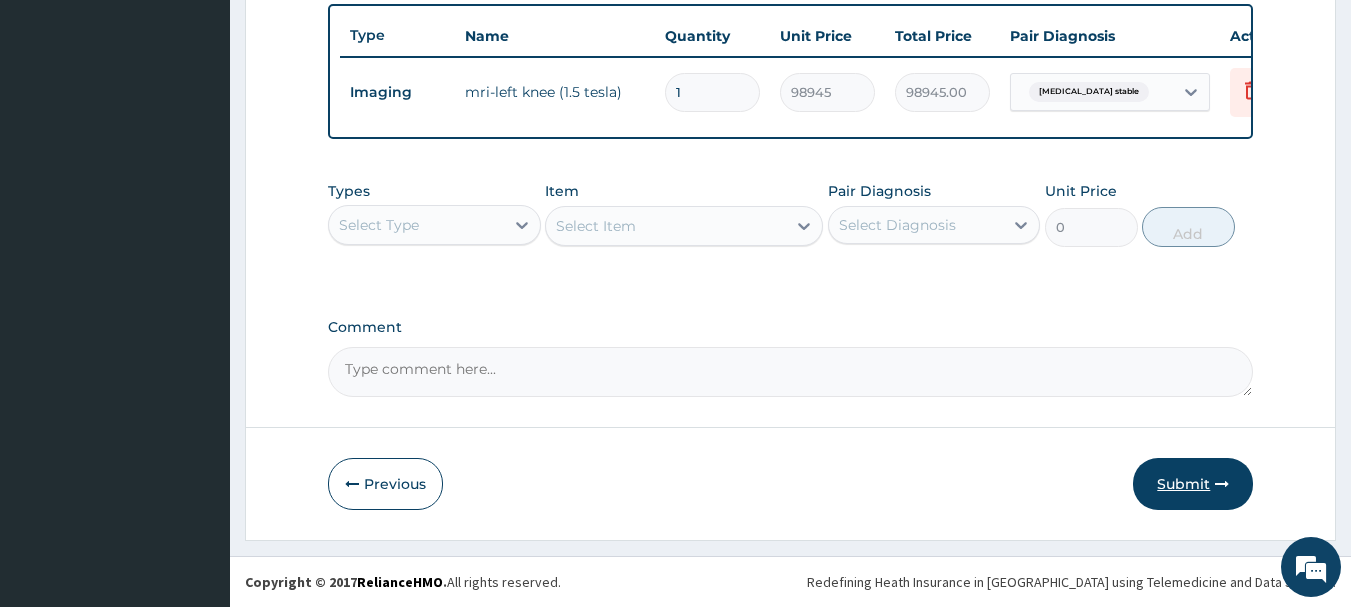 drag, startPoint x: 1202, startPoint y: 478, endPoint x: 1147, endPoint y: 503, distance: 60.41523 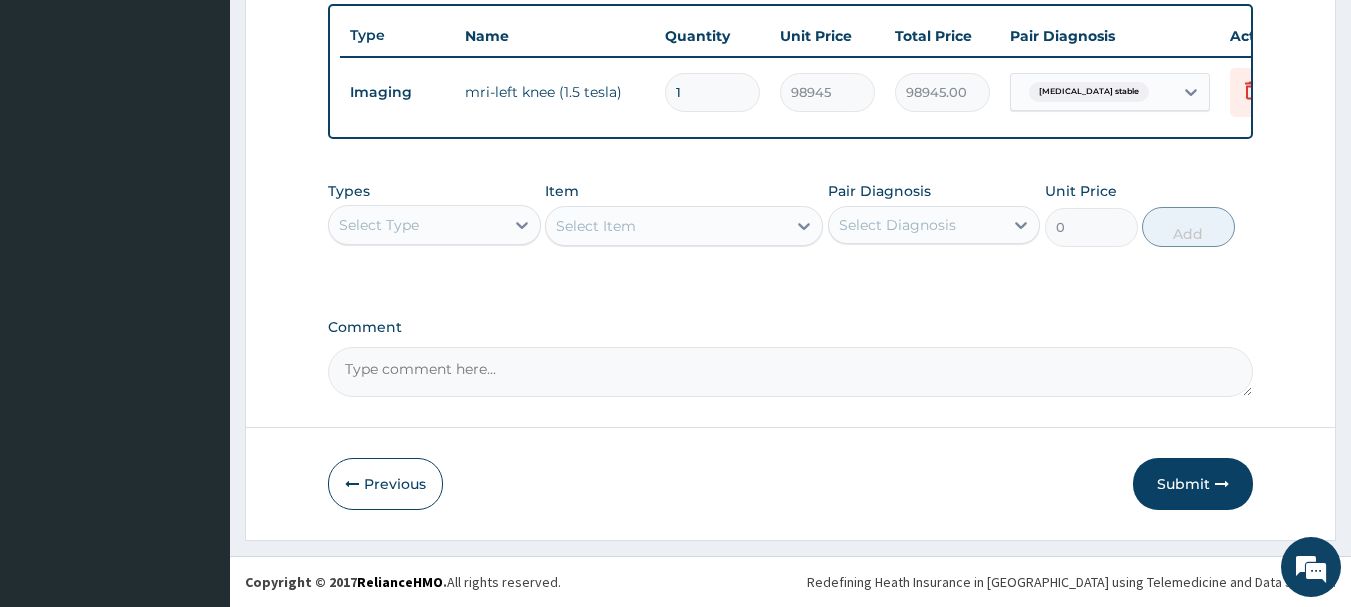 click on "Submit" at bounding box center [1193, 484] 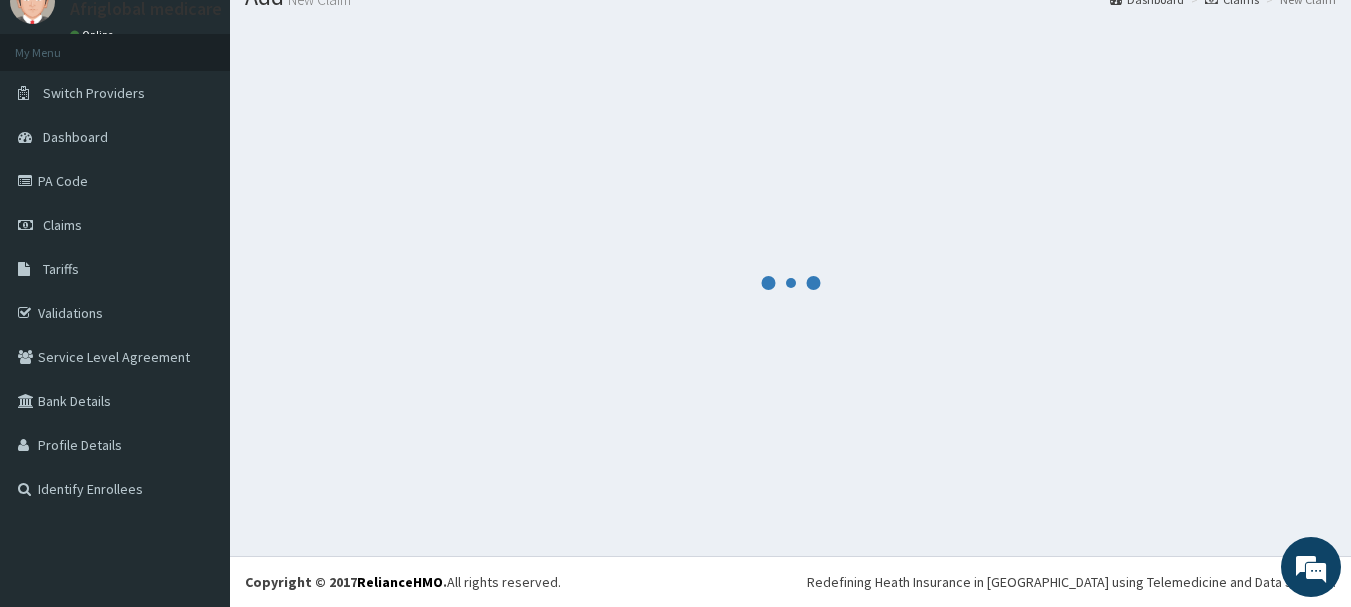 scroll, scrollTop: 81, scrollLeft: 0, axis: vertical 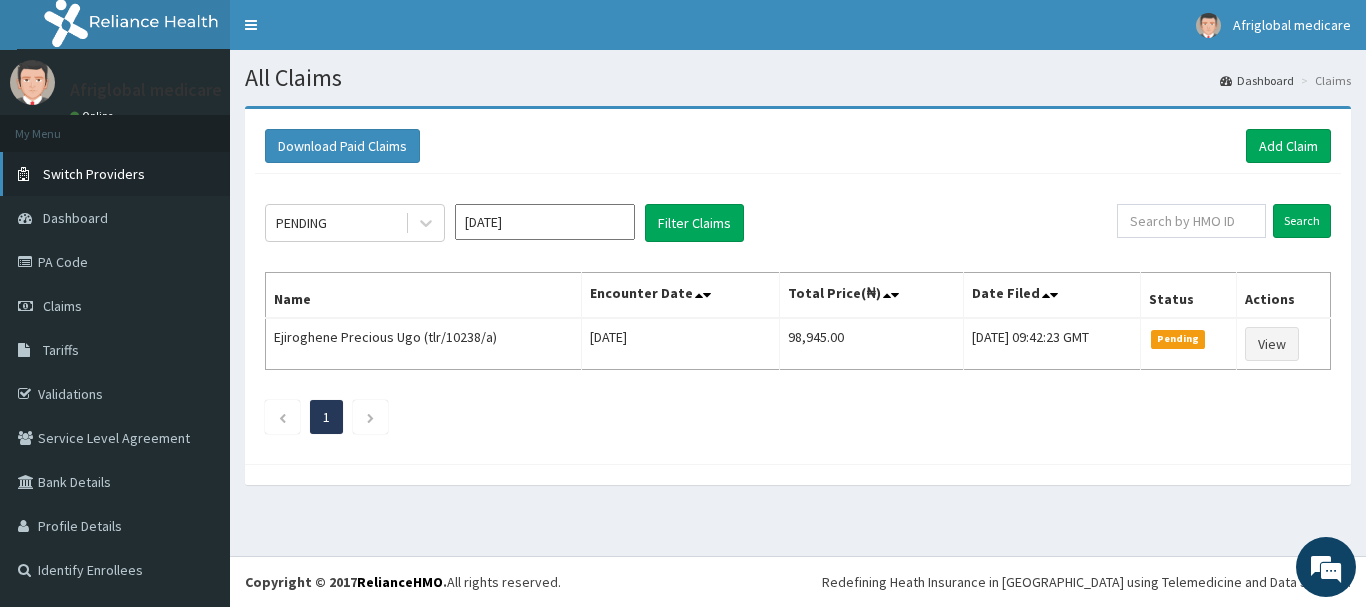 click on "Switch Providers" at bounding box center [94, 174] 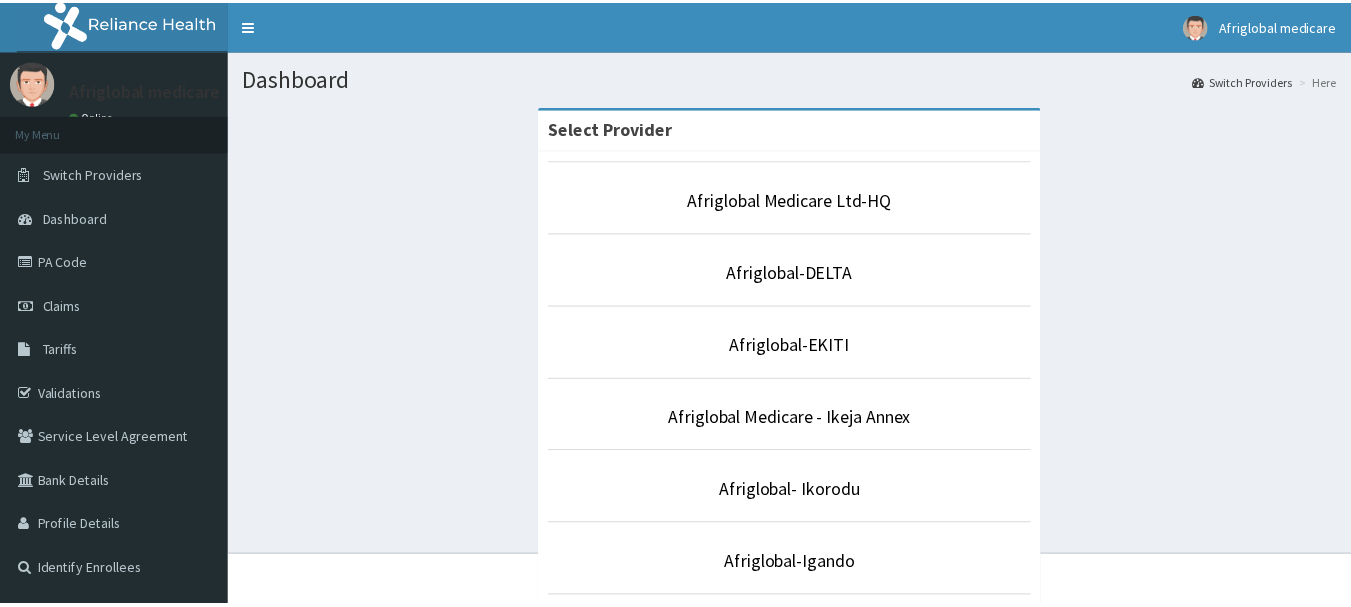 scroll, scrollTop: 0, scrollLeft: 0, axis: both 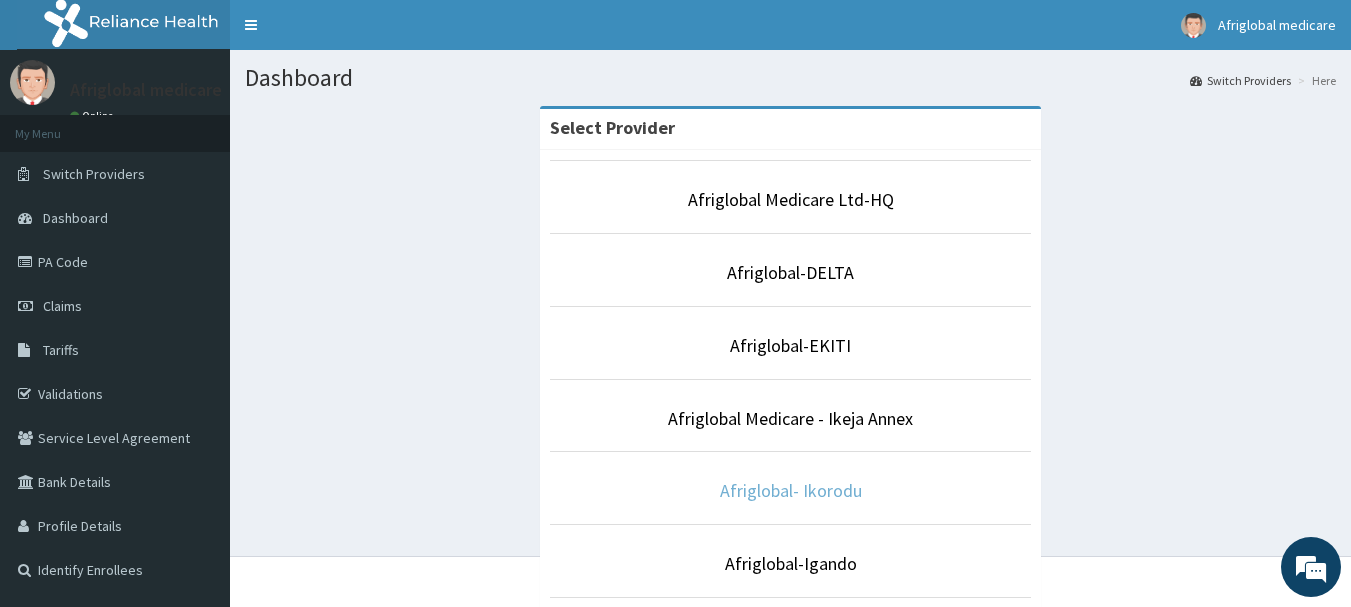 click on "Afriglobal- Ikorodu" at bounding box center (791, 490) 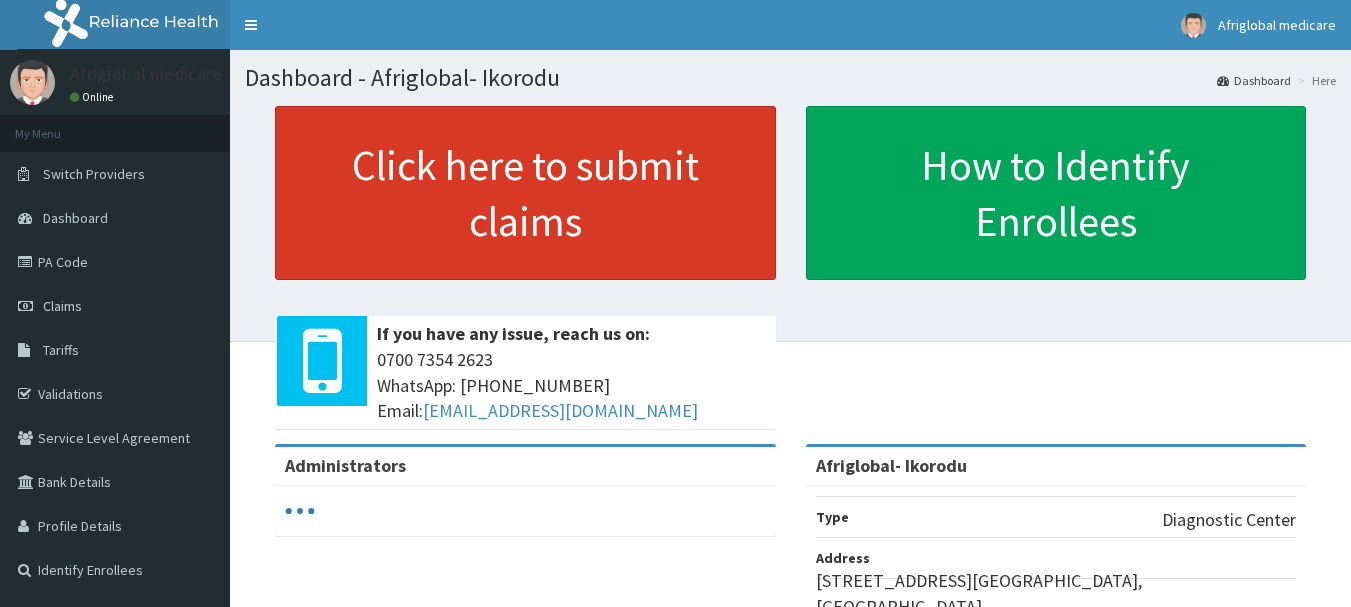 scroll, scrollTop: 0, scrollLeft: 0, axis: both 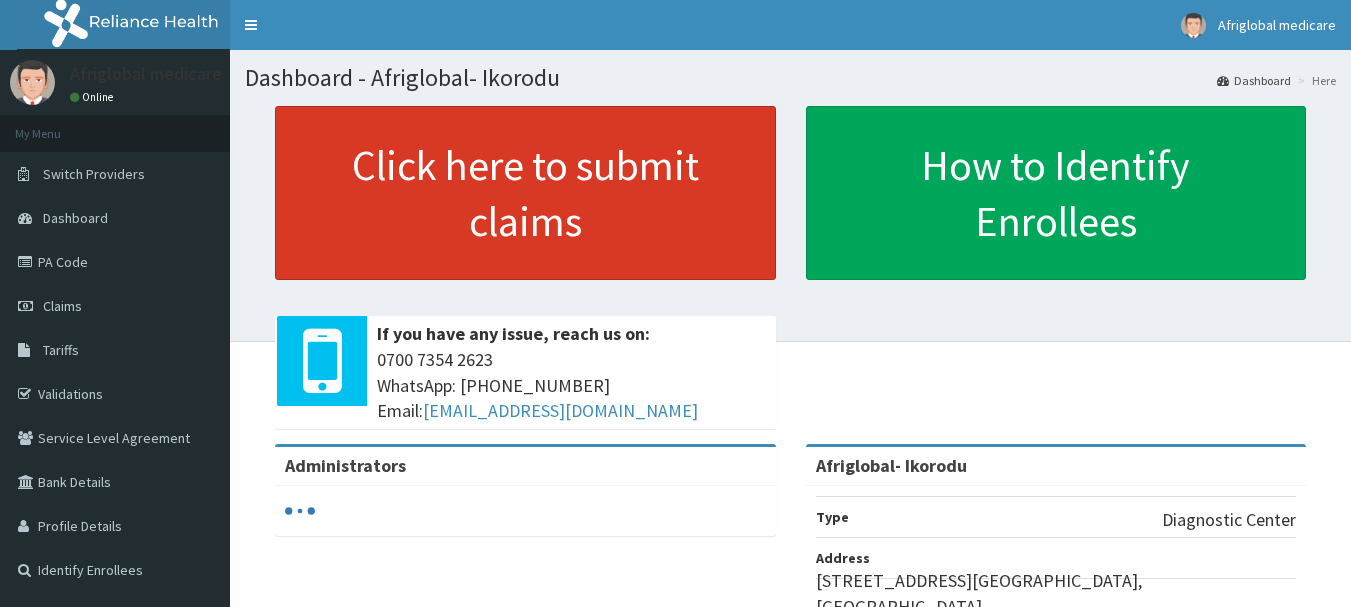 click on "Click here to submit claims" at bounding box center (525, 193) 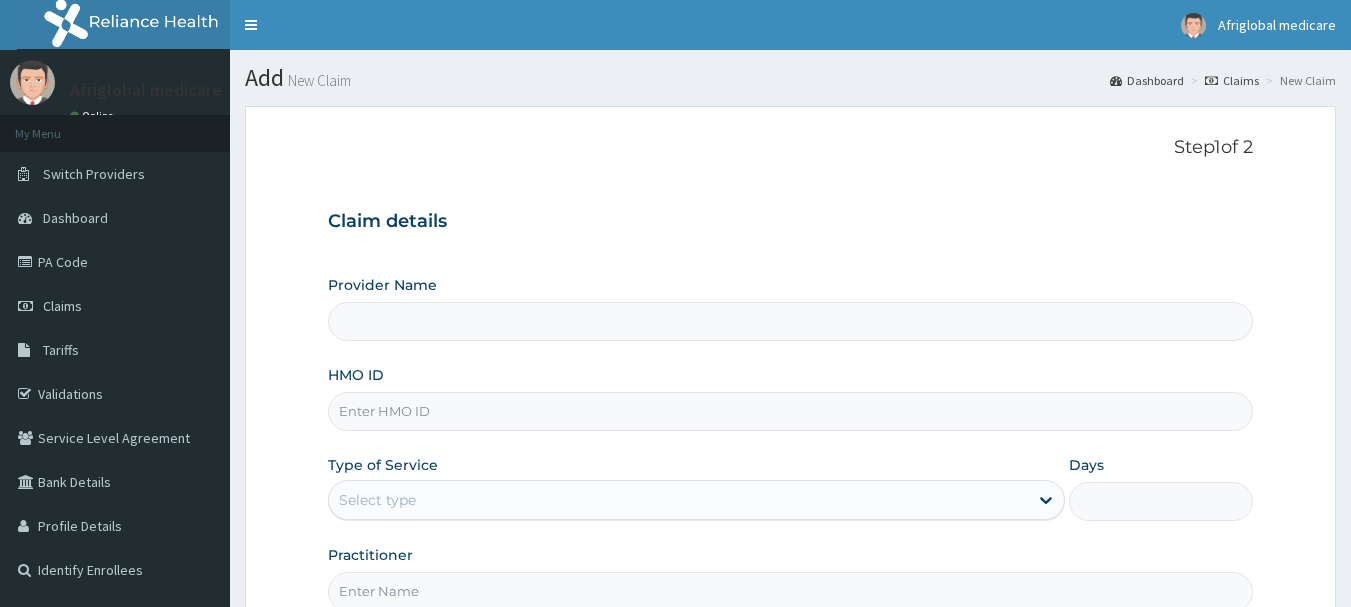 scroll, scrollTop: 0, scrollLeft: 0, axis: both 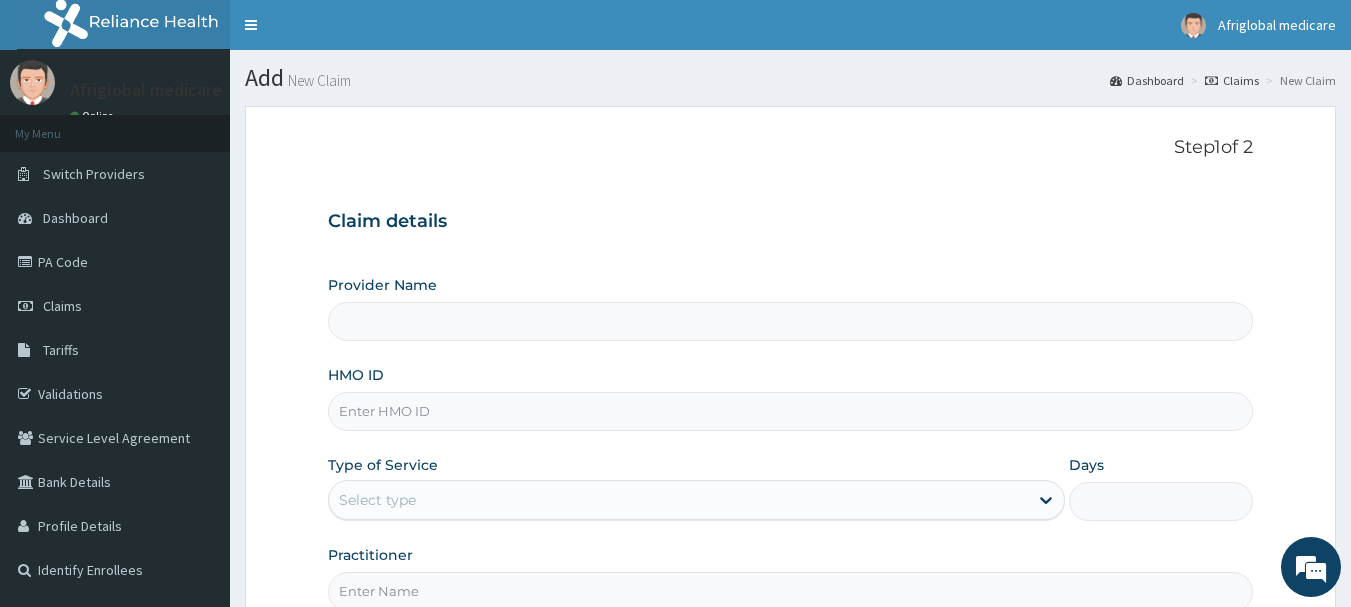type on "Afriglobal- Ikorodu" 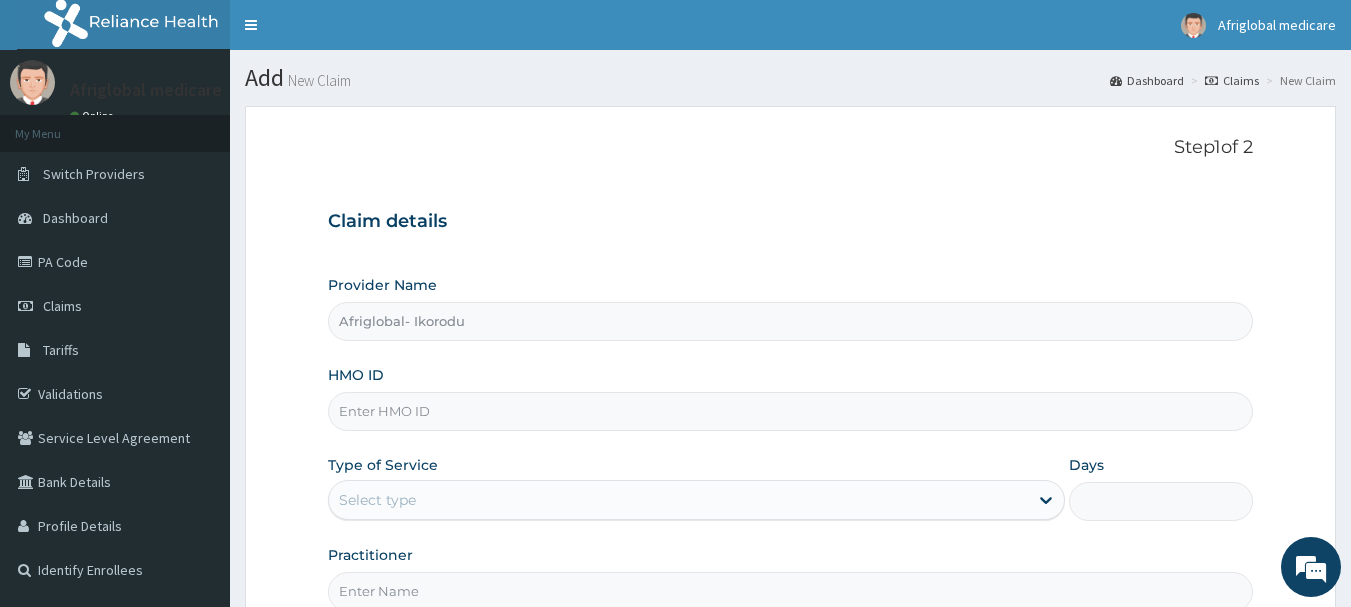 click on "HMO ID" at bounding box center [791, 411] 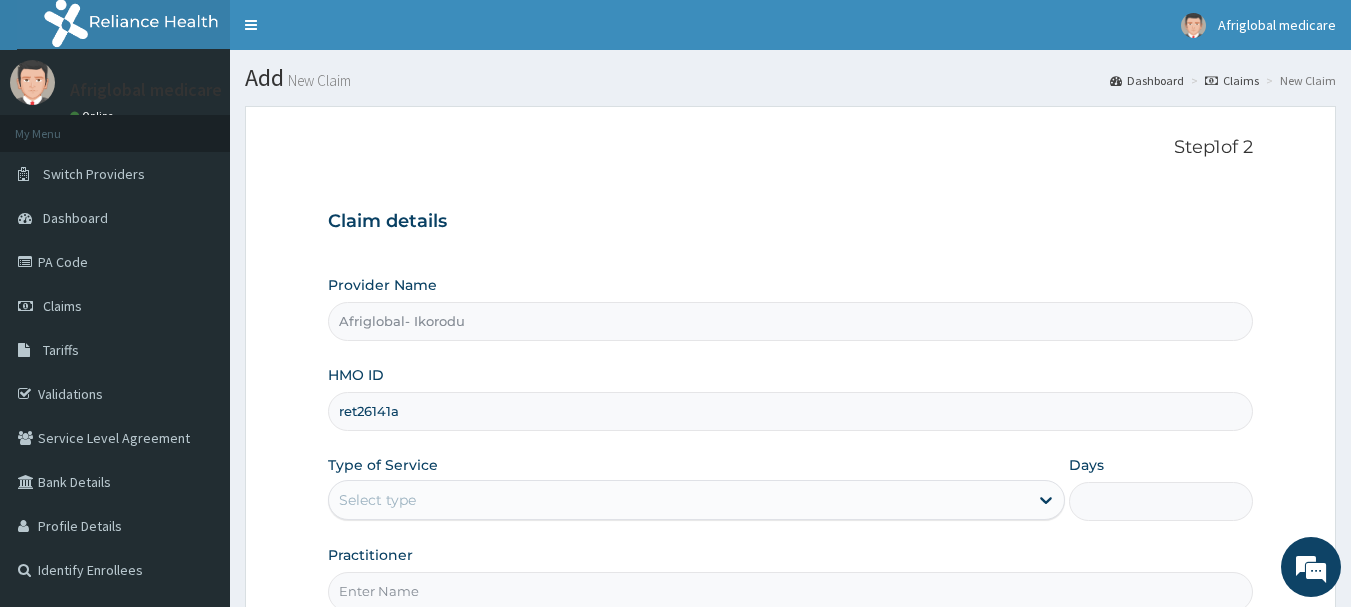 click on "ret26141a" at bounding box center (791, 411) 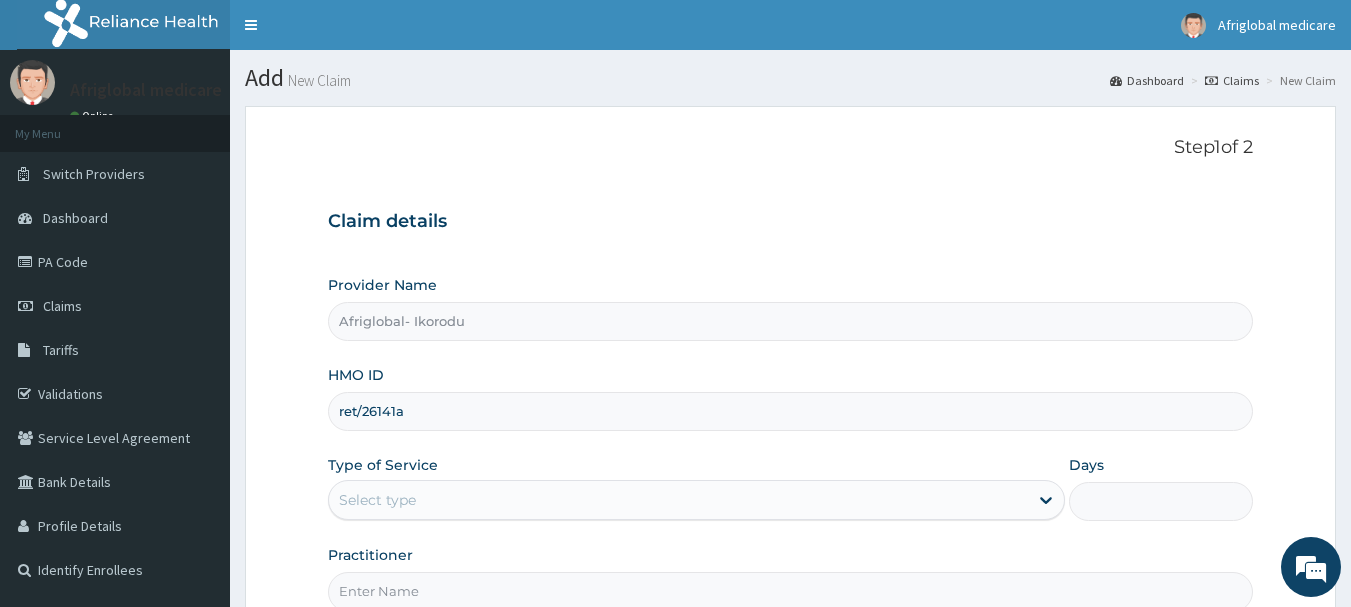 click on "ret/26141a" at bounding box center (791, 411) 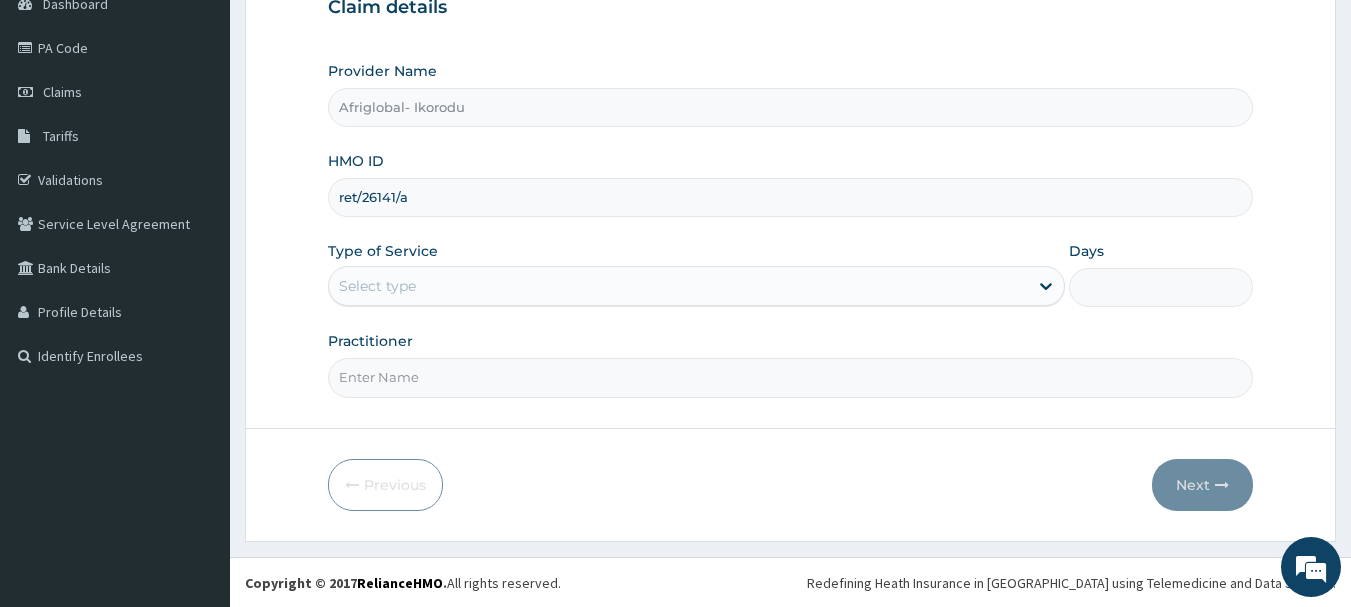 scroll, scrollTop: 215, scrollLeft: 0, axis: vertical 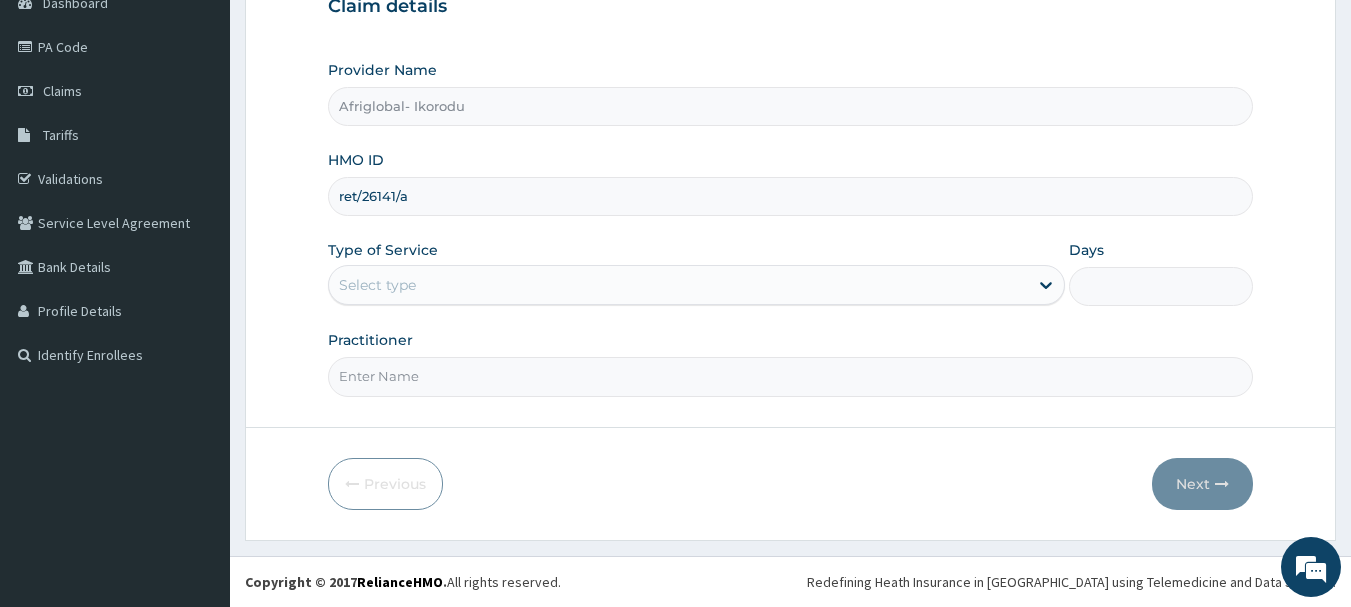 type on "ret/26141/a" 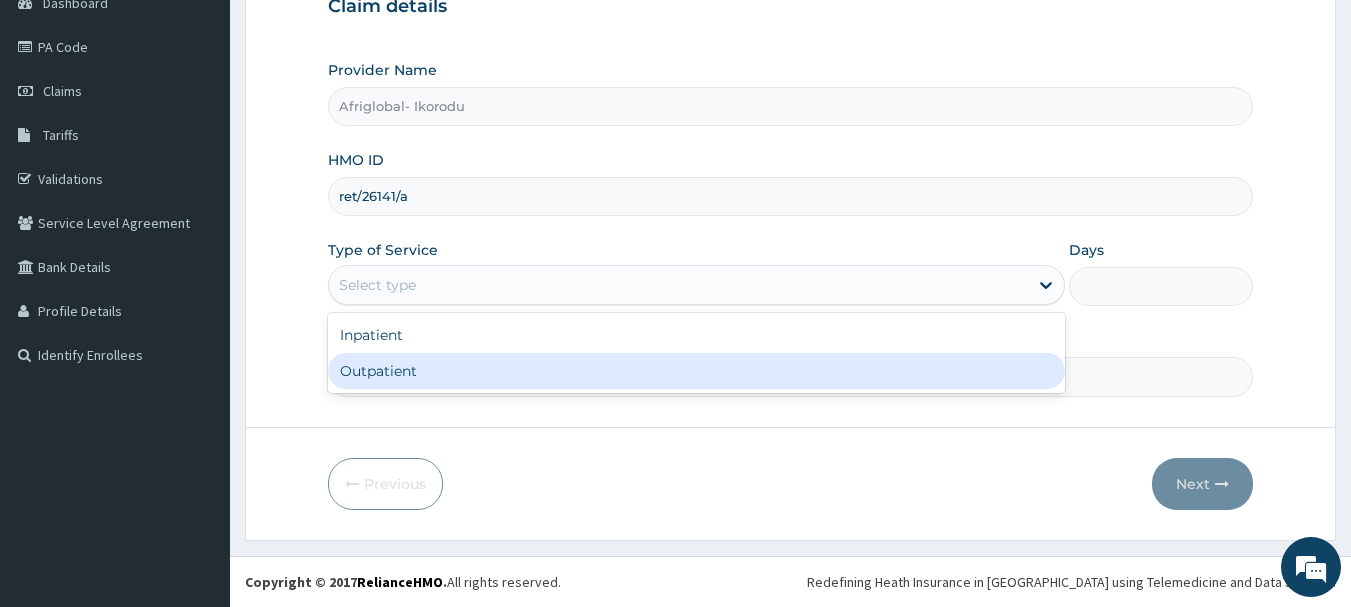 click on "Outpatient" at bounding box center [696, 371] 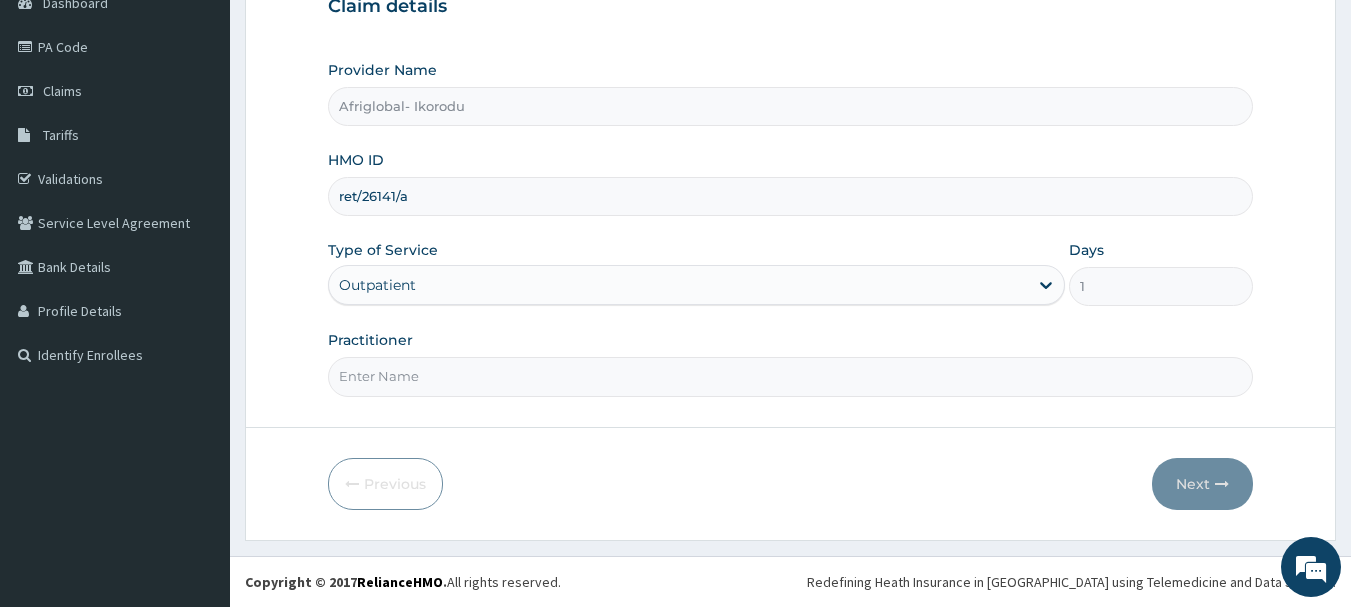 click on "Practitioner" at bounding box center (791, 376) 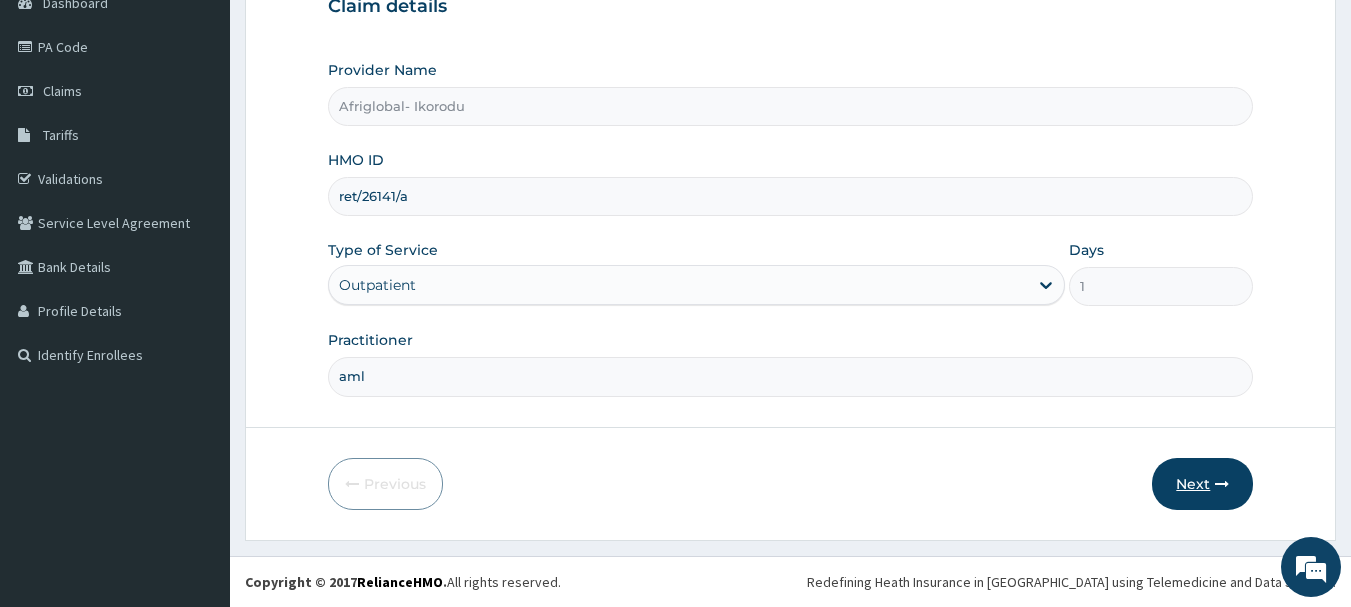 click on "Next" at bounding box center [1202, 484] 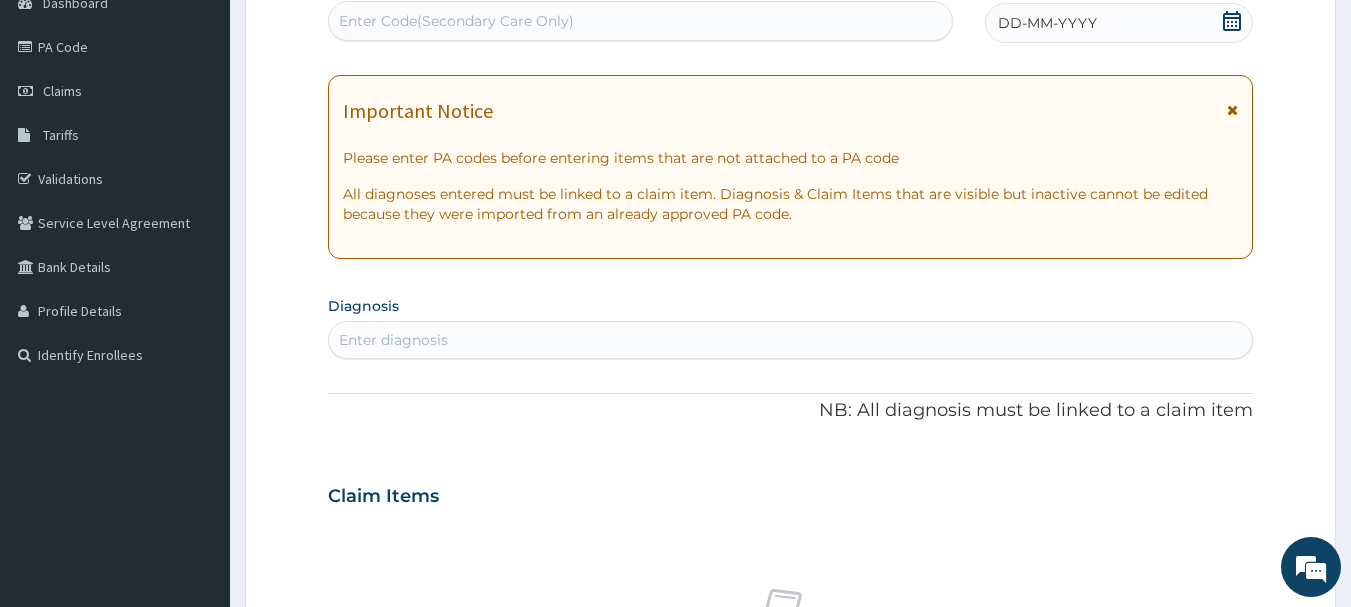 scroll, scrollTop: 0, scrollLeft: 0, axis: both 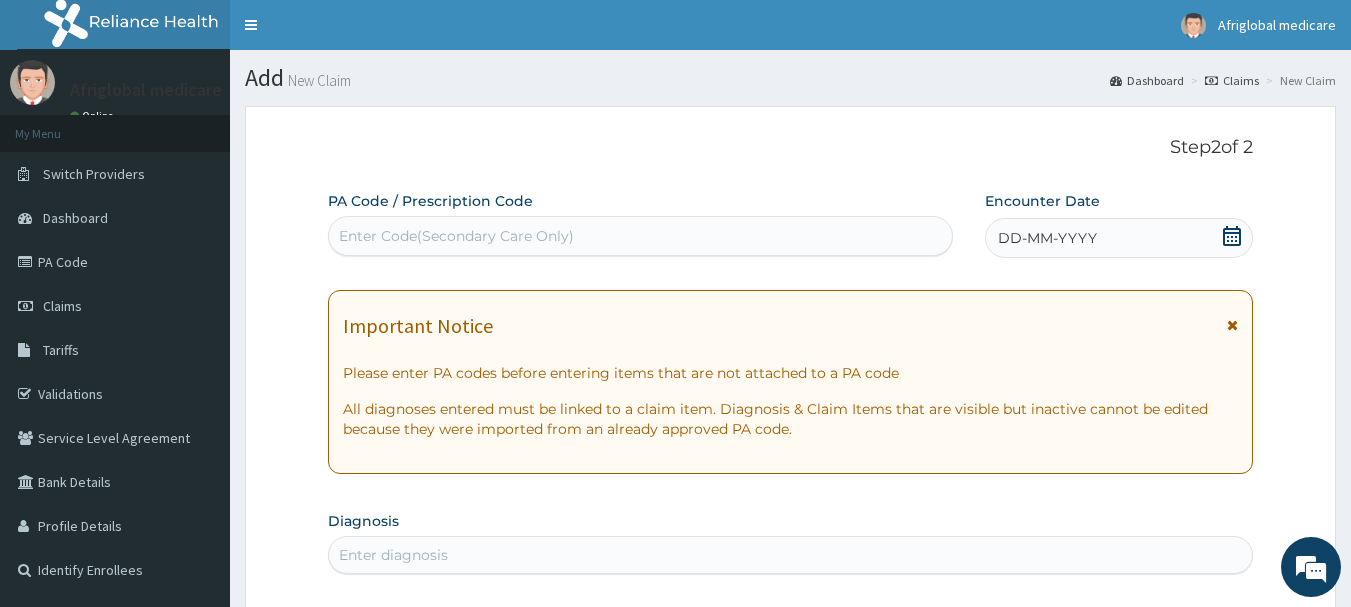 click on "Enter Code(Secondary Care Only)" at bounding box center (456, 236) 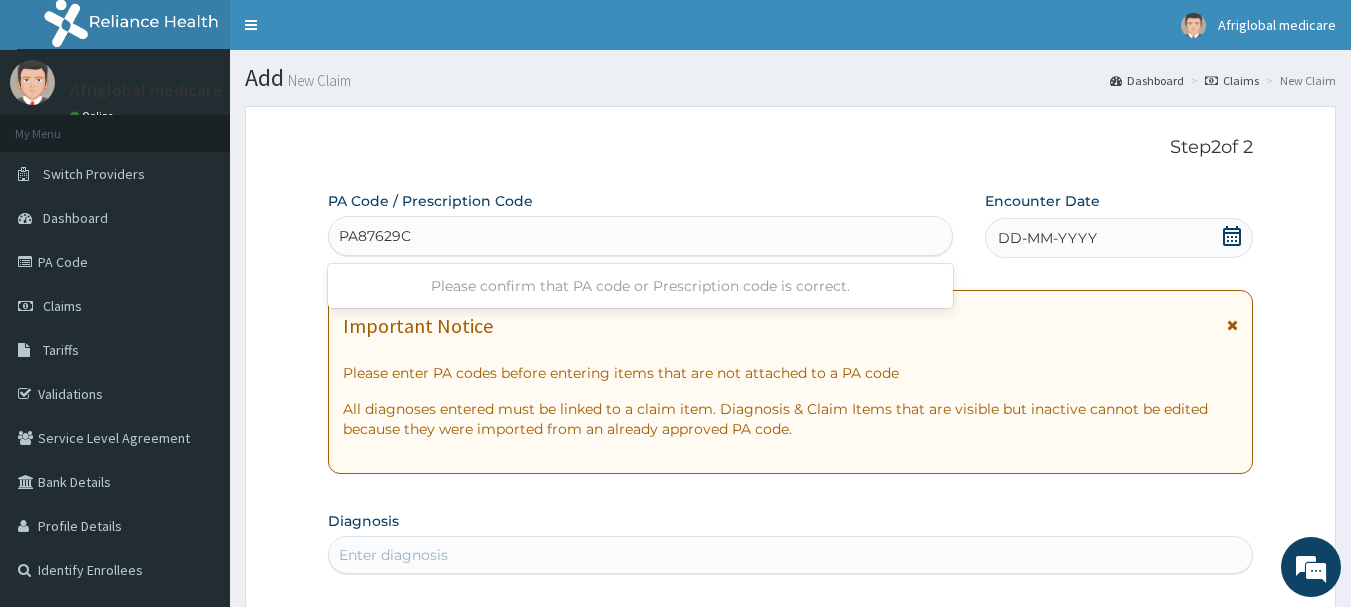 click on "PA87629C" at bounding box center (375, 236) 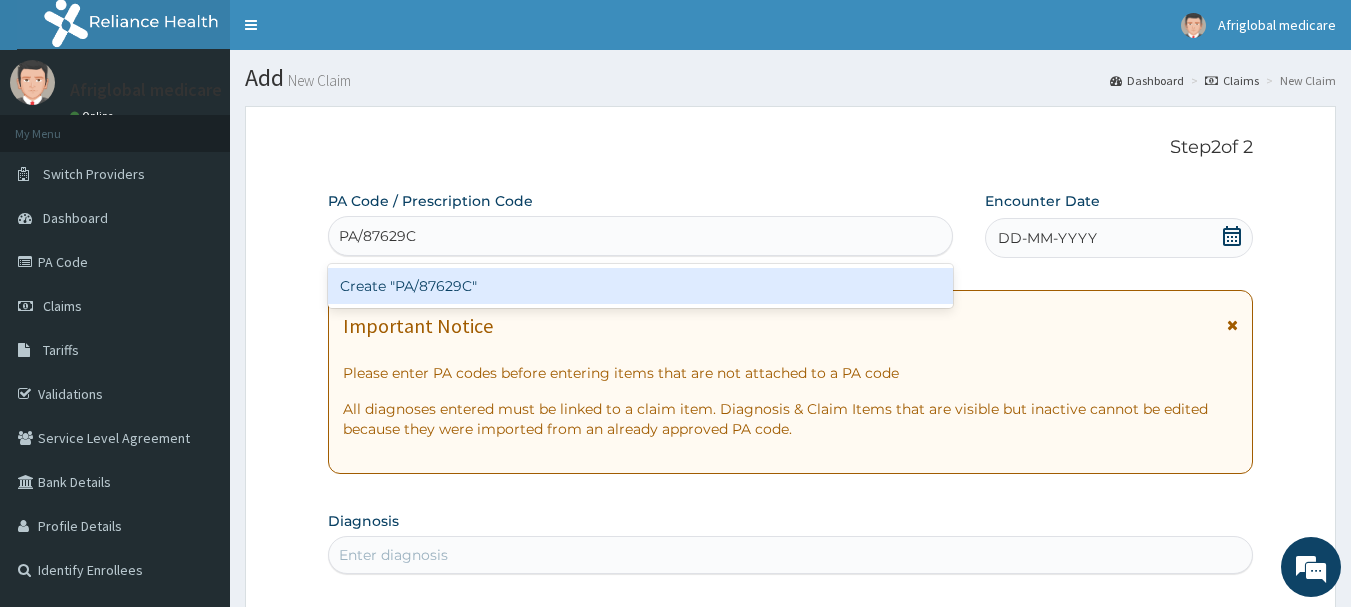 click on "Create "PA/87629C"" at bounding box center [641, 286] 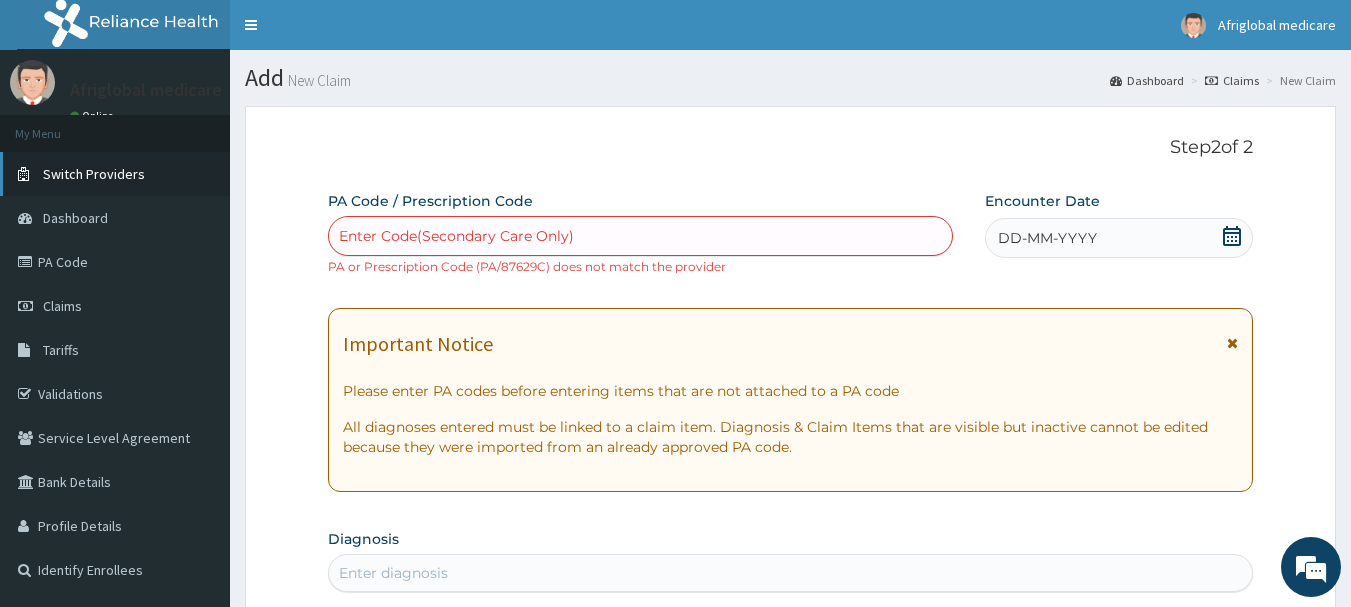 click on "Switch Providers" at bounding box center (94, 174) 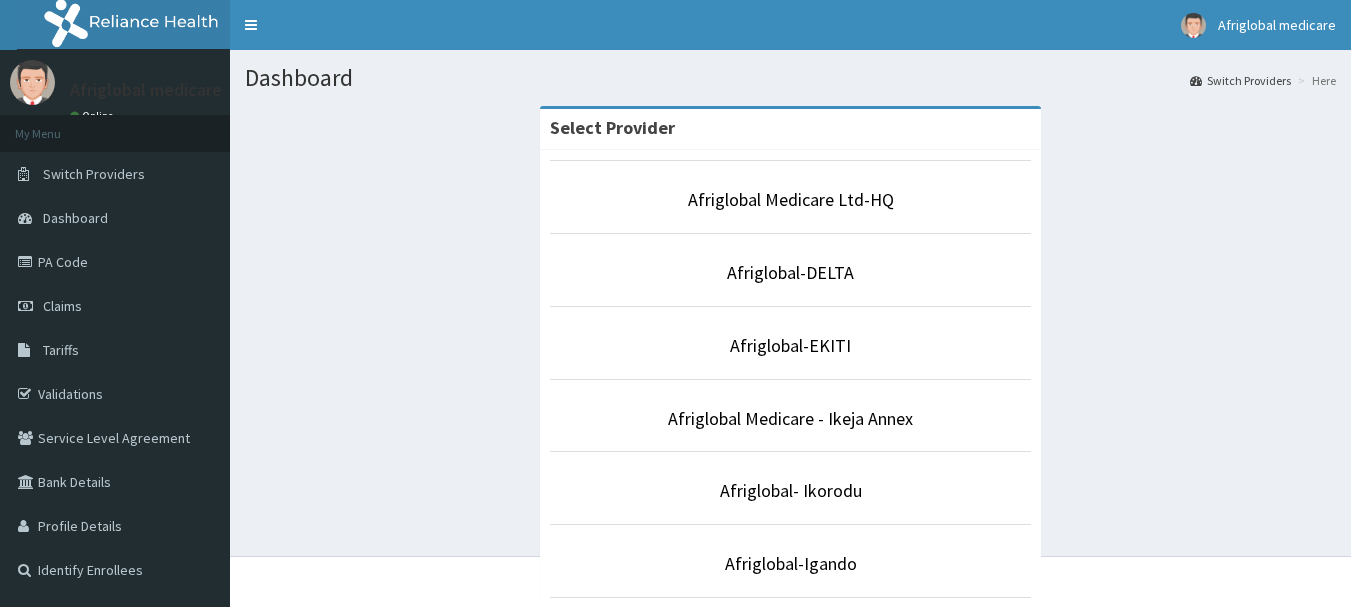scroll, scrollTop: 0, scrollLeft: 0, axis: both 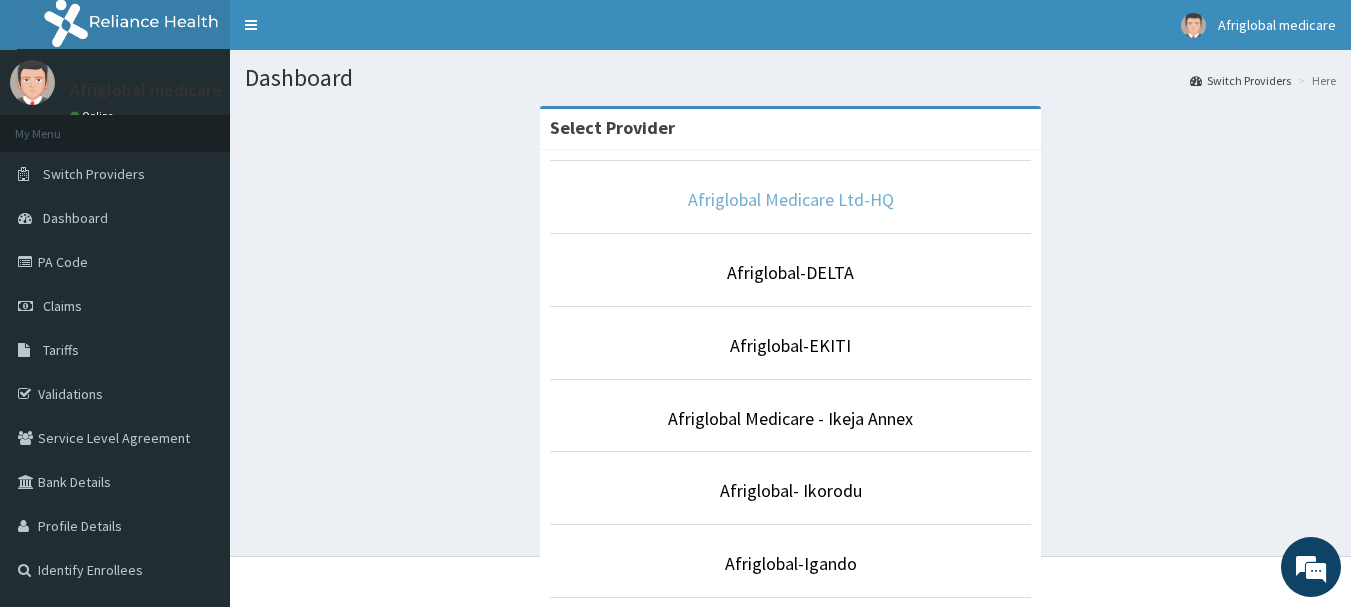 click on "Afriglobal Medicare Ltd-HQ" at bounding box center [791, 199] 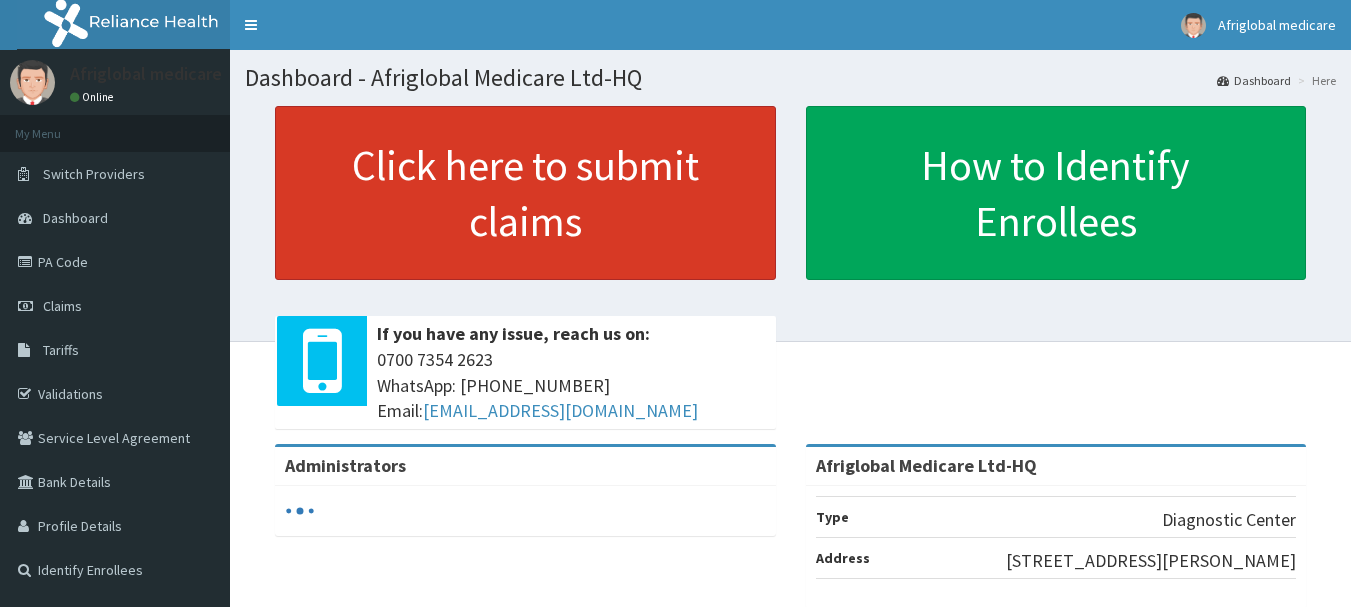 scroll, scrollTop: 0, scrollLeft: 0, axis: both 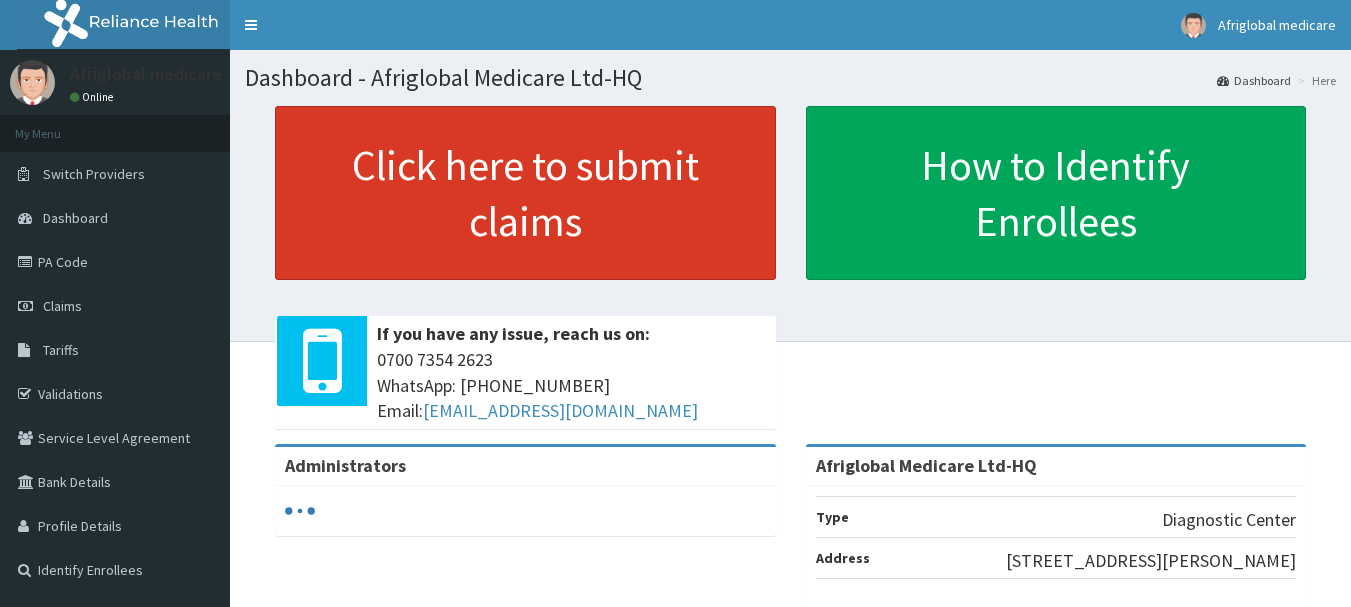 click on "Click here to submit claims" at bounding box center [525, 193] 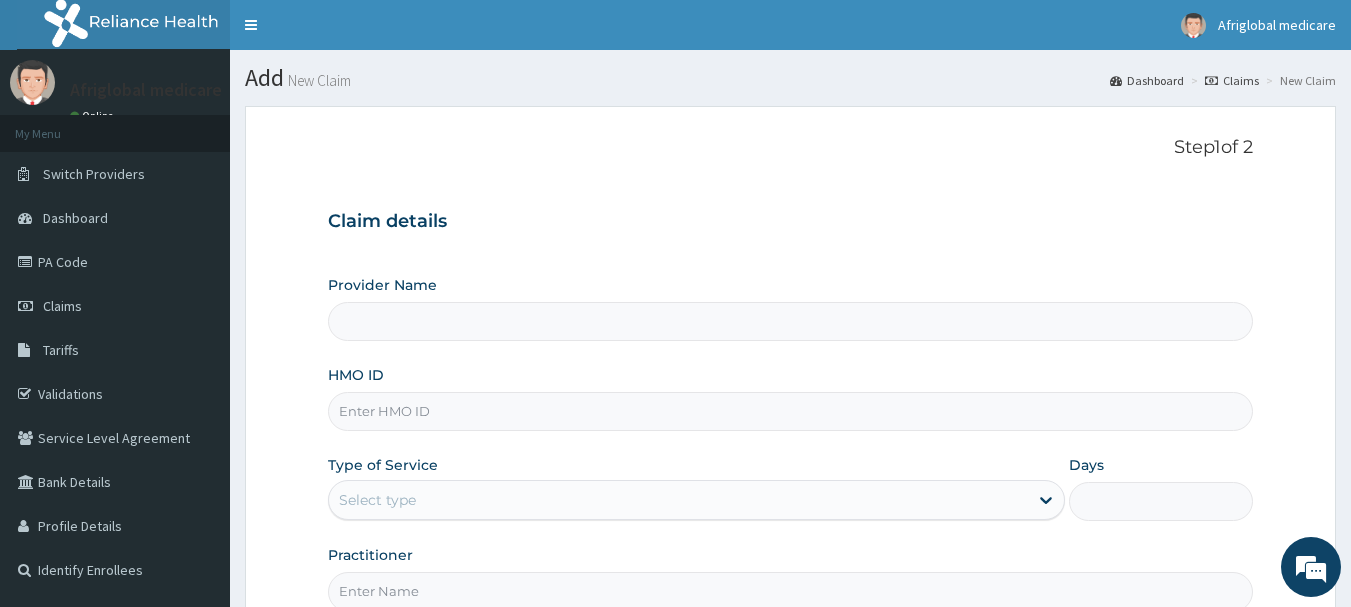 scroll, scrollTop: 0, scrollLeft: 0, axis: both 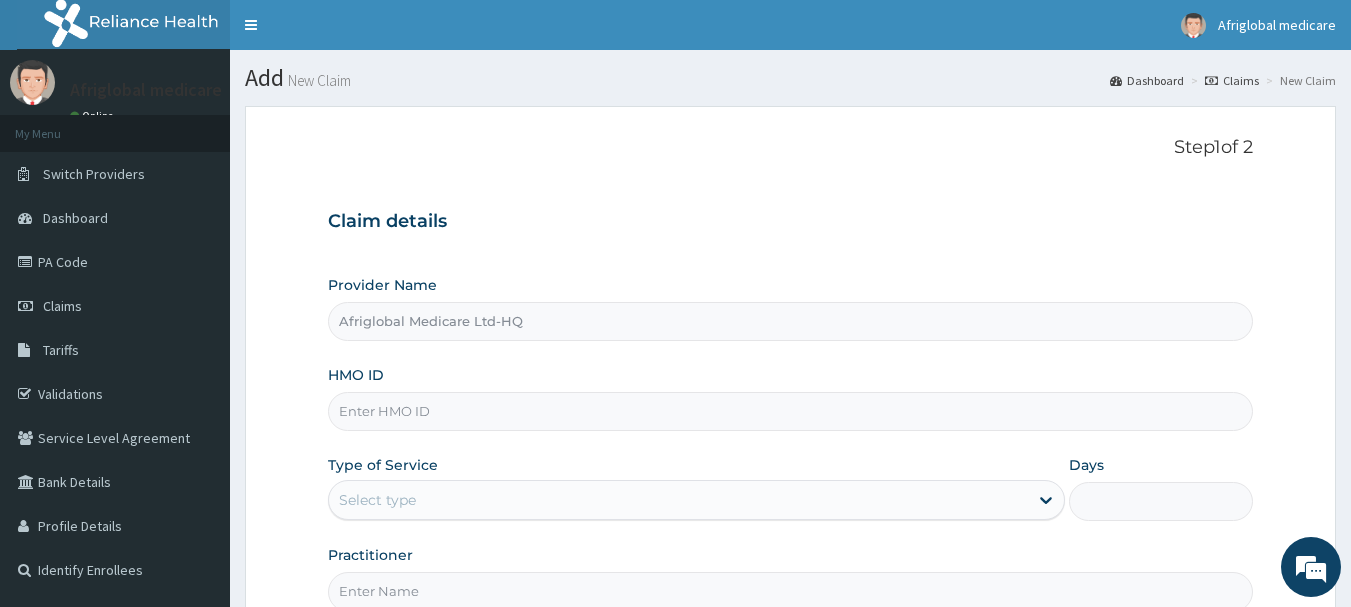 click on "HMO ID" at bounding box center [791, 411] 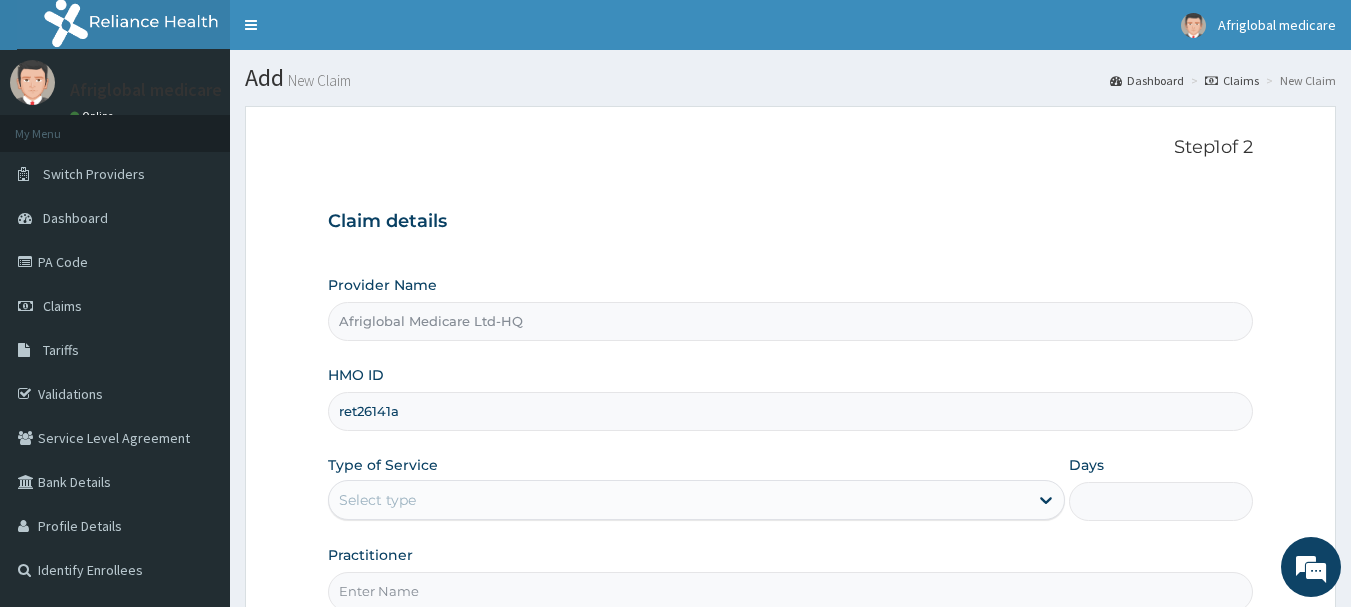 click on "ret26141a" at bounding box center [791, 411] 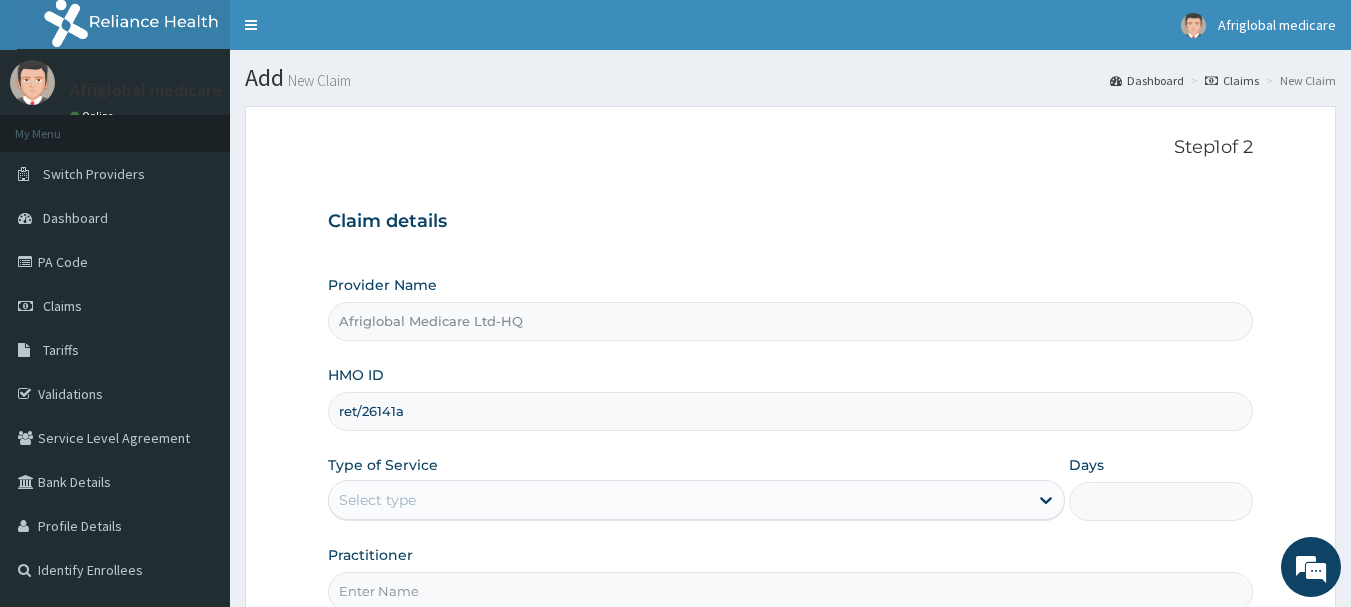 click on "ret/26141a" at bounding box center [791, 411] 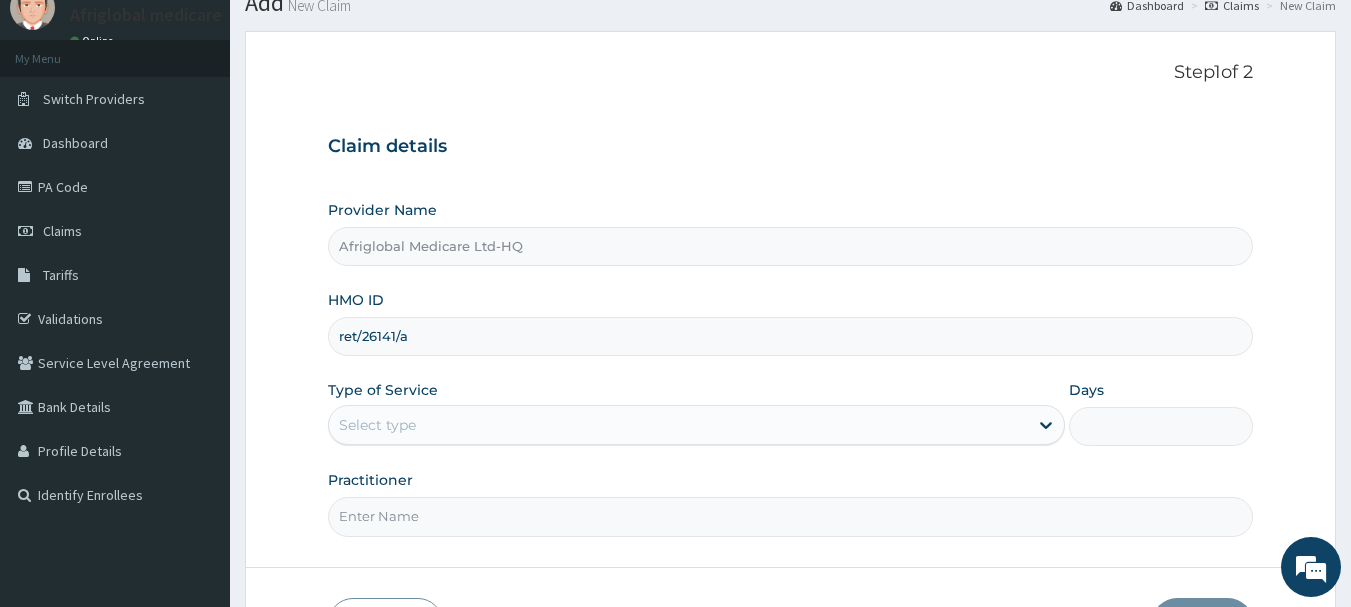 scroll, scrollTop: 215, scrollLeft: 0, axis: vertical 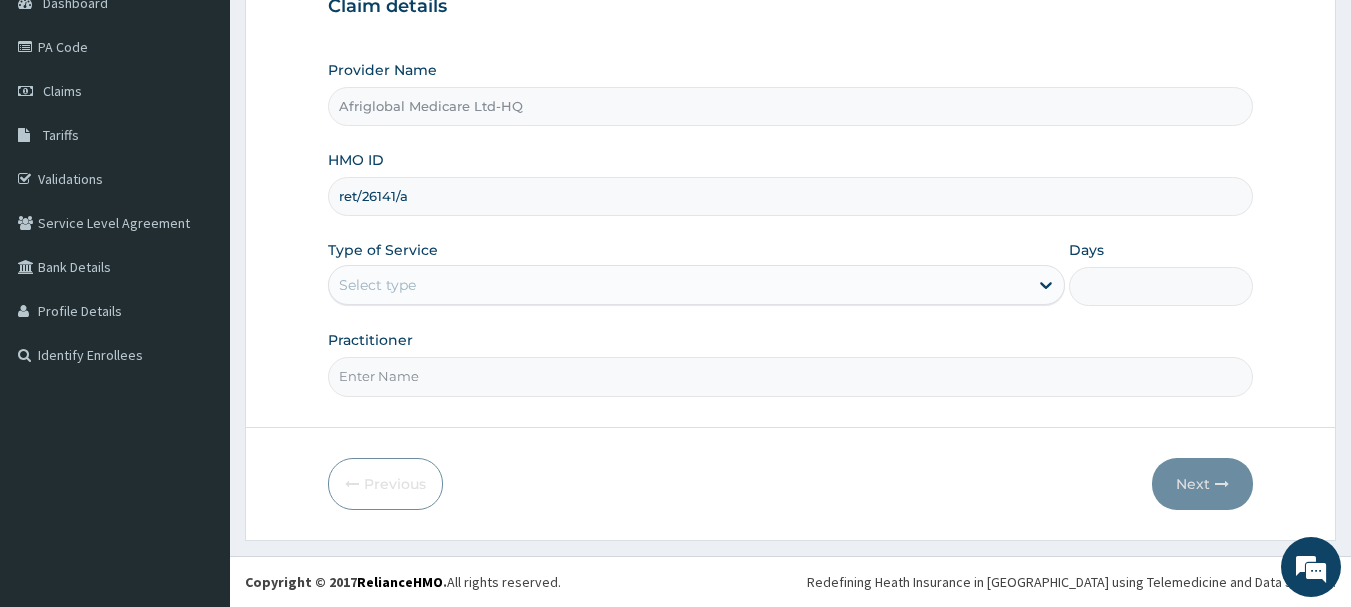 type on "ret/26141/a" 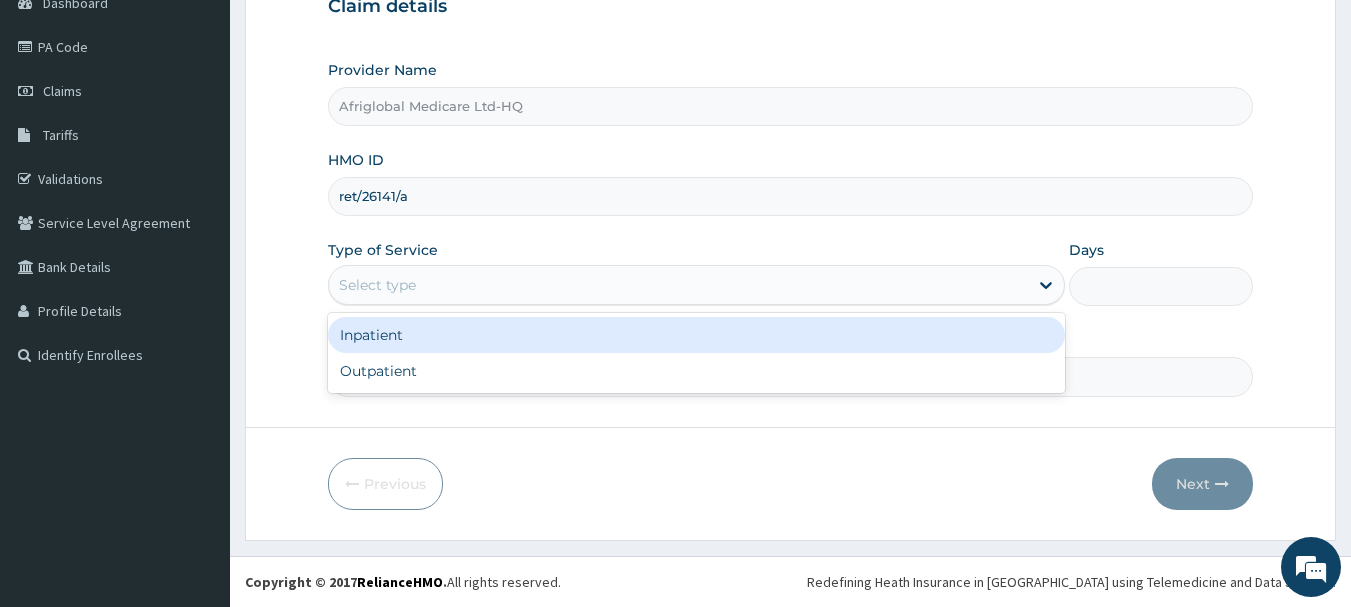 click on "Select type" at bounding box center (377, 285) 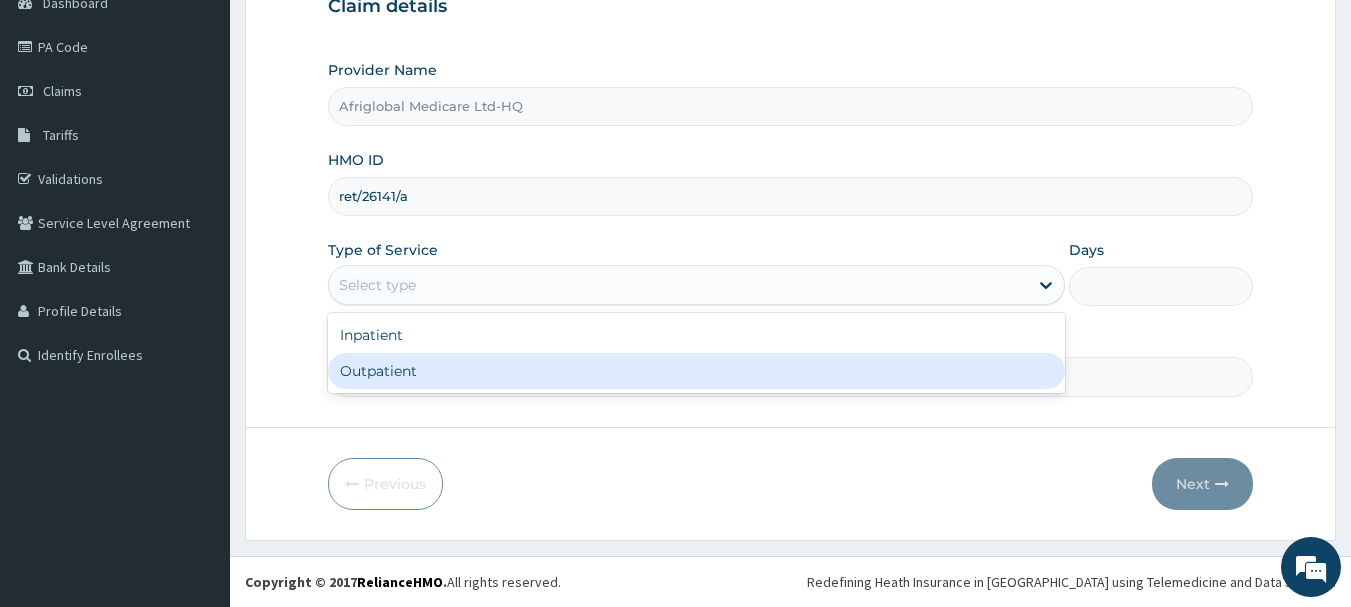 click on "Outpatient" at bounding box center [696, 371] 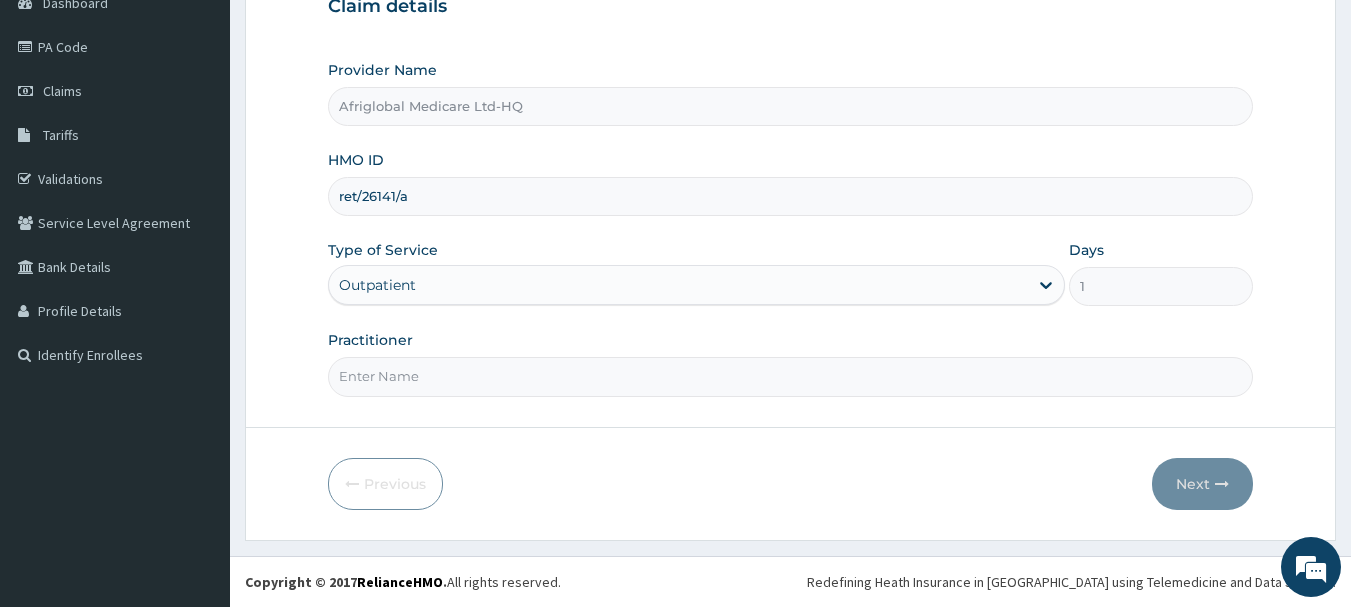 click on "Practitioner" at bounding box center [791, 376] 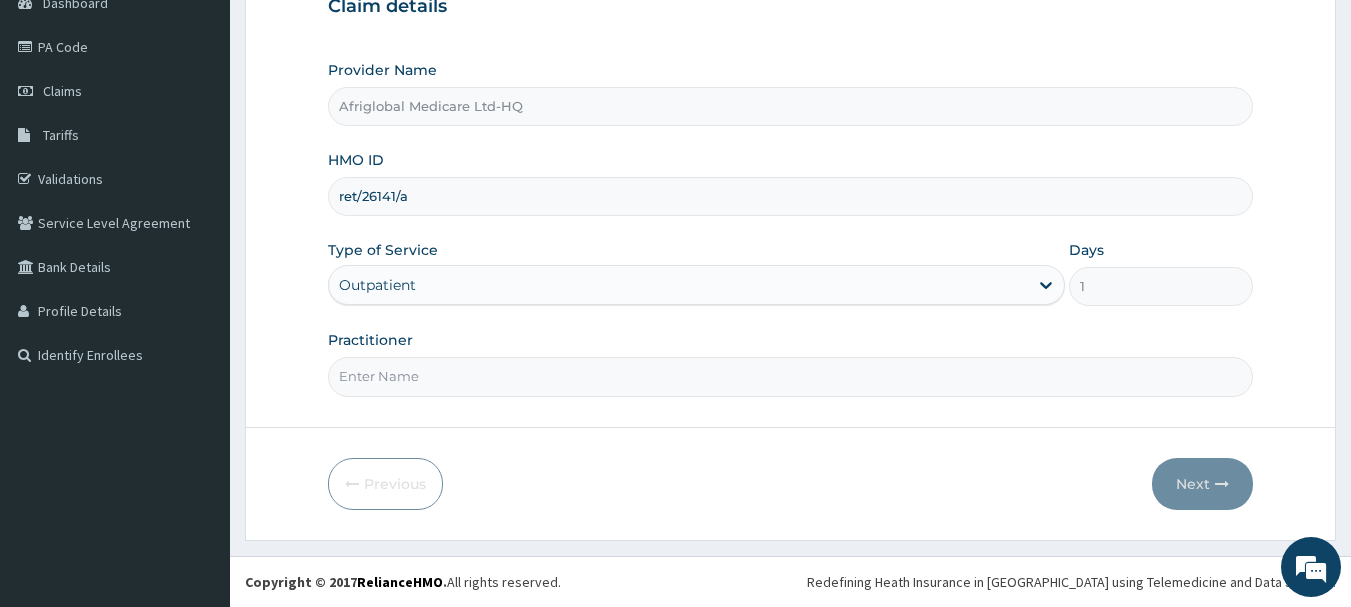 scroll, scrollTop: 0, scrollLeft: 0, axis: both 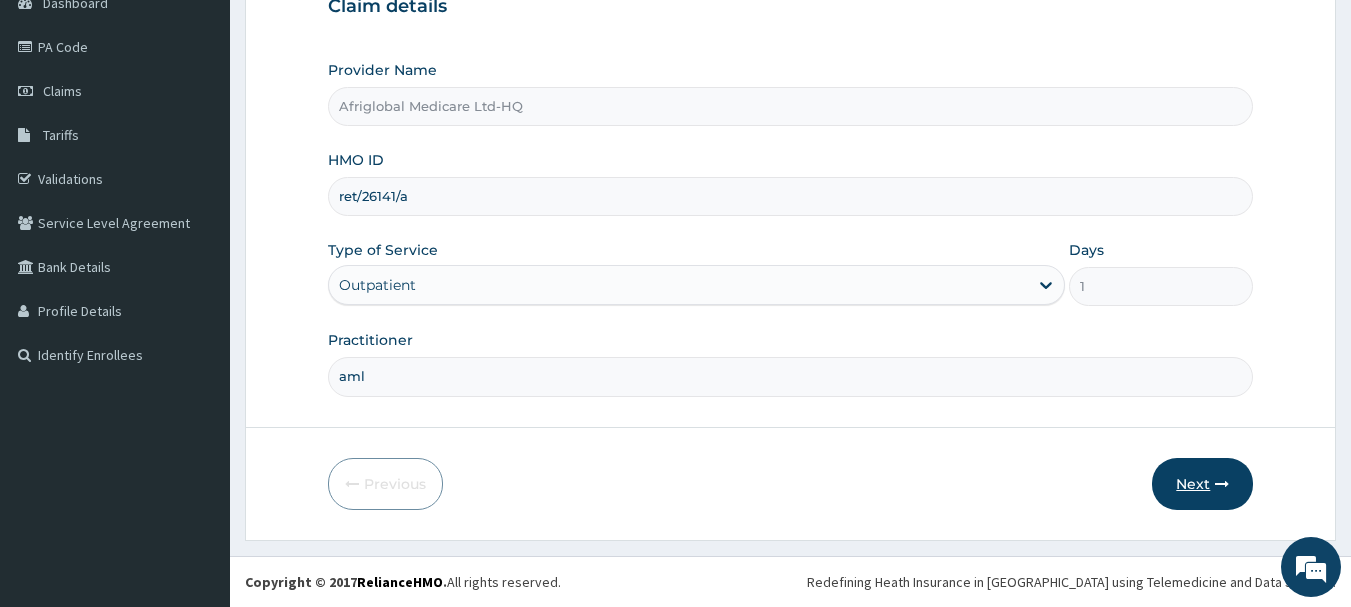 click on "Next" at bounding box center [1202, 484] 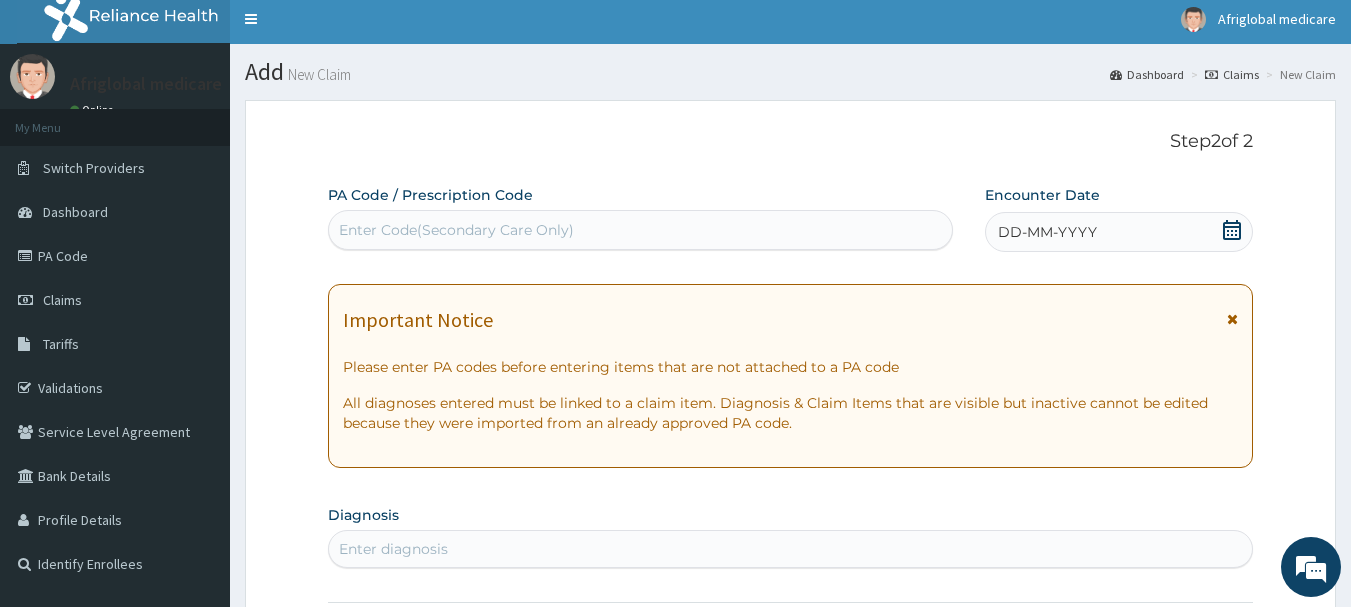 scroll, scrollTop: 0, scrollLeft: 0, axis: both 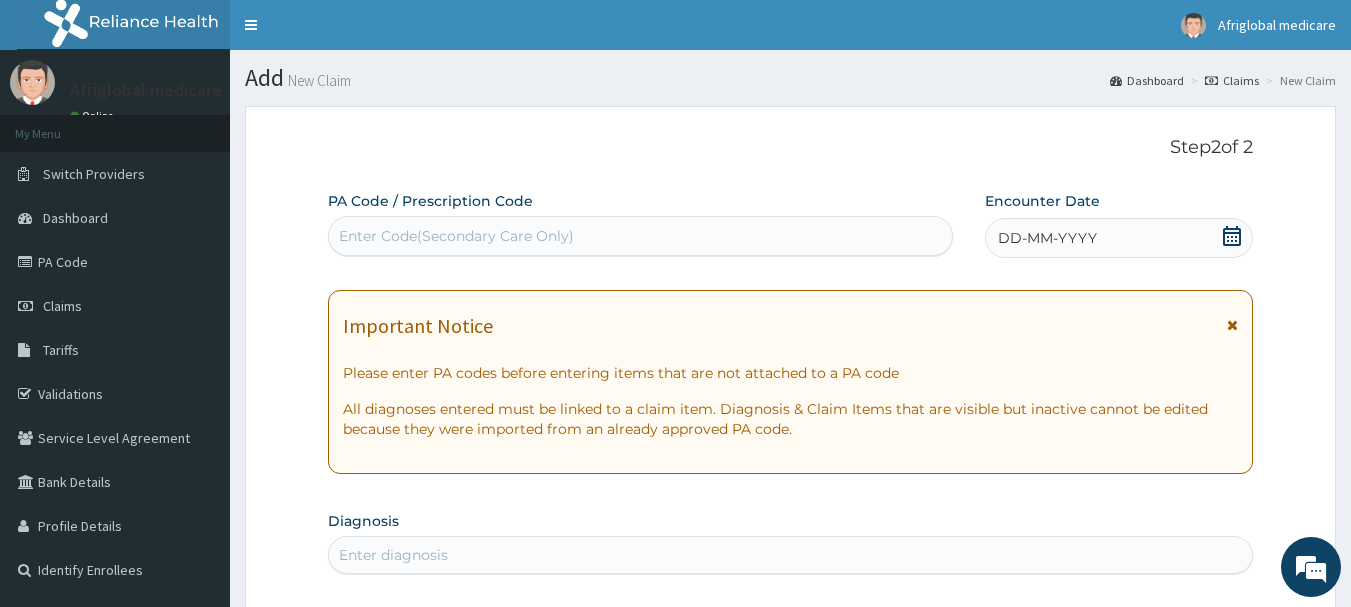 click on "Enter Code(Secondary Care Only)" at bounding box center [456, 236] 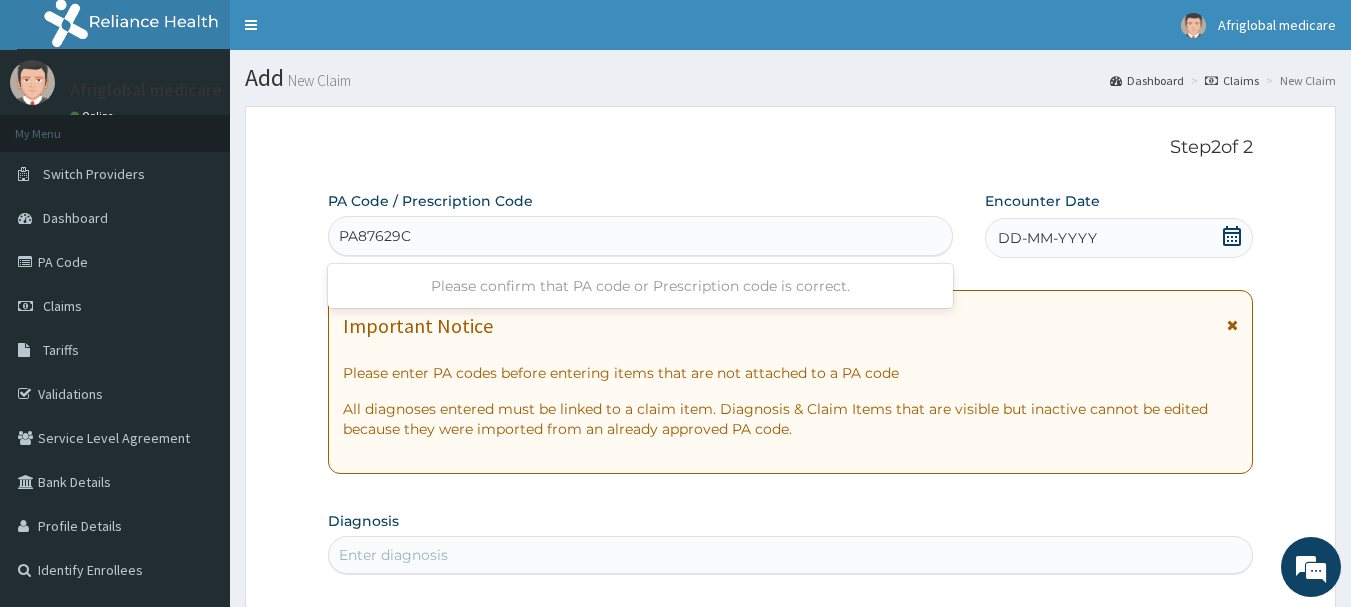 click on "PA87629C" at bounding box center (375, 236) 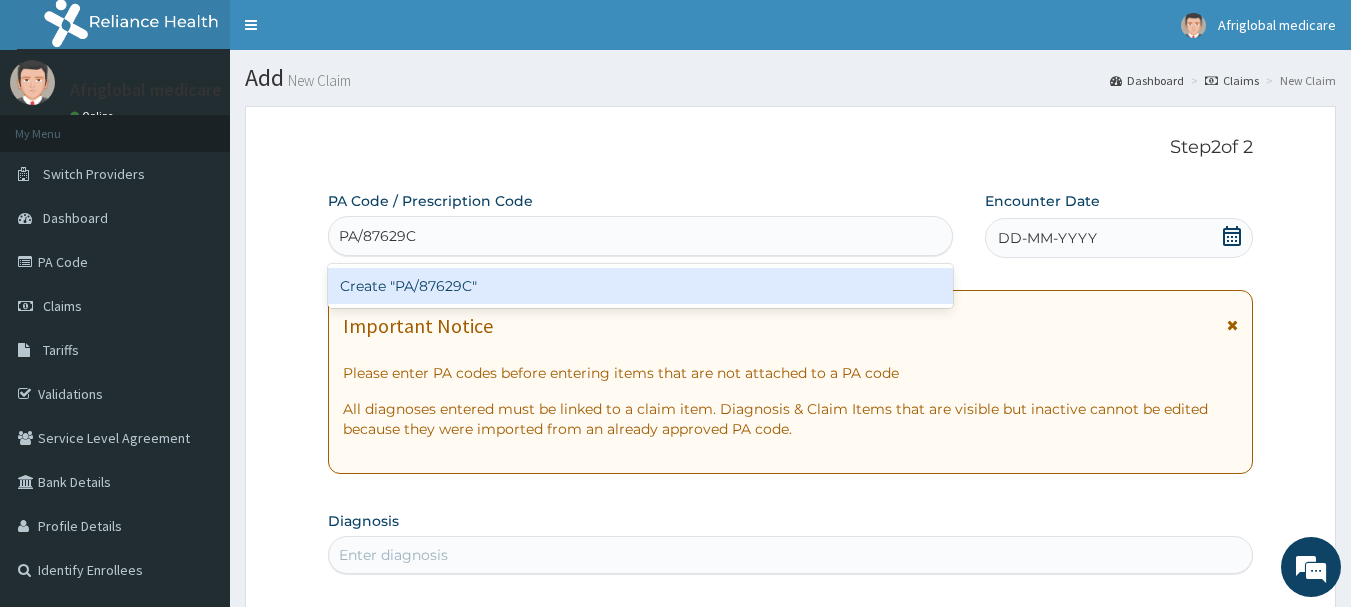 click on "Create "PA/87629C"" at bounding box center [641, 286] 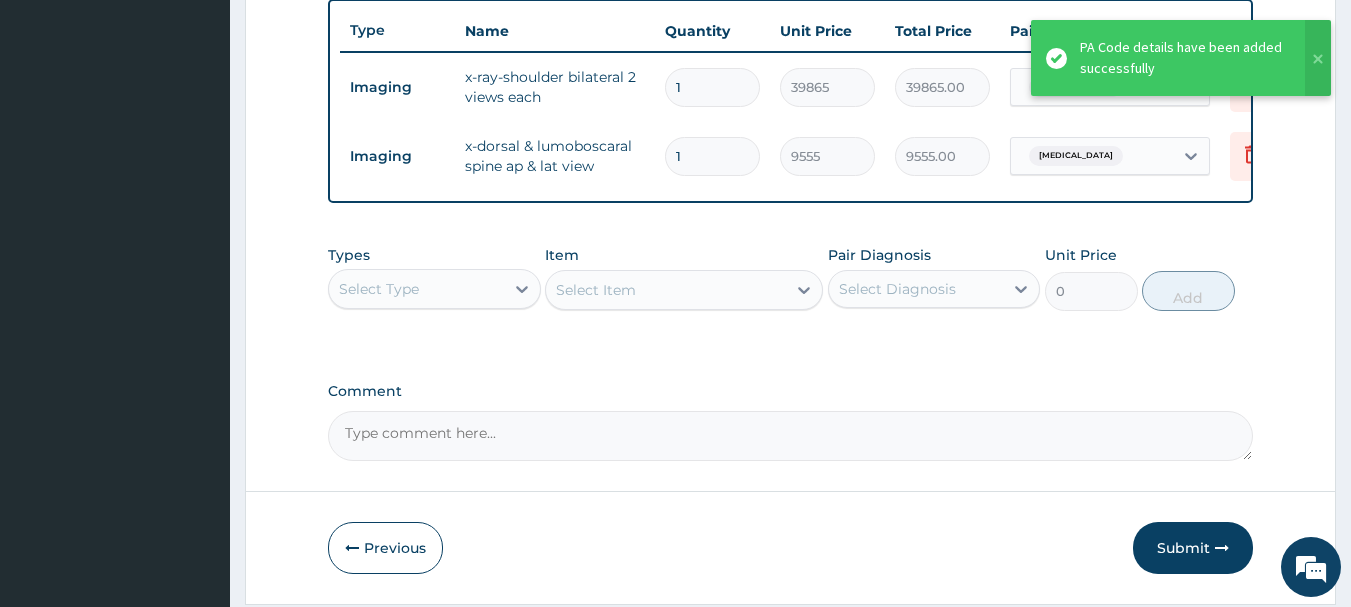 scroll, scrollTop: 698, scrollLeft: 0, axis: vertical 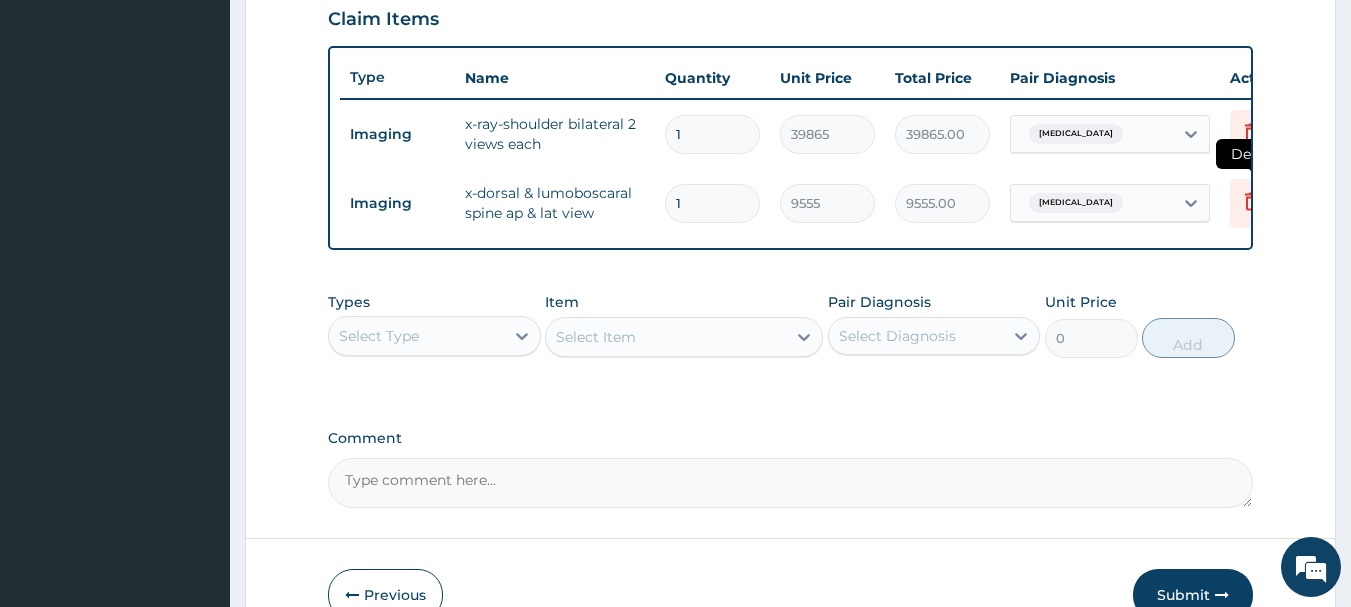 click 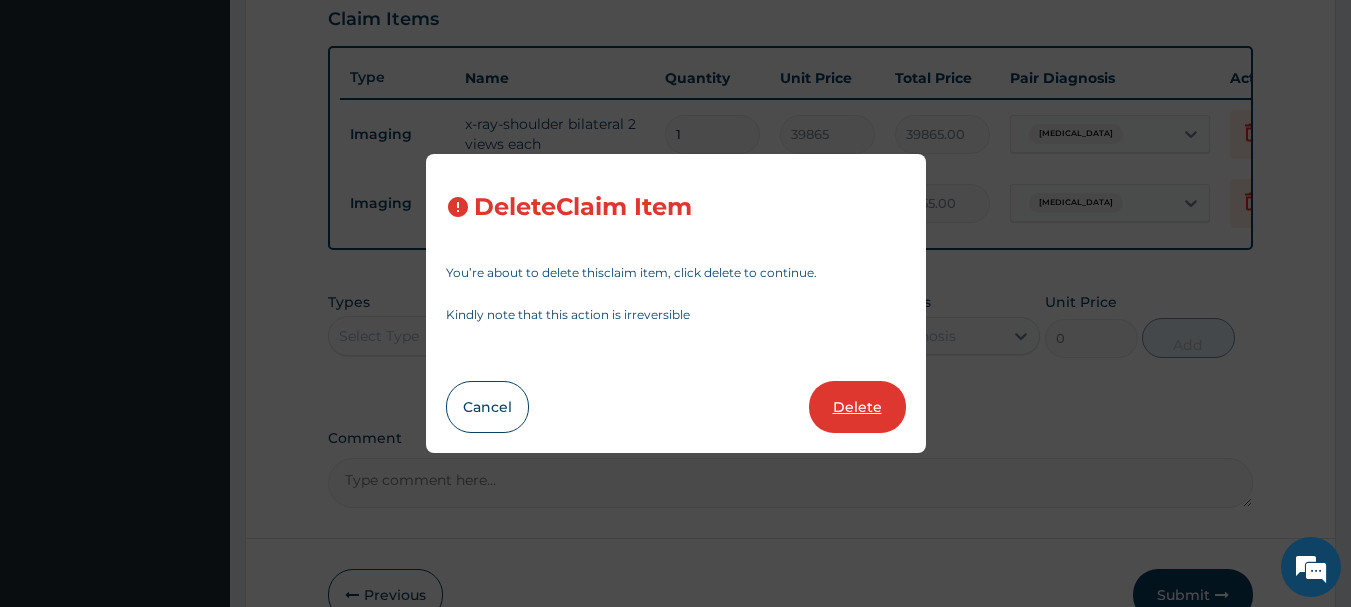 click on "Delete" at bounding box center [857, 407] 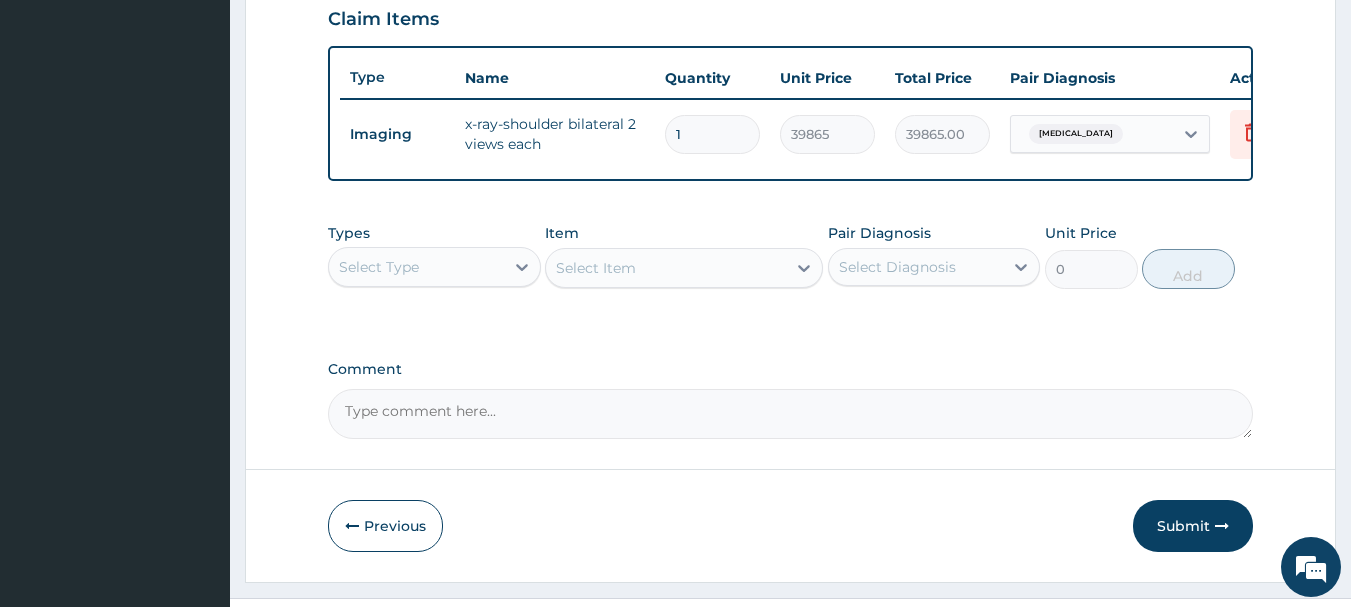 click on "Select Type" at bounding box center (416, 267) 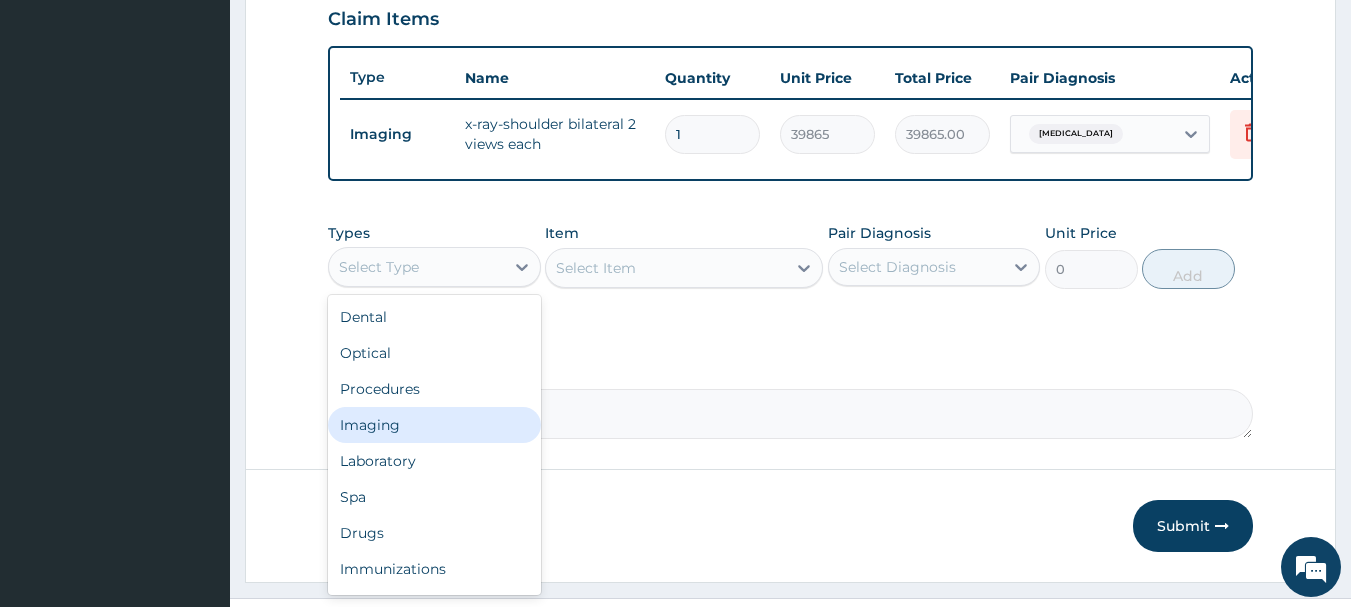 click on "Imaging" at bounding box center [434, 425] 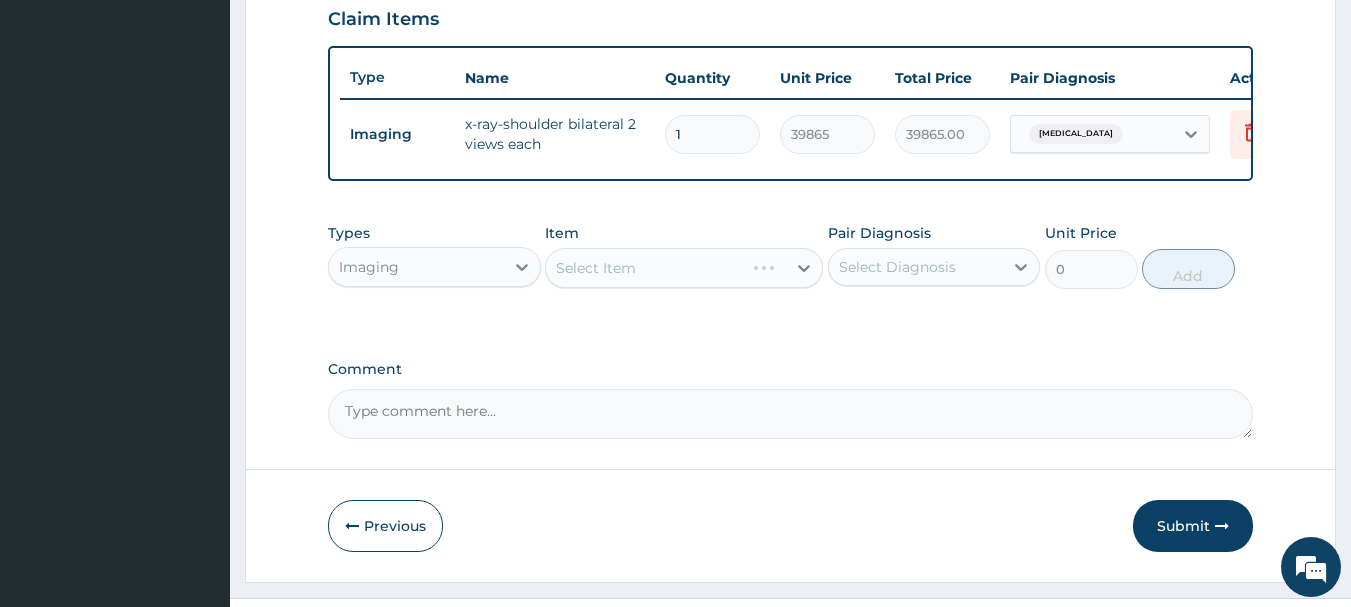 click on "Select Item" at bounding box center [684, 268] 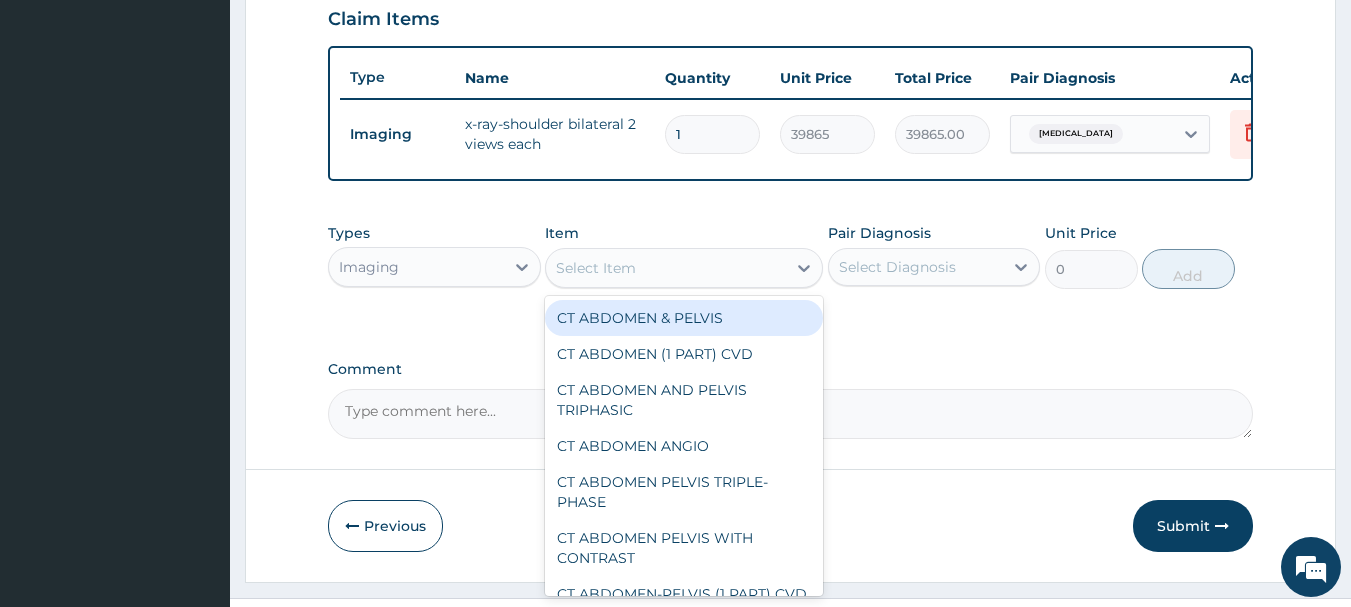 click on "Select Item" at bounding box center (666, 268) 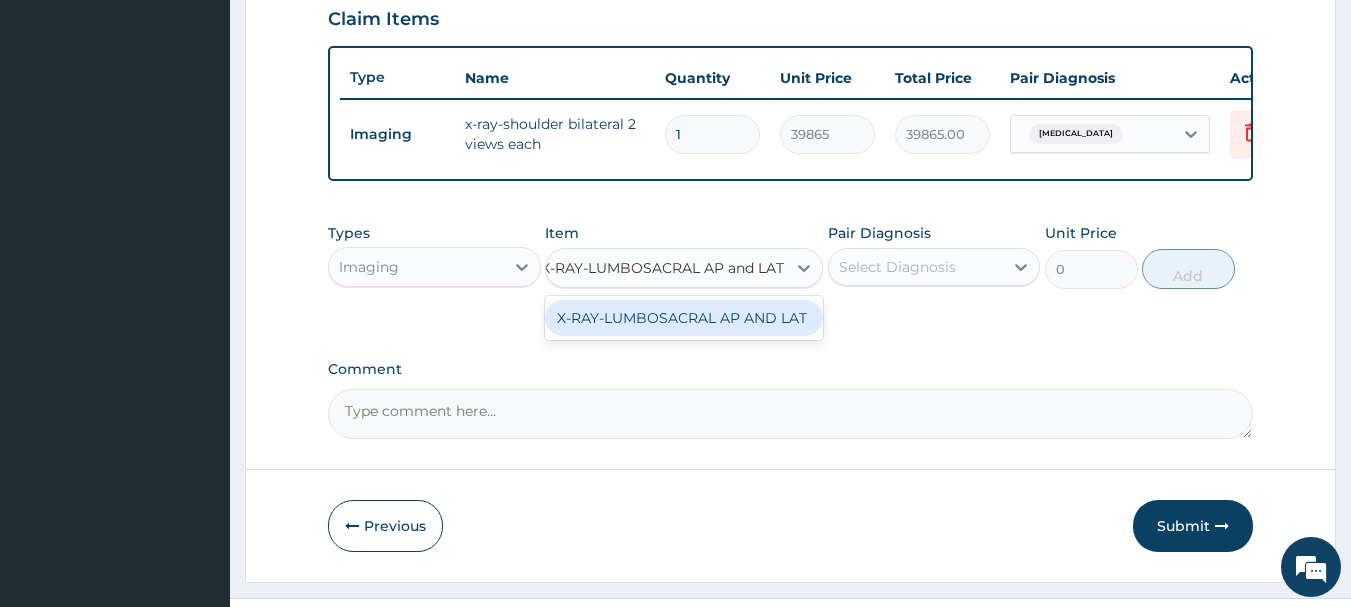 type 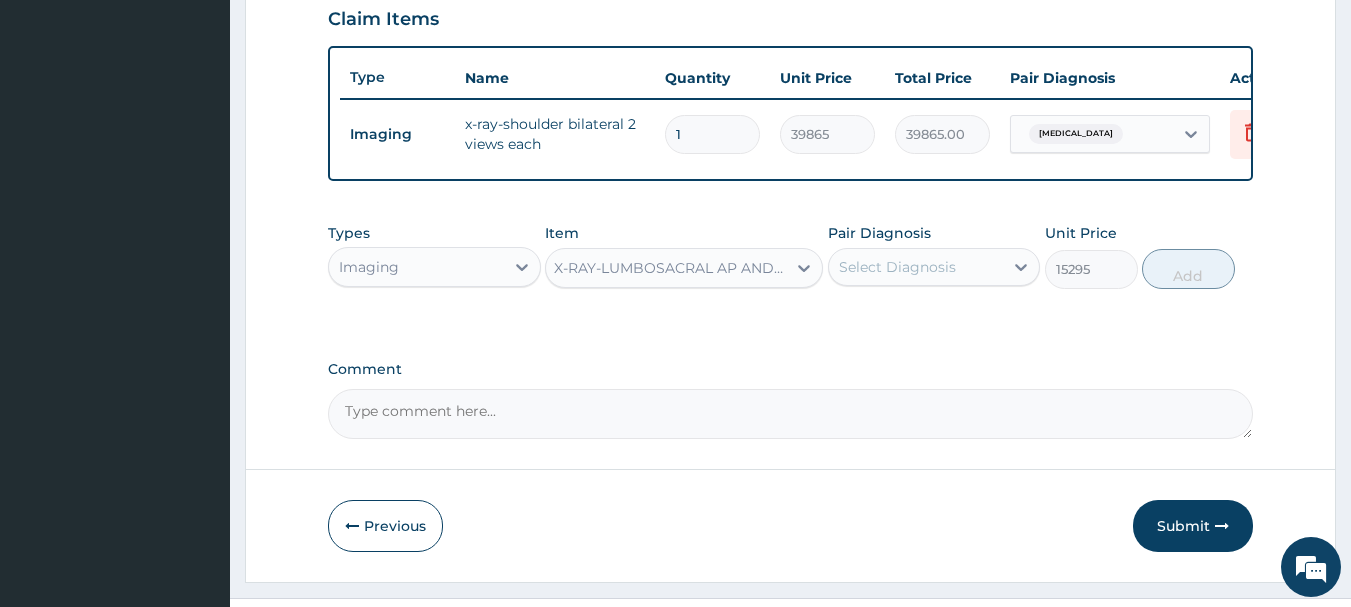 scroll, scrollTop: 0, scrollLeft: 2, axis: horizontal 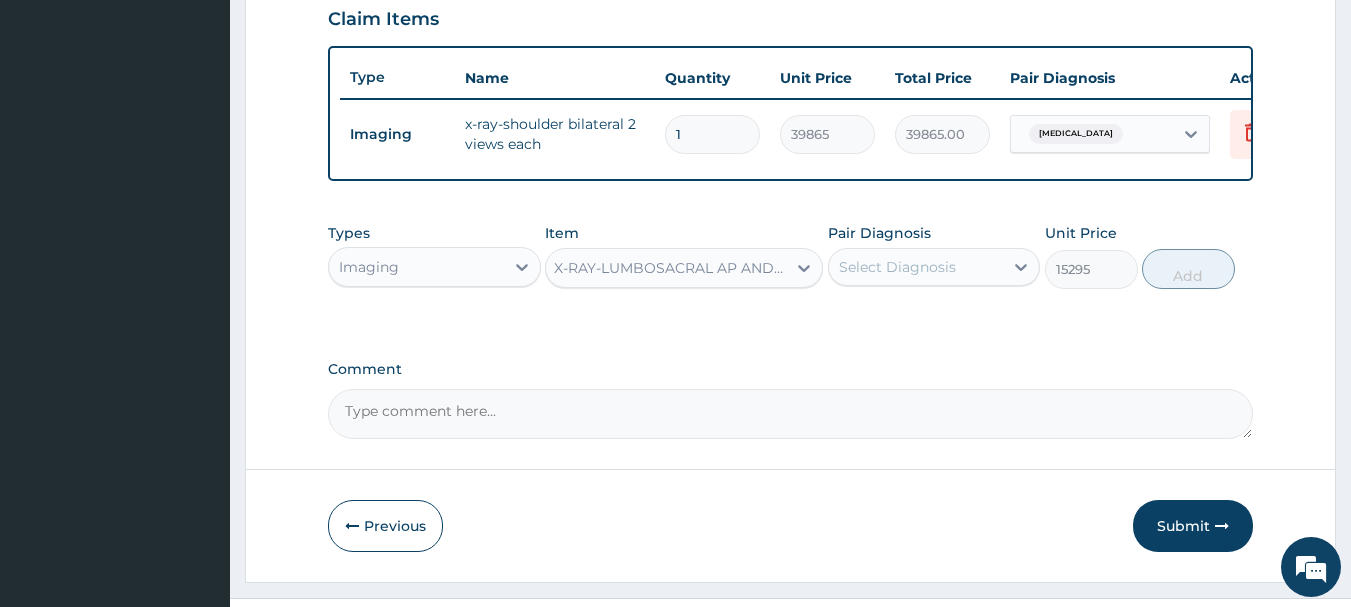 click on "Select Diagnosis" at bounding box center [897, 267] 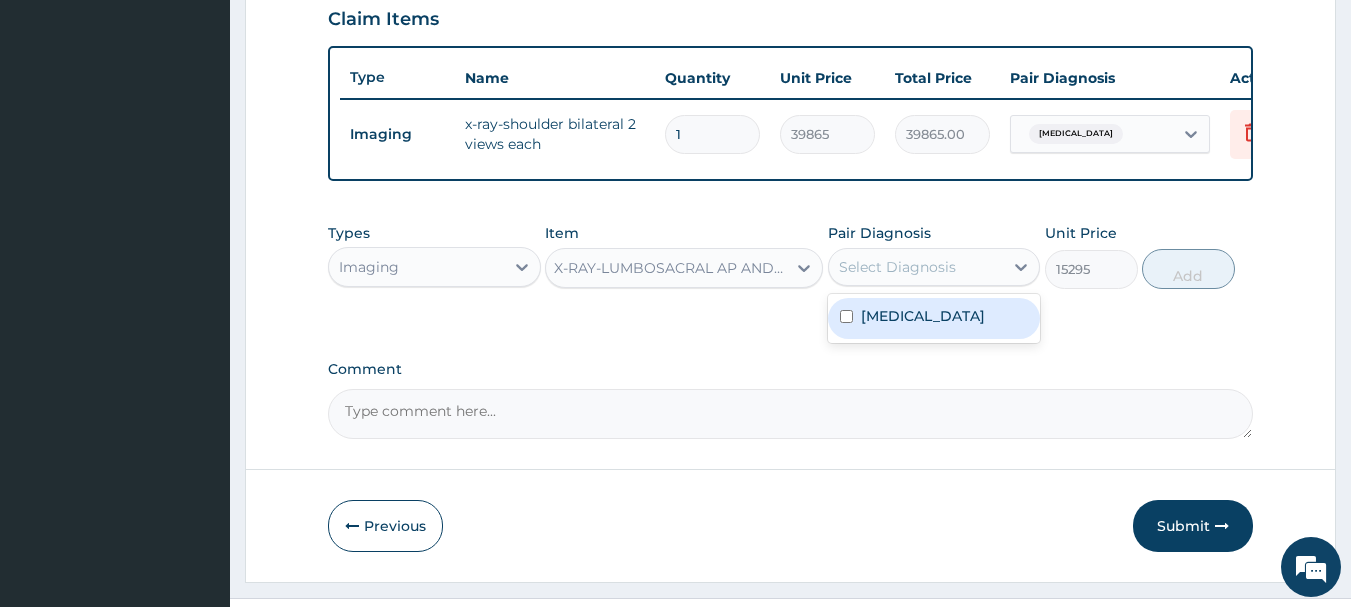 click on "Lumbar spondylosis" at bounding box center [923, 316] 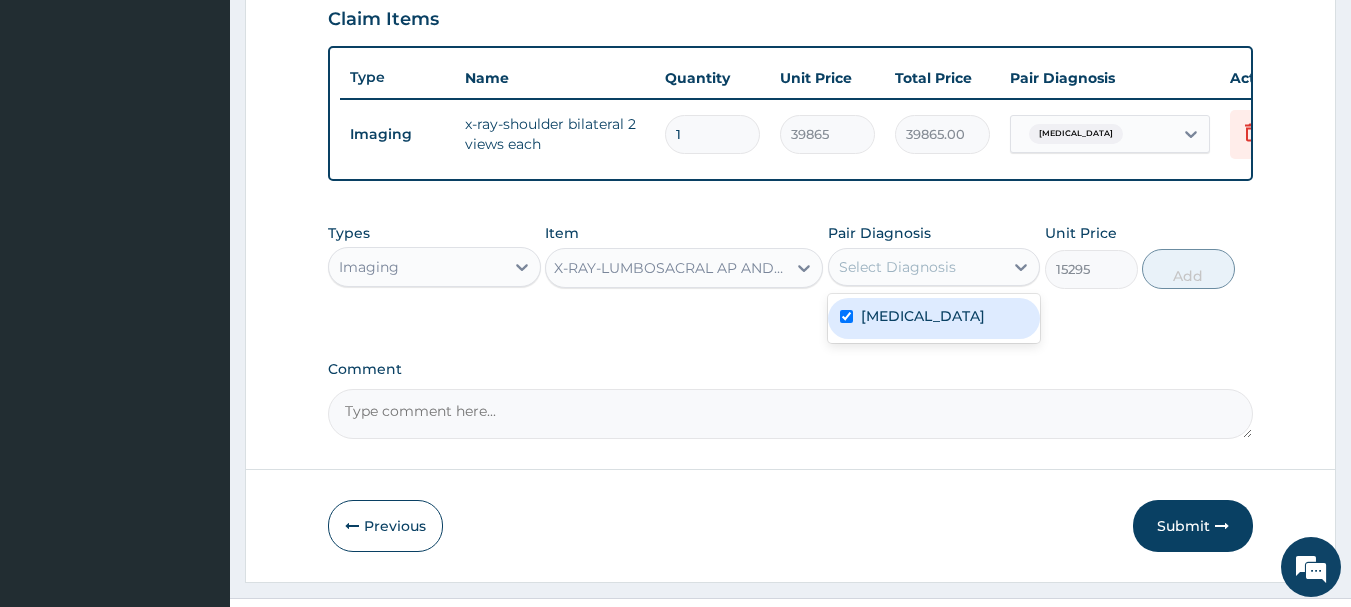 checkbox on "true" 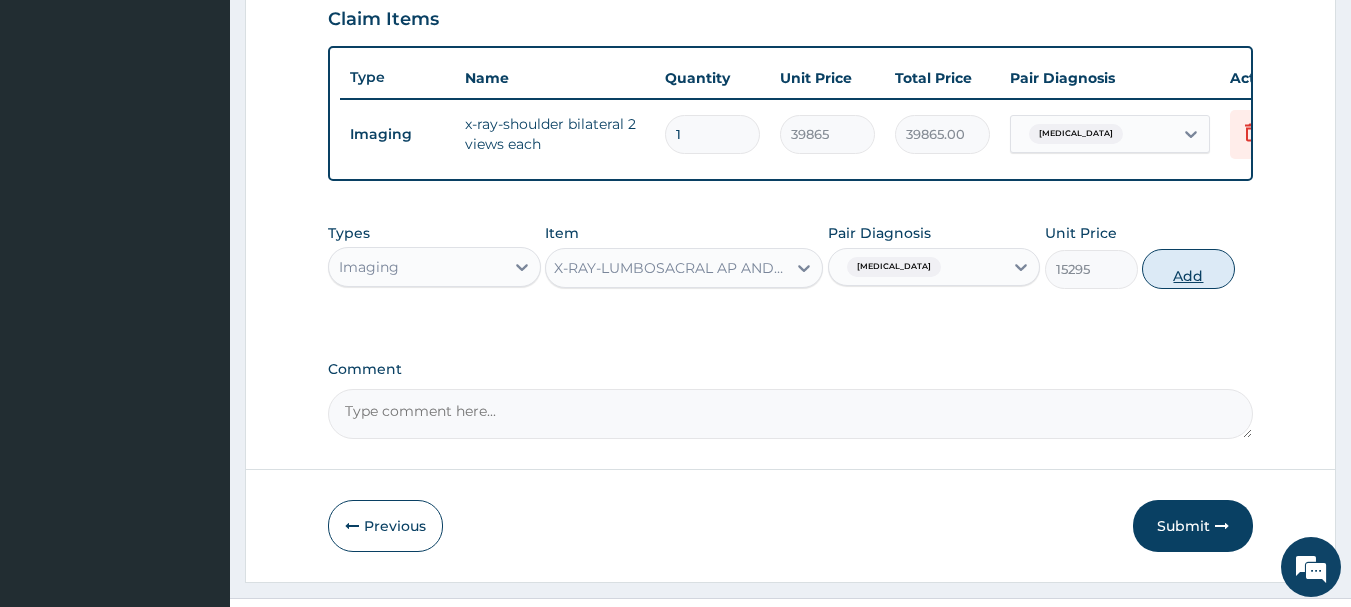 click on "Add" at bounding box center (1188, 269) 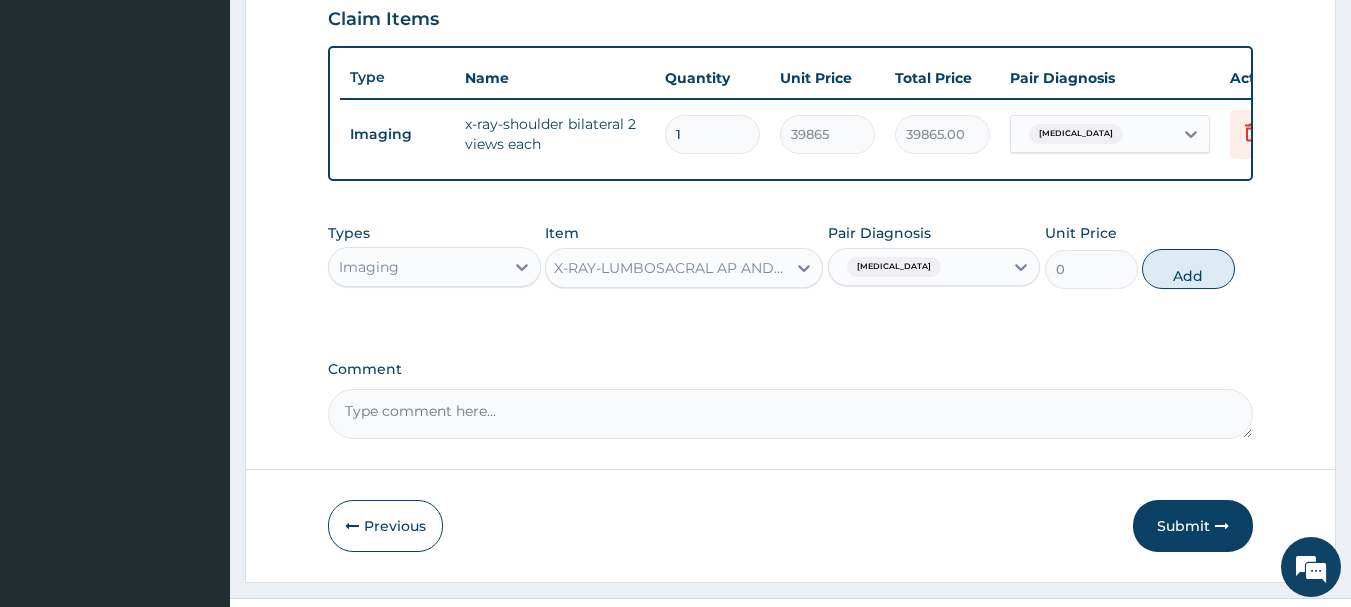scroll, scrollTop: 0, scrollLeft: 0, axis: both 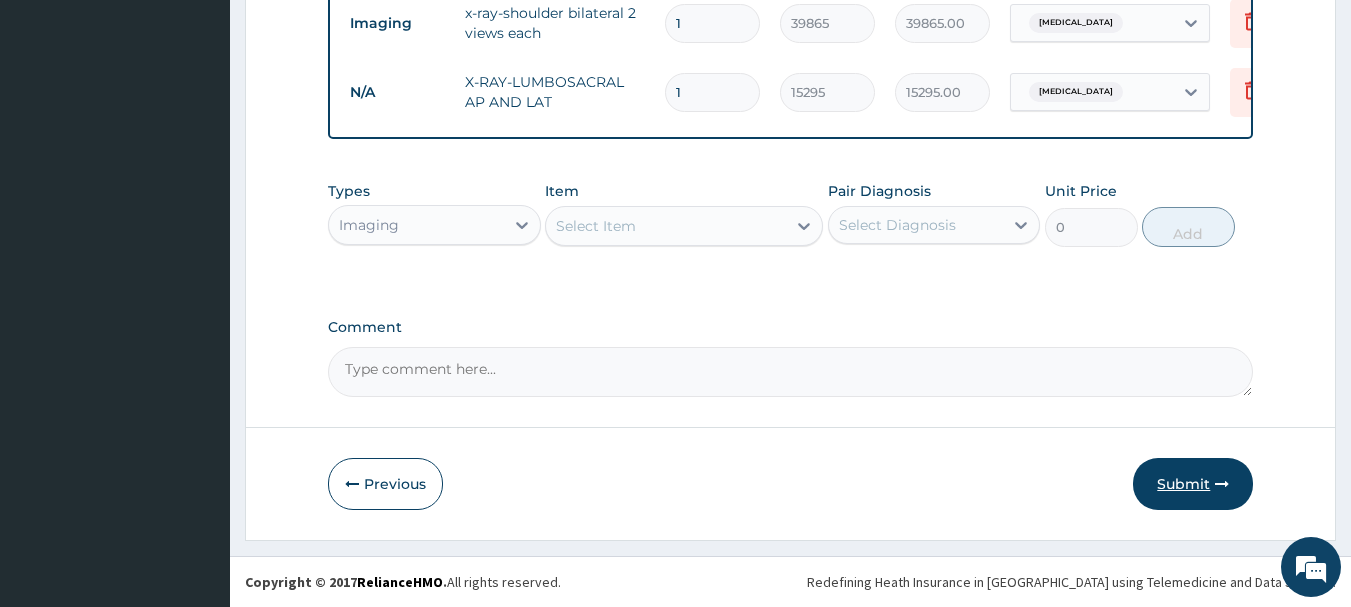 click on "Submit" at bounding box center (1193, 484) 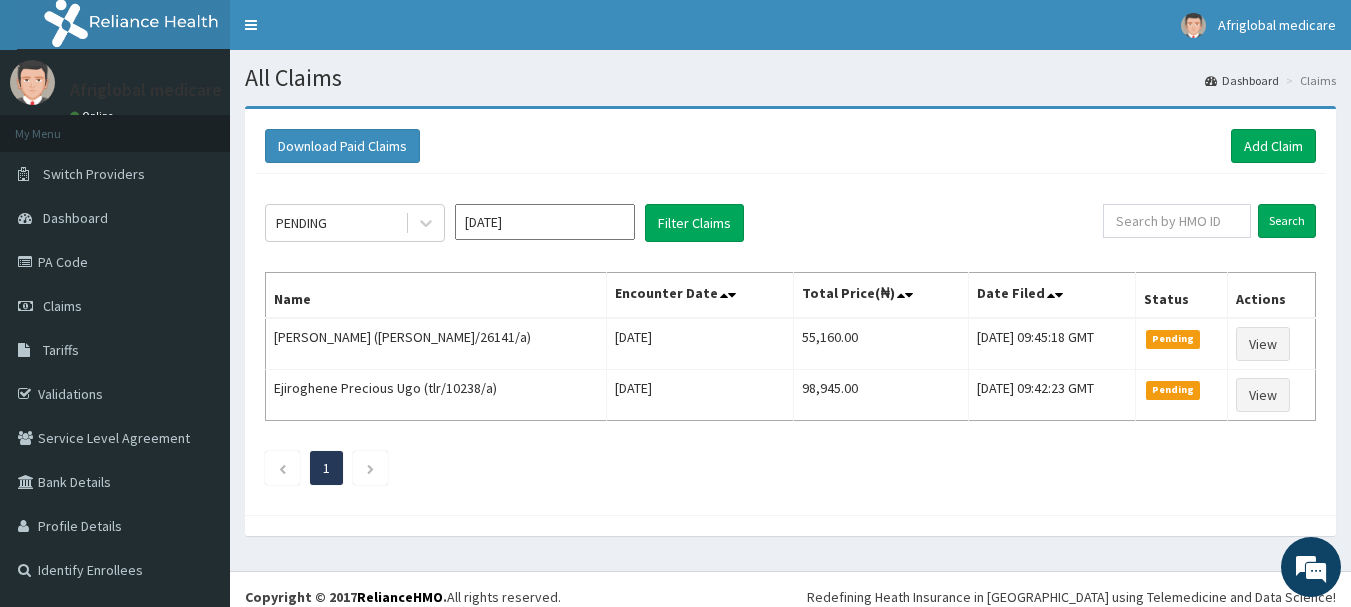 scroll, scrollTop: 0, scrollLeft: 0, axis: both 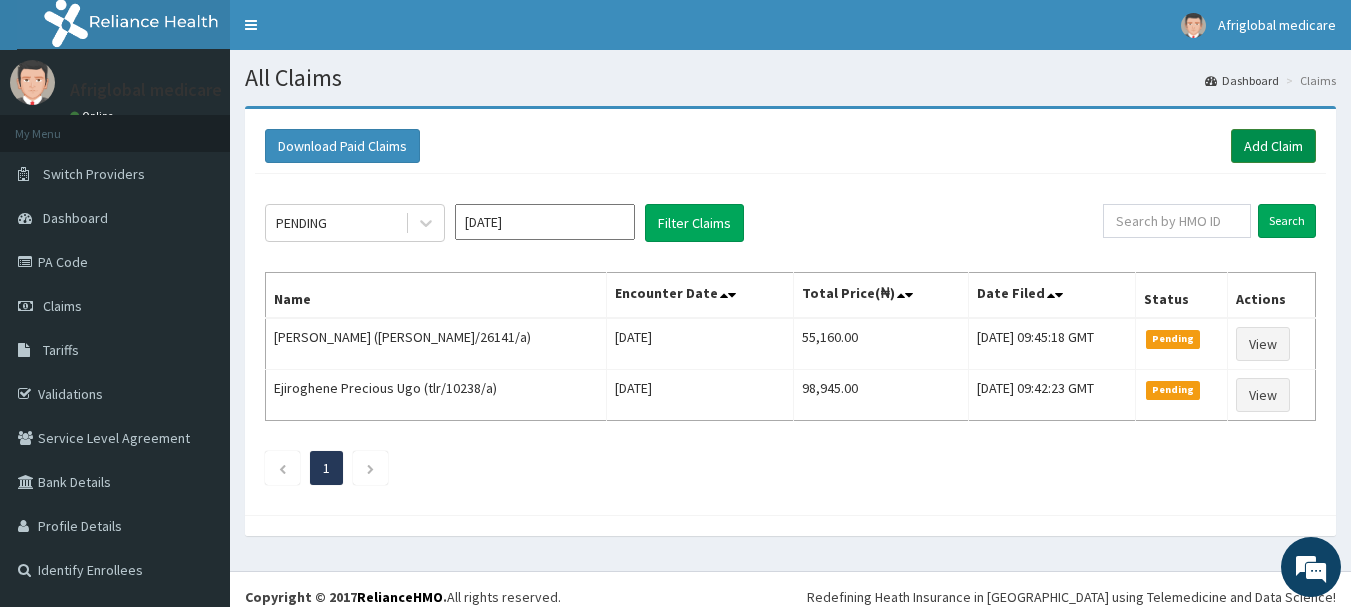 click on "Add Claim" at bounding box center [1273, 146] 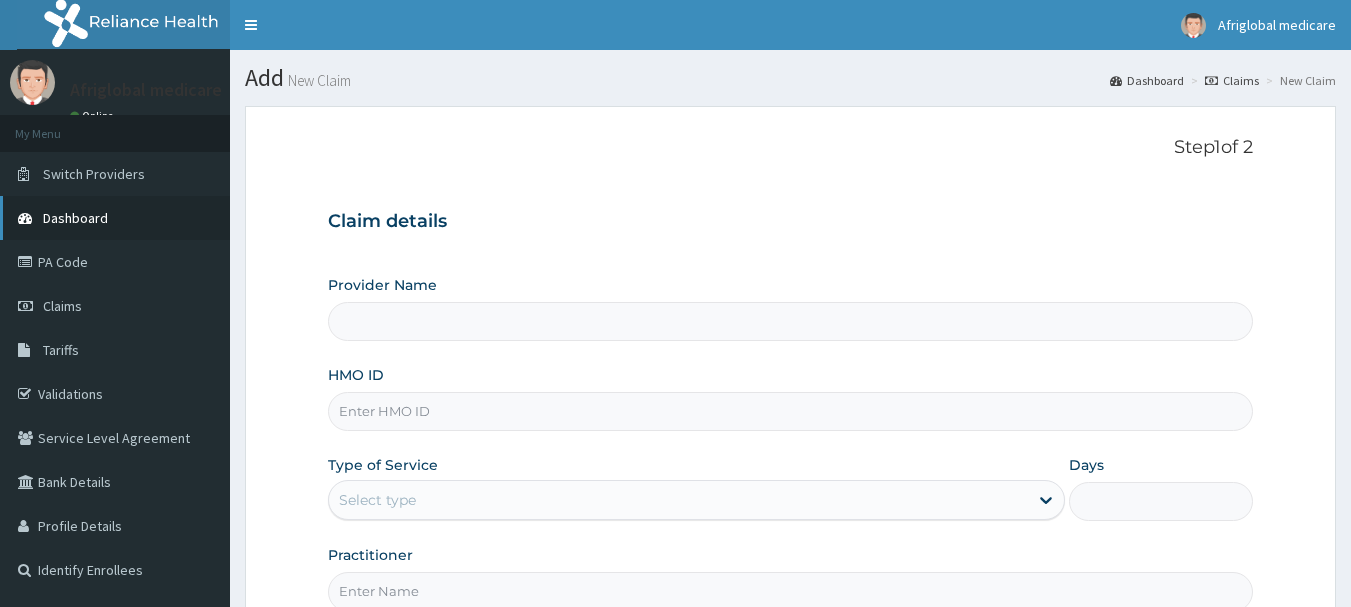 scroll, scrollTop: 0, scrollLeft: 0, axis: both 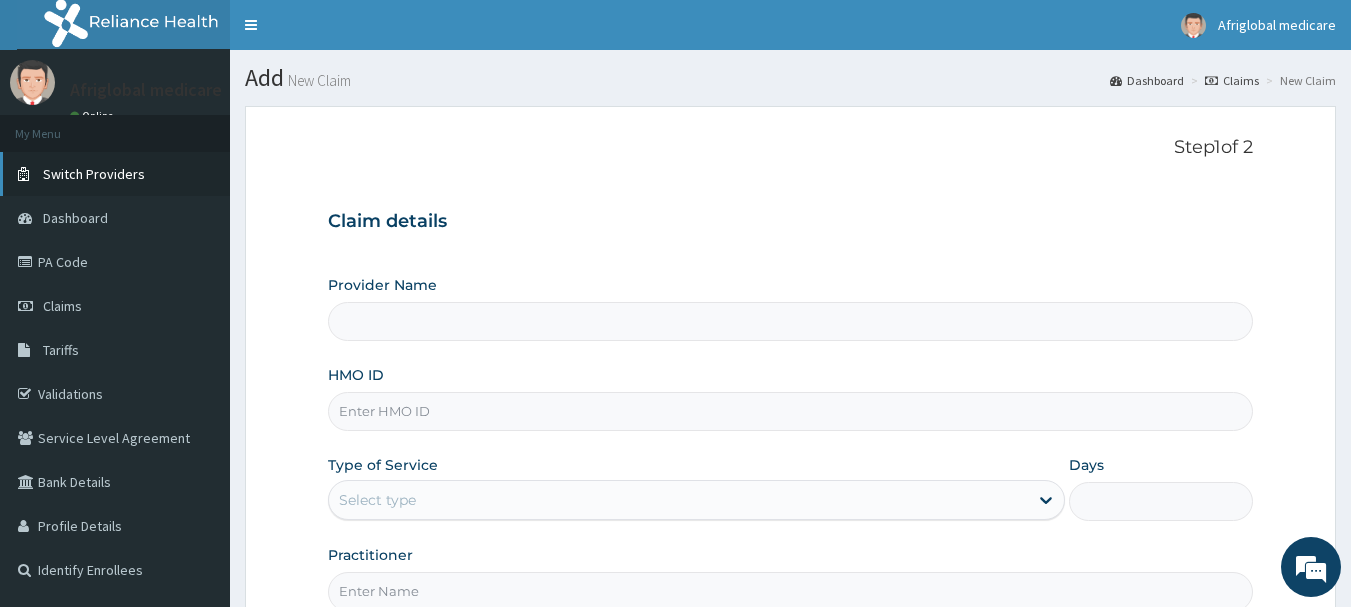 click on "Switch Providers" at bounding box center [94, 174] 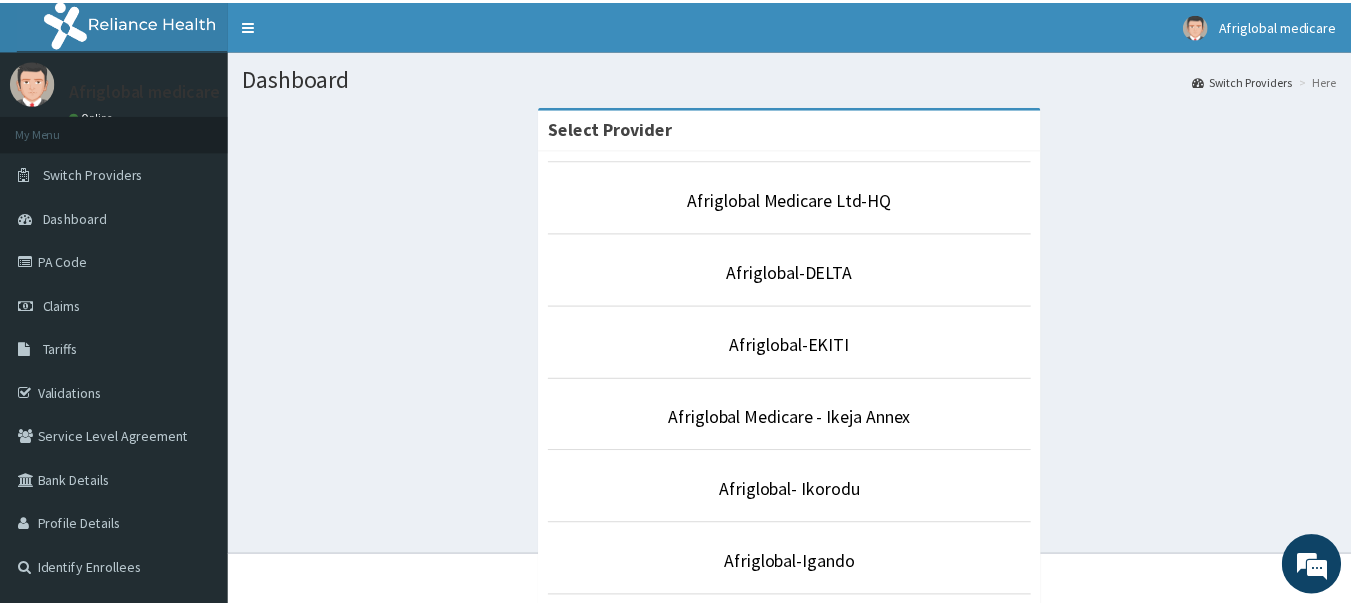 scroll, scrollTop: 0, scrollLeft: 0, axis: both 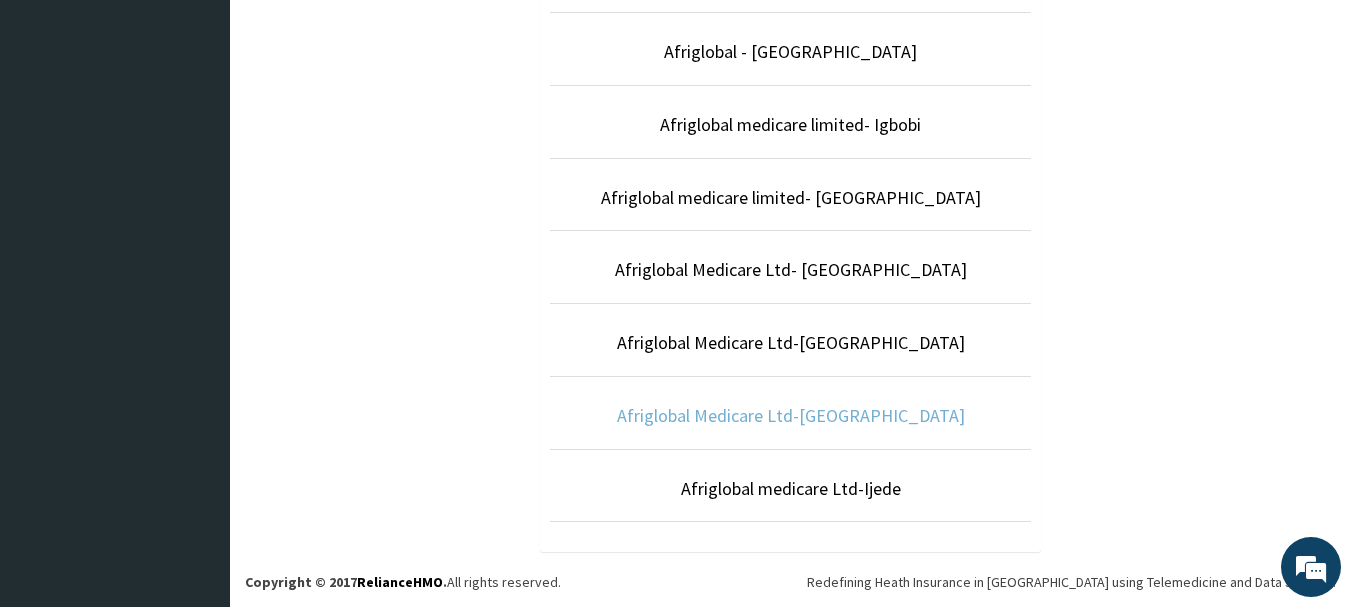 click on "Afriglobal Medicare Ltd-[GEOGRAPHIC_DATA]" at bounding box center [791, 415] 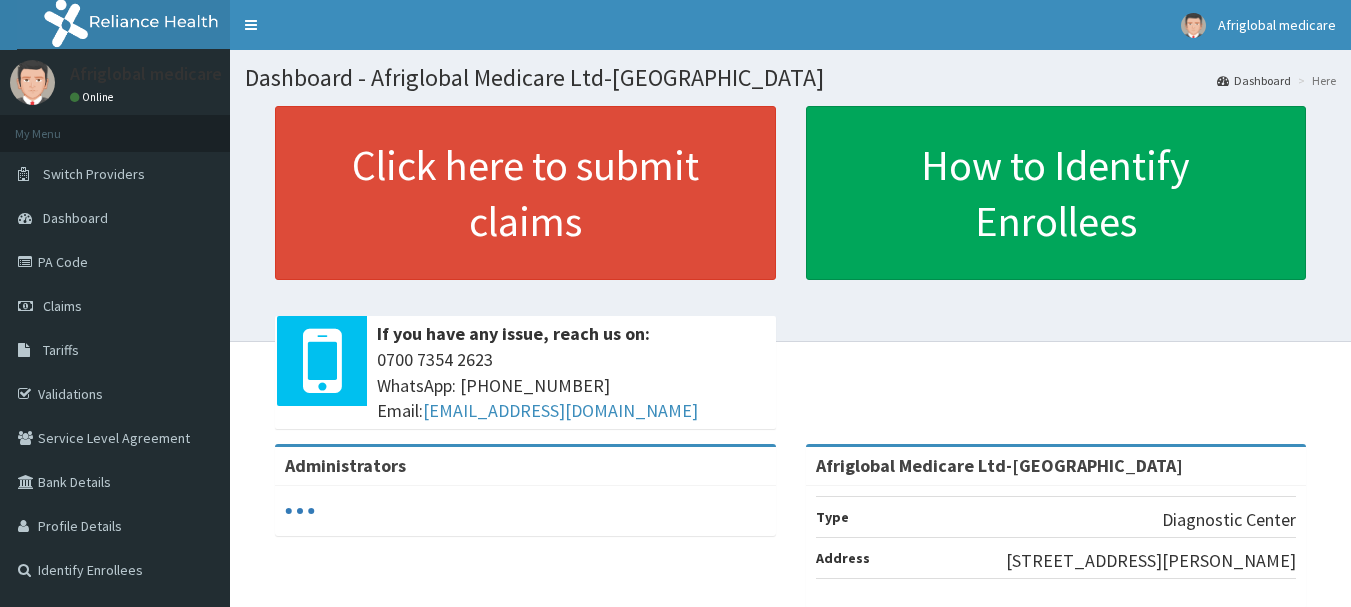 scroll, scrollTop: 0, scrollLeft: 0, axis: both 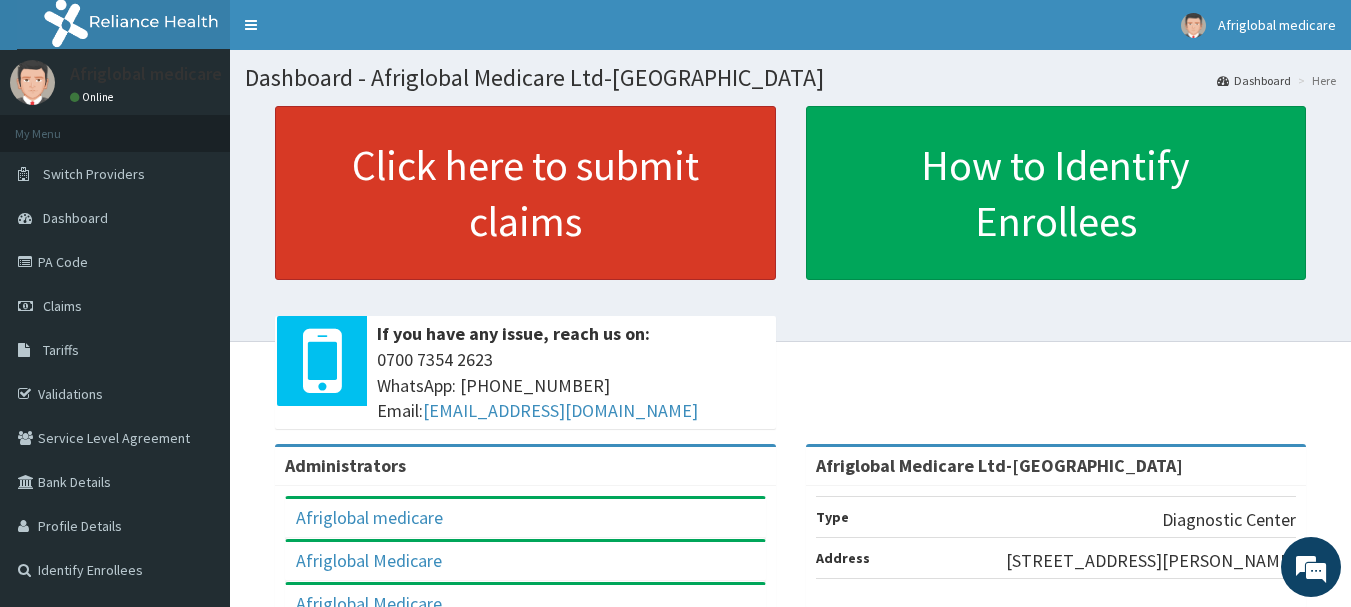 click on "Click here to submit claims" at bounding box center [525, 193] 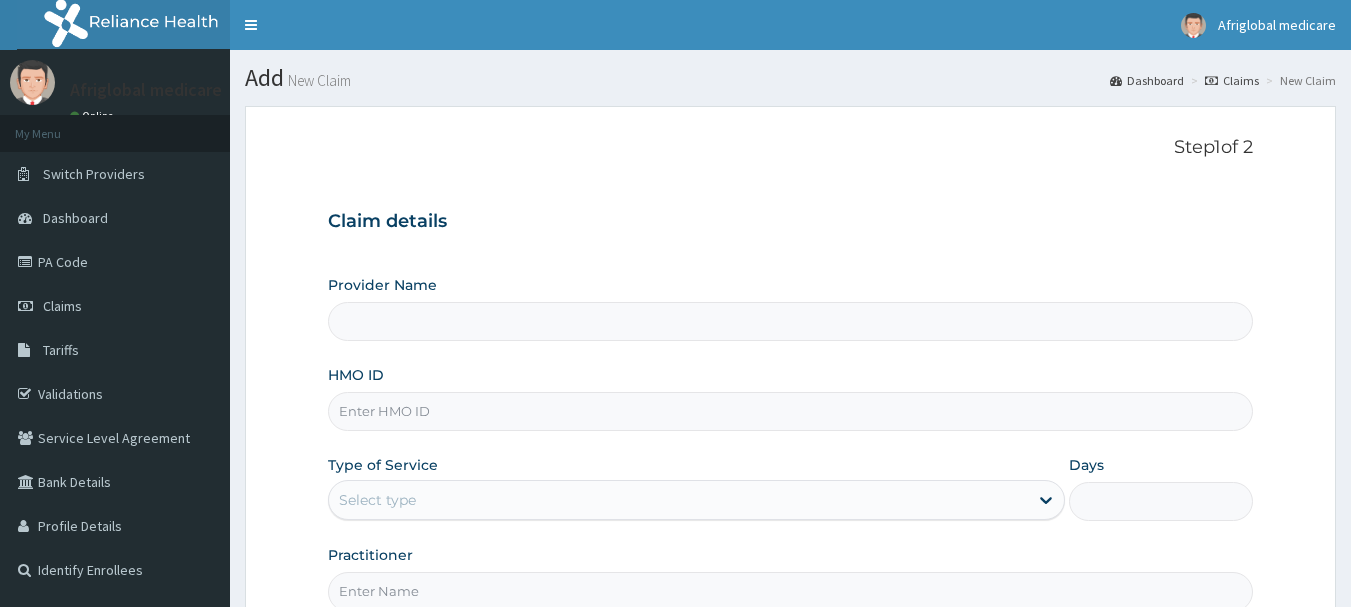 scroll, scrollTop: 0, scrollLeft: 0, axis: both 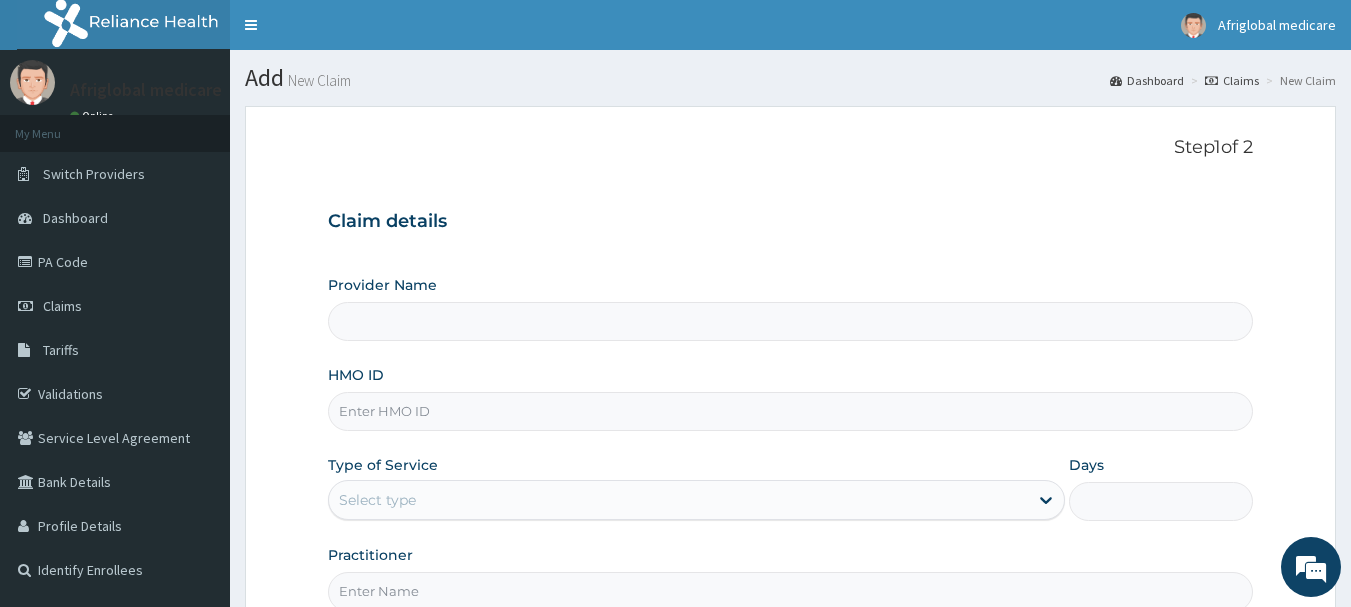 paste on "FMG10237B" 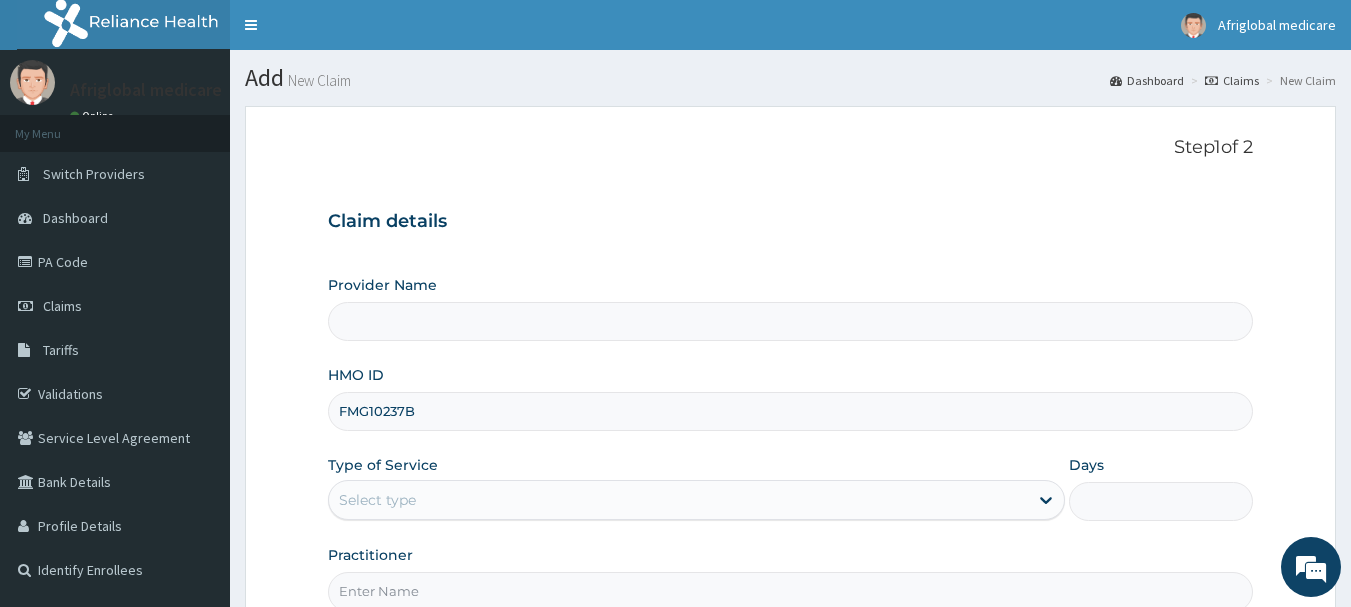 type on "Afriglobal Medicare Ltd-[GEOGRAPHIC_DATA]" 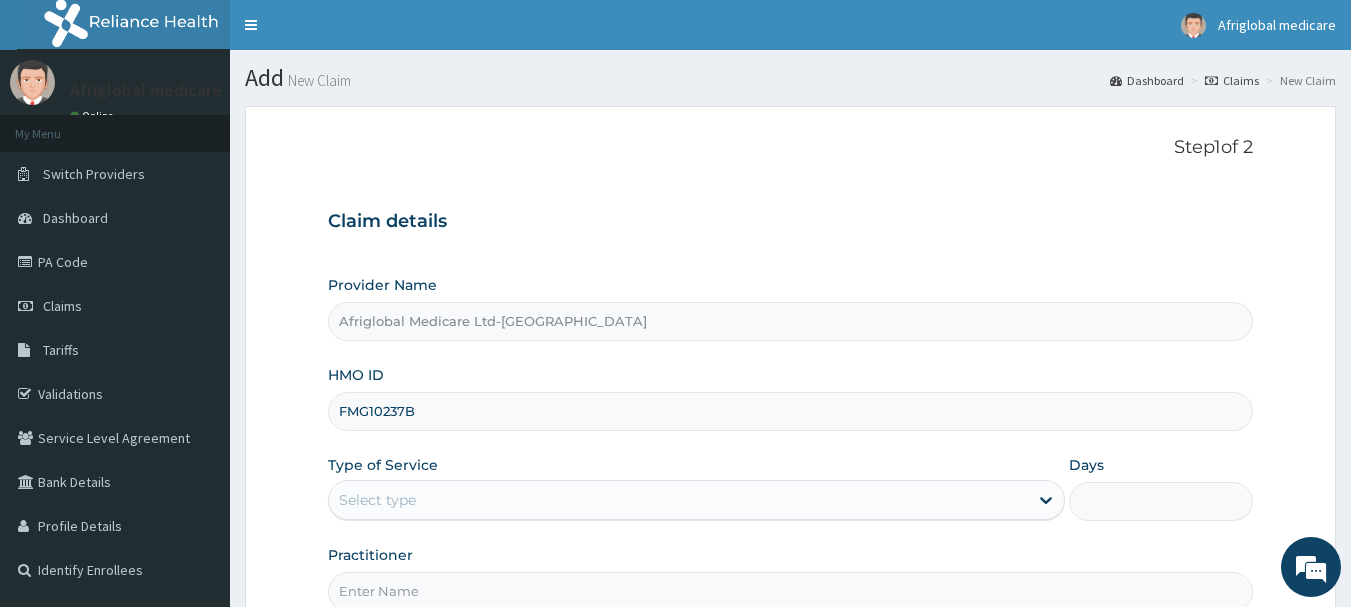 click on "FMG10237B" at bounding box center [791, 411] 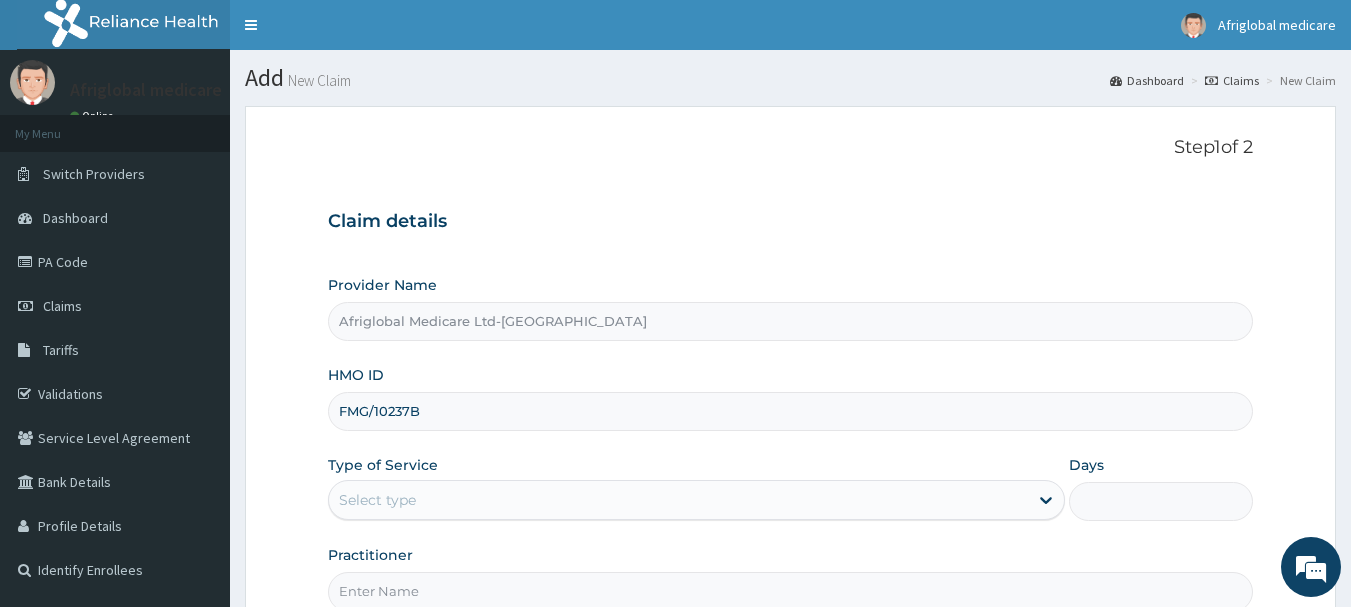 drag, startPoint x: 409, startPoint y: 409, endPoint x: 414, endPoint y: 398, distance: 12.083046 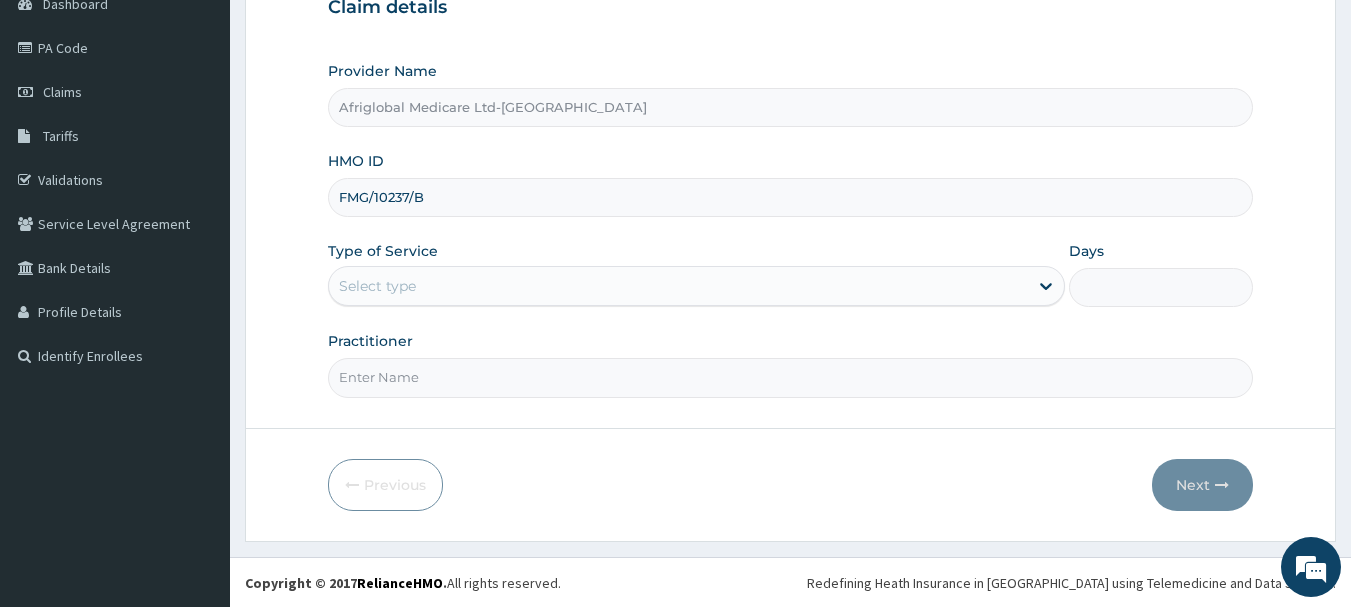 scroll, scrollTop: 215, scrollLeft: 0, axis: vertical 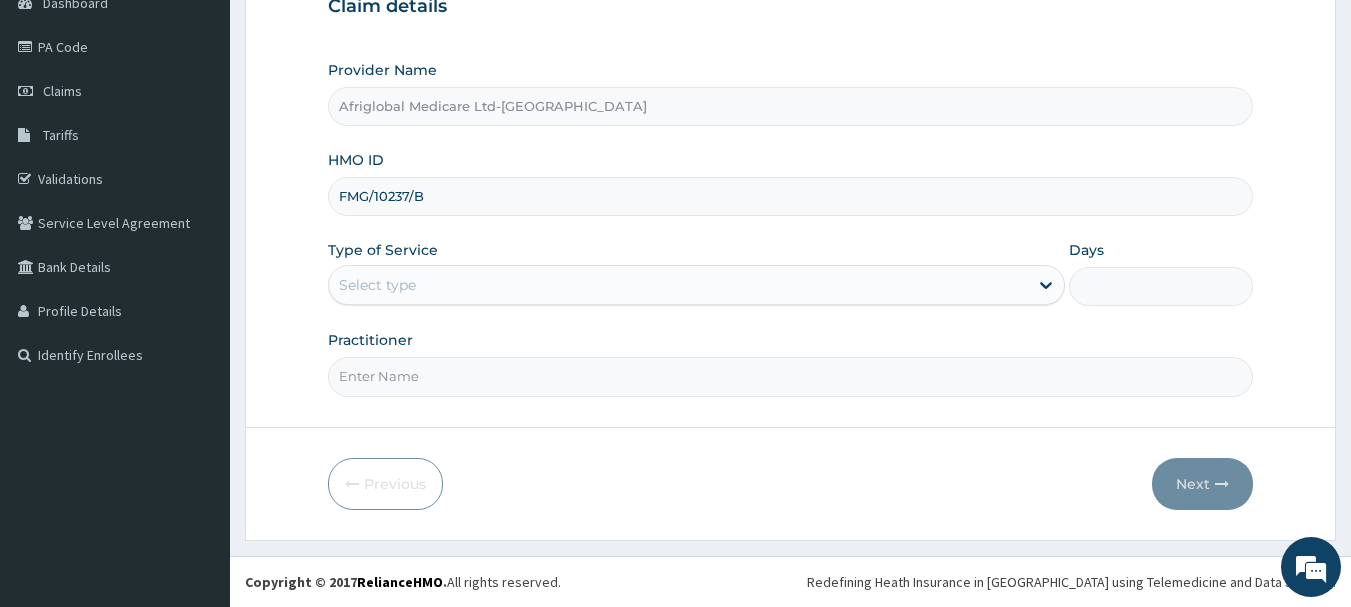 type on "FMG/10237/B" 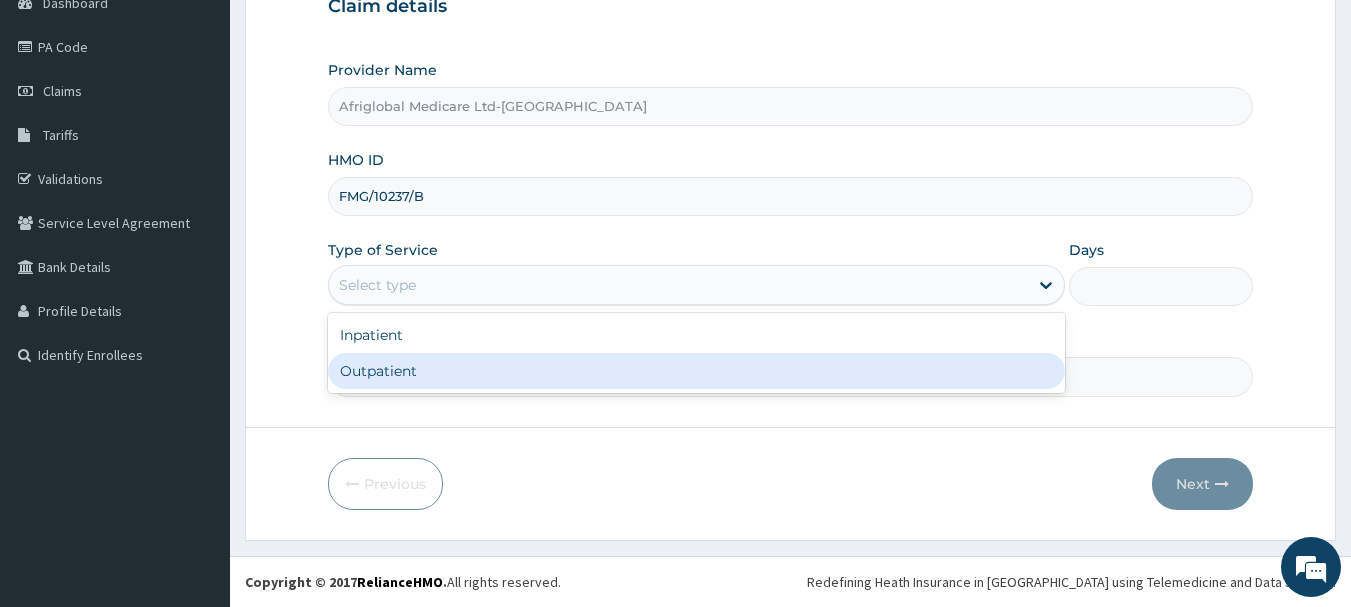 click on "Outpatient" at bounding box center [696, 371] 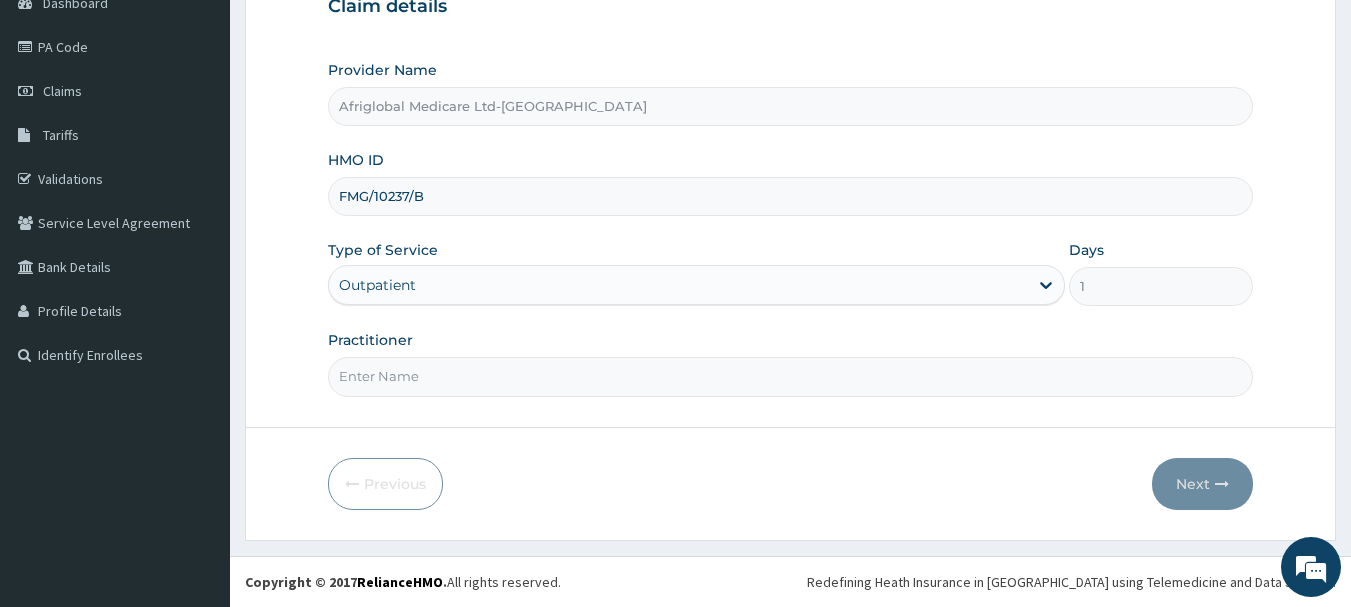click on "Practitioner" at bounding box center (791, 376) 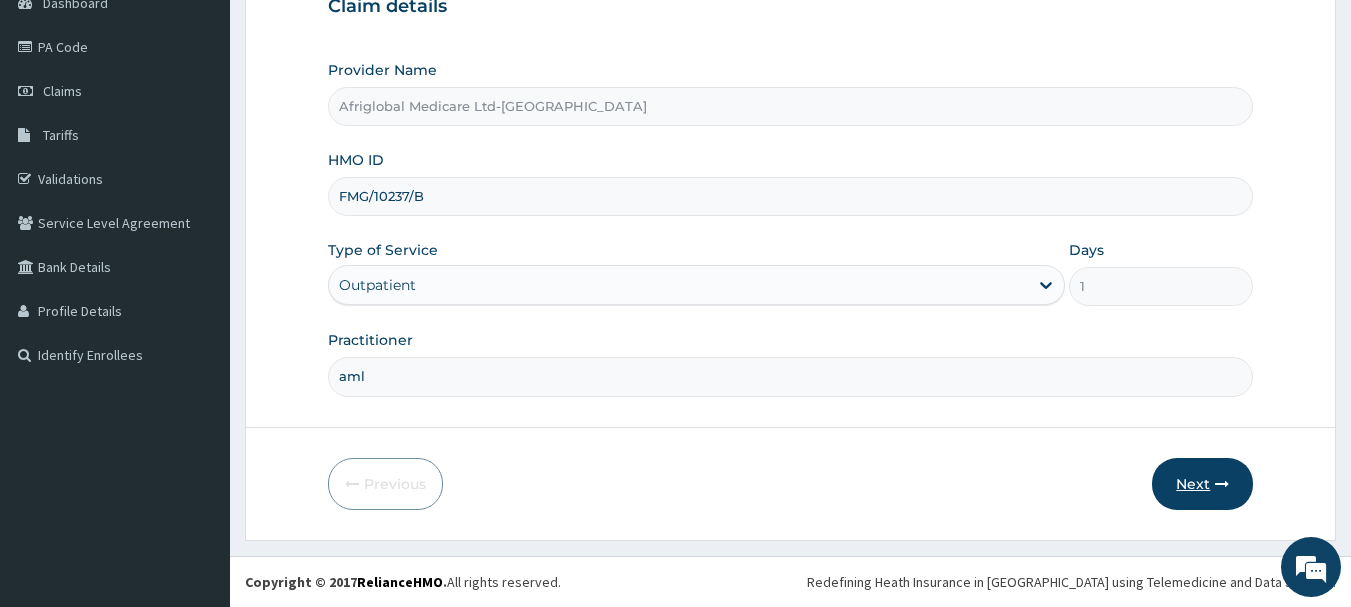 click on "Next" at bounding box center [1202, 484] 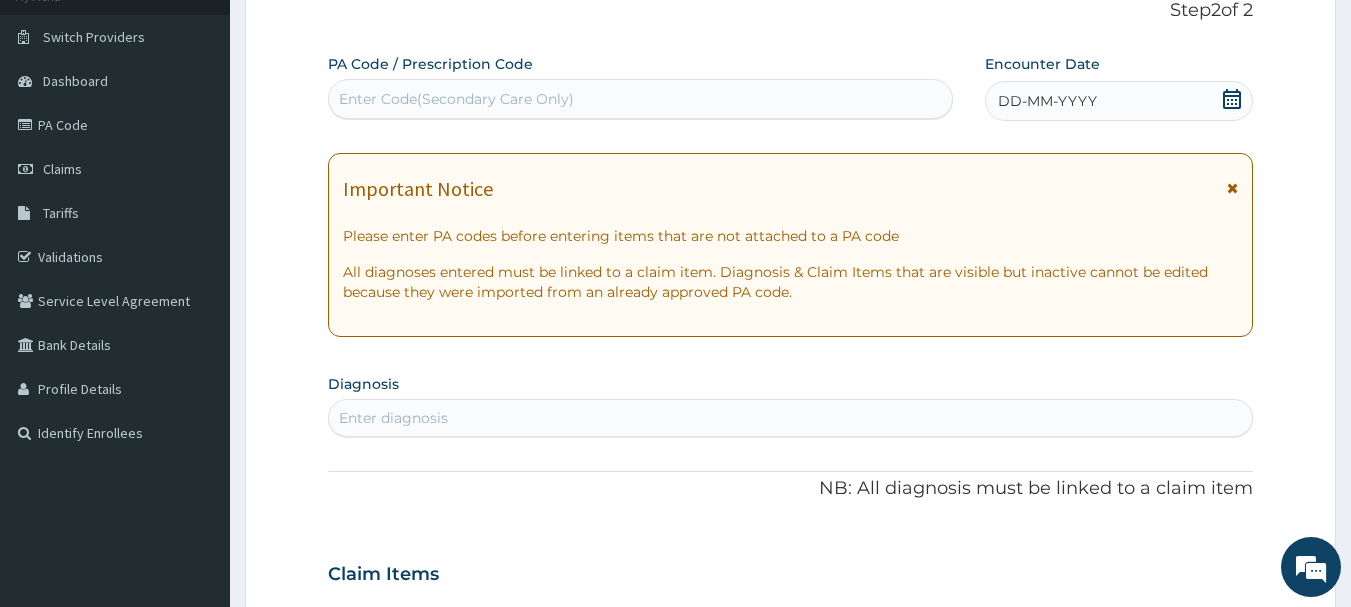 scroll, scrollTop: 0, scrollLeft: 0, axis: both 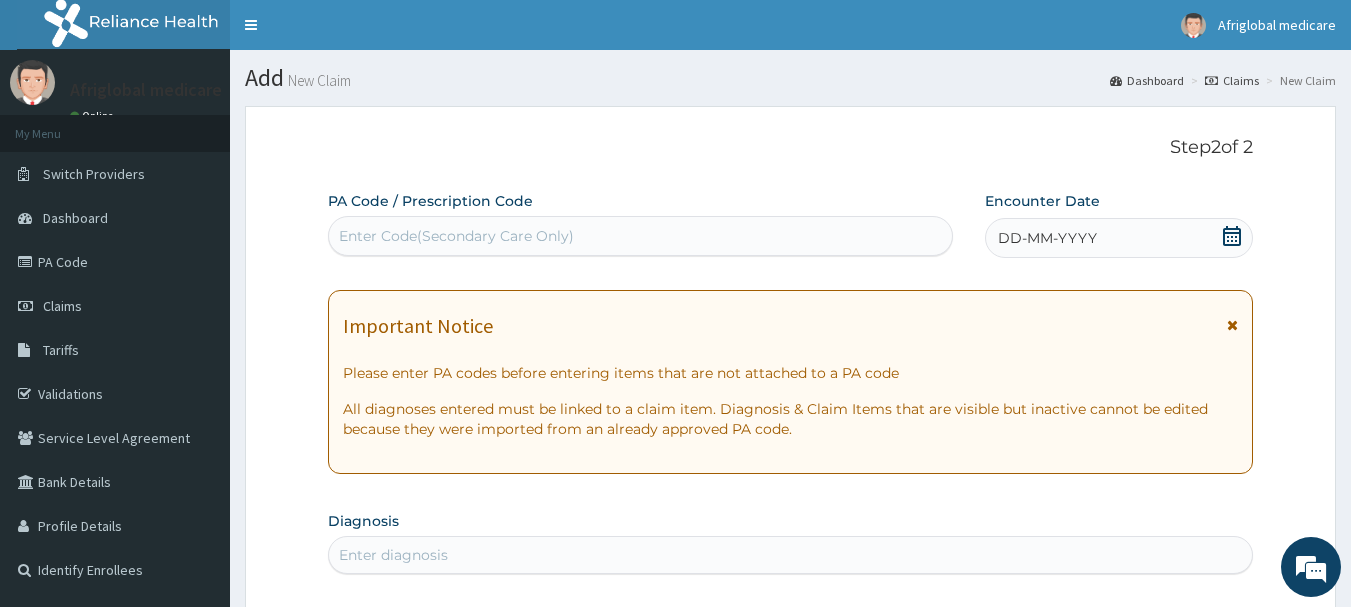 click on "Enter Code(Secondary Care Only)" at bounding box center [456, 236] 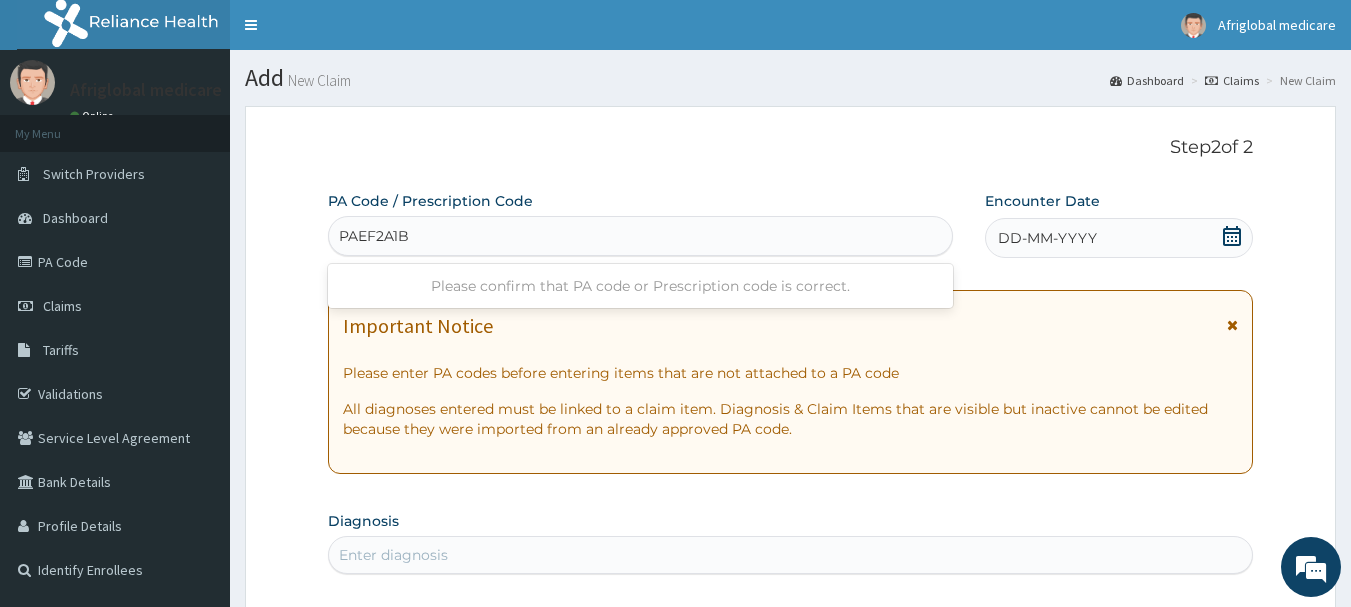 click on "PAEF2A1B" at bounding box center [375, 236] 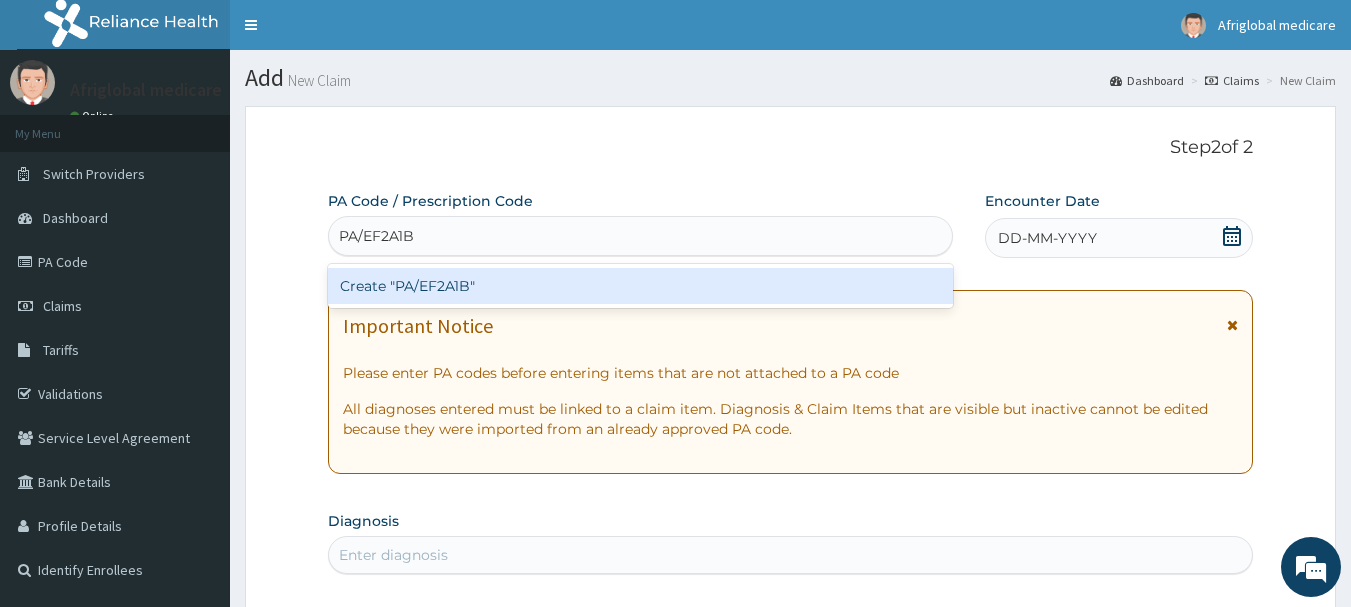 click on "Create "PA/EF2A1B"" at bounding box center (641, 286) 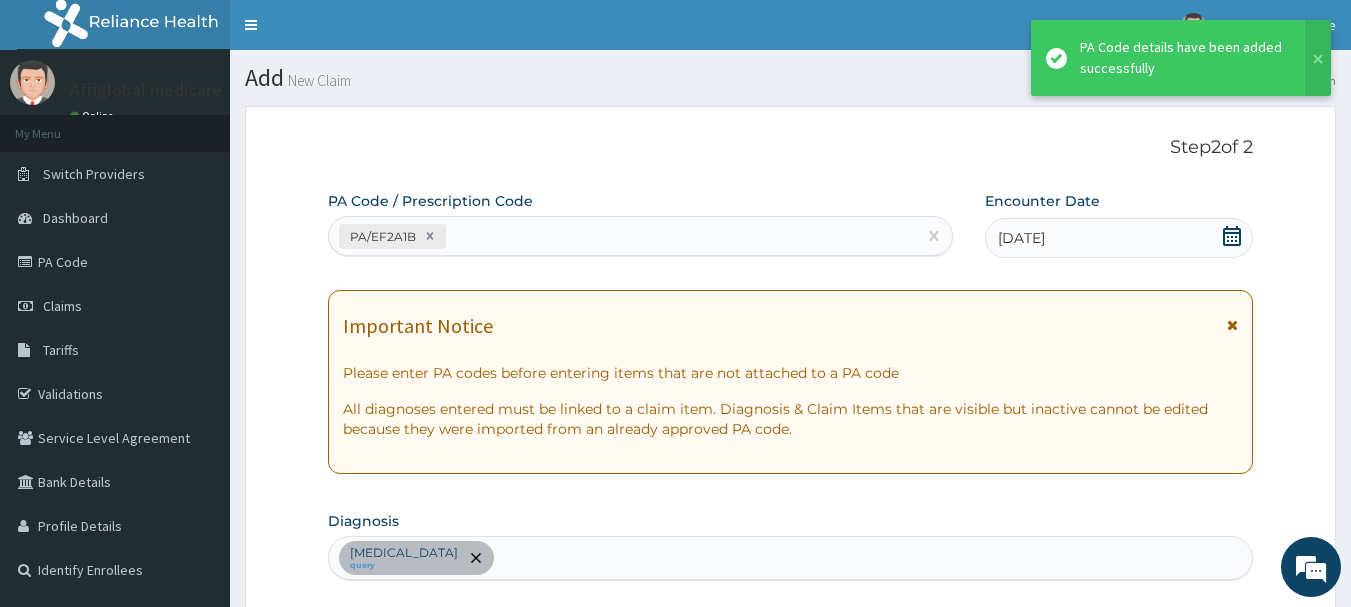 scroll, scrollTop: 529, scrollLeft: 0, axis: vertical 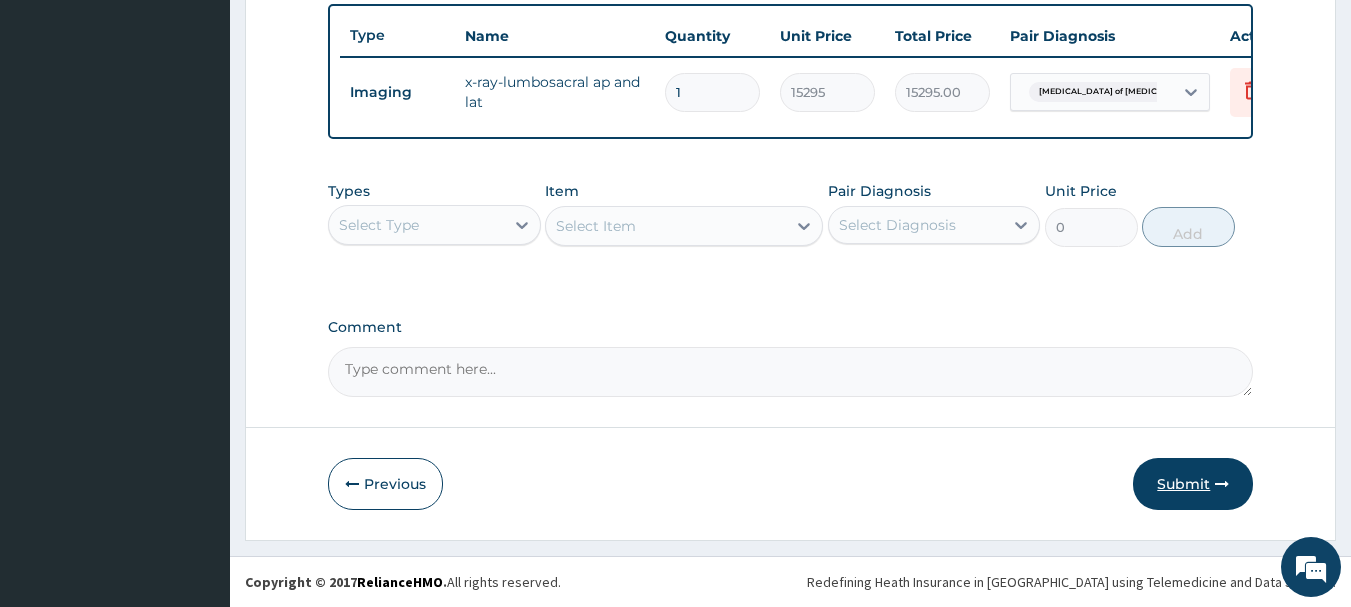 click on "Submit" at bounding box center (1193, 484) 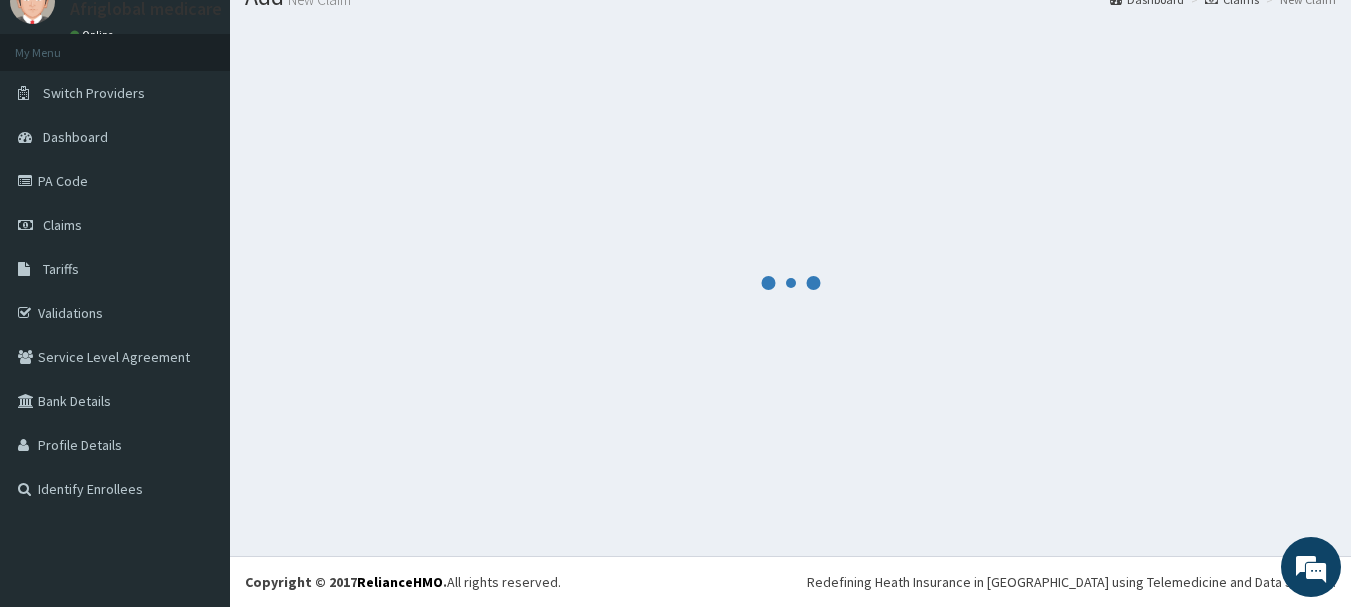 scroll, scrollTop: 81, scrollLeft: 0, axis: vertical 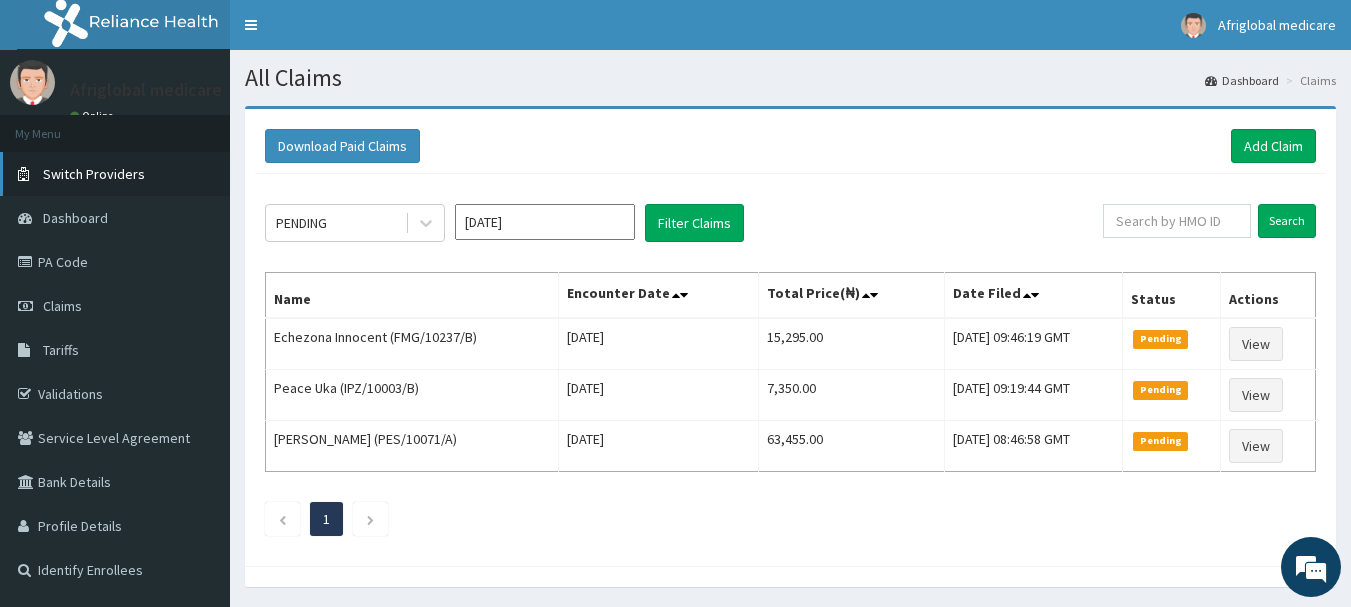 click on "Switch Providers" at bounding box center [94, 174] 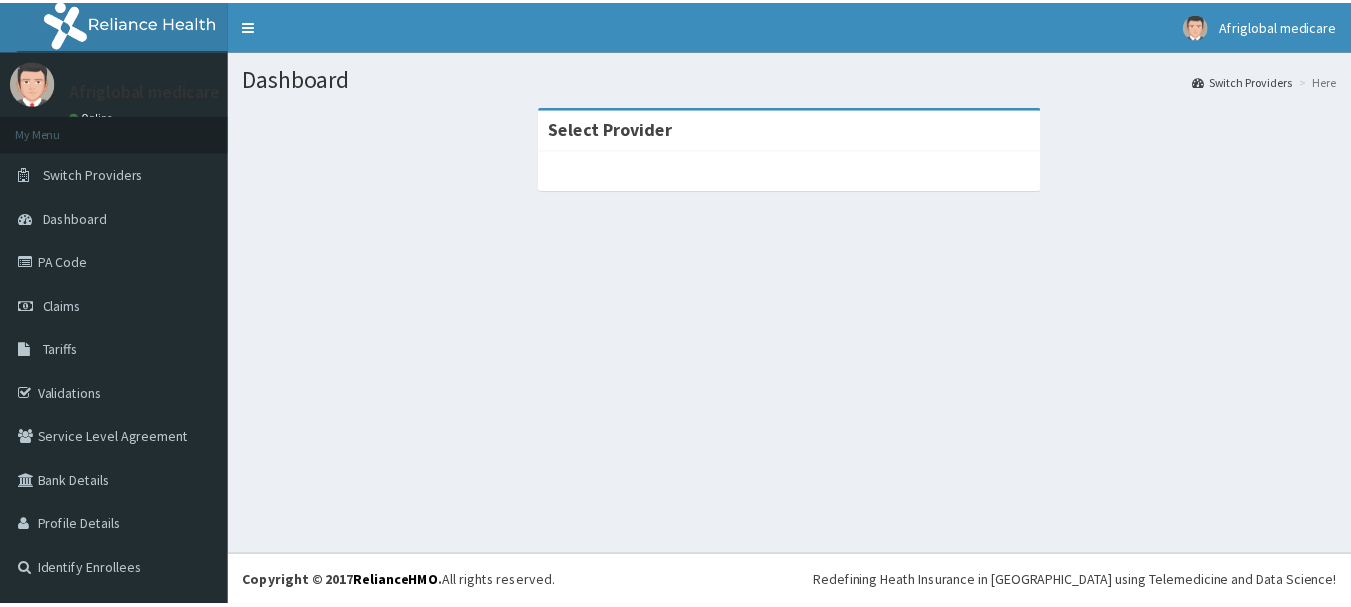 scroll, scrollTop: 0, scrollLeft: 0, axis: both 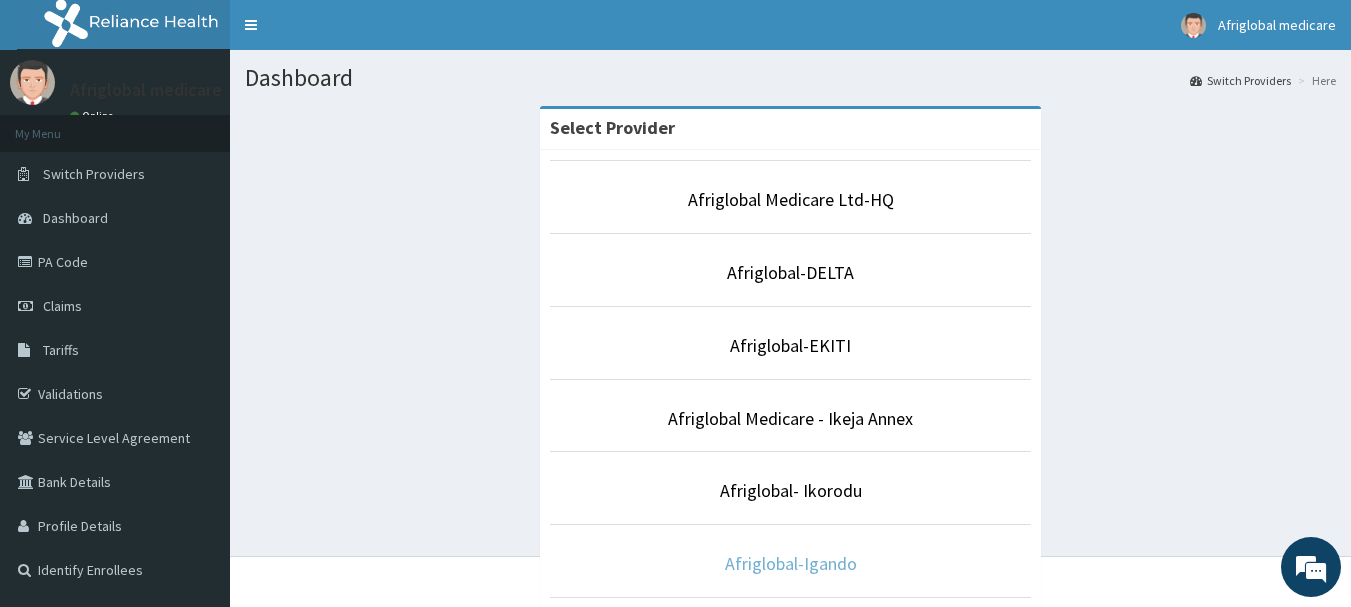 click on "Afriglobal-Igando" at bounding box center [791, 563] 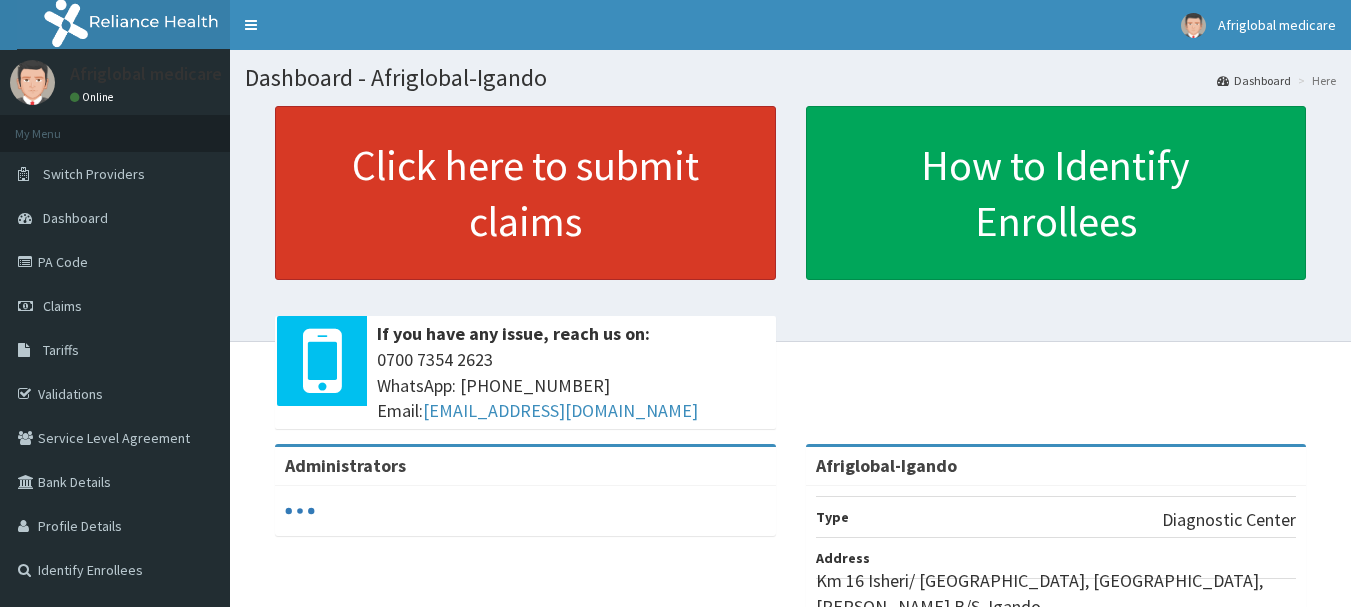 scroll, scrollTop: 0, scrollLeft: 0, axis: both 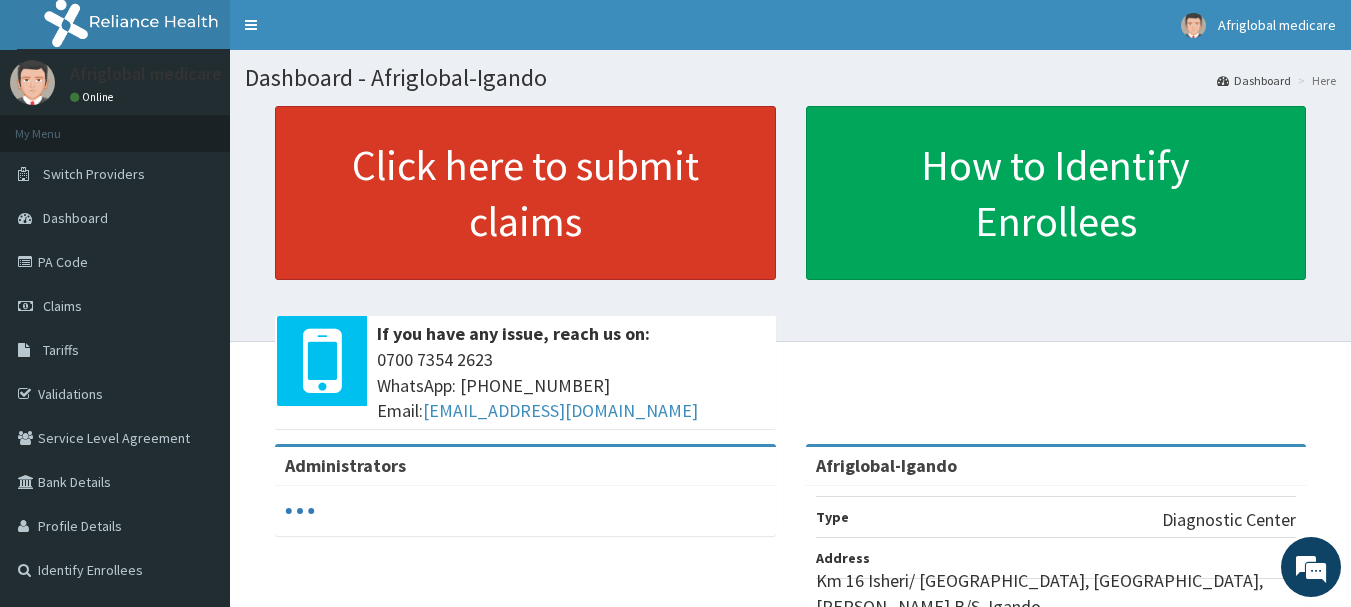 click on "Click here to submit claims" at bounding box center [525, 193] 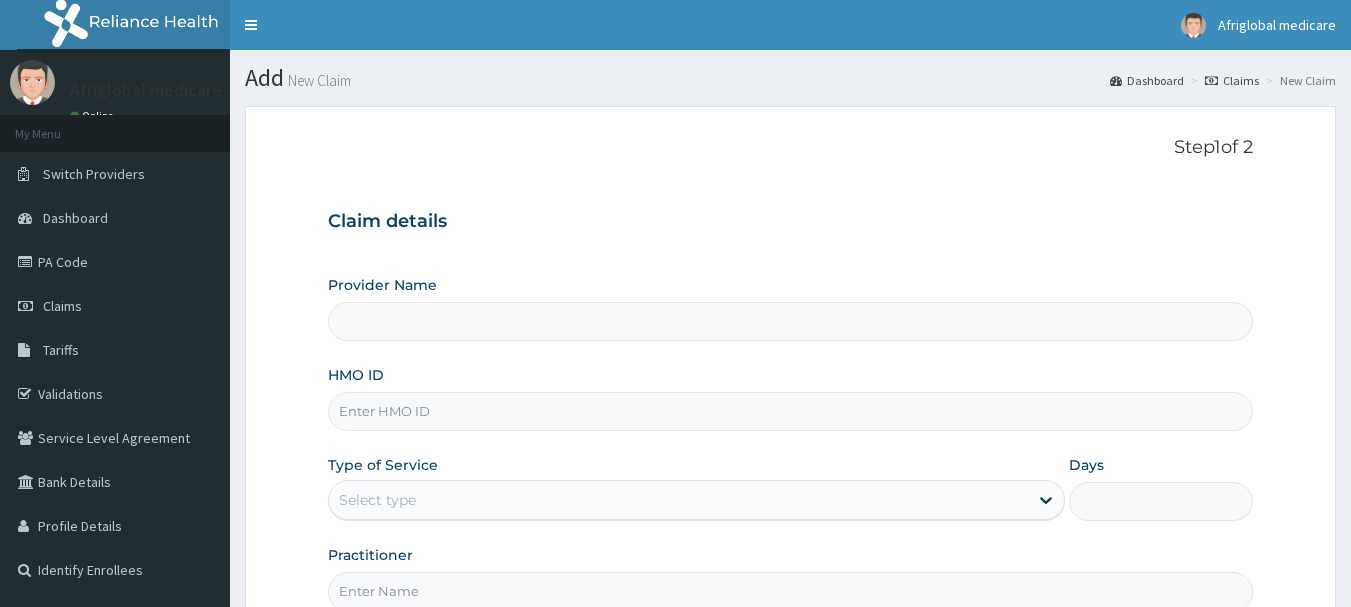 scroll, scrollTop: 0, scrollLeft: 0, axis: both 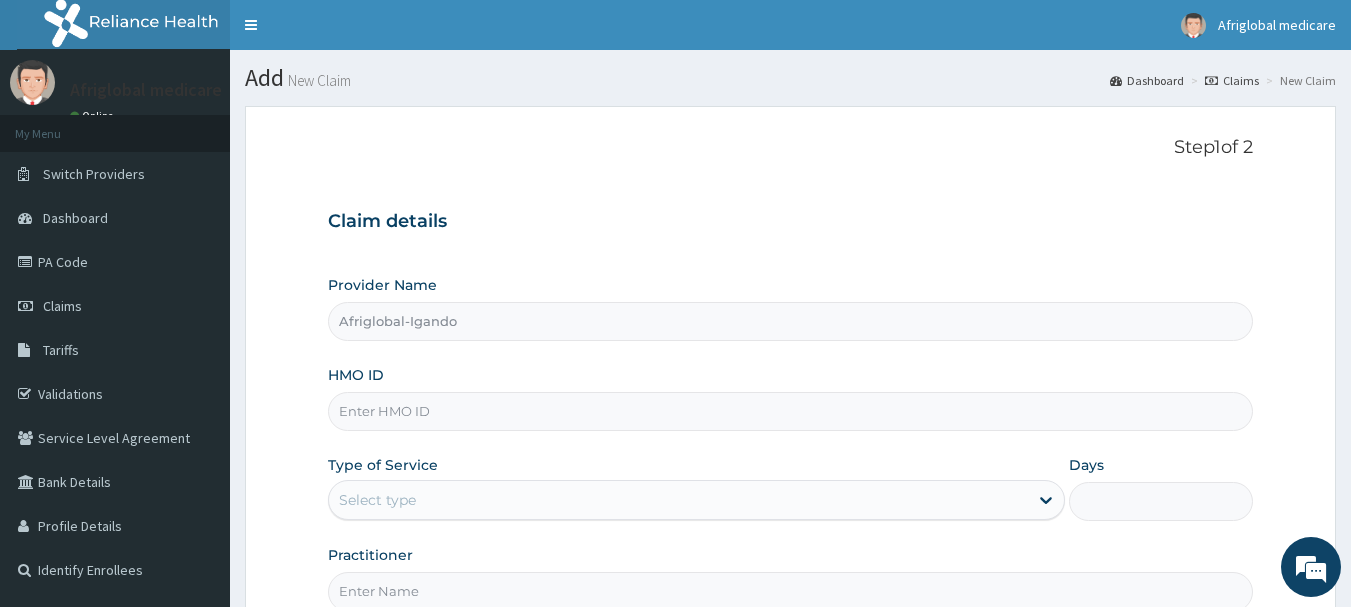 click on "HMO ID" at bounding box center [791, 411] 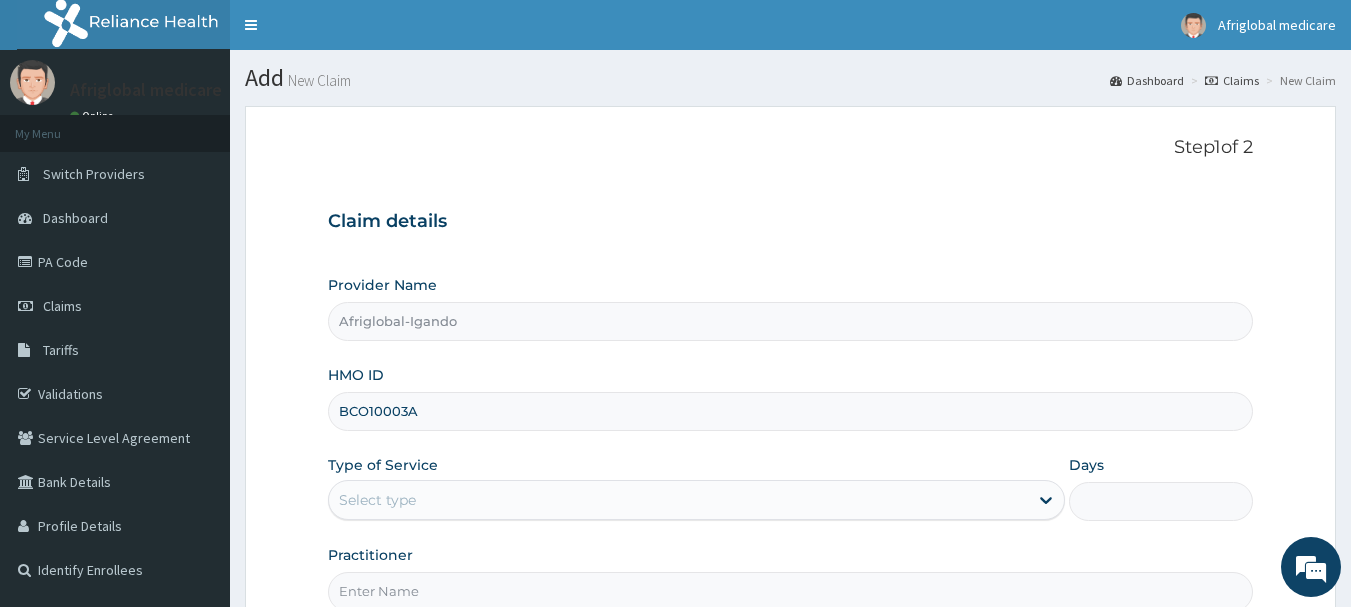 click on "BCO10003A" at bounding box center (791, 411) 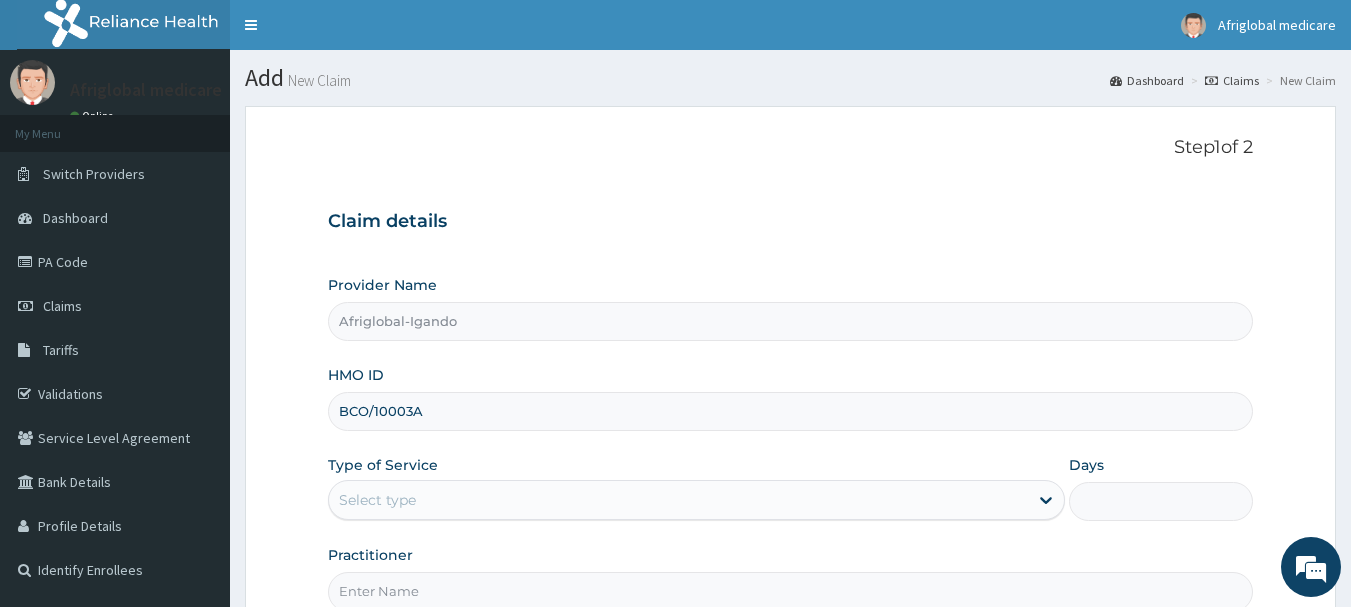 drag, startPoint x: 411, startPoint y: 411, endPoint x: 556, endPoint y: 332, distance: 165.12419 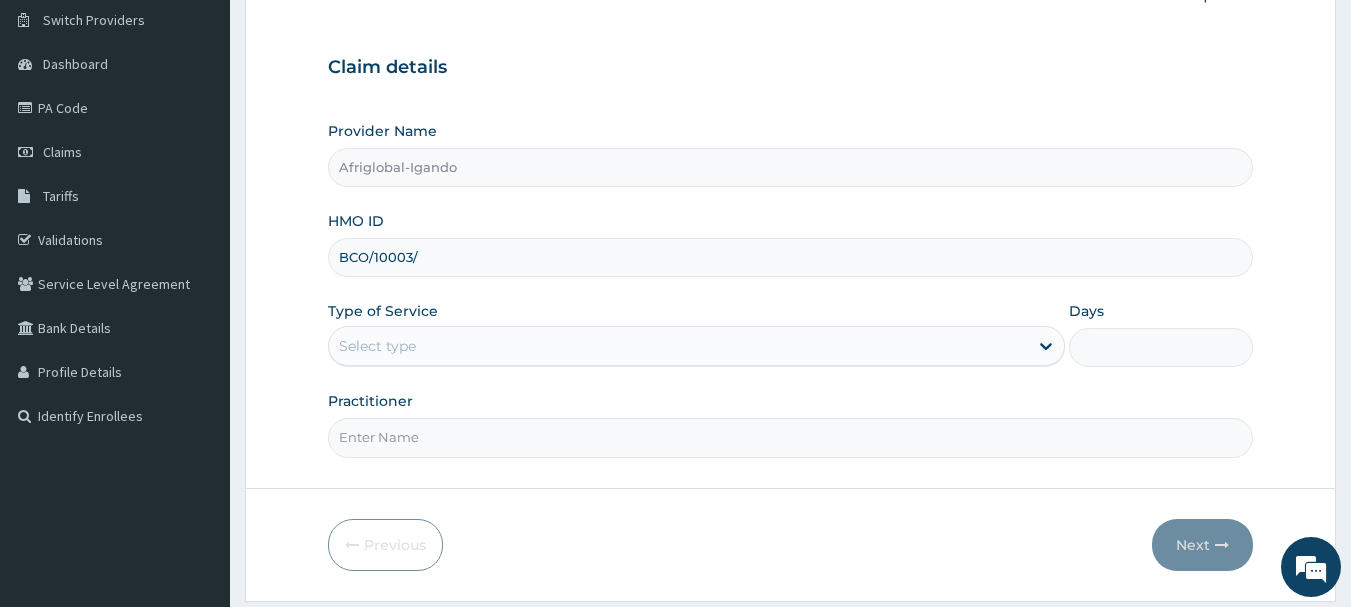 scroll, scrollTop: 215, scrollLeft: 0, axis: vertical 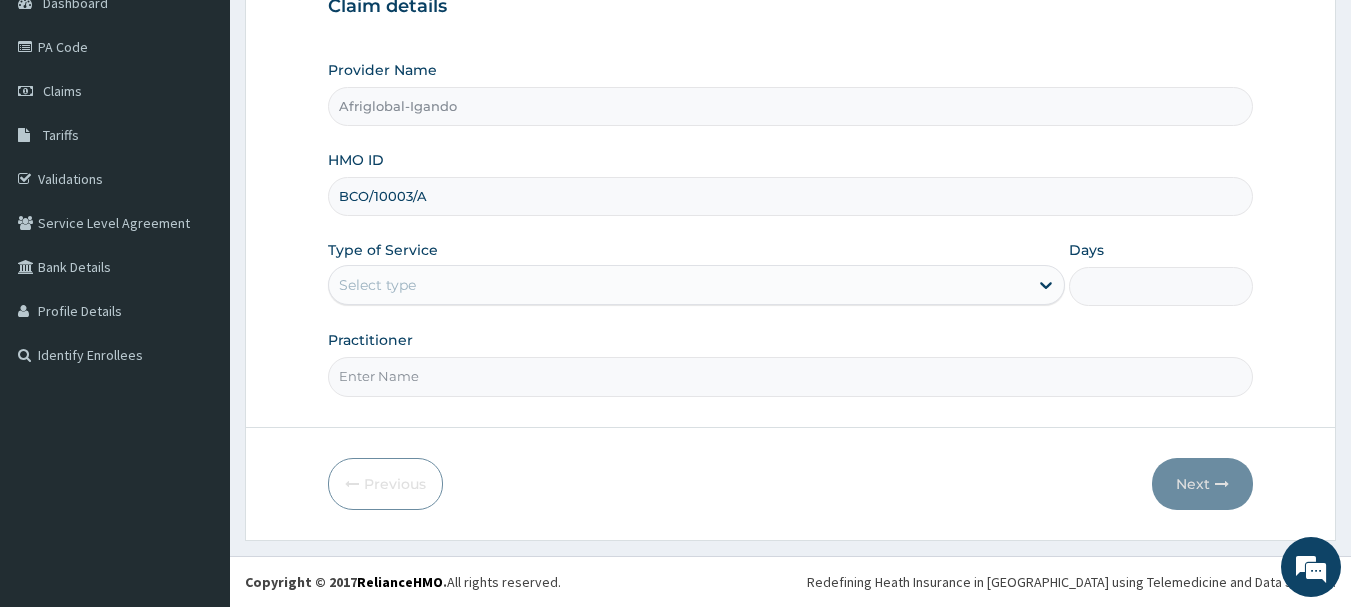type on "BCO/10003/A" 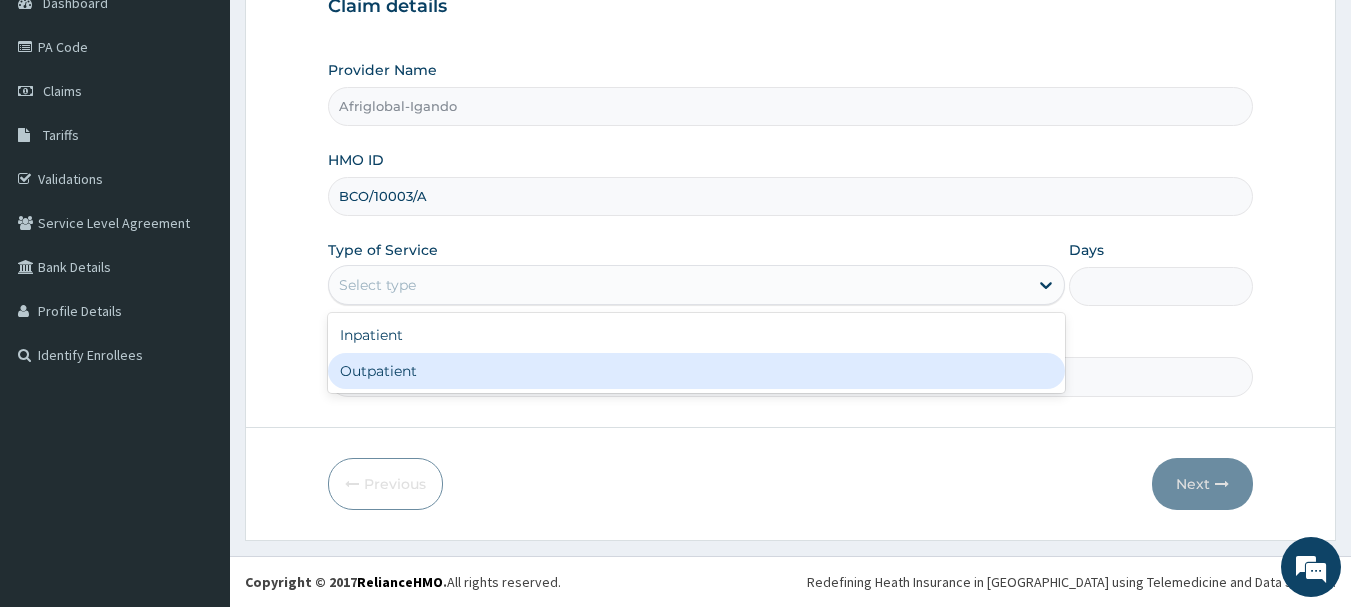 click on "Outpatient" at bounding box center (696, 371) 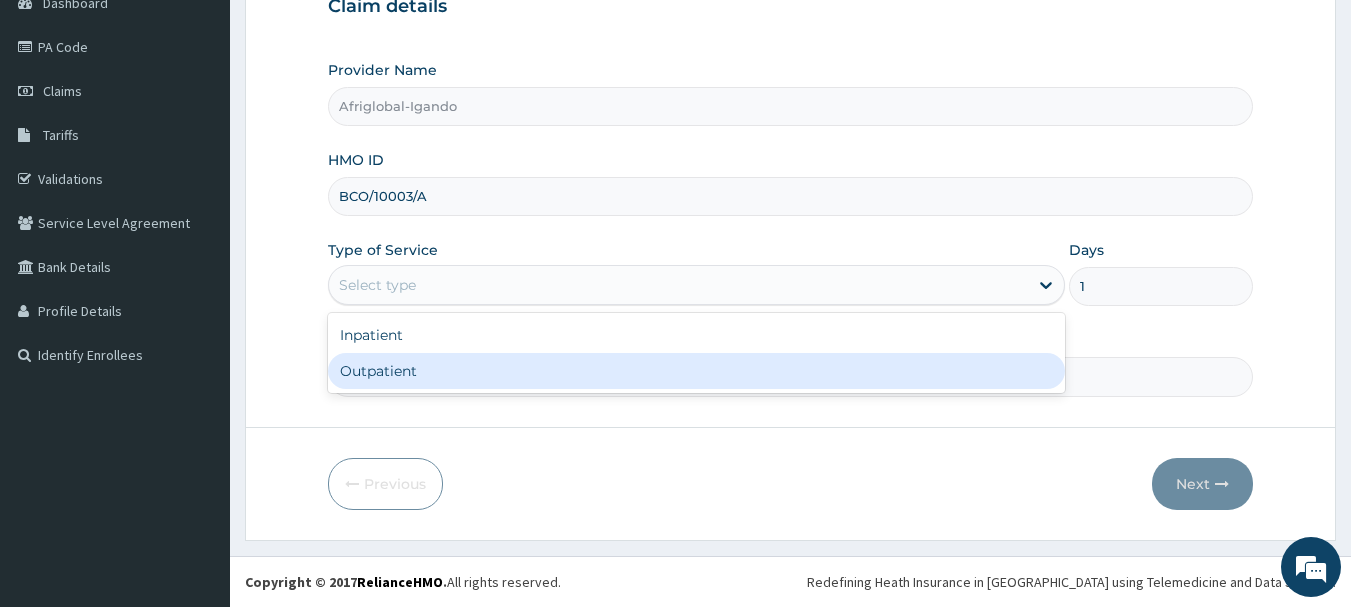 scroll, scrollTop: 0, scrollLeft: 0, axis: both 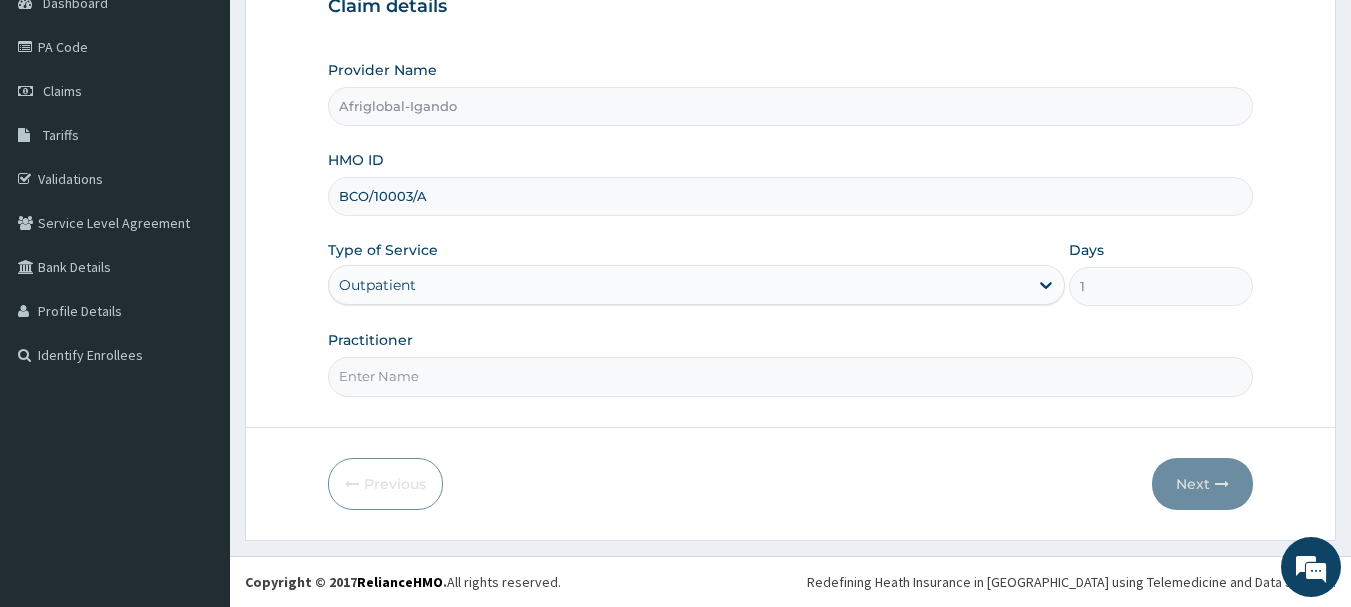 drag, startPoint x: 370, startPoint y: 374, endPoint x: 410, endPoint y: 396, distance: 45.65085 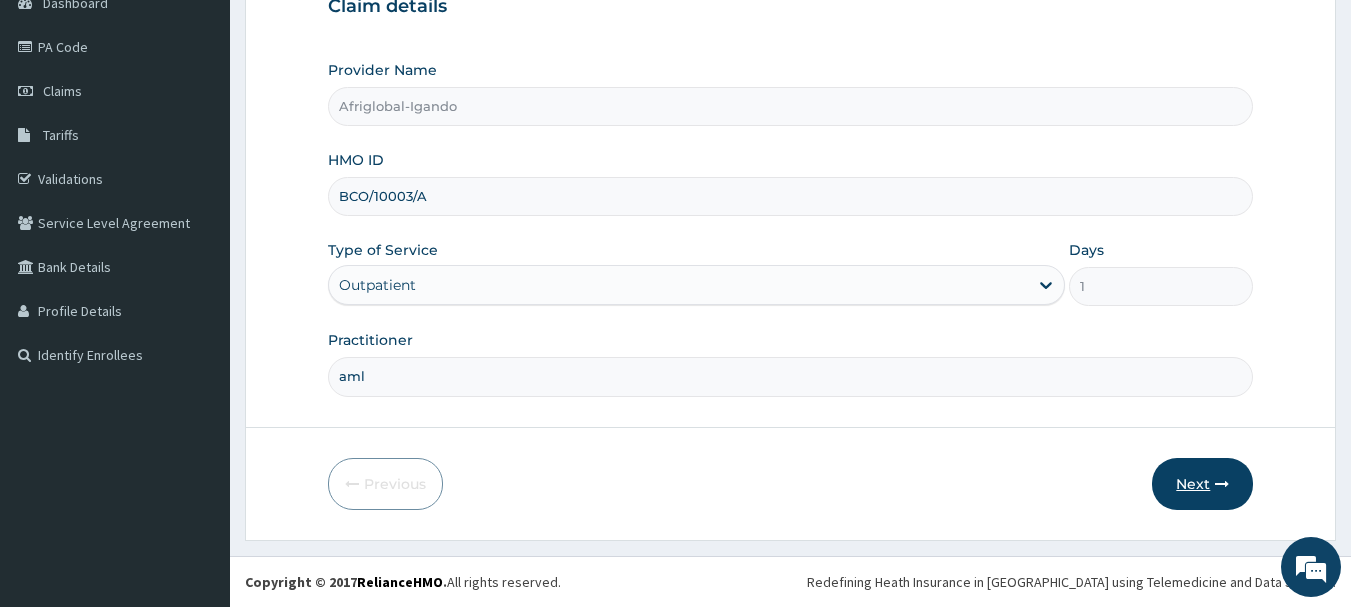 click on "Next" at bounding box center [1202, 484] 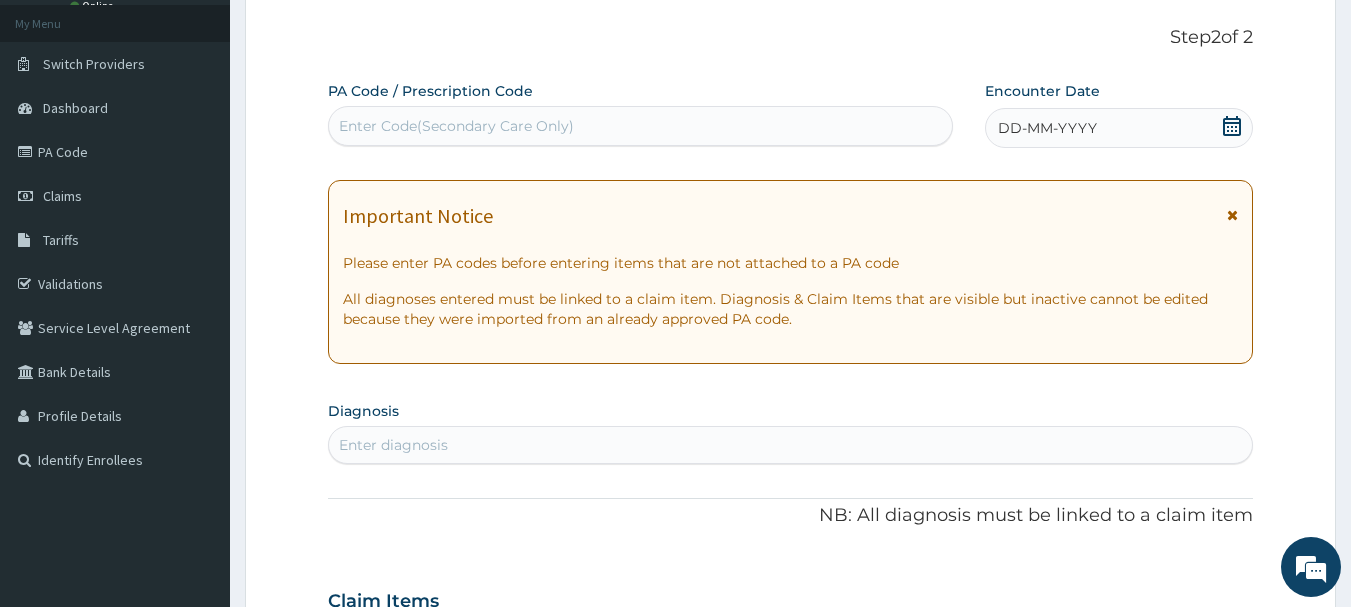 scroll, scrollTop: 0, scrollLeft: 0, axis: both 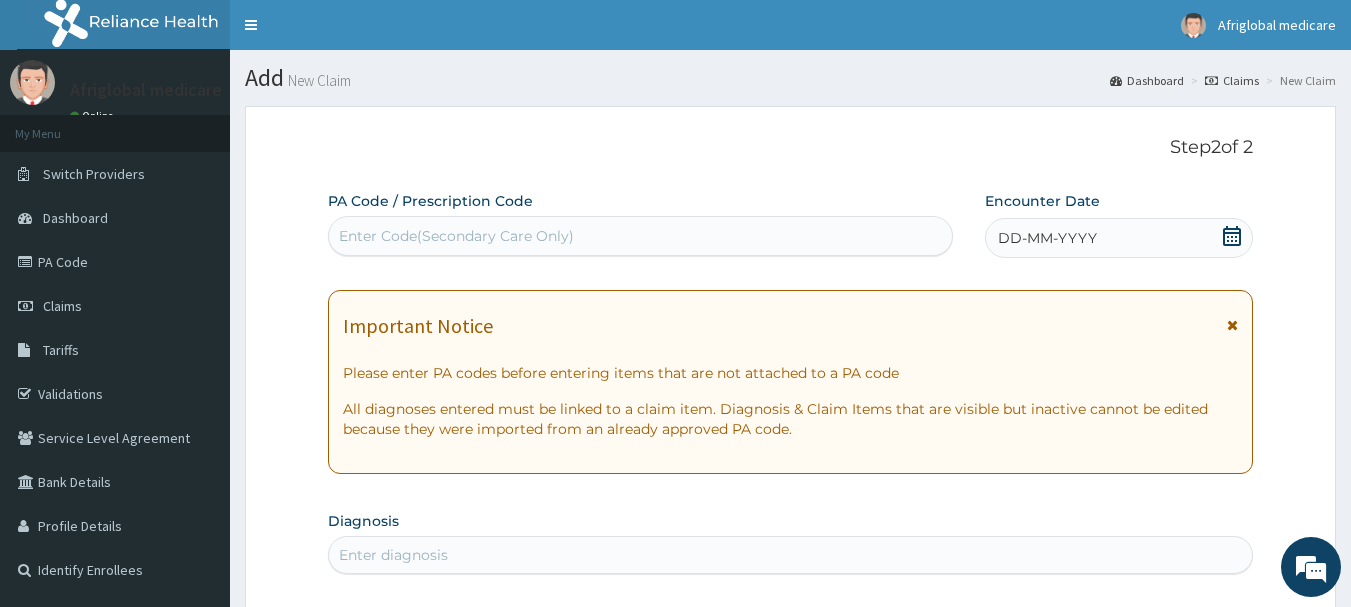 click on "Enter Code(Secondary Care Only)" at bounding box center [456, 236] 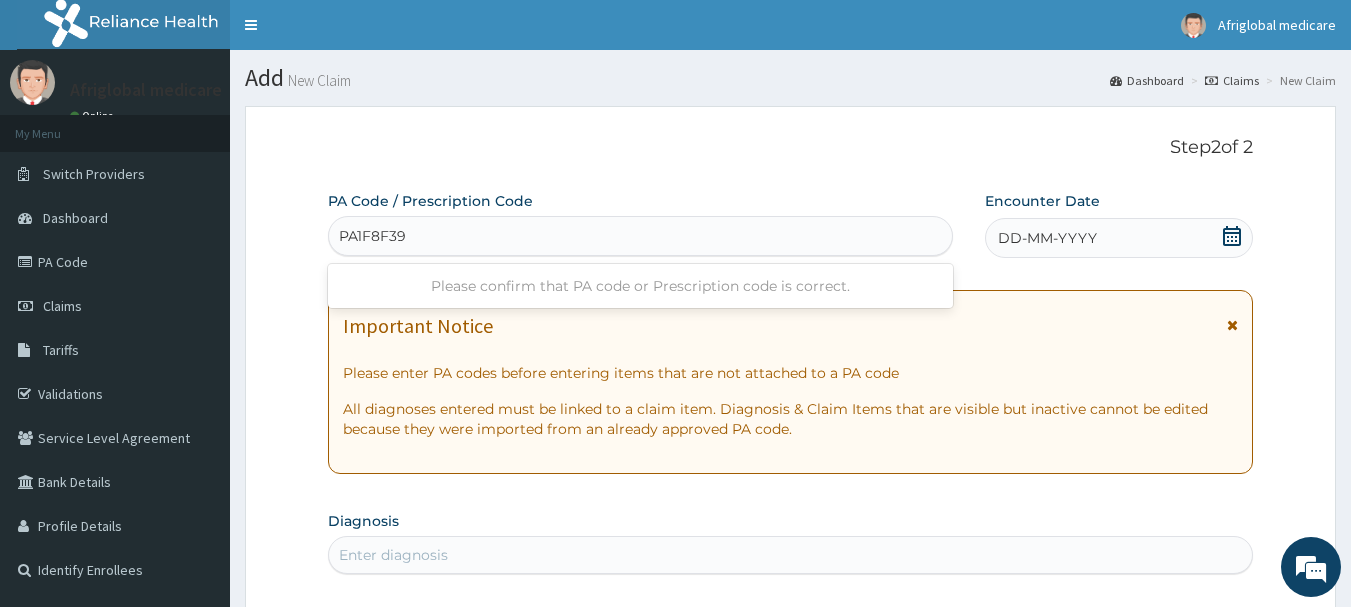 click on "PA1F8F39" at bounding box center [373, 236] 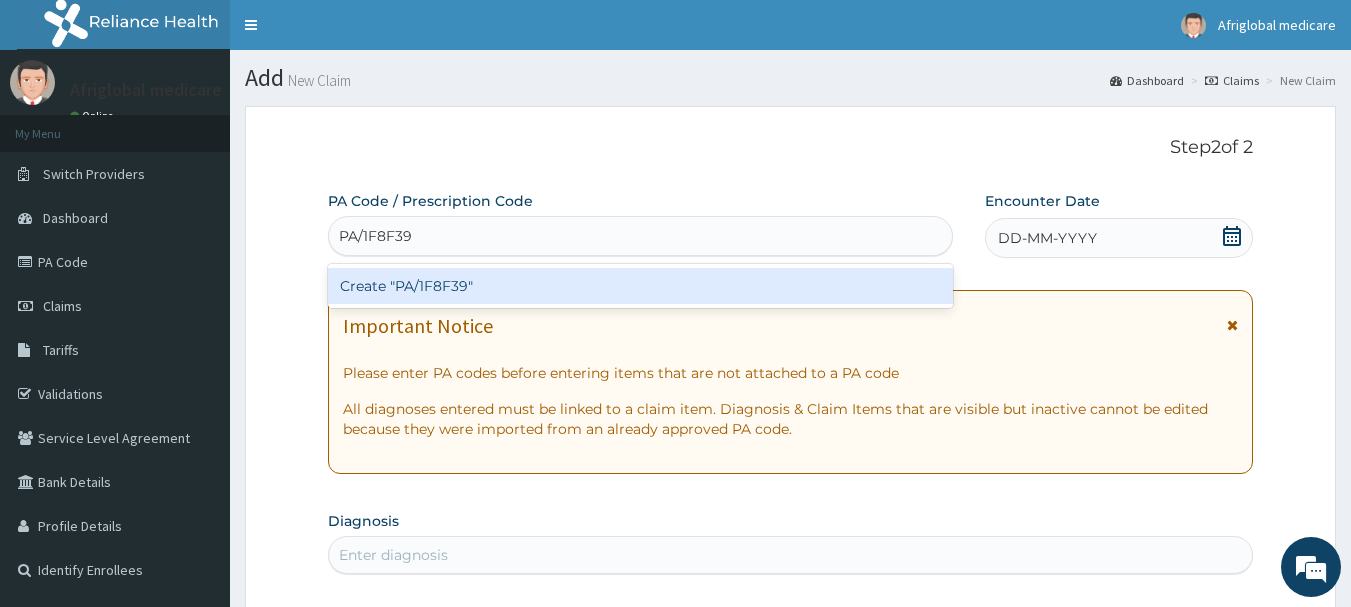 click on "Create "PA/1F8F39"" at bounding box center [641, 286] 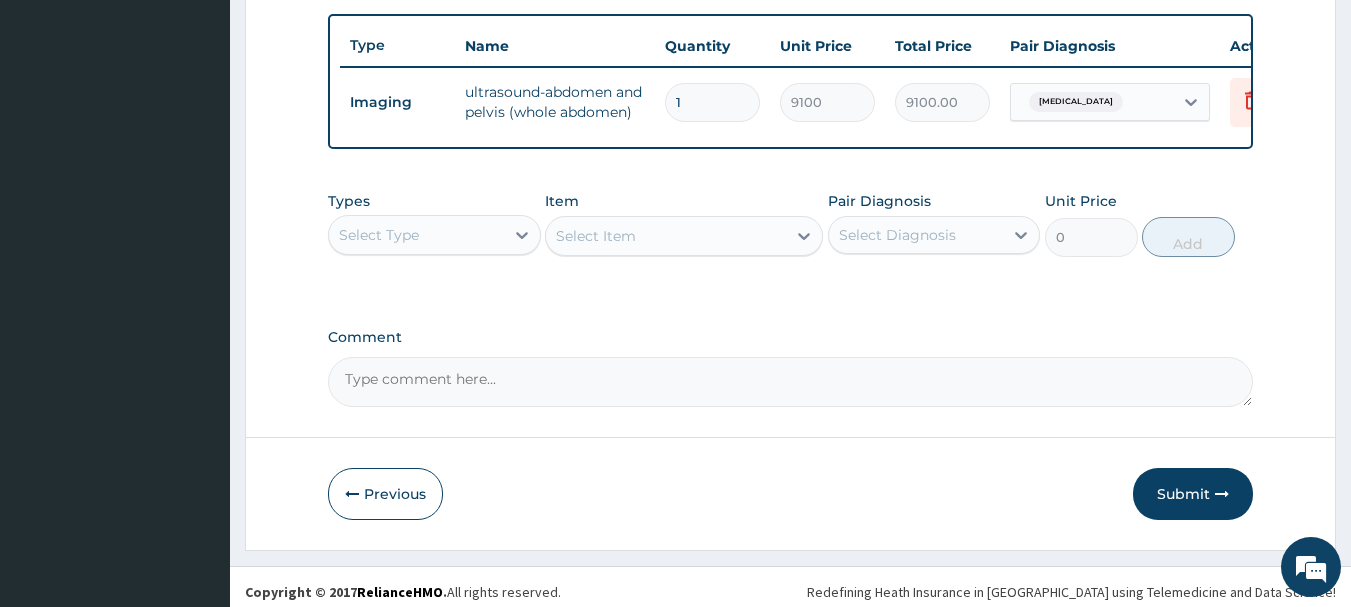 scroll, scrollTop: 734, scrollLeft: 0, axis: vertical 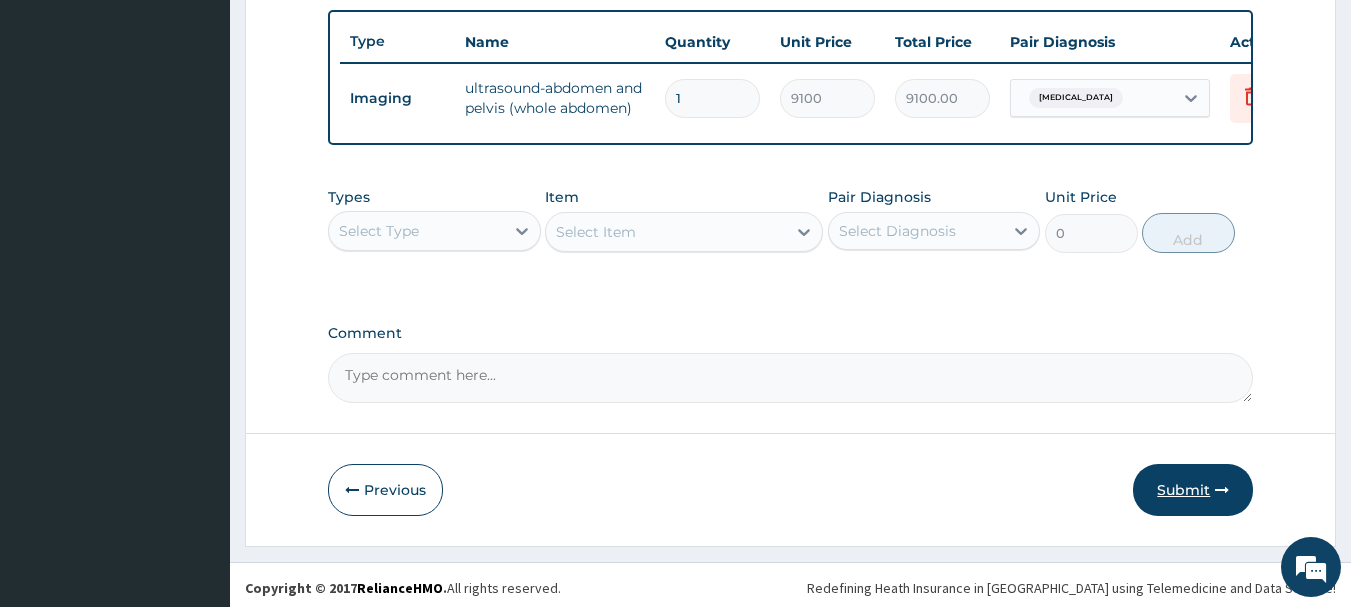 click on "Submit" at bounding box center (1193, 490) 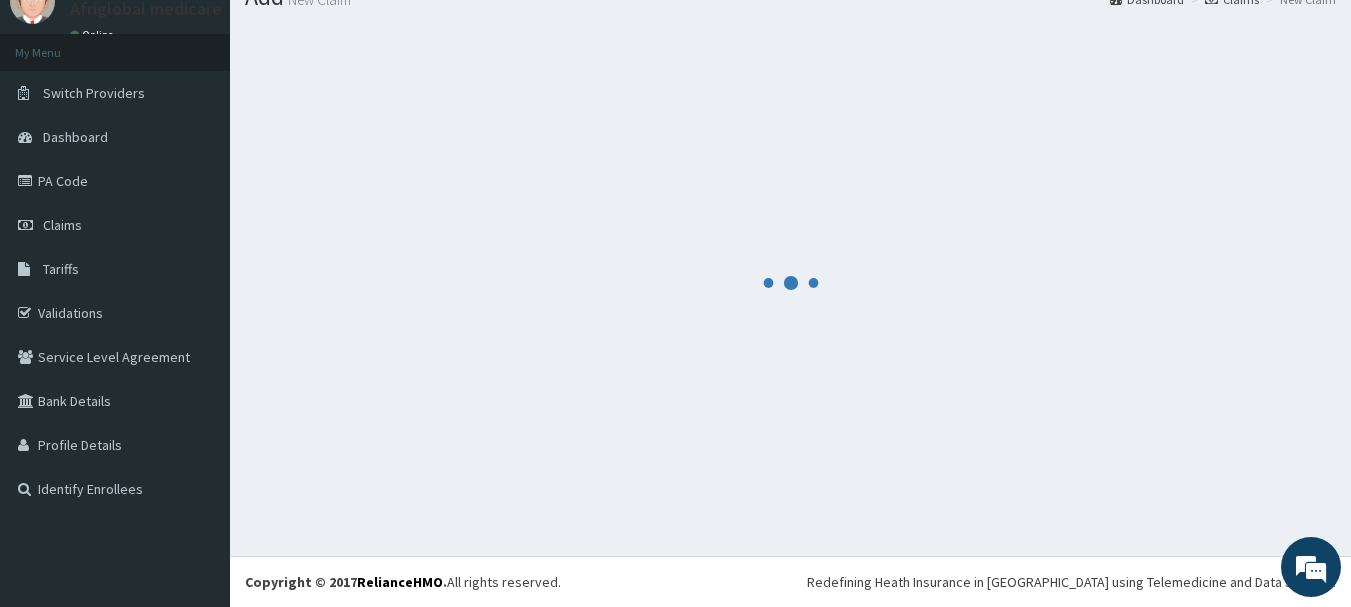 scroll, scrollTop: 81, scrollLeft: 0, axis: vertical 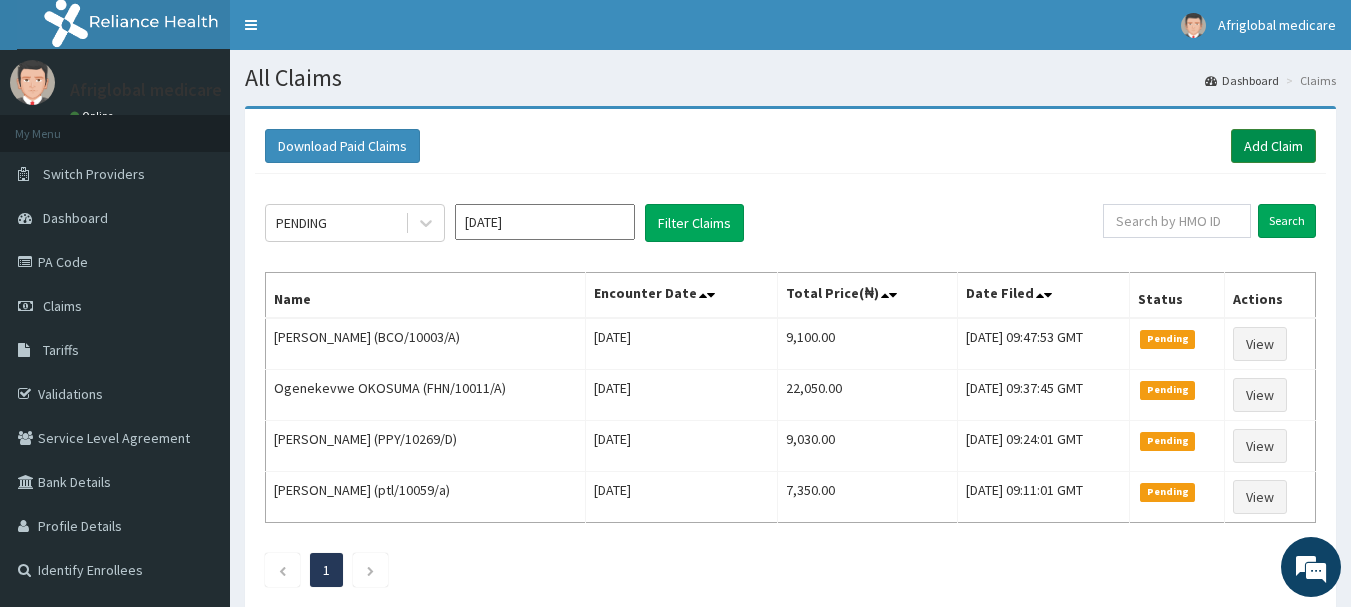 click on "Add Claim" at bounding box center (1273, 146) 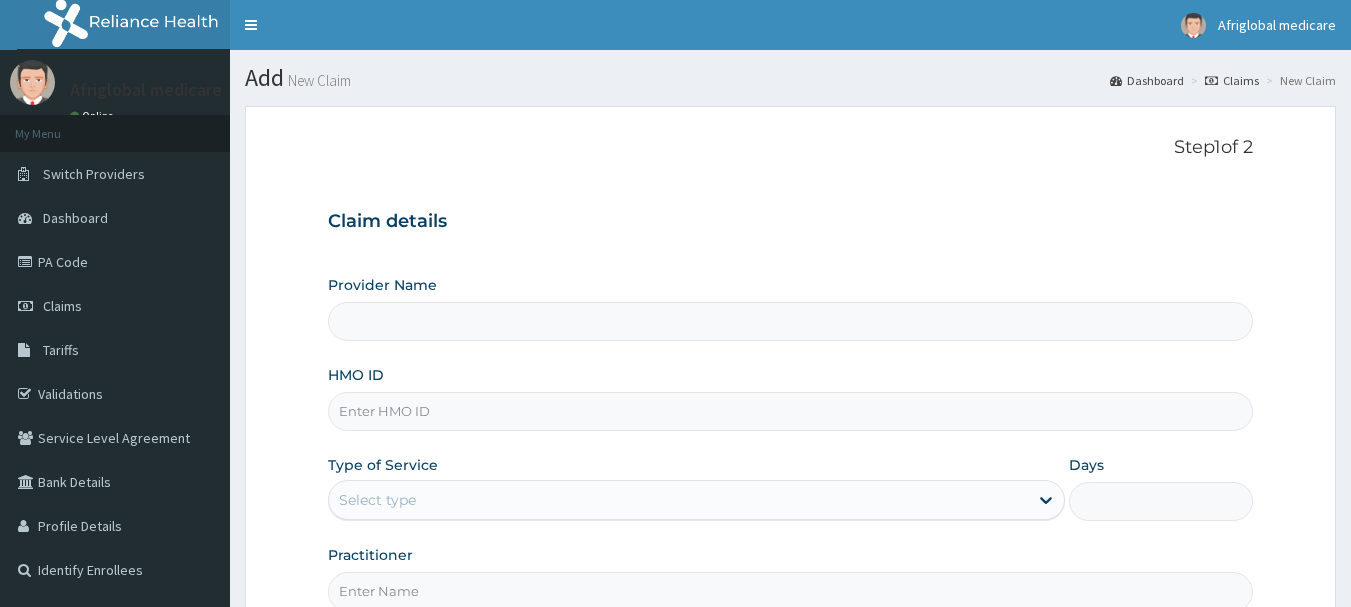 scroll, scrollTop: 0, scrollLeft: 0, axis: both 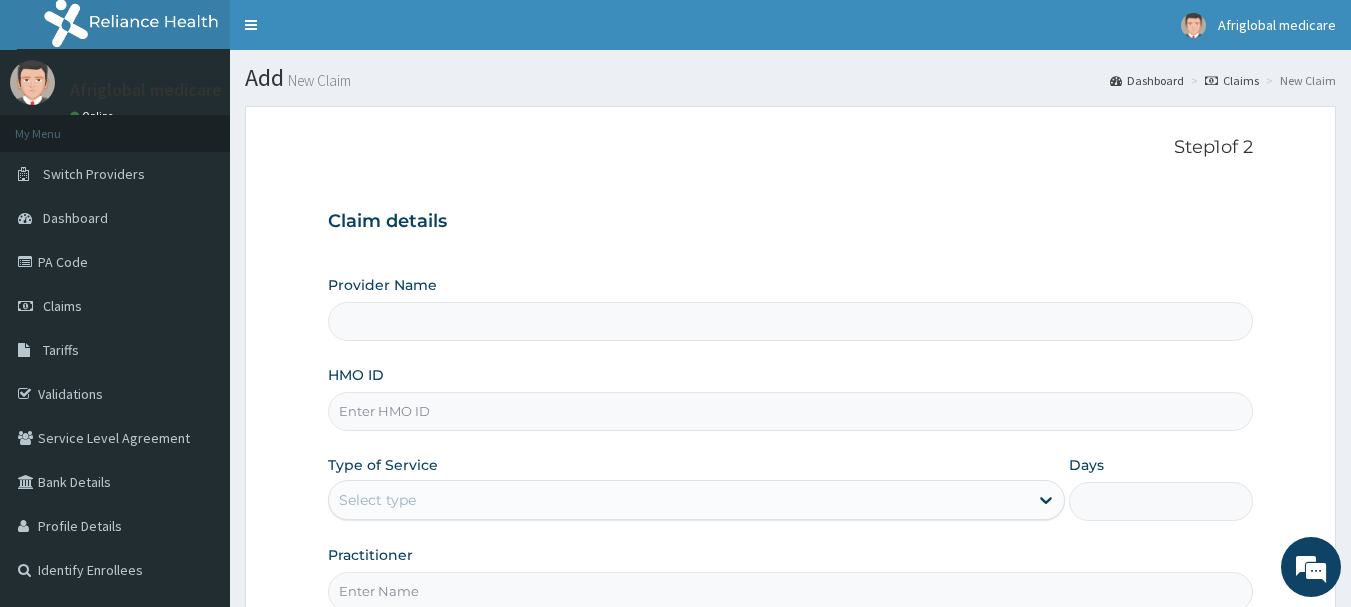 click on "HMO ID" at bounding box center (791, 411) 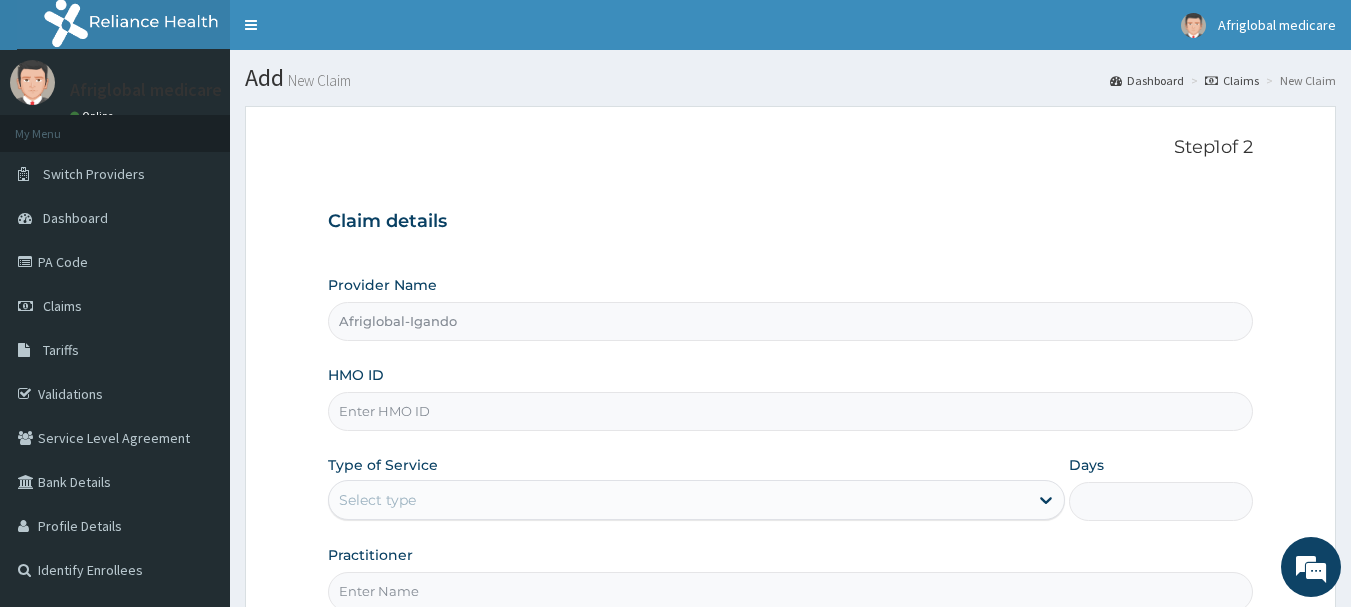 paste on "chl11758a" 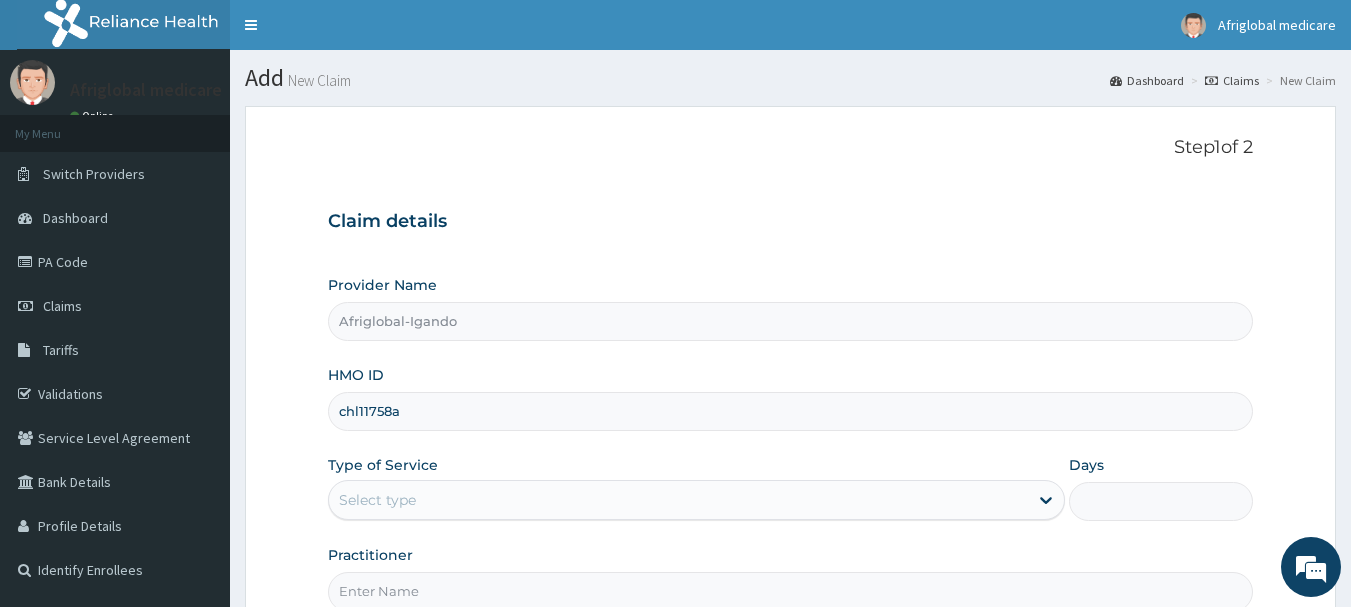 click on "chl11758a" at bounding box center (791, 411) 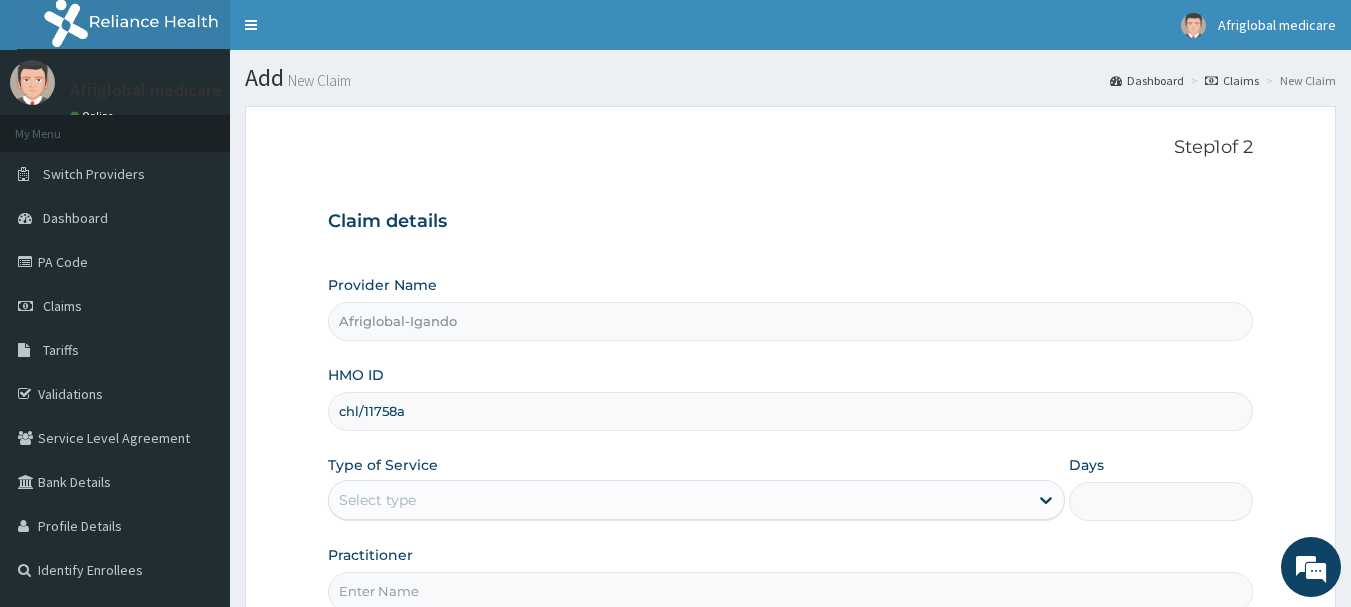 click on "chl/11758a" at bounding box center (791, 411) 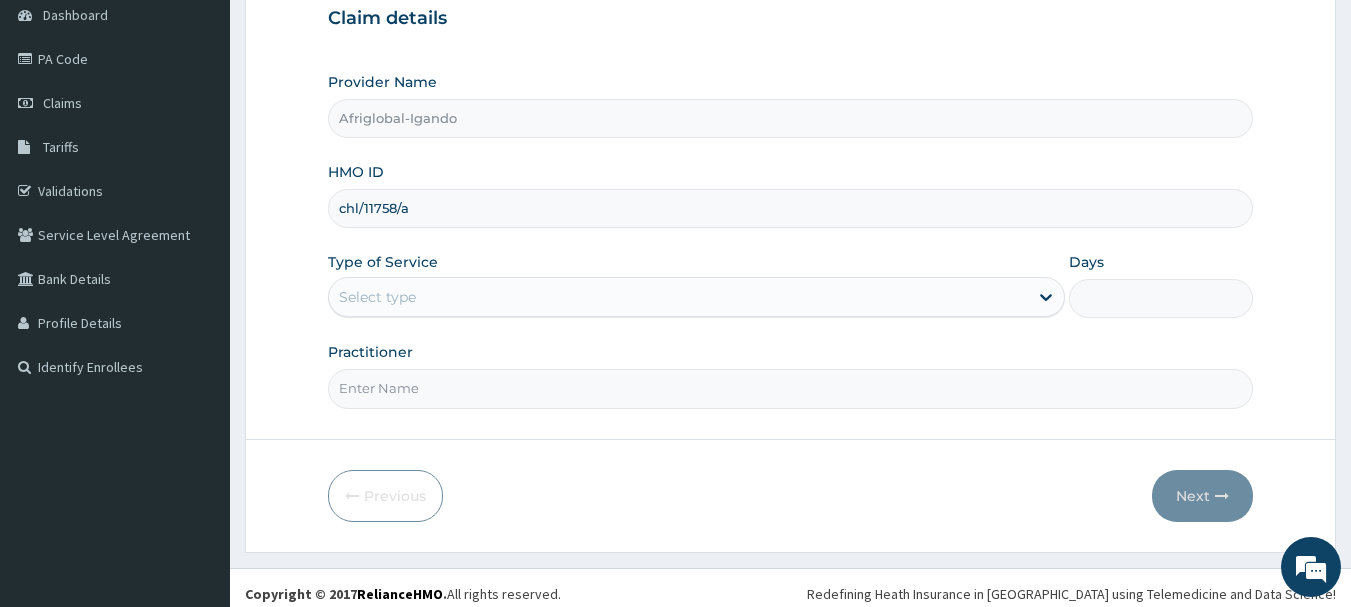 scroll, scrollTop: 215, scrollLeft: 0, axis: vertical 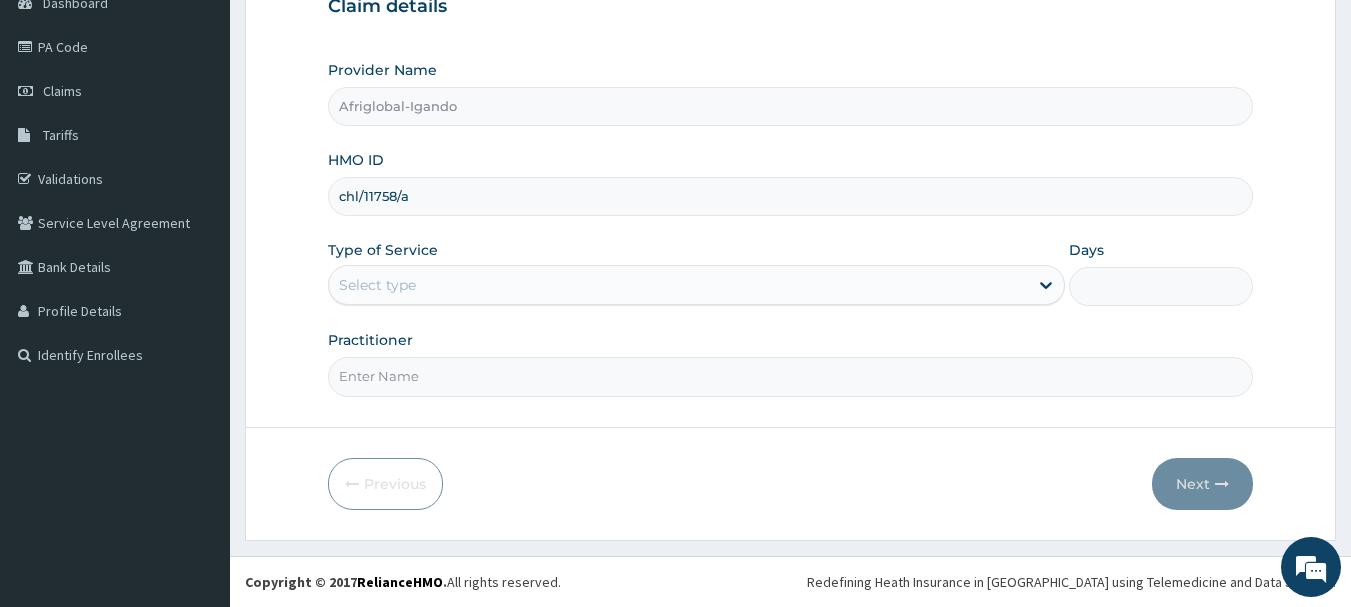 type on "chl/11758/a" 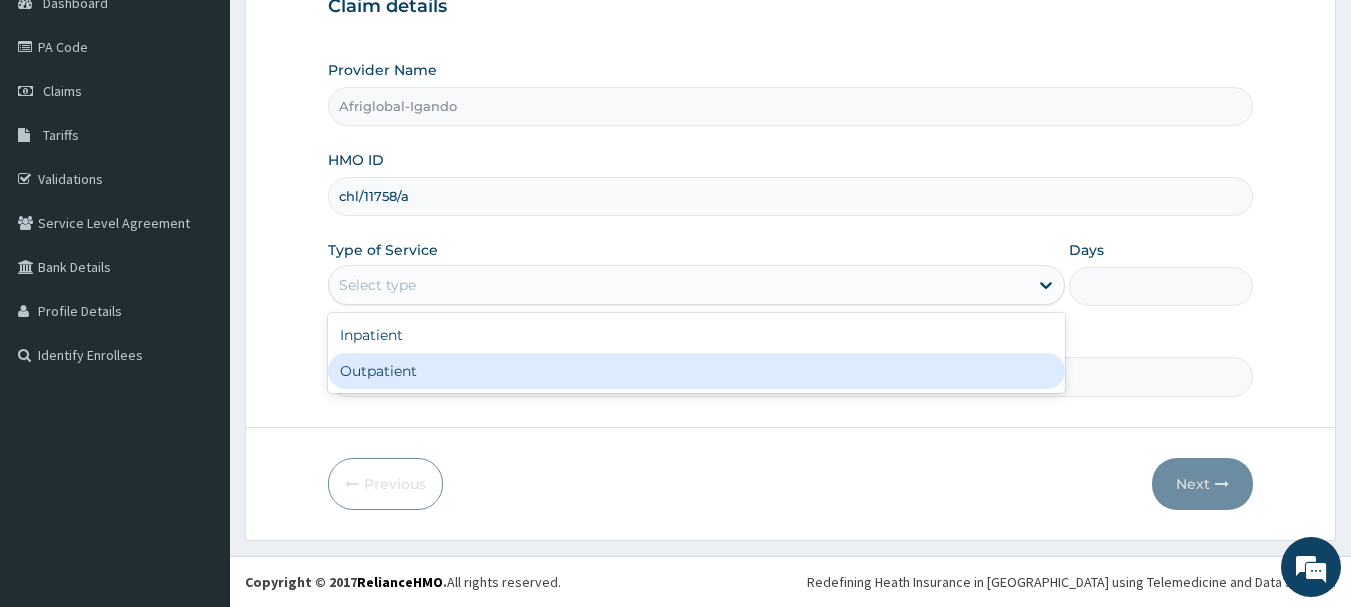 click on "Outpatient" at bounding box center (696, 371) 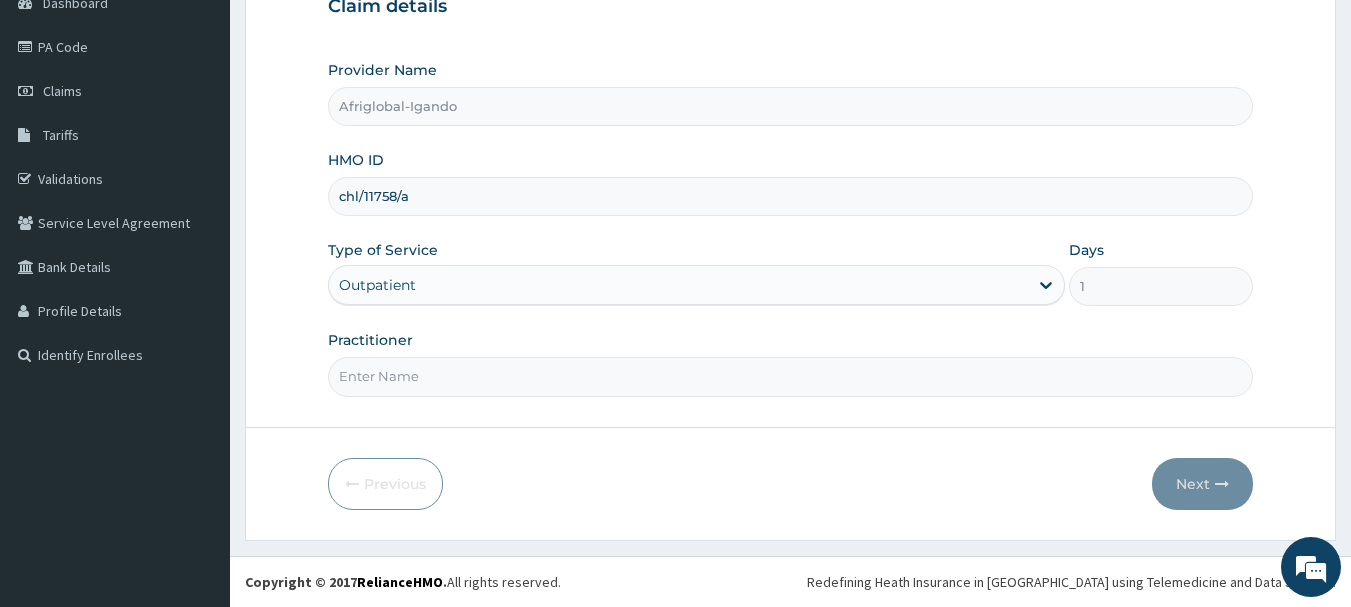 drag, startPoint x: 463, startPoint y: 365, endPoint x: 462, endPoint y: 396, distance: 31.016125 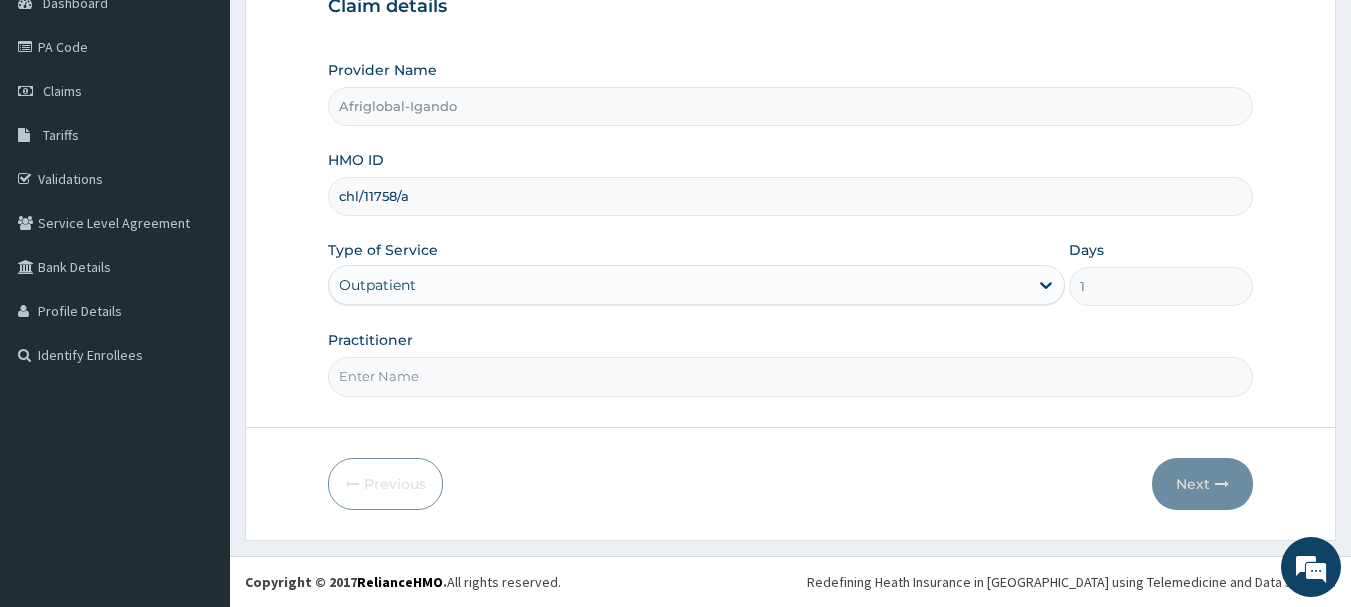 type on "aml" 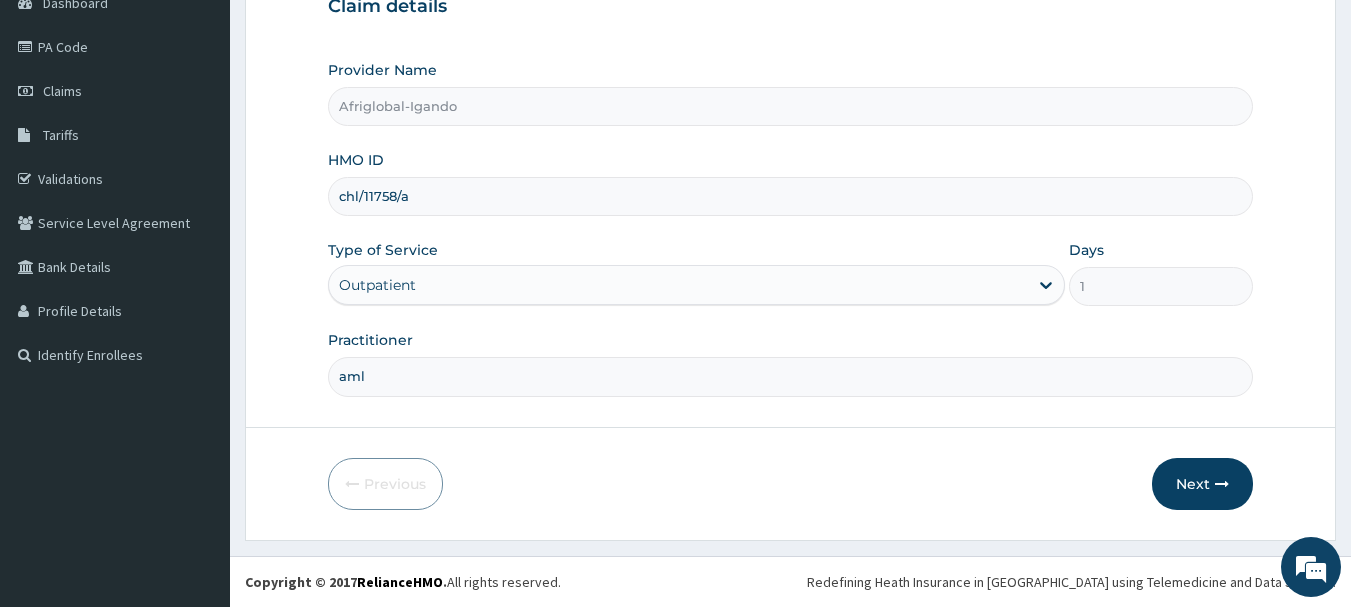scroll, scrollTop: 0, scrollLeft: 0, axis: both 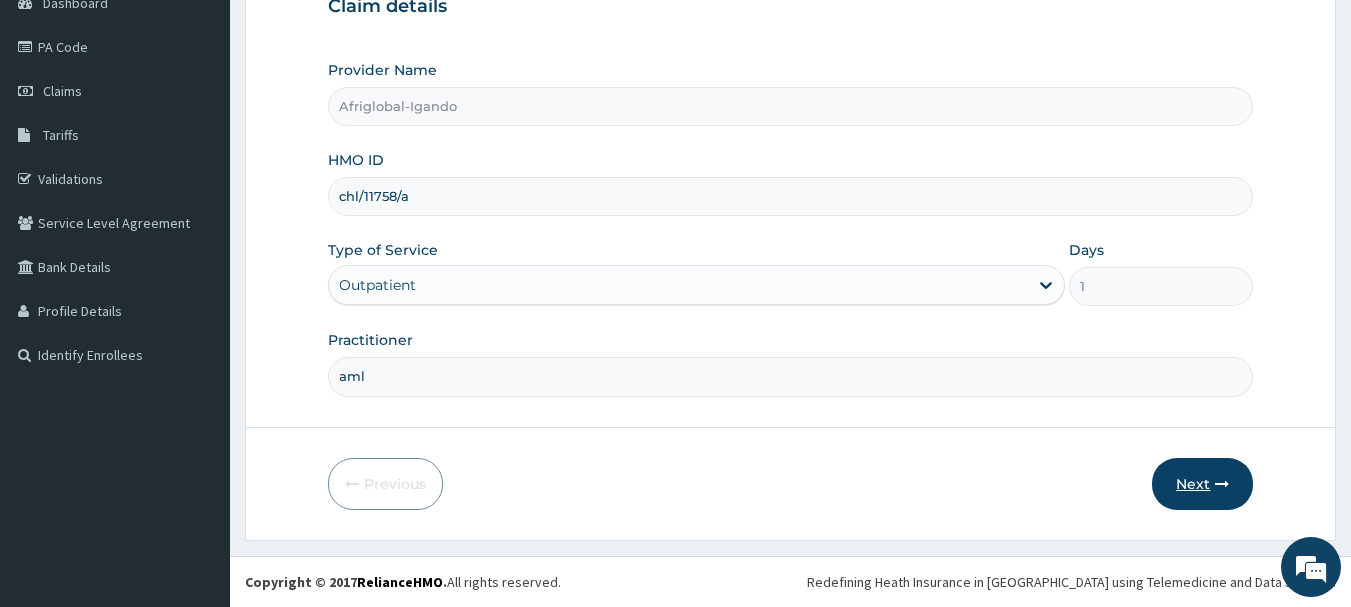click on "Next" at bounding box center [1202, 484] 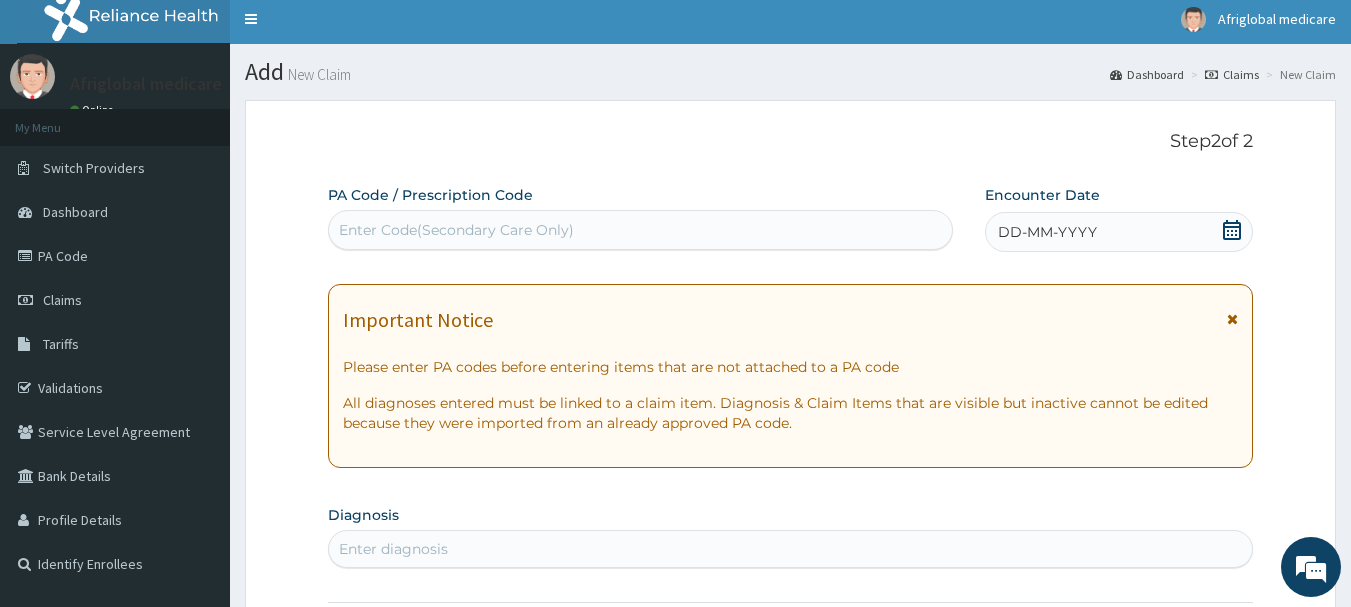 scroll, scrollTop: 0, scrollLeft: 0, axis: both 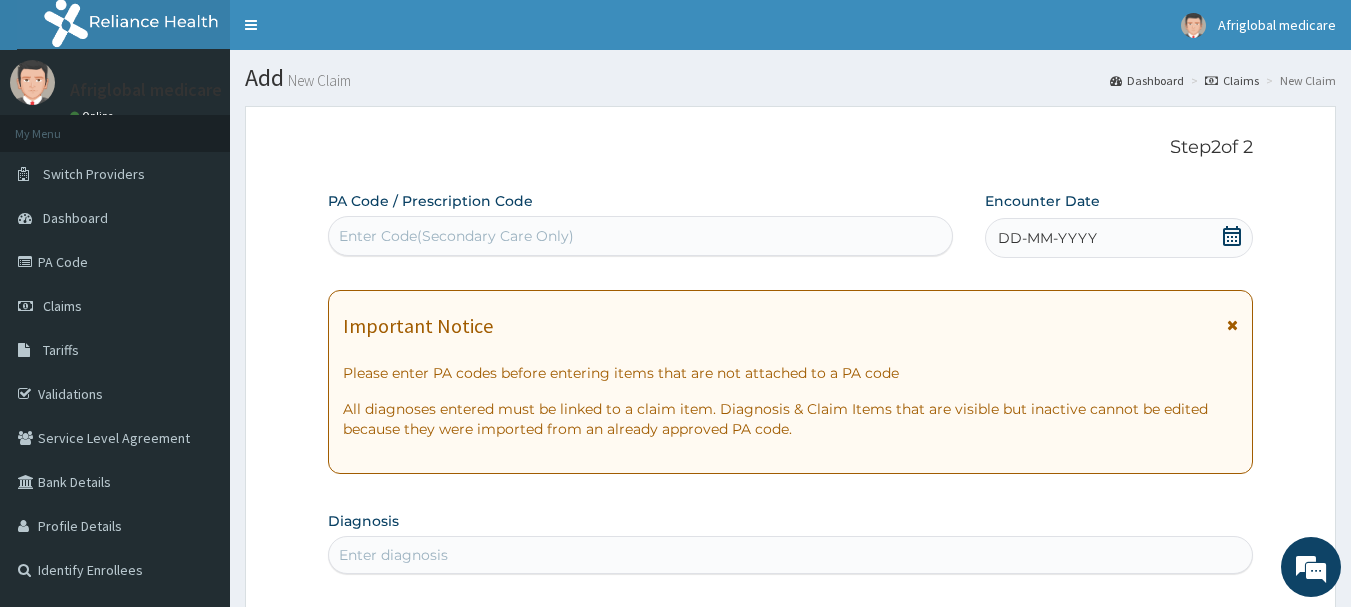 click on "Enter Code(Secondary Care Only)" at bounding box center (641, 236) 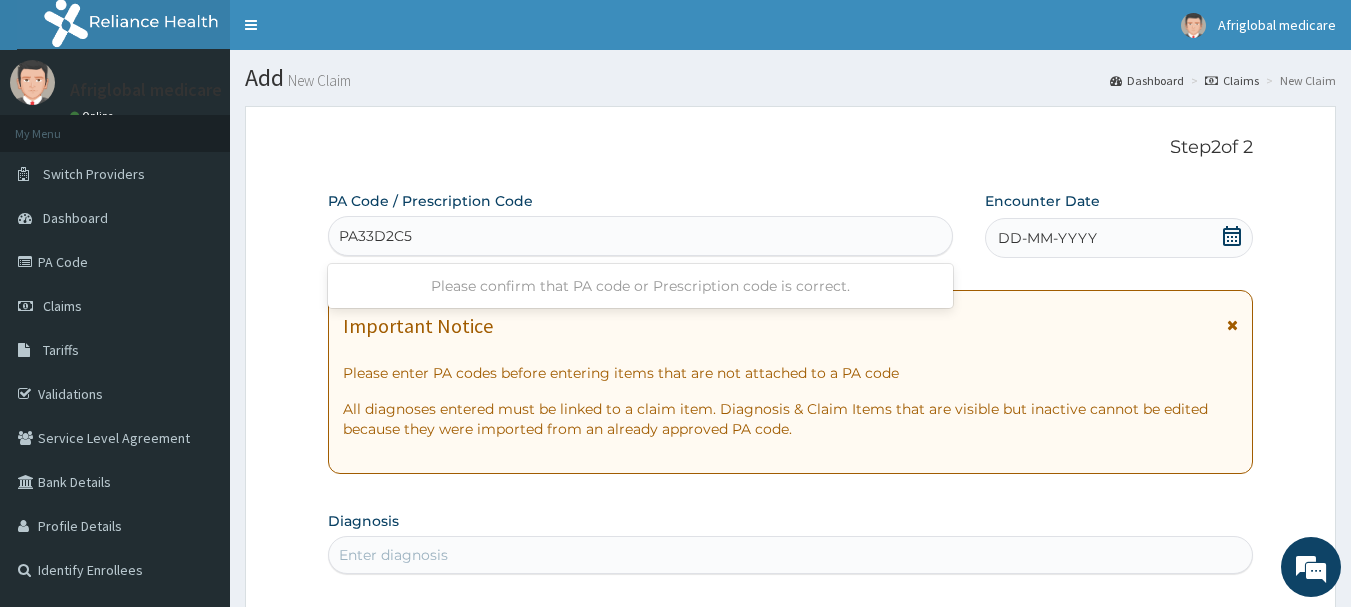 click on "PA33D2C5" at bounding box center (376, 236) 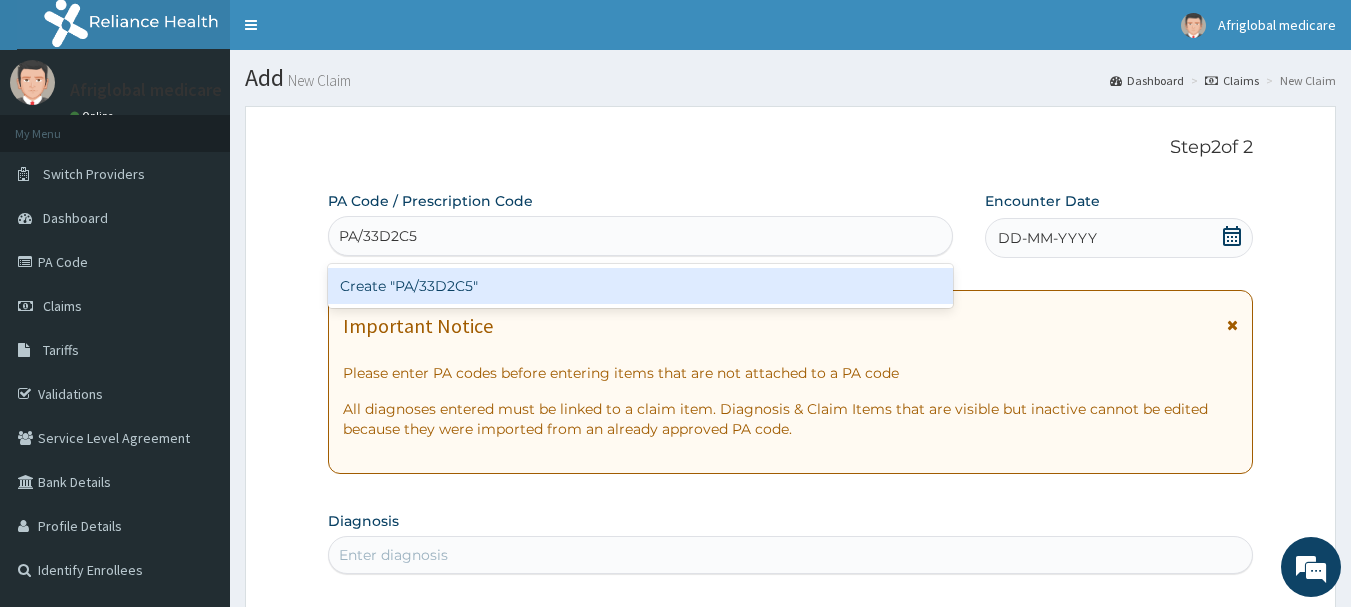 click on "Create "PA/33D2C5"" at bounding box center (641, 286) 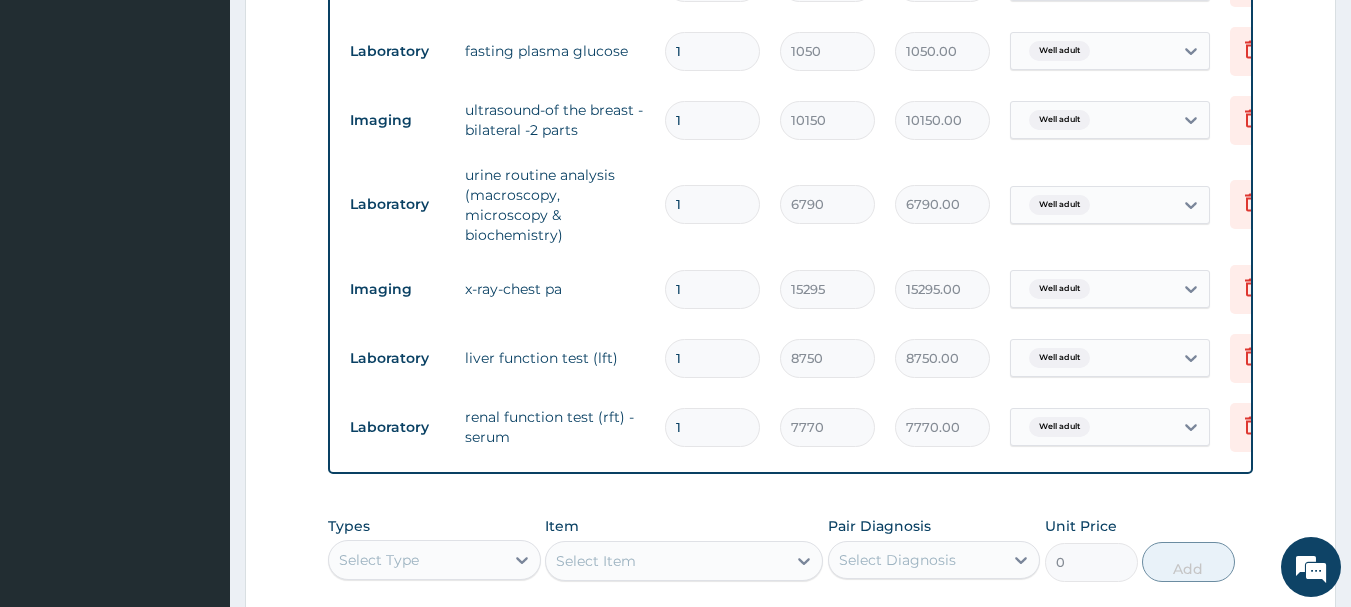 scroll, scrollTop: 1061, scrollLeft: 0, axis: vertical 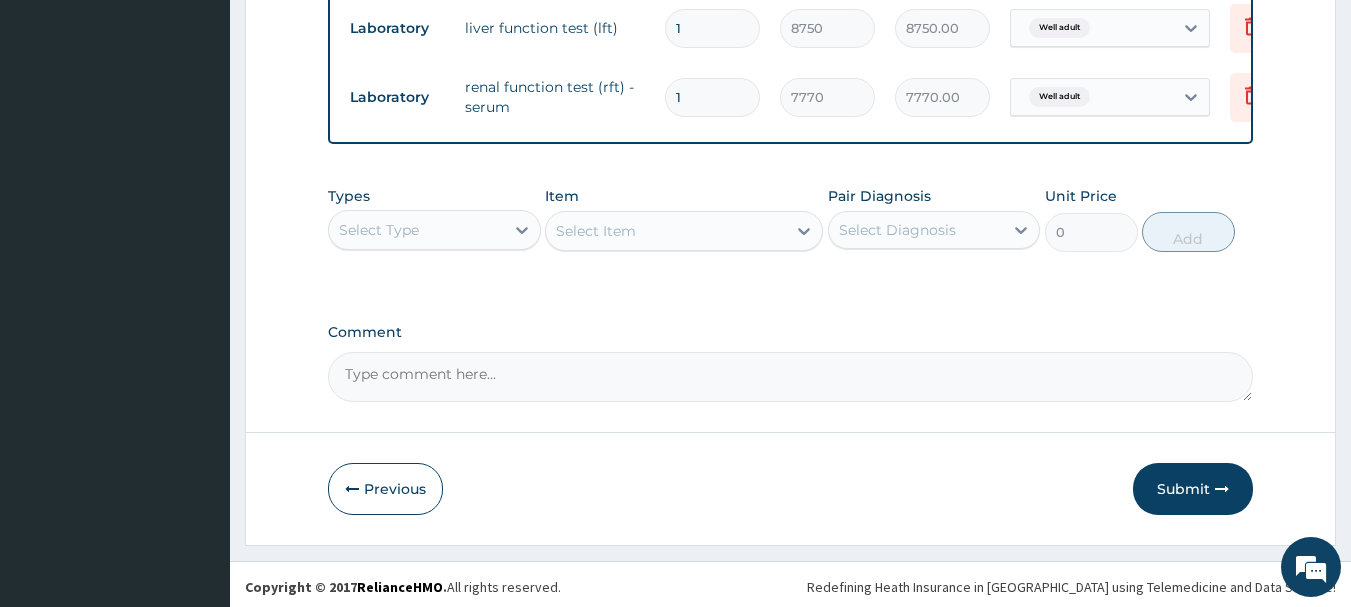 click on "Submit" at bounding box center [1193, 489] 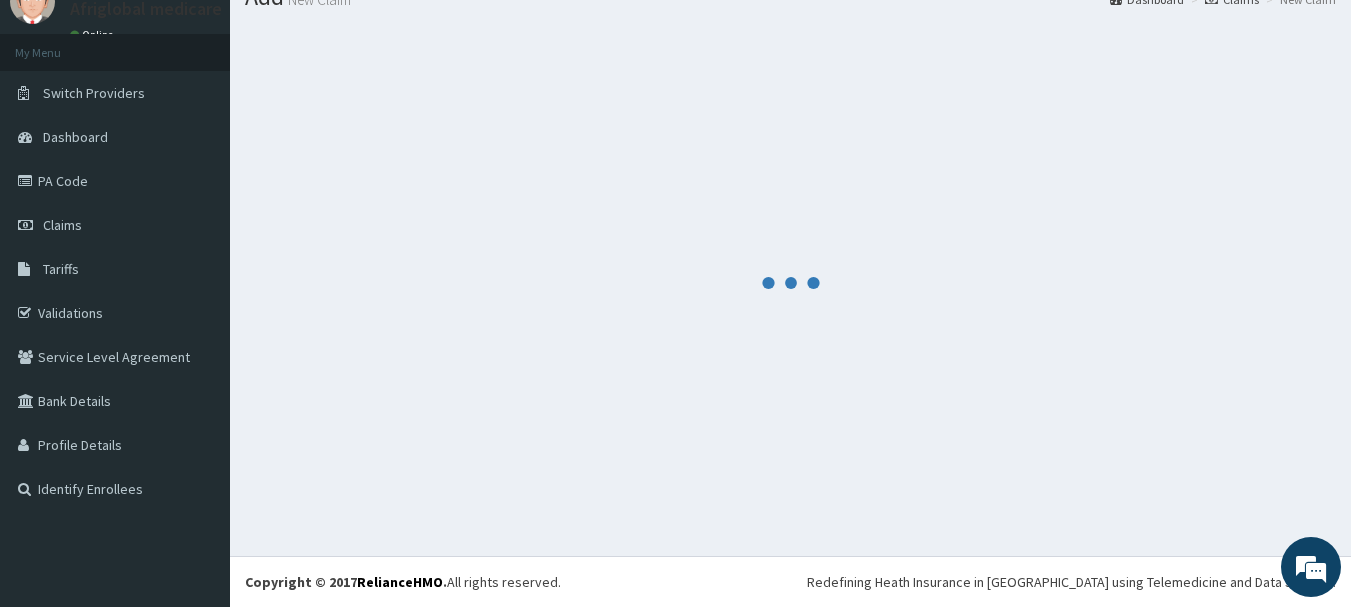 scroll, scrollTop: 81, scrollLeft: 0, axis: vertical 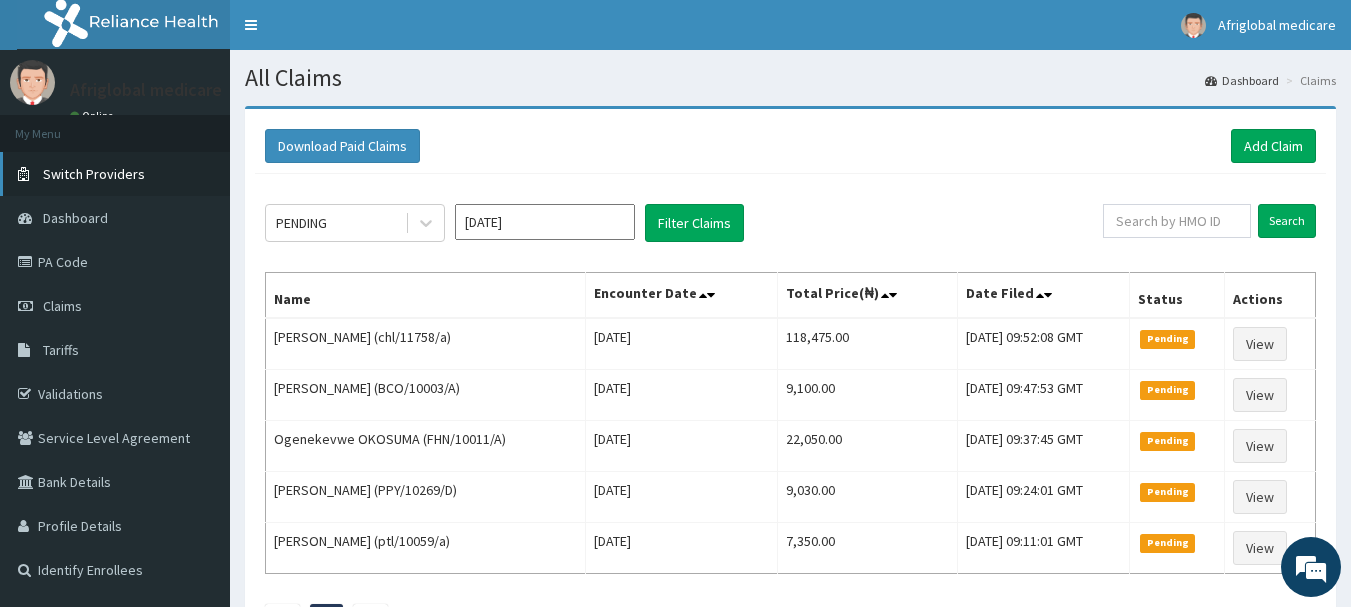 click on "Switch Providers" at bounding box center (94, 174) 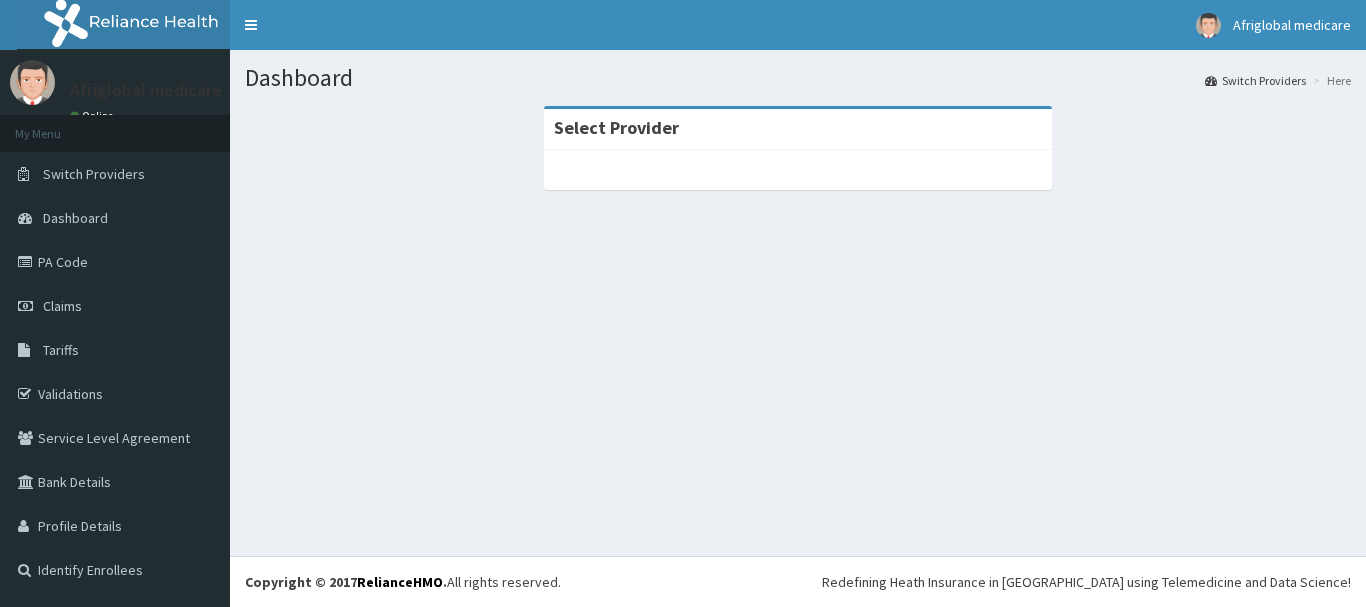 scroll, scrollTop: 0, scrollLeft: 0, axis: both 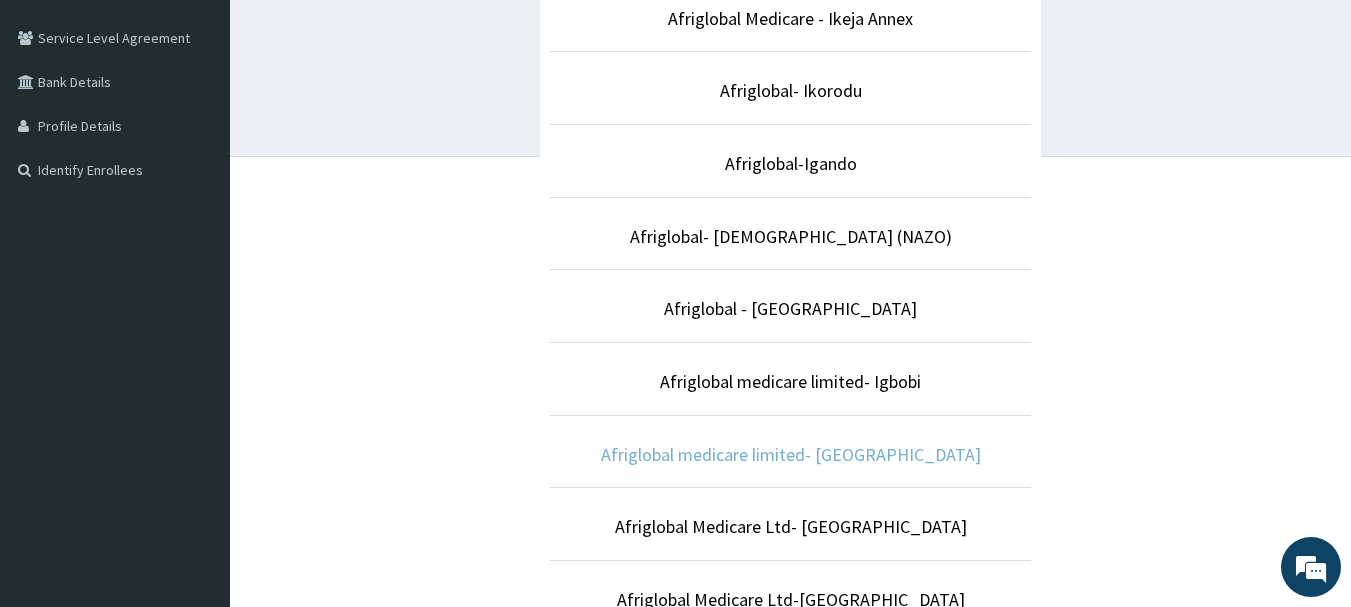 click on "Afriglobal medicare limited- [GEOGRAPHIC_DATA]" at bounding box center (791, 454) 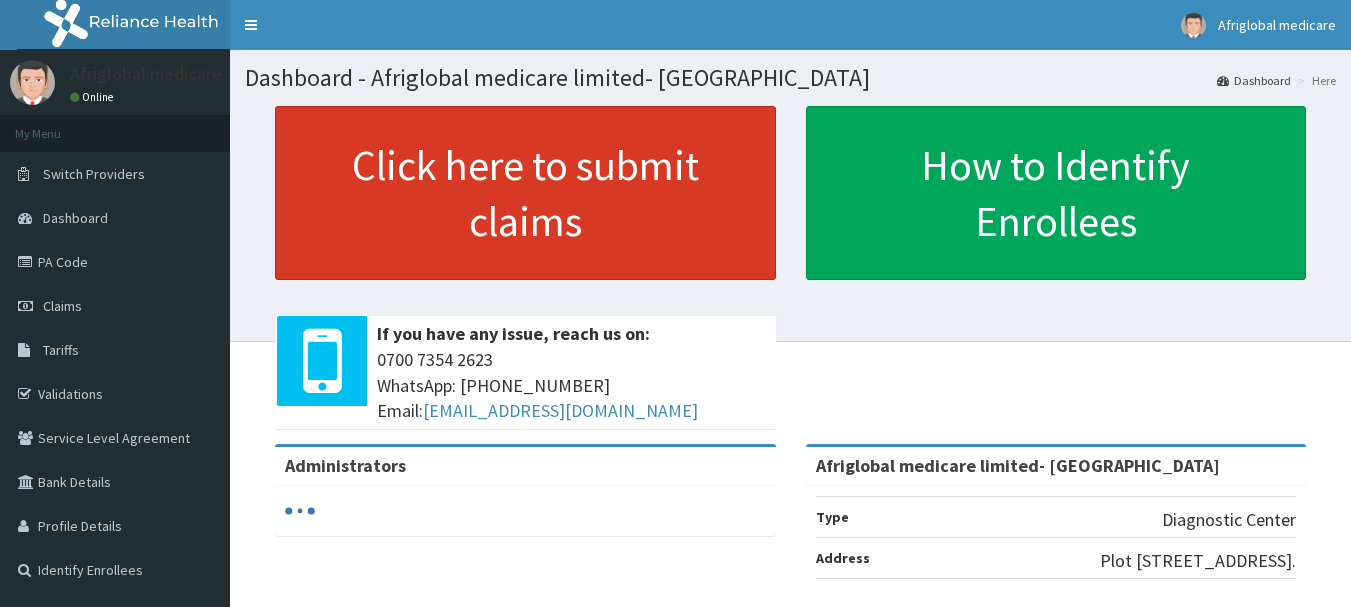 scroll, scrollTop: 0, scrollLeft: 0, axis: both 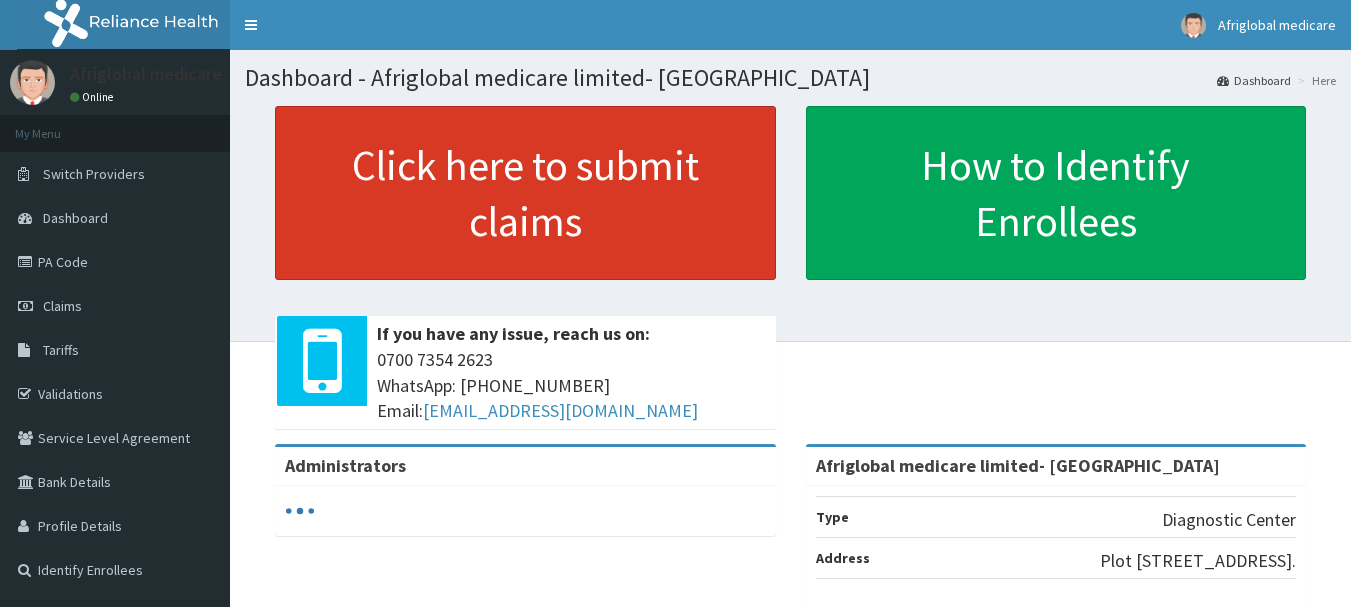 click on "Click here to submit claims" at bounding box center [525, 193] 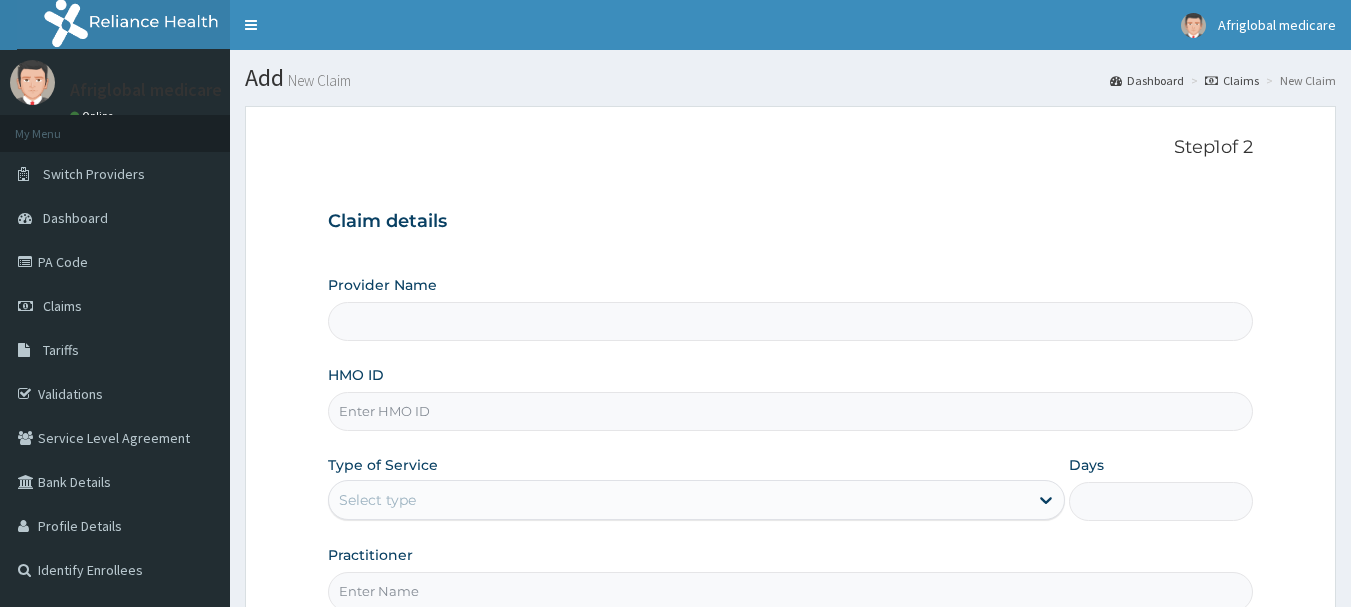scroll, scrollTop: 0, scrollLeft: 0, axis: both 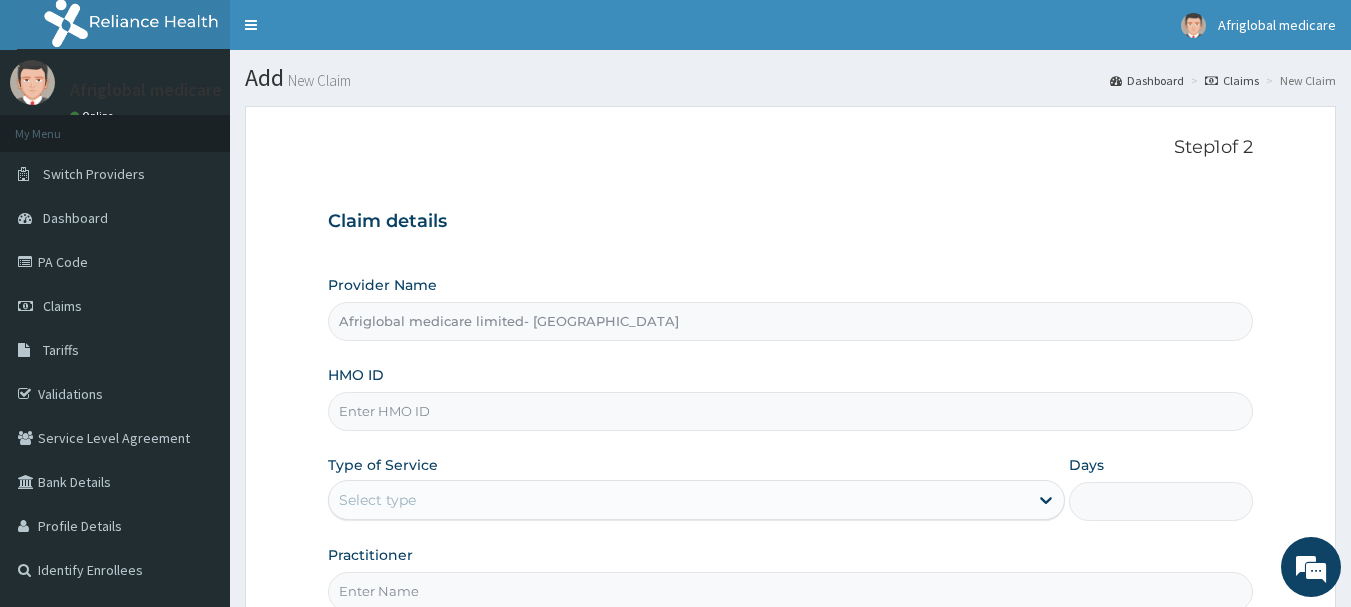 click on "HMO ID" at bounding box center [791, 411] 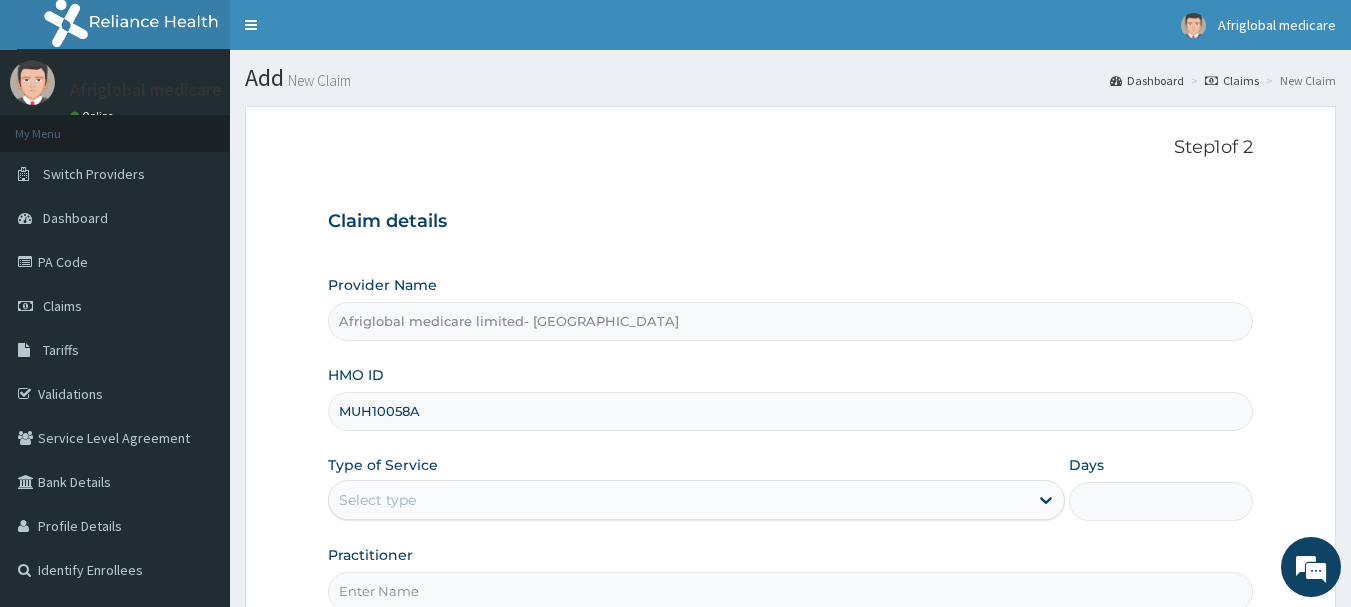click on "MUH10058A" at bounding box center (791, 411) 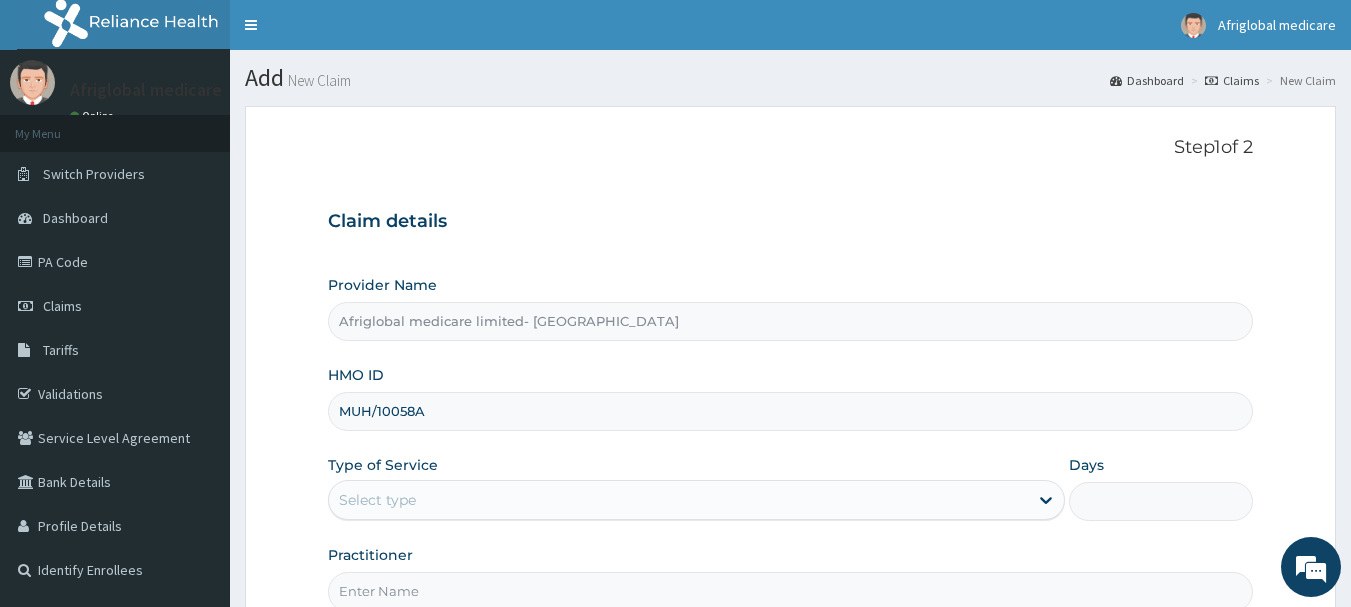 drag, startPoint x: 416, startPoint y: 412, endPoint x: 427, endPoint y: 402, distance: 14.866069 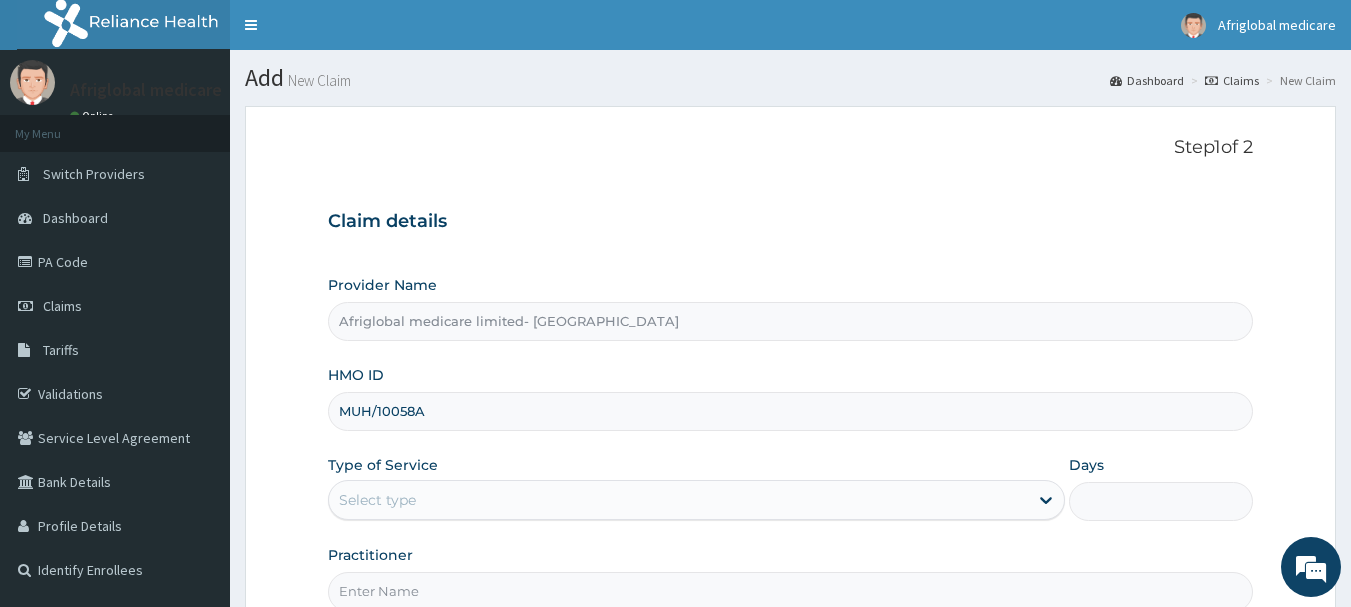 click on "MUH/10058A" at bounding box center [791, 411] 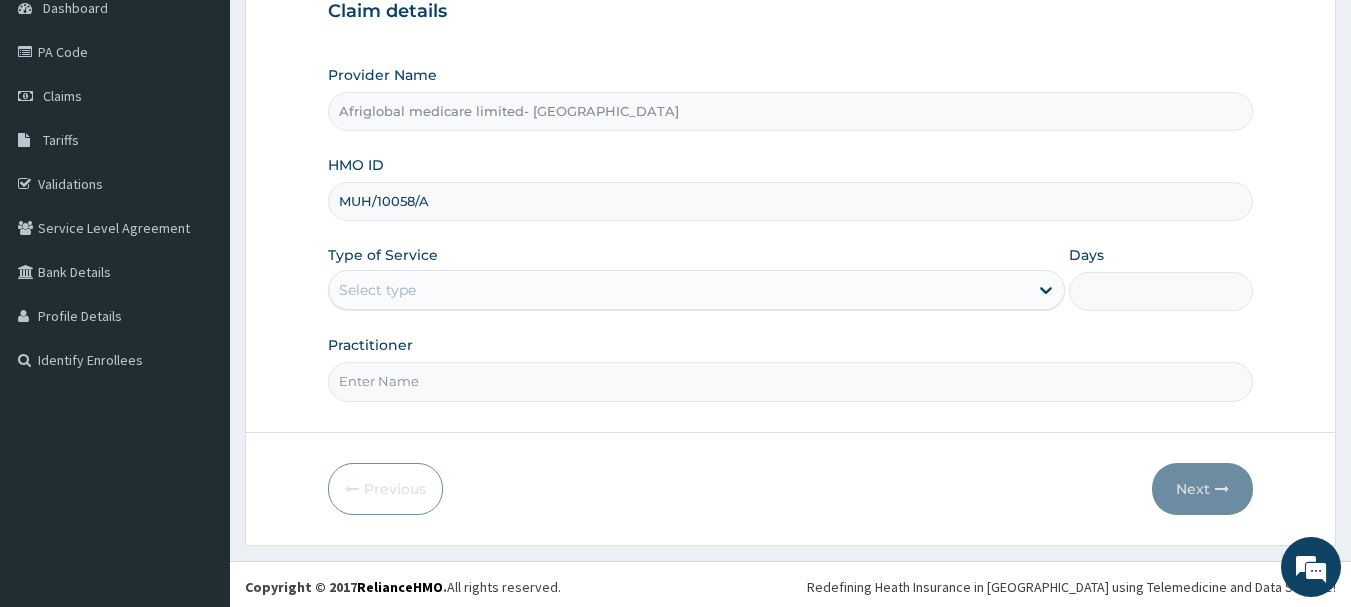 scroll, scrollTop: 215, scrollLeft: 0, axis: vertical 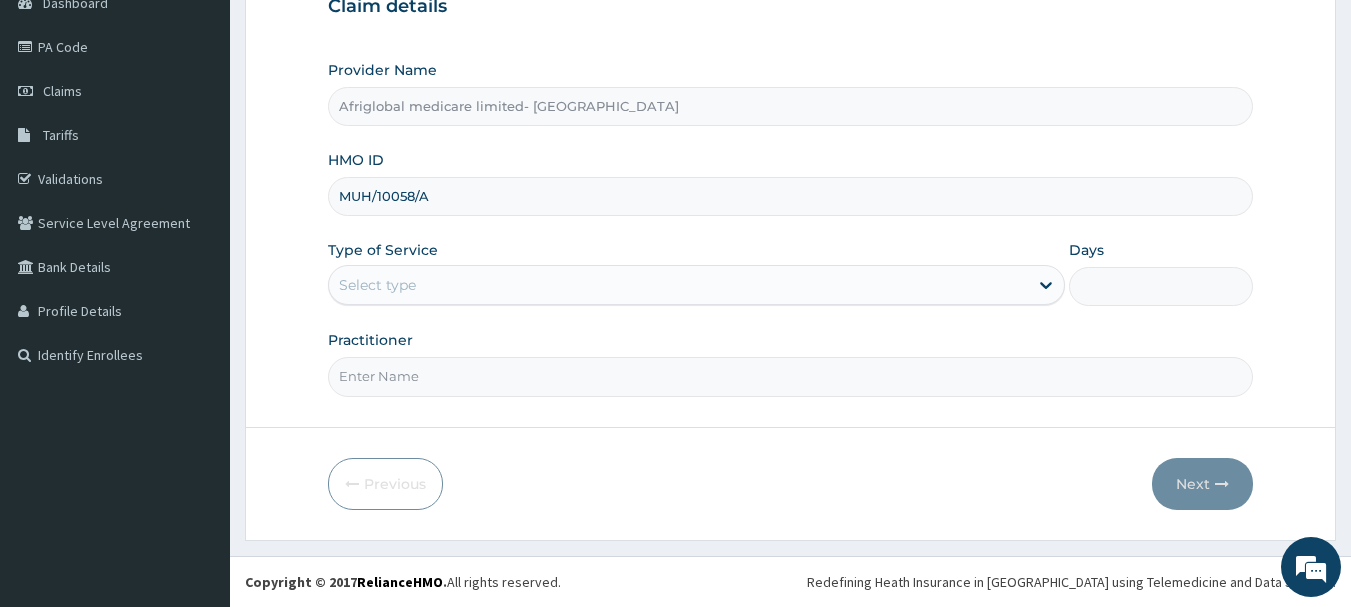 type on "MUH/10058/A" 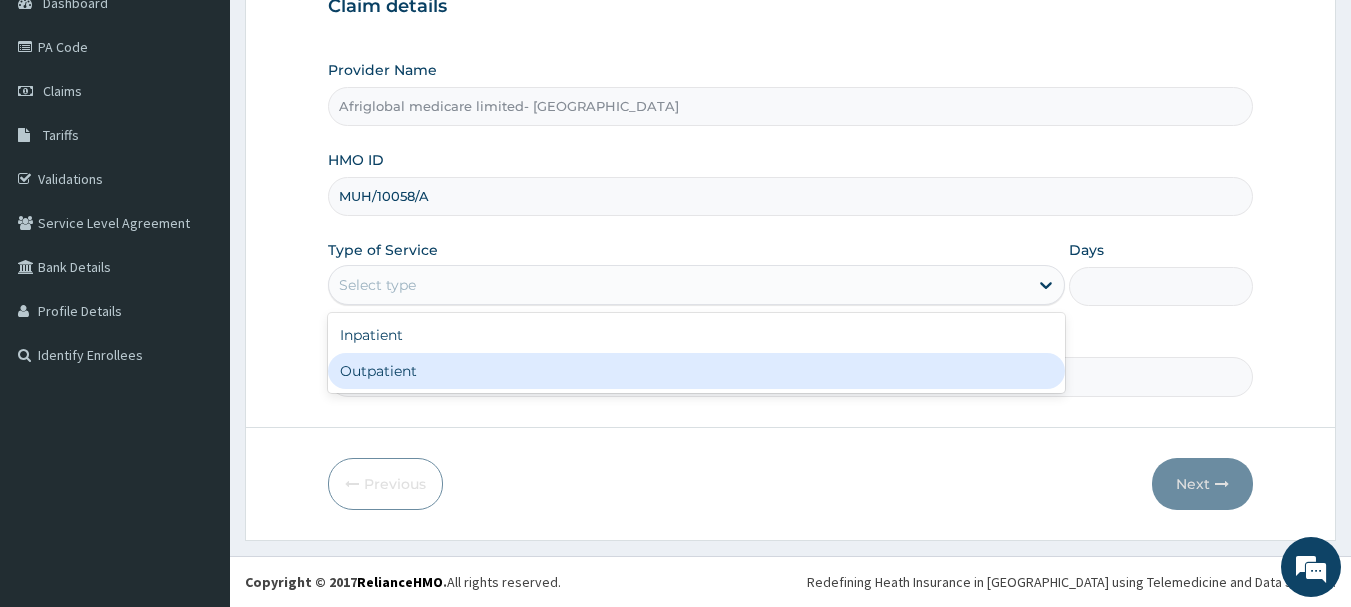 click on "Outpatient" at bounding box center [696, 371] 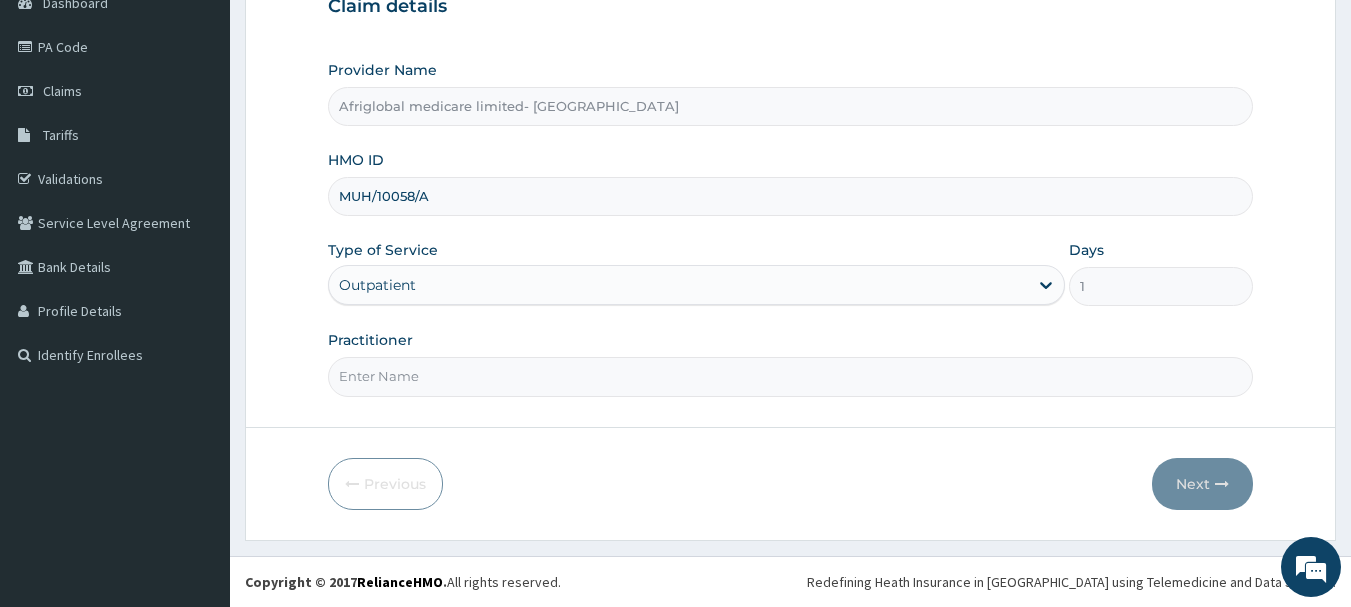click on "Practitioner" at bounding box center [791, 376] 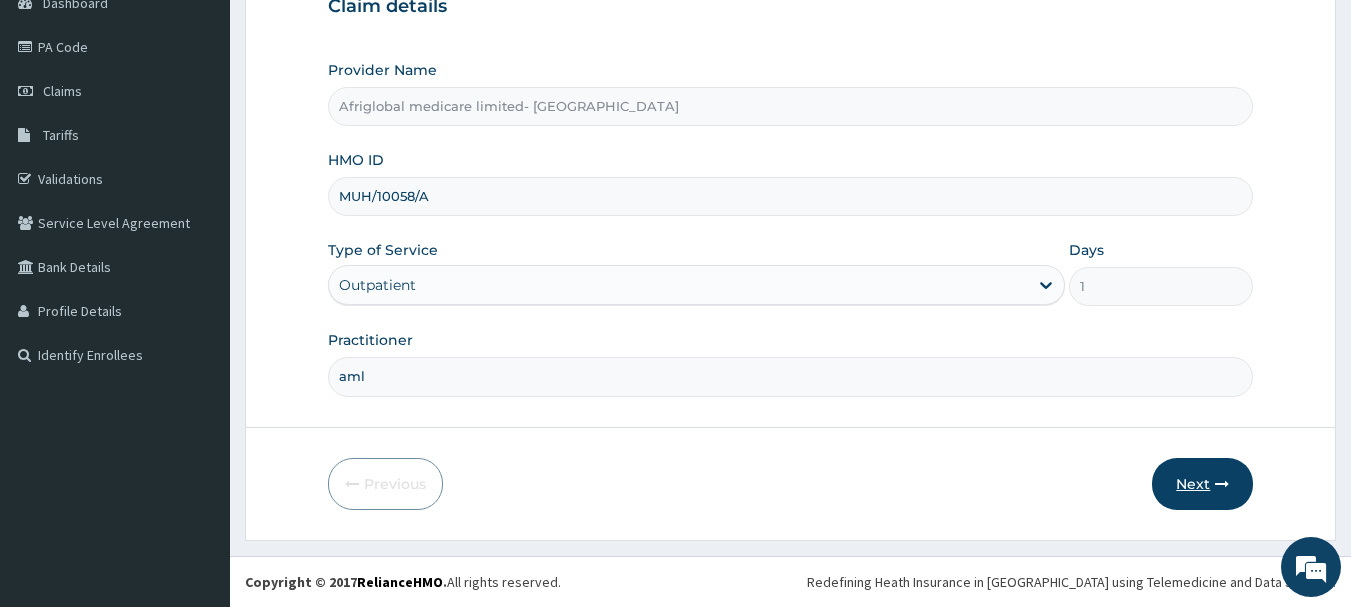 click on "Next" at bounding box center (1202, 484) 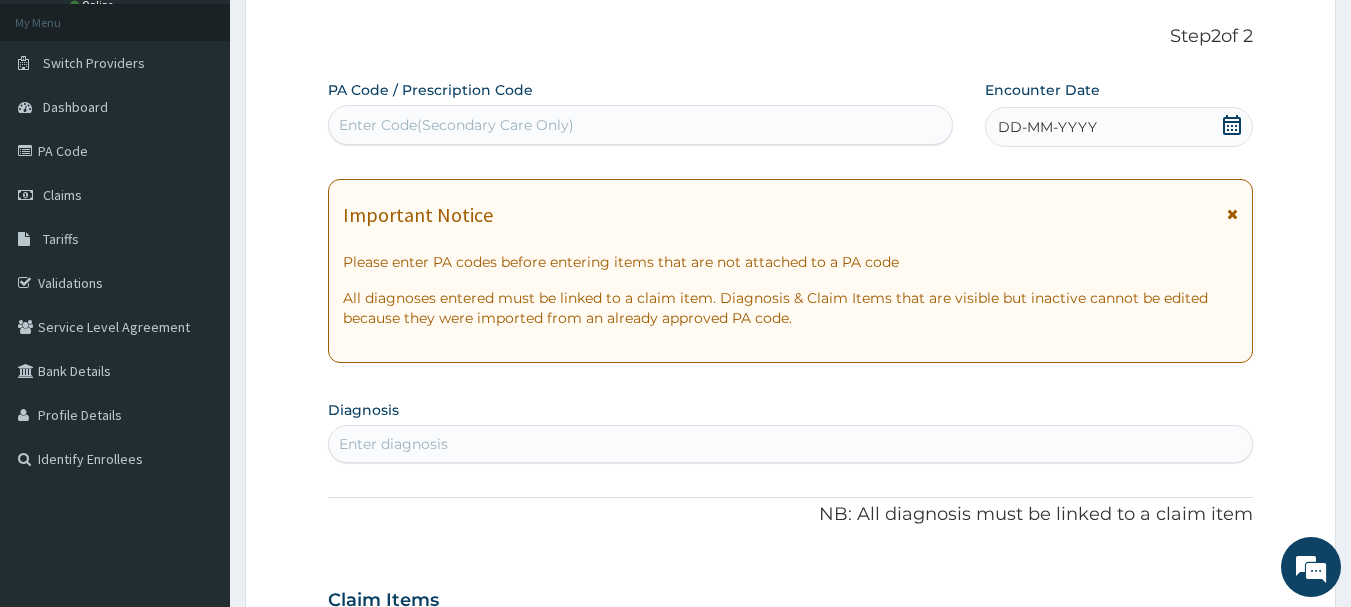 scroll, scrollTop: 0, scrollLeft: 0, axis: both 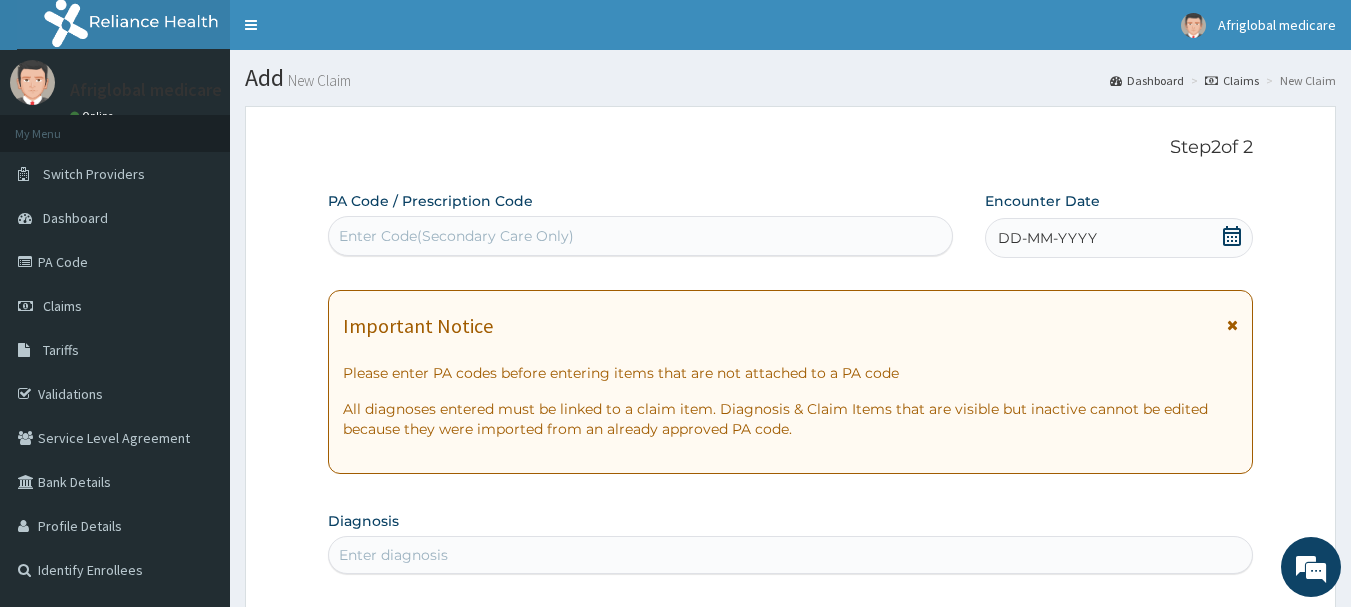 click on "Enter Code(Secondary Care Only)" at bounding box center [456, 236] 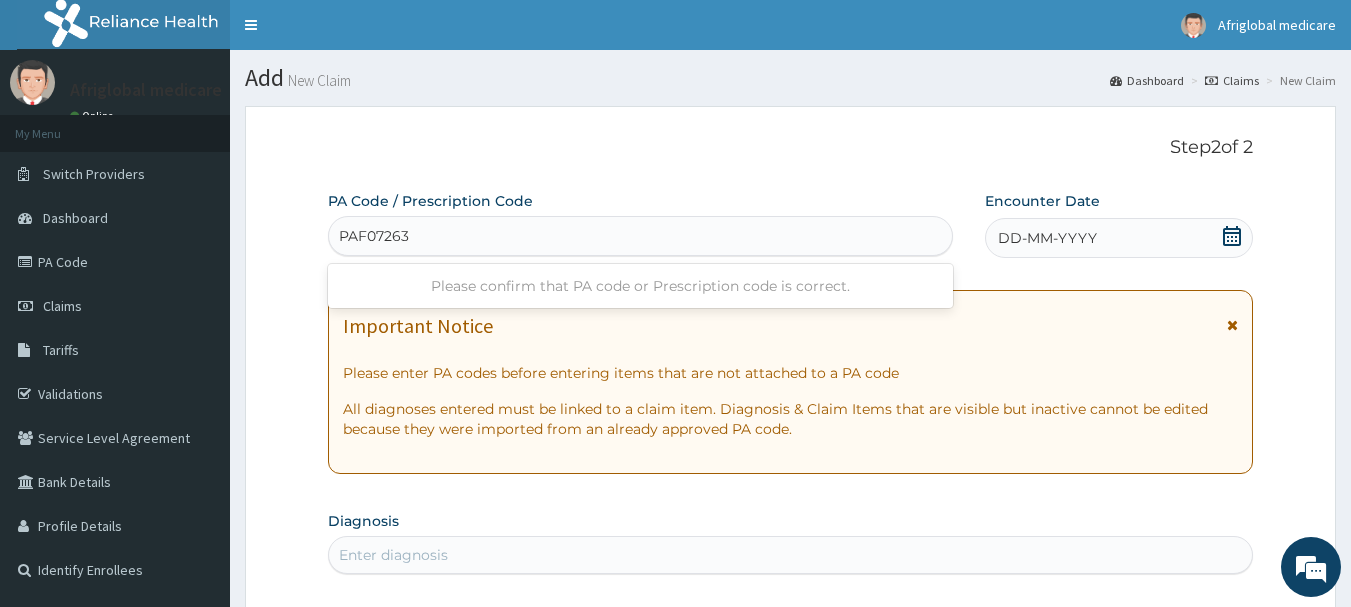 click on "PAF07263" at bounding box center (375, 236) 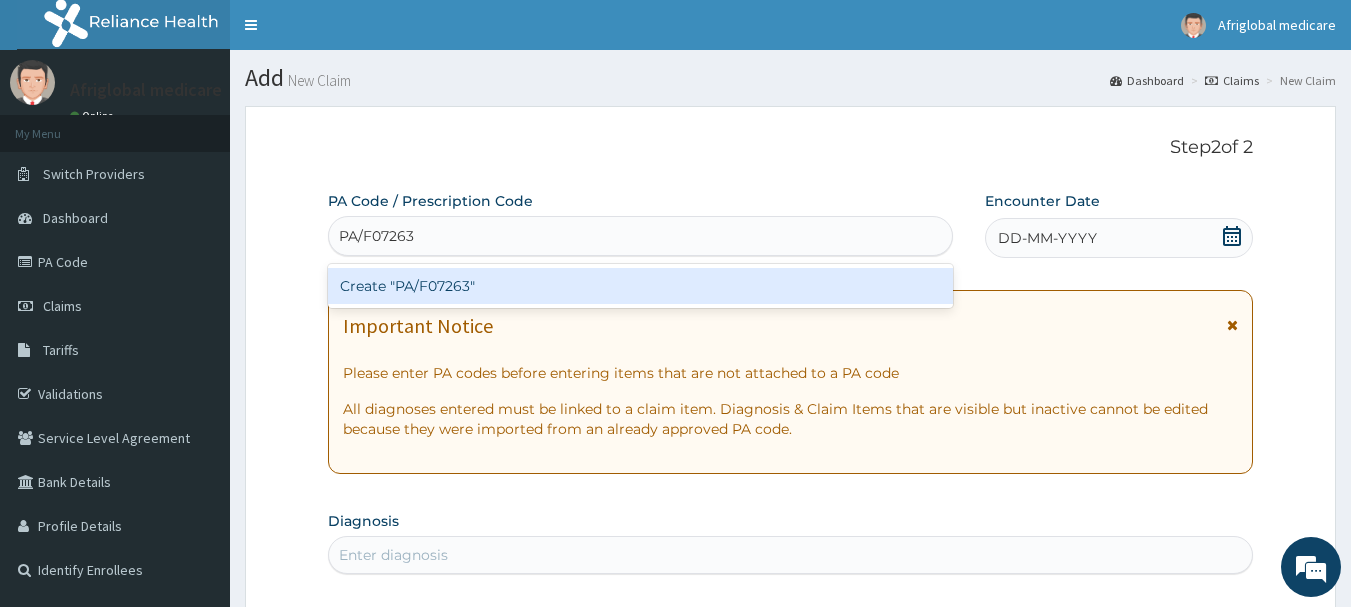 click on "Create "PA/F07263"" at bounding box center (641, 286) 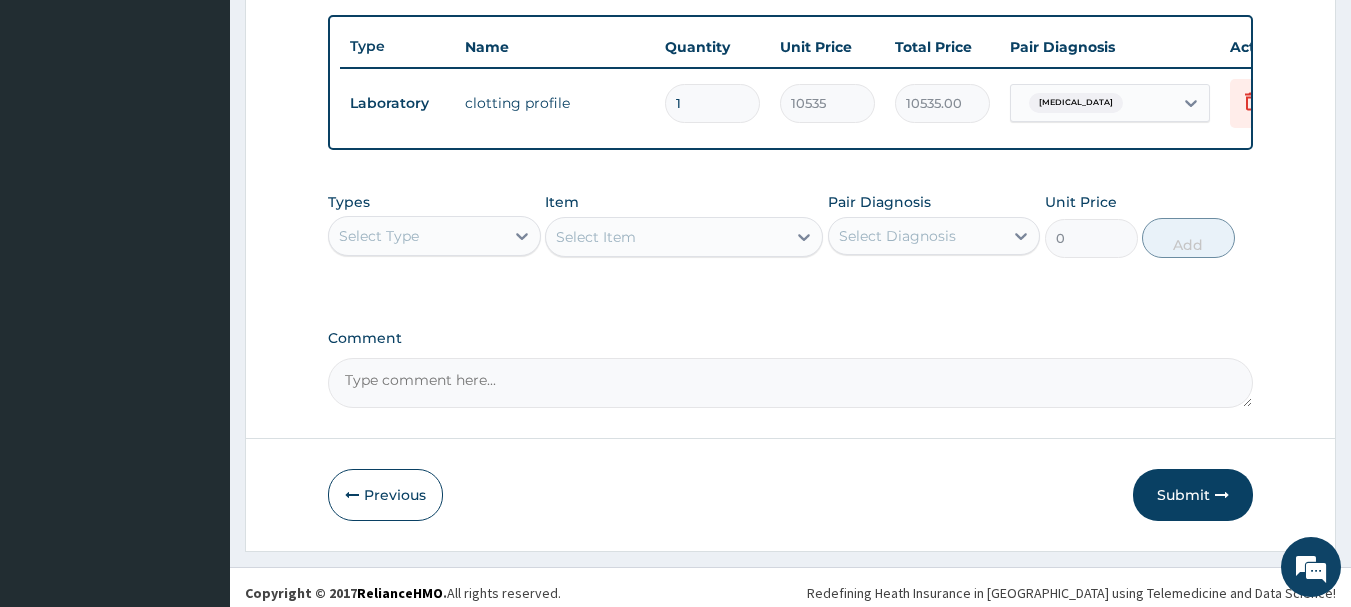 scroll, scrollTop: 755, scrollLeft: 0, axis: vertical 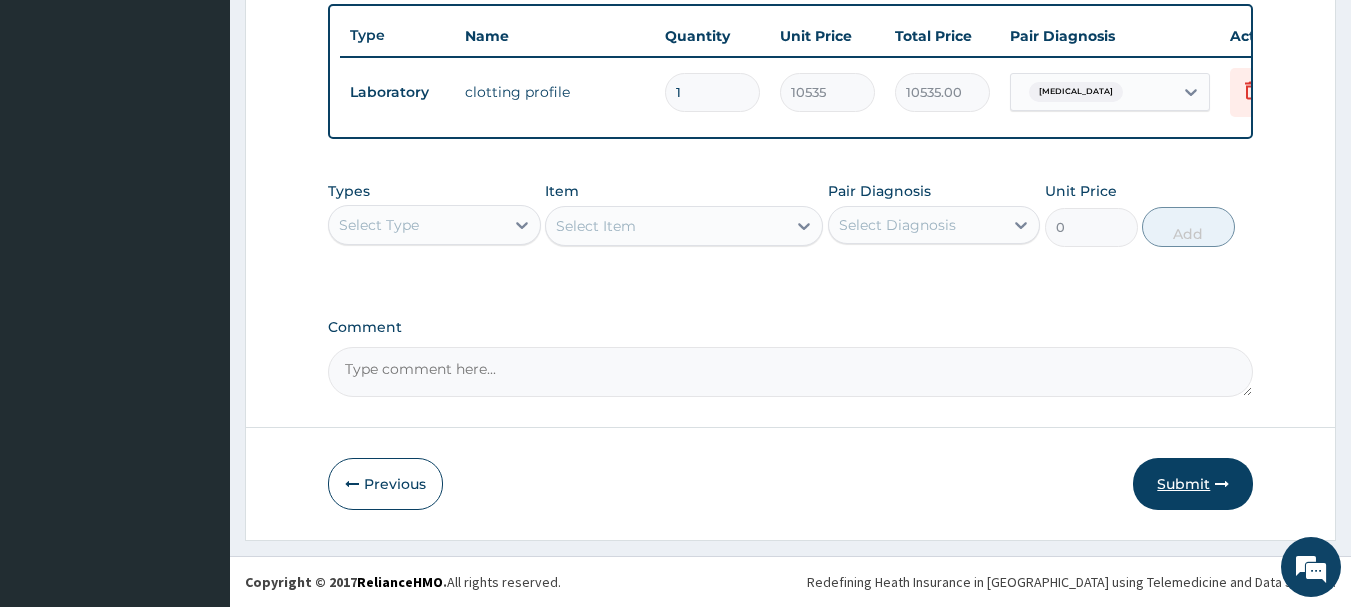 click on "Submit" at bounding box center (1193, 484) 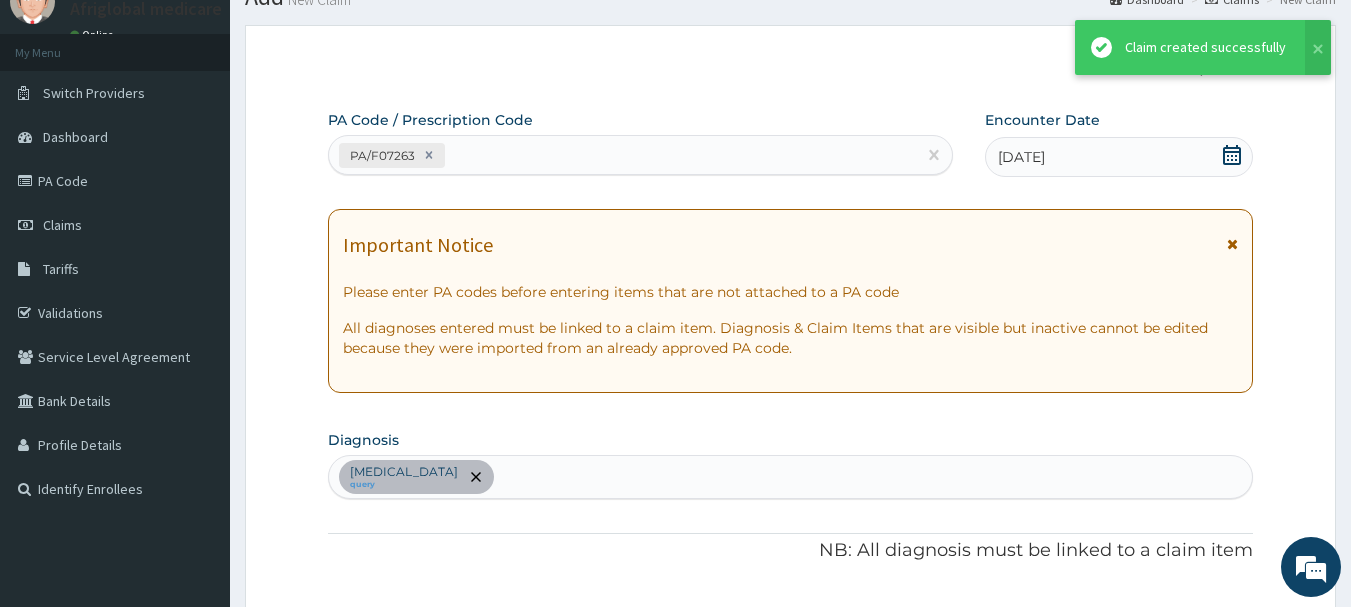 scroll, scrollTop: 755, scrollLeft: 0, axis: vertical 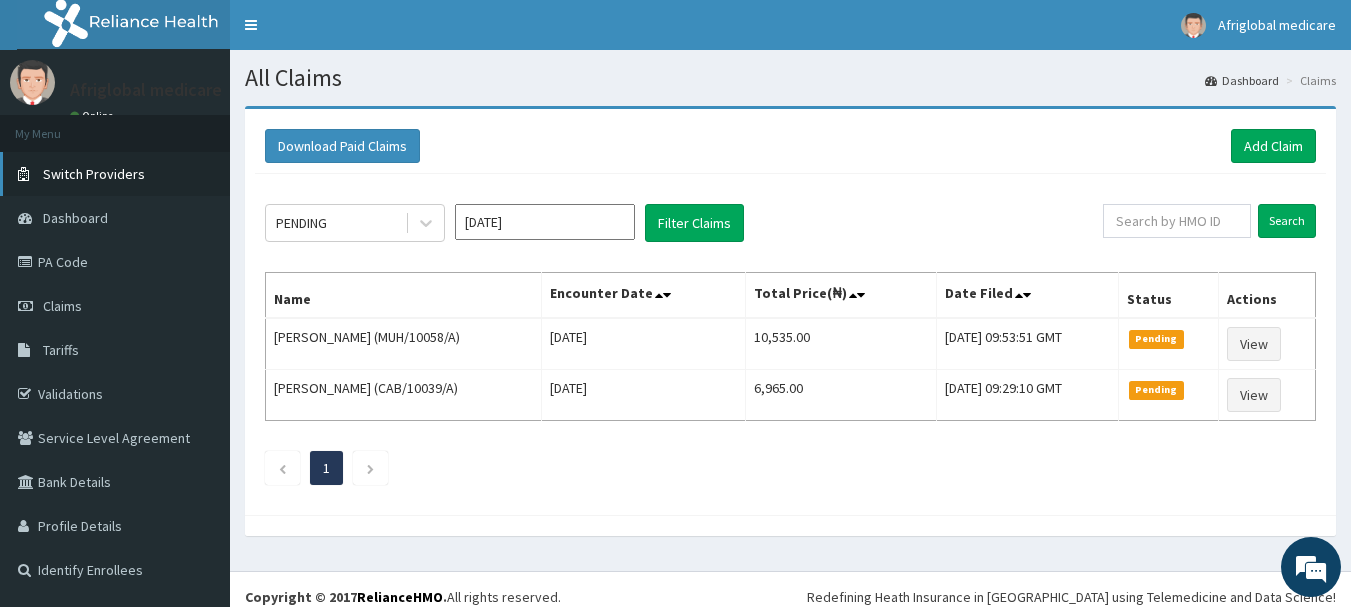 click on "Switch Providers" at bounding box center (94, 174) 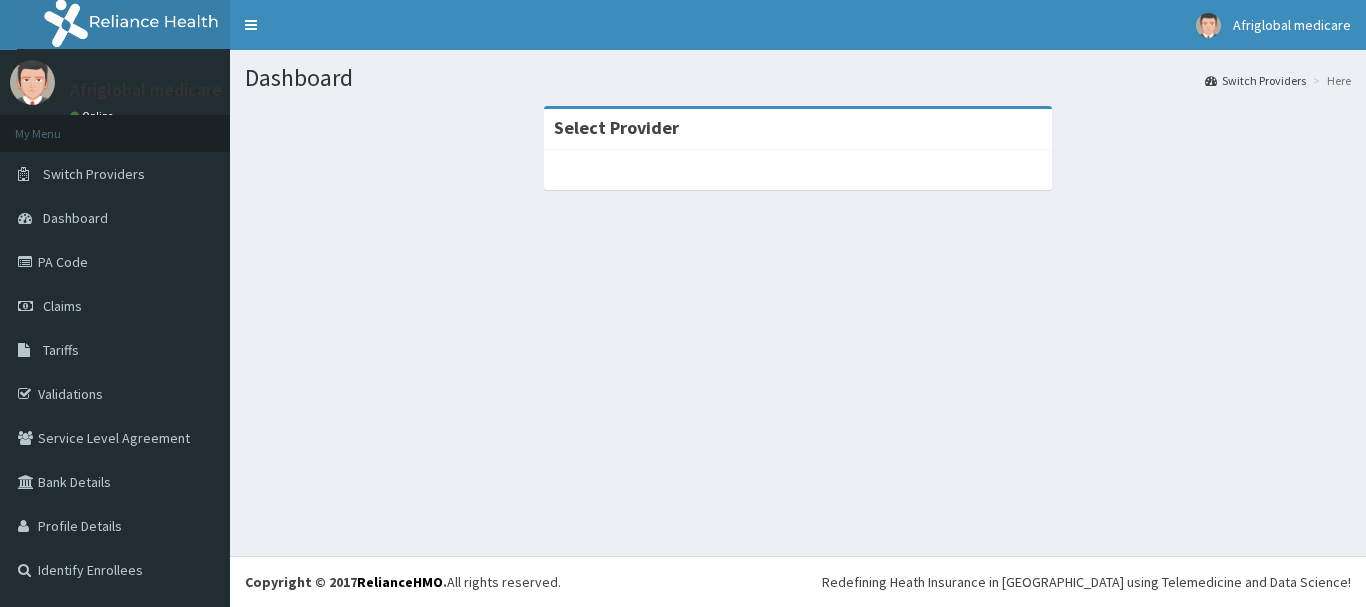 scroll, scrollTop: 0, scrollLeft: 0, axis: both 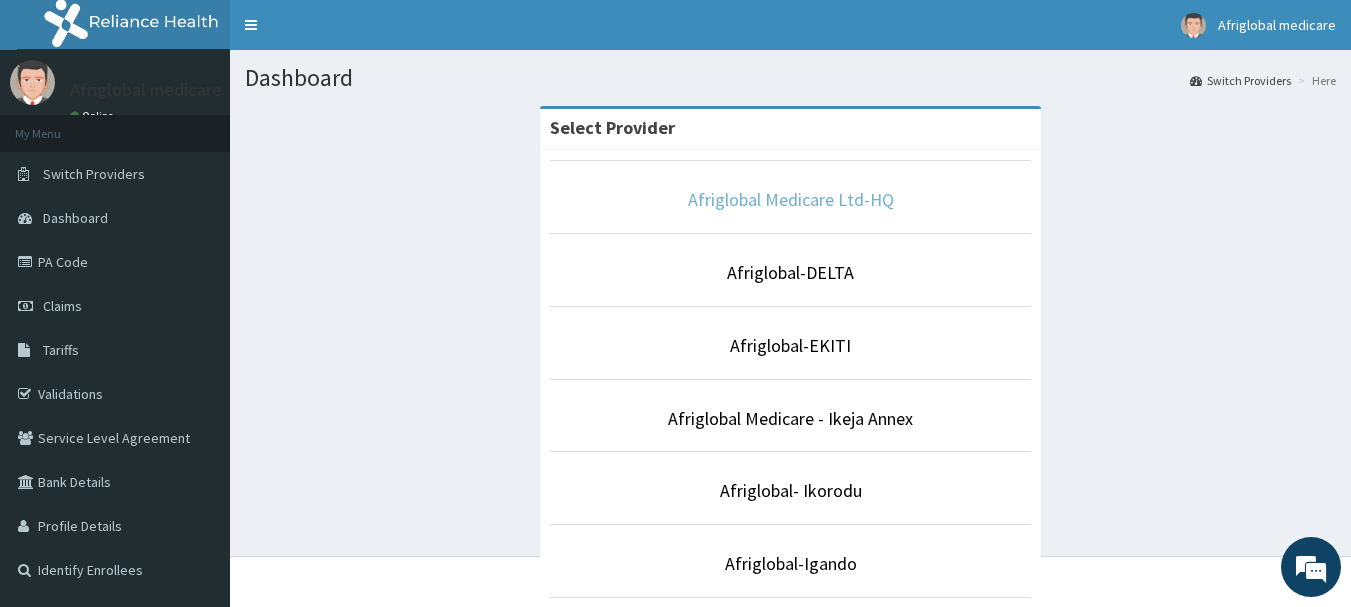 click on "Afriglobal Medicare Ltd-HQ" at bounding box center (791, 199) 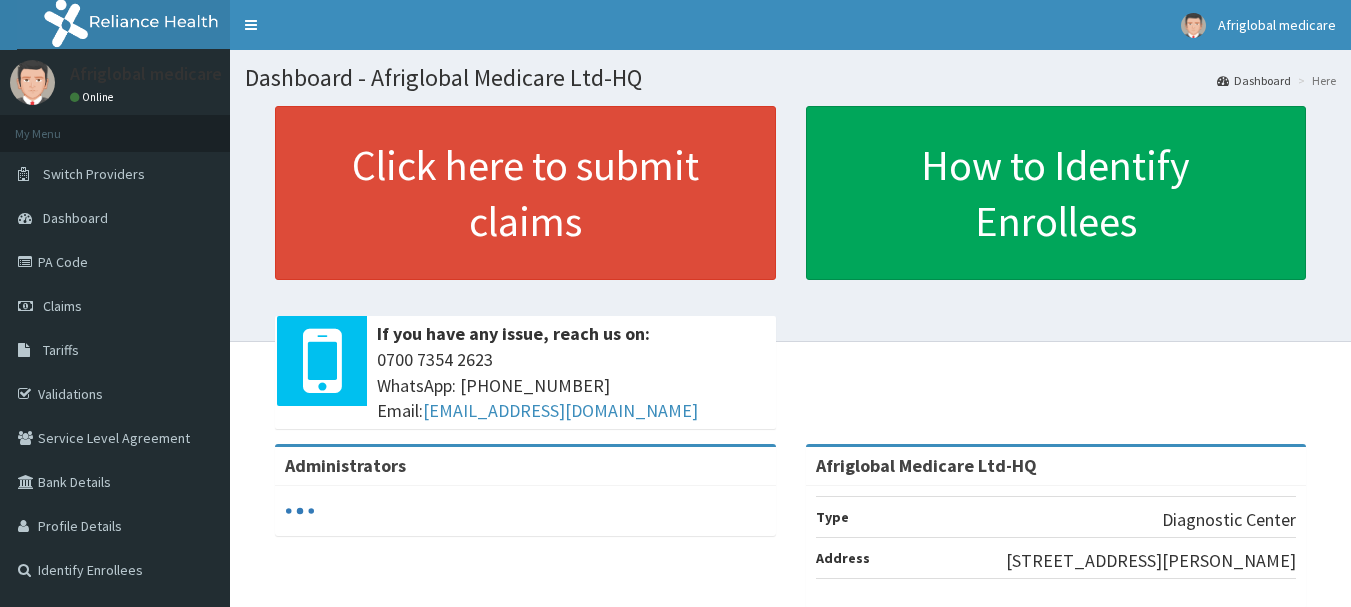scroll, scrollTop: 0, scrollLeft: 0, axis: both 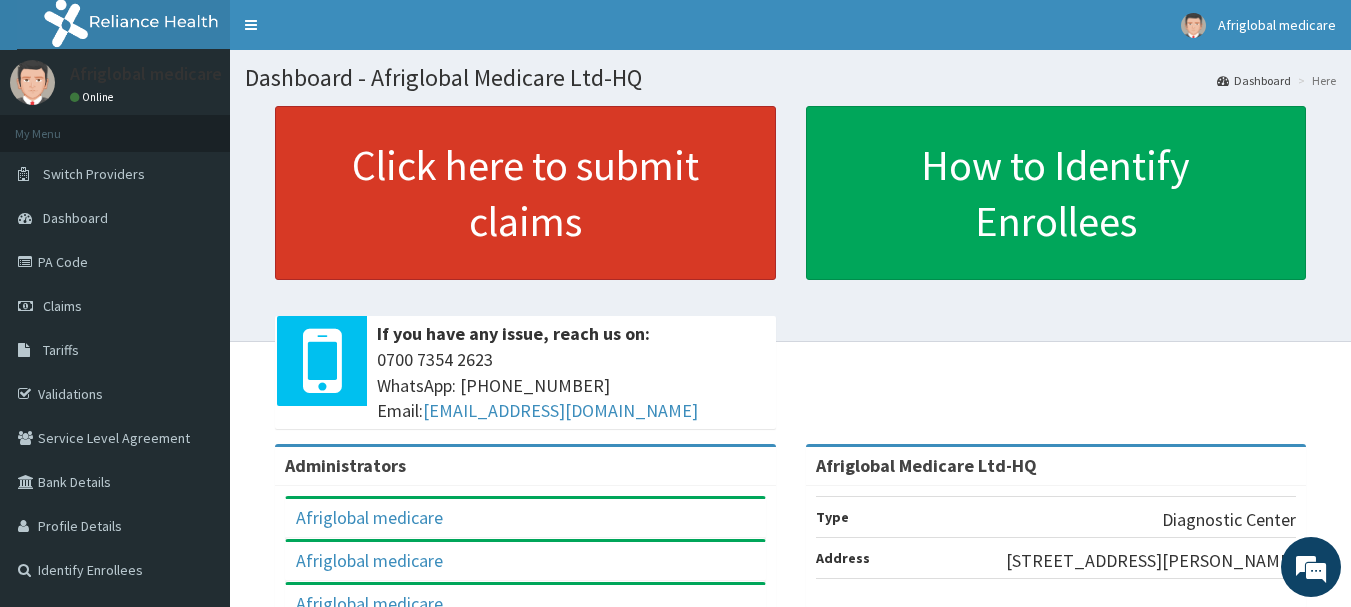 click on "Click here to submit claims" at bounding box center [525, 193] 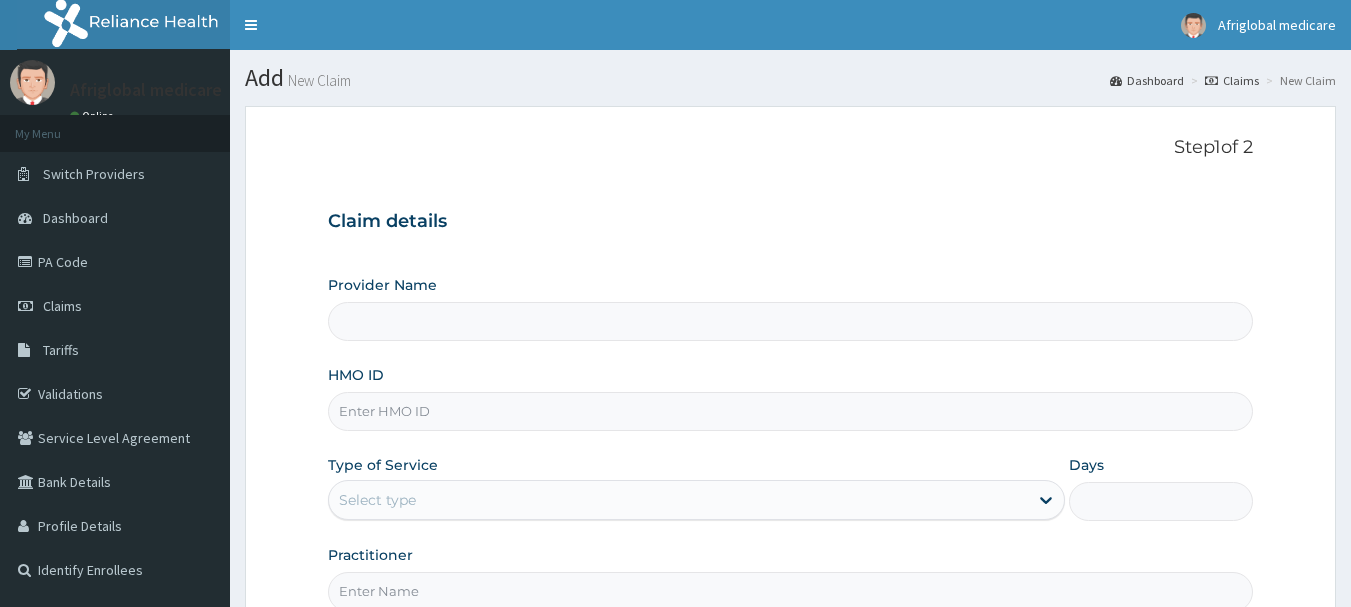 scroll, scrollTop: 0, scrollLeft: 0, axis: both 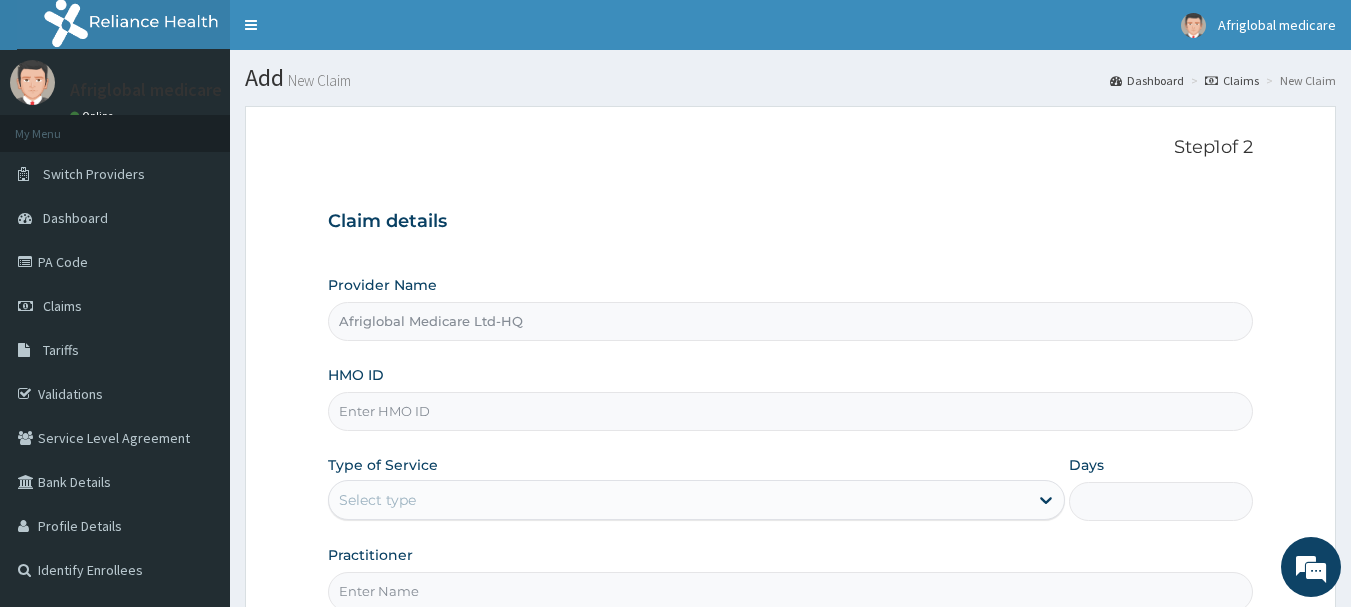 click on "HMO ID" at bounding box center (791, 411) 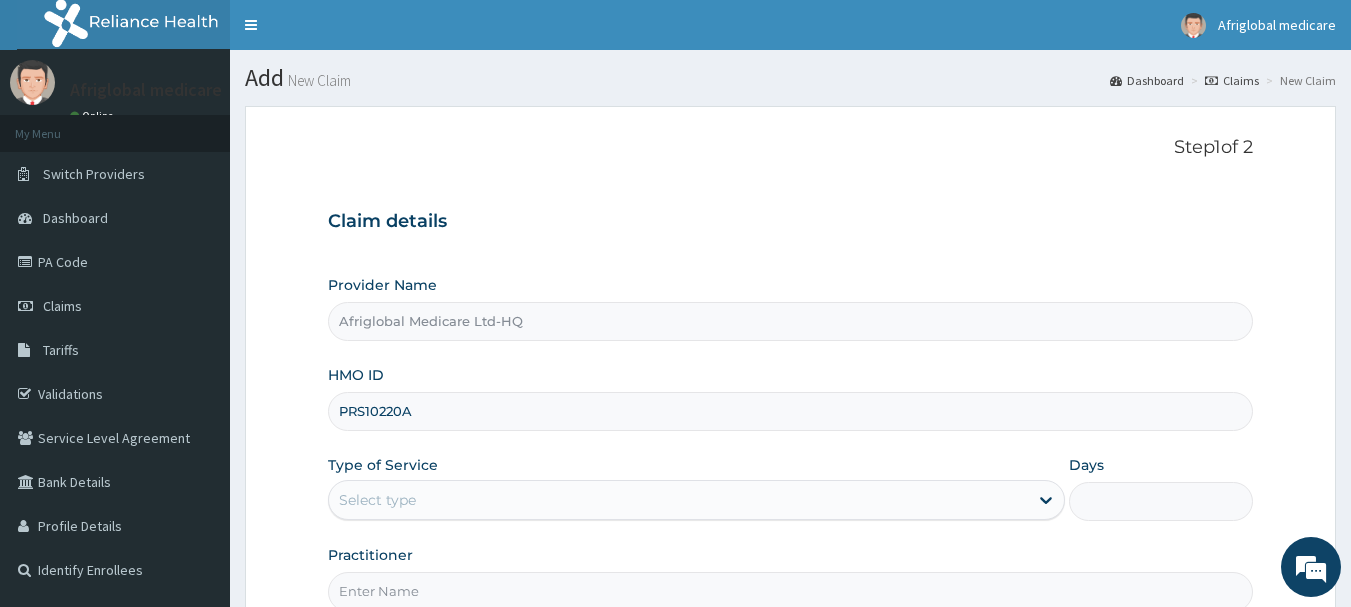 click on "PRS10220A" at bounding box center (791, 411) 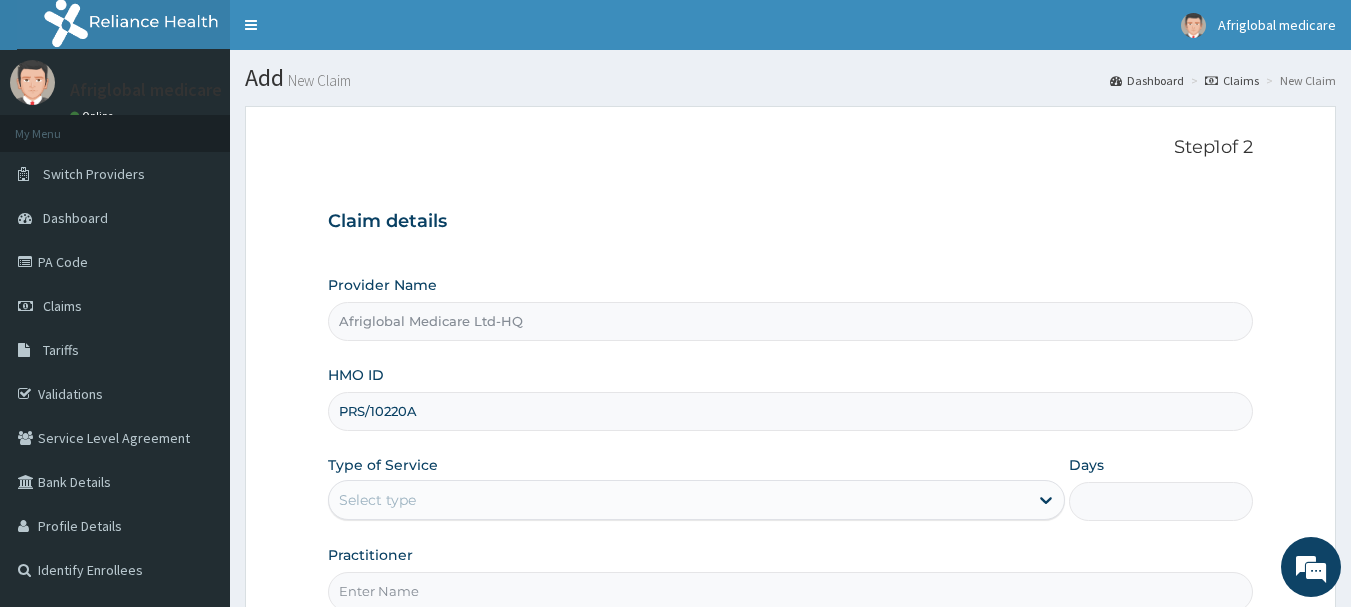 click on "PRS/10220A" at bounding box center (791, 411) 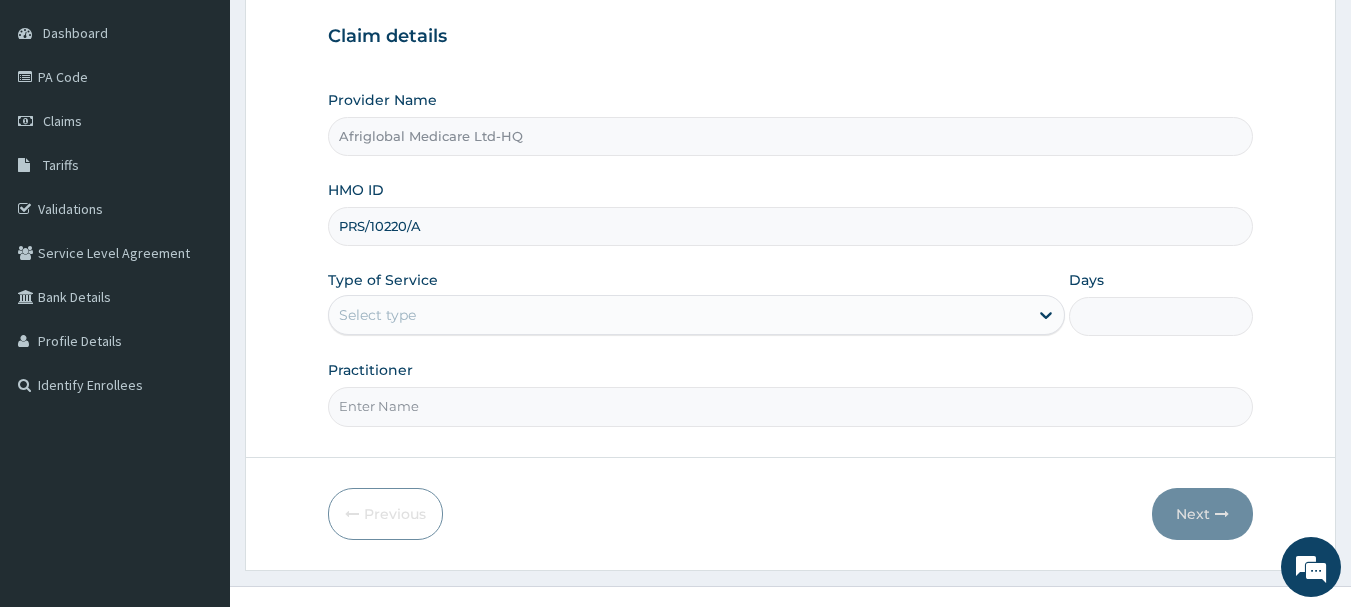 scroll, scrollTop: 215, scrollLeft: 0, axis: vertical 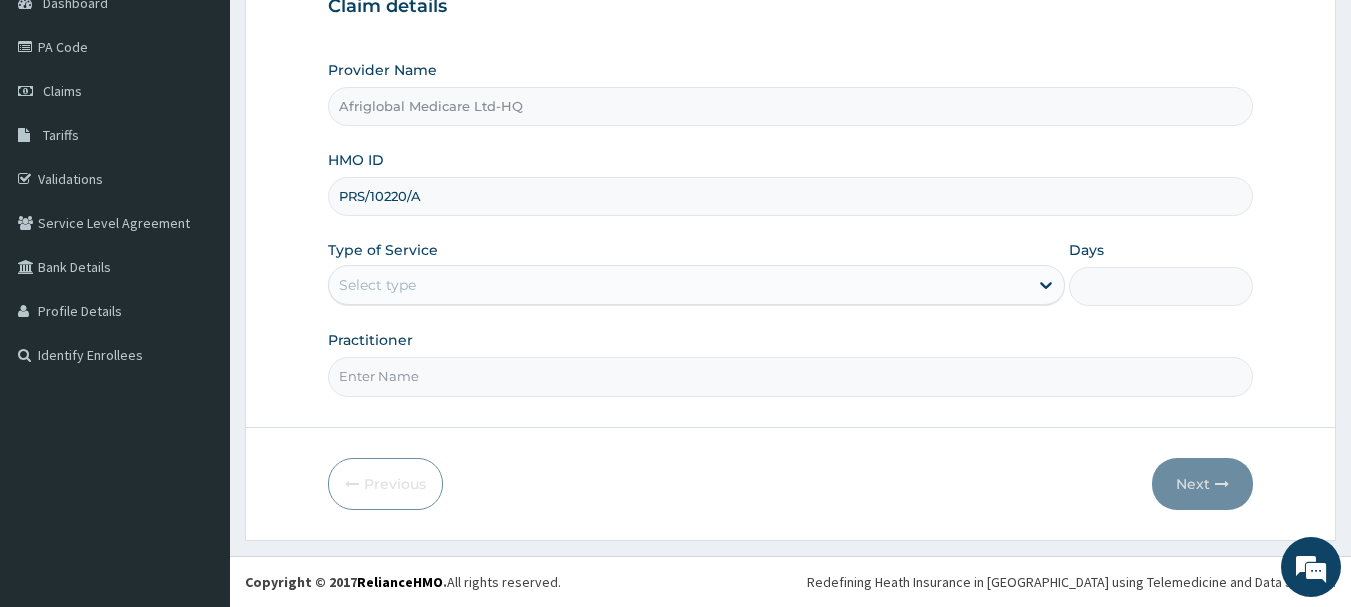 type on "PRS/10220/A" 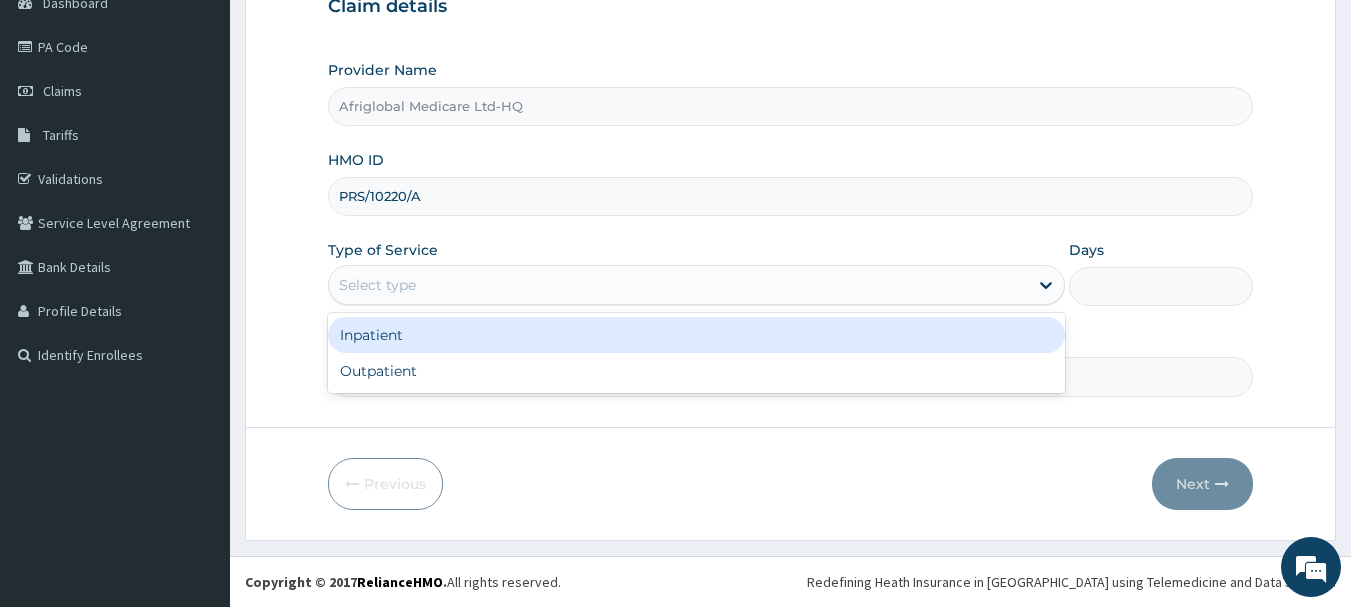 click on "Select type" at bounding box center [377, 285] 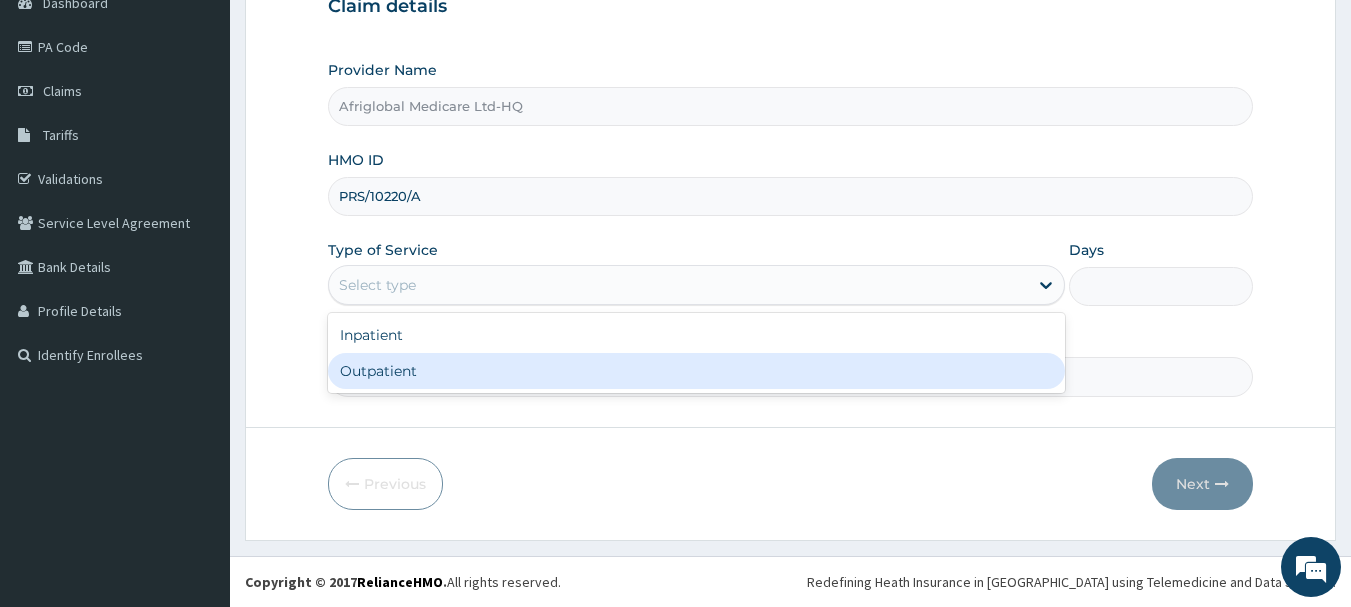 click on "Outpatient" at bounding box center [696, 371] 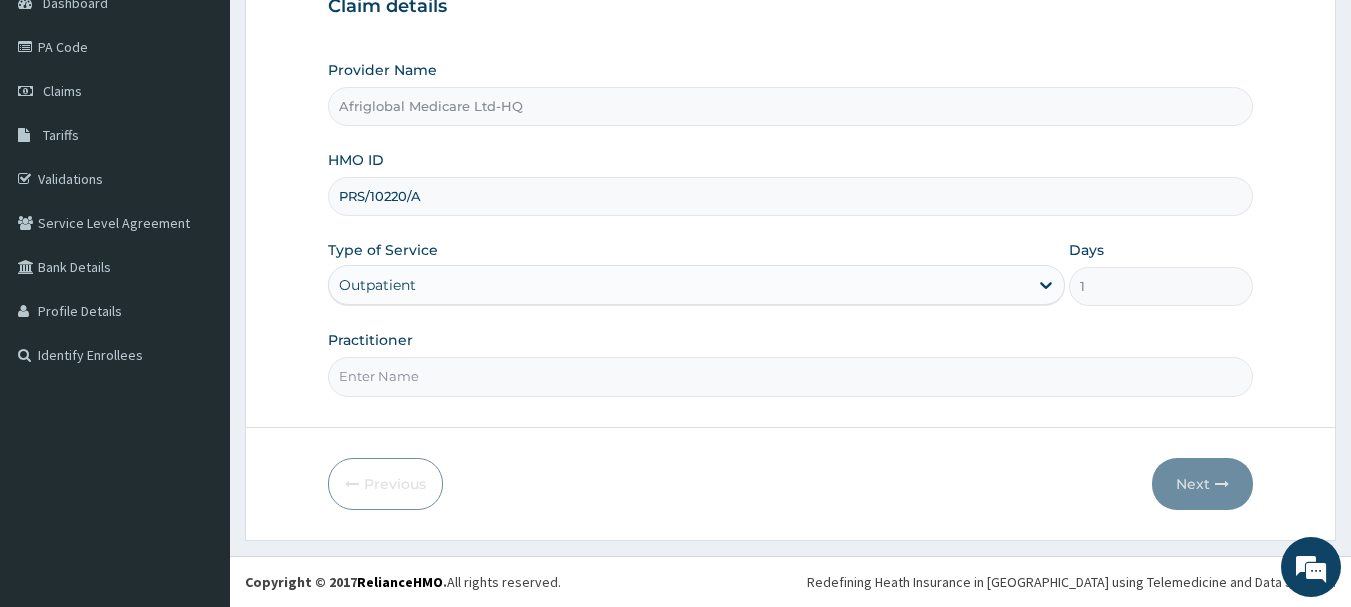 drag, startPoint x: 390, startPoint y: 383, endPoint x: 421, endPoint y: 400, distance: 35.35534 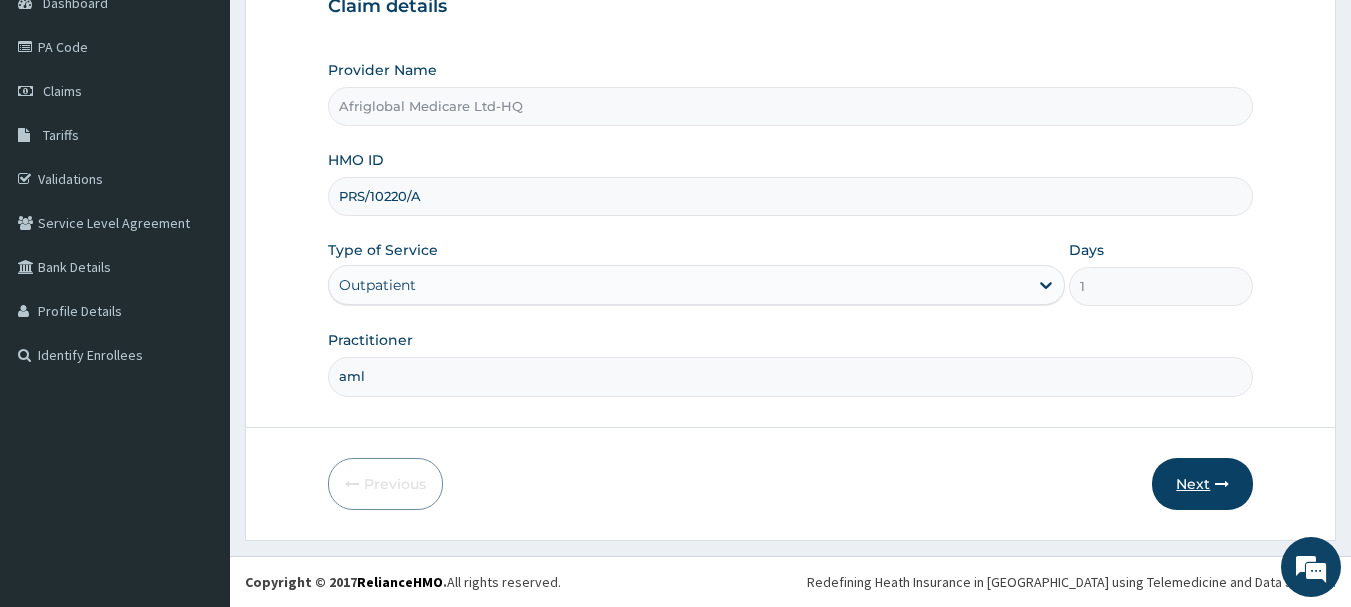 click on "Next" at bounding box center [1202, 484] 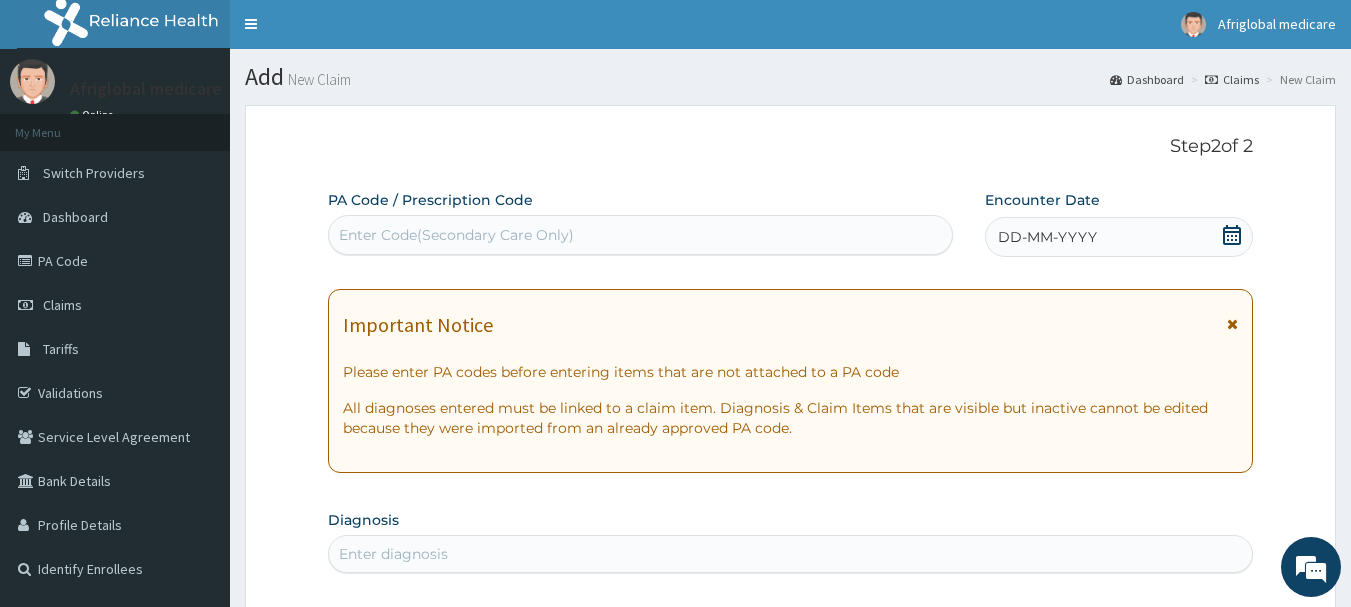 scroll, scrollTop: 0, scrollLeft: 0, axis: both 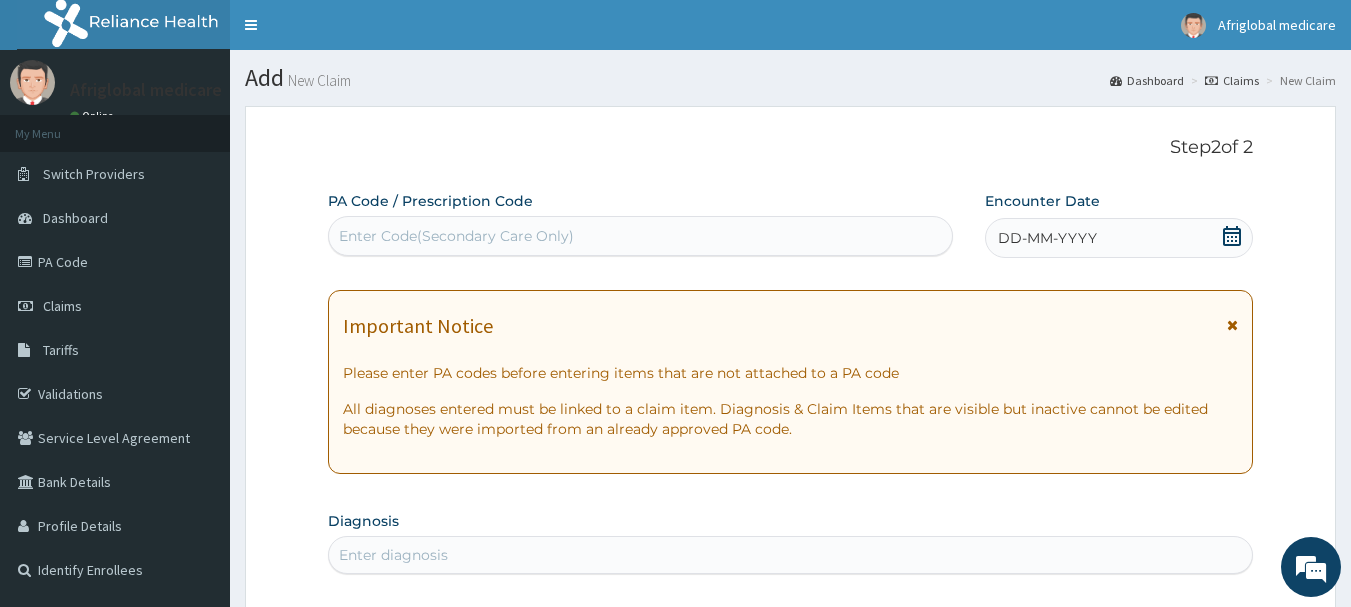 click on "Enter Code(Secondary Care Only)" at bounding box center (641, 236) 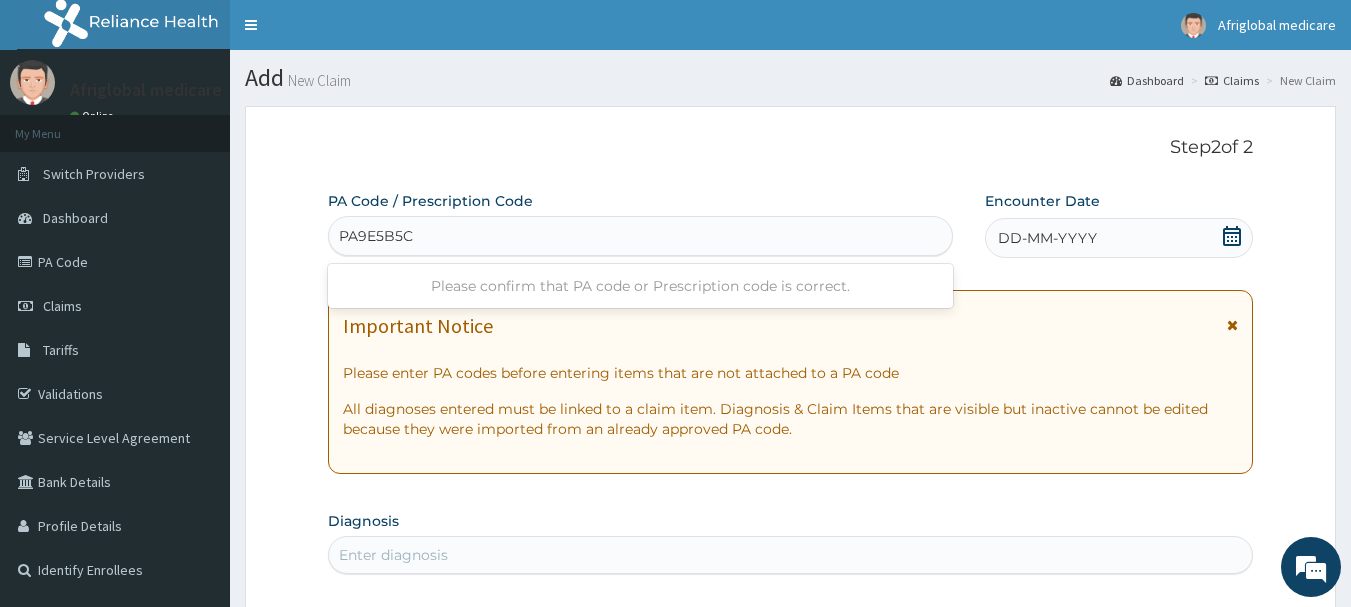 click on "PA9E5B5C" at bounding box center [376, 236] 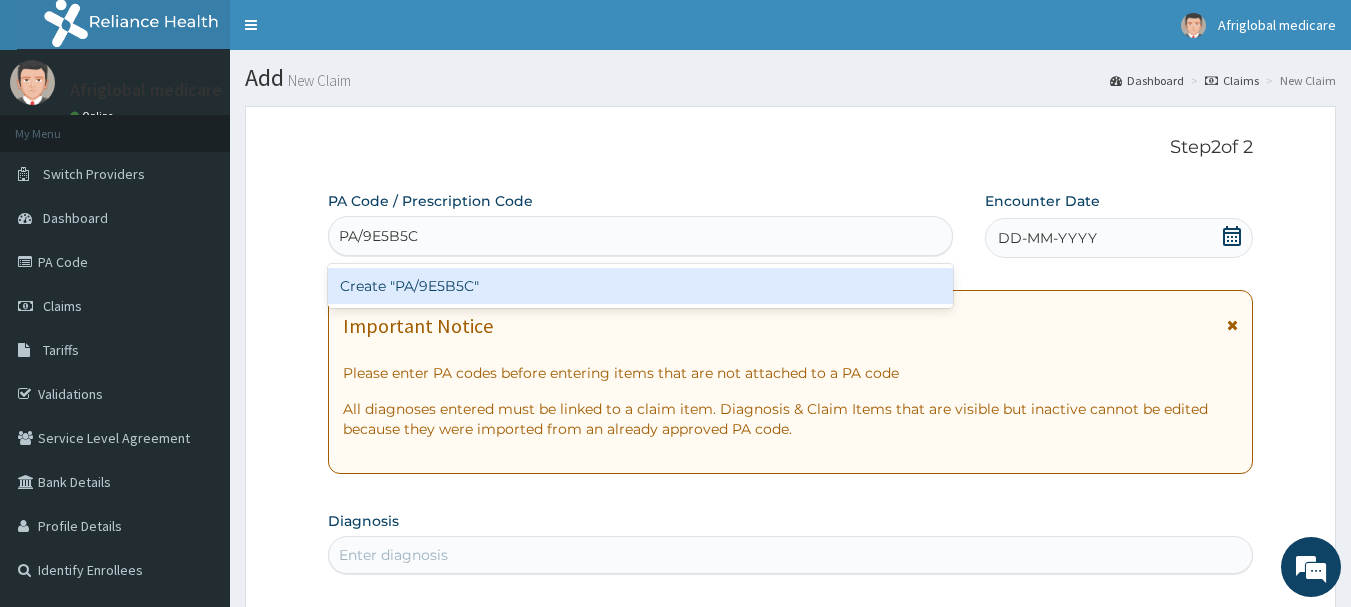 click on "Create "PA/9E5B5C"" at bounding box center (641, 286) 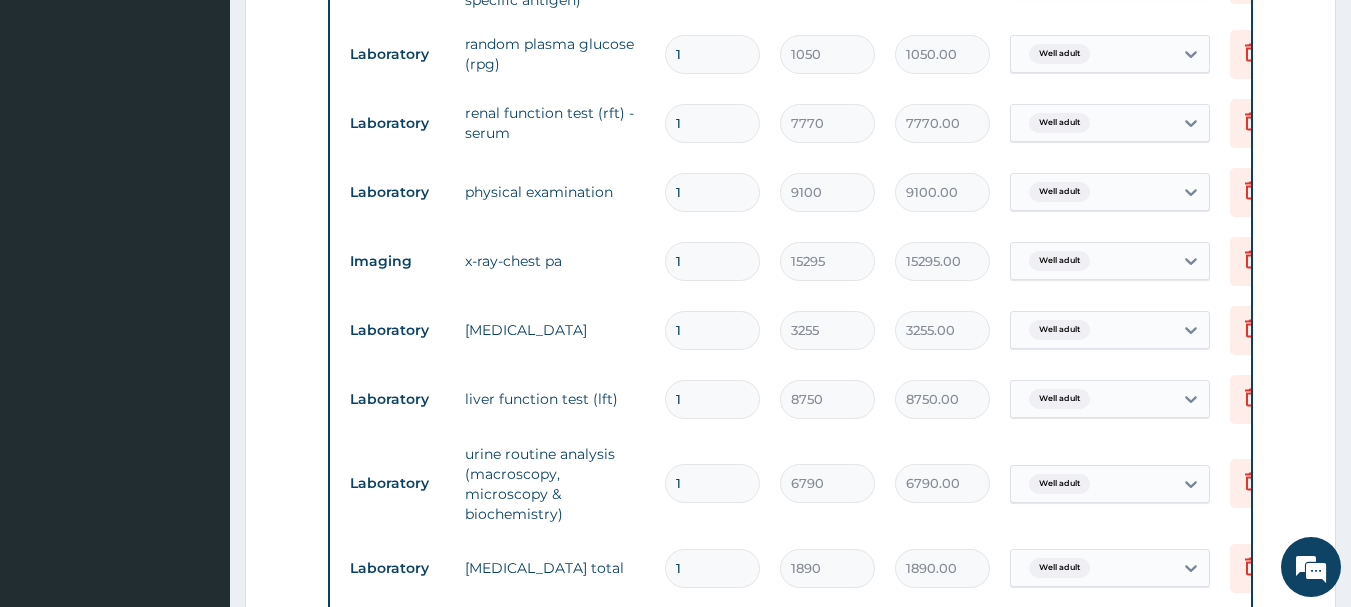 scroll, scrollTop: 892, scrollLeft: 0, axis: vertical 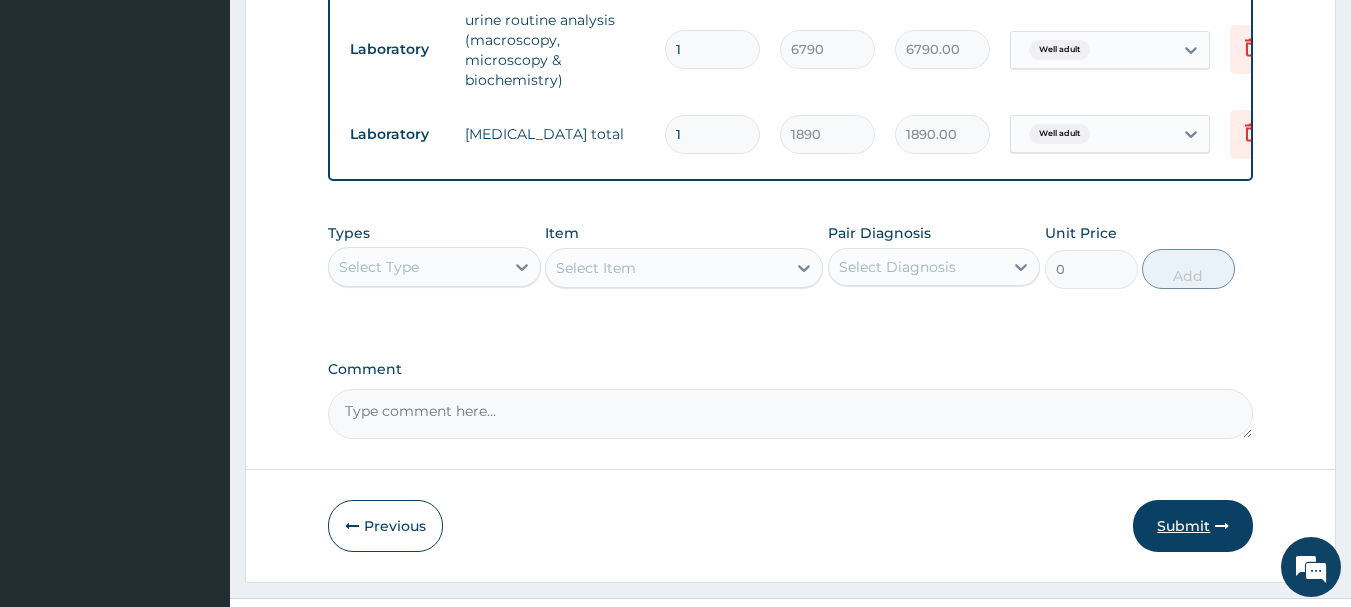 click on "Submit" at bounding box center [1193, 526] 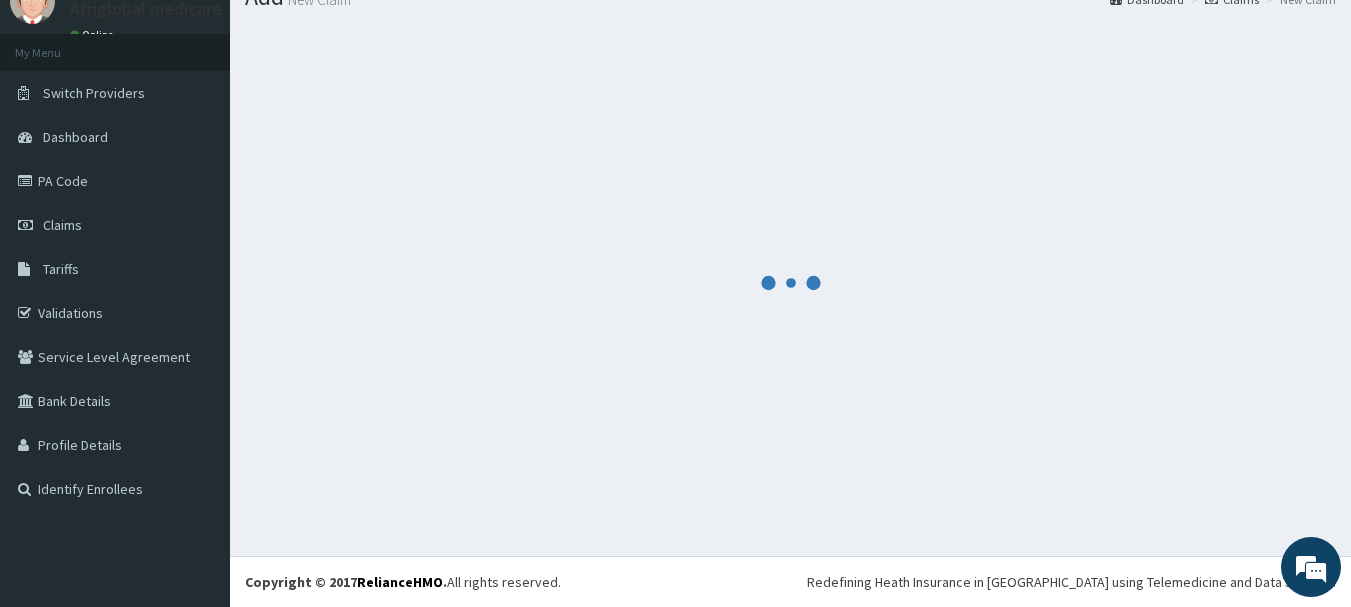 scroll, scrollTop: 81, scrollLeft: 0, axis: vertical 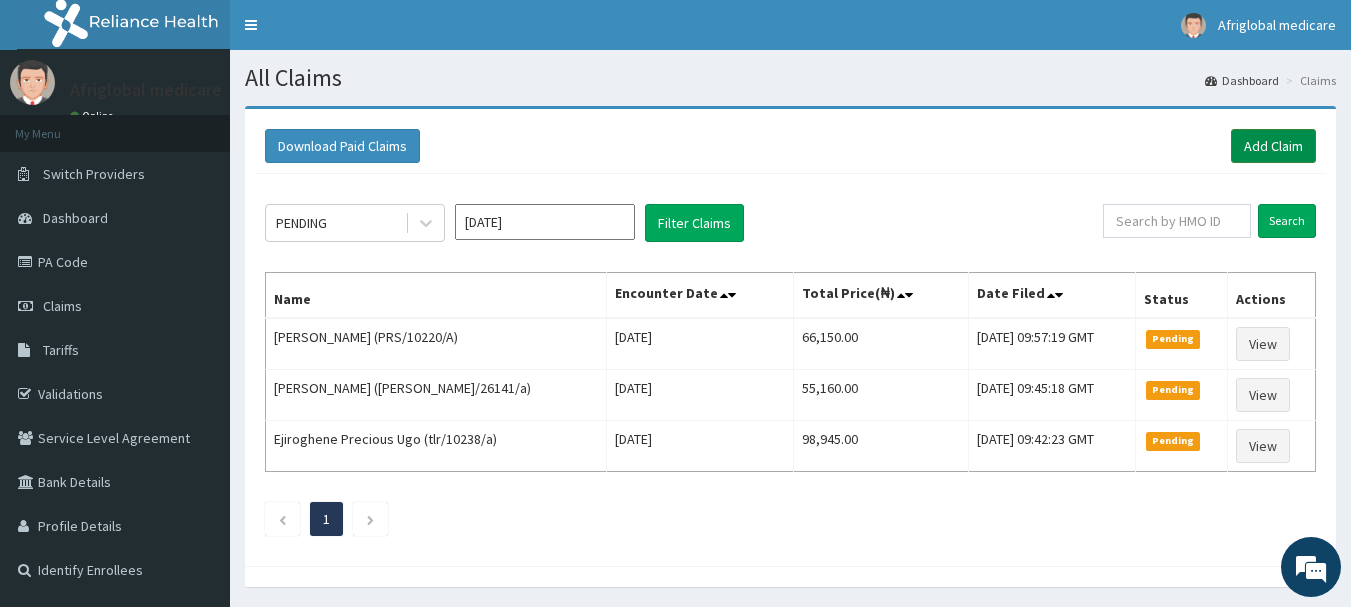 click on "Add Claim" at bounding box center (1273, 146) 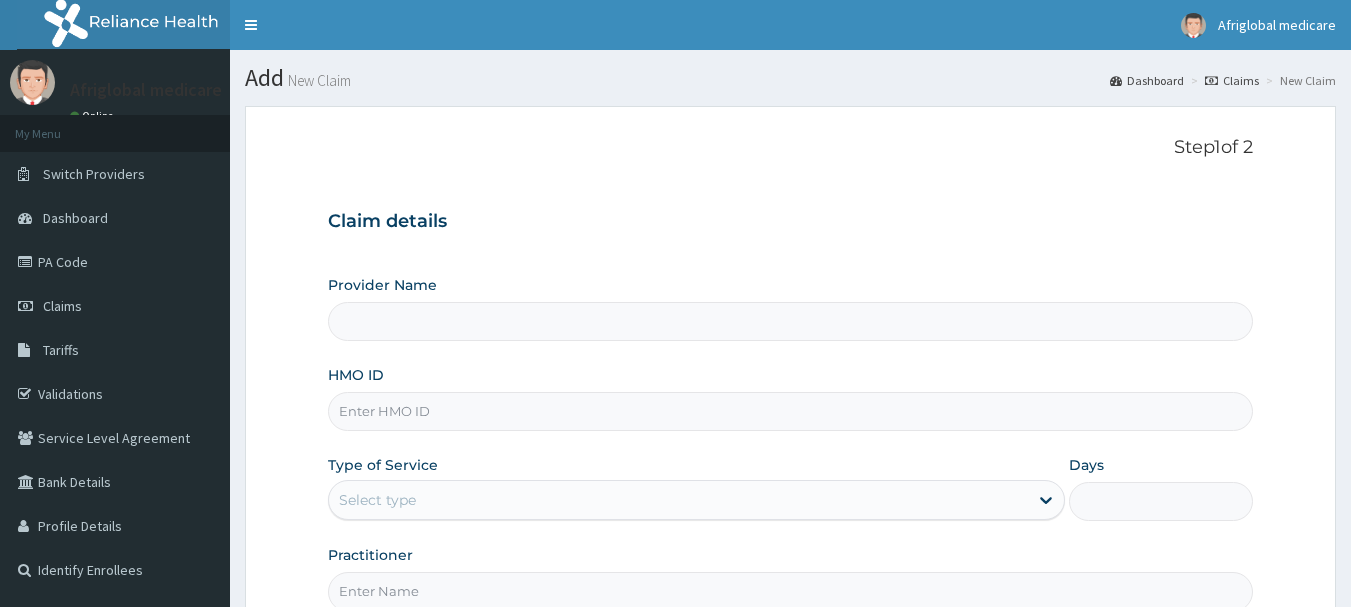 scroll, scrollTop: 0, scrollLeft: 0, axis: both 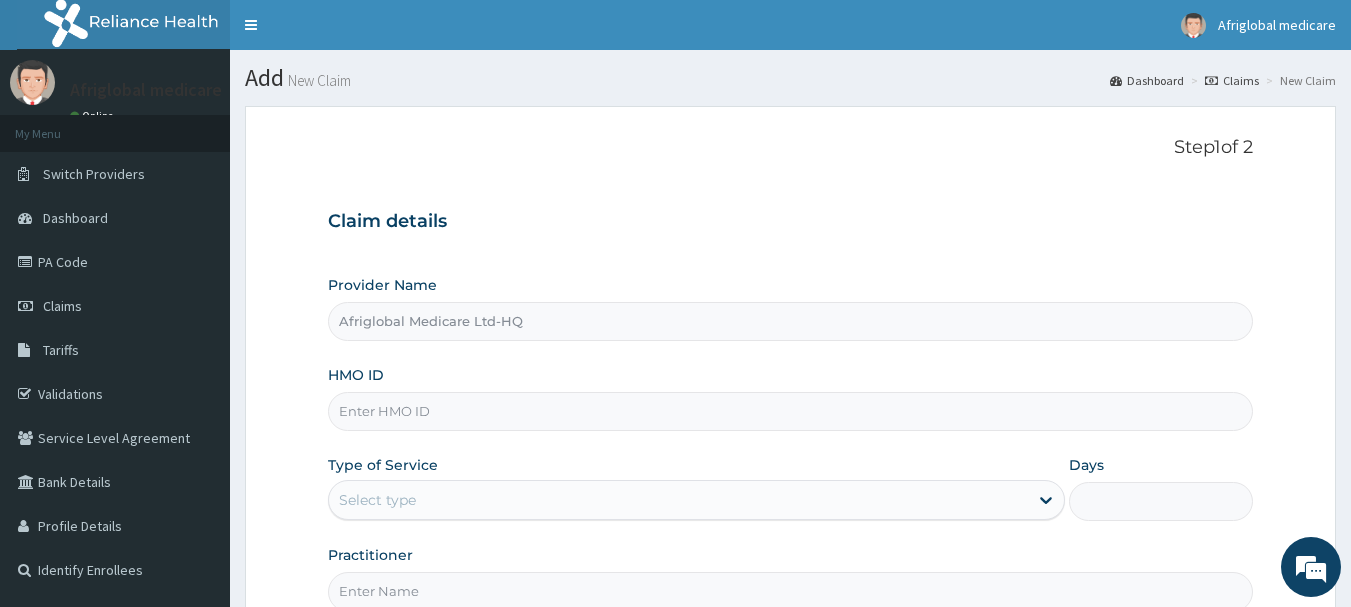 click on "HMO ID" at bounding box center [791, 411] 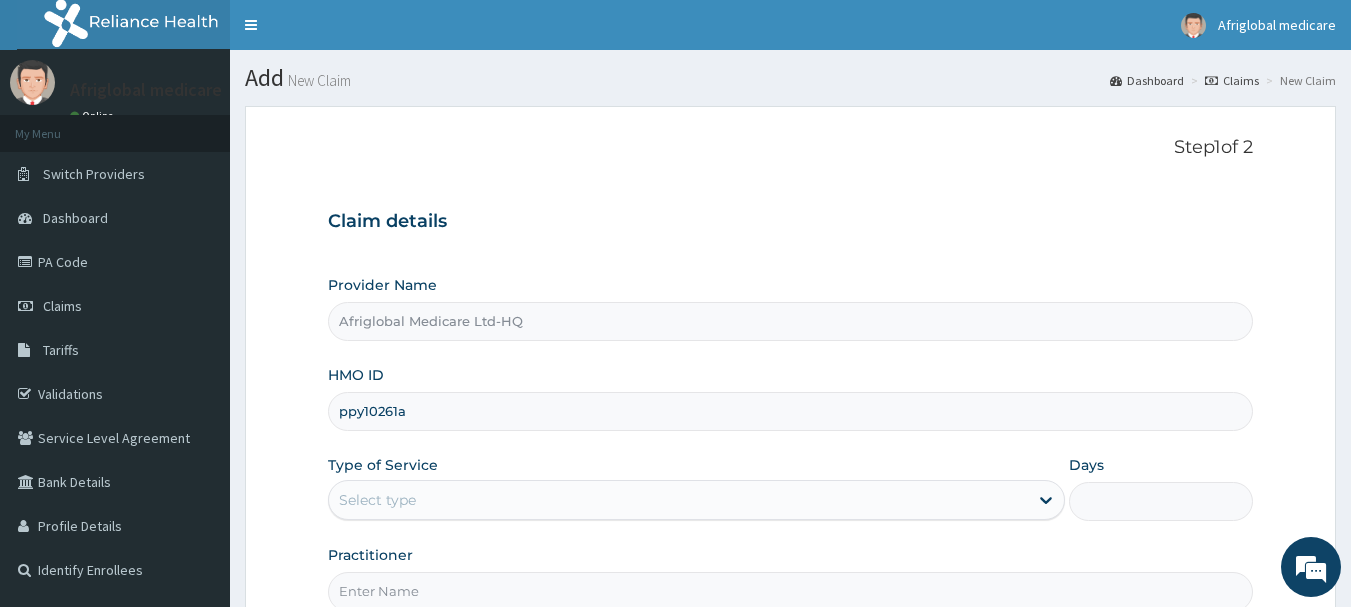 click on "ppy10261a" at bounding box center [791, 411] 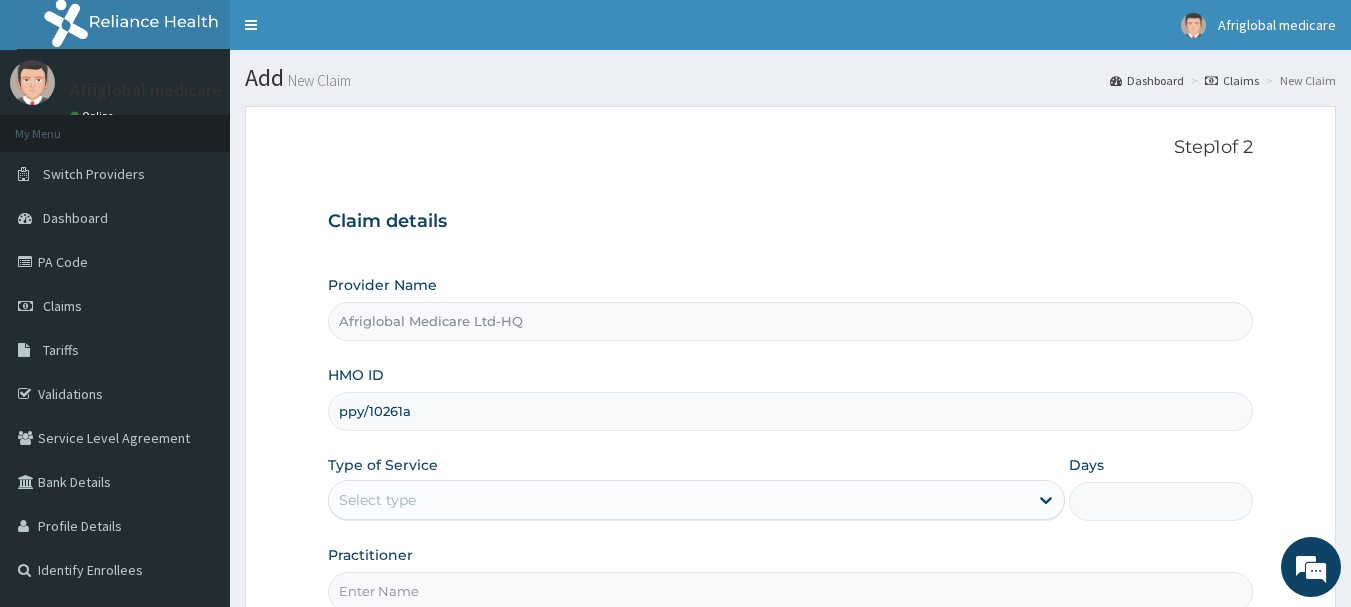 click on "ppy/10261a" at bounding box center (791, 411) 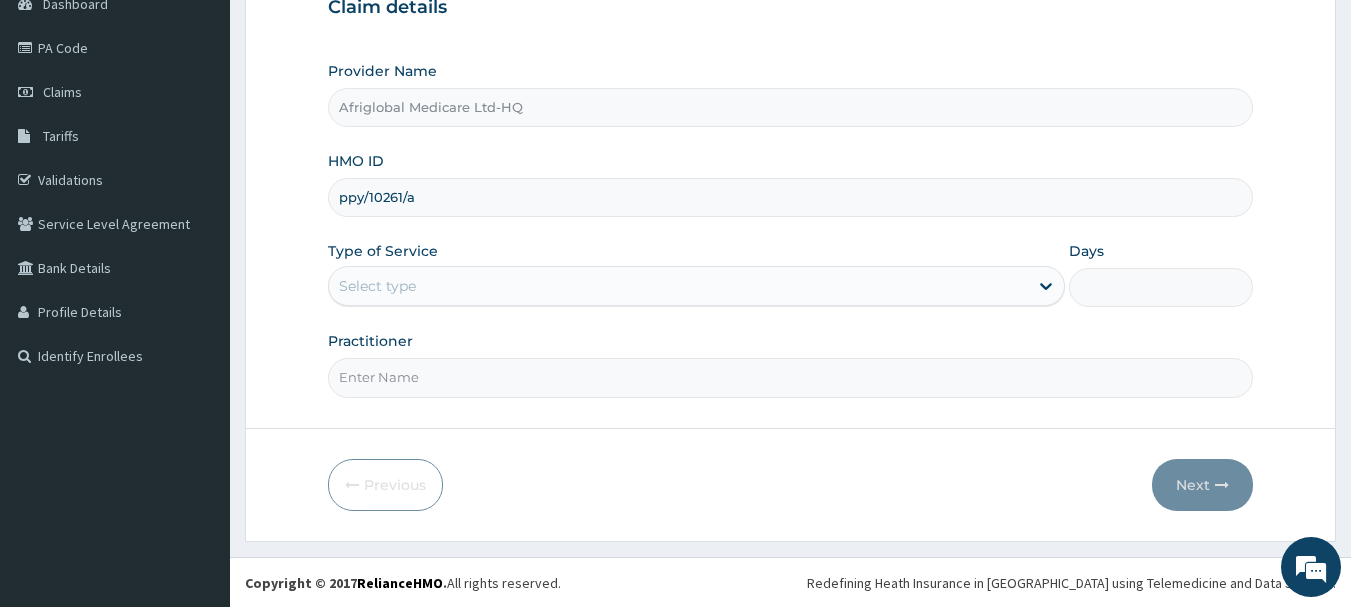 scroll, scrollTop: 215, scrollLeft: 0, axis: vertical 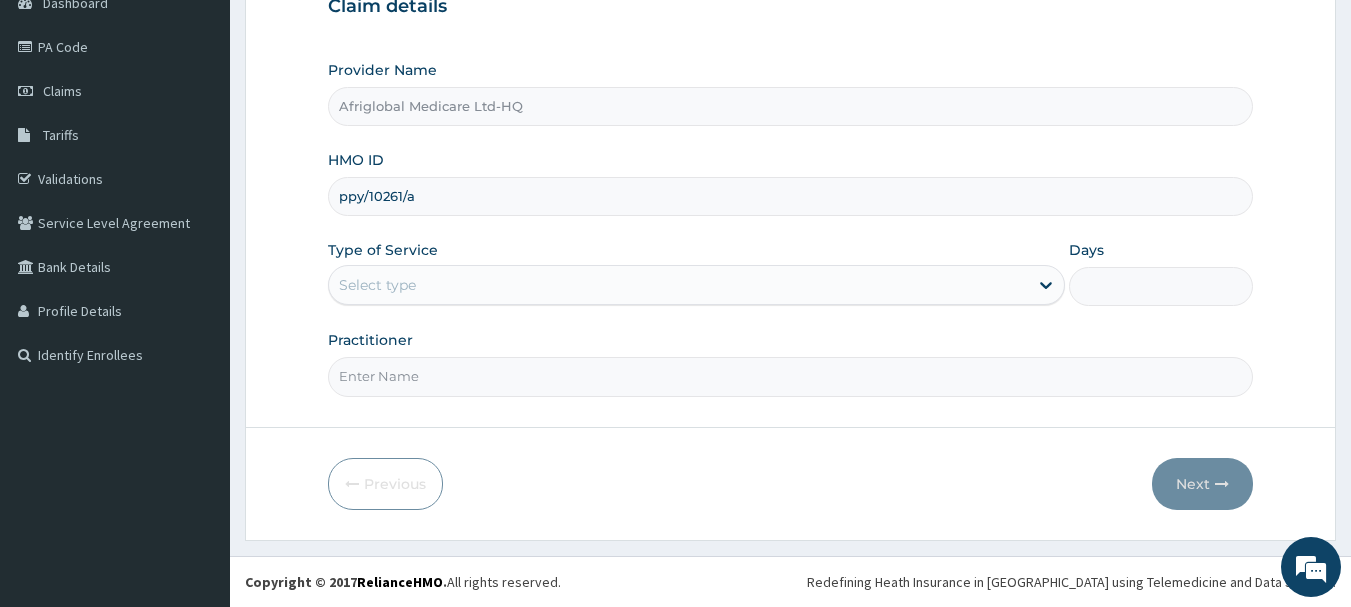 type on "ppy/10261/a" 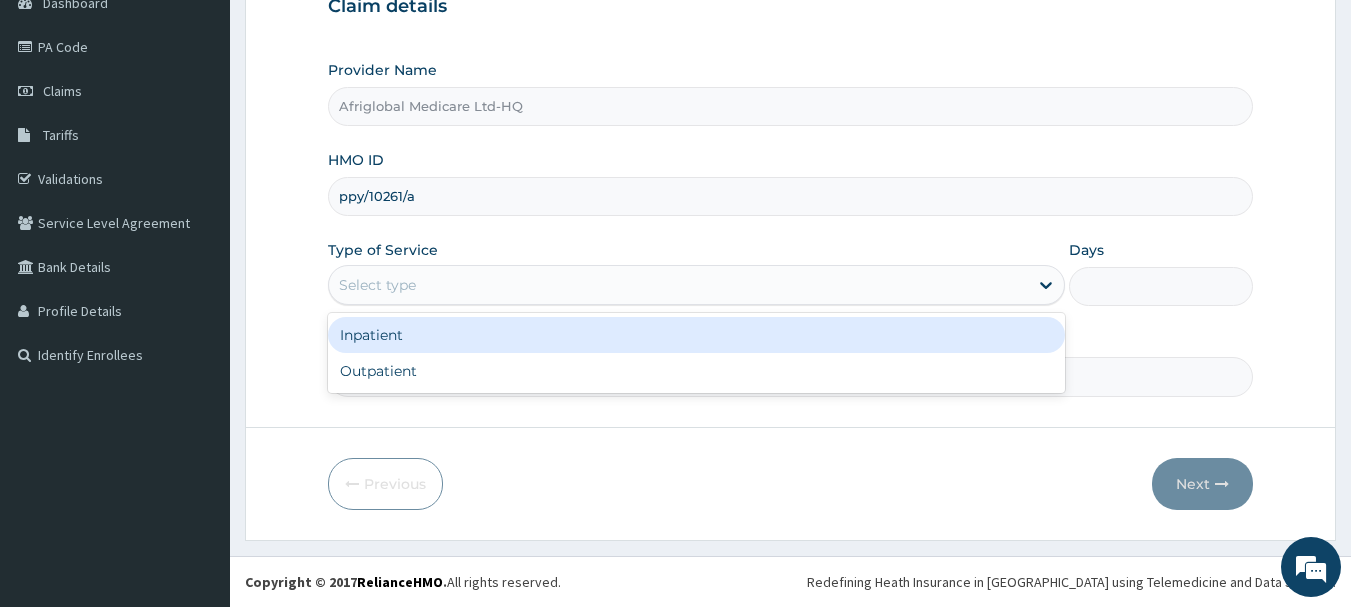 click on "Select type" at bounding box center [377, 285] 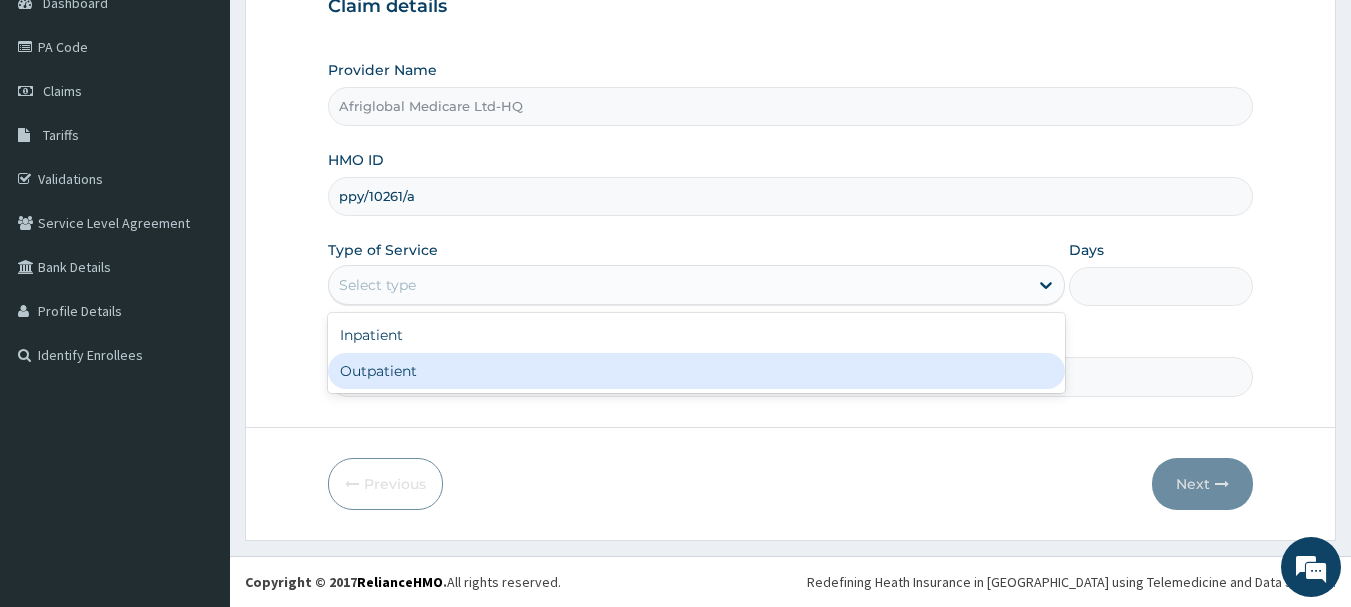 scroll, scrollTop: 0, scrollLeft: 0, axis: both 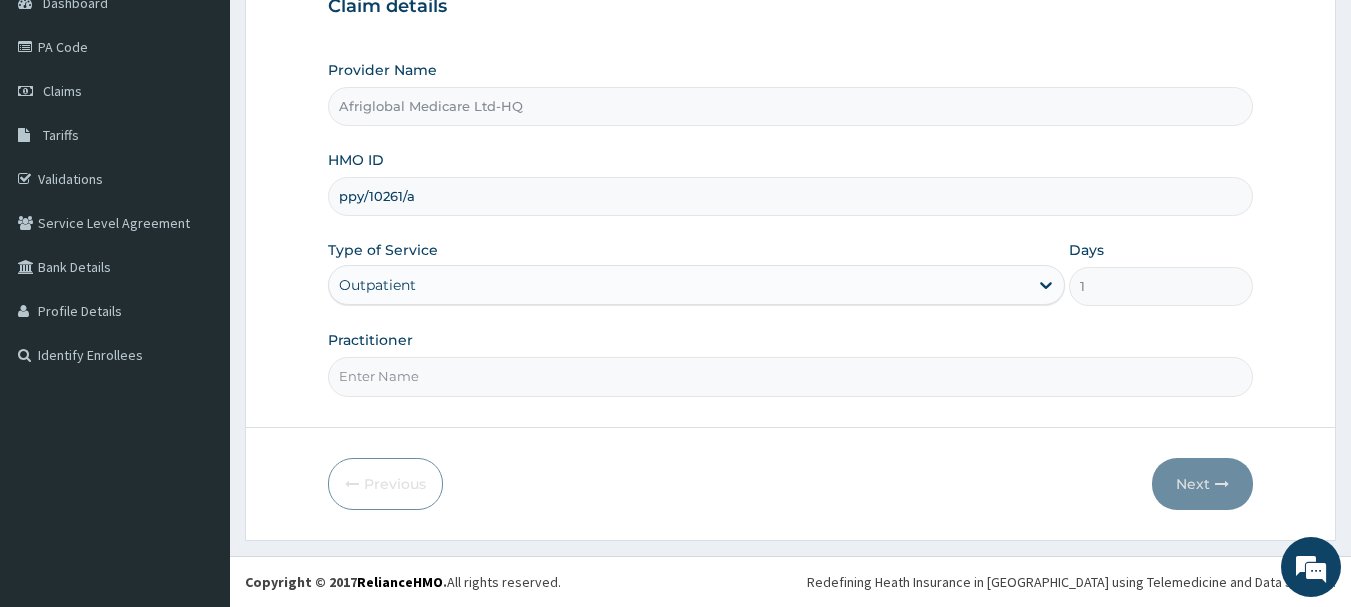 click on "Practitioner" at bounding box center (791, 376) 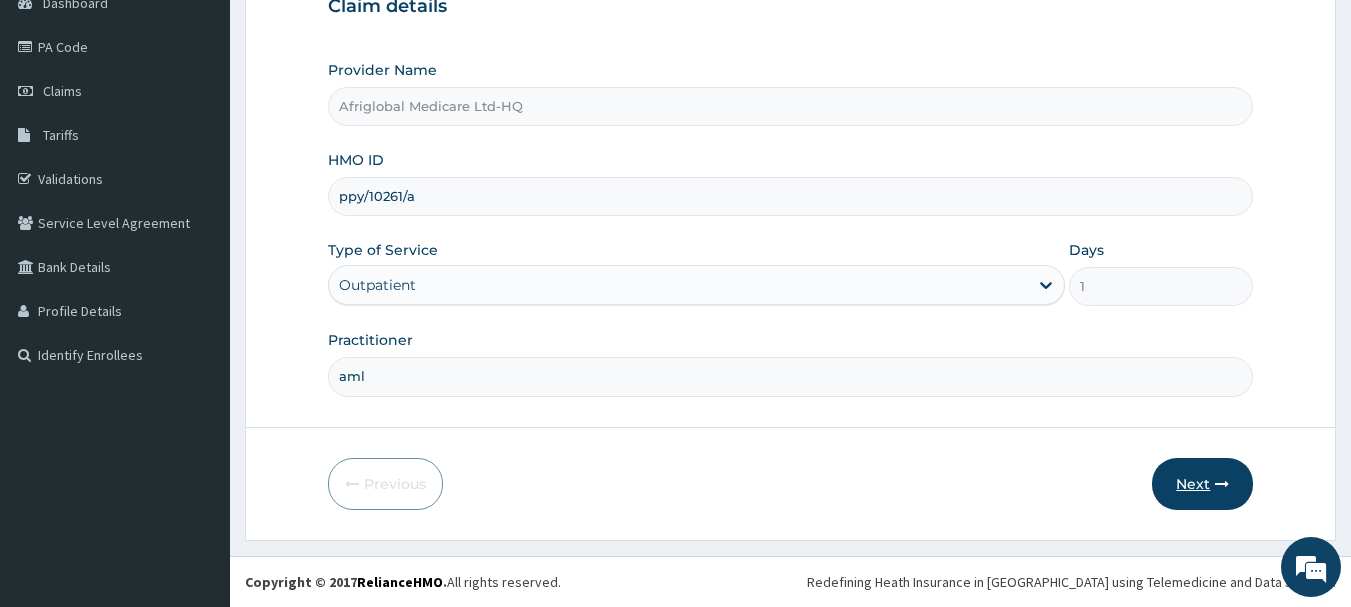 click on "Next" at bounding box center [1202, 484] 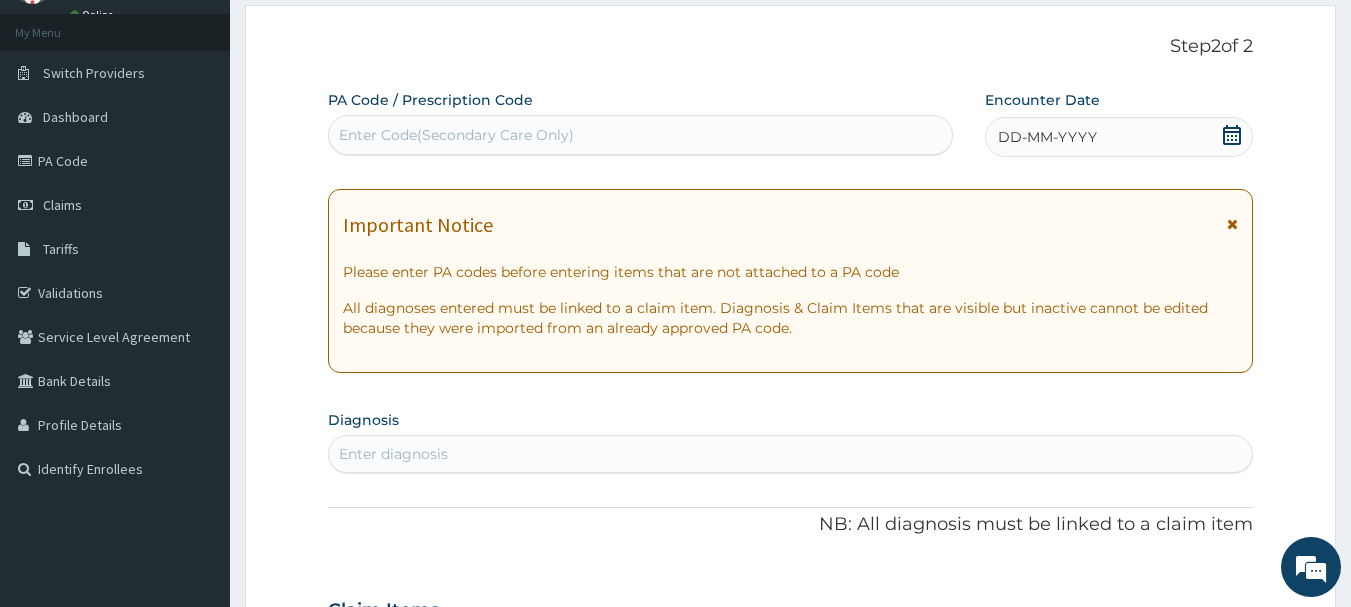 scroll, scrollTop: 0, scrollLeft: 0, axis: both 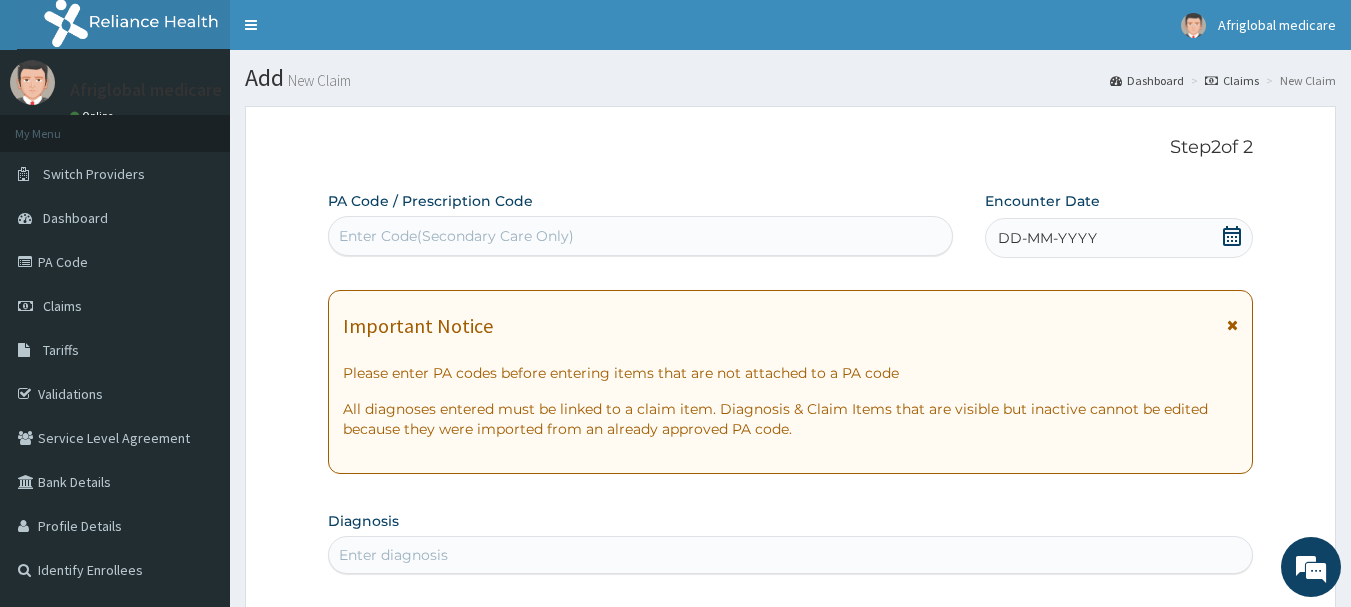 click on "Enter Code(Secondary Care Only)" at bounding box center [456, 236] 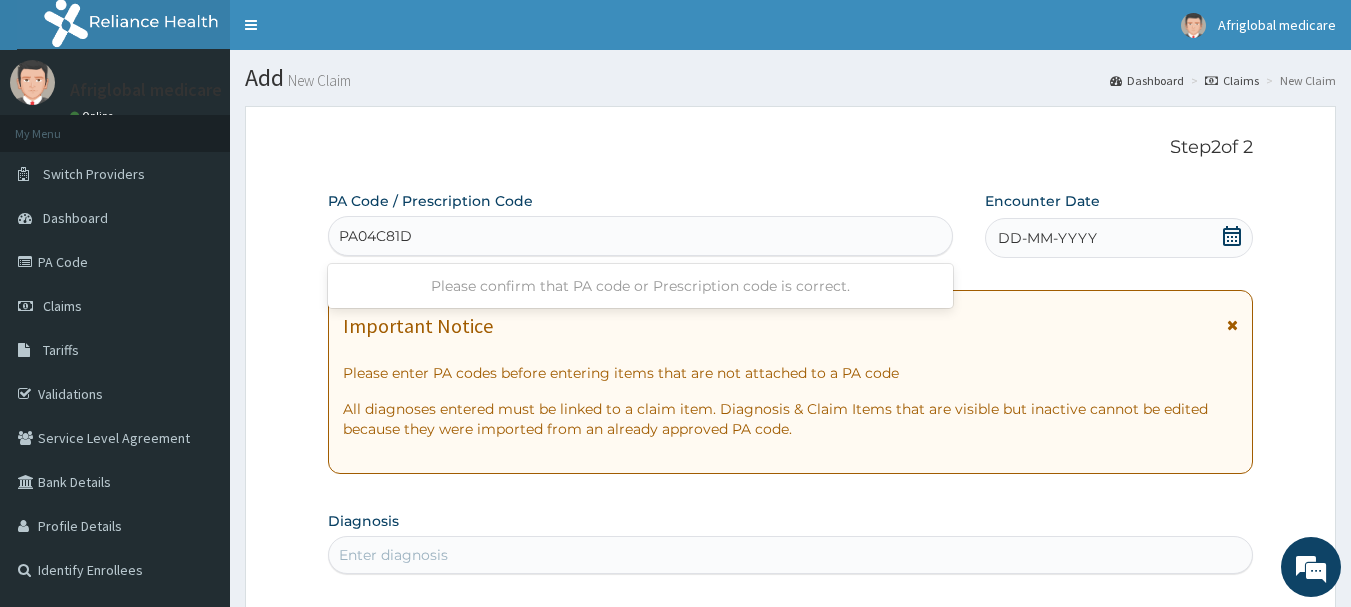 click on "PA04C81D" at bounding box center (376, 236) 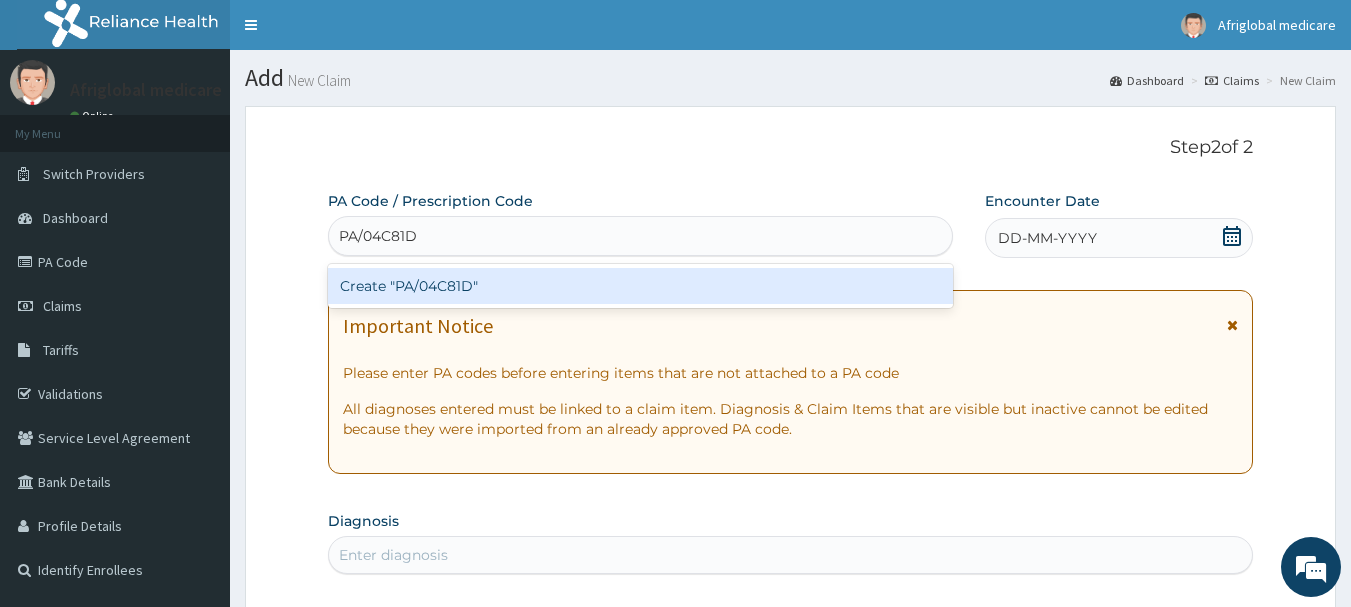 click on "Create "PA/04C81D"" at bounding box center [641, 286] 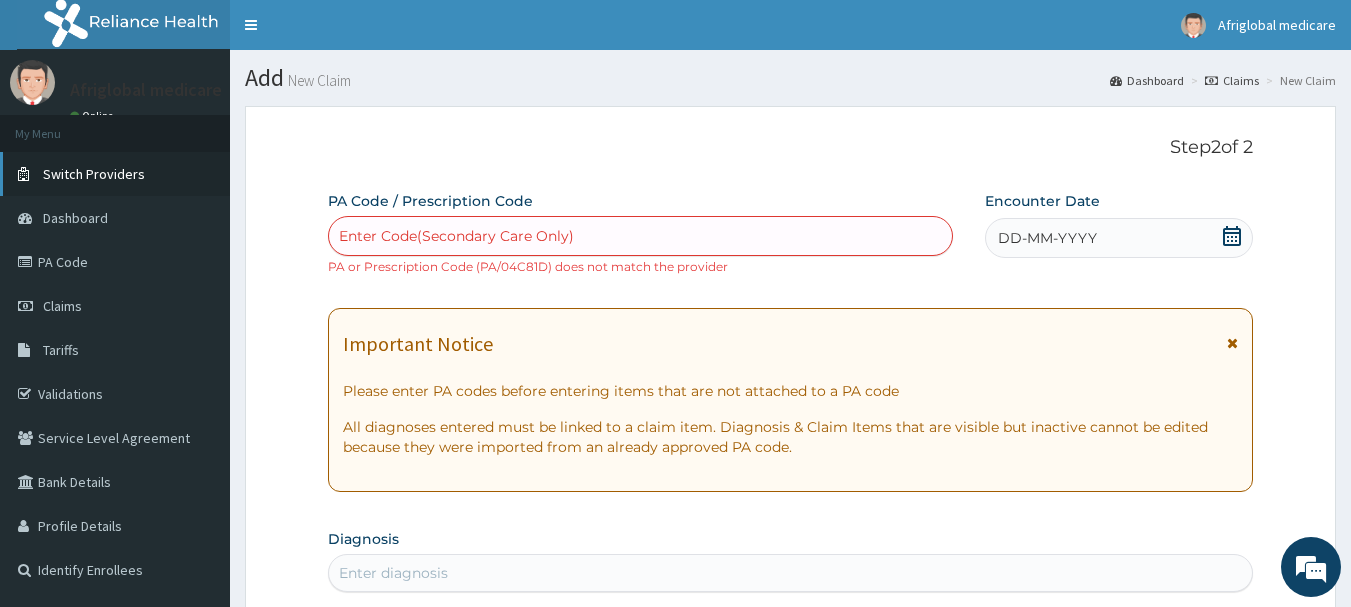 click on "Switch Providers" at bounding box center [94, 174] 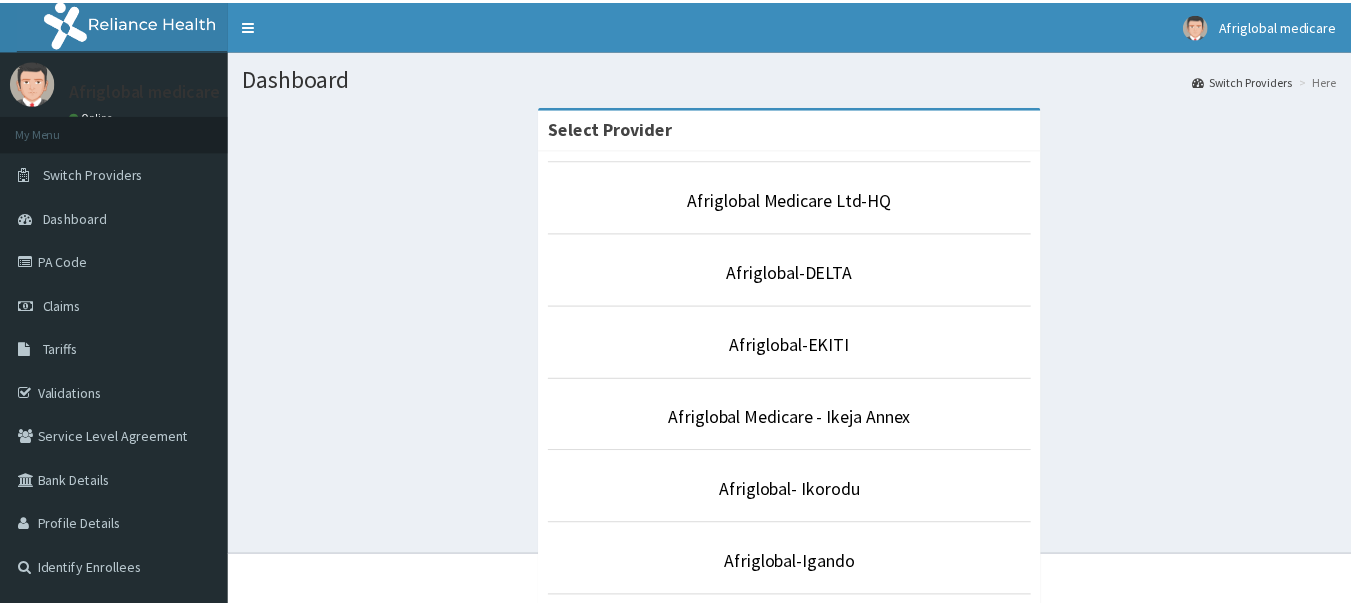 scroll, scrollTop: 0, scrollLeft: 0, axis: both 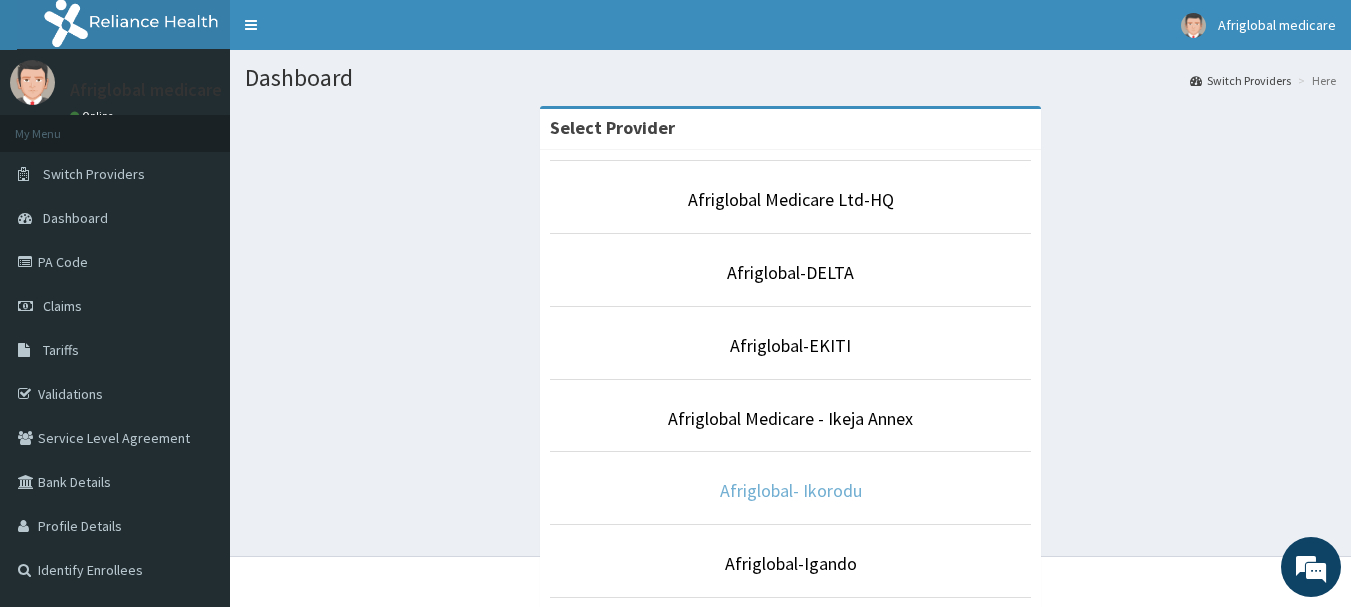 click on "Afriglobal- Ikorodu" at bounding box center (791, 490) 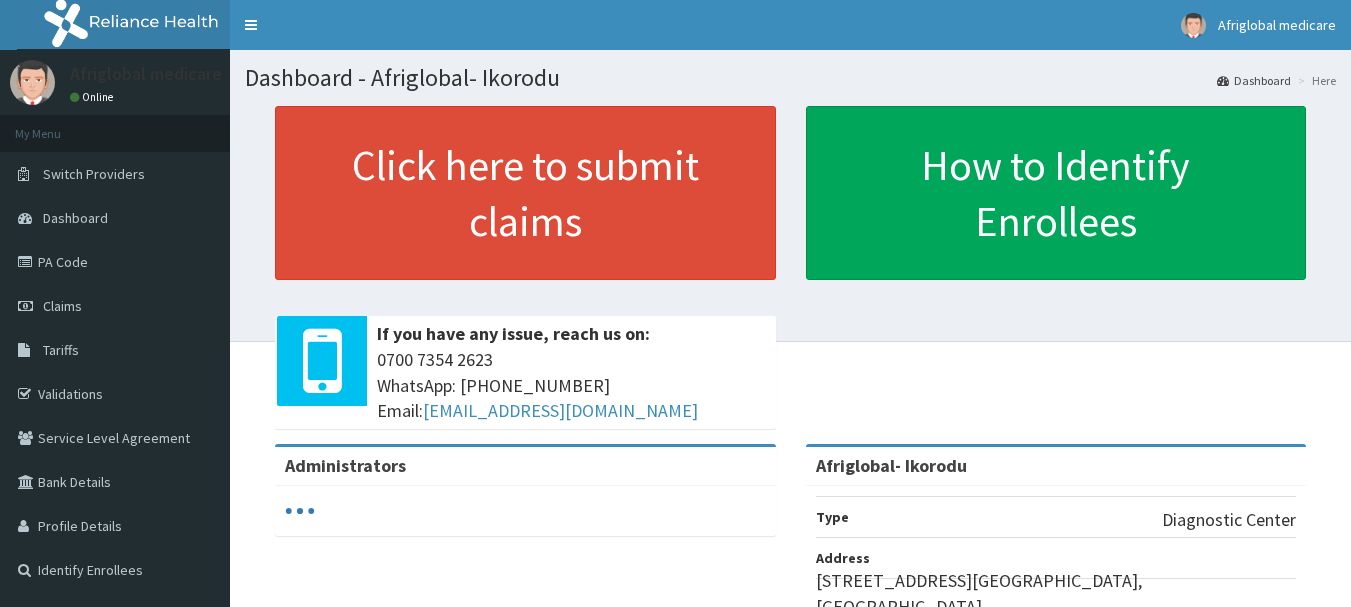 scroll, scrollTop: 0, scrollLeft: 0, axis: both 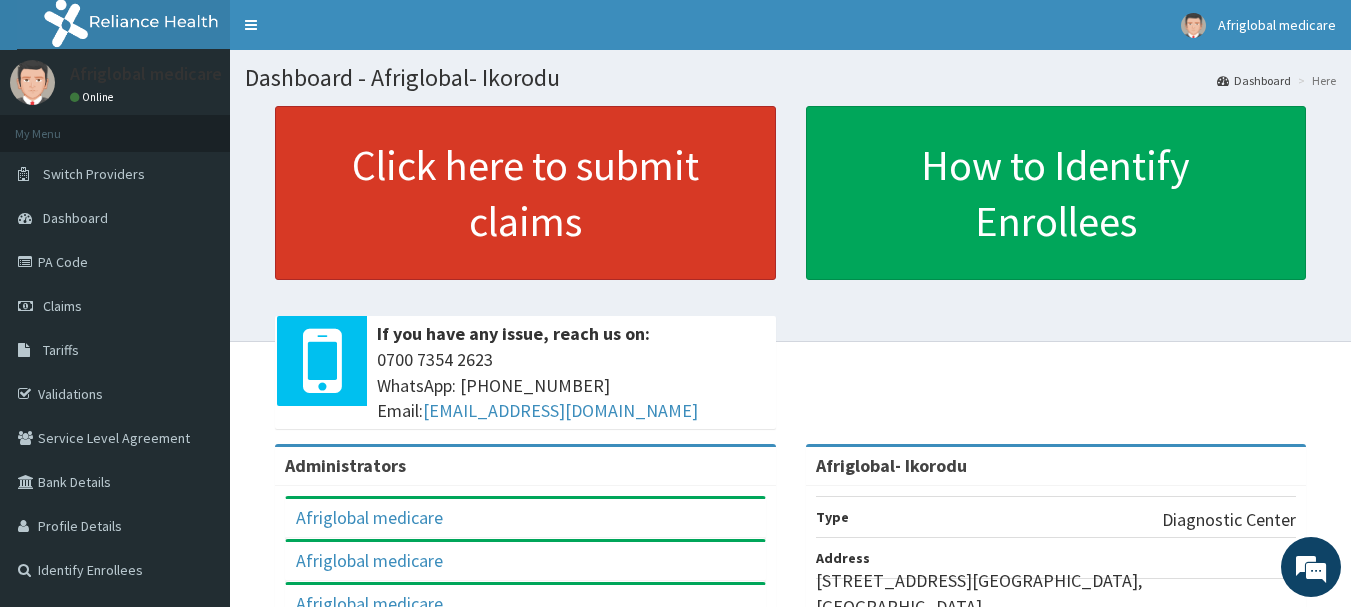 click on "Click here to submit claims" at bounding box center [525, 193] 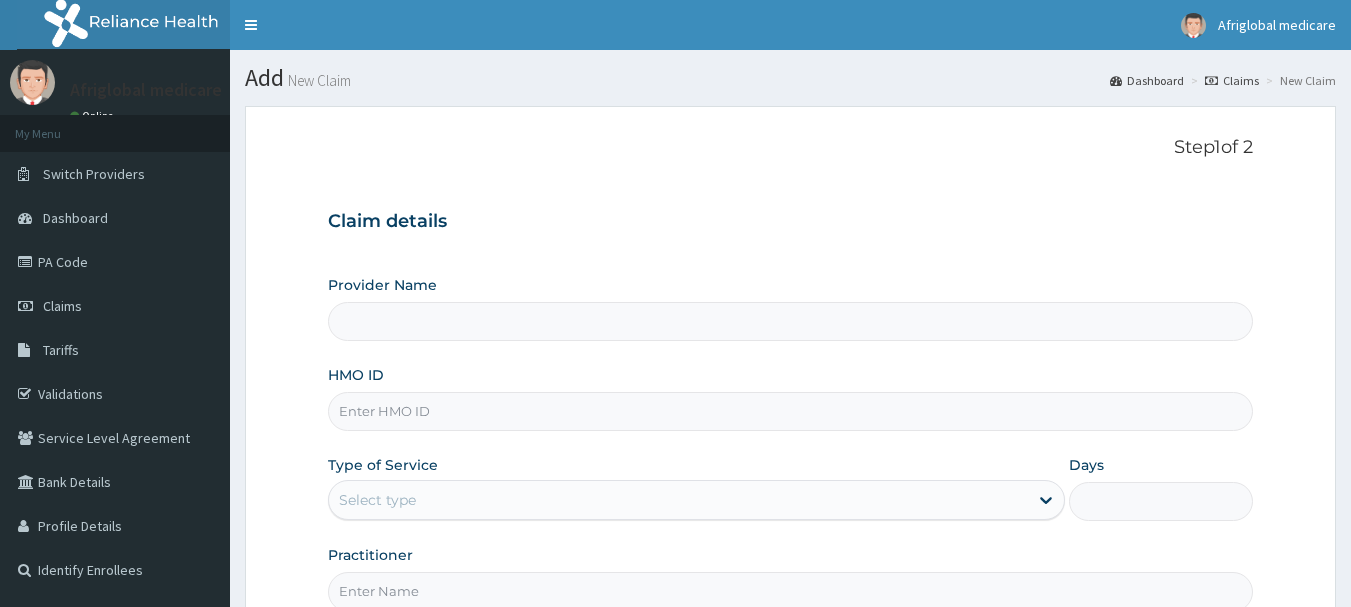 scroll, scrollTop: 0, scrollLeft: 0, axis: both 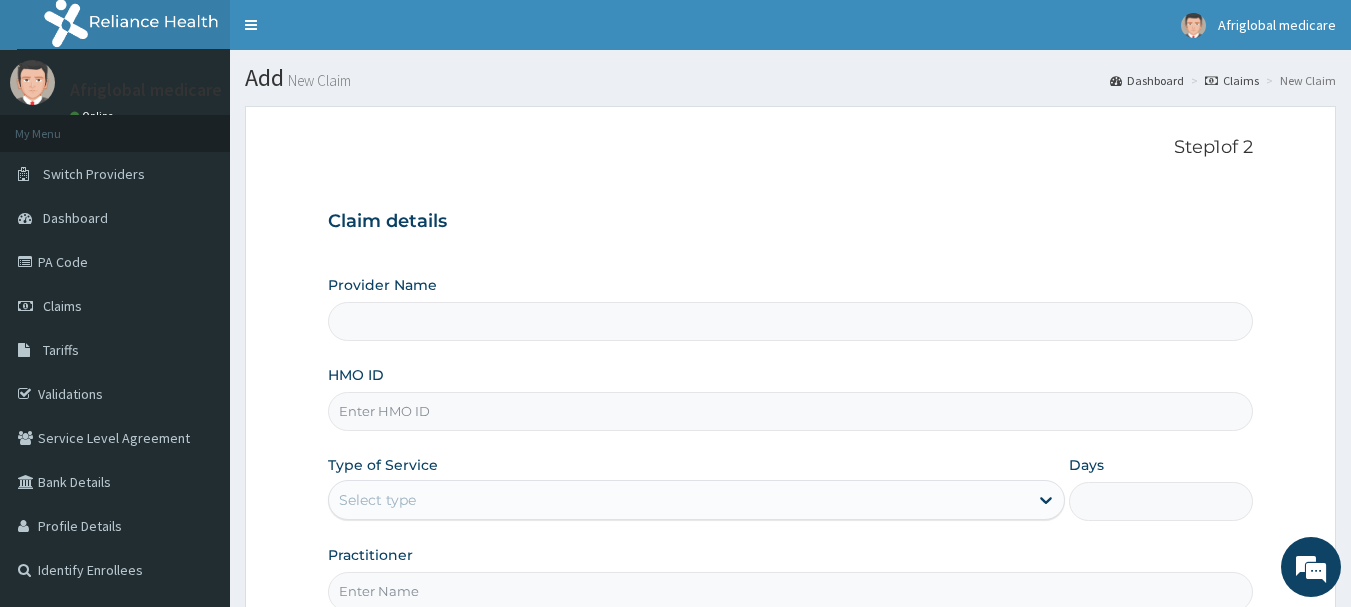 type on "Afriglobal- Ikorodu" 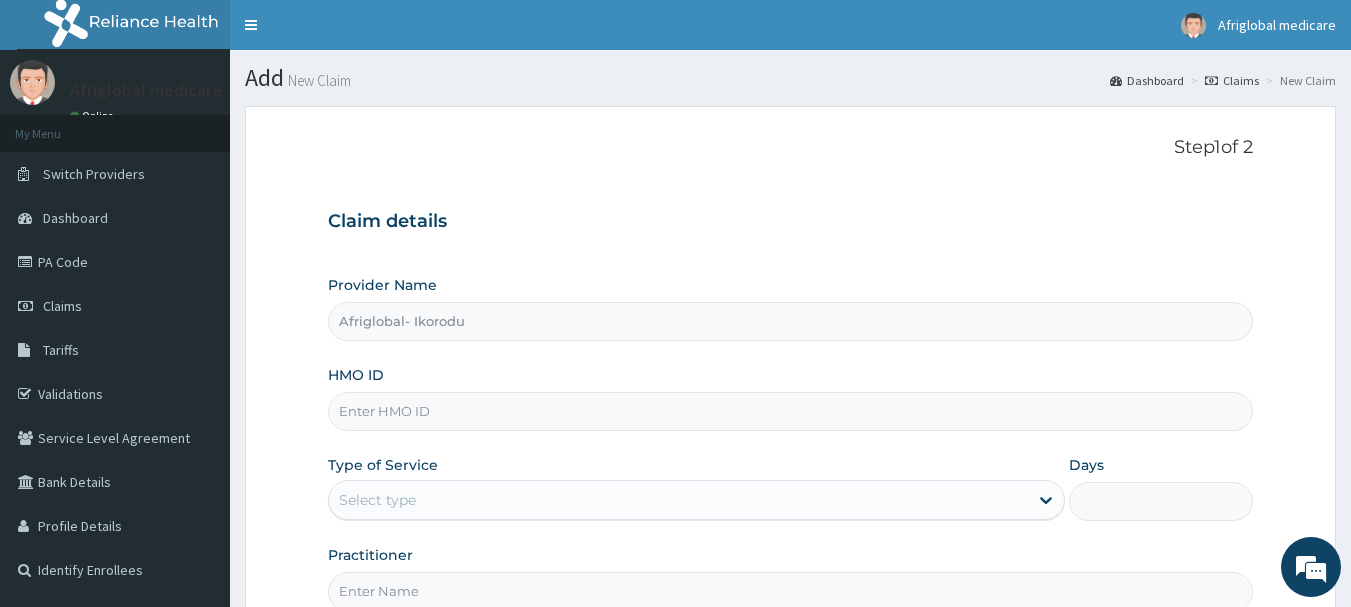 scroll, scrollTop: 0, scrollLeft: 0, axis: both 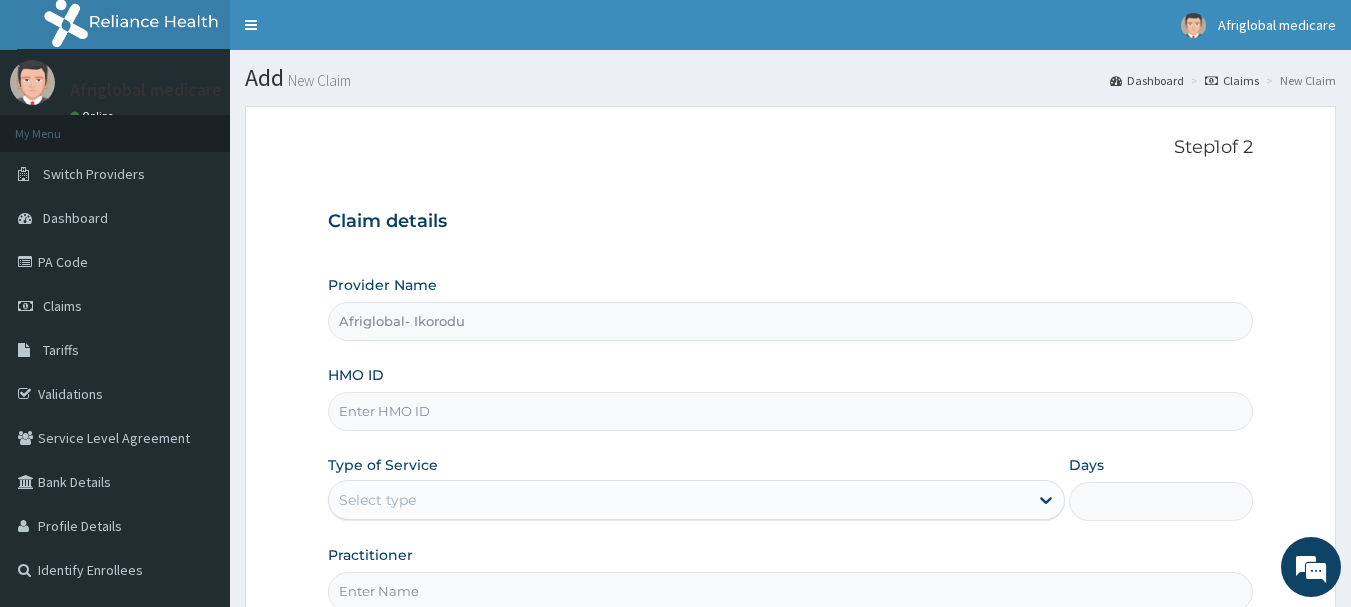 click on "HMO ID" at bounding box center [791, 411] 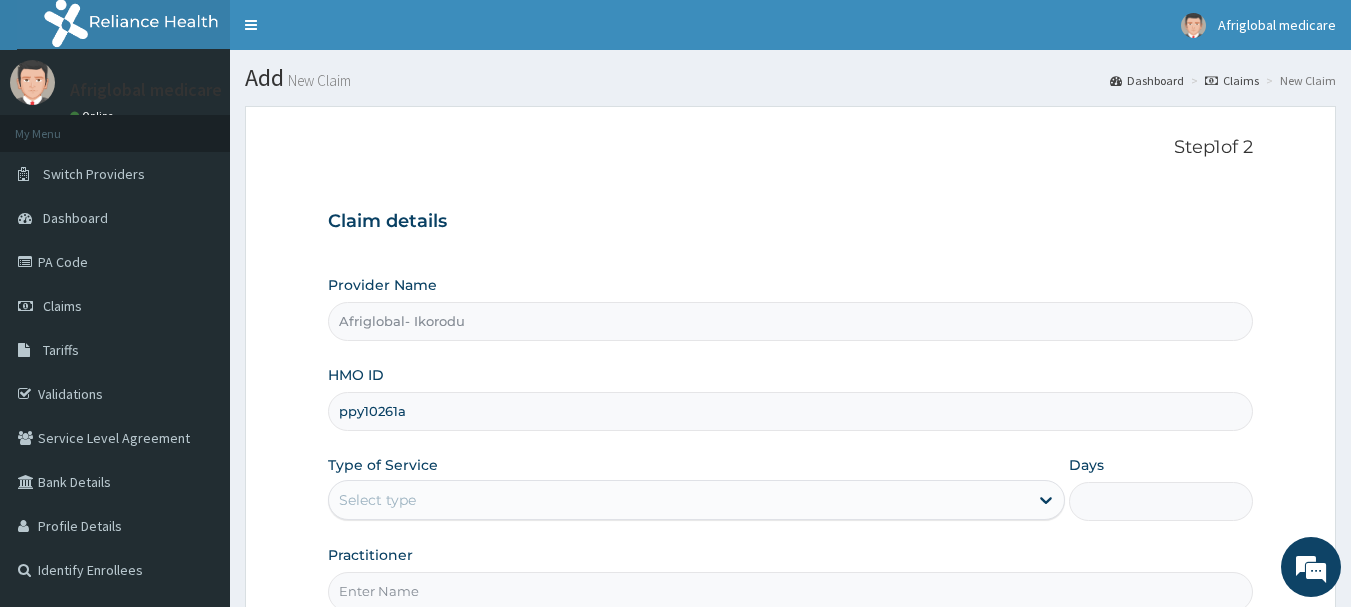 click on "ppy10261a" at bounding box center (791, 411) 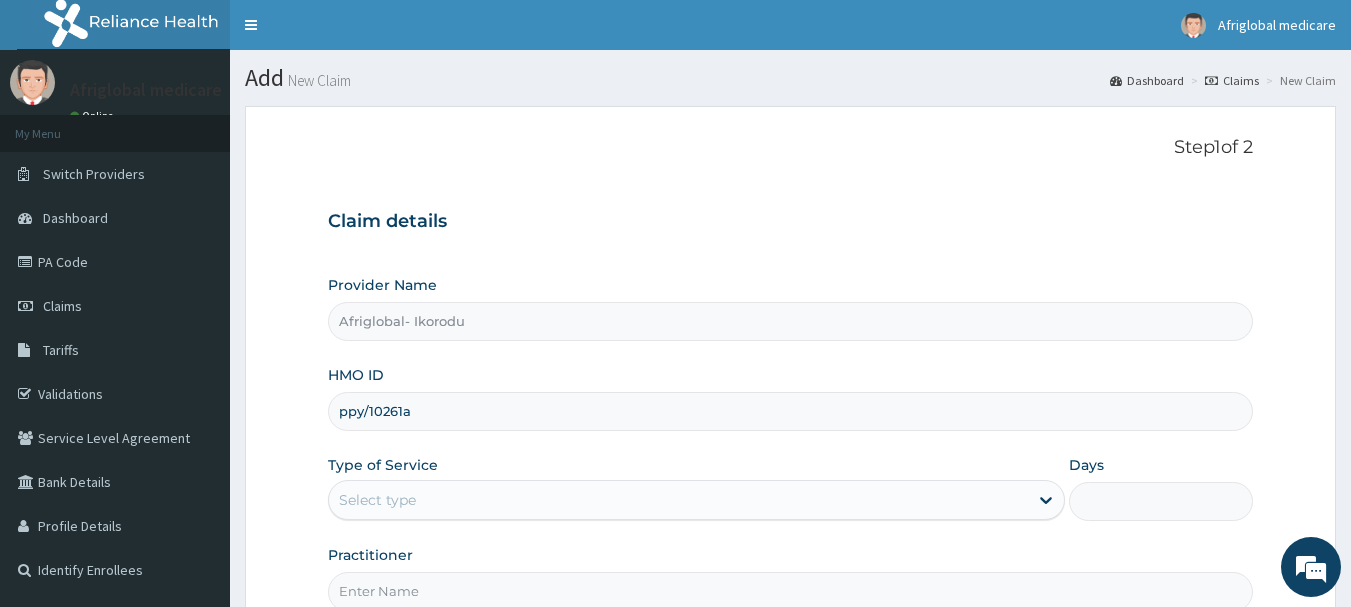 click on "ppy/10261a" at bounding box center [791, 411] 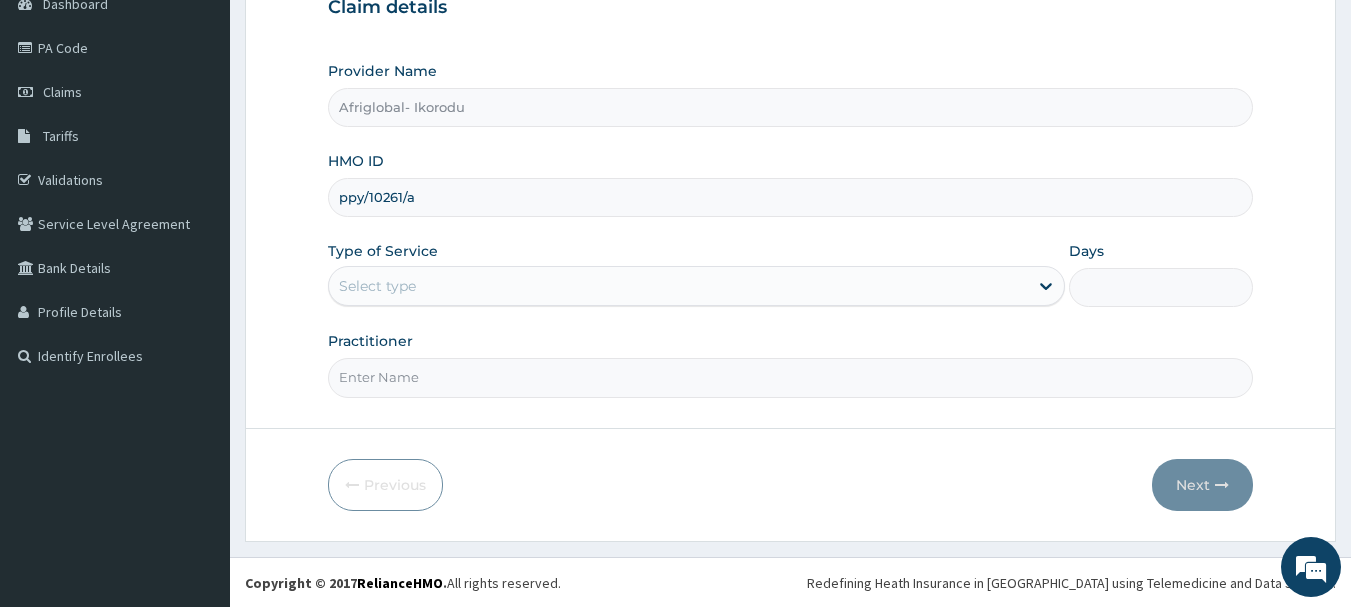 scroll, scrollTop: 215, scrollLeft: 0, axis: vertical 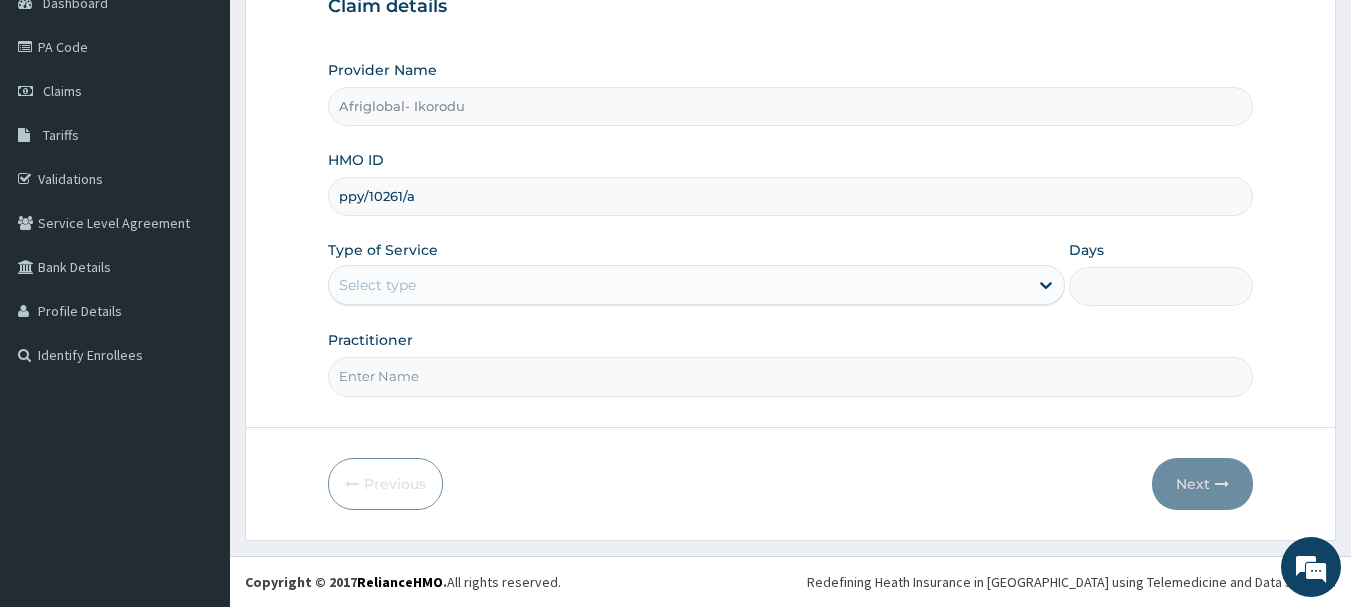 type on "ppy/10261/a" 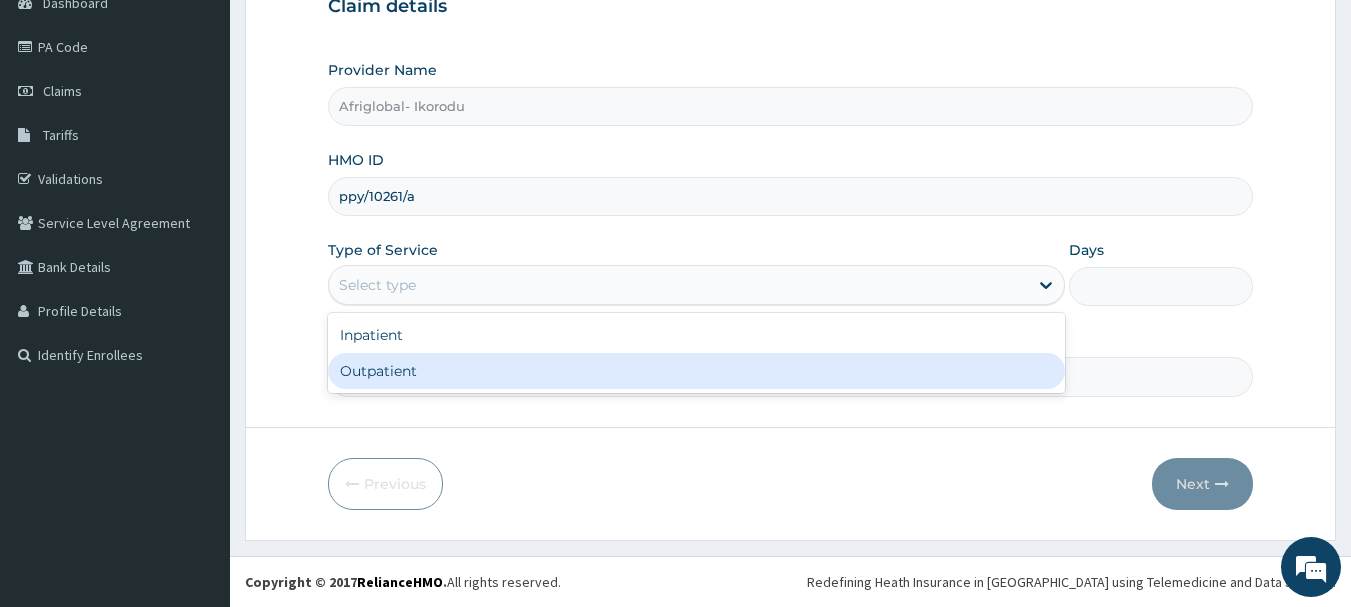 click on "Outpatient" at bounding box center [696, 371] 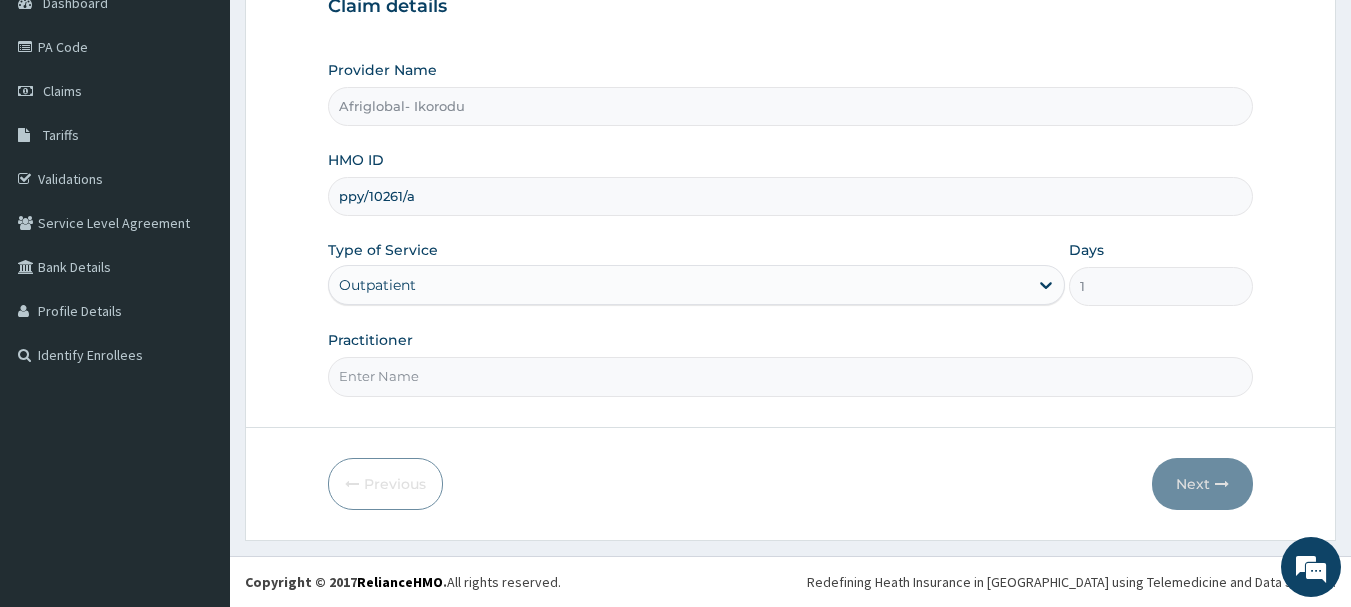 drag, startPoint x: 401, startPoint y: 370, endPoint x: 404, endPoint y: 392, distance: 22.203604 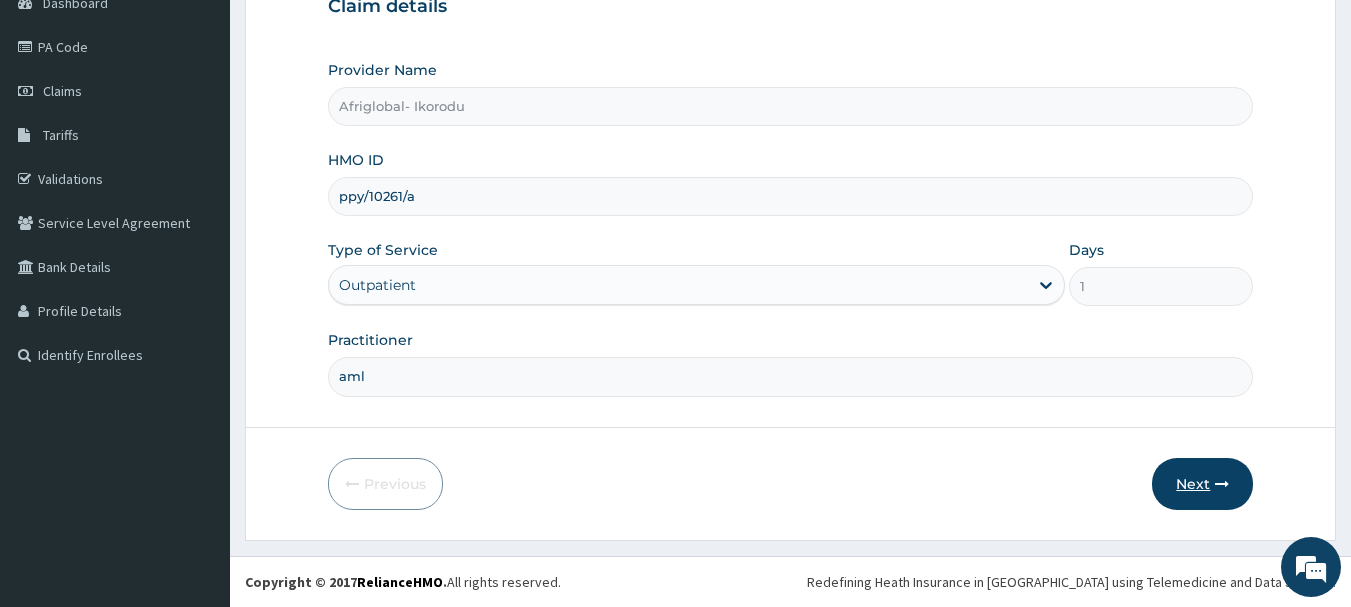 click at bounding box center [1222, 484] 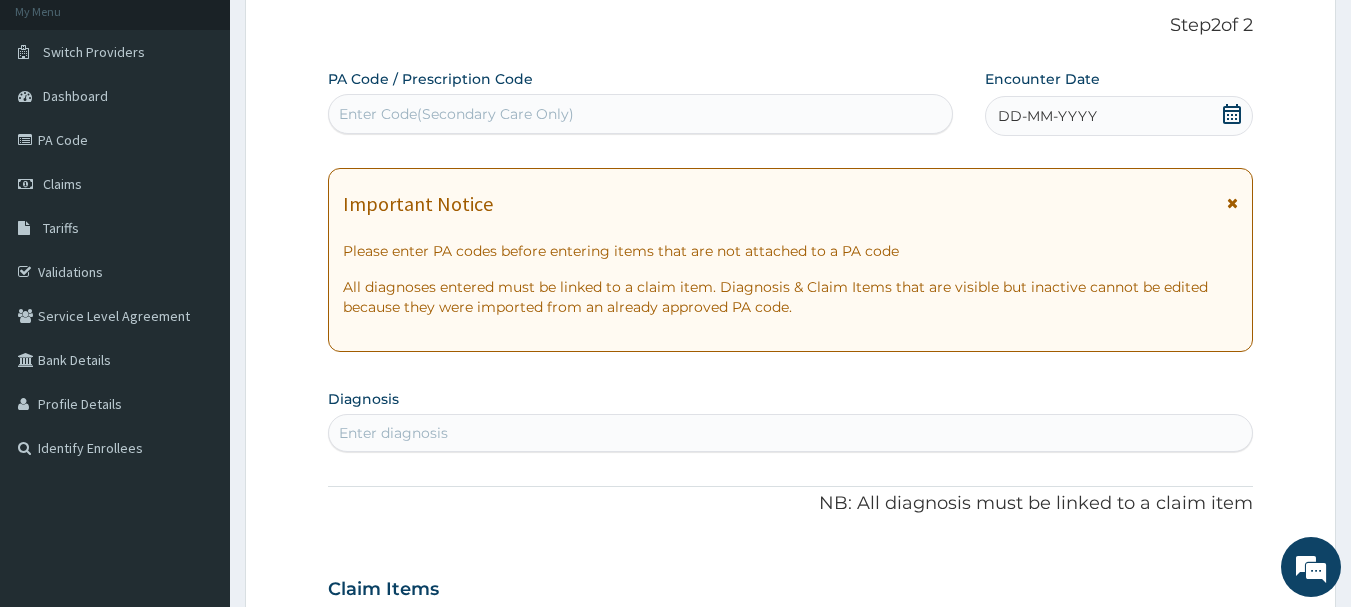 scroll, scrollTop: 0, scrollLeft: 0, axis: both 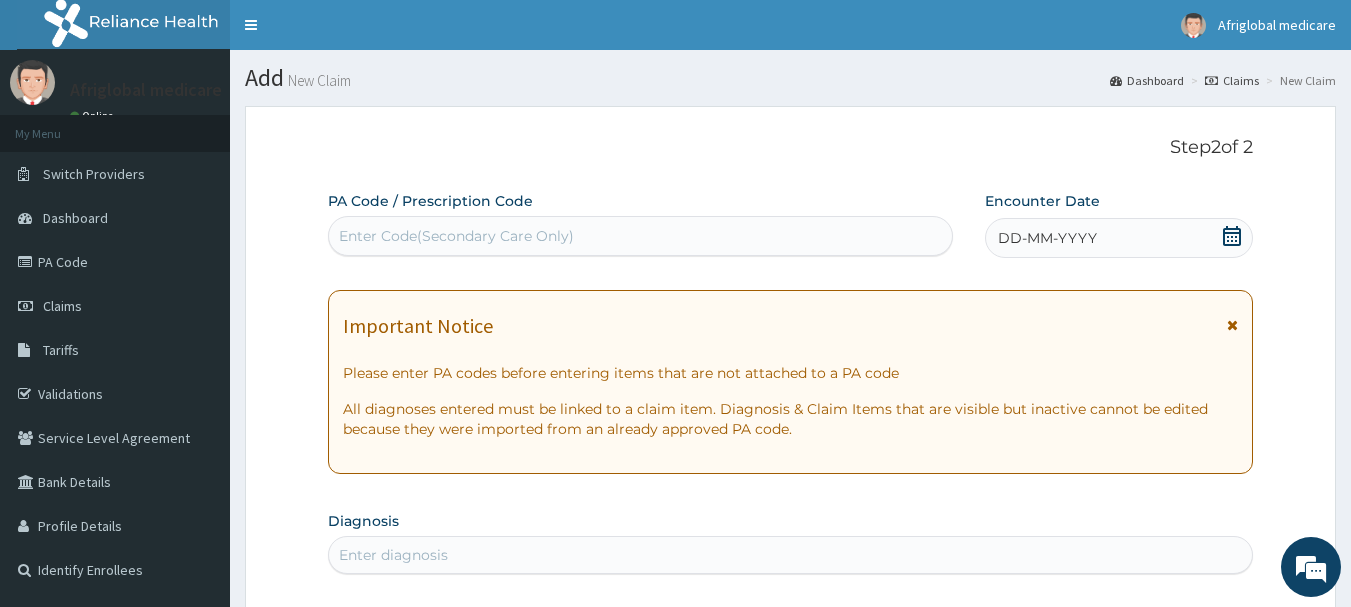 click on "Enter Code(Secondary Care Only)" at bounding box center [456, 236] 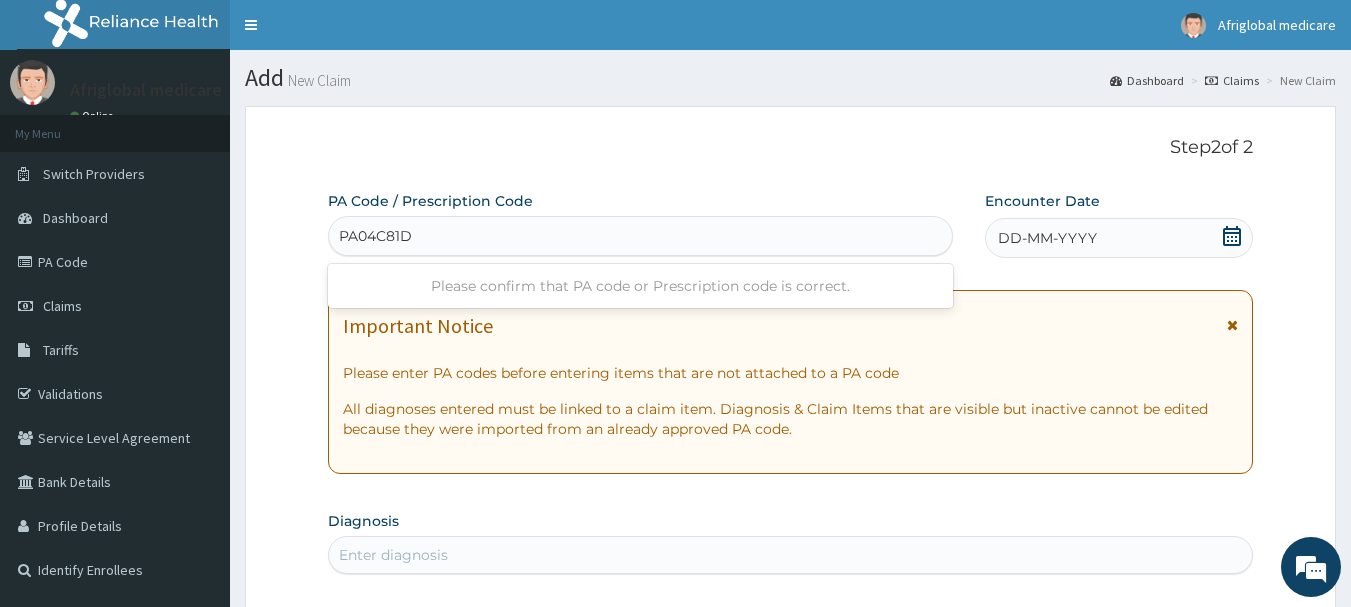 click on "PA04C81D" at bounding box center [376, 236] 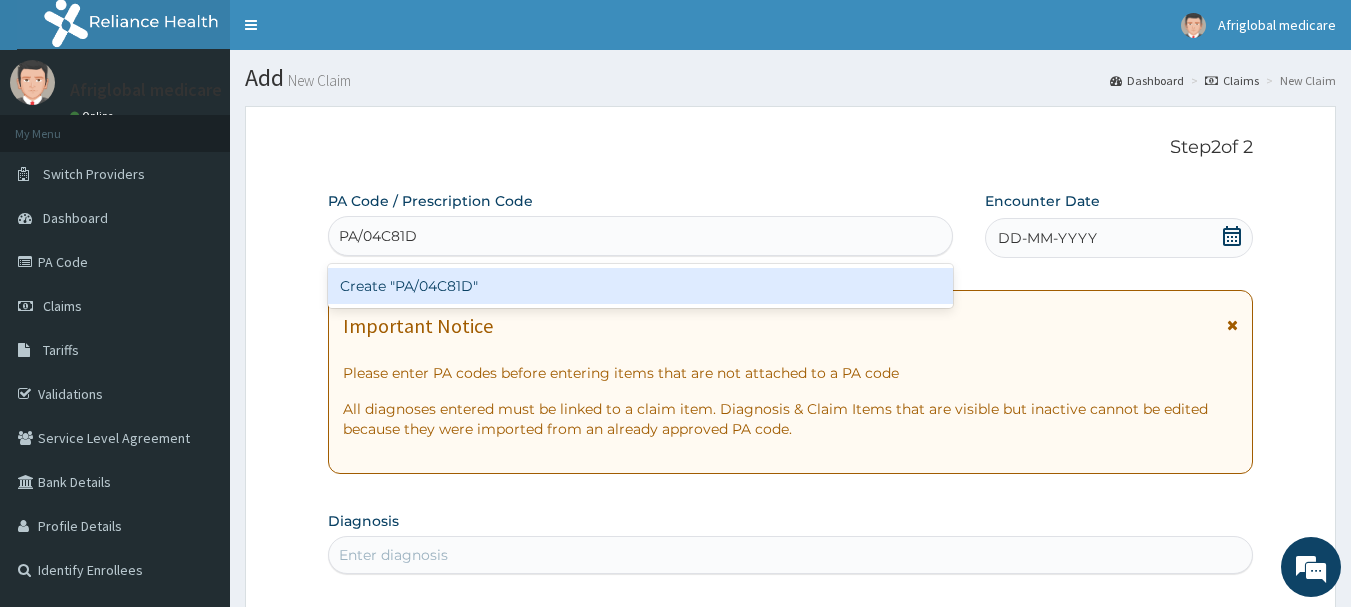 click on "Create "PA/04C81D"" at bounding box center [641, 286] 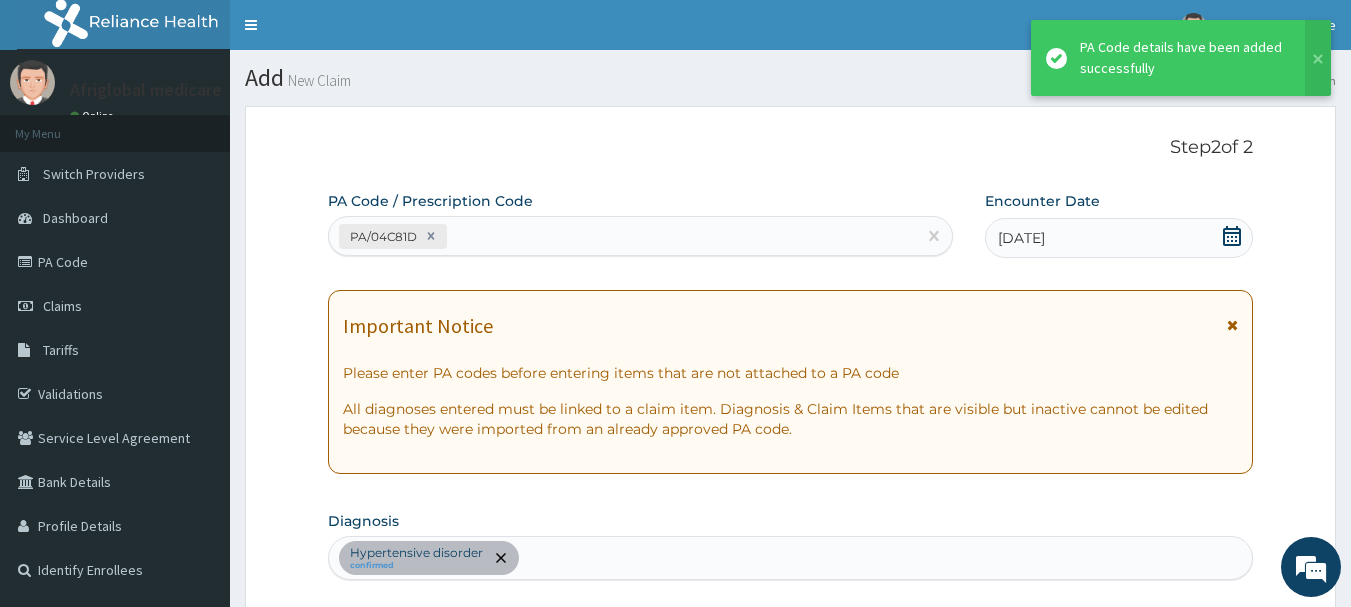 scroll, scrollTop: 667, scrollLeft: 0, axis: vertical 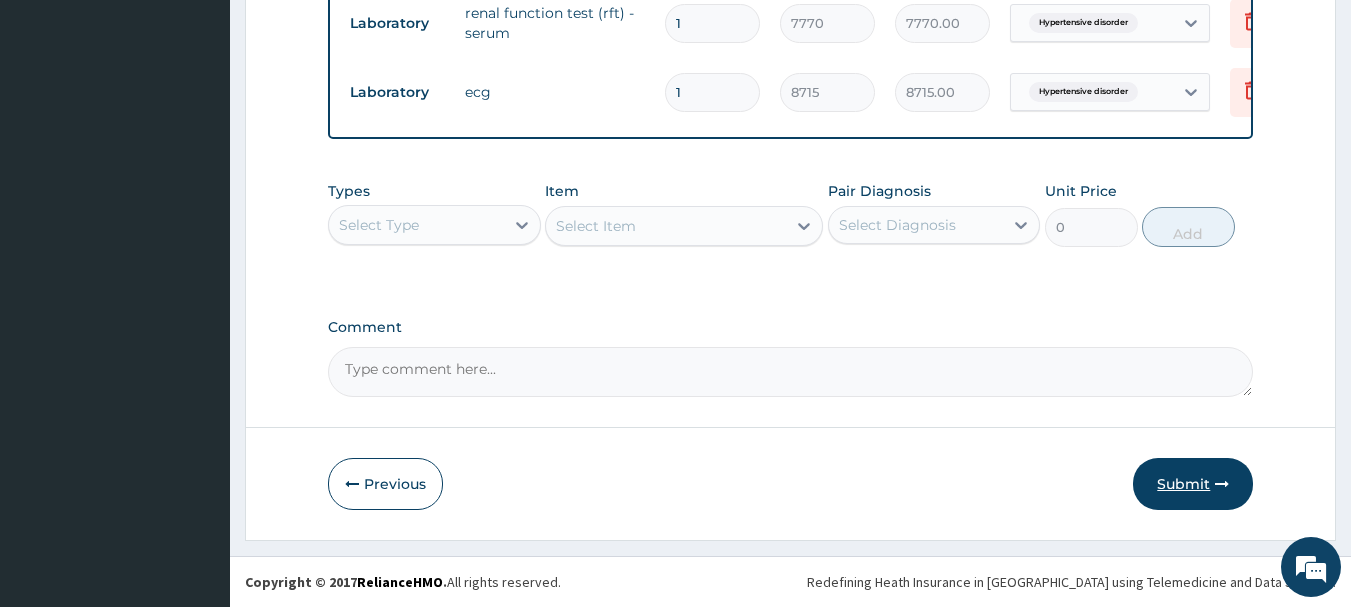 click on "Submit" at bounding box center [1193, 484] 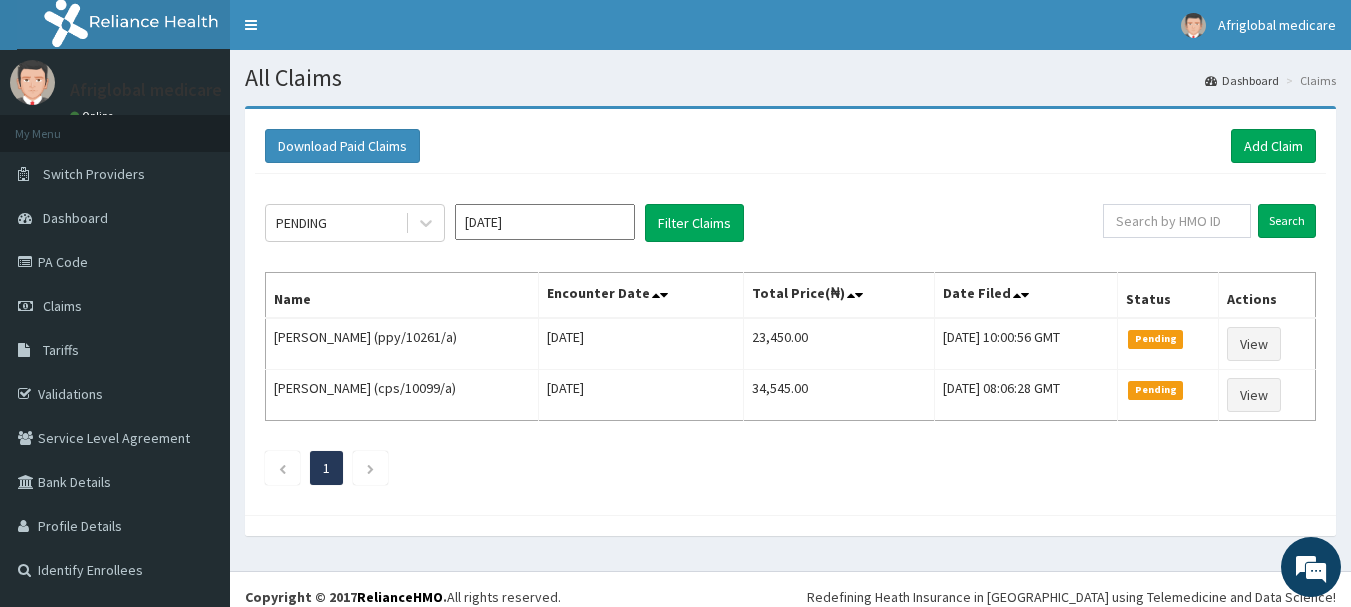 scroll, scrollTop: 0, scrollLeft: 0, axis: both 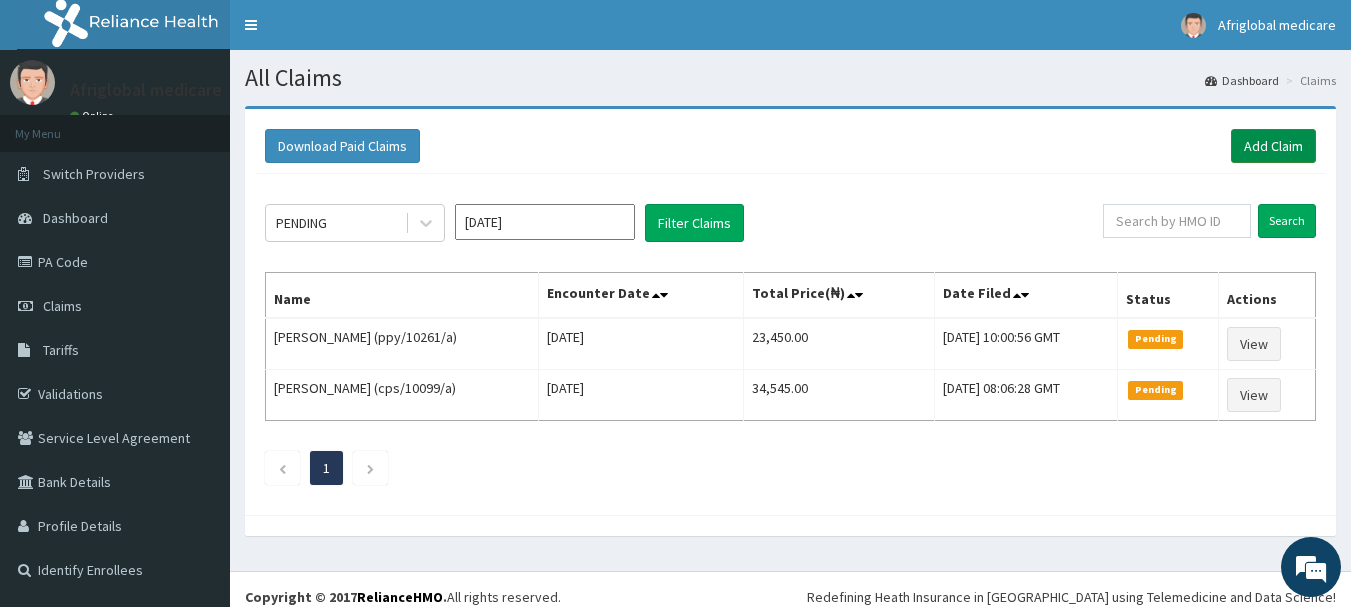 click on "Add Claim" at bounding box center (1273, 146) 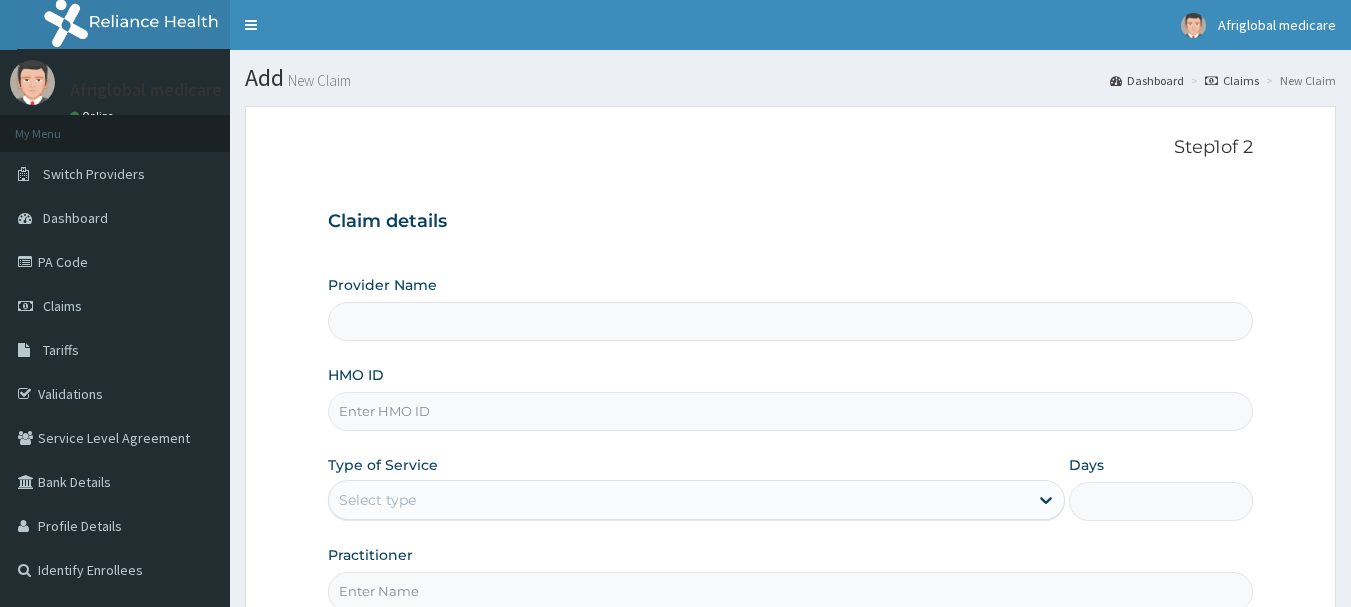 scroll, scrollTop: 0, scrollLeft: 0, axis: both 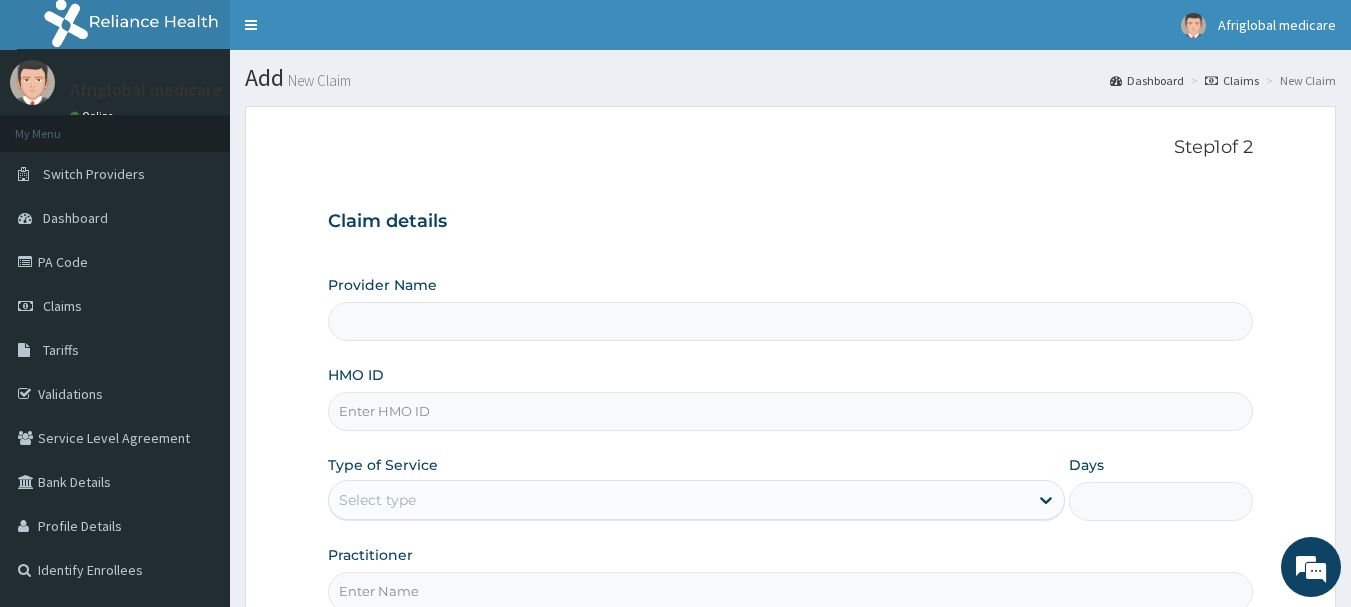 type on "Afriglobal- Ikorodu" 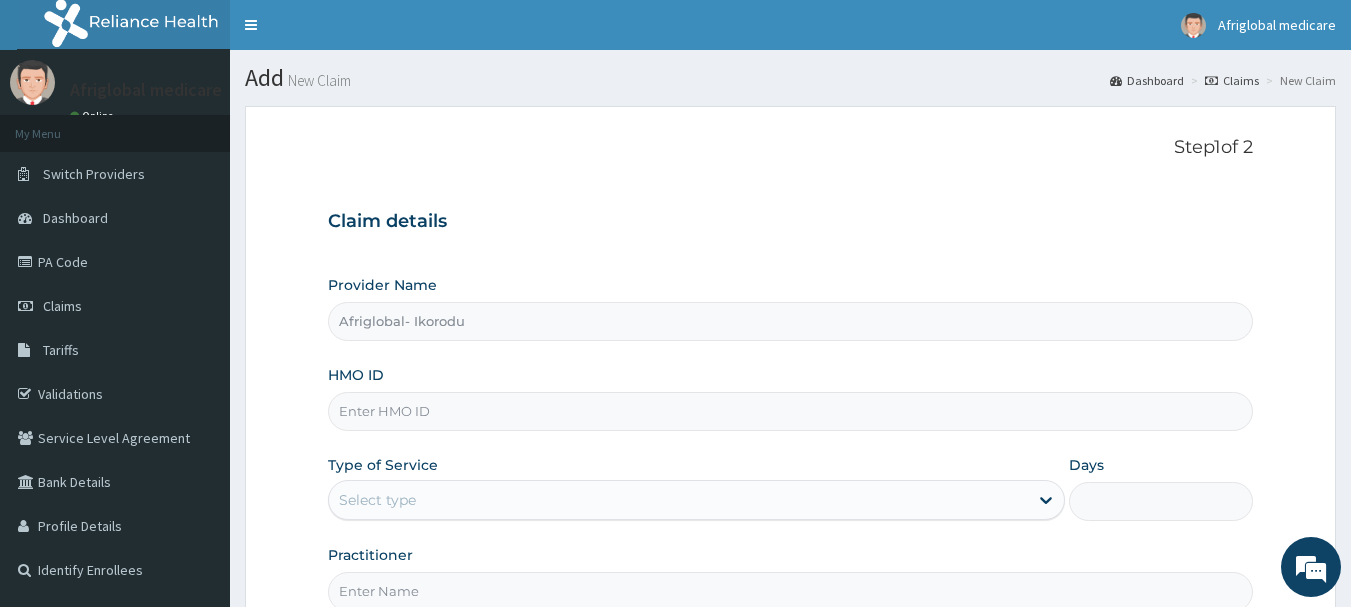 click on "HMO ID" at bounding box center (791, 411) 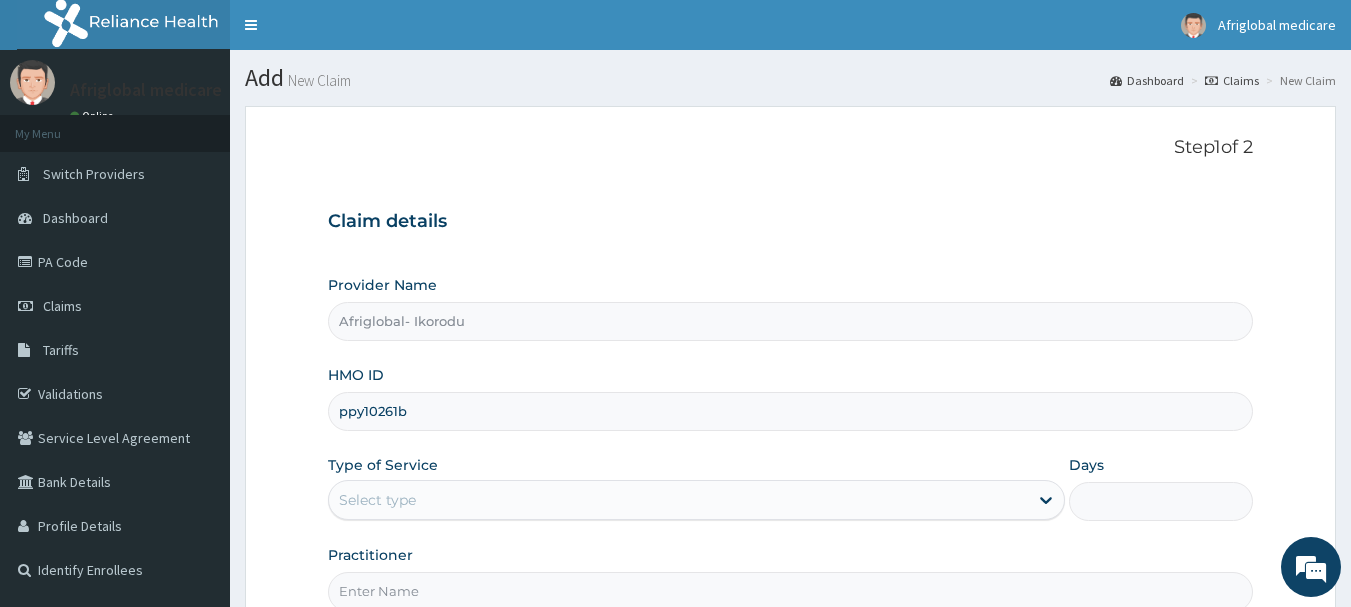 click on "ppy10261b" at bounding box center (791, 411) 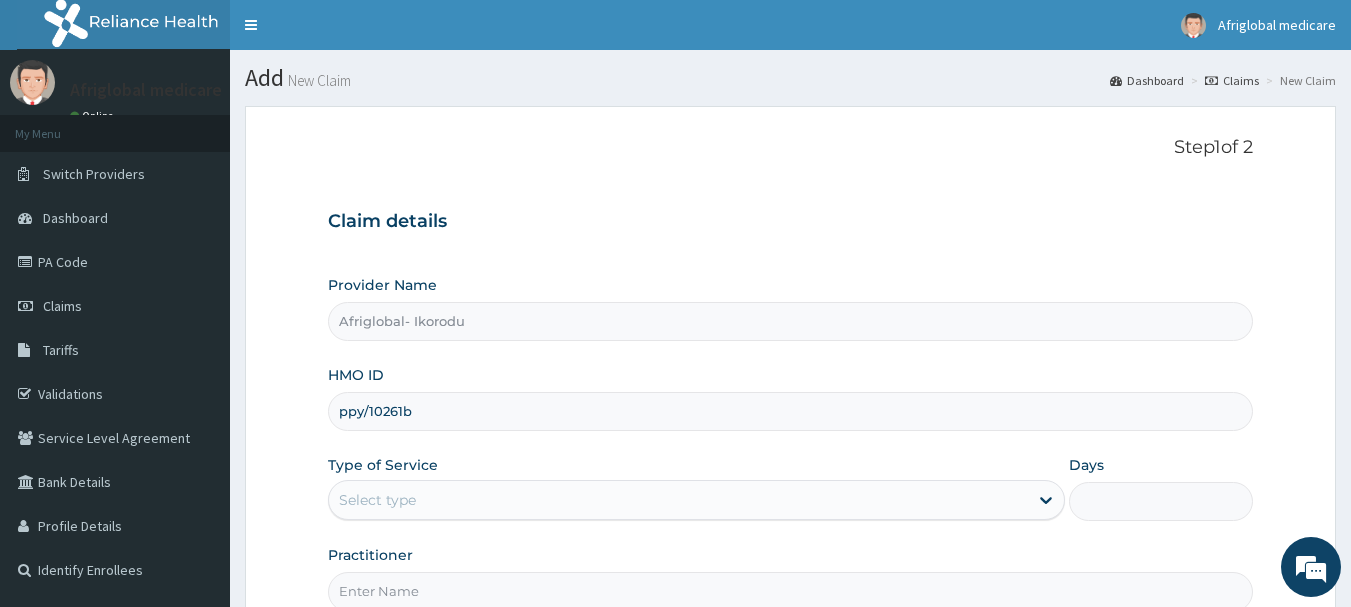 click on "ppy/10261b" at bounding box center (791, 411) 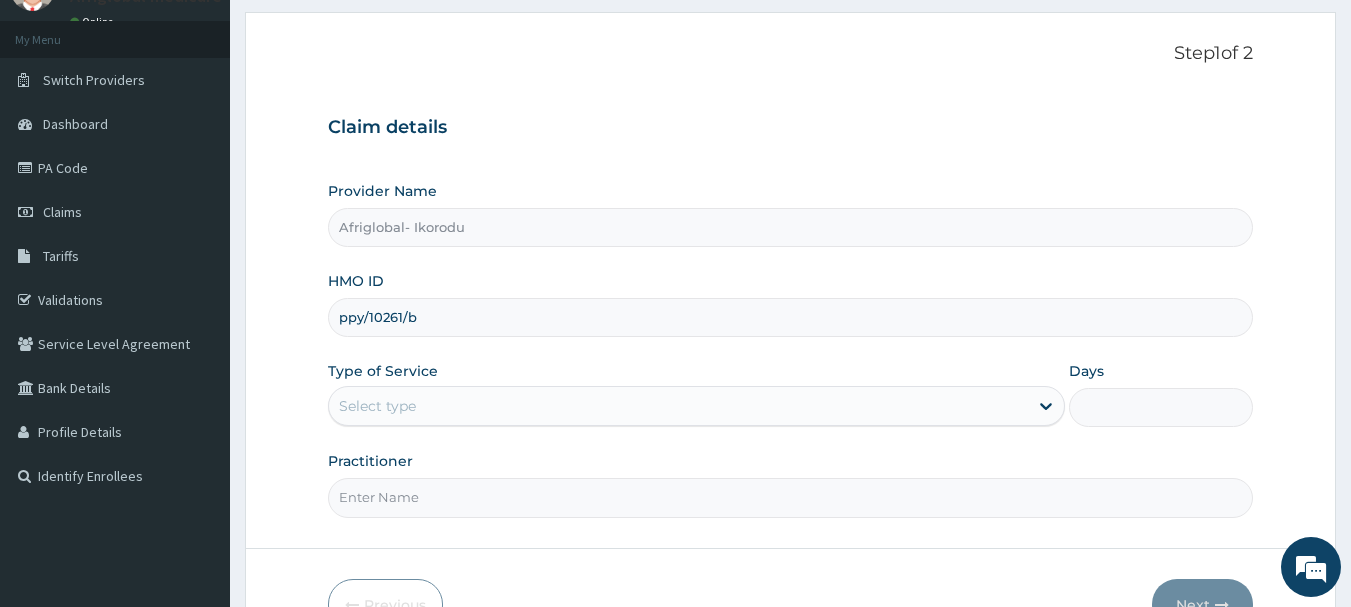 scroll, scrollTop: 215, scrollLeft: 0, axis: vertical 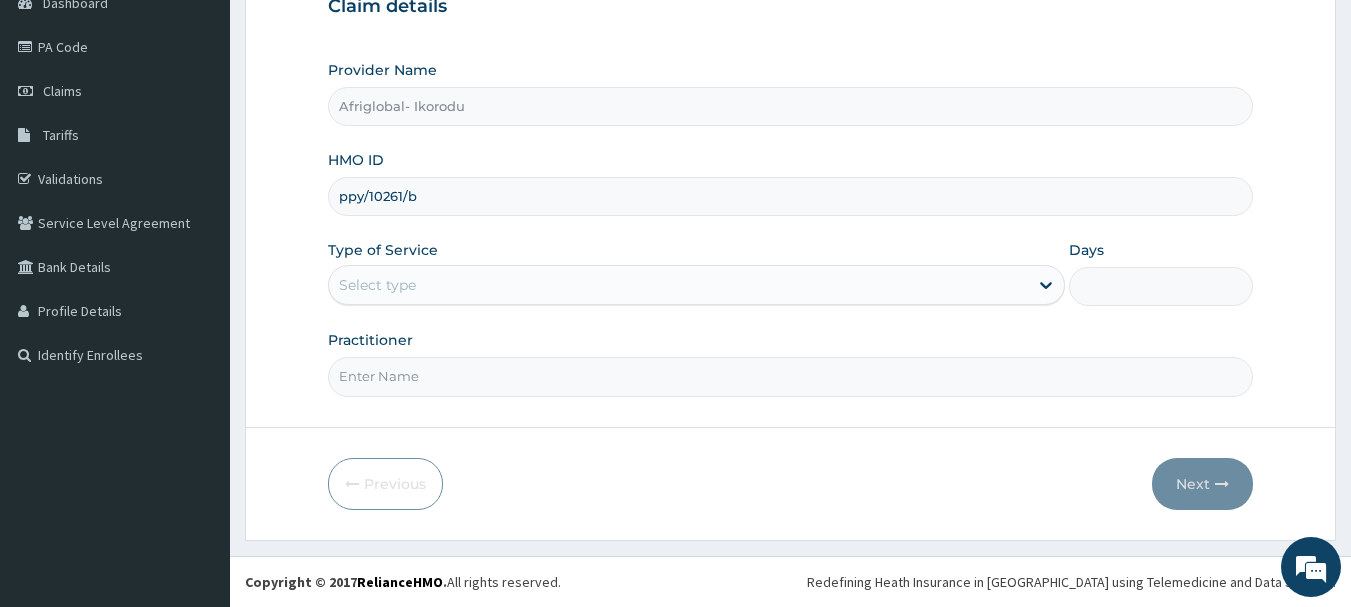 type on "ppy/10261/b" 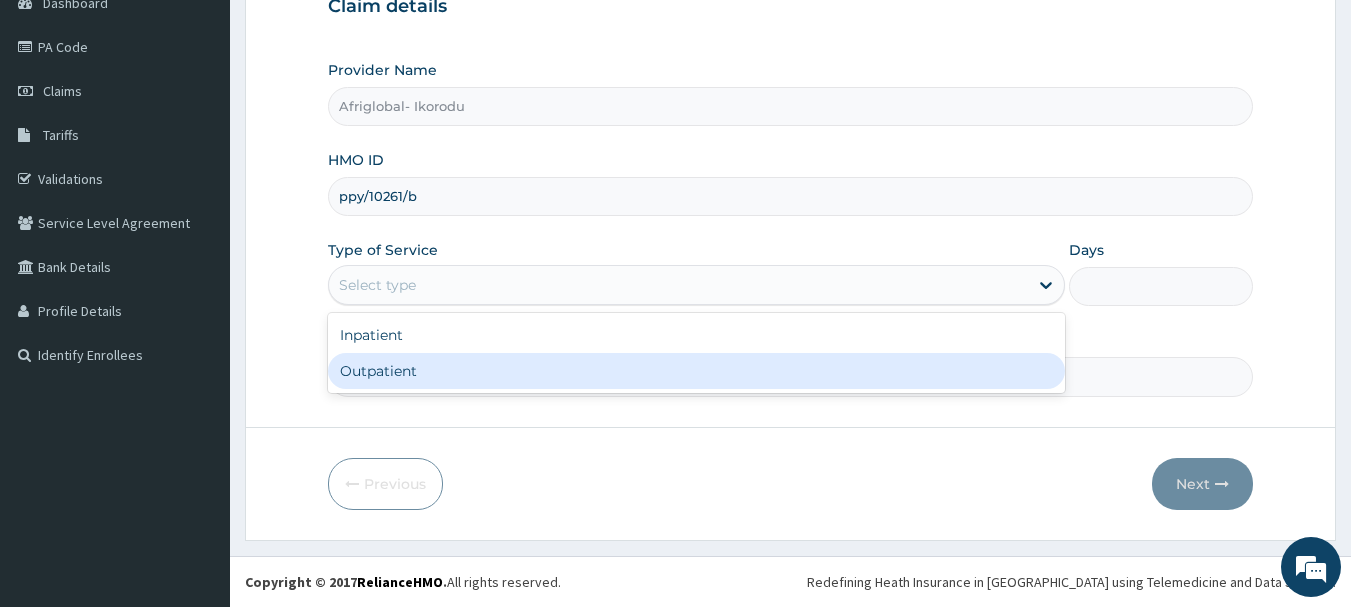 click on "Outpatient" at bounding box center (696, 371) 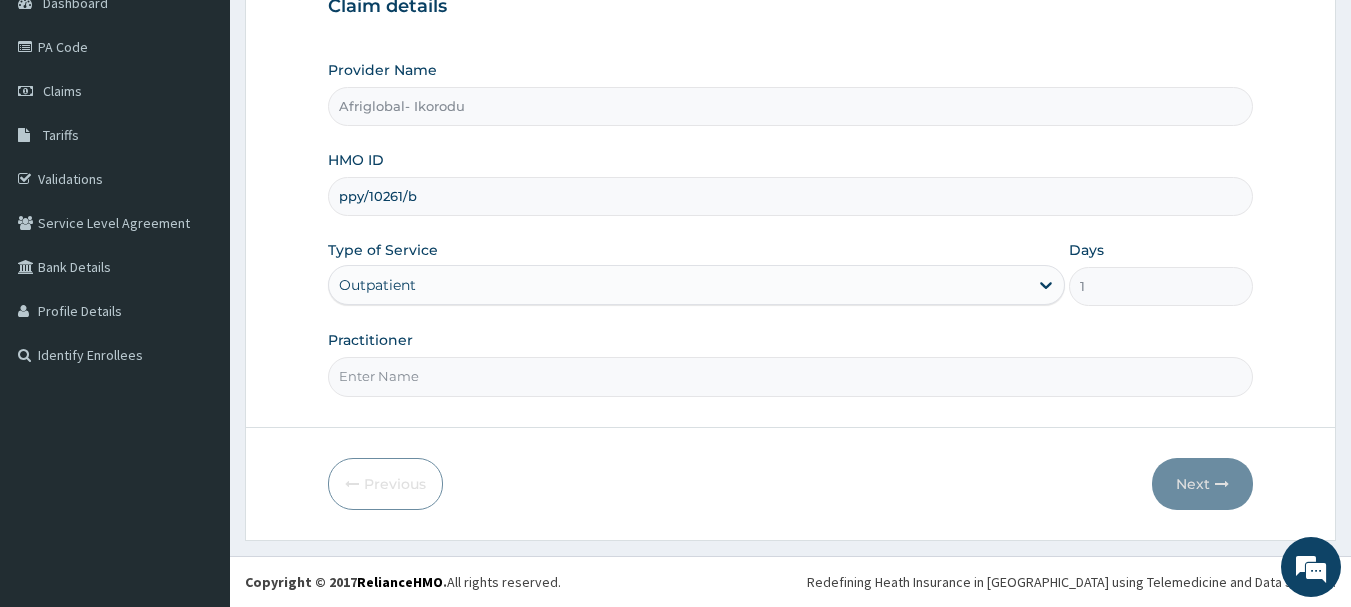 click on "Practitioner" at bounding box center [791, 376] 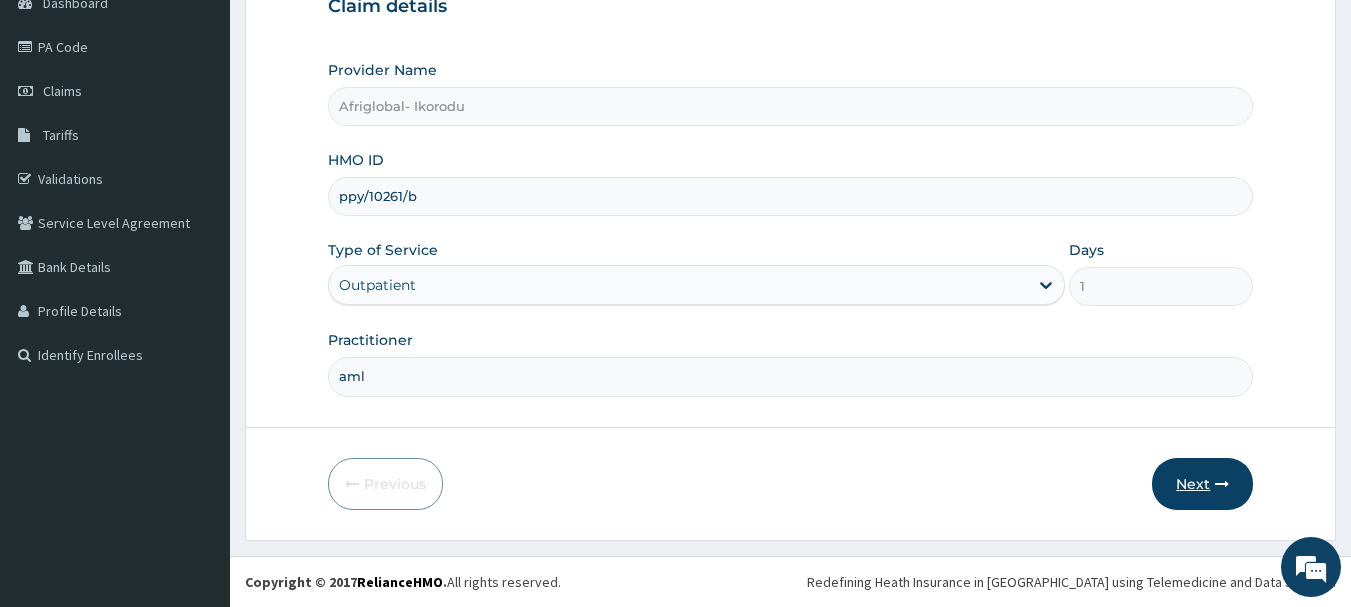 click on "Next" at bounding box center [1202, 484] 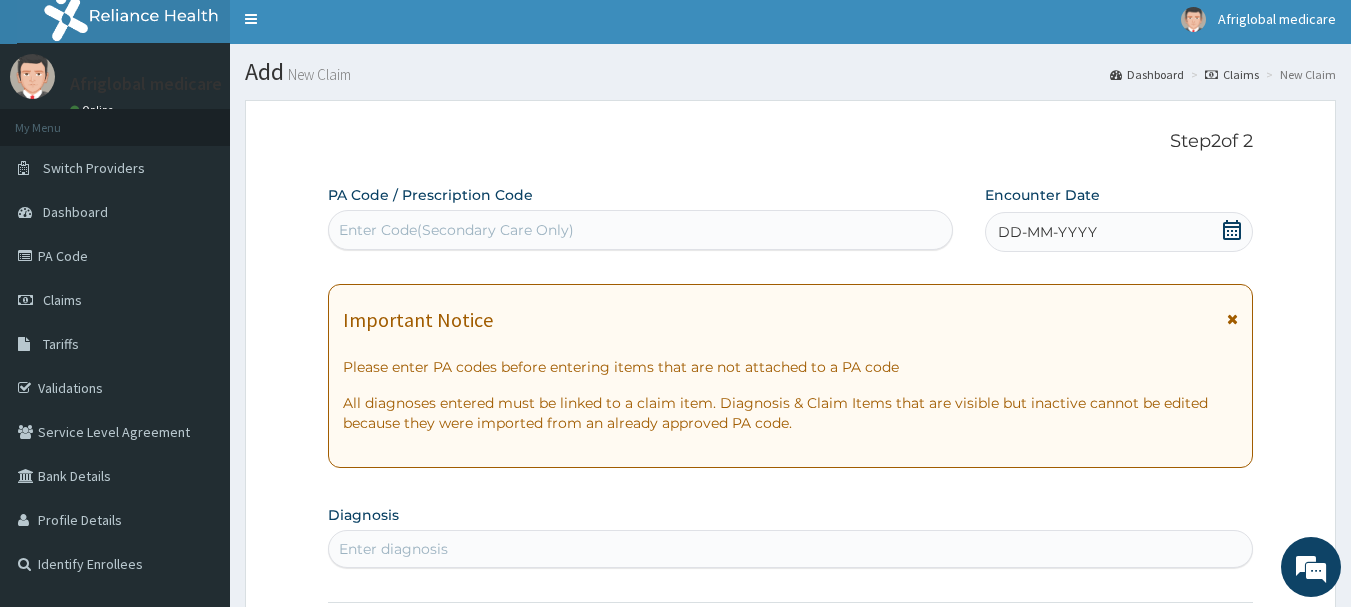 scroll, scrollTop: 0, scrollLeft: 0, axis: both 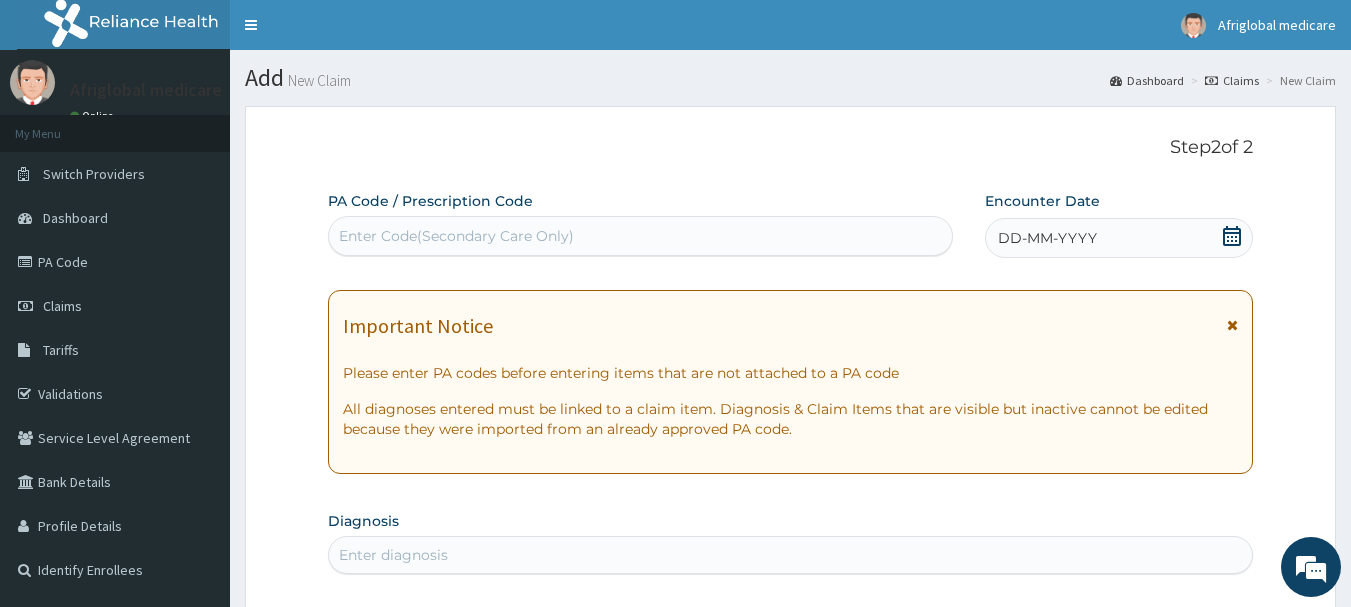 click on "Enter Code(Secondary Care Only)" at bounding box center [456, 236] 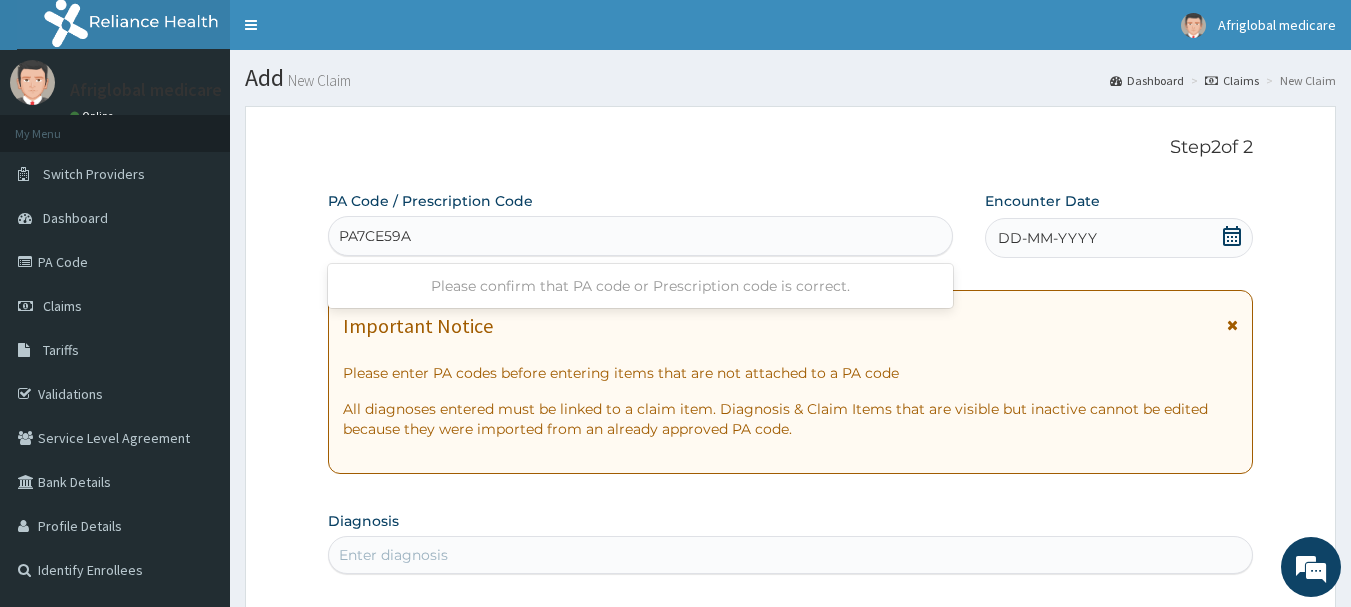 click on "PA7CE59A" at bounding box center (376, 236) 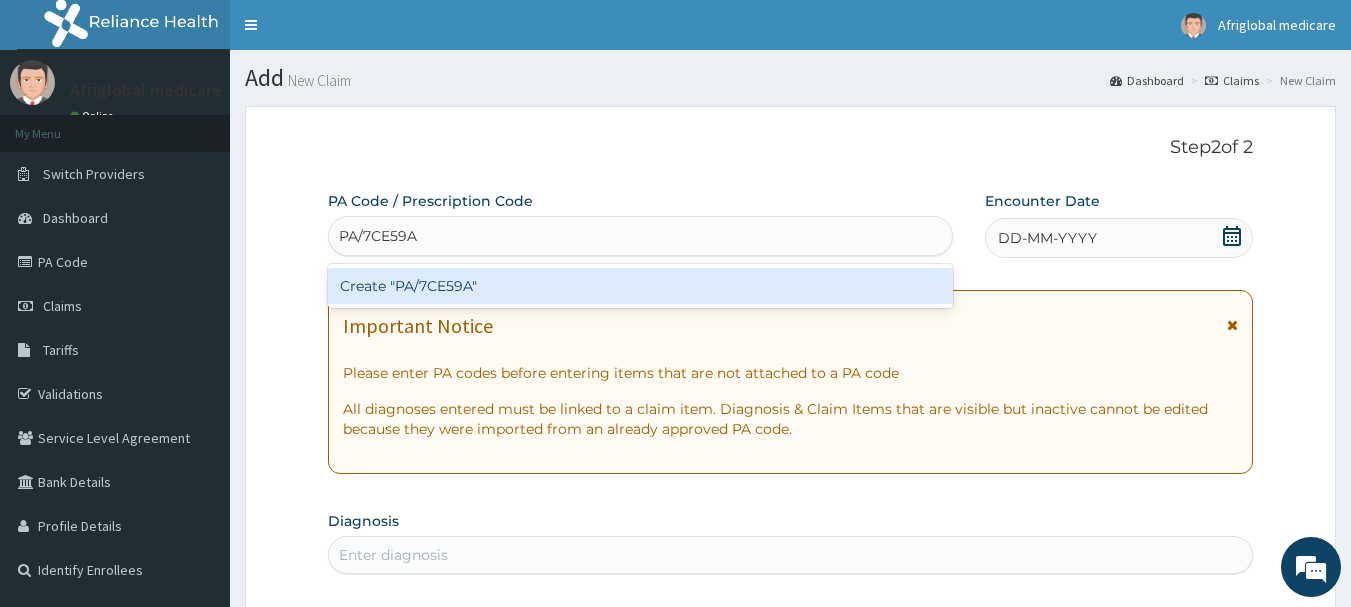 click on "Create "PA/7CE59A"" at bounding box center (641, 286) 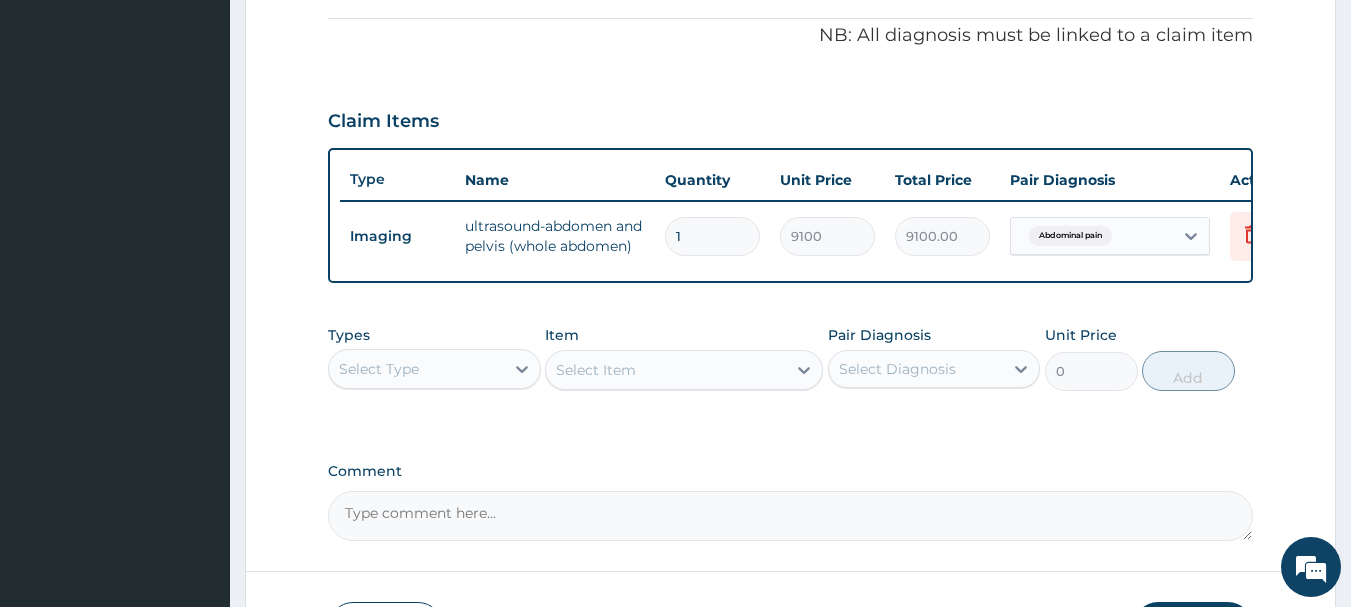 scroll, scrollTop: 766, scrollLeft: 0, axis: vertical 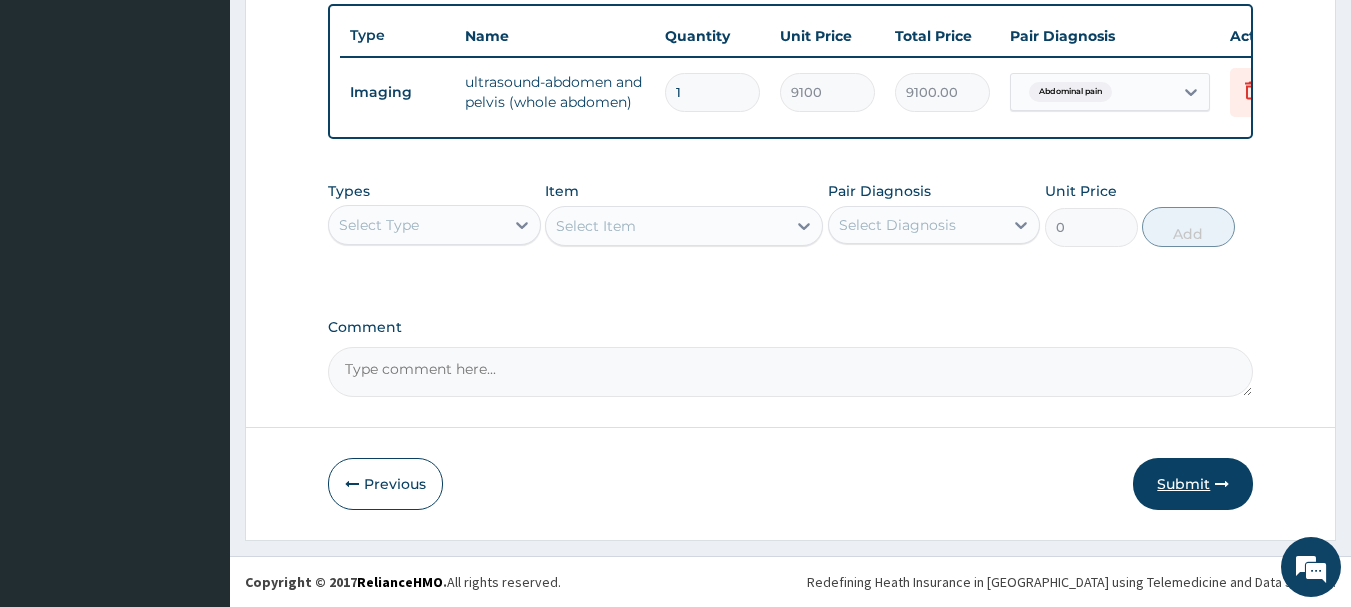 click on "Submit" at bounding box center [1193, 484] 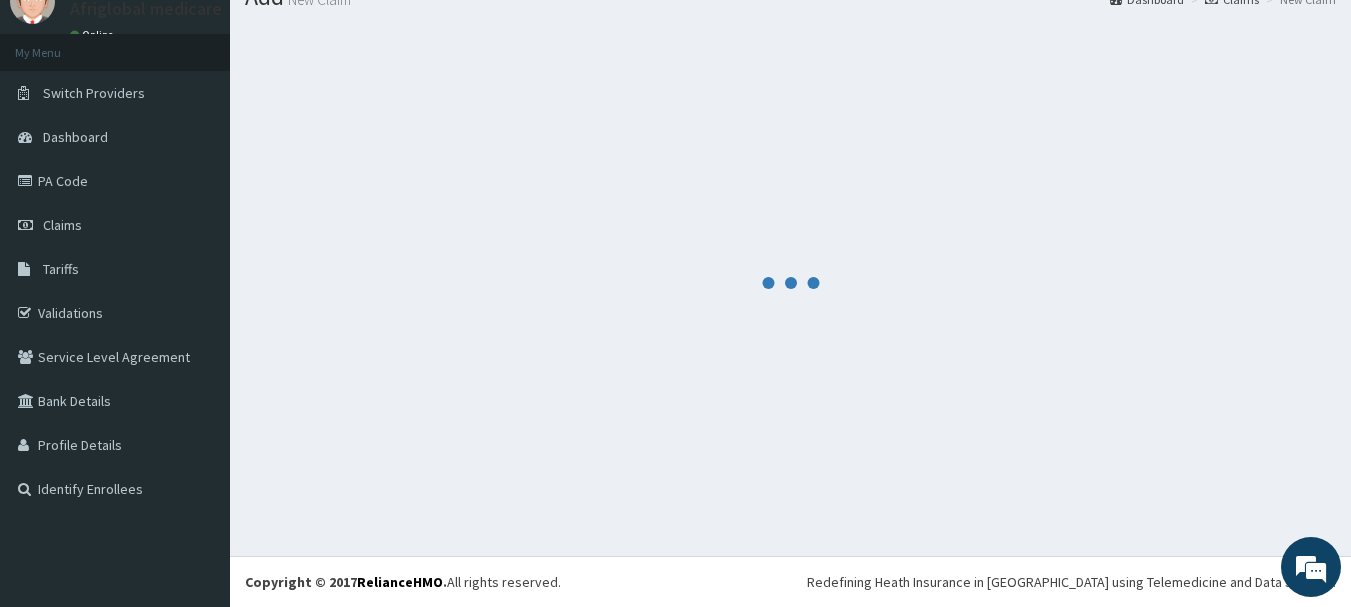 scroll, scrollTop: 81, scrollLeft: 0, axis: vertical 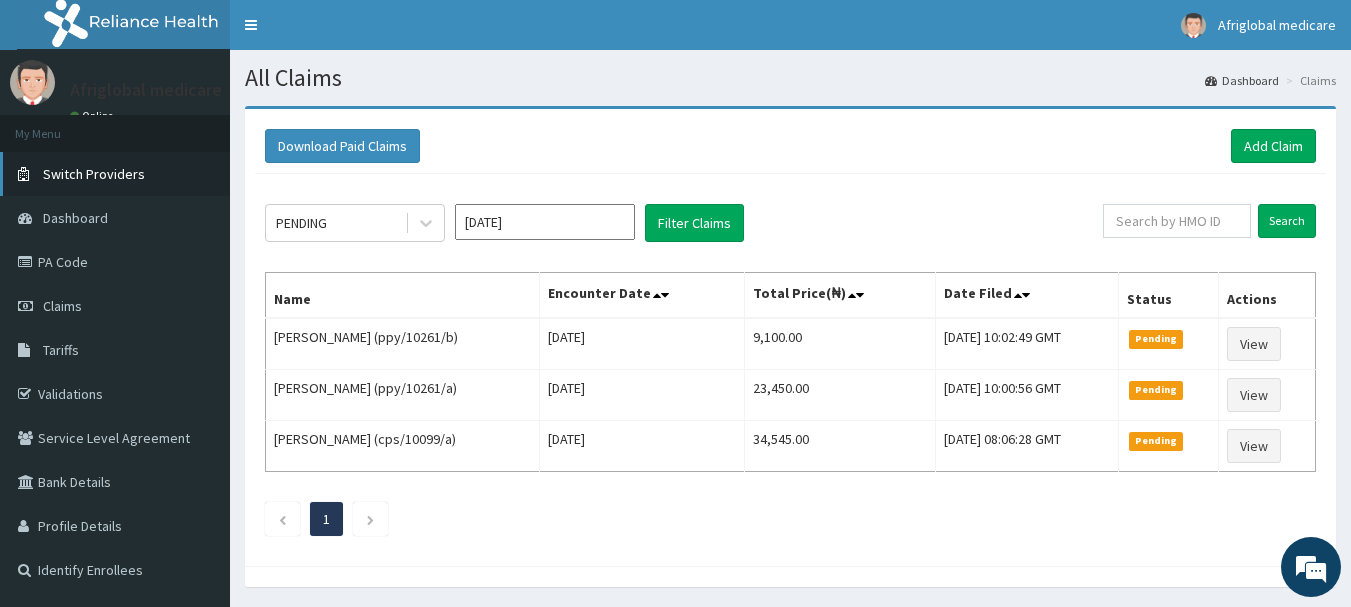 click on "Switch Providers" at bounding box center [94, 174] 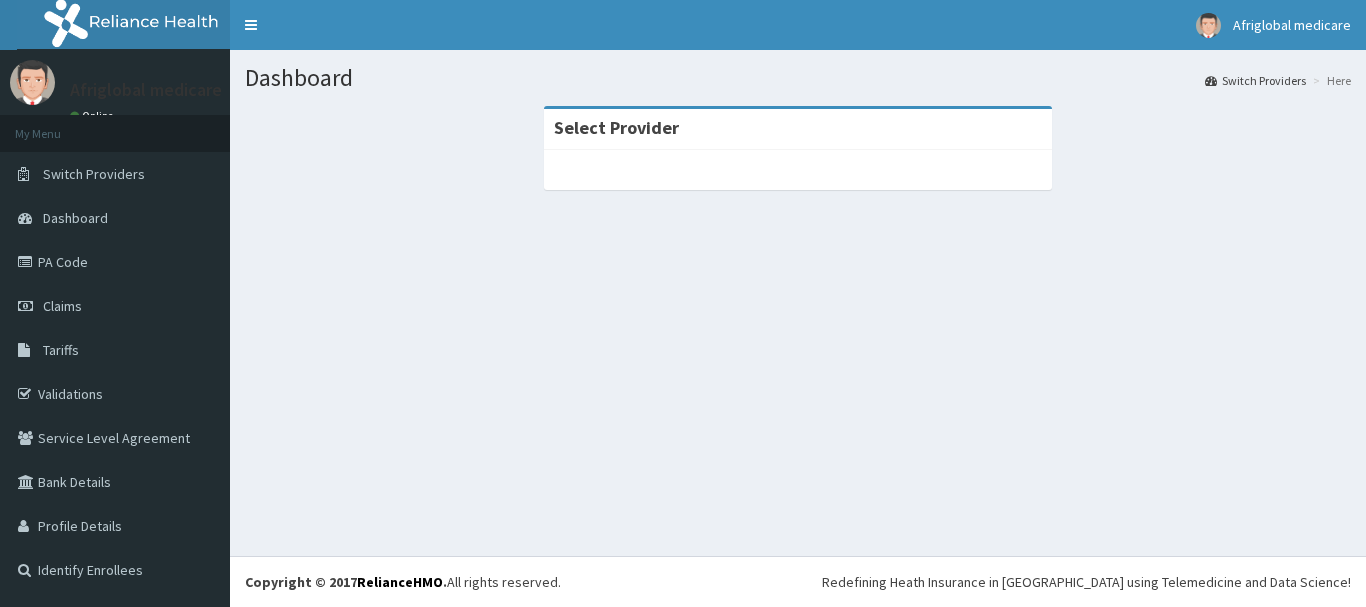 scroll, scrollTop: 0, scrollLeft: 0, axis: both 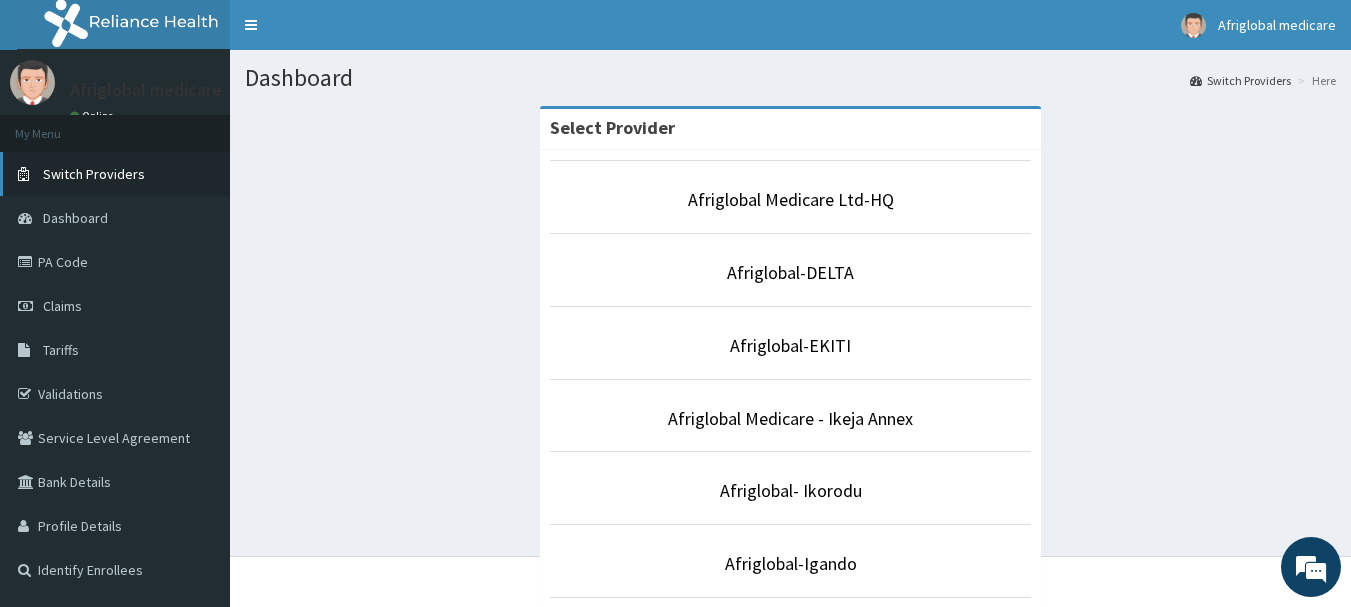 click on "Switch Providers" at bounding box center [115, 174] 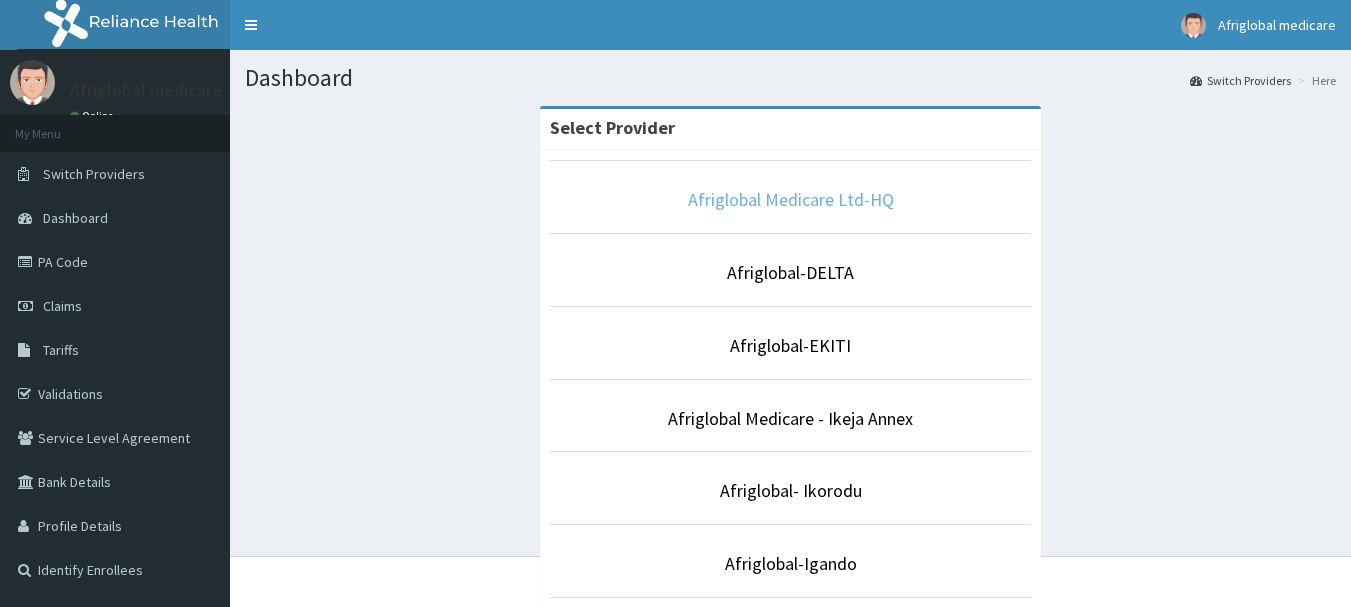 scroll, scrollTop: 0, scrollLeft: 0, axis: both 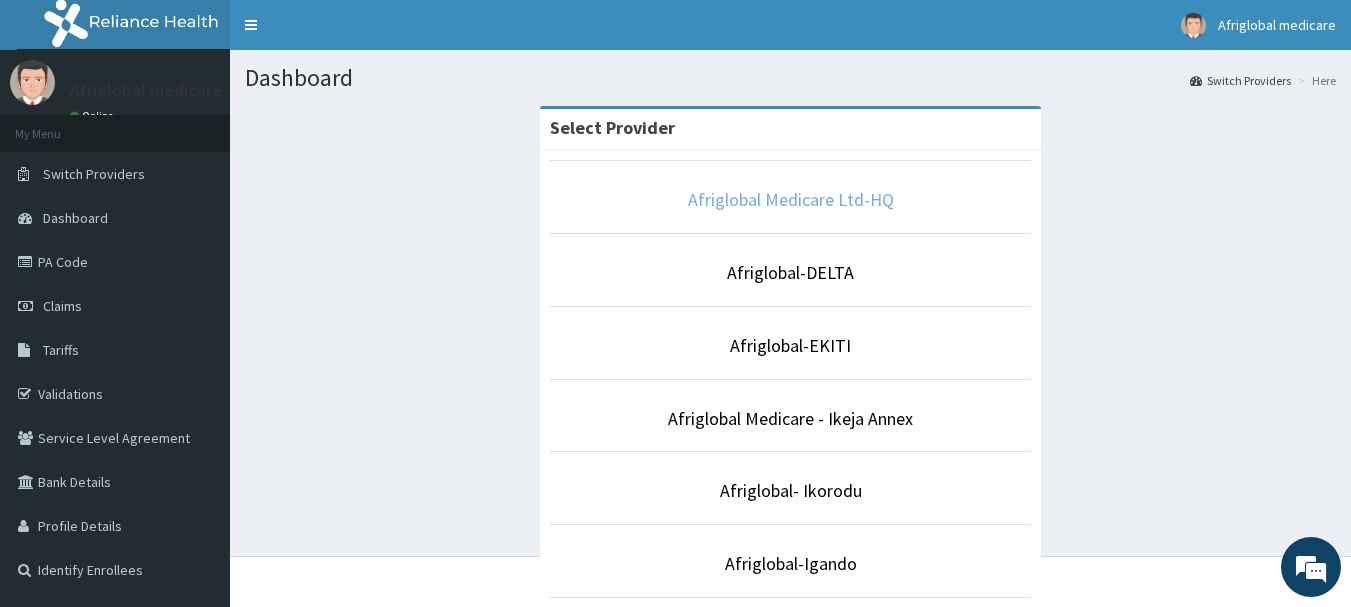 click on "Afriglobal Medicare Ltd-HQ" at bounding box center (791, 199) 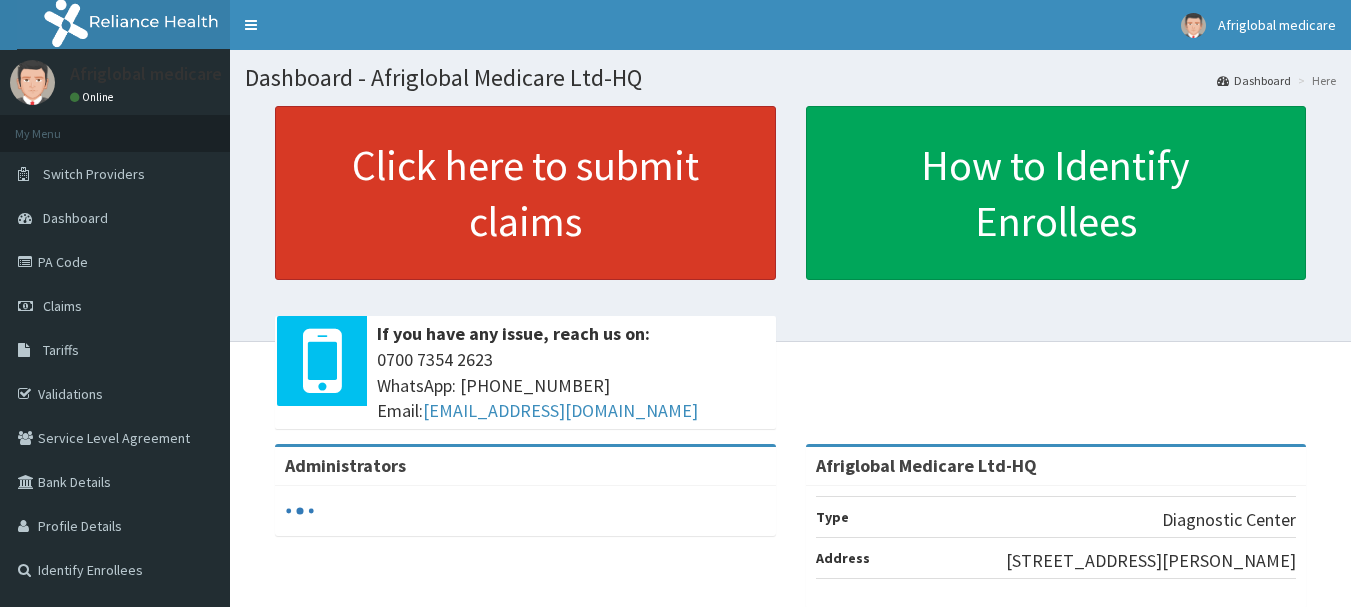 scroll, scrollTop: 0, scrollLeft: 0, axis: both 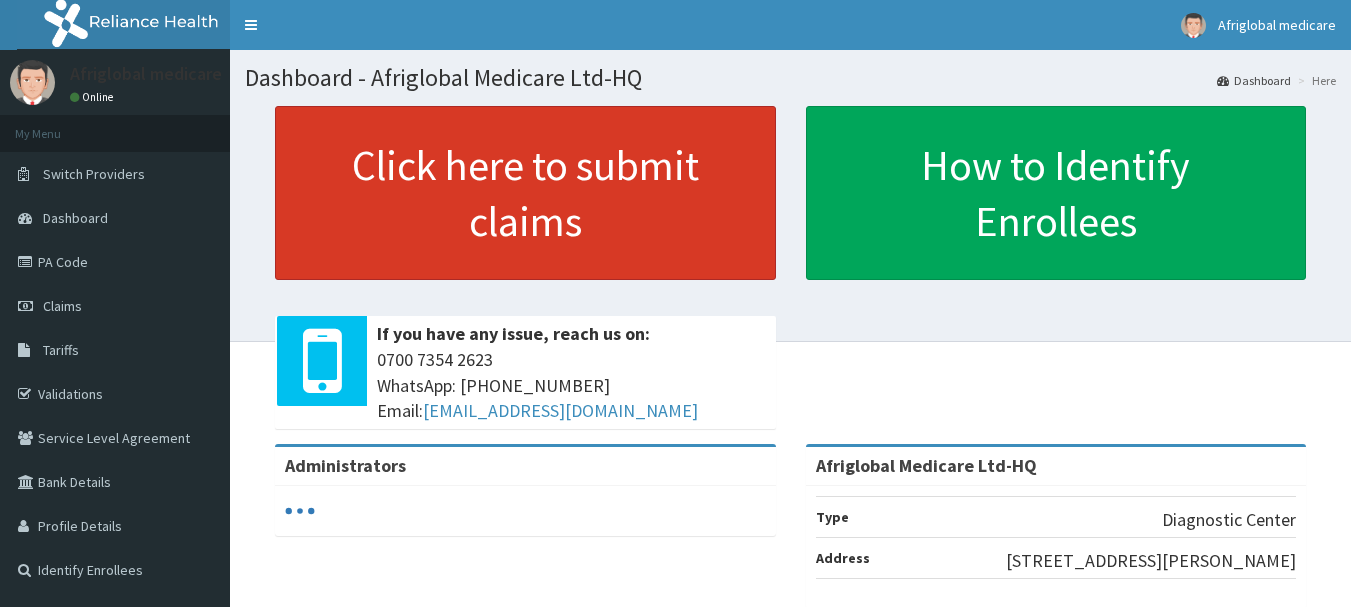 click on "Click here to submit claims" at bounding box center (525, 193) 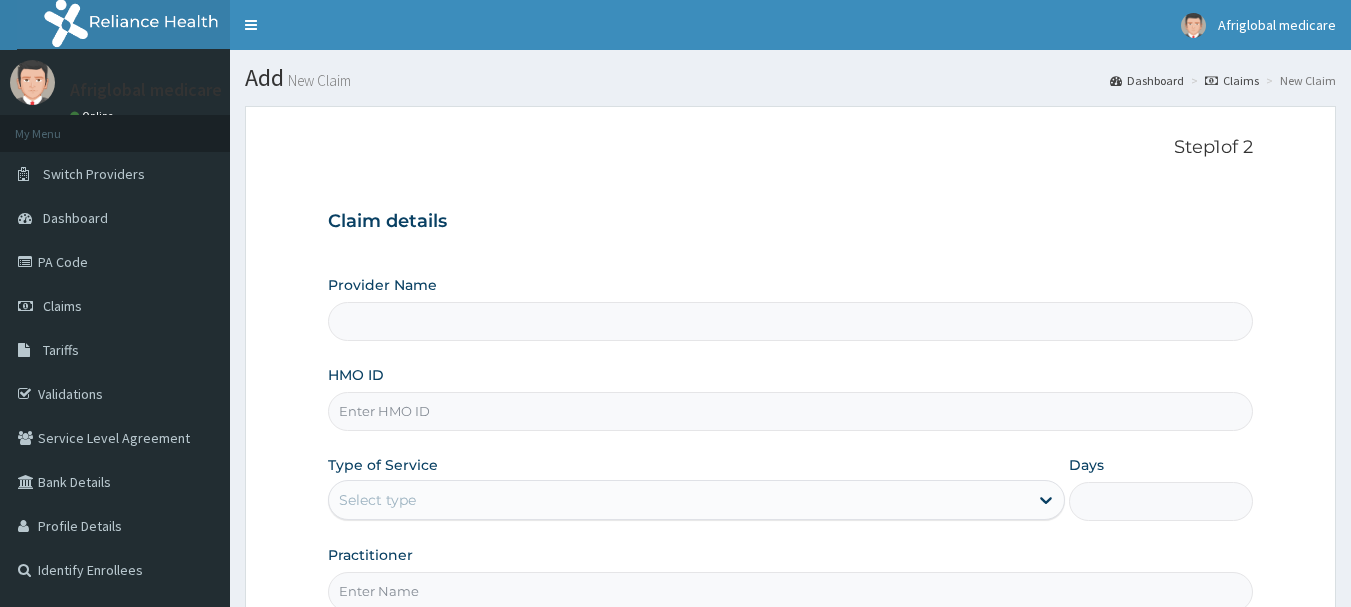 scroll, scrollTop: 0, scrollLeft: 0, axis: both 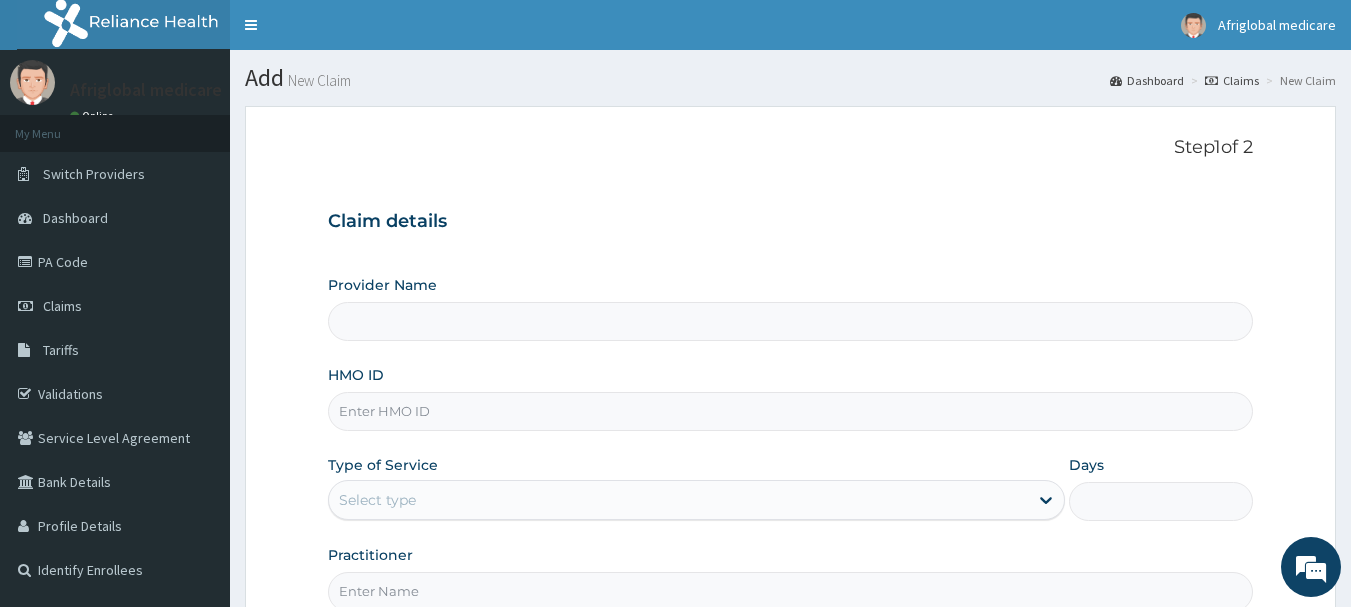 type on "Afriglobal Medicare Ltd-HQ" 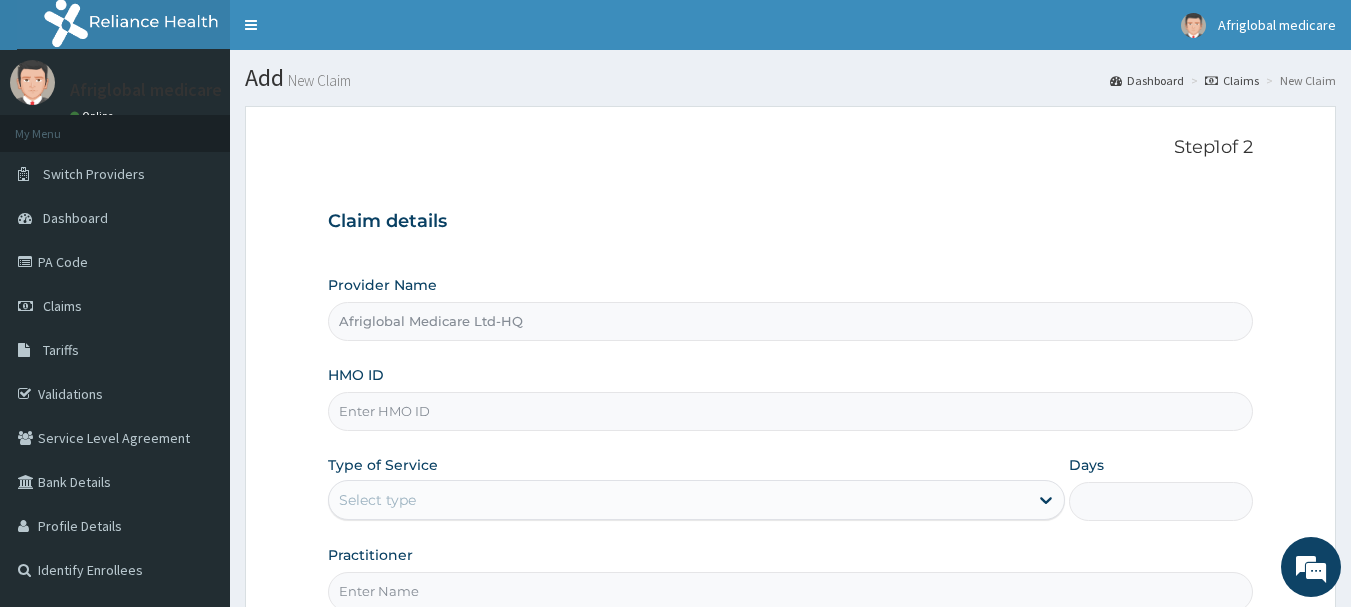 click on "HMO ID" at bounding box center (791, 411) 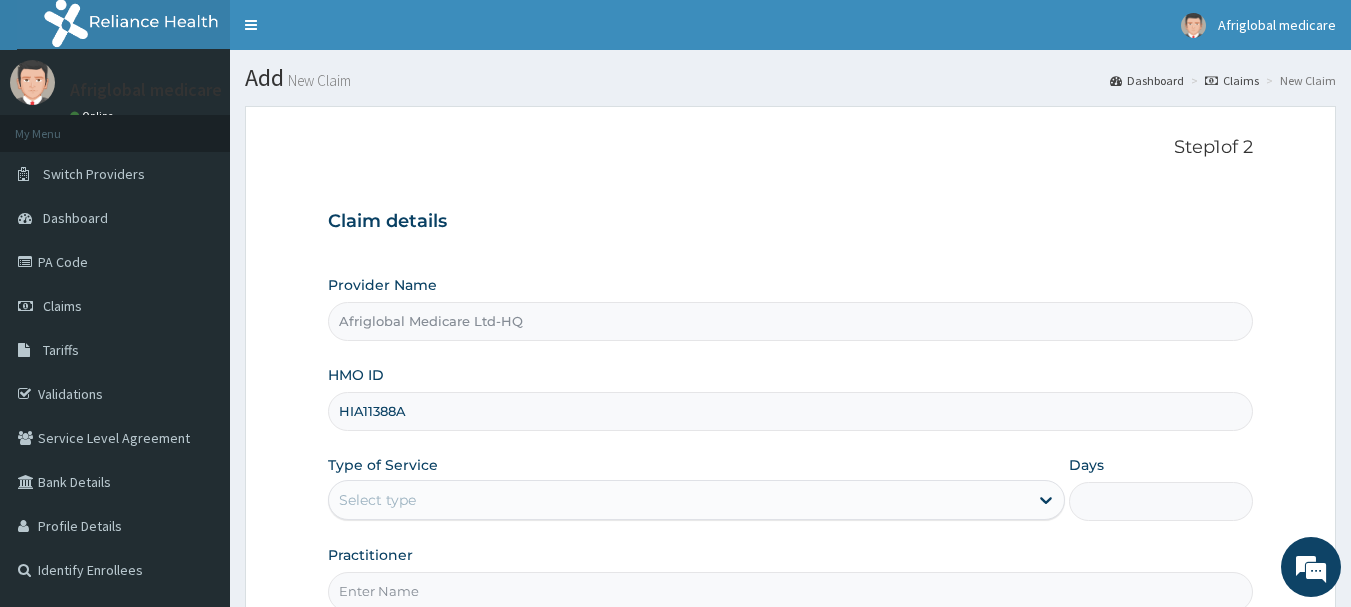 click on "HIA11388A" at bounding box center [791, 411] 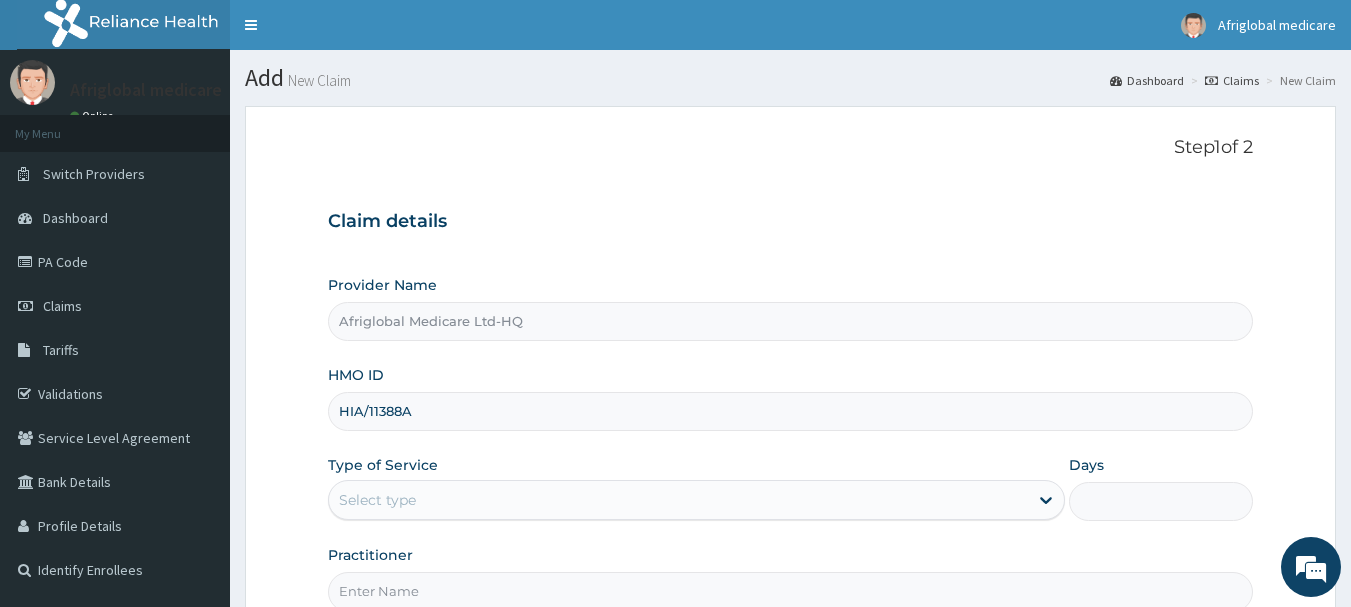 drag, startPoint x: 402, startPoint y: 411, endPoint x: 423, endPoint y: 393, distance: 27.658634 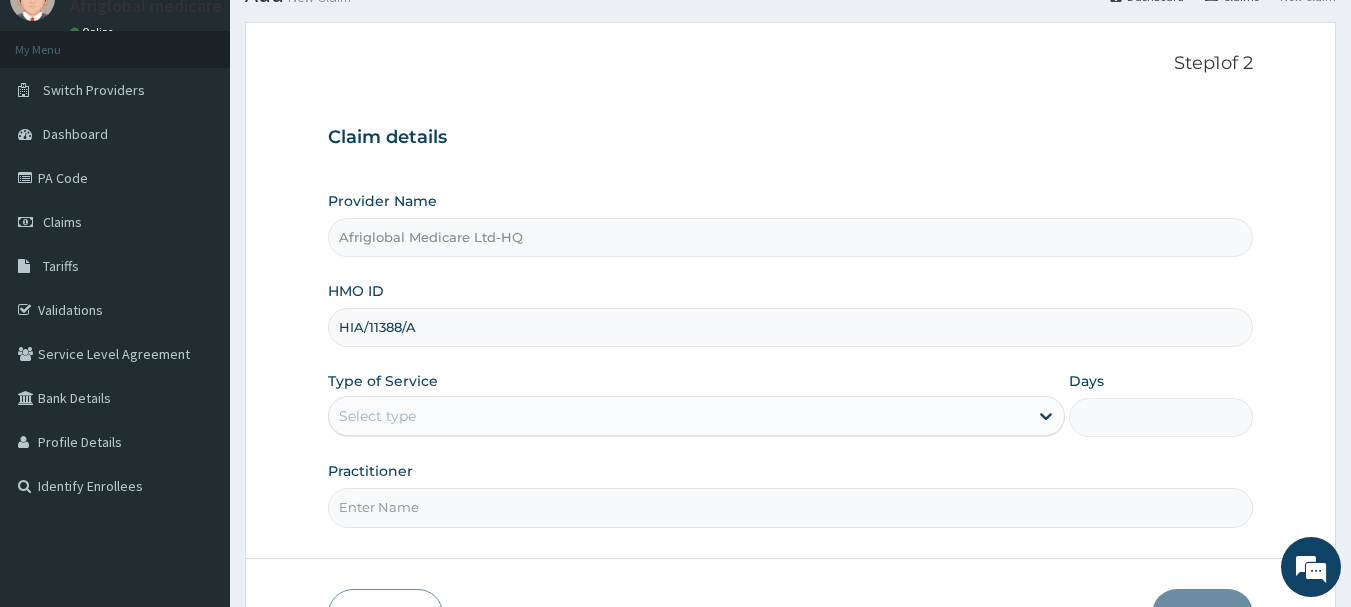 scroll, scrollTop: 215, scrollLeft: 0, axis: vertical 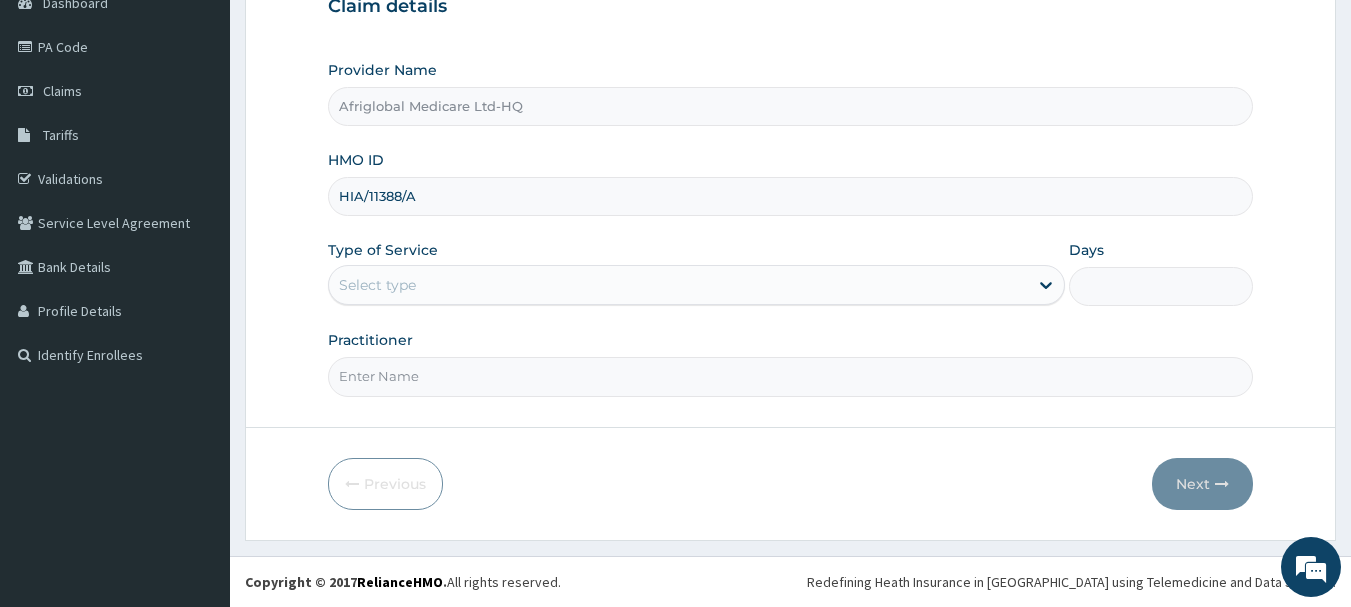 type on "HIA/11388/A" 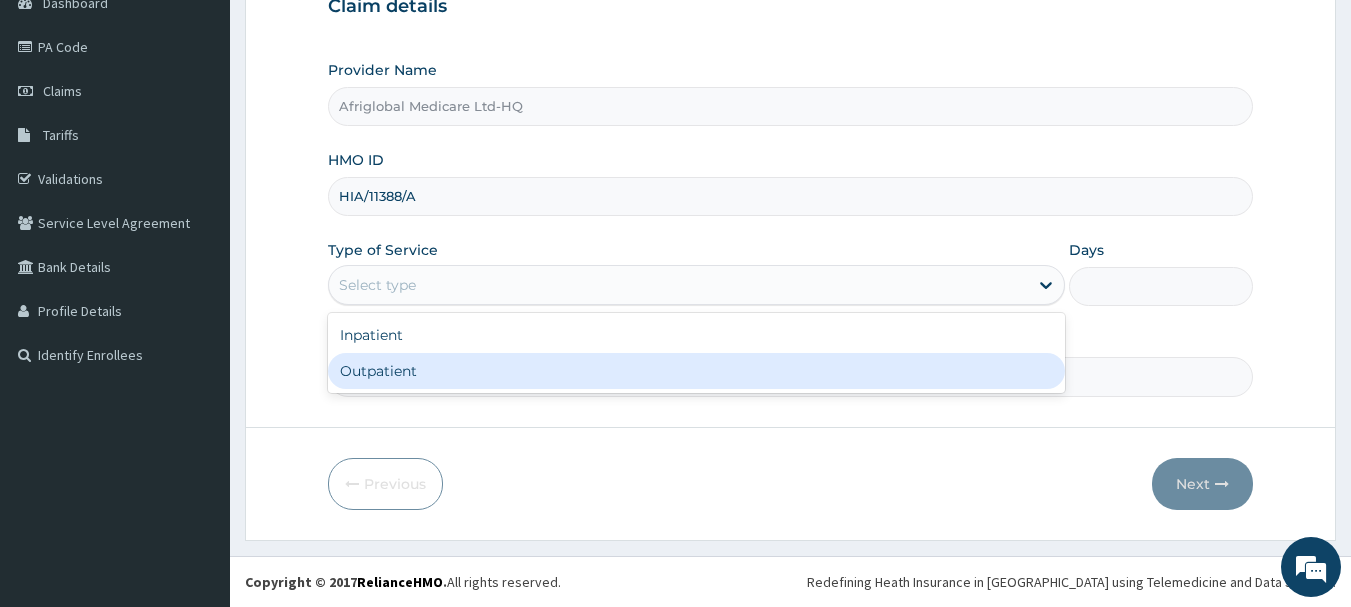 click on "Outpatient" at bounding box center (696, 371) 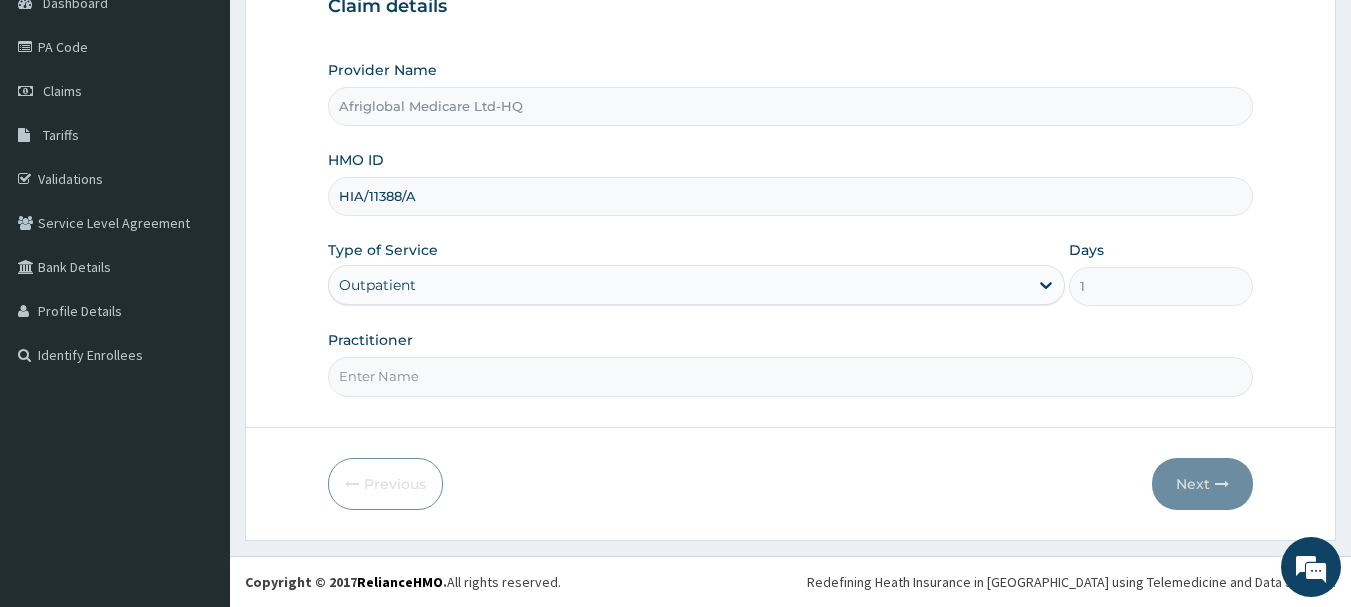click on "Practitioner" at bounding box center (791, 376) 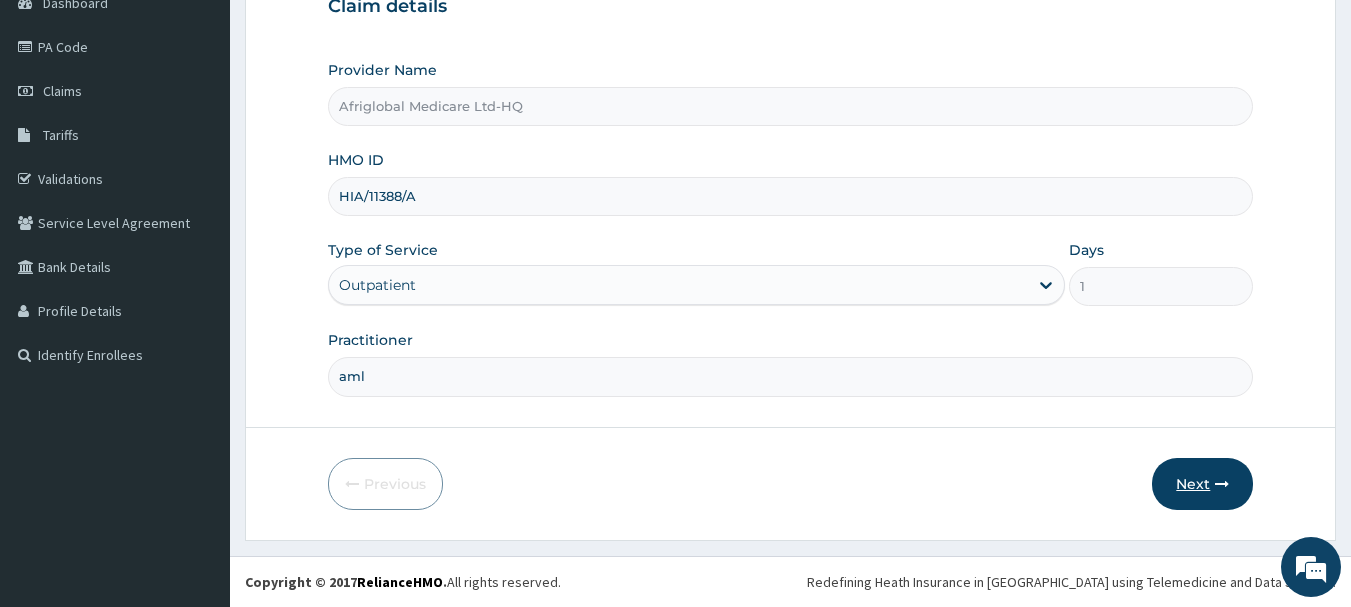 click on "Next" at bounding box center [1202, 484] 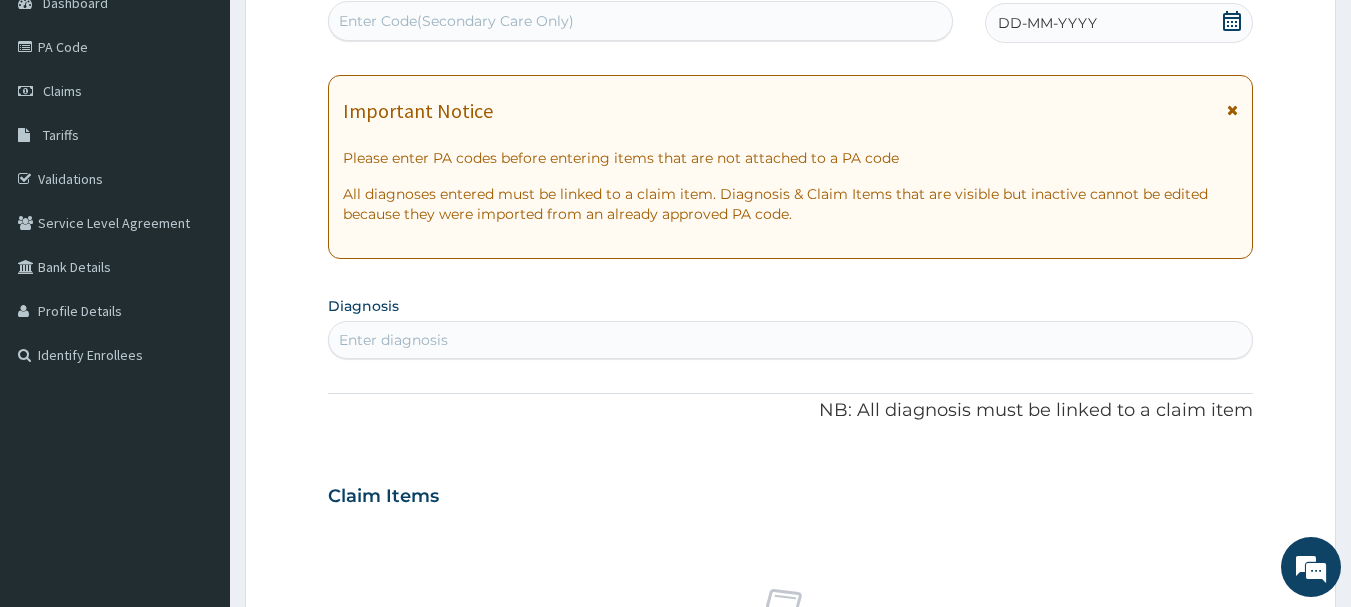 scroll, scrollTop: 0, scrollLeft: 0, axis: both 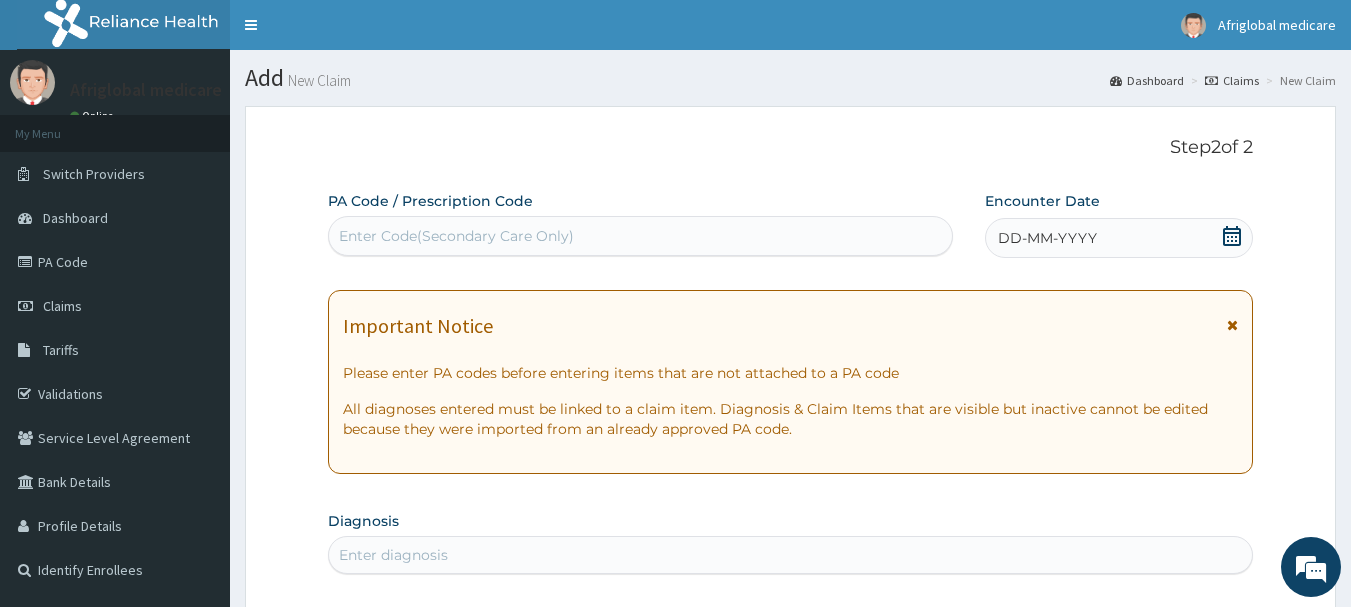 click on "Enter Code(Secondary Care Only)" at bounding box center (456, 236) 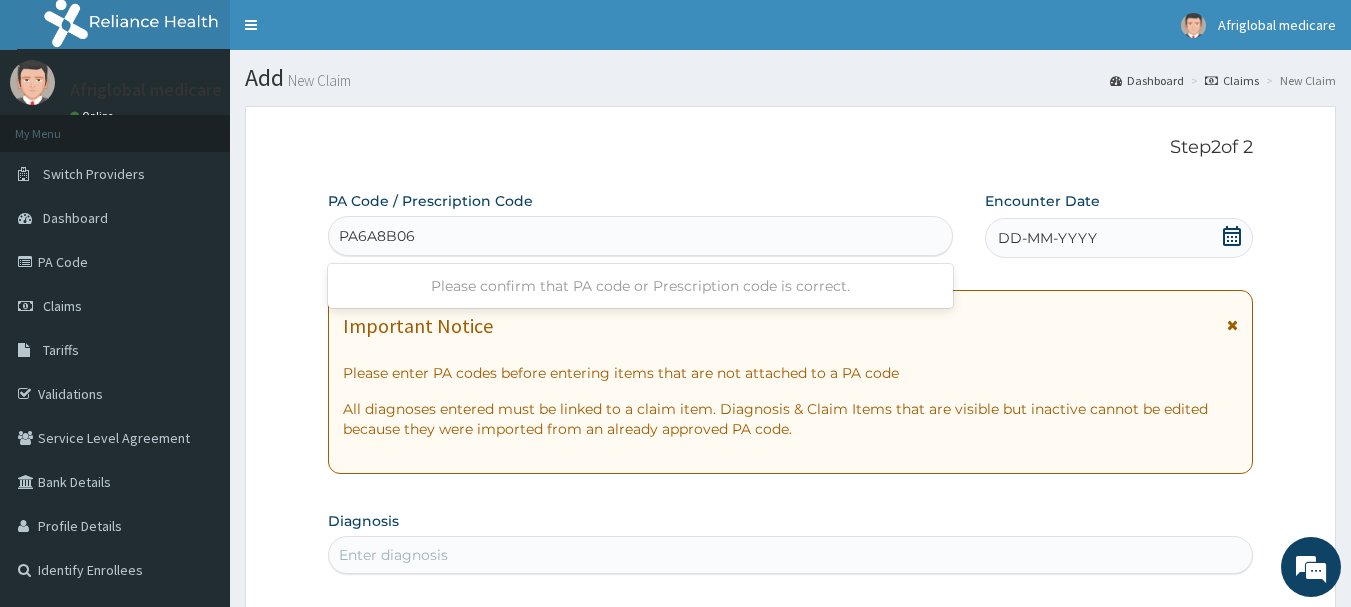 click on "PA6A8B06" at bounding box center [377, 236] 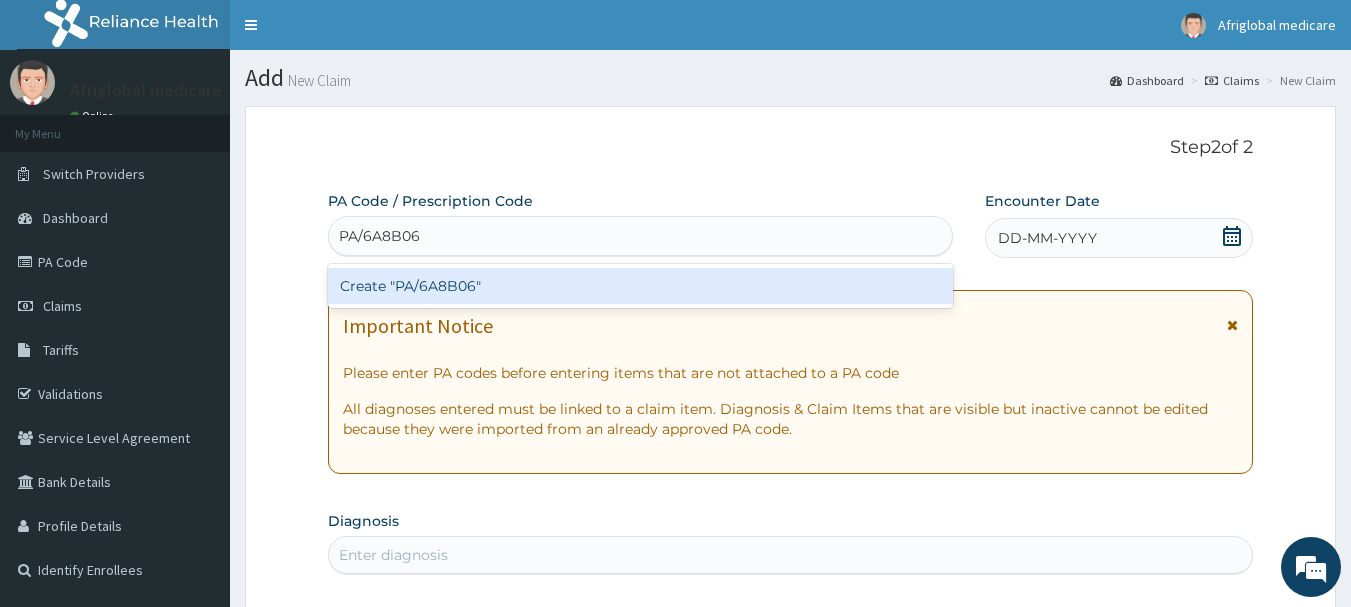 click on "Create "PA/6A8B06"" at bounding box center [641, 286] 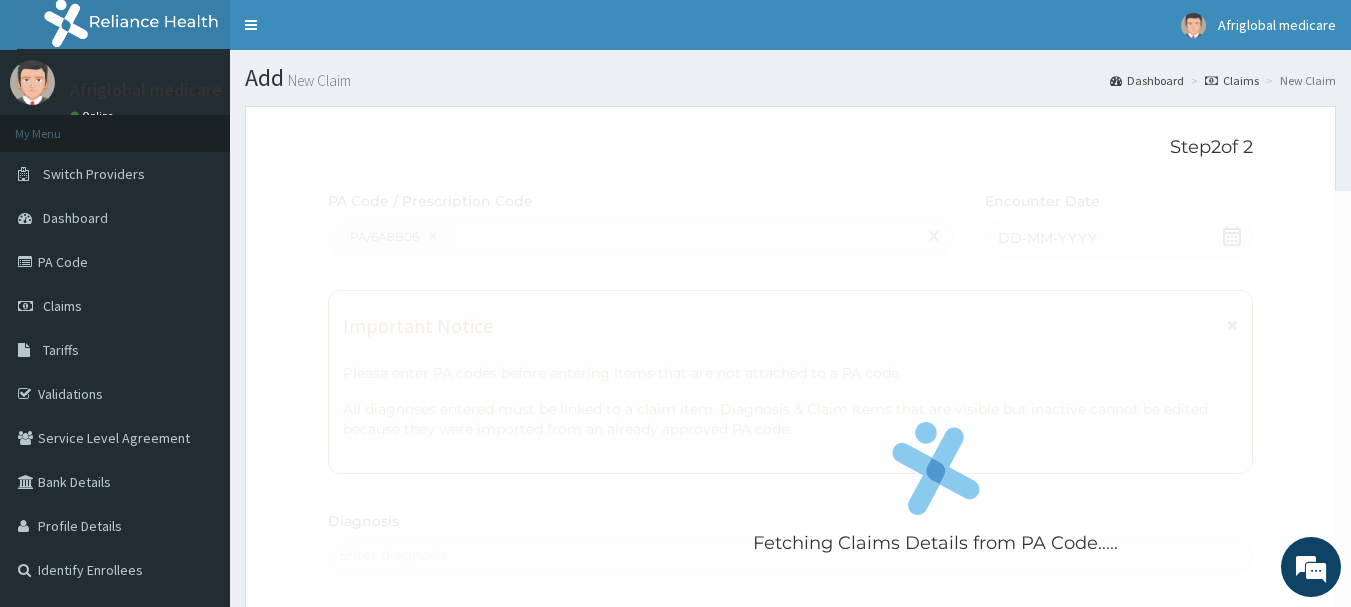 scroll, scrollTop: 529, scrollLeft: 0, axis: vertical 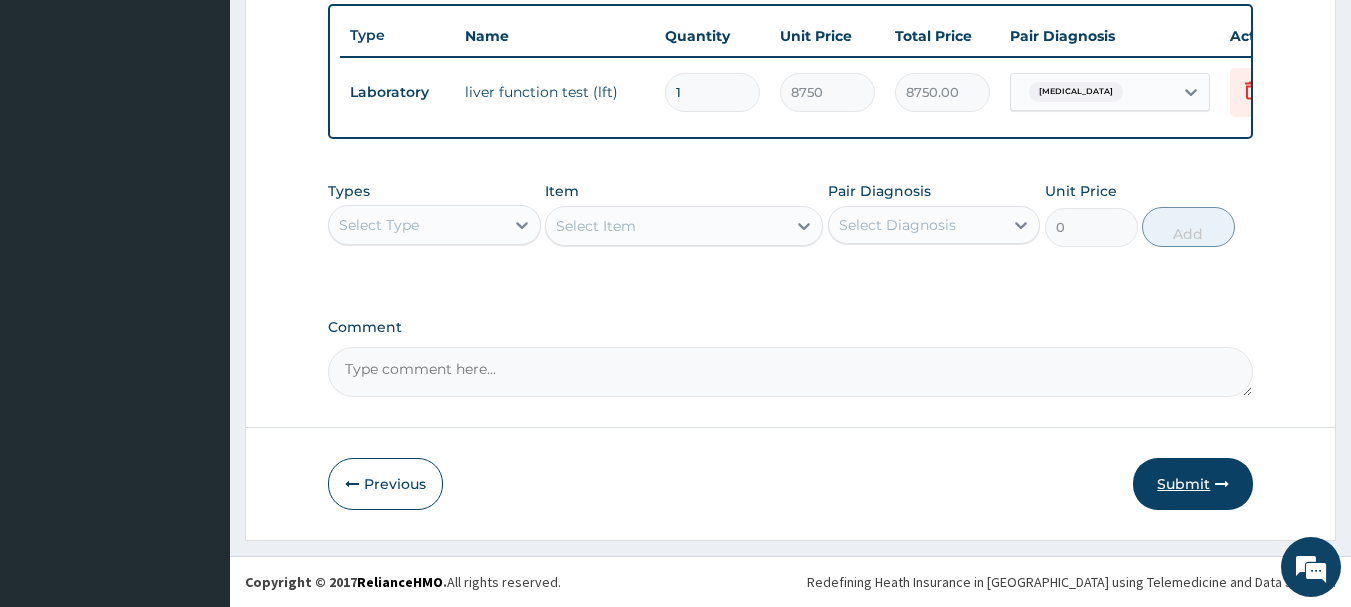 click on "Submit" at bounding box center (1193, 484) 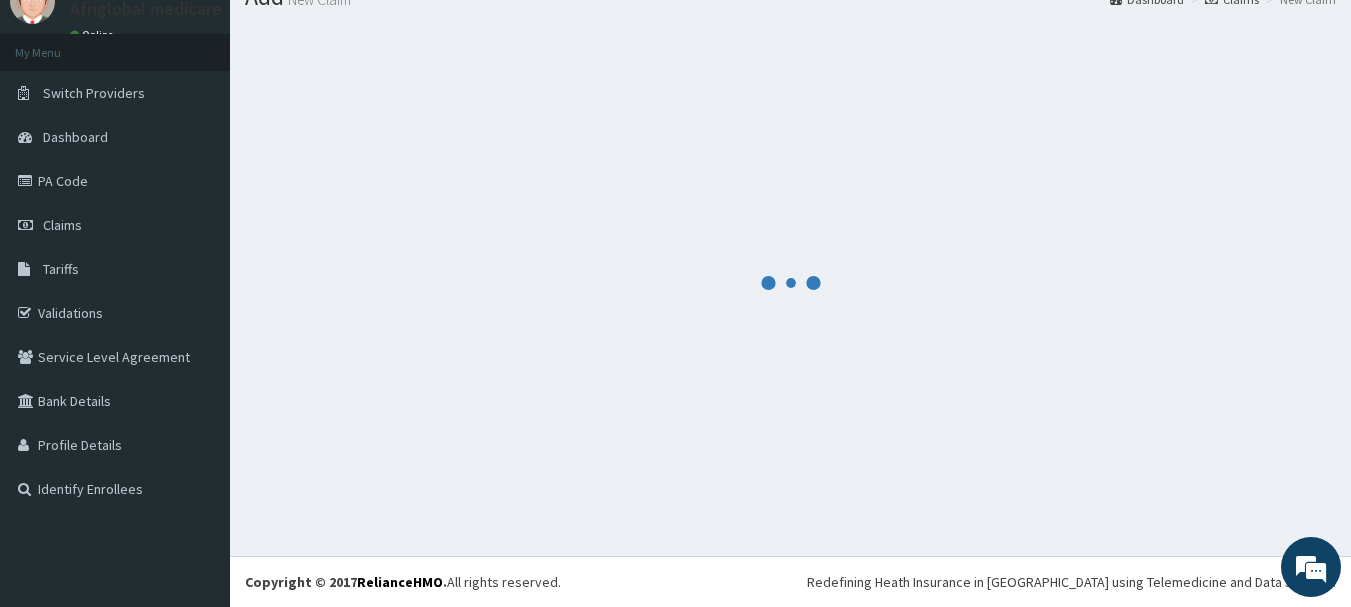 scroll, scrollTop: 81, scrollLeft: 0, axis: vertical 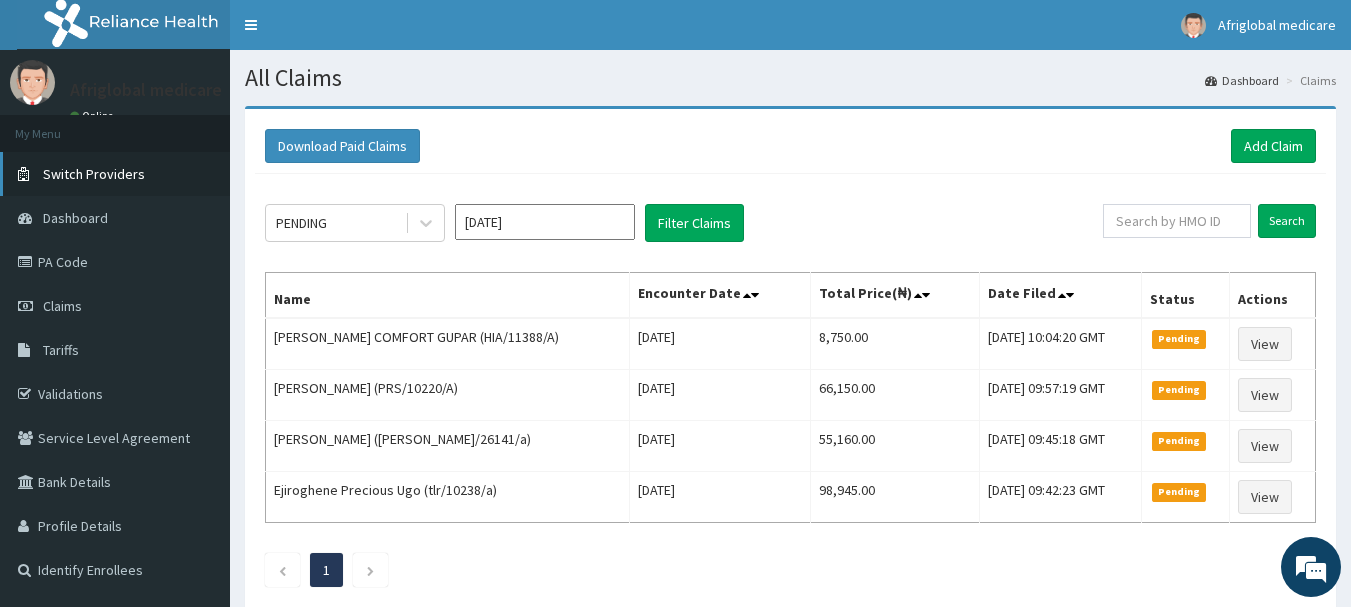 click on "Switch Providers" at bounding box center [115, 174] 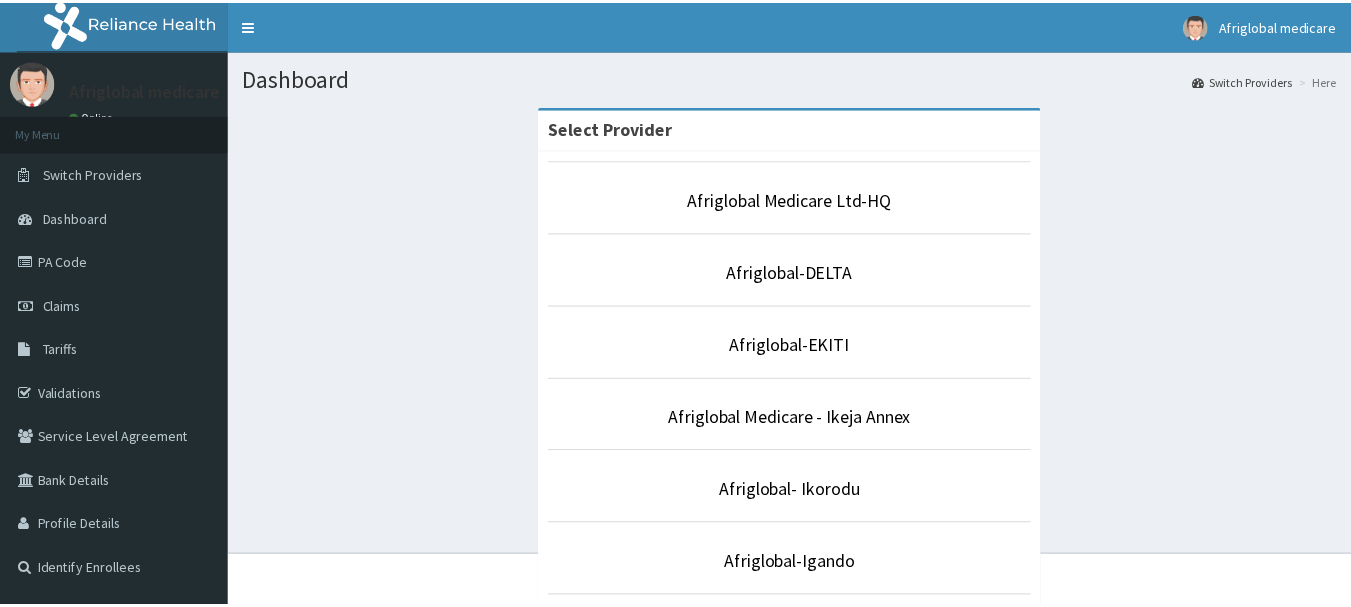 scroll, scrollTop: 0, scrollLeft: 0, axis: both 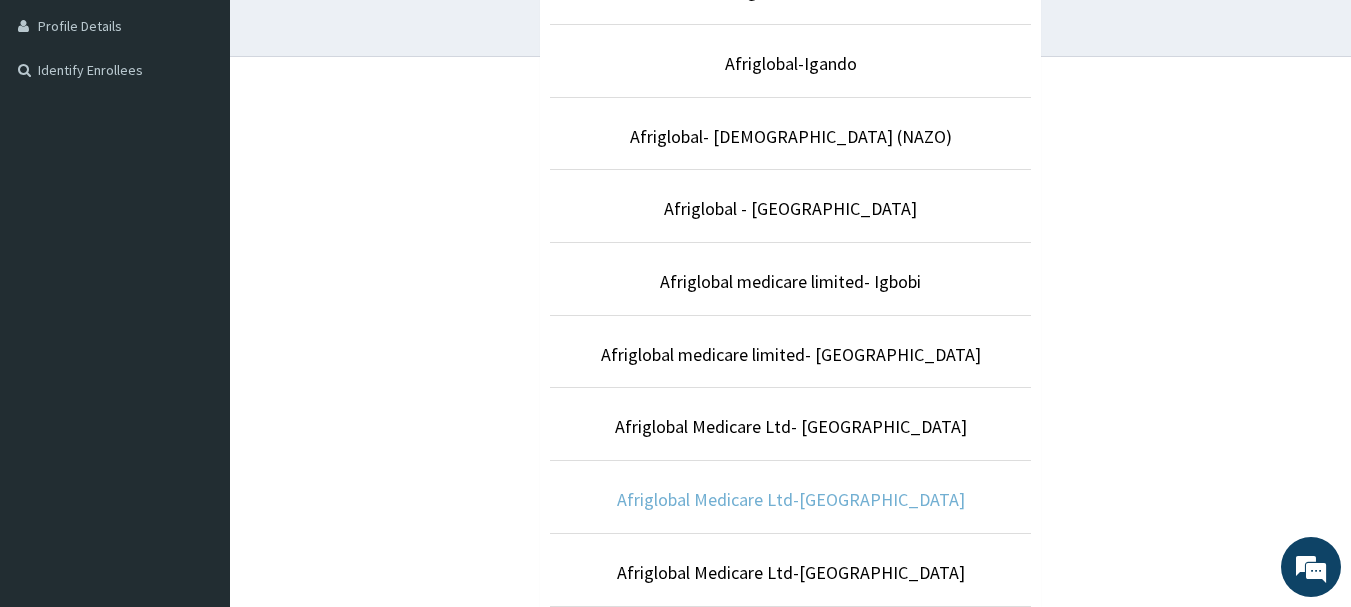 click on "Afriglobal Medicare Ltd-[GEOGRAPHIC_DATA]" at bounding box center [791, 499] 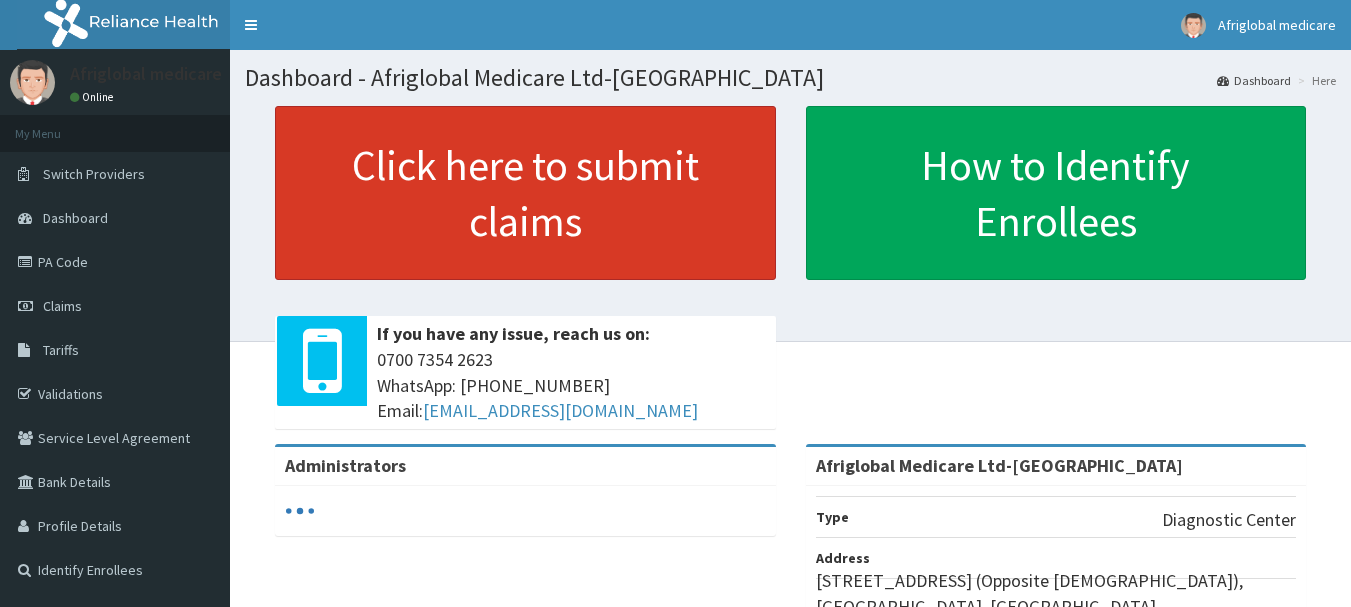 scroll, scrollTop: 0, scrollLeft: 0, axis: both 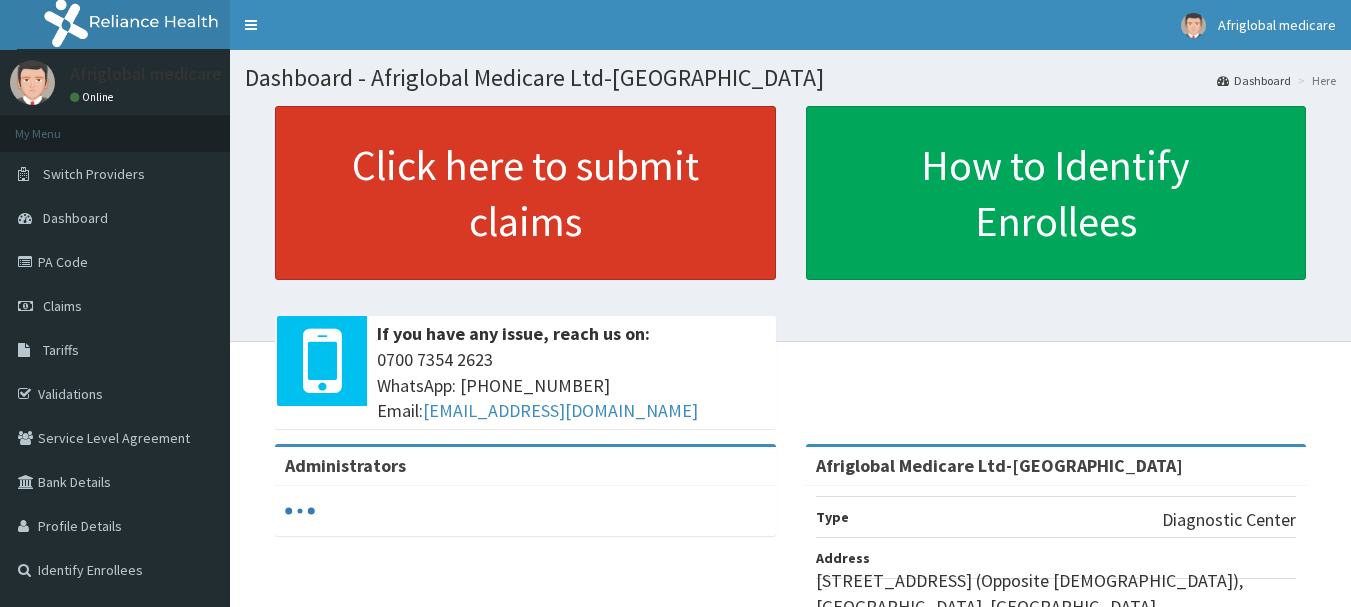 click on "Click here to submit claims" at bounding box center [525, 193] 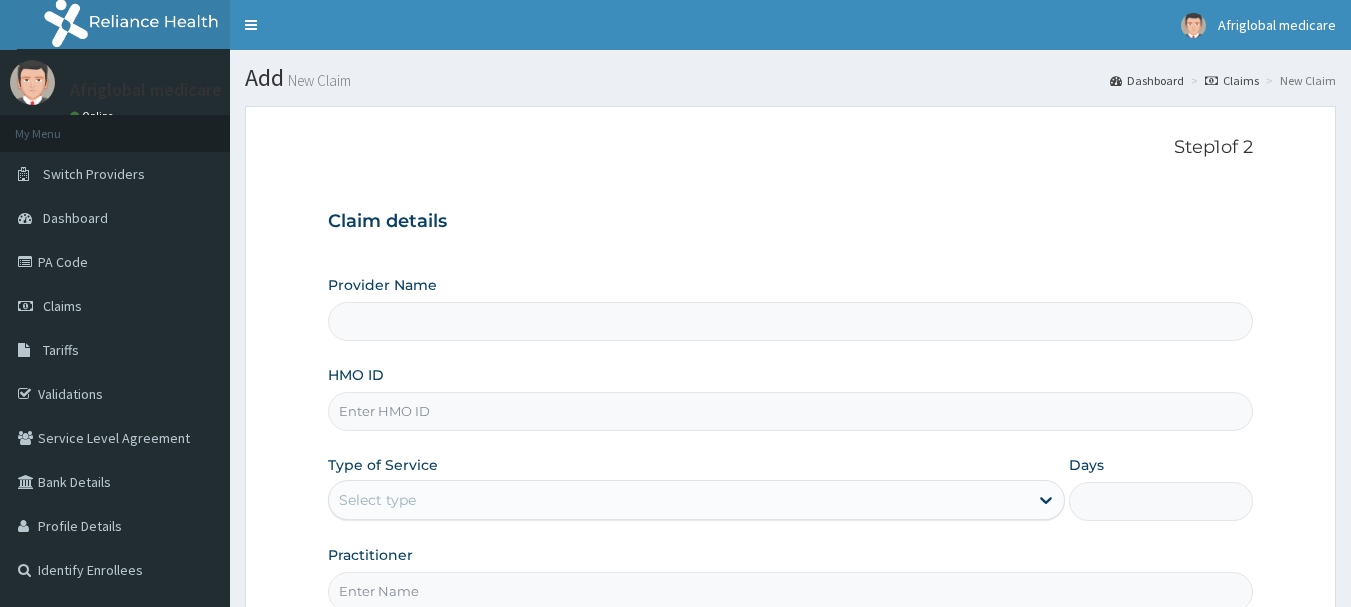 scroll, scrollTop: 0, scrollLeft: 0, axis: both 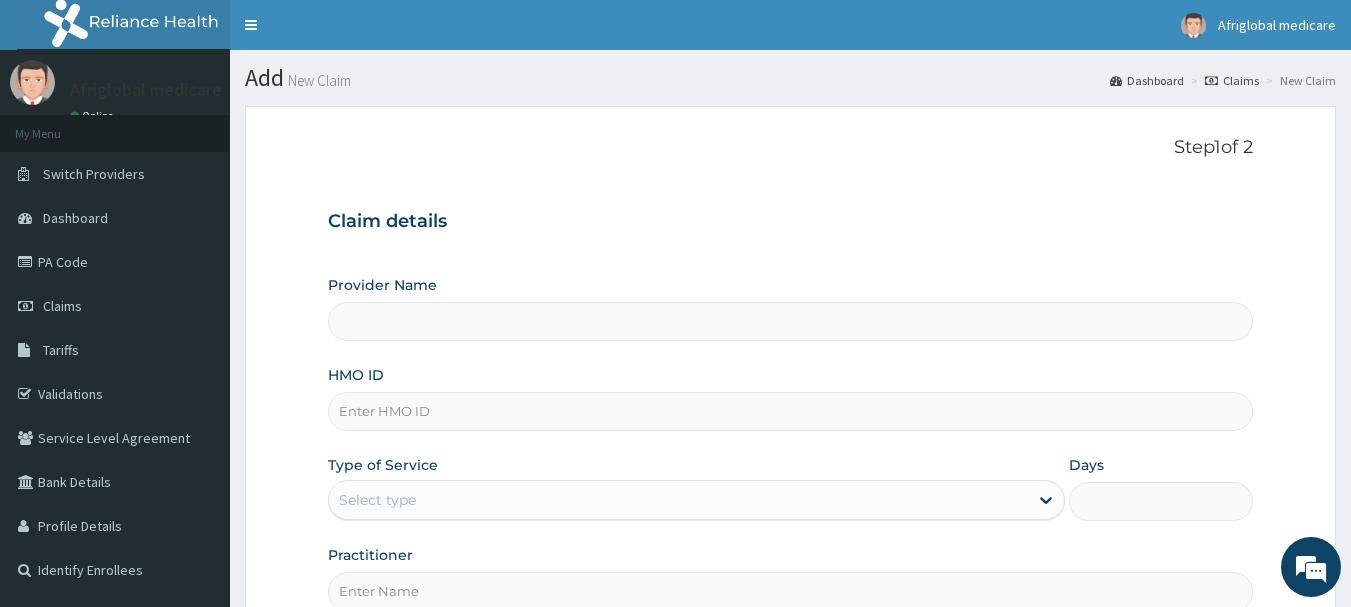 type on "Afriglobal Medicare Ltd-Ipaja Road" 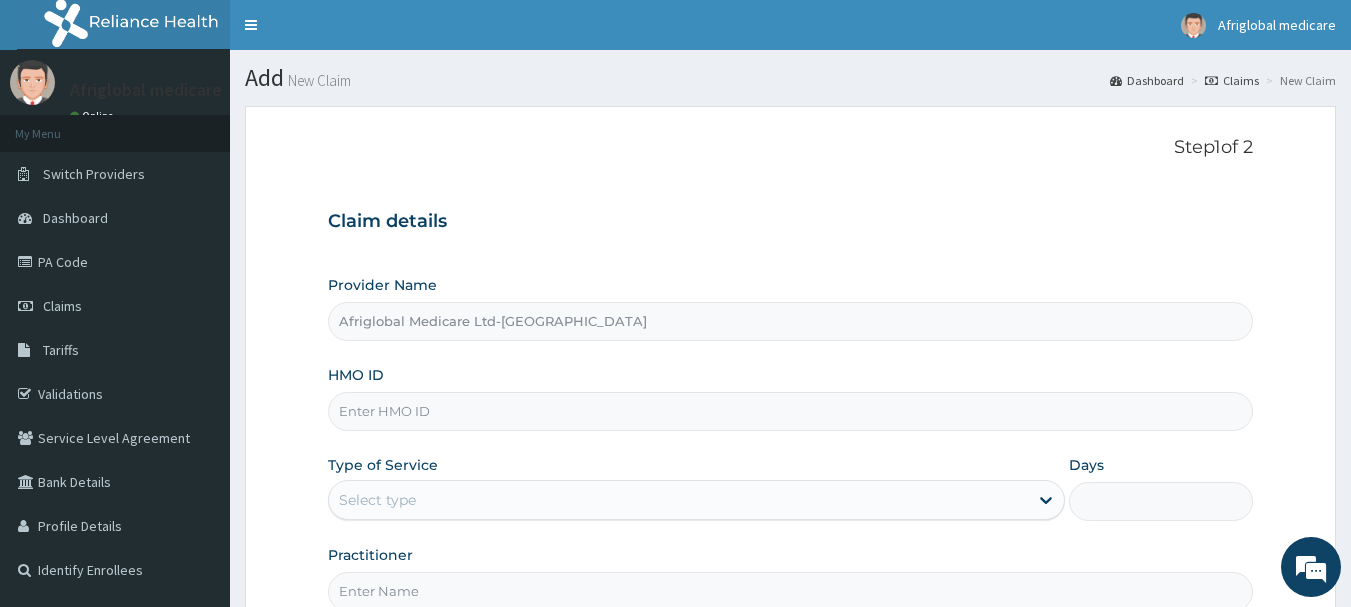 click on "HMO ID" at bounding box center (791, 411) 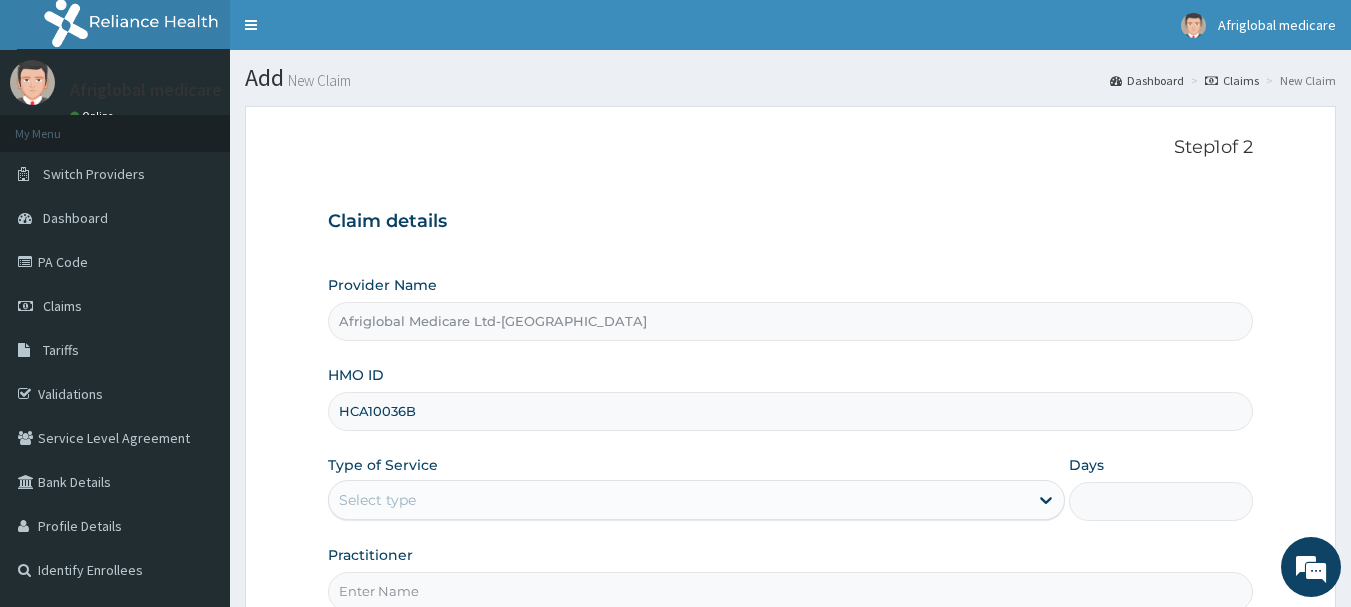 click on "HCA10036B" at bounding box center (791, 411) 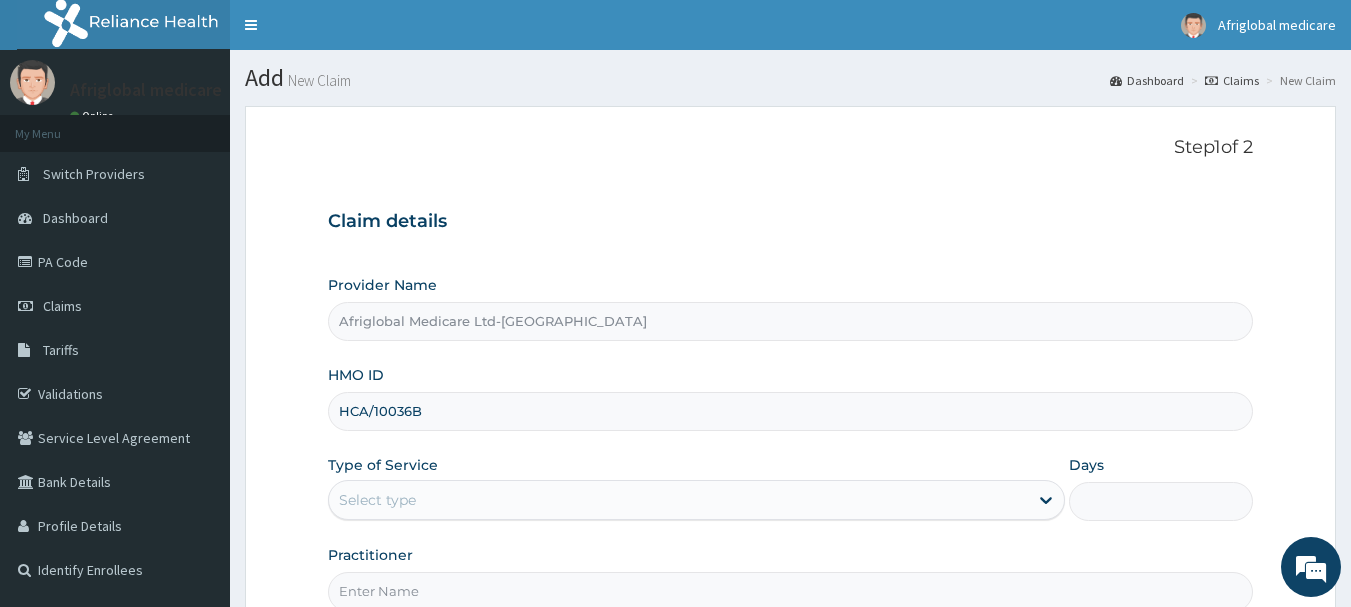 click on "HCA/10036B" at bounding box center (791, 411) 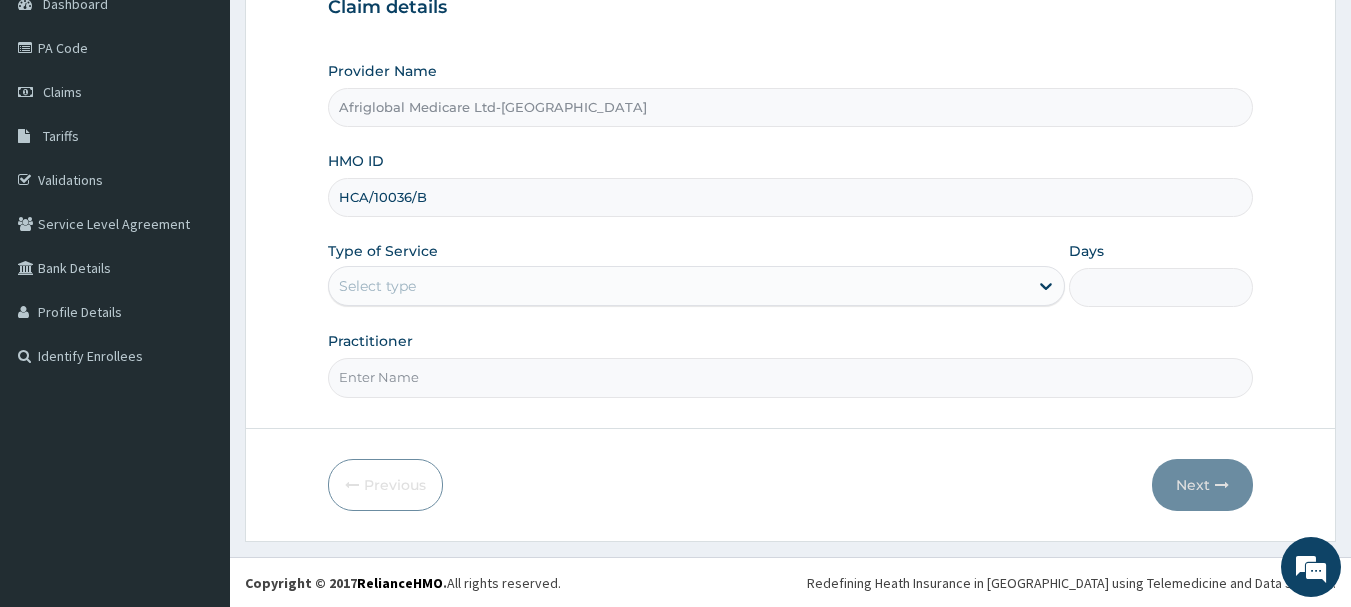 scroll, scrollTop: 215, scrollLeft: 0, axis: vertical 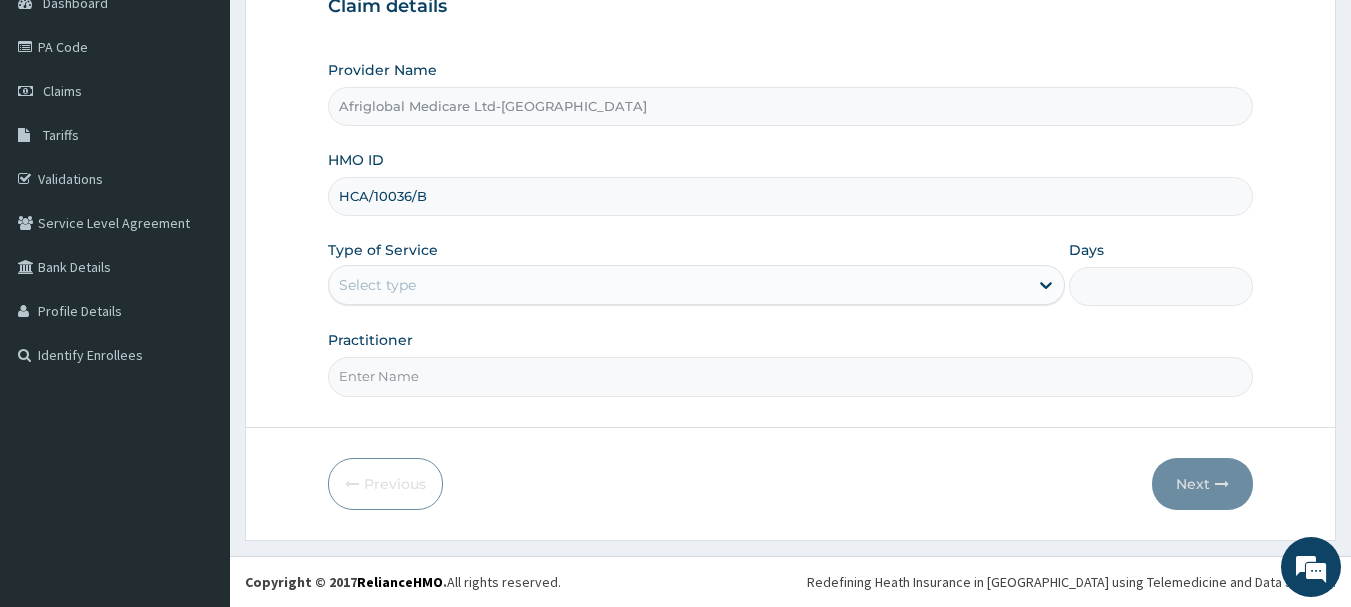 type on "HCA/10036/B" 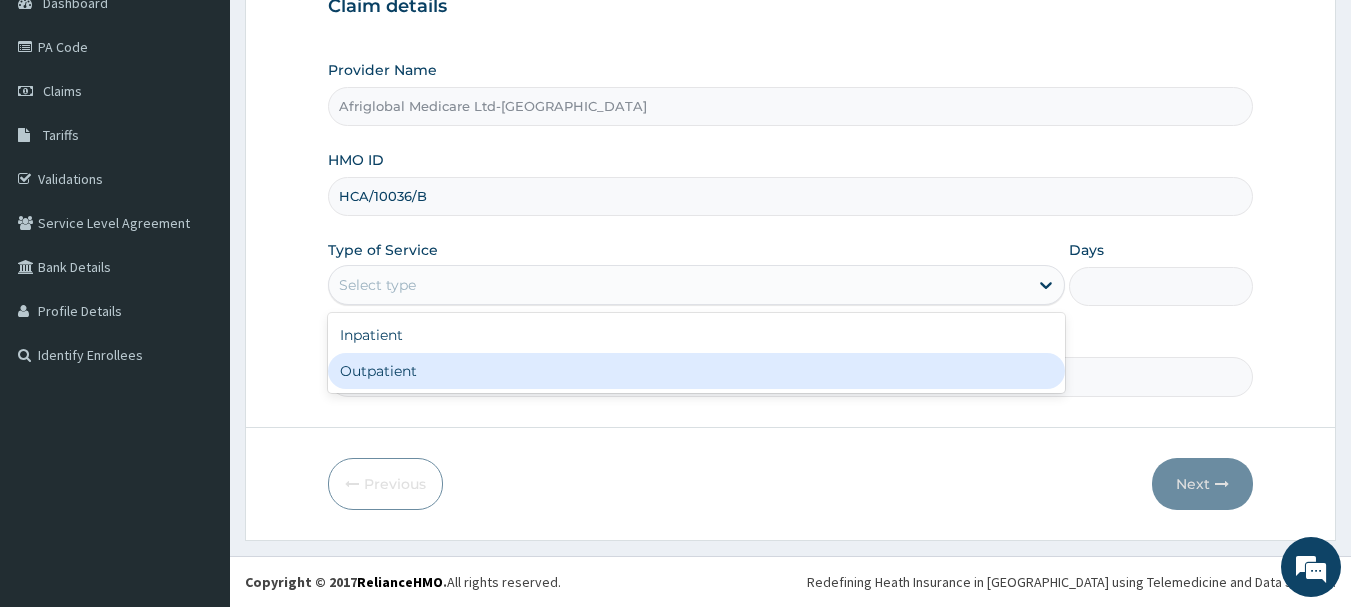drag, startPoint x: 438, startPoint y: 372, endPoint x: 466, endPoint y: 392, distance: 34.4093 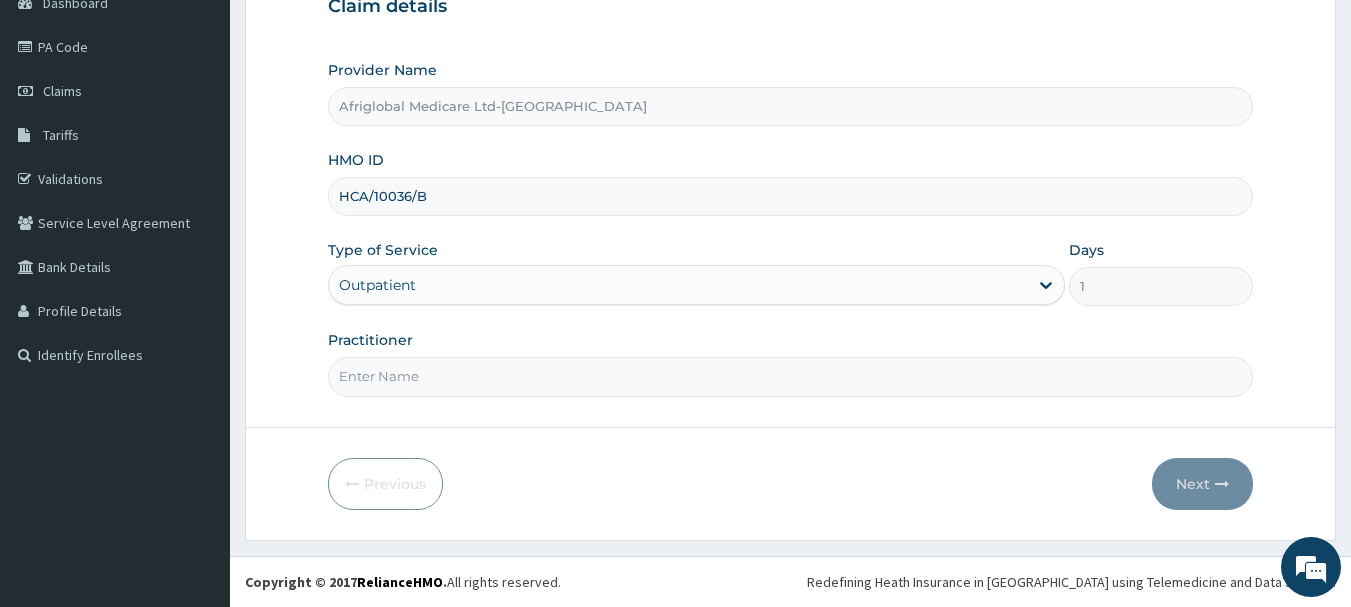 click on "Practitioner" at bounding box center (791, 376) 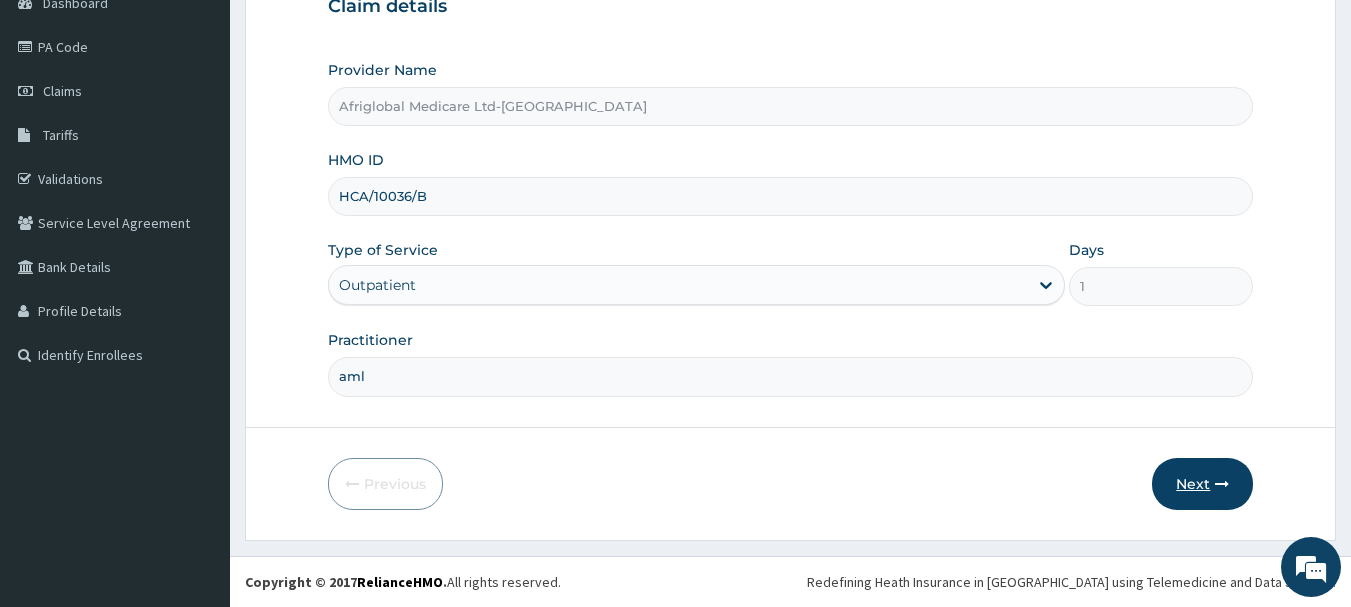 click on "Next" at bounding box center (1202, 484) 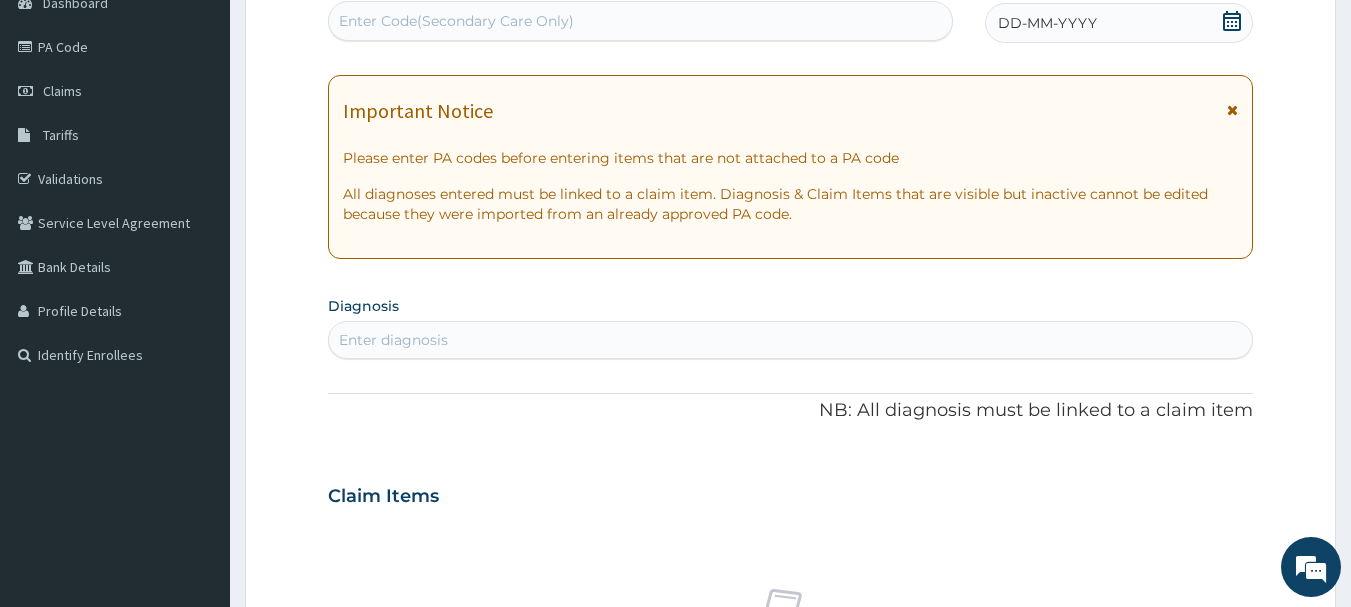scroll, scrollTop: 0, scrollLeft: 0, axis: both 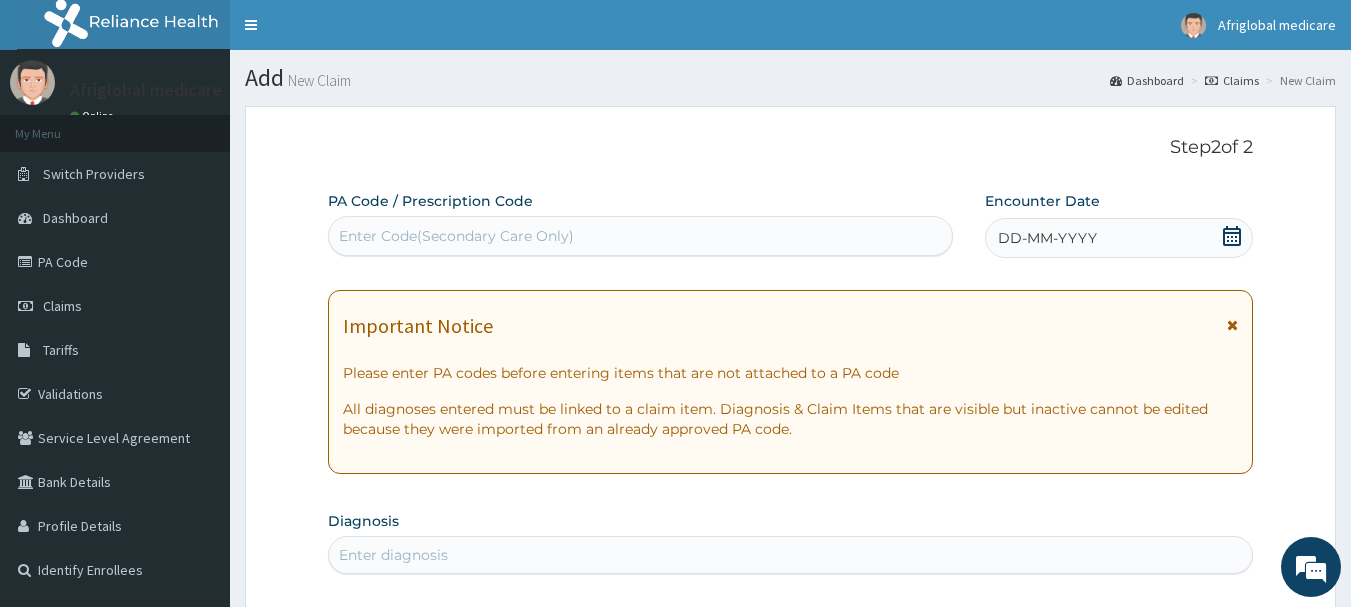 click on "Enter Code(Secondary Care Only)" at bounding box center [456, 236] 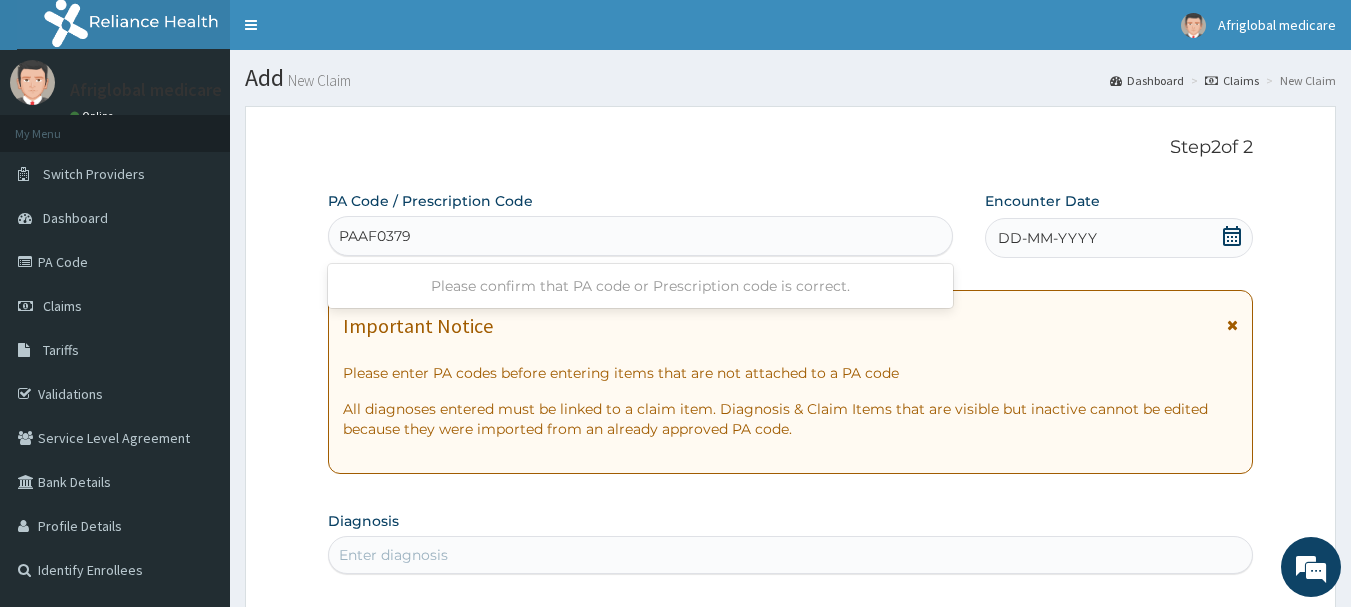 click on "PAAF0379" at bounding box center (376, 236) 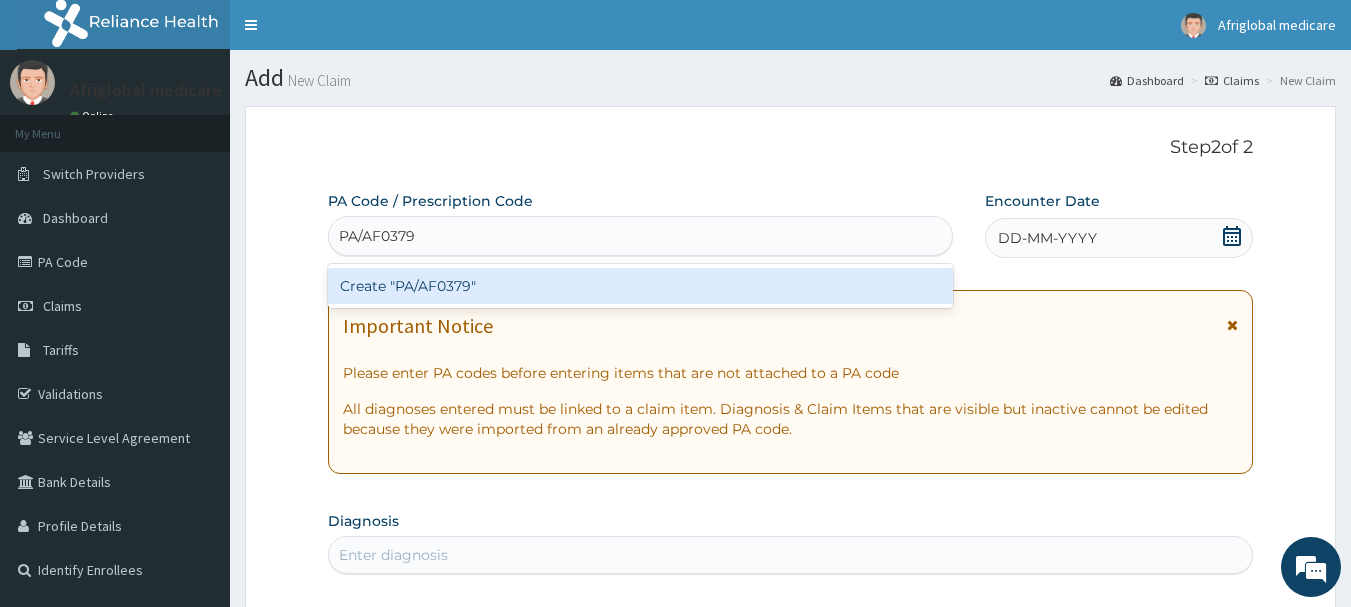 click on "Create "PA/AF0379"" at bounding box center [641, 286] 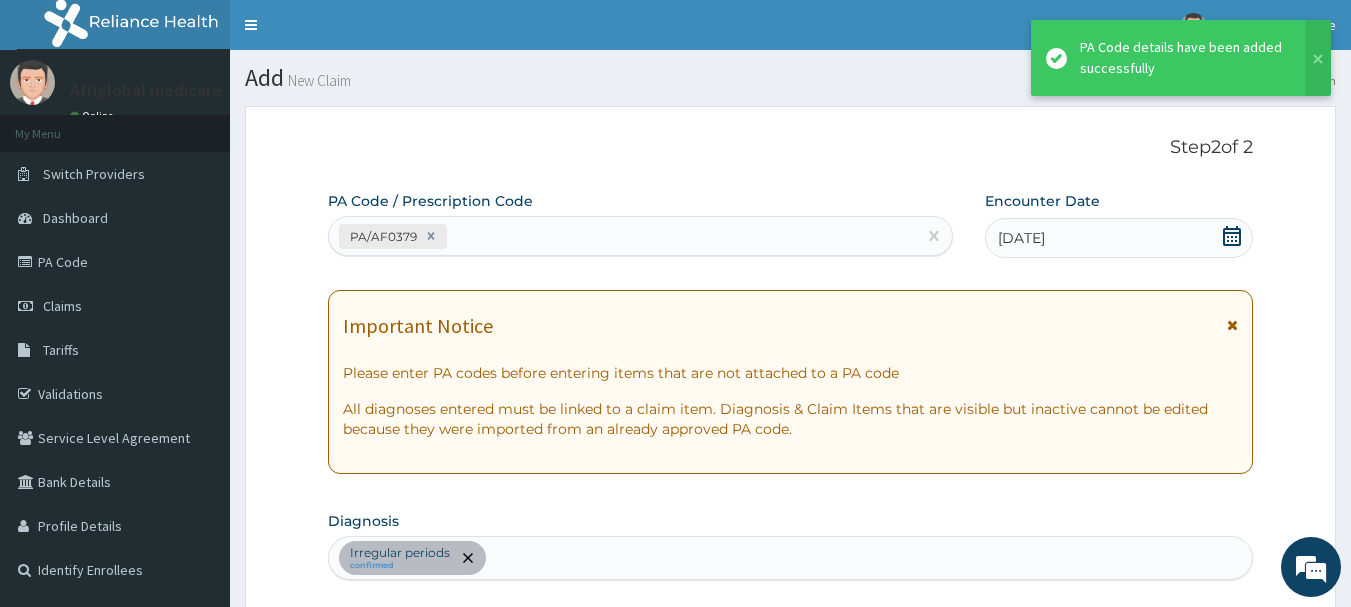 scroll, scrollTop: 529, scrollLeft: 0, axis: vertical 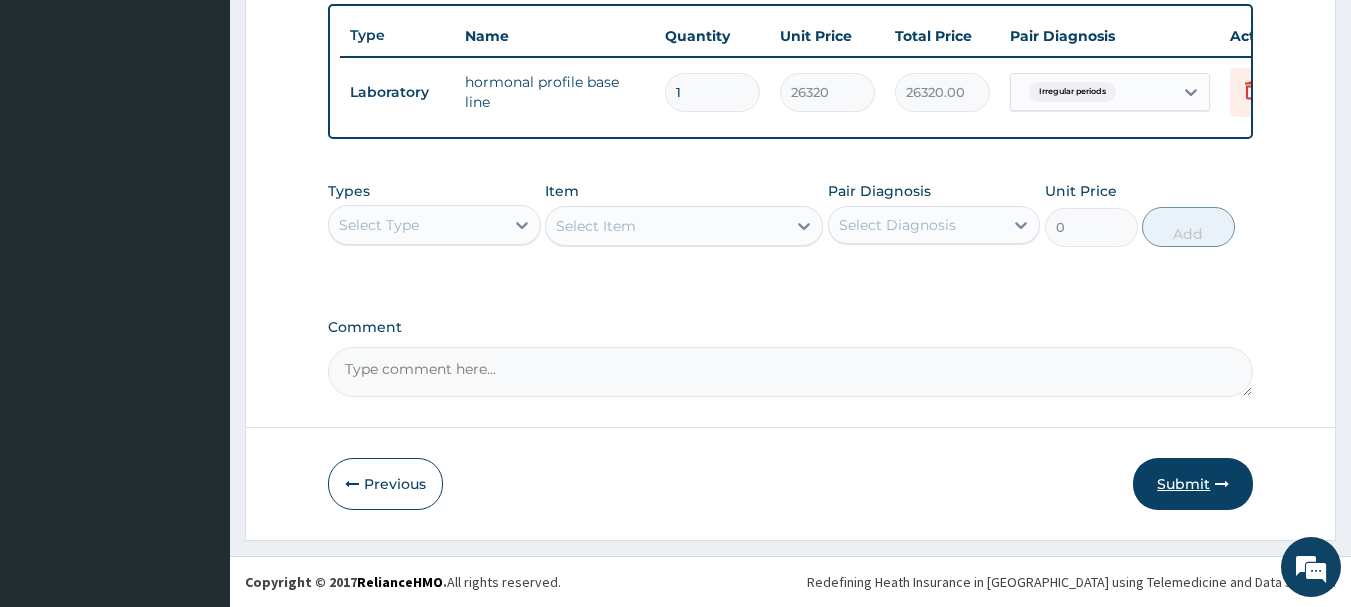 click on "Submit" at bounding box center [1193, 484] 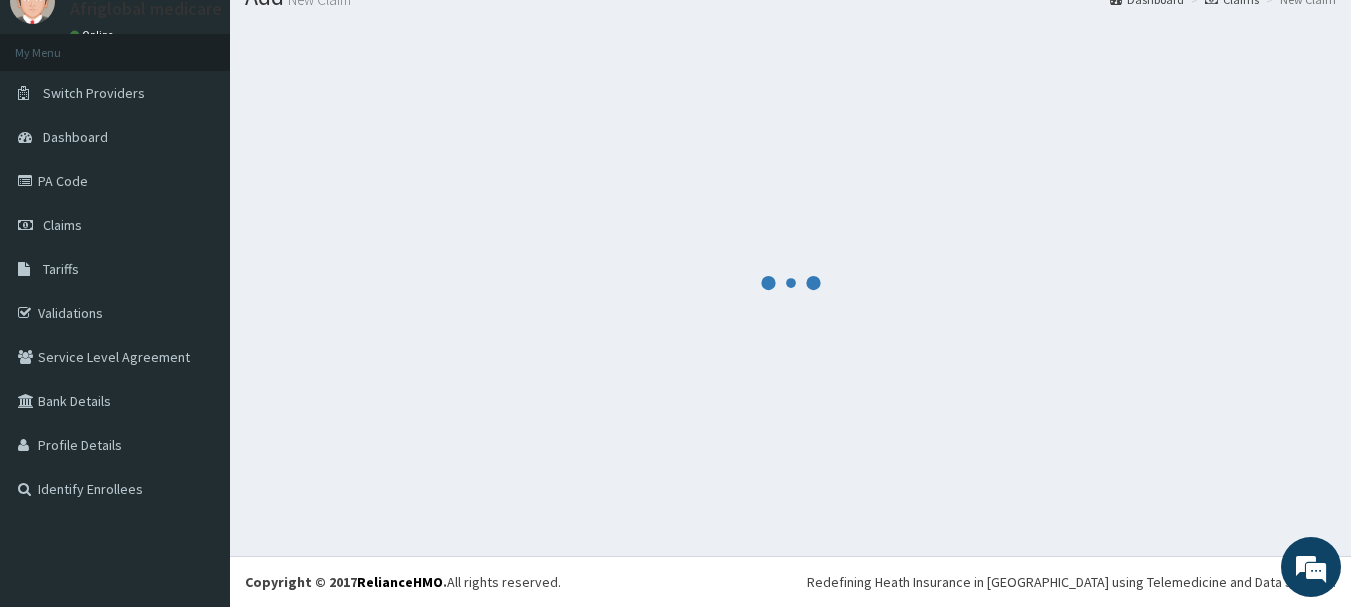 scroll, scrollTop: 755, scrollLeft: 0, axis: vertical 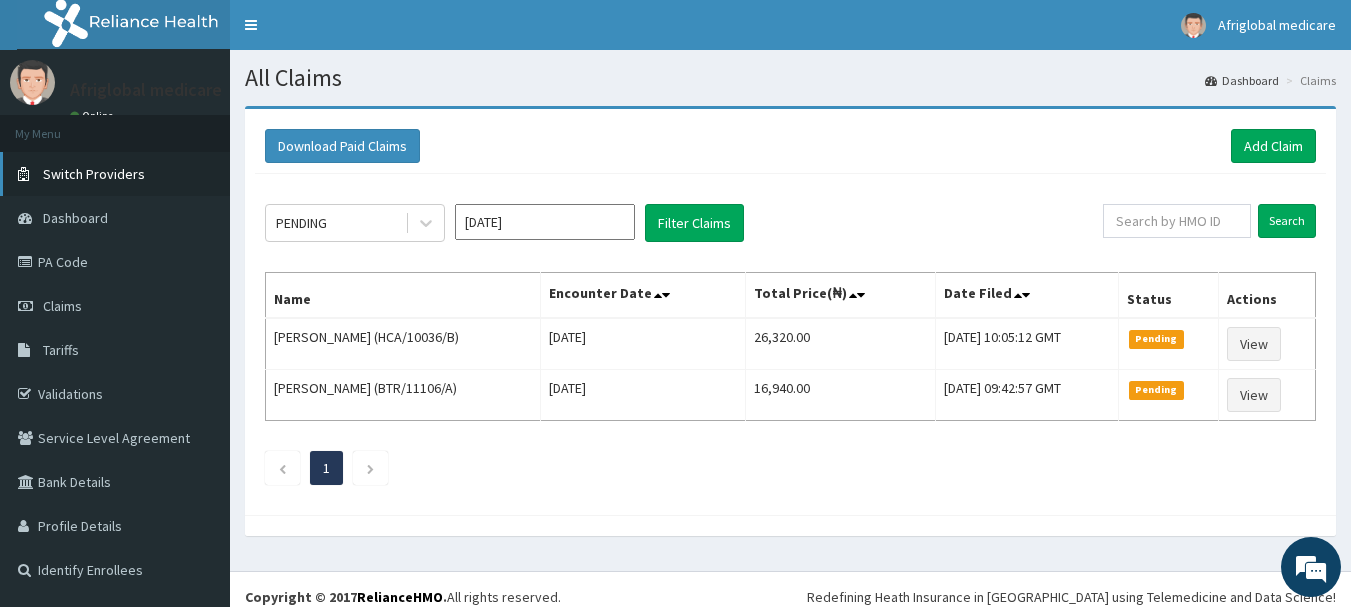 click on "Switch Providers" at bounding box center [94, 174] 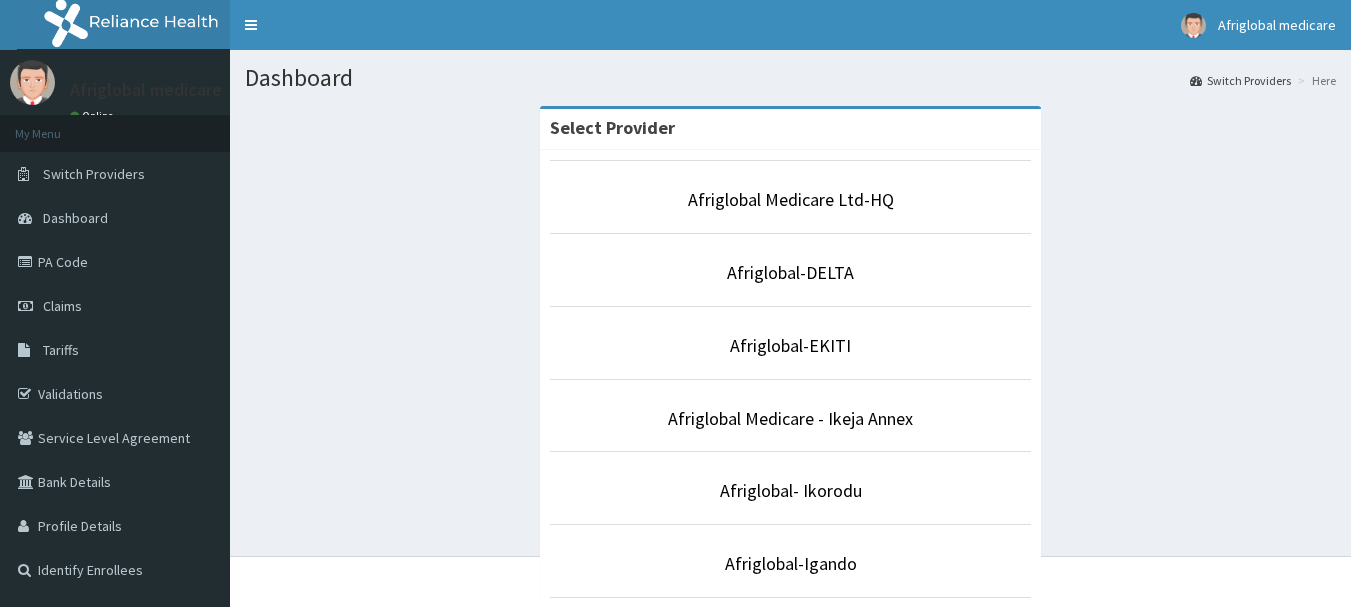 scroll, scrollTop: 0, scrollLeft: 0, axis: both 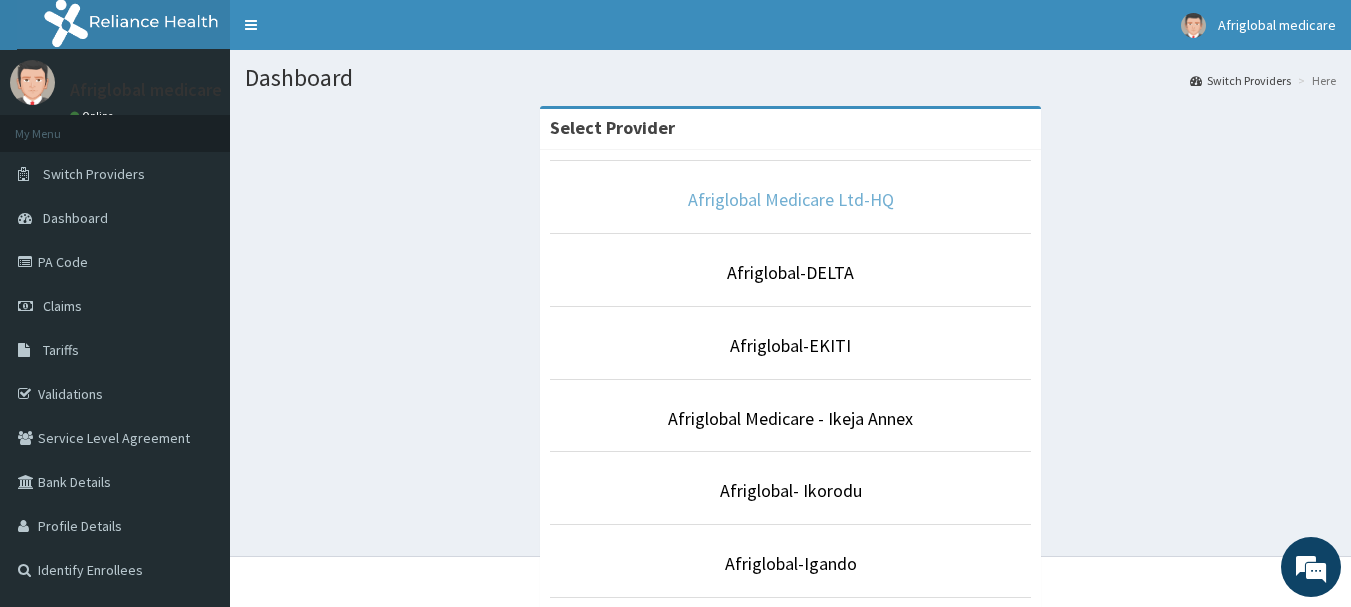 click on "Afriglobal Medicare Ltd-HQ" at bounding box center (791, 199) 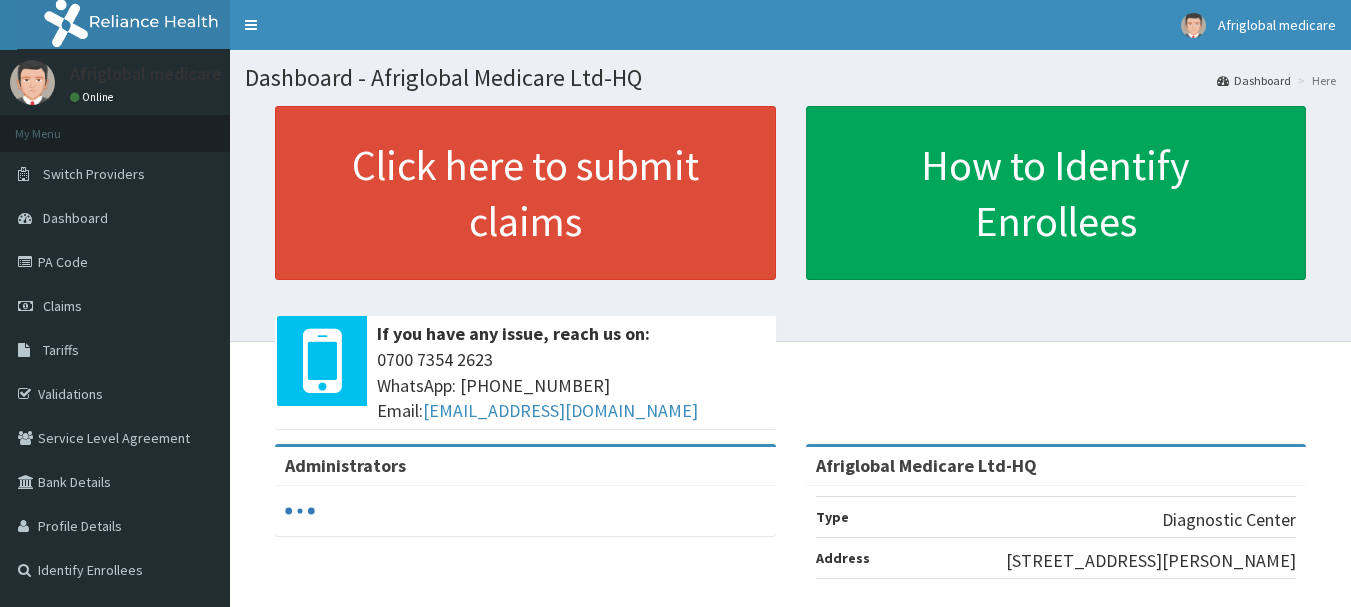 scroll, scrollTop: 0, scrollLeft: 0, axis: both 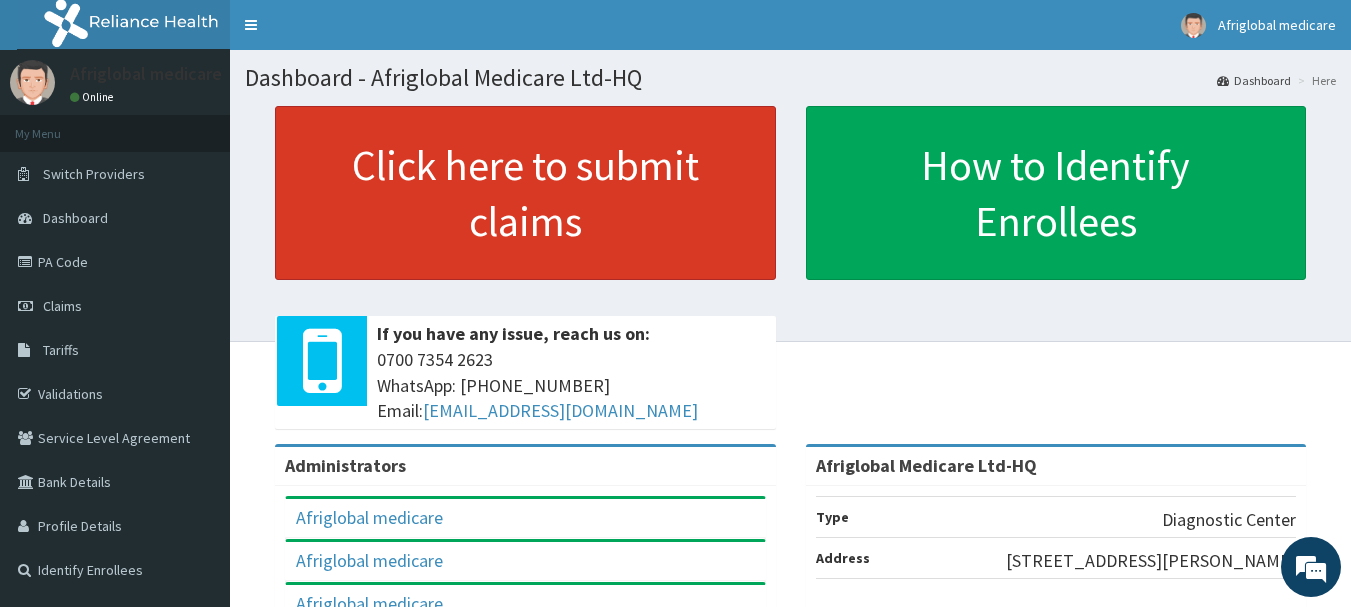 click on "Click here to submit claims" at bounding box center (525, 193) 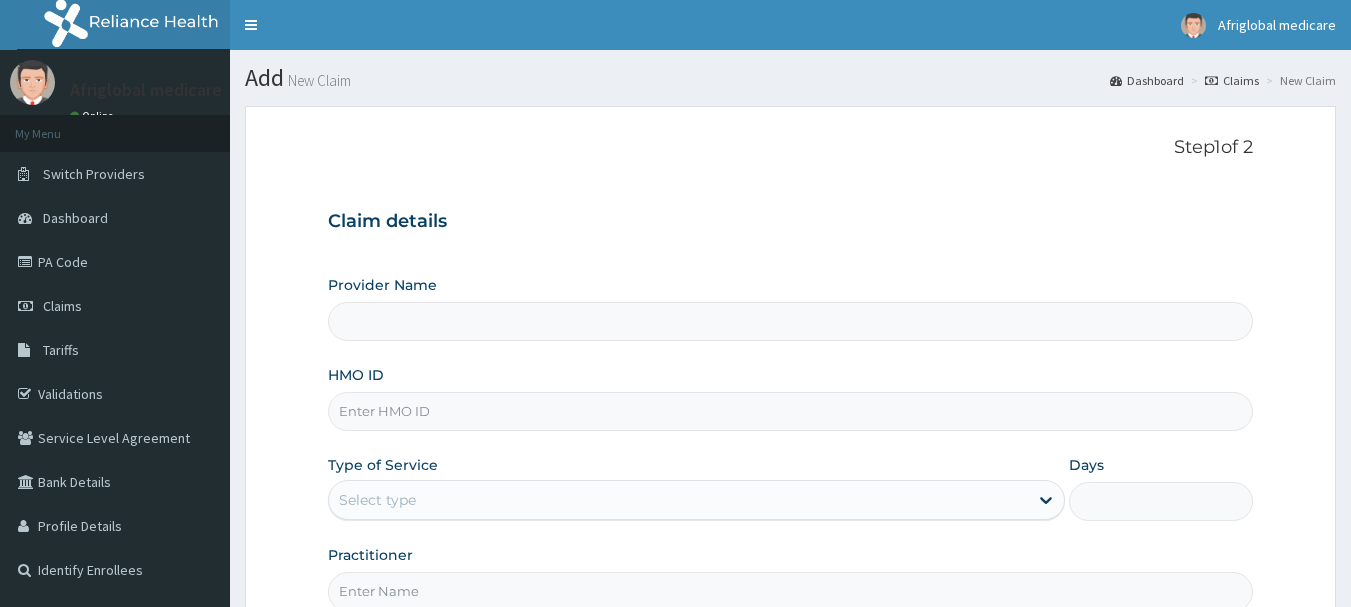 scroll, scrollTop: 0, scrollLeft: 0, axis: both 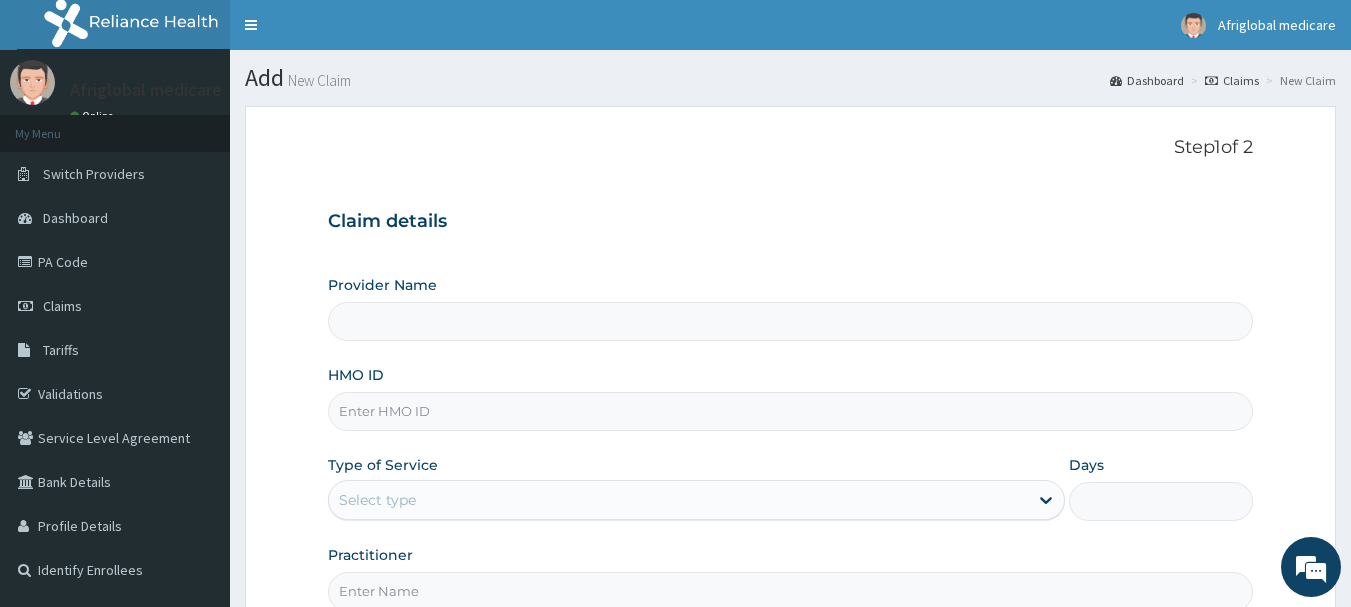 type on "Afriglobal Medicare Ltd-HQ" 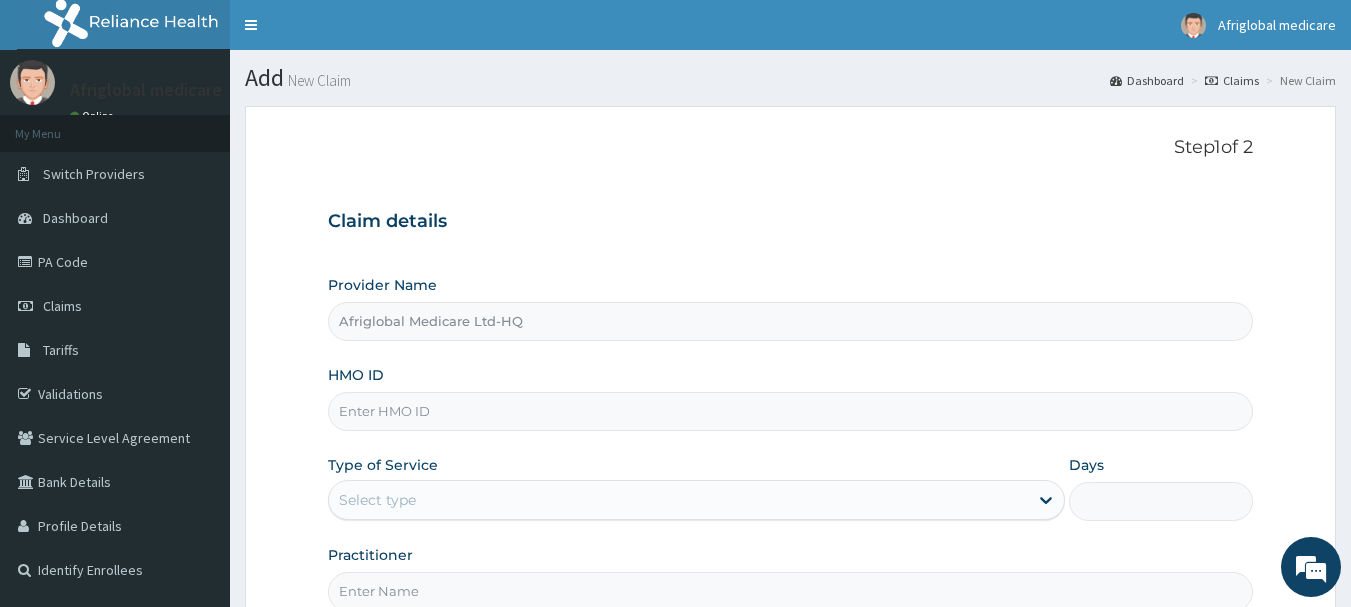 click on "HMO ID" at bounding box center (791, 411) 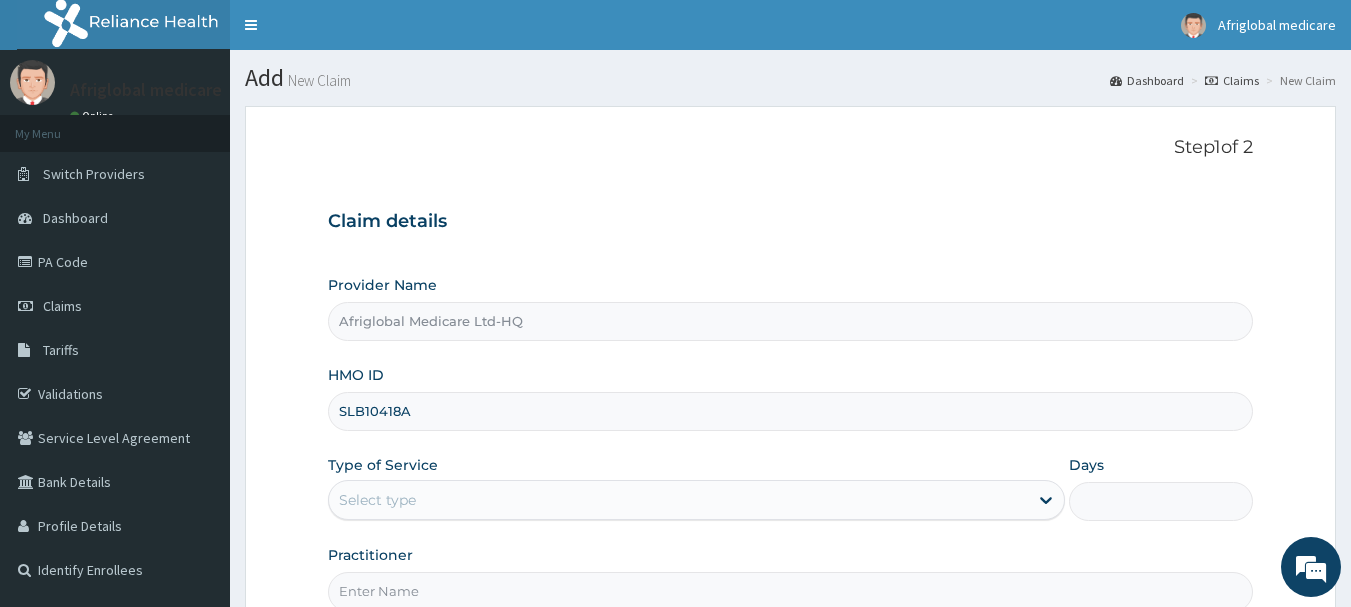 click on "SLB10418A" at bounding box center (791, 411) 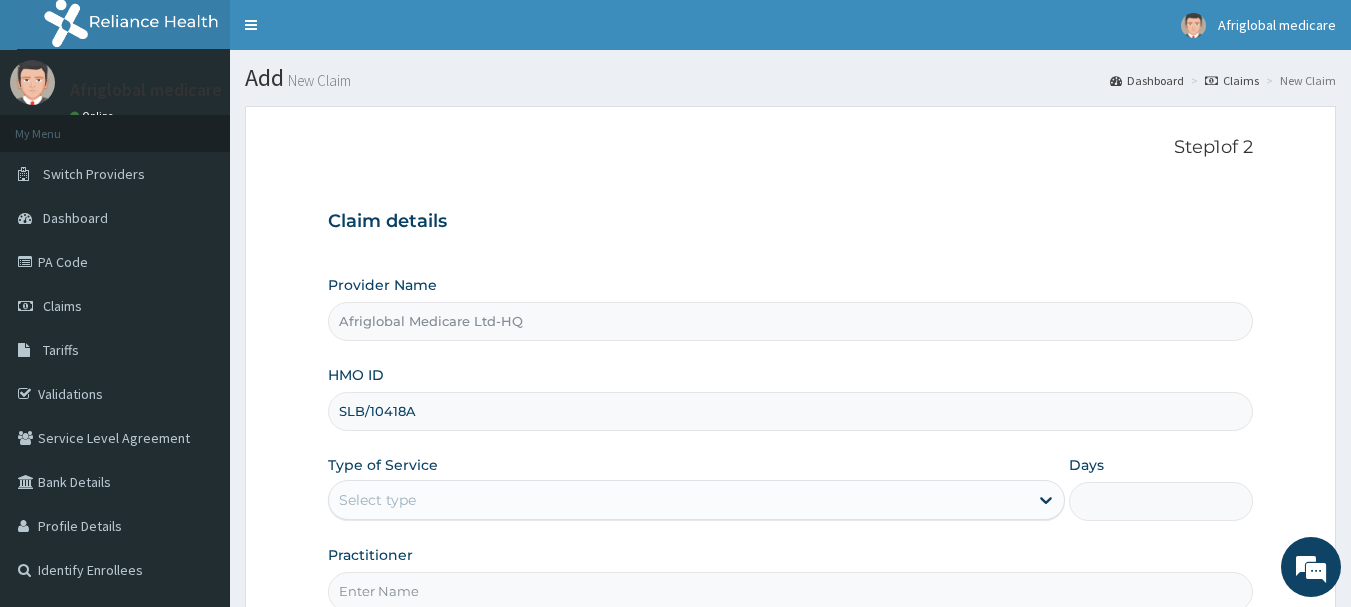 click on "SLB/10418A" at bounding box center (791, 411) 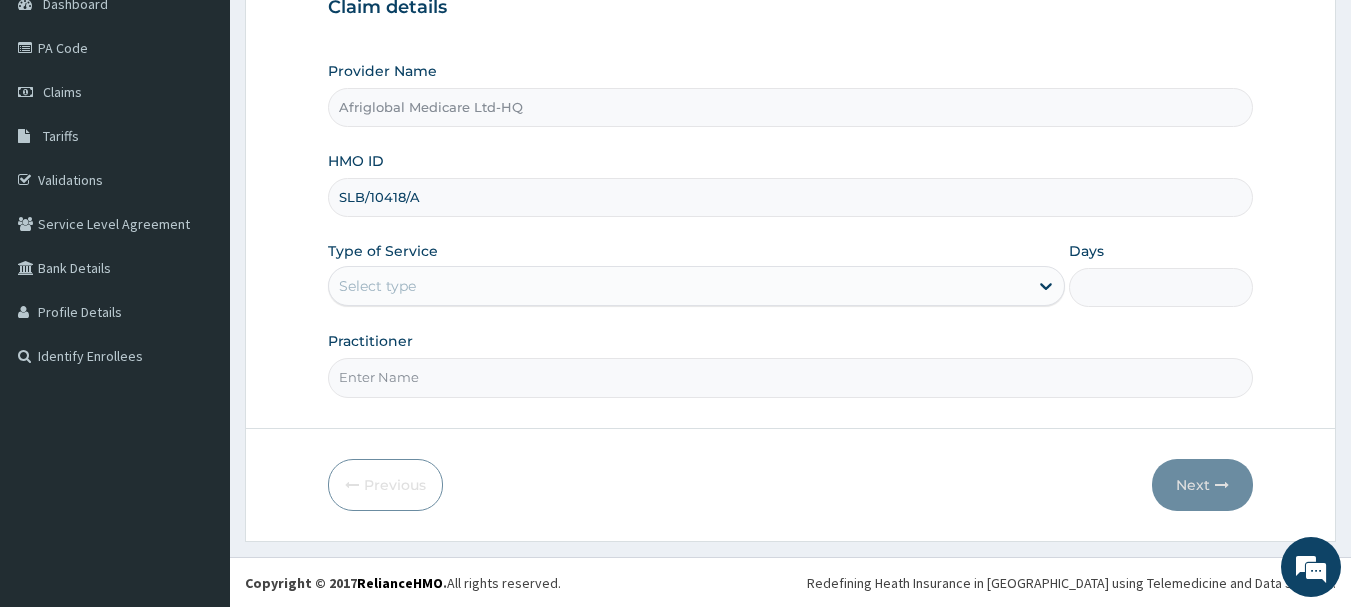 scroll, scrollTop: 215, scrollLeft: 0, axis: vertical 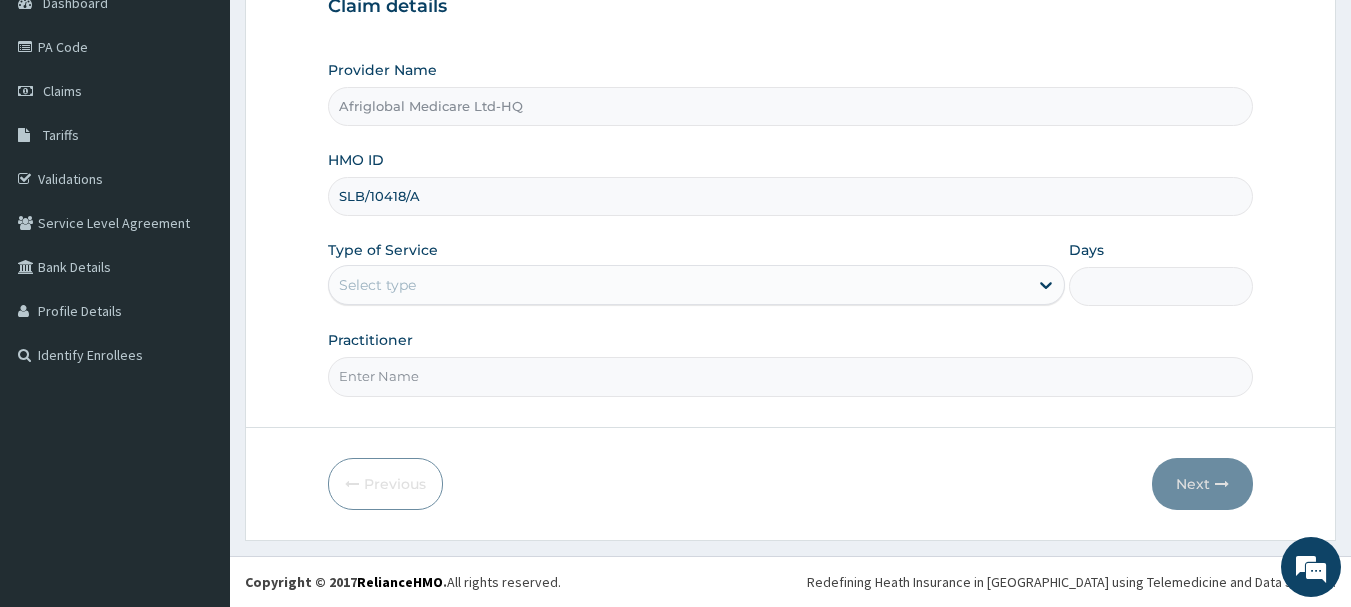 type on "SLB/10418/A" 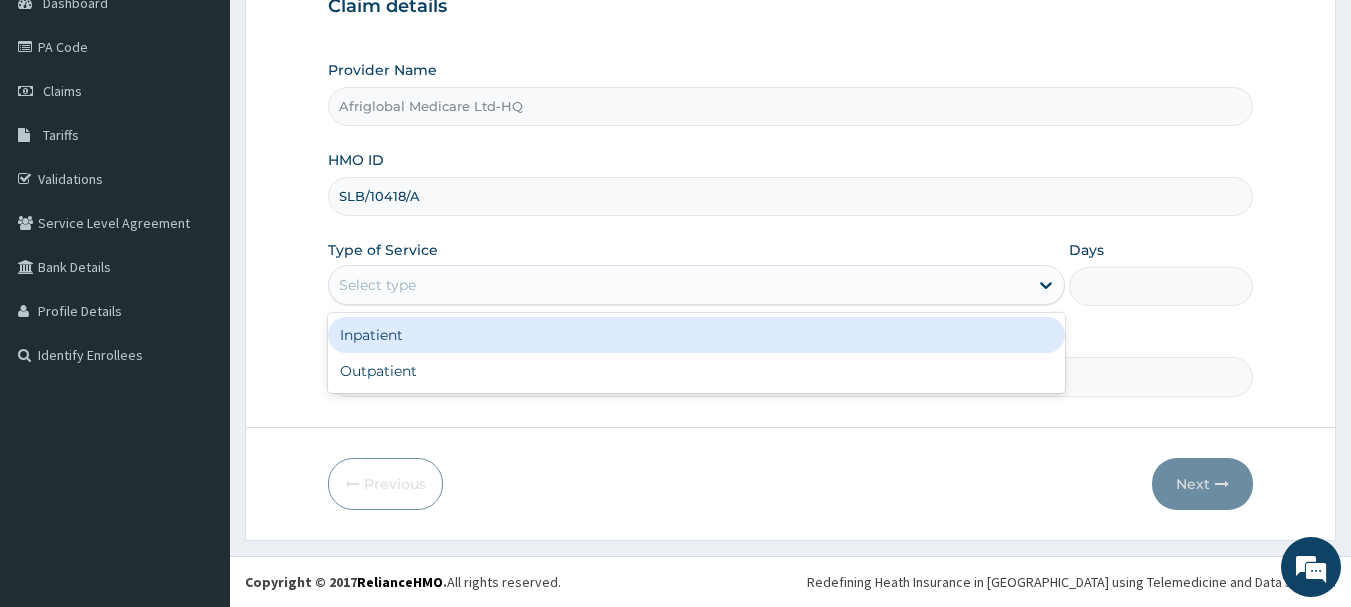 click on "Select type" at bounding box center [377, 285] 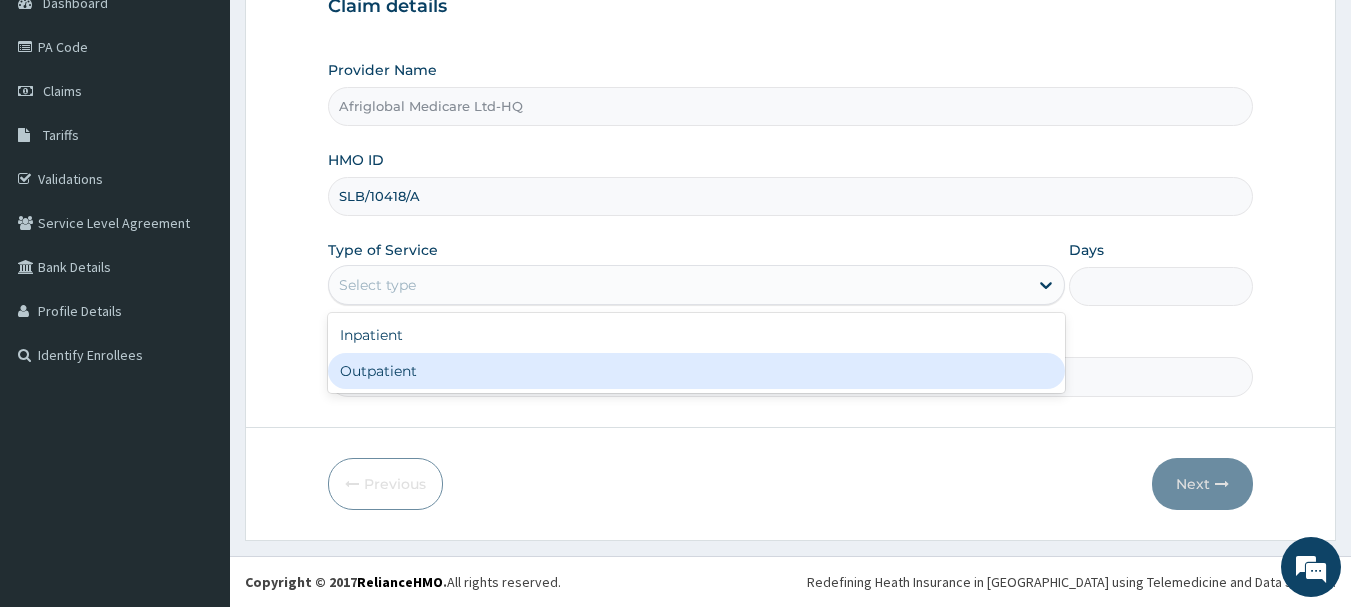 click on "Outpatient" at bounding box center (696, 371) 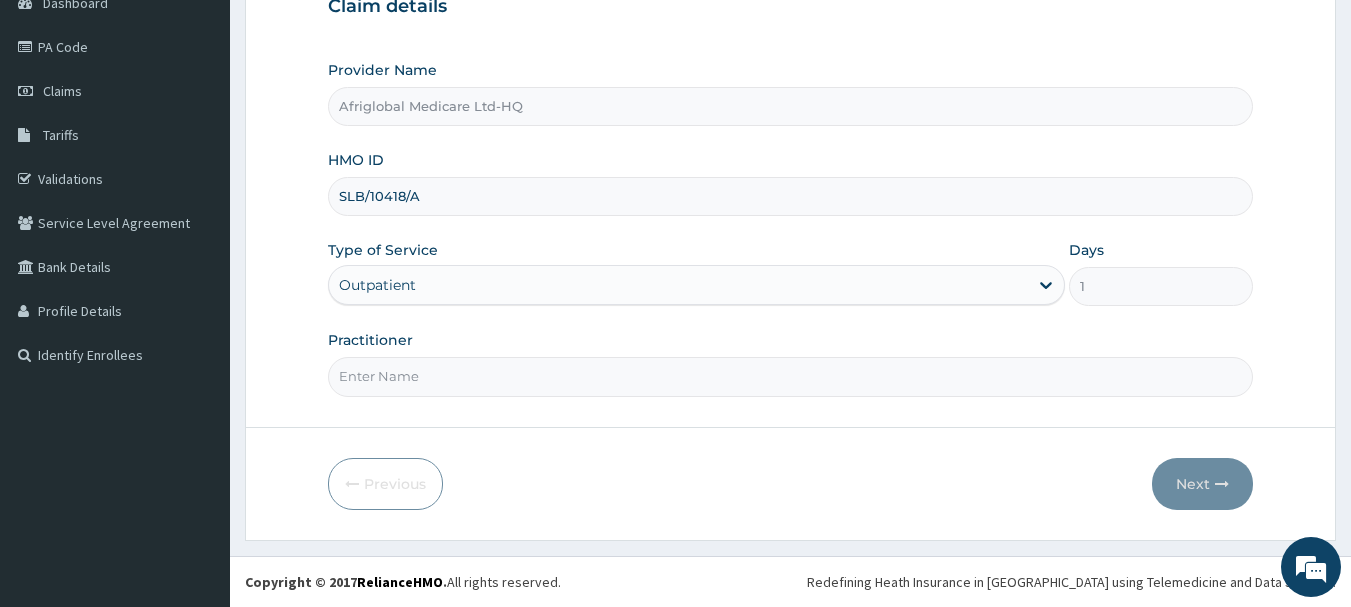 click on "Practitioner" at bounding box center [791, 376] 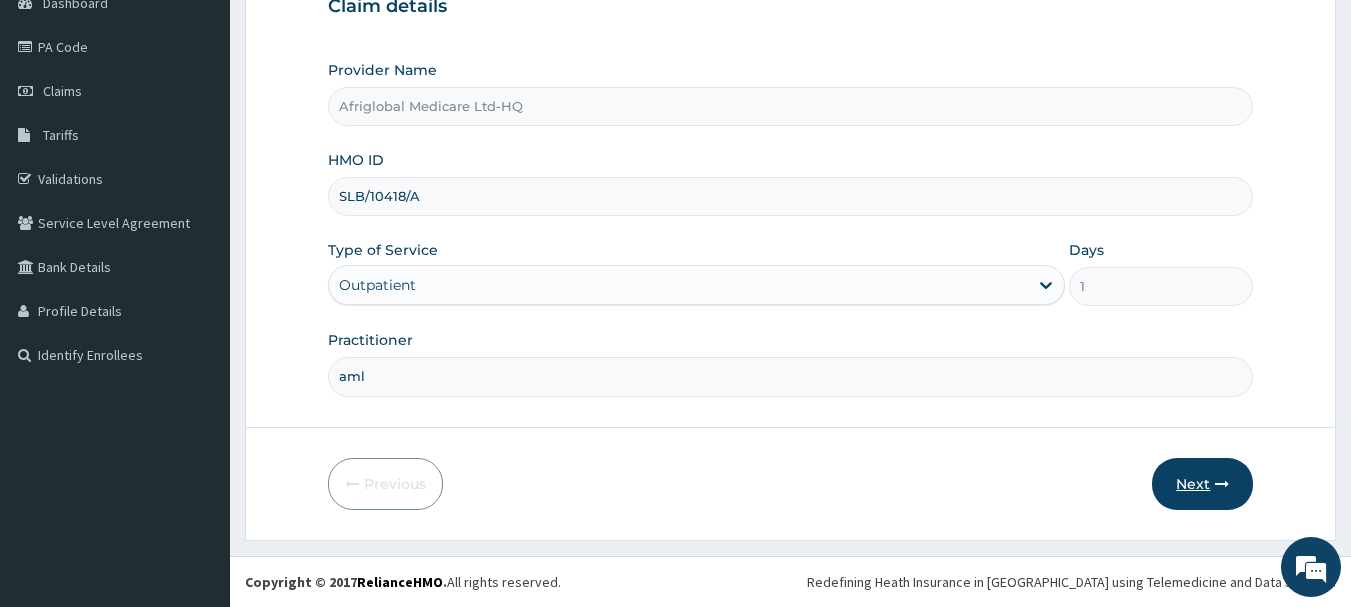 click at bounding box center [1222, 484] 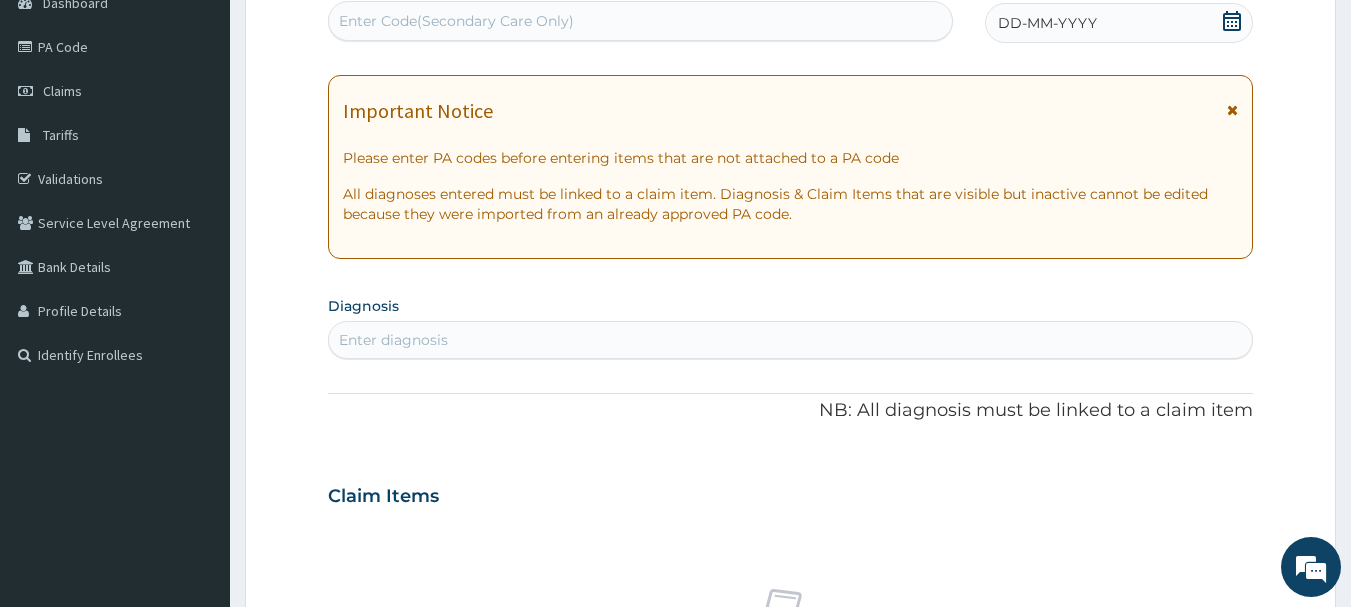 scroll, scrollTop: 0, scrollLeft: 0, axis: both 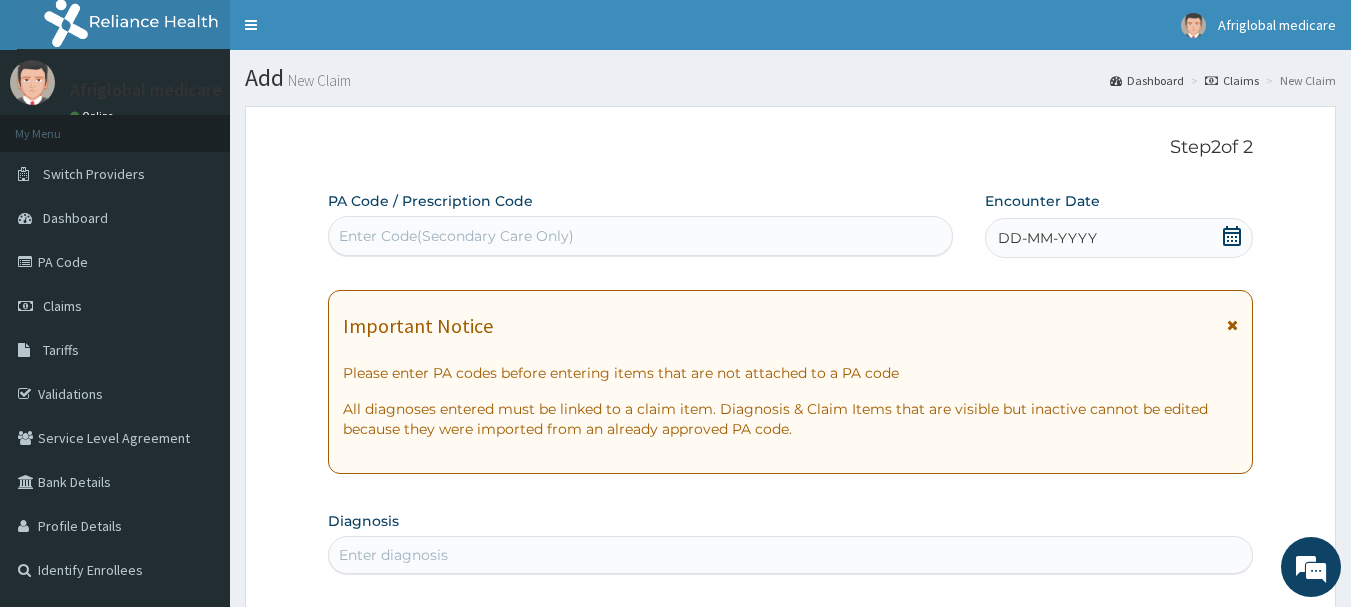 click on "Enter Code(Secondary Care Only)" at bounding box center (456, 236) 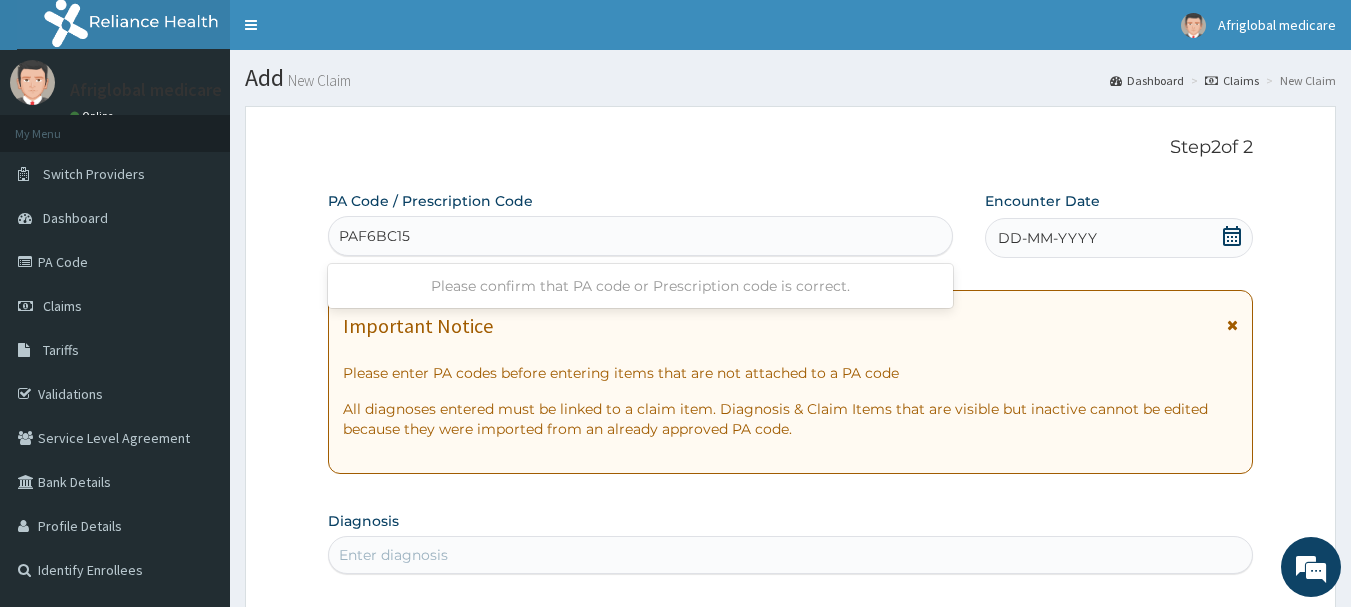 click on "PAF6BC15" at bounding box center [375, 236] 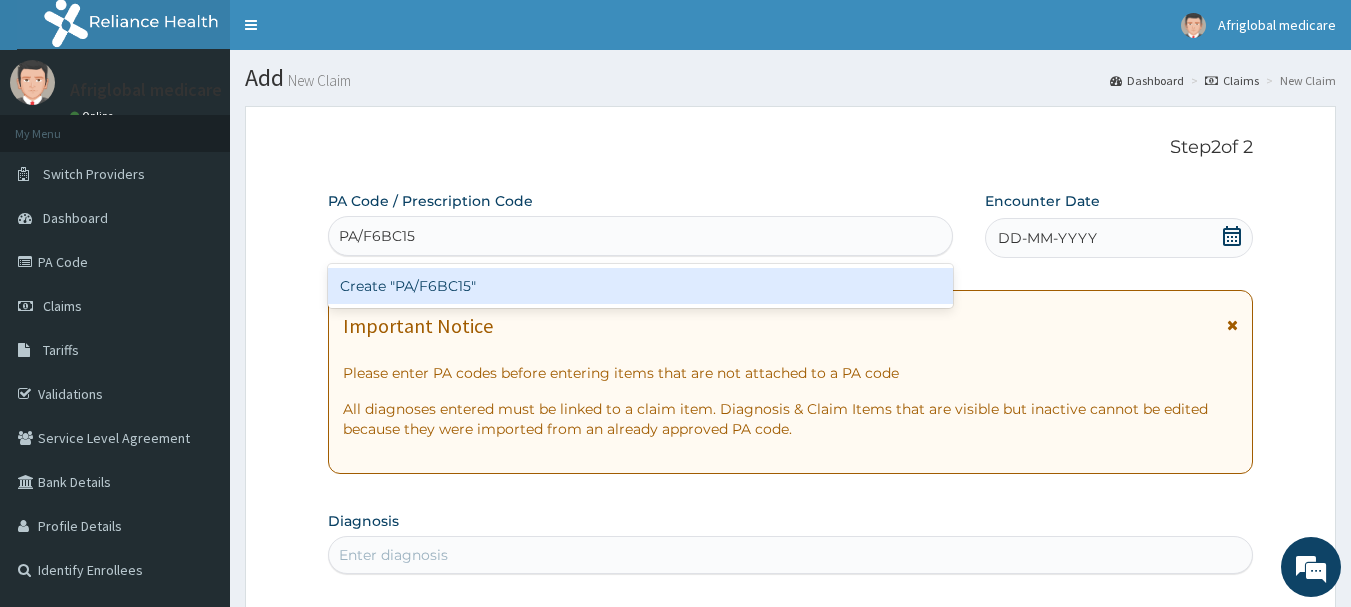 click on "Create "PA/F6BC15"" at bounding box center [641, 286] 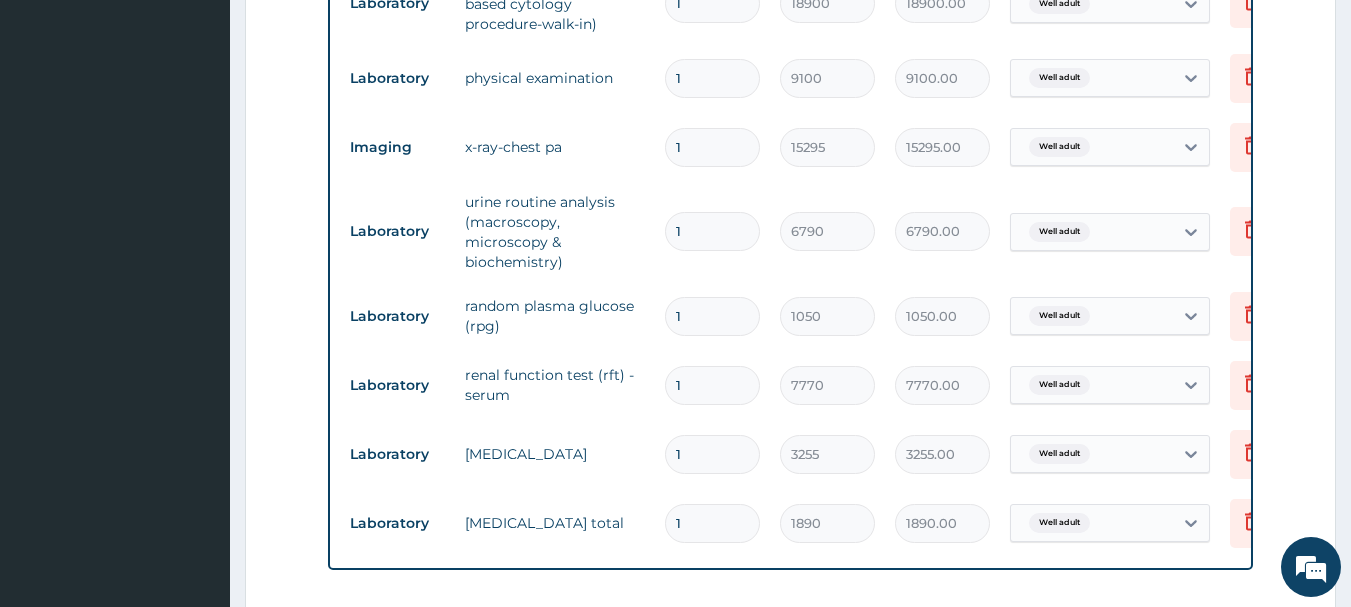 scroll, scrollTop: 703, scrollLeft: 0, axis: vertical 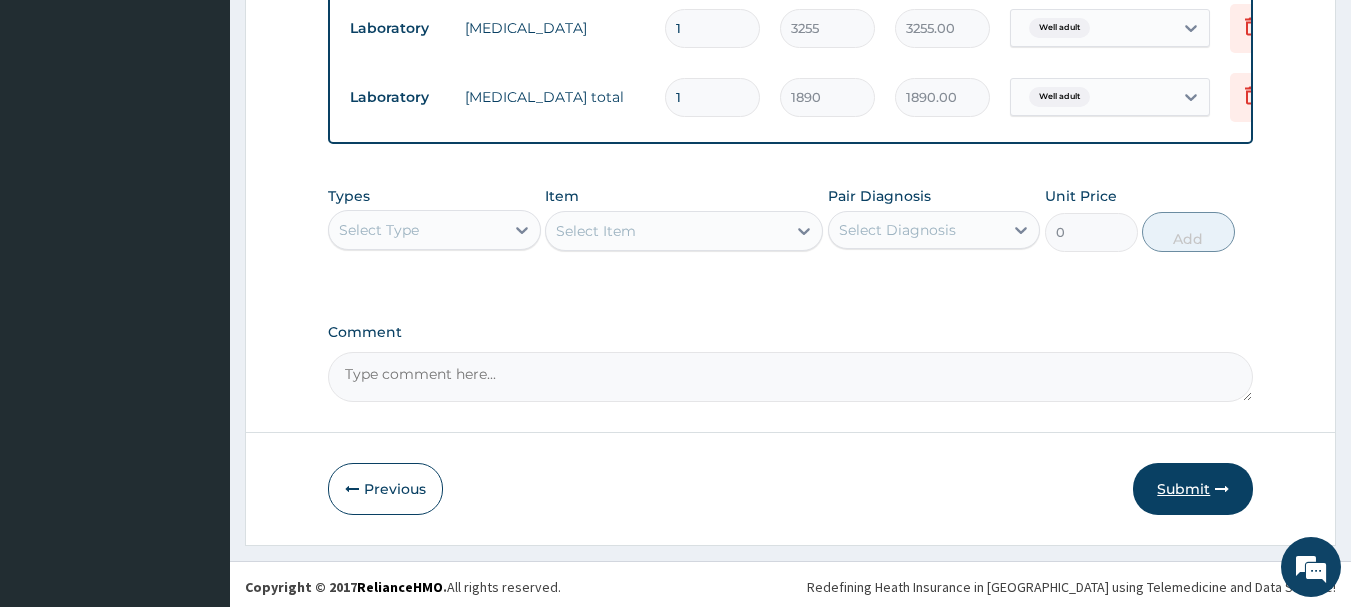 click on "Submit" at bounding box center (1193, 489) 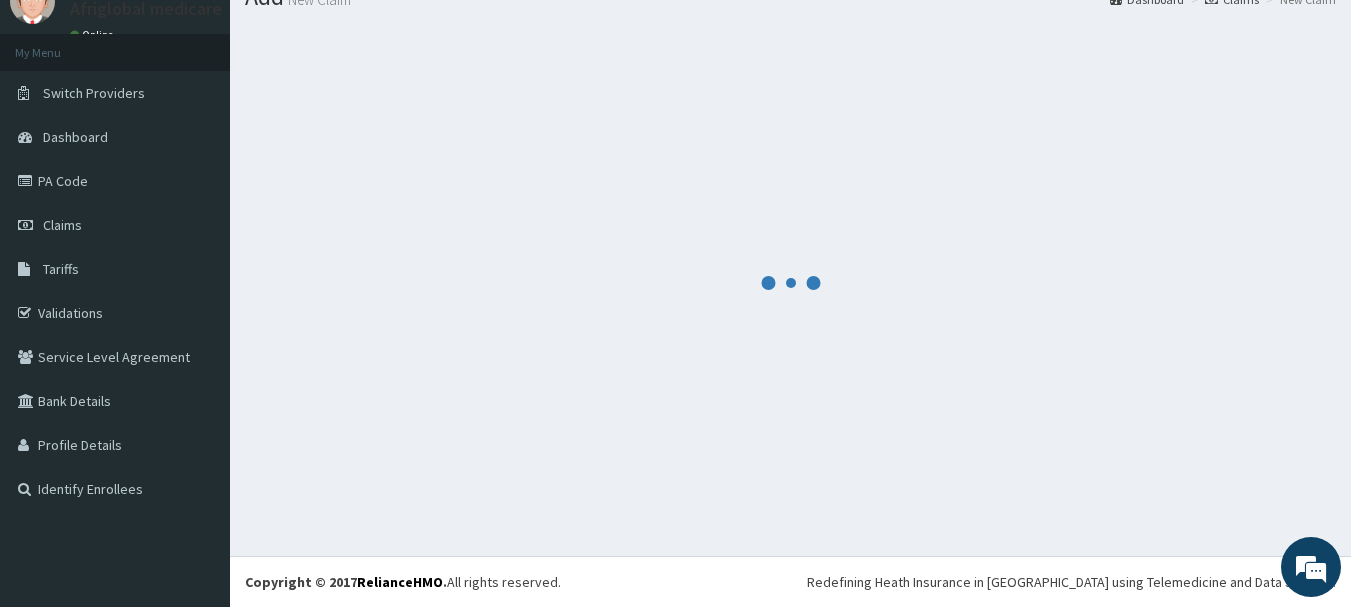 scroll, scrollTop: 81, scrollLeft: 0, axis: vertical 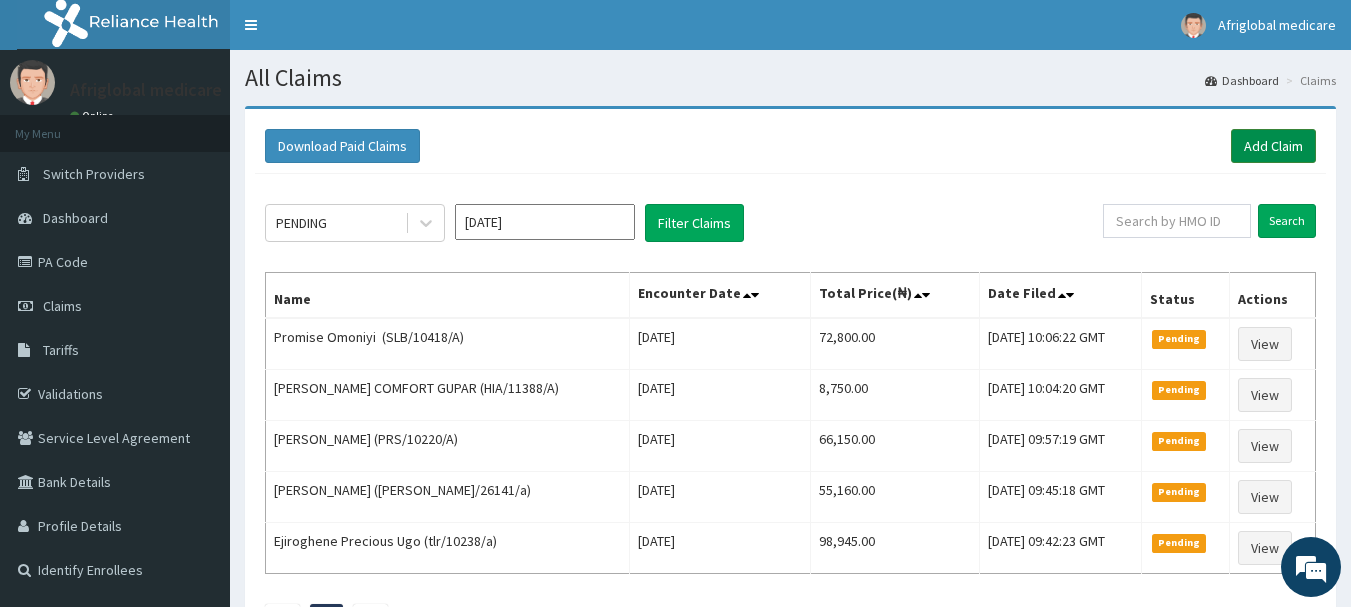click on "Add Claim" at bounding box center [1273, 146] 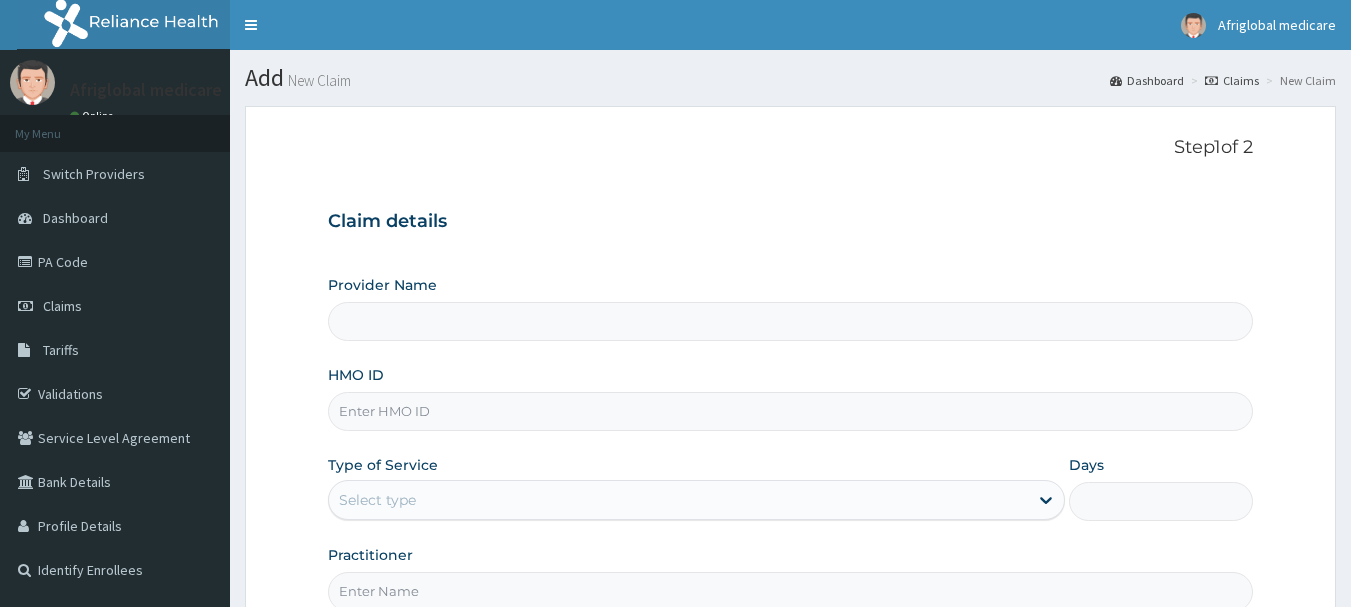scroll, scrollTop: 0, scrollLeft: 0, axis: both 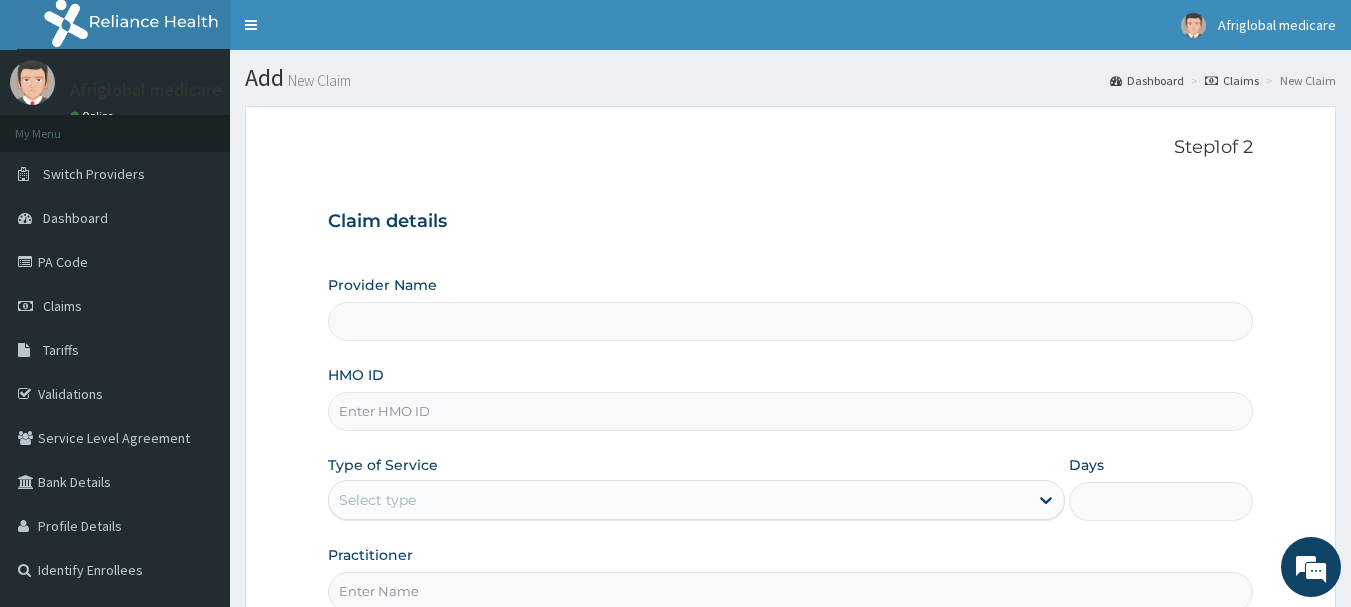 type on "Afriglobal Medicare Ltd-HQ" 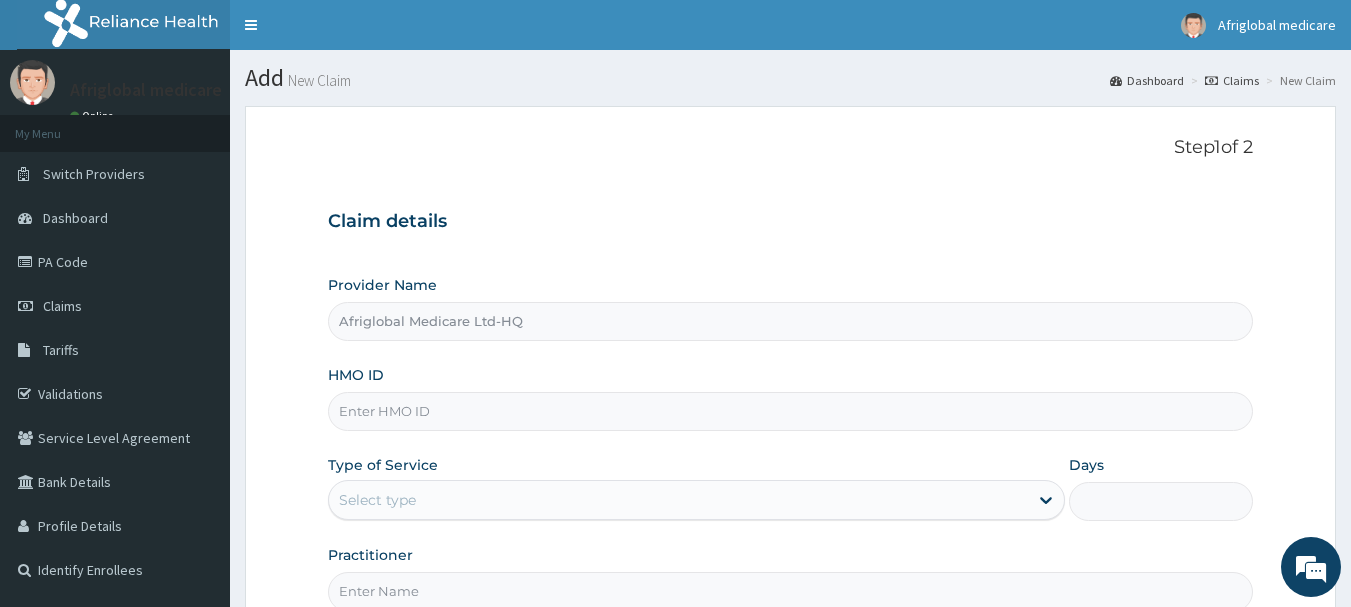 click on "HMO ID" at bounding box center [791, 411] 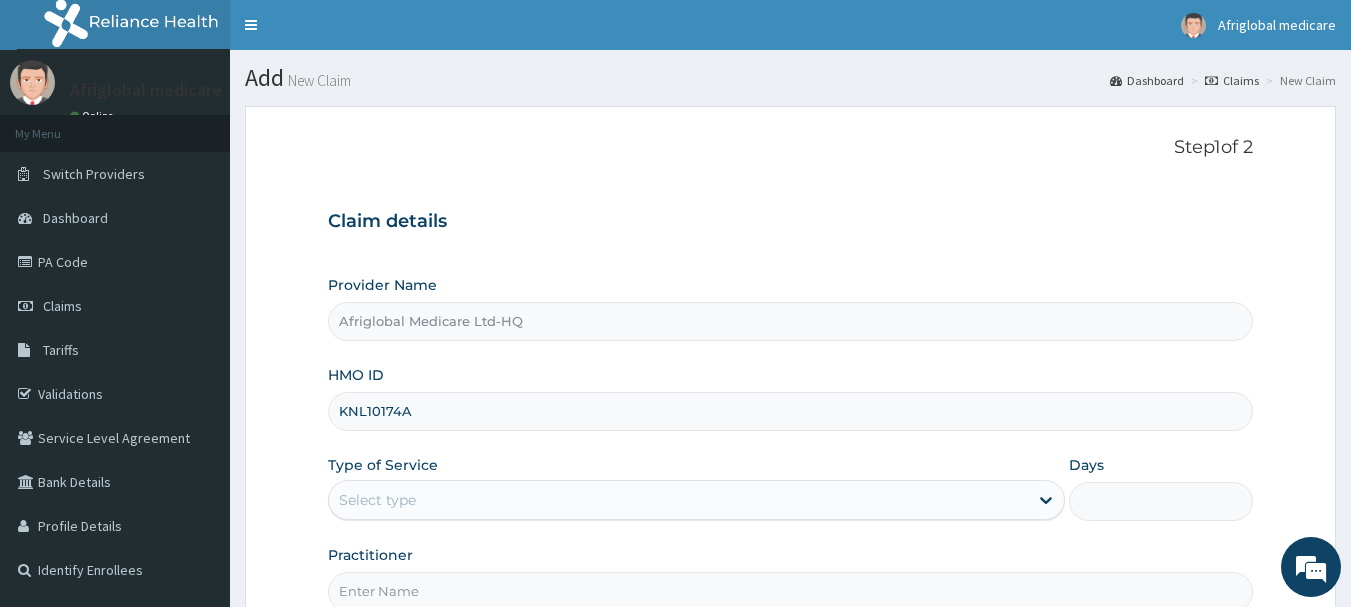click on "KNL10174A" at bounding box center (791, 411) 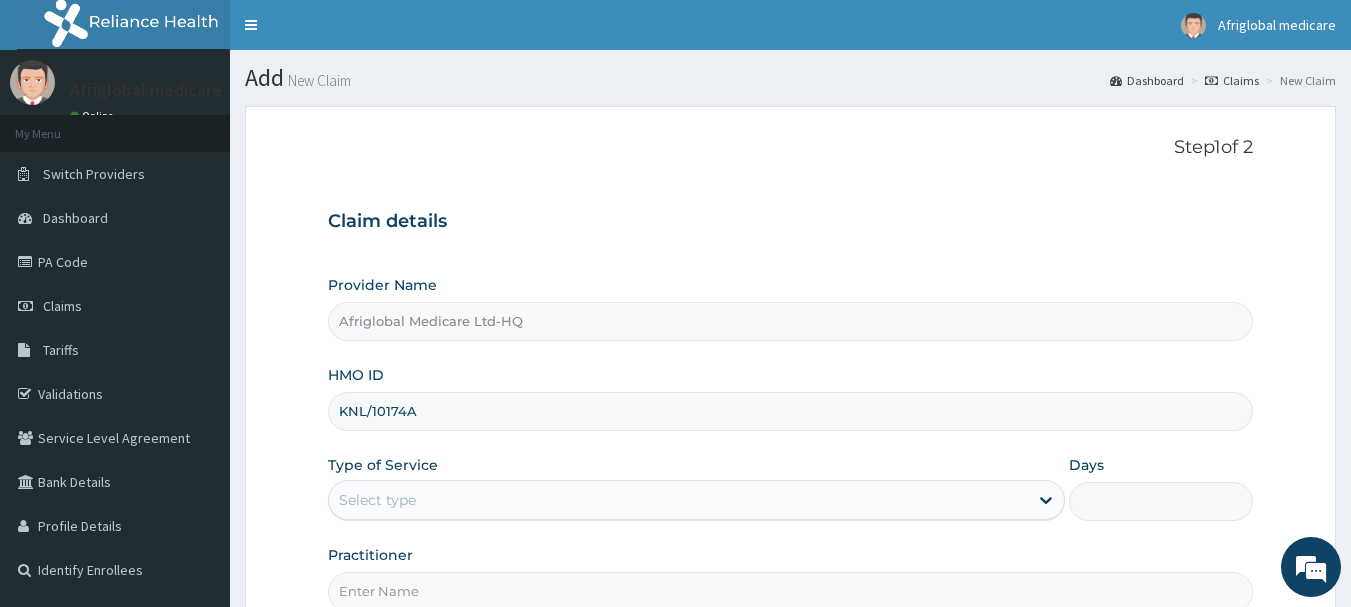 click on "KNL/10174A" at bounding box center [791, 411] 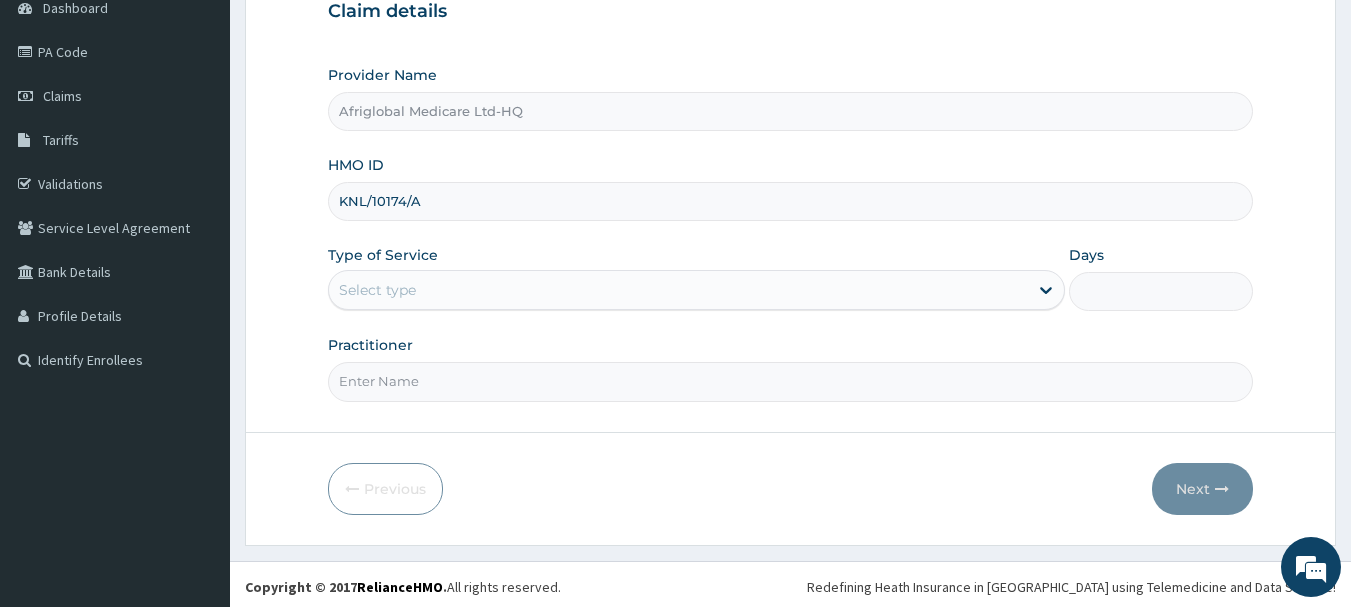 scroll, scrollTop: 215, scrollLeft: 0, axis: vertical 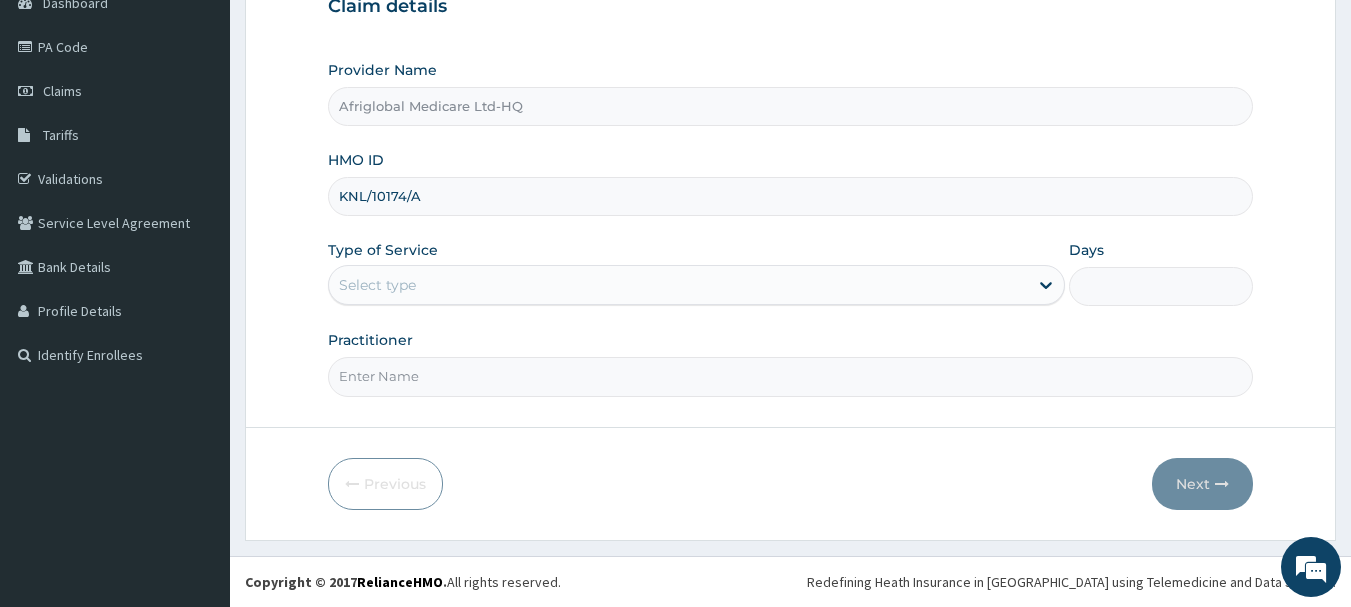 type on "KNL/10174/A" 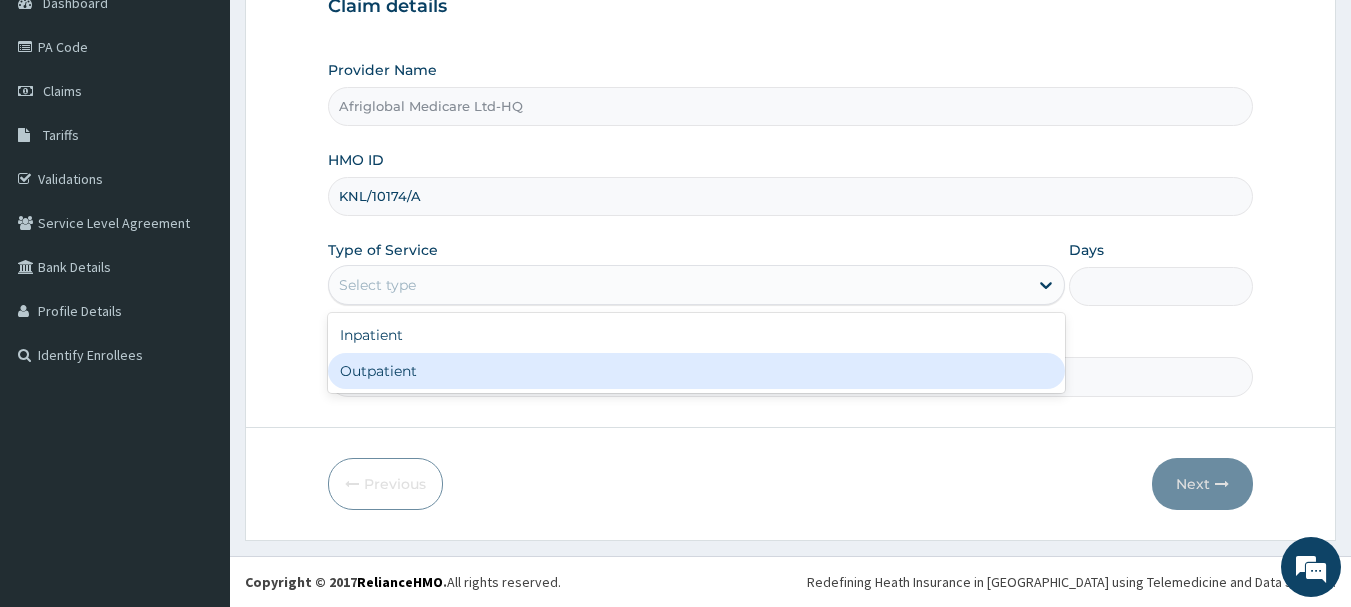click on "Outpatient" at bounding box center [696, 371] 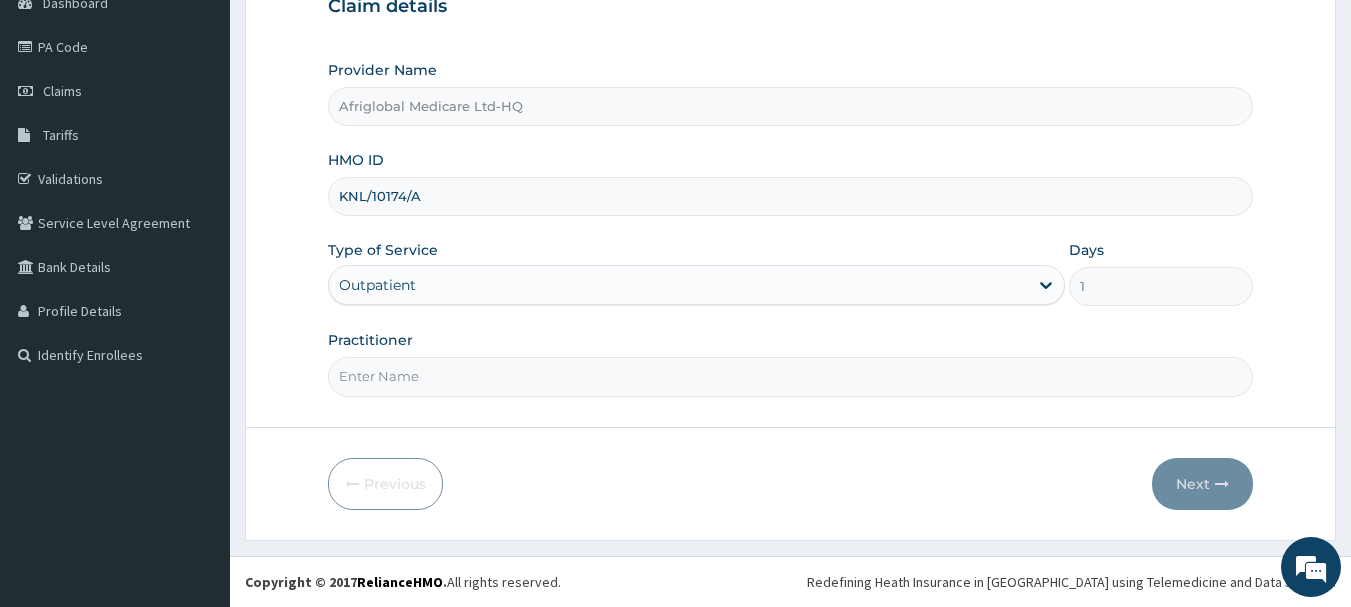 click on "Practitioner" at bounding box center [791, 376] 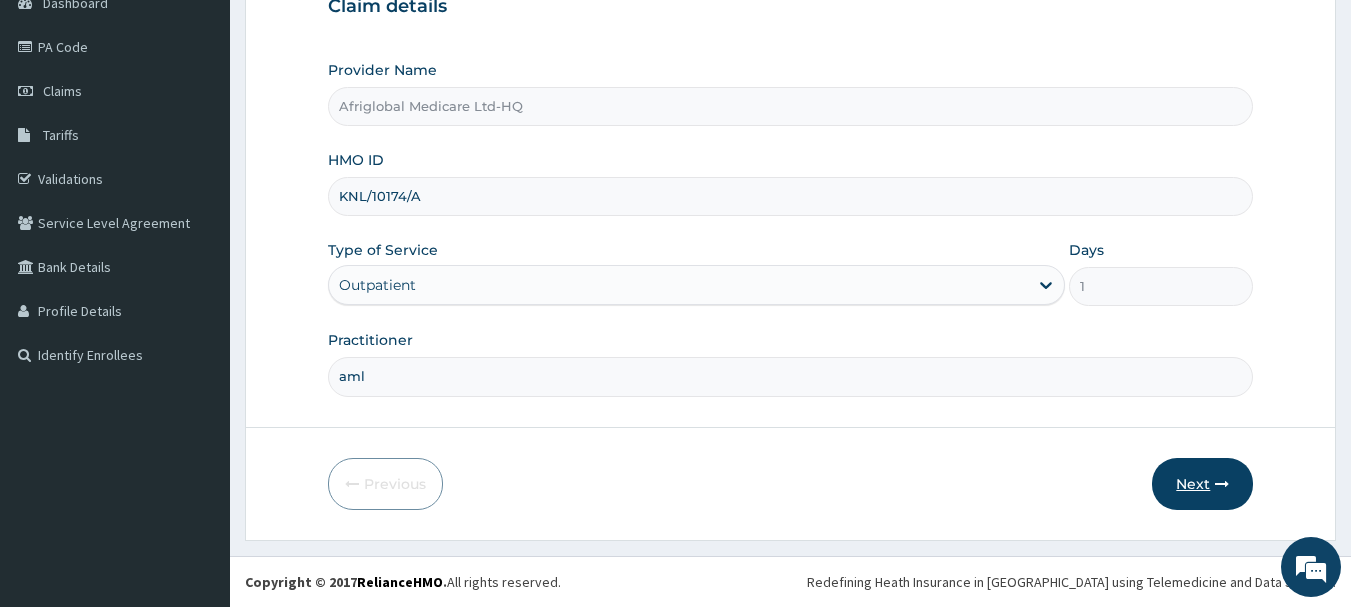 scroll, scrollTop: 0, scrollLeft: 0, axis: both 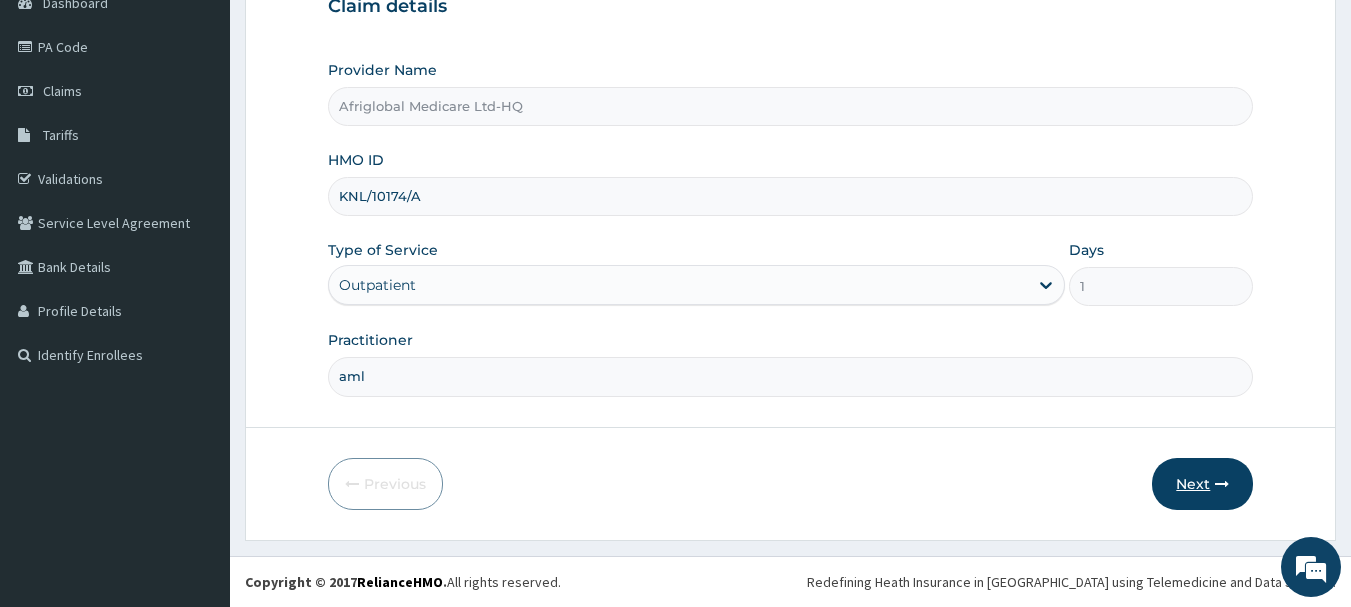 click on "Next" at bounding box center [1202, 484] 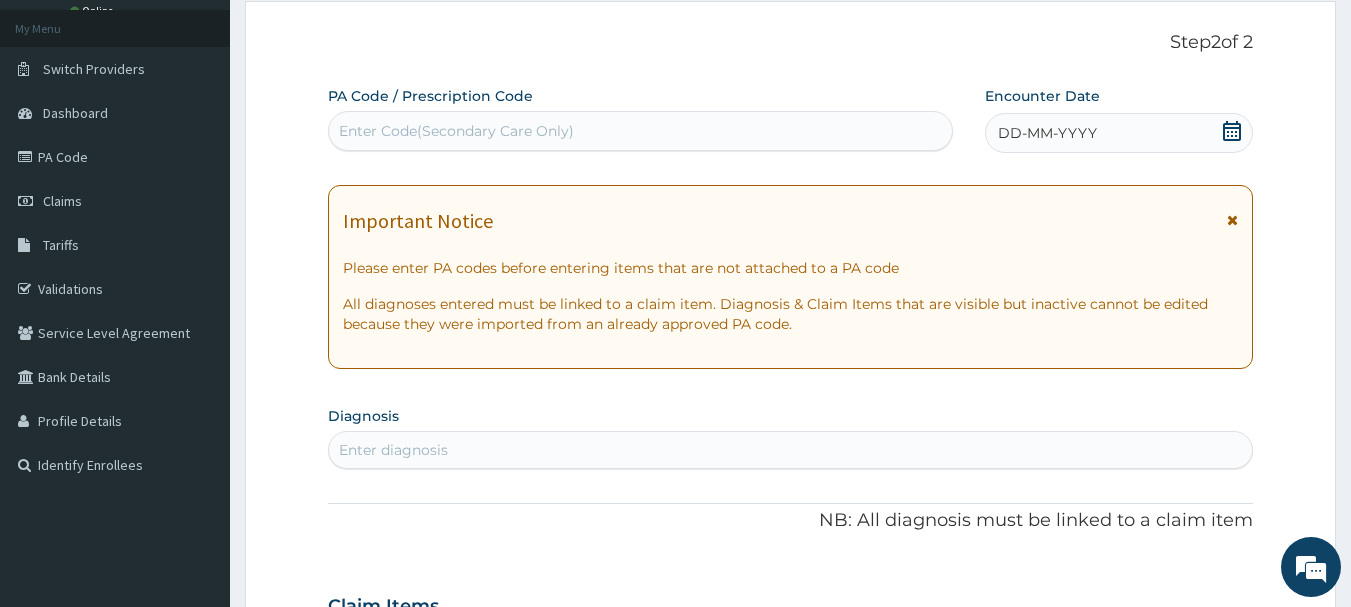 scroll, scrollTop: 0, scrollLeft: 0, axis: both 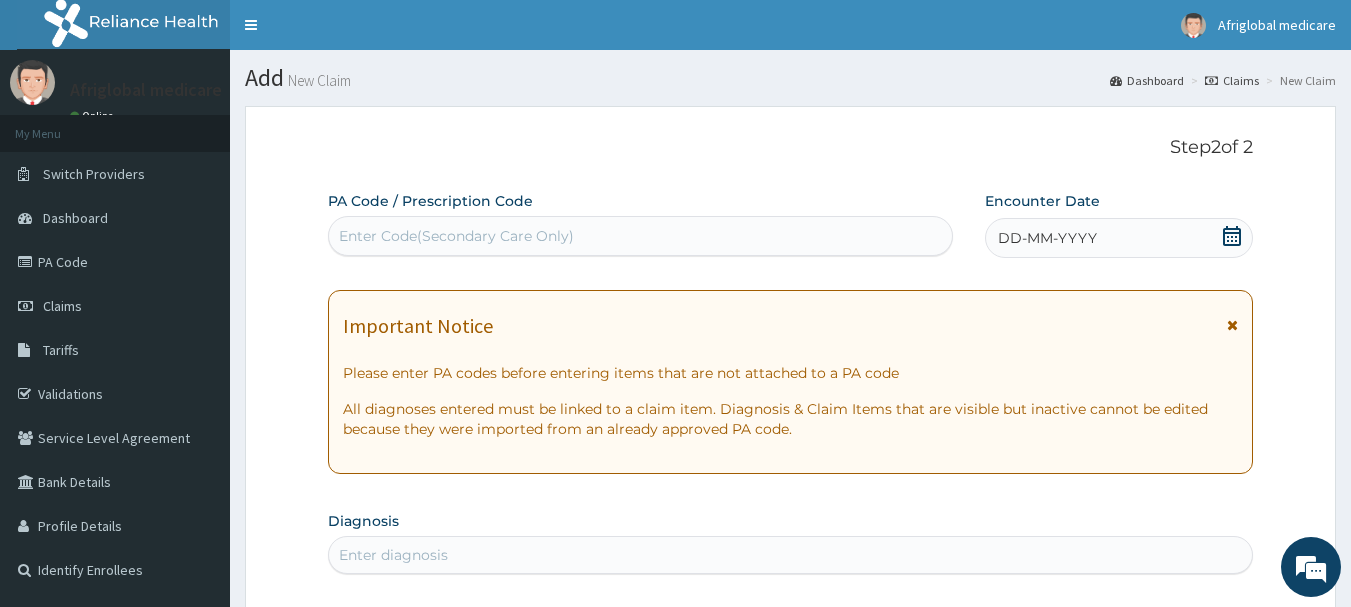 click on "Enter Code(Secondary Care Only)" at bounding box center [456, 236] 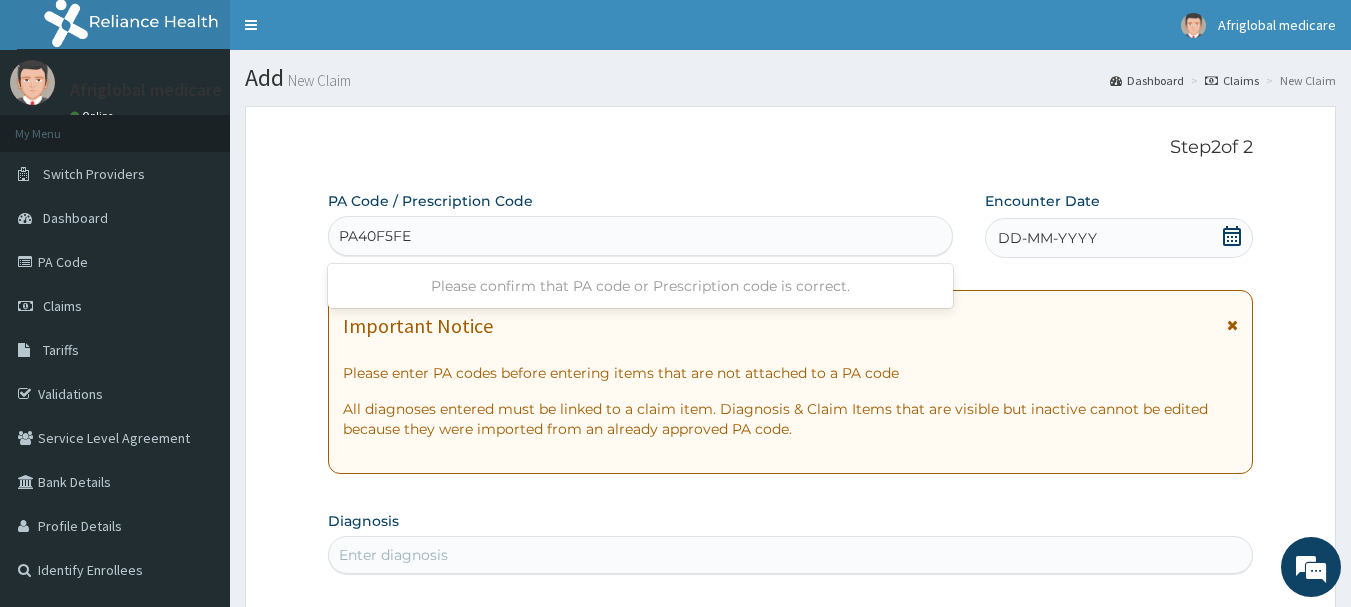 click on "PA40F5FE" at bounding box center [376, 236] 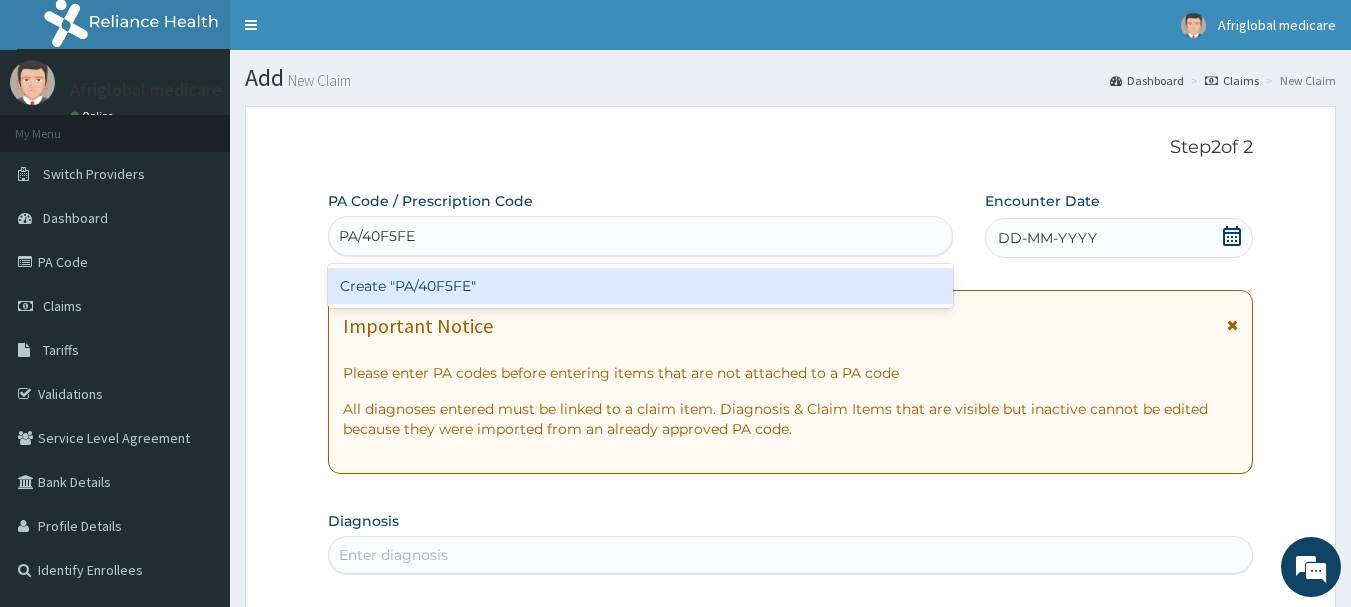 click on "Create "PA/40F5FE"" at bounding box center [641, 286] 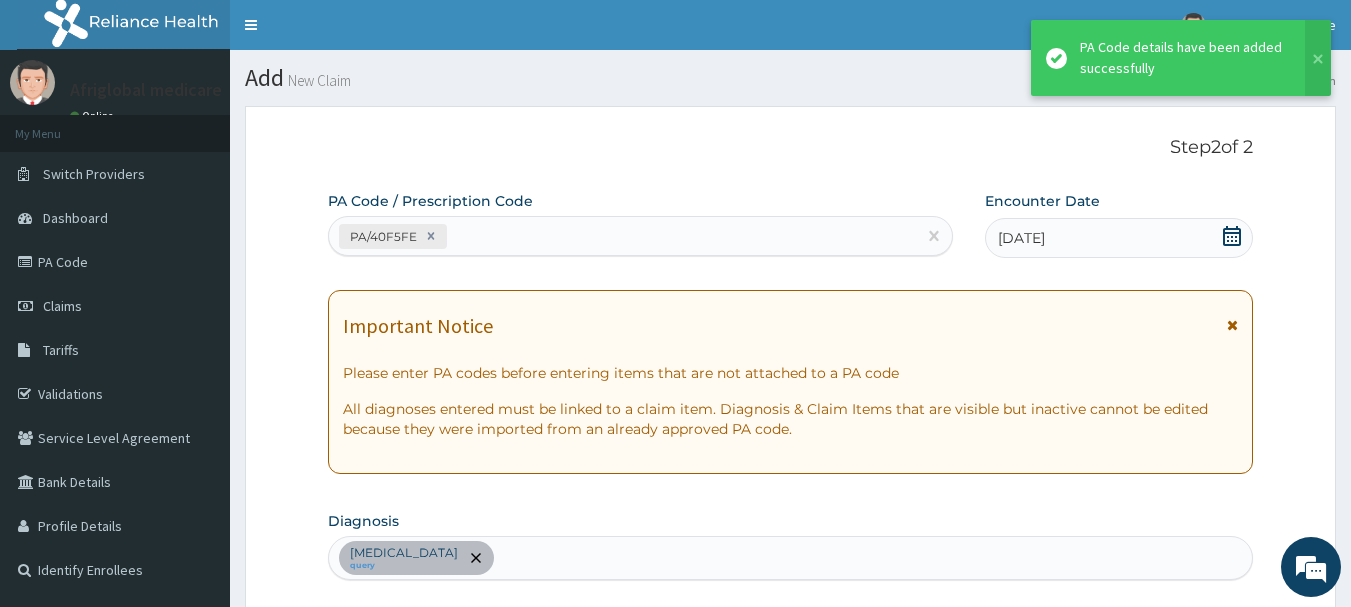scroll, scrollTop: 598, scrollLeft: 0, axis: vertical 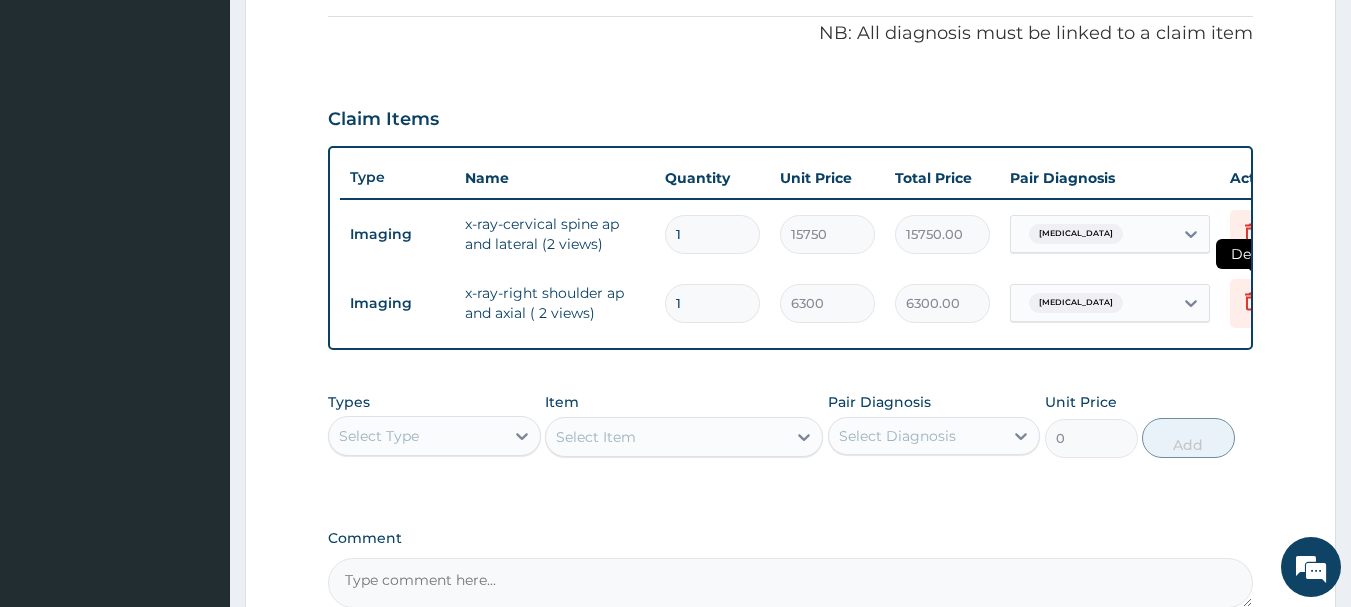 click 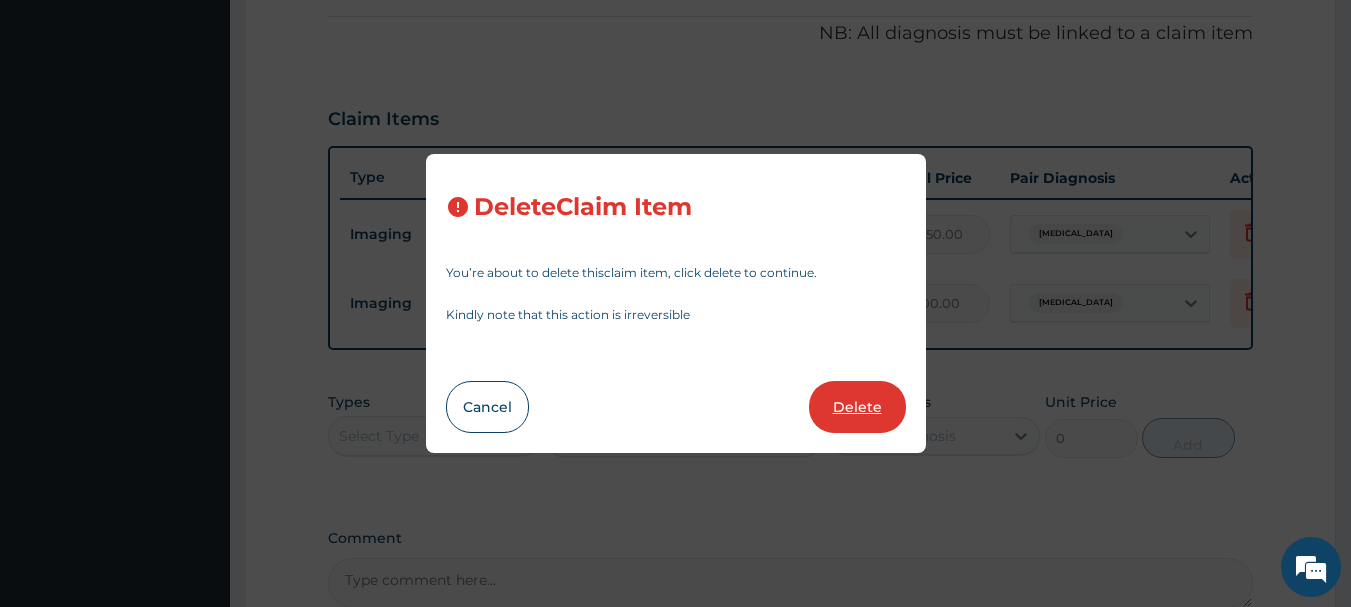 click on "Delete" at bounding box center (857, 407) 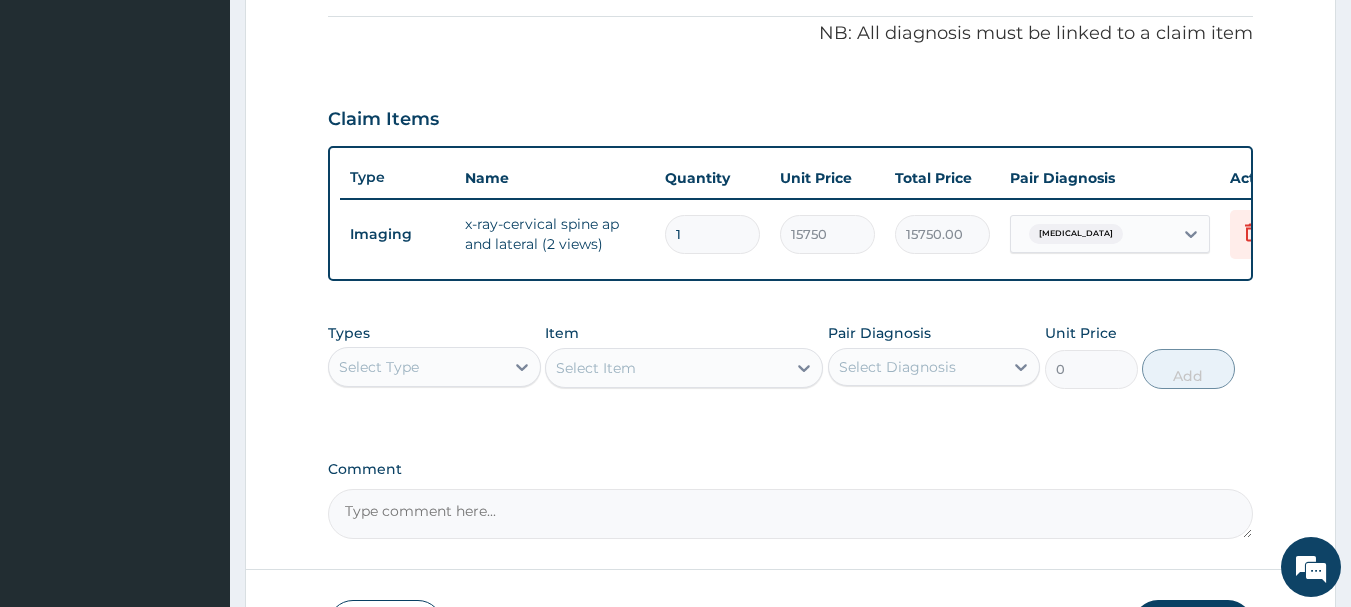 click on "Select Type" at bounding box center (416, 367) 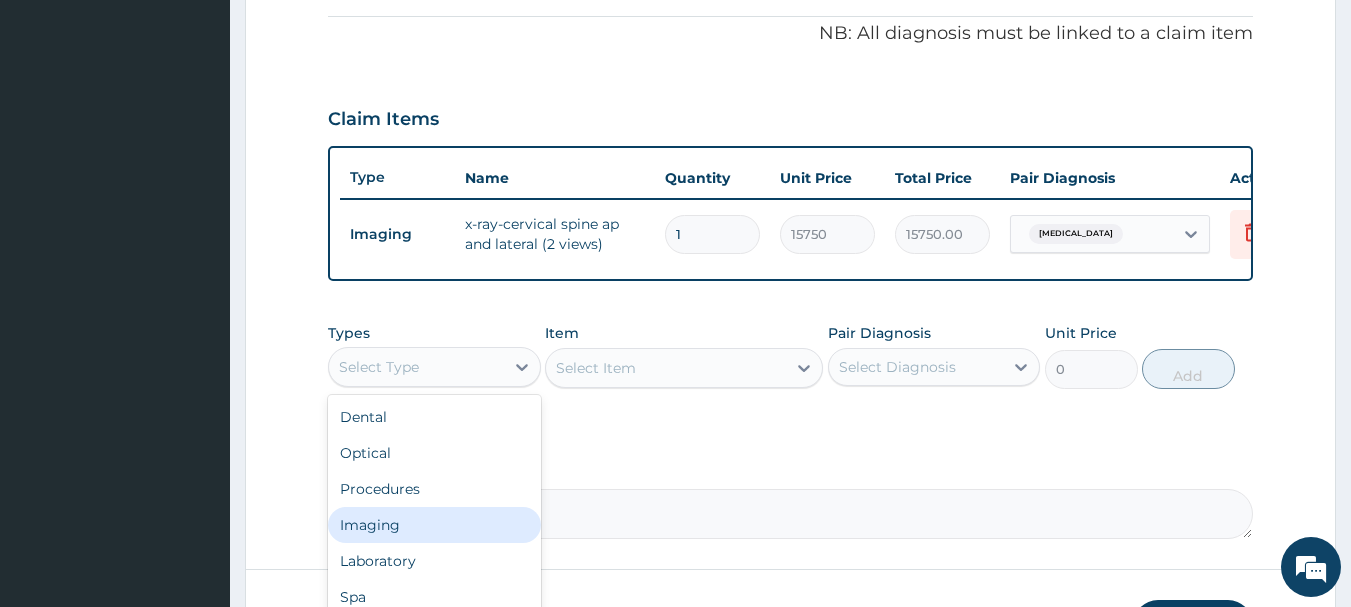 click on "Imaging" at bounding box center (434, 525) 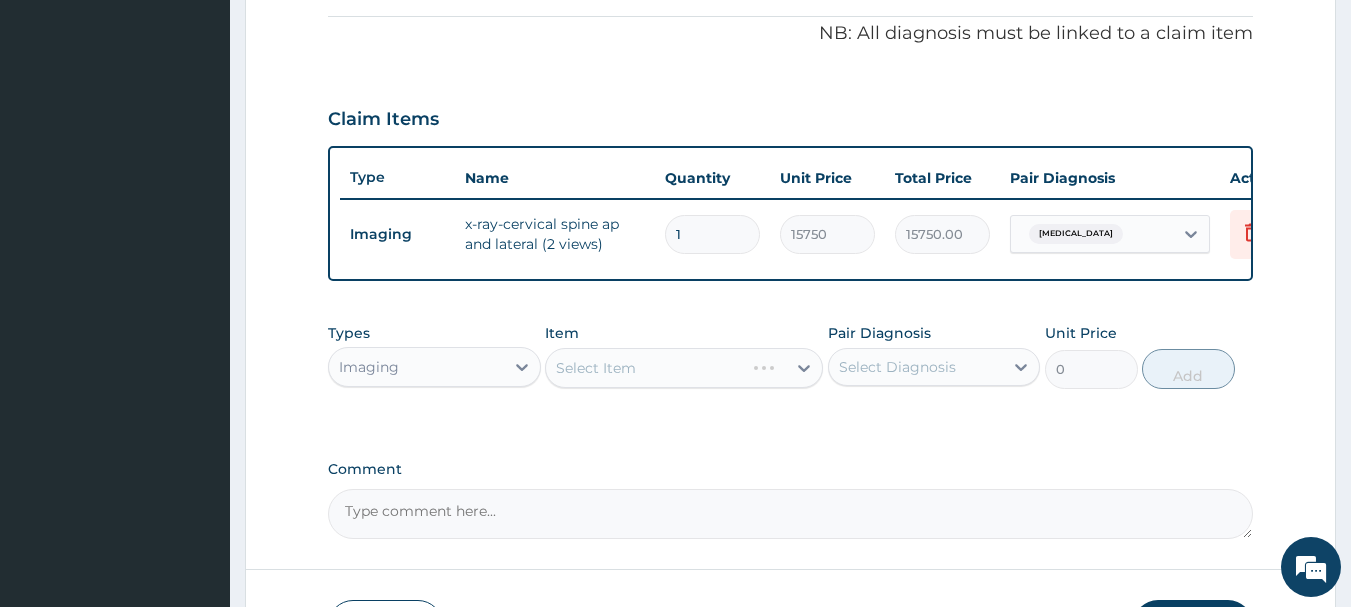 click on "Select Item" at bounding box center [684, 368] 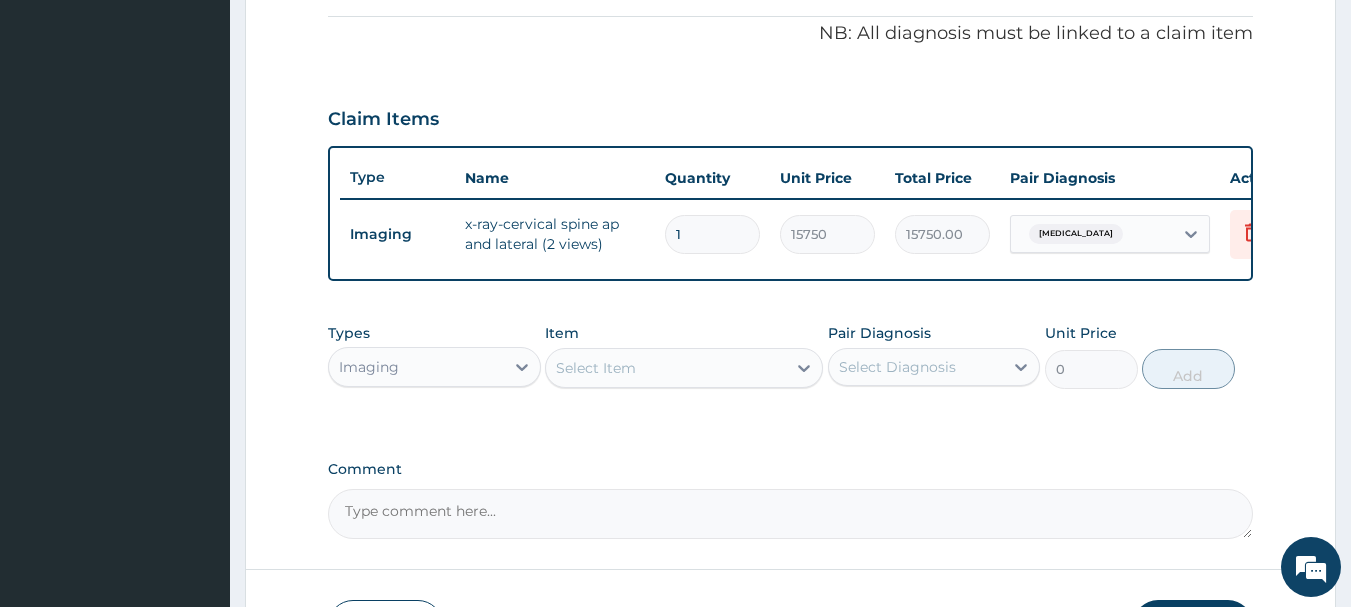 click on "Select Item" at bounding box center [684, 368] 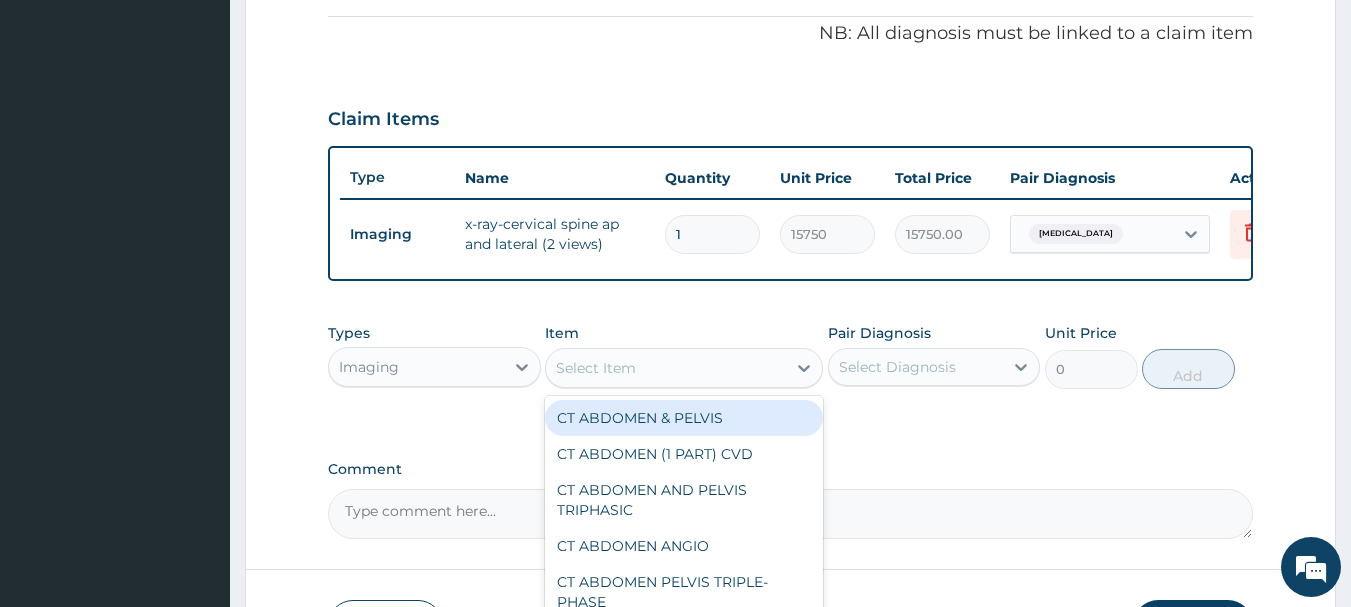 click on "Select Item" at bounding box center [596, 368] 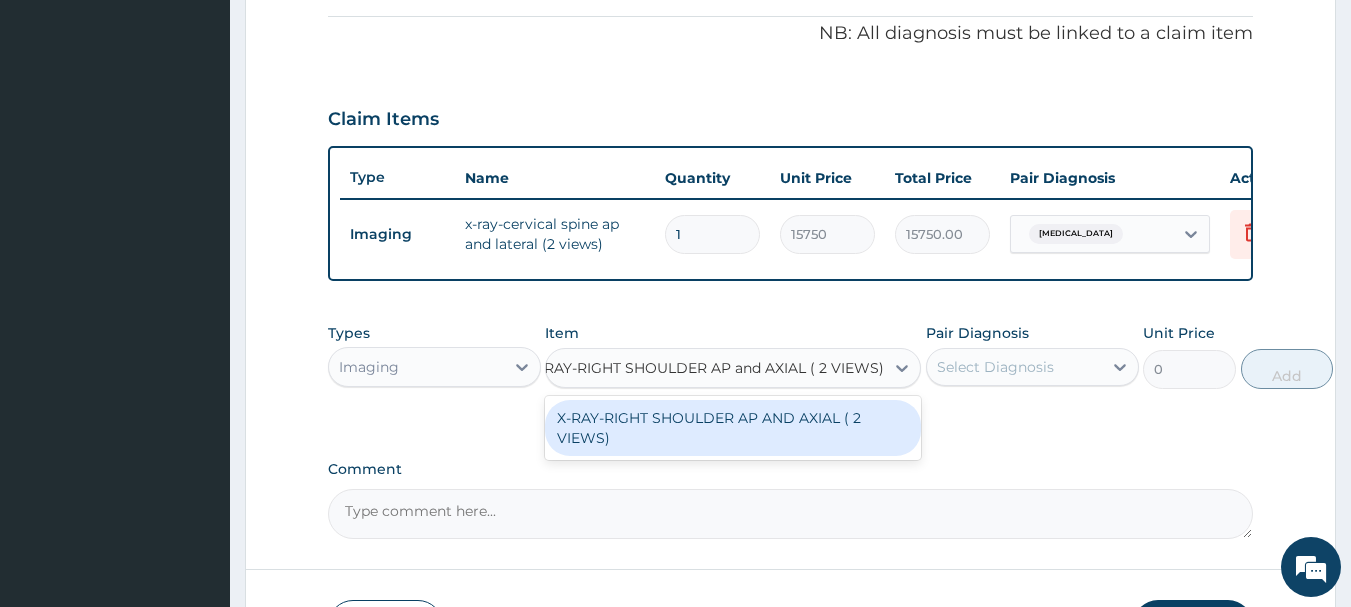click on "X-RAY-RIGHT SHOULDER AP AND AXIAL ( 2 VIEWS)" at bounding box center (733, 428) 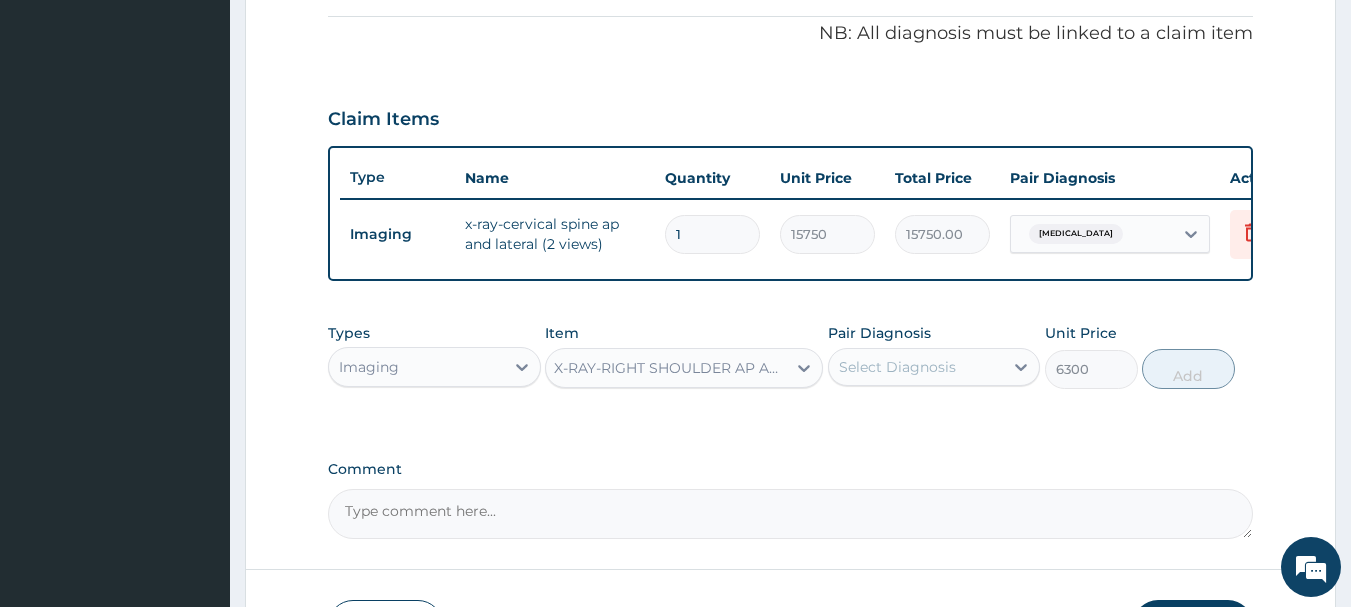 type 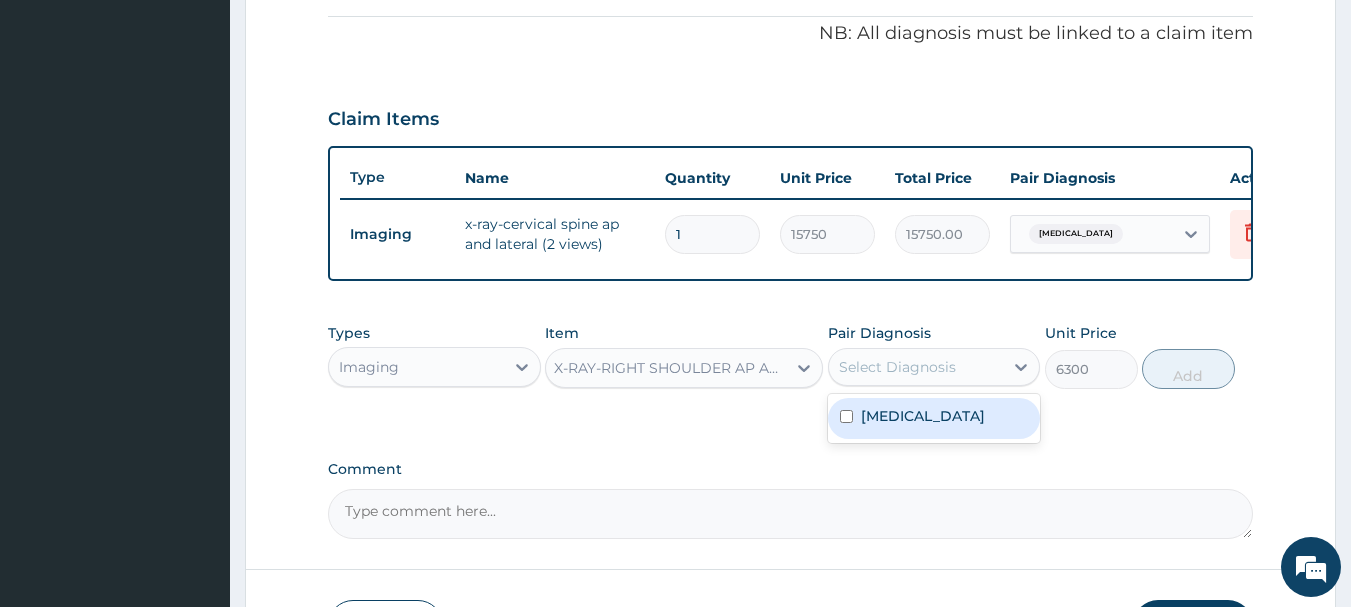 click on "Select Diagnosis" at bounding box center (897, 367) 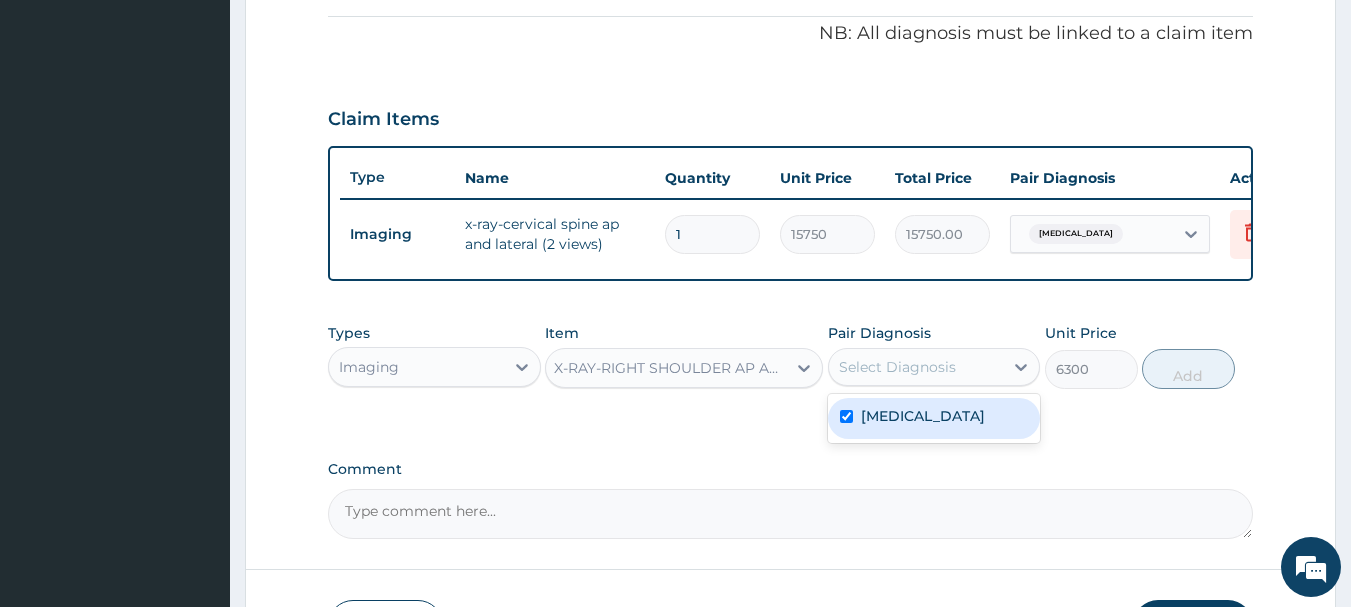 checkbox on "true" 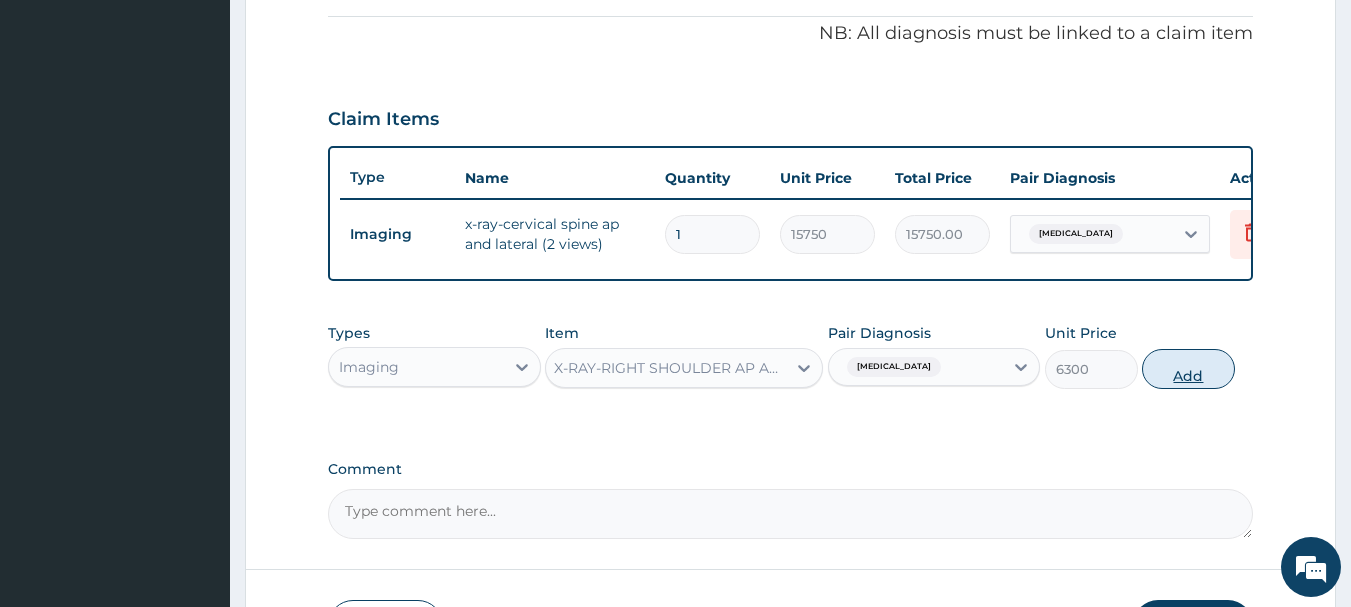 click on "Add" at bounding box center [1188, 369] 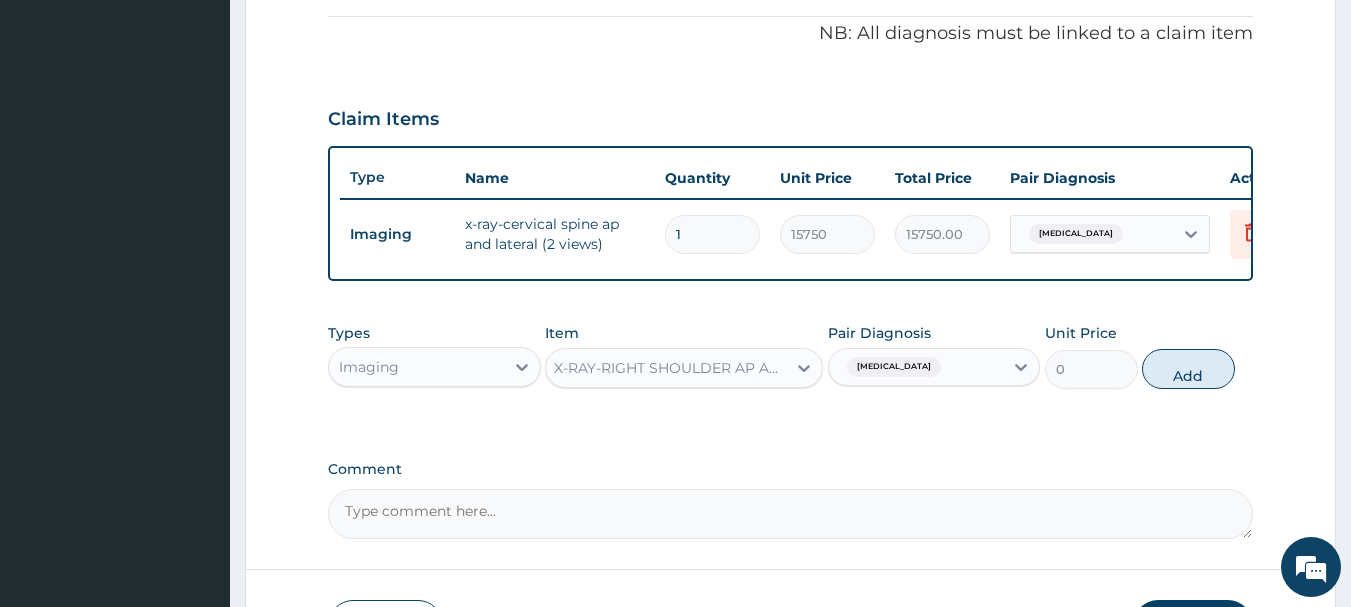 scroll, scrollTop: 0, scrollLeft: 0, axis: both 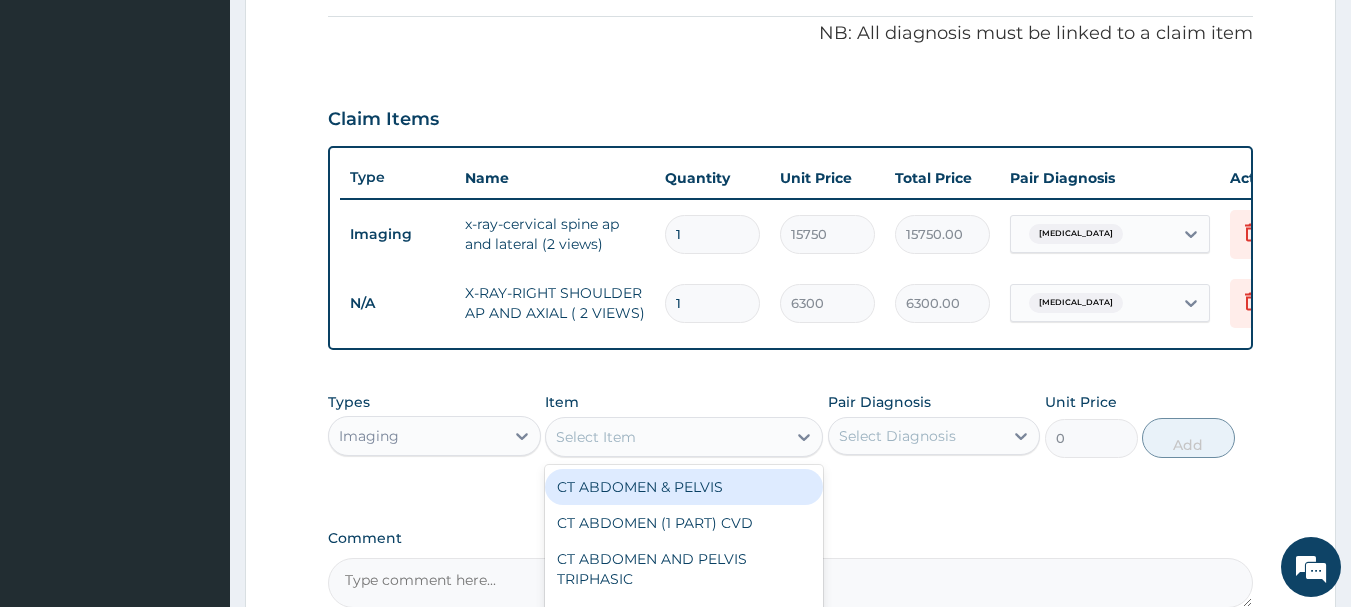 click on "Select Item" at bounding box center (596, 437) 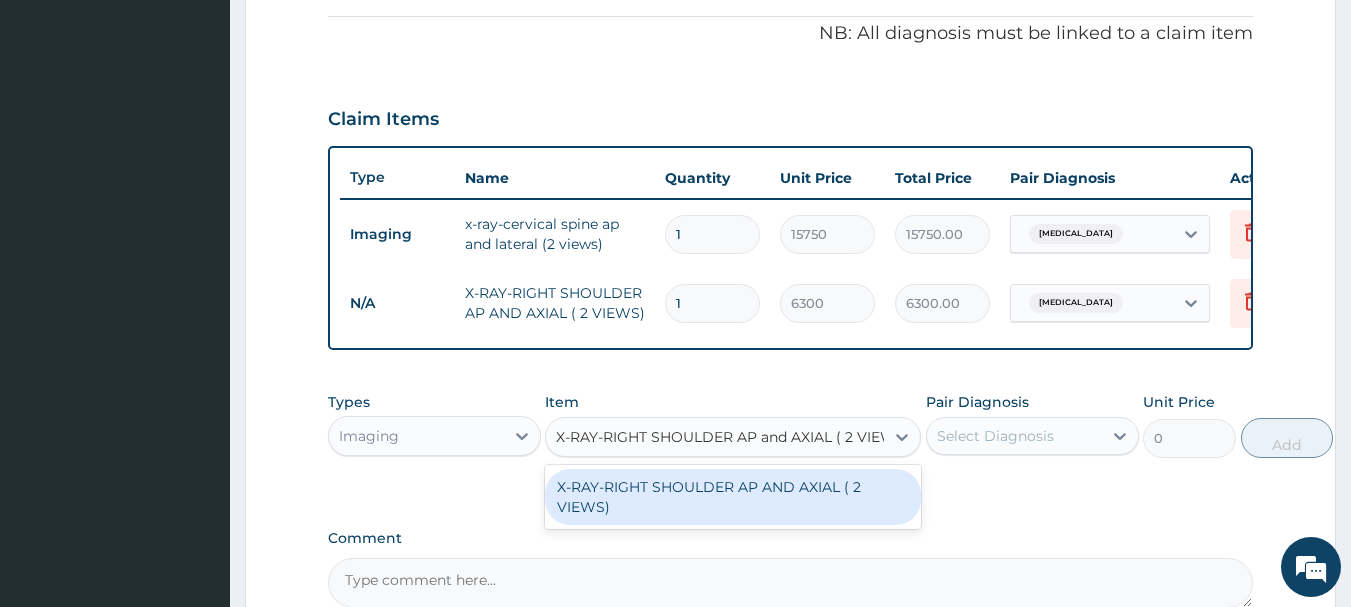 scroll, scrollTop: 0, scrollLeft: 26, axis: horizontal 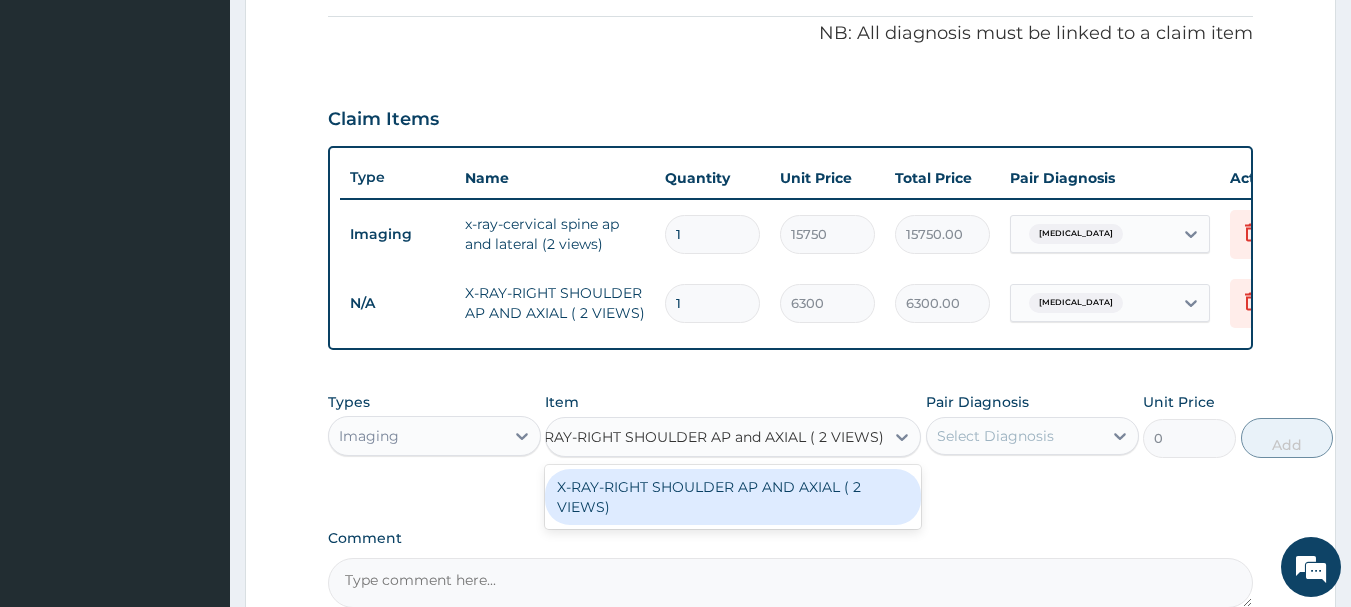 click on "X-RAY-RIGHT SHOULDER AP AND AXIAL ( 2 VIEWS)" at bounding box center [733, 497] 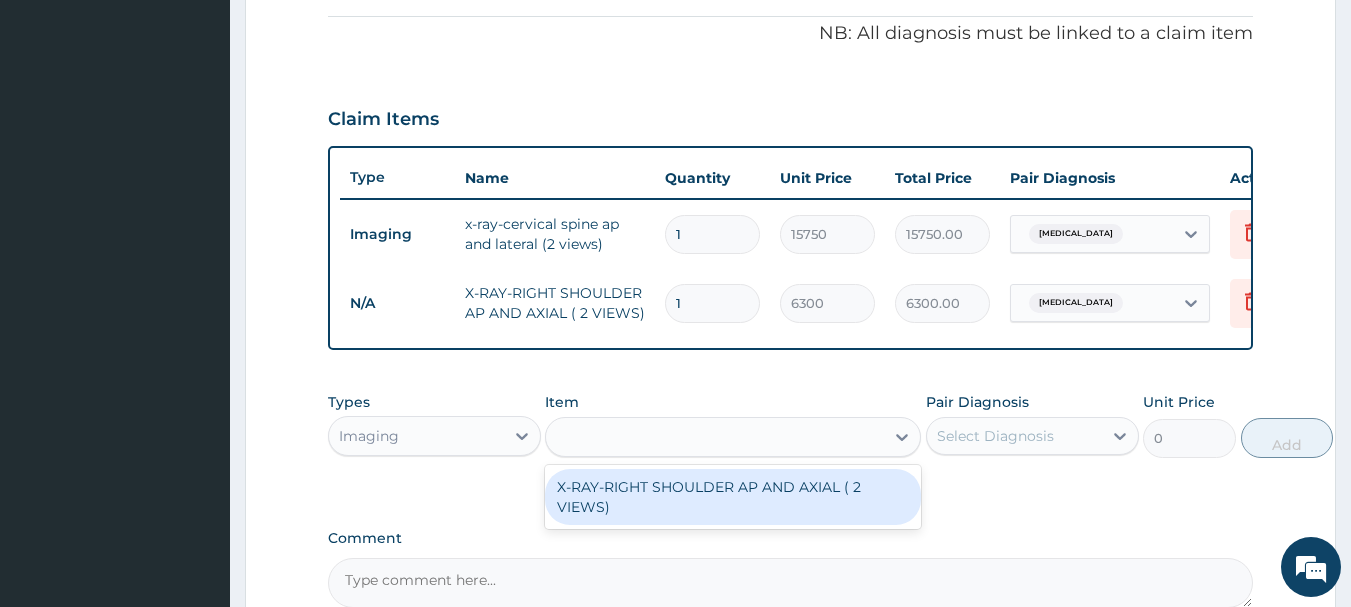 scroll, scrollTop: 0, scrollLeft: 0, axis: both 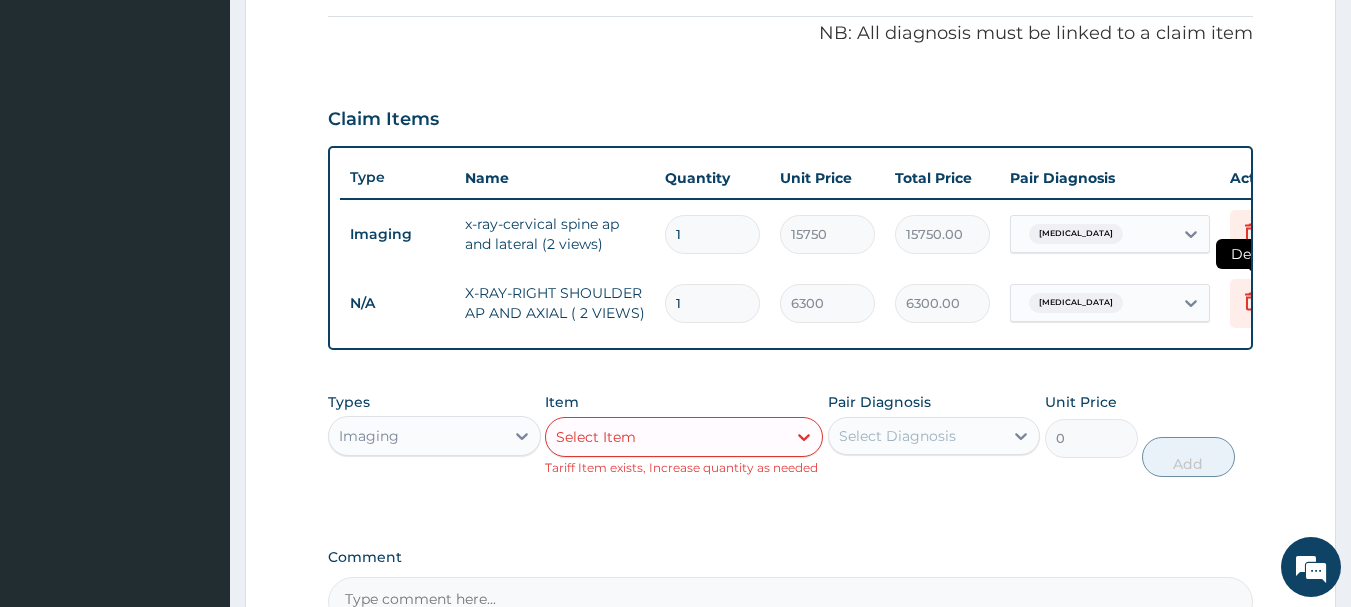 click 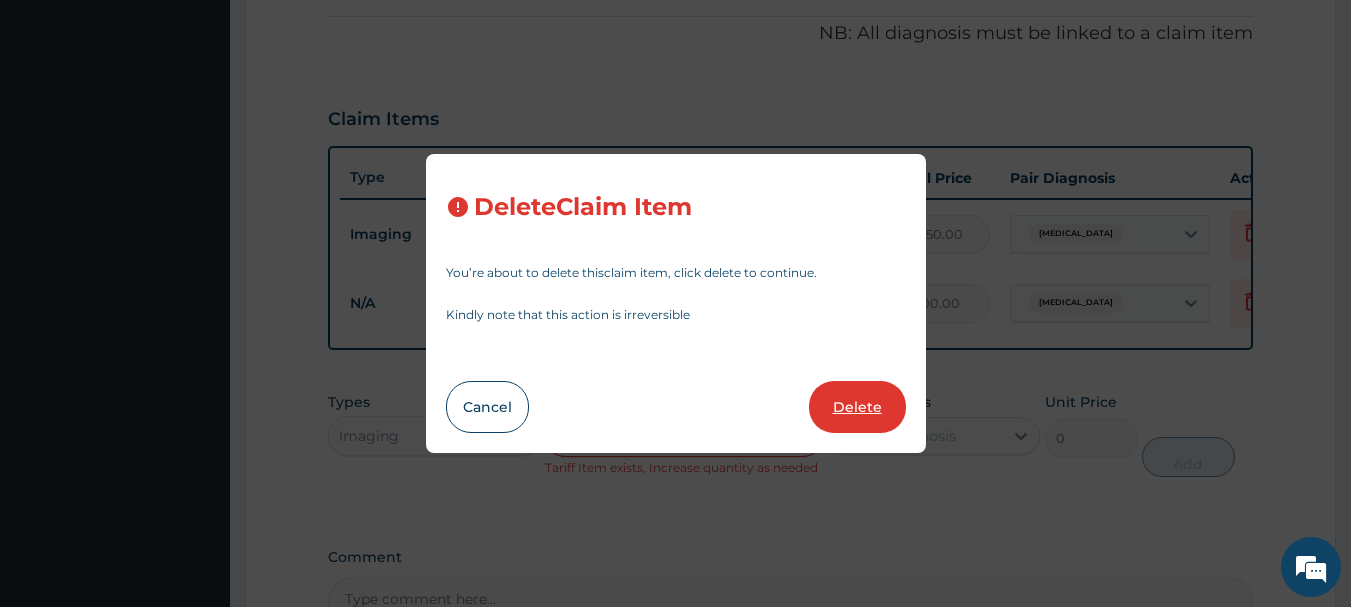 click on "Delete" at bounding box center (857, 407) 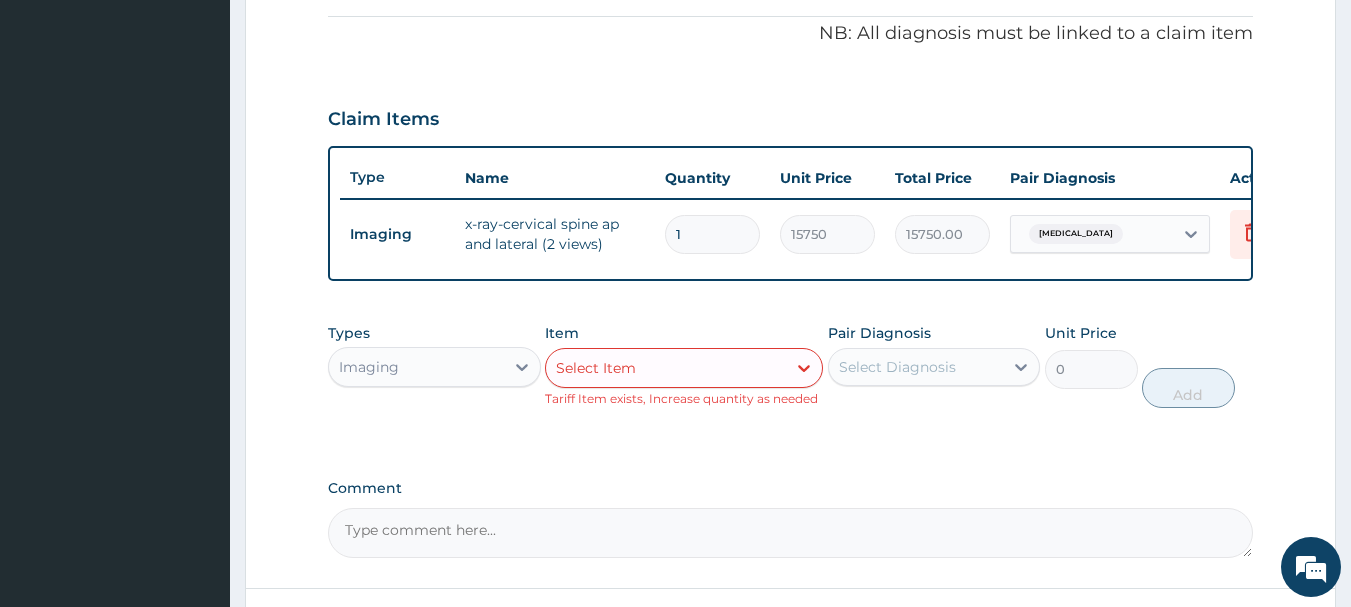 click on "Select Item" at bounding box center (666, 368) 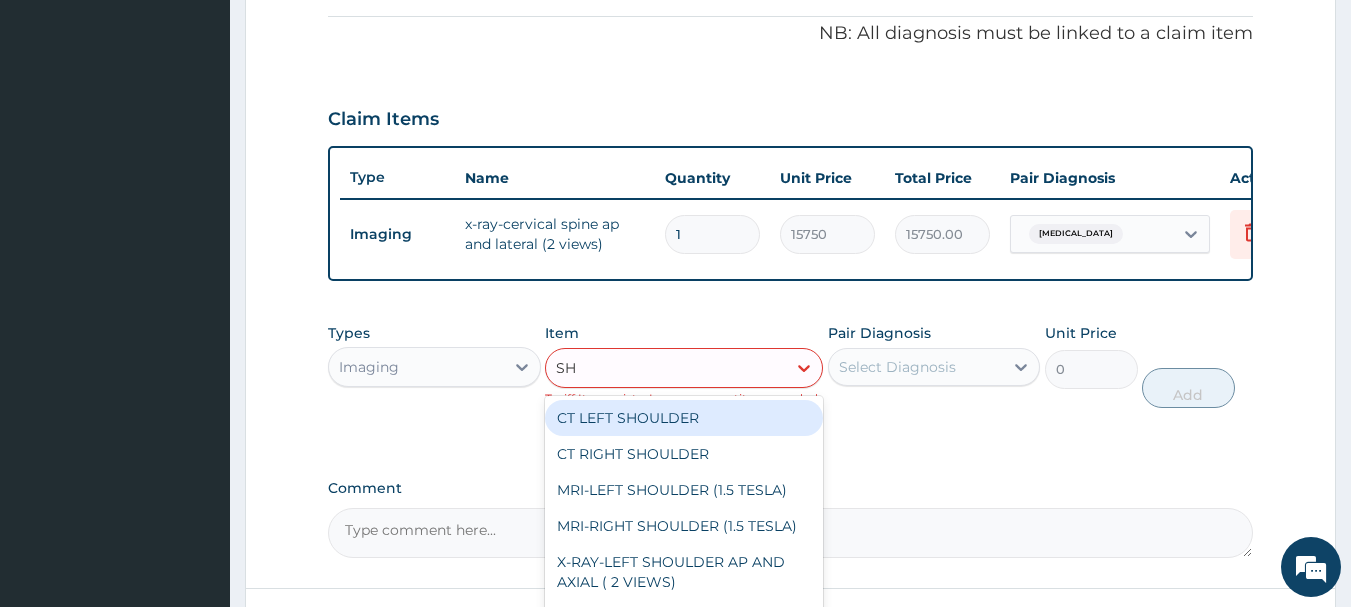 type on "SHO" 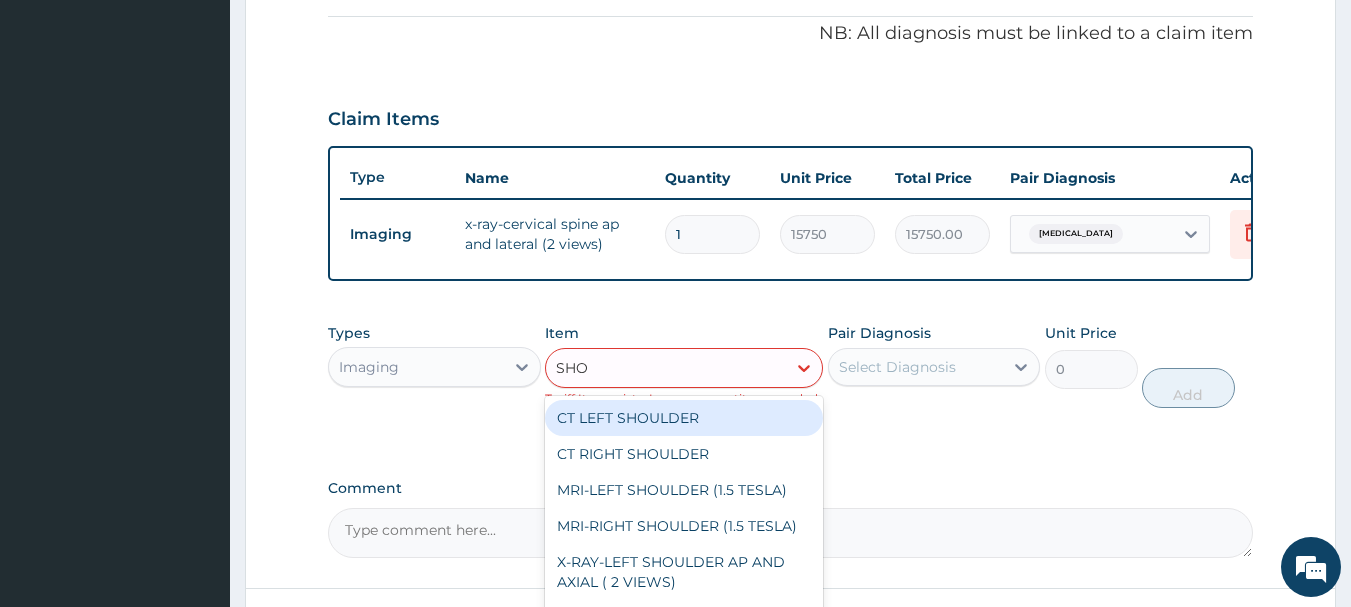 scroll, scrollTop: 698, scrollLeft: 0, axis: vertical 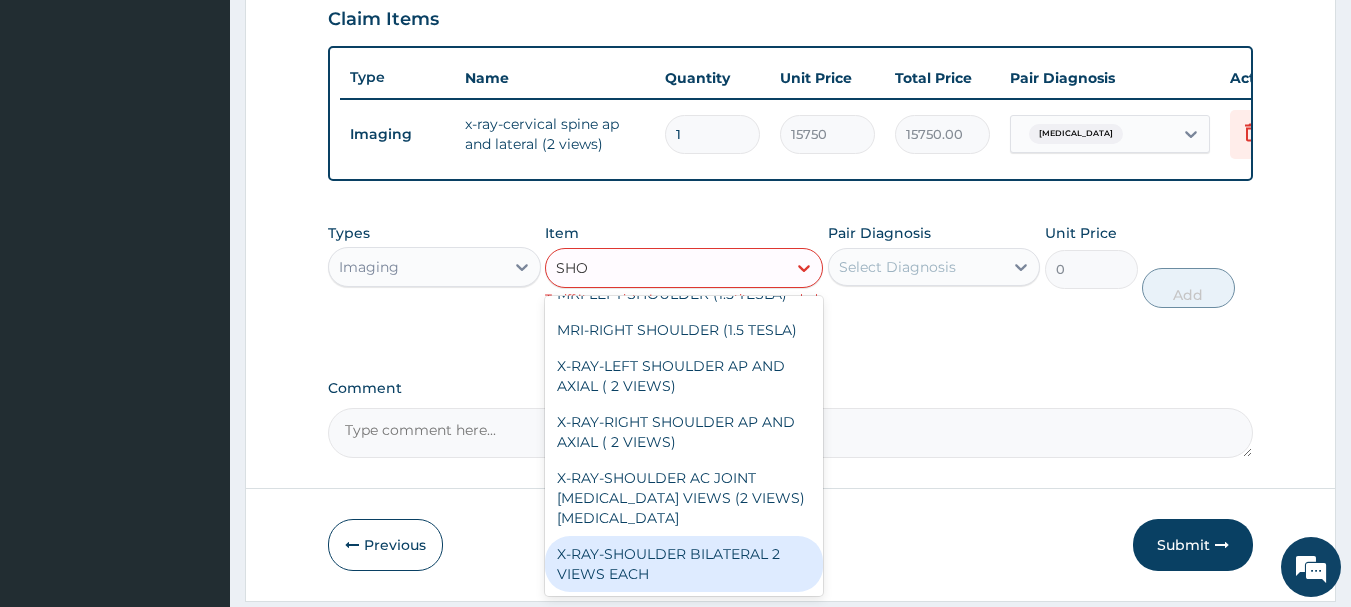 click on "X-RAY-SHOULDER BILATERAL 2 VIEWS EACH" at bounding box center [684, 564] 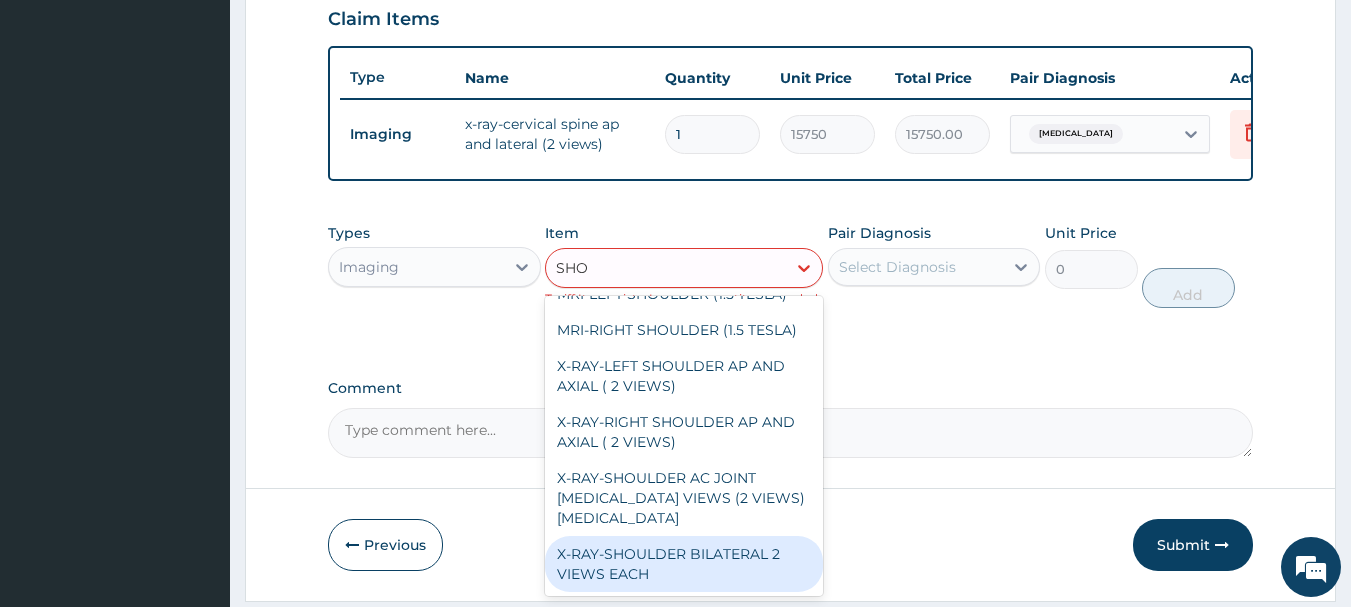 type 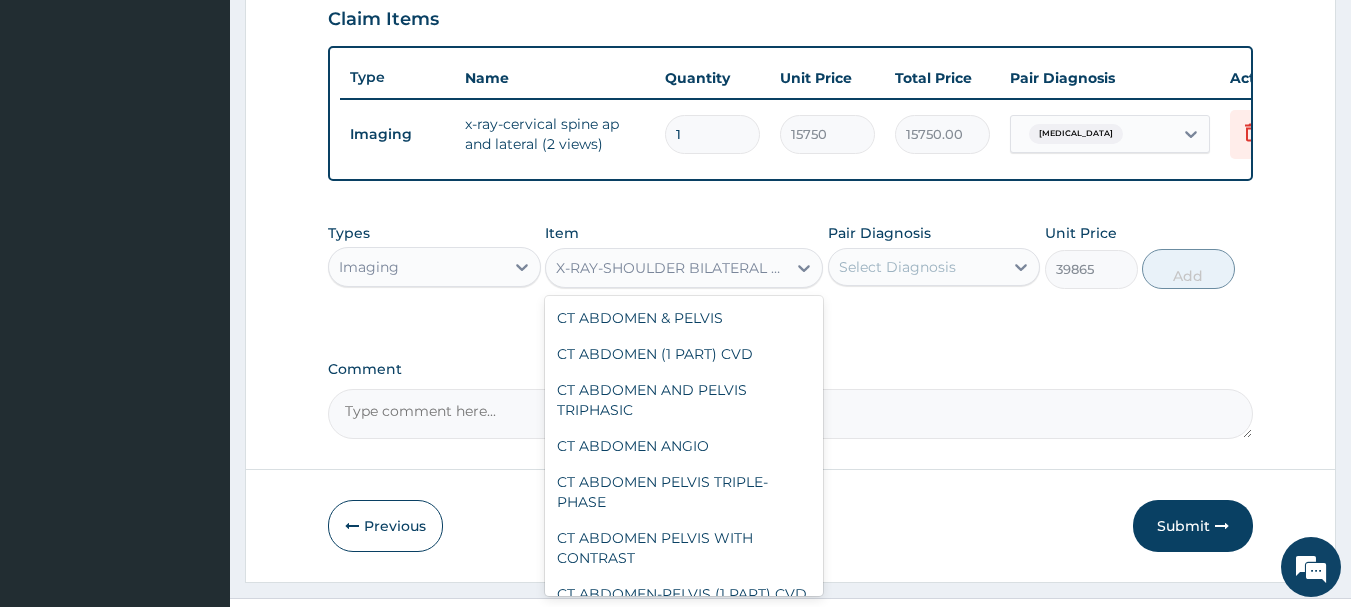click on "X-RAY-SHOULDER BILATERAL 2 VIEWS EACH" at bounding box center [672, 268] 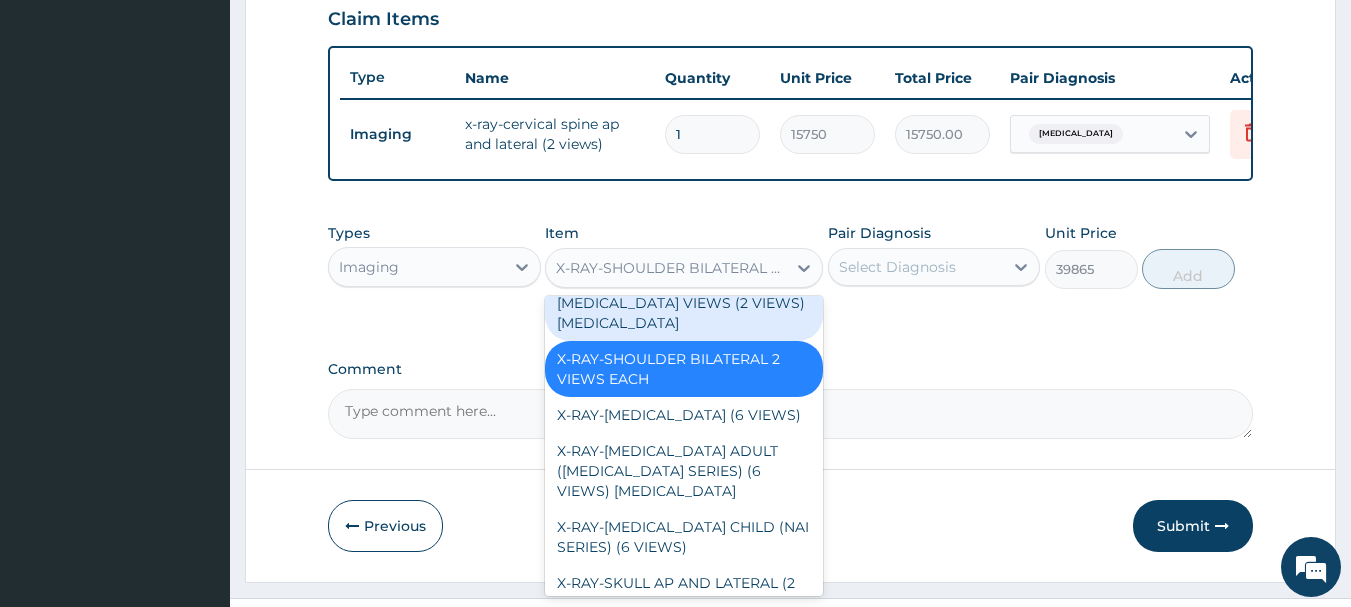 click on "X-RAY-SHOULDER AC JOINT WEIGHT BEARING VIEWS (2 VIEWS) RADIOLOGY" at bounding box center (684, 303) 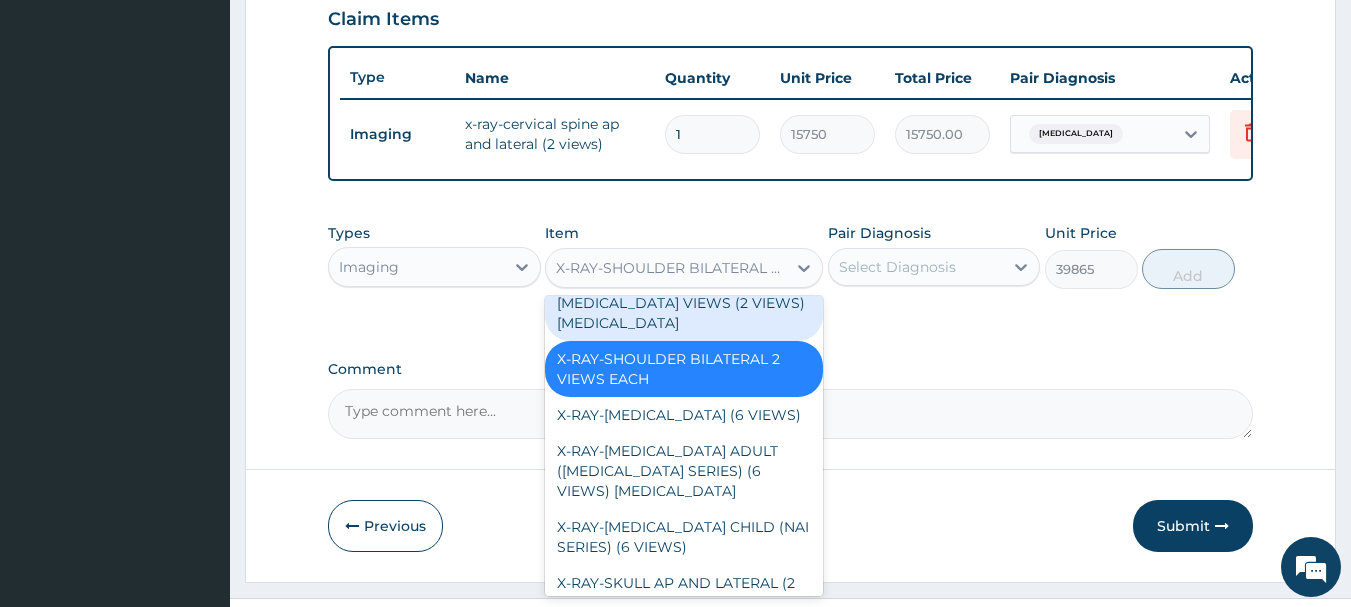 type on "16660" 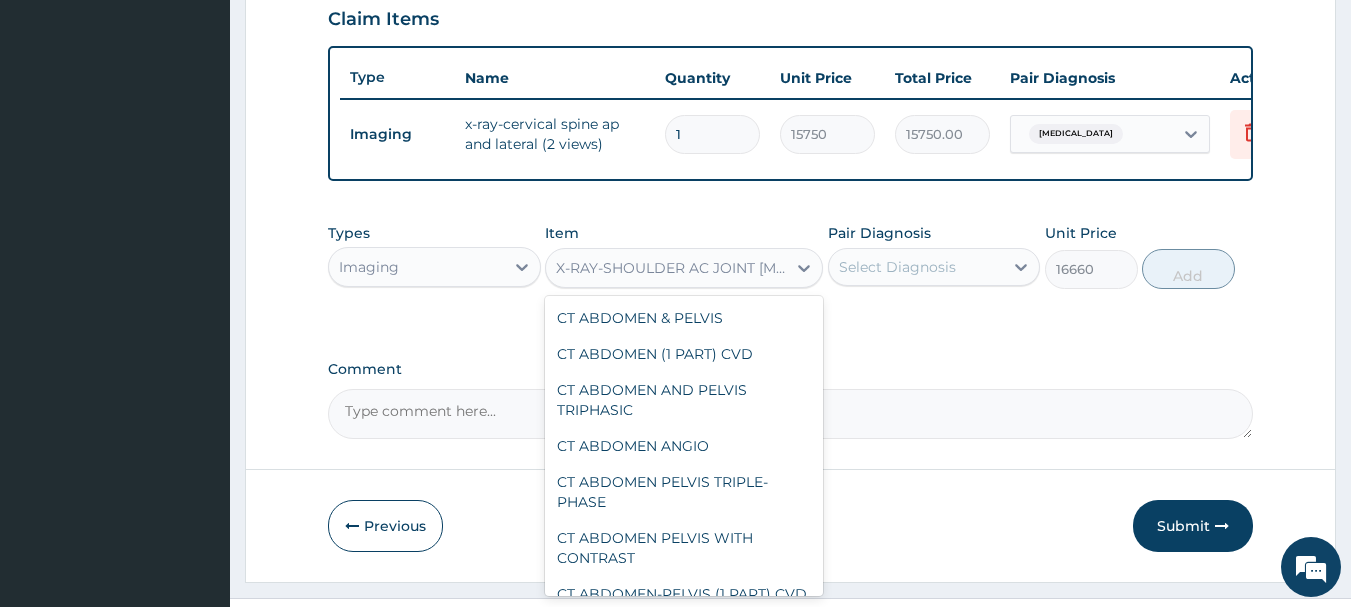 click on "X-RAY-SHOULDER AC JOINT WEIGHT BEARING VIEWS (2 VIEWS) RADIOLOGY" at bounding box center [672, 268] 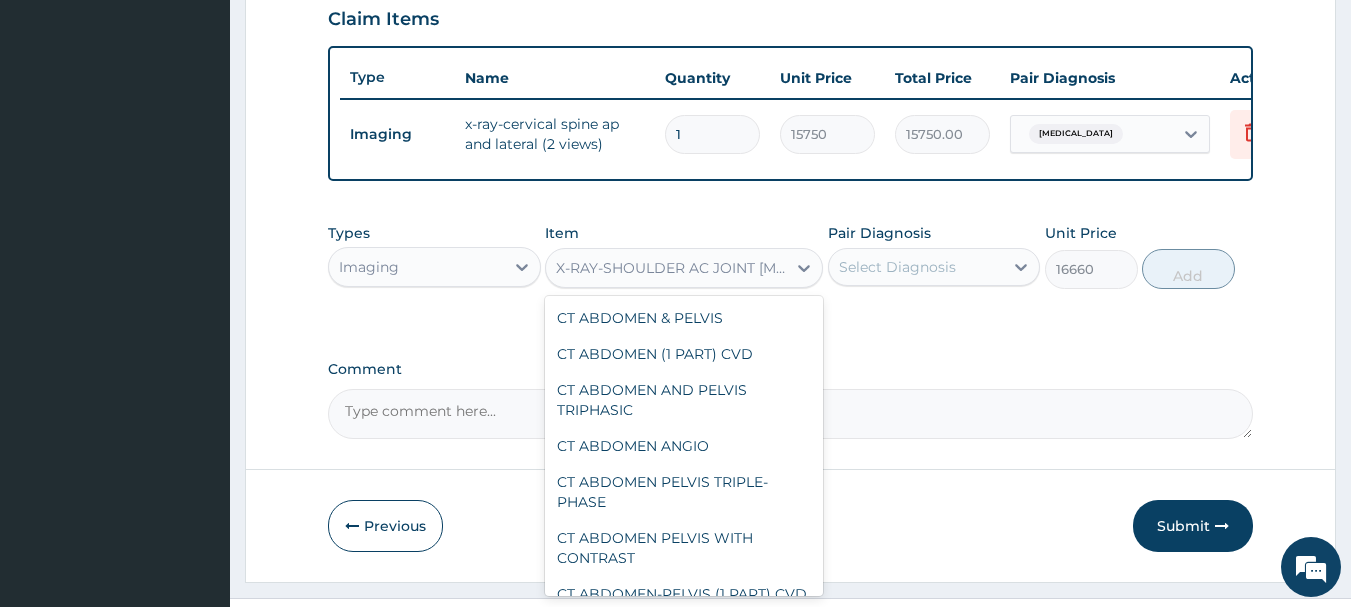 scroll, scrollTop: 14929, scrollLeft: 0, axis: vertical 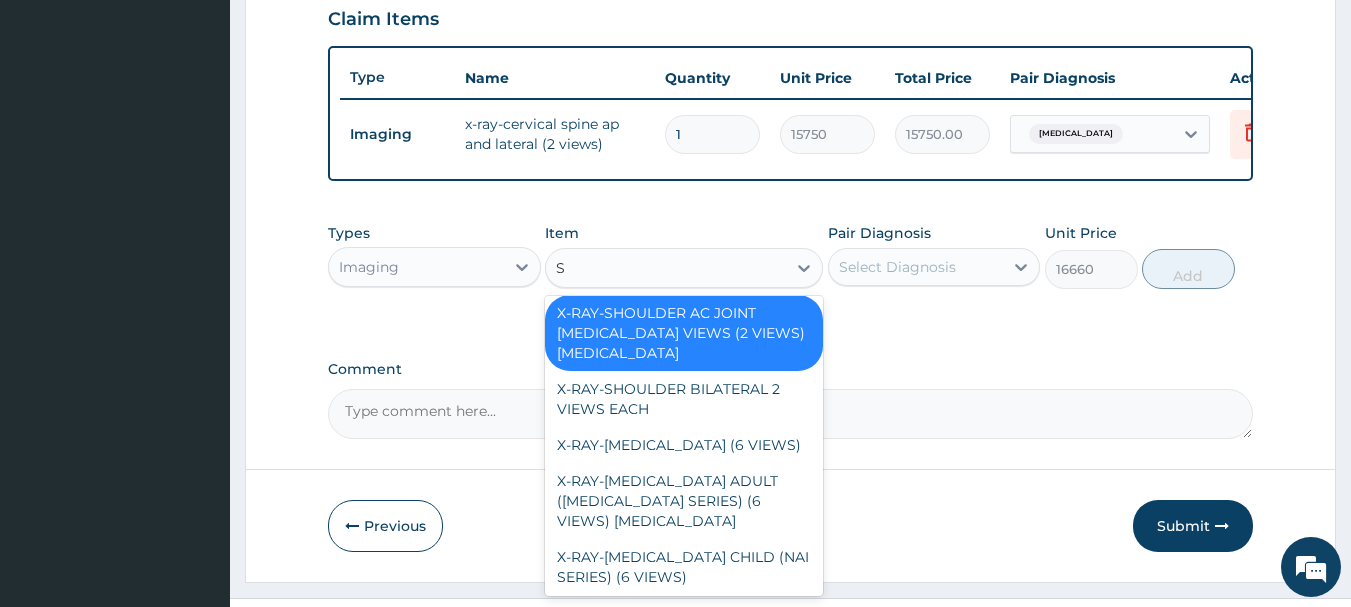 type on "SH" 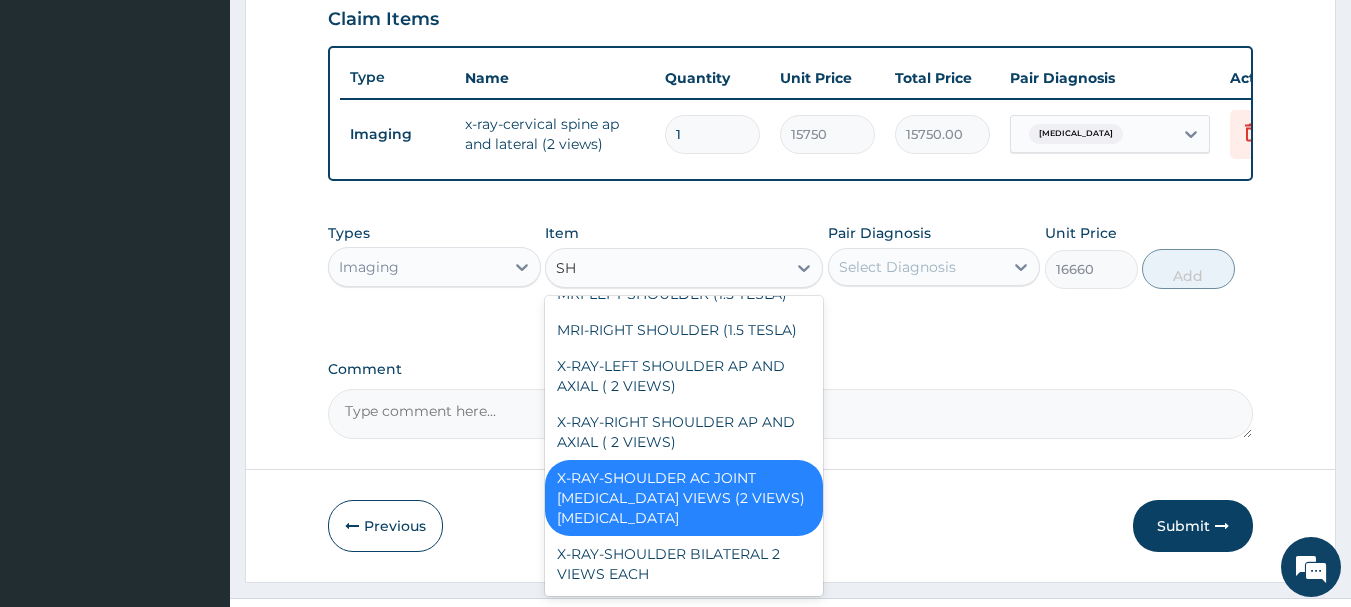 scroll, scrollTop: 81, scrollLeft: 0, axis: vertical 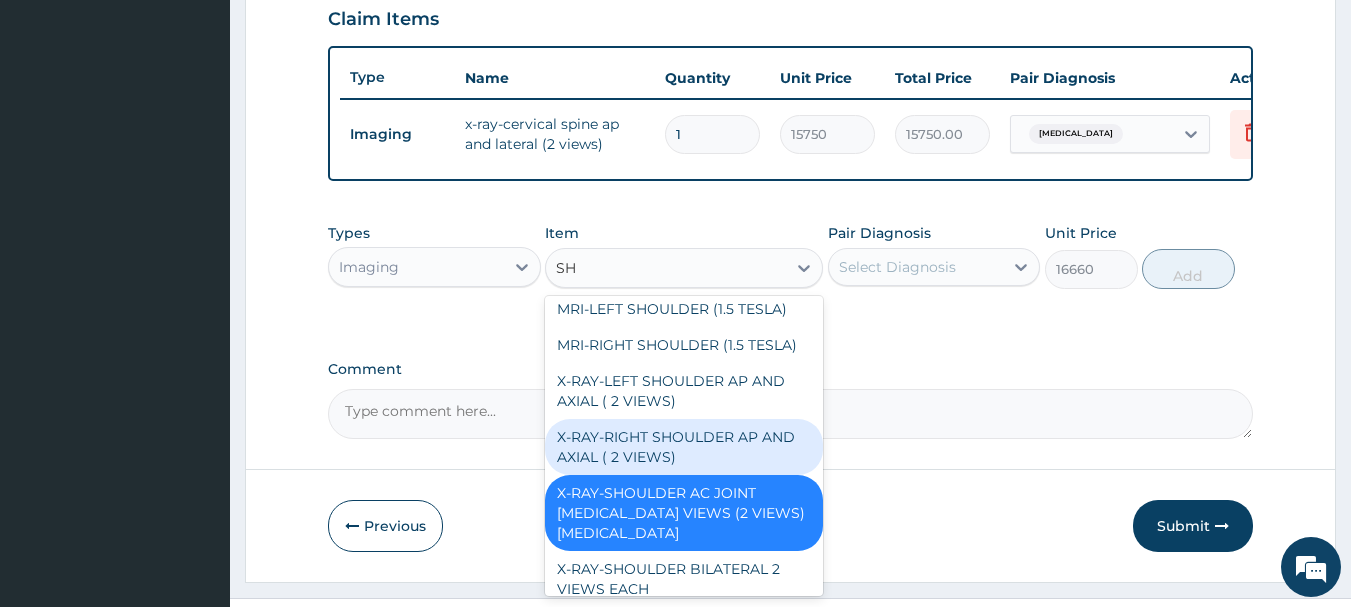 click on "X-RAY-RIGHT SHOULDER AP AND AXIAL ( 2 VIEWS)" at bounding box center (684, 447) 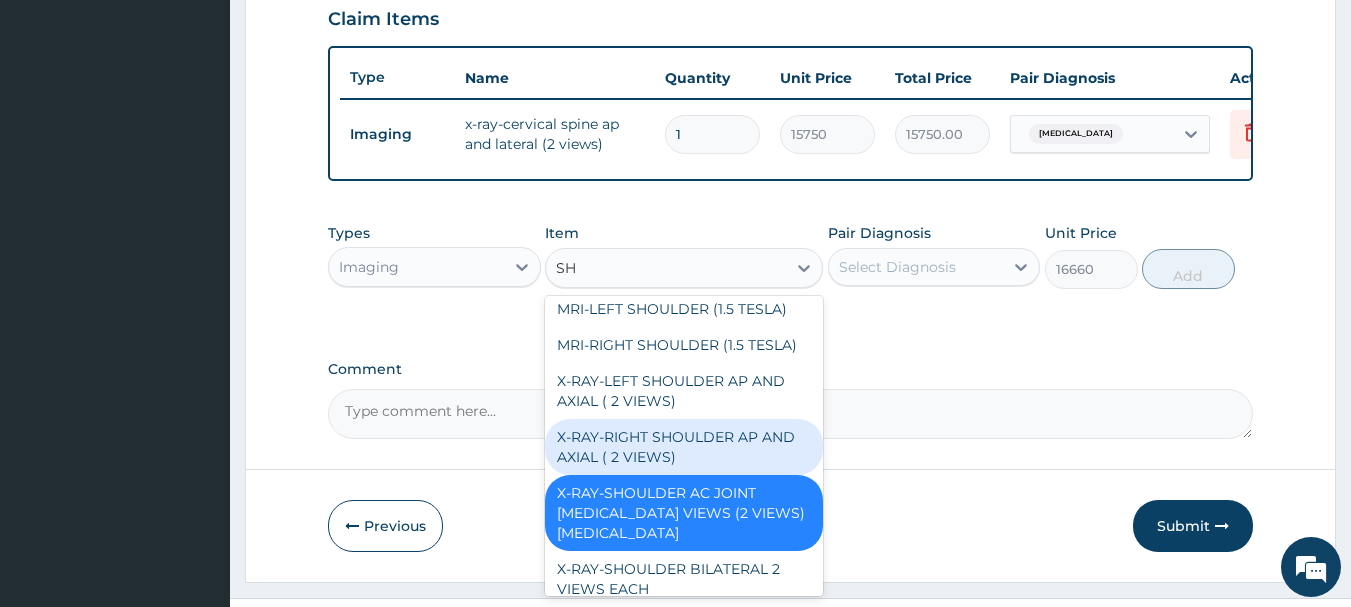 type 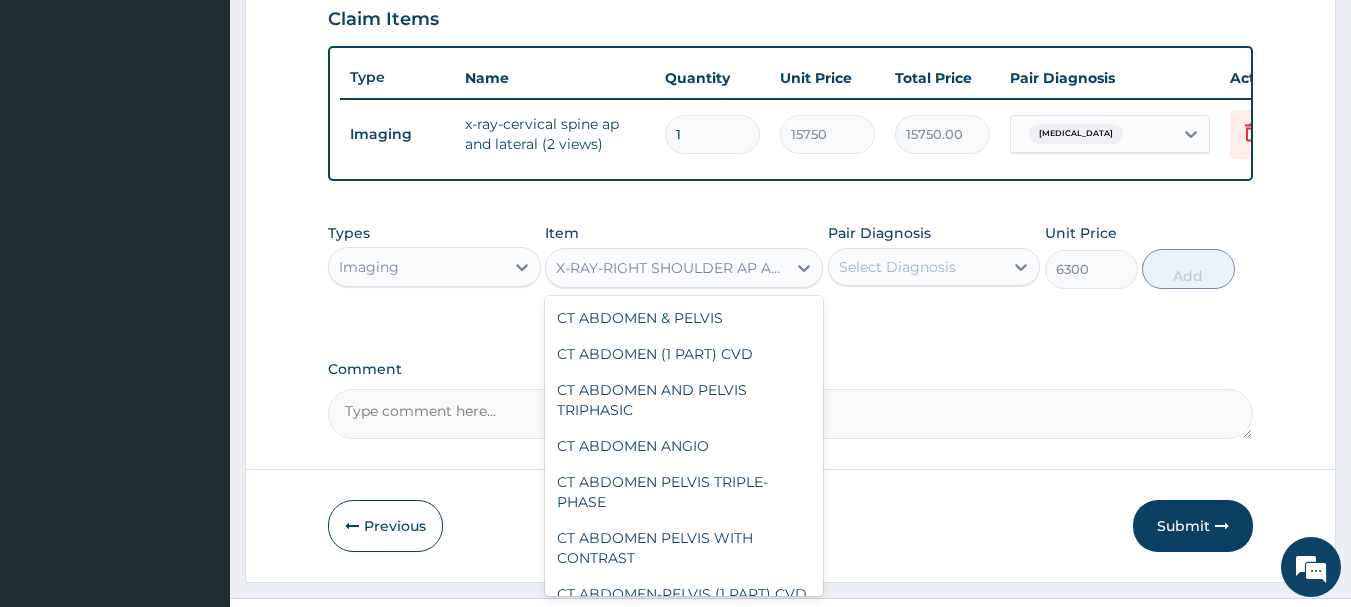 click on "X-RAY-RIGHT SHOULDER AP AND AXIAL ( 2 VIEWS)" at bounding box center [672, 268] 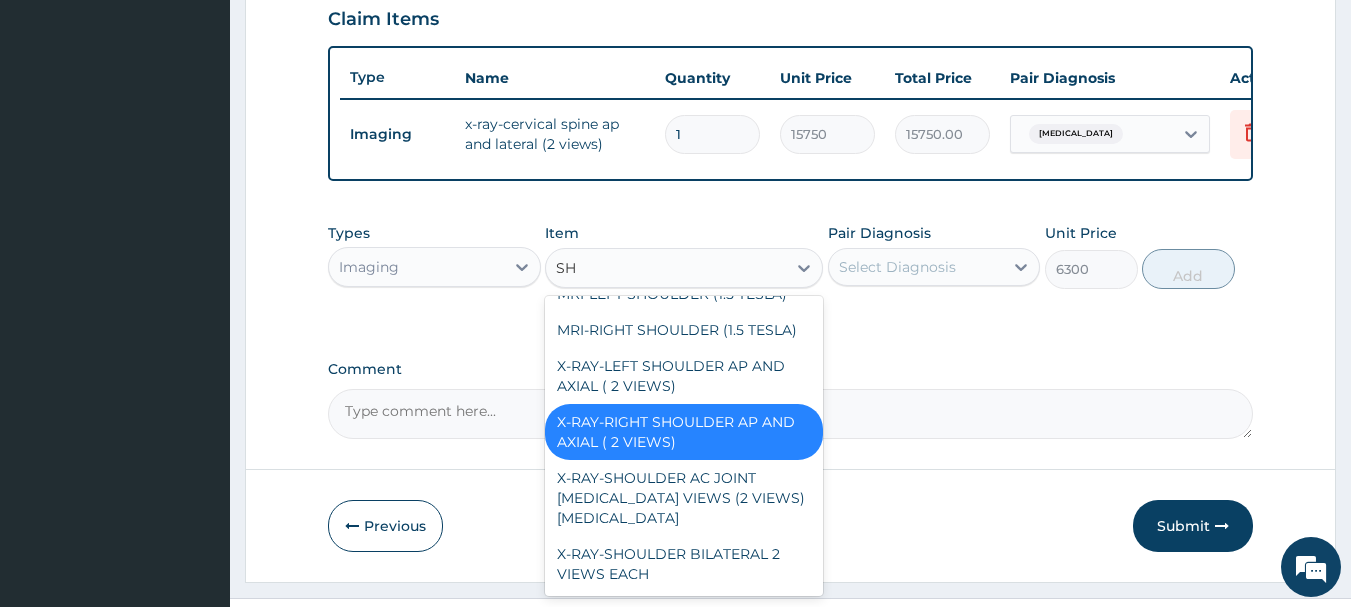 scroll, scrollTop: 111, scrollLeft: 0, axis: vertical 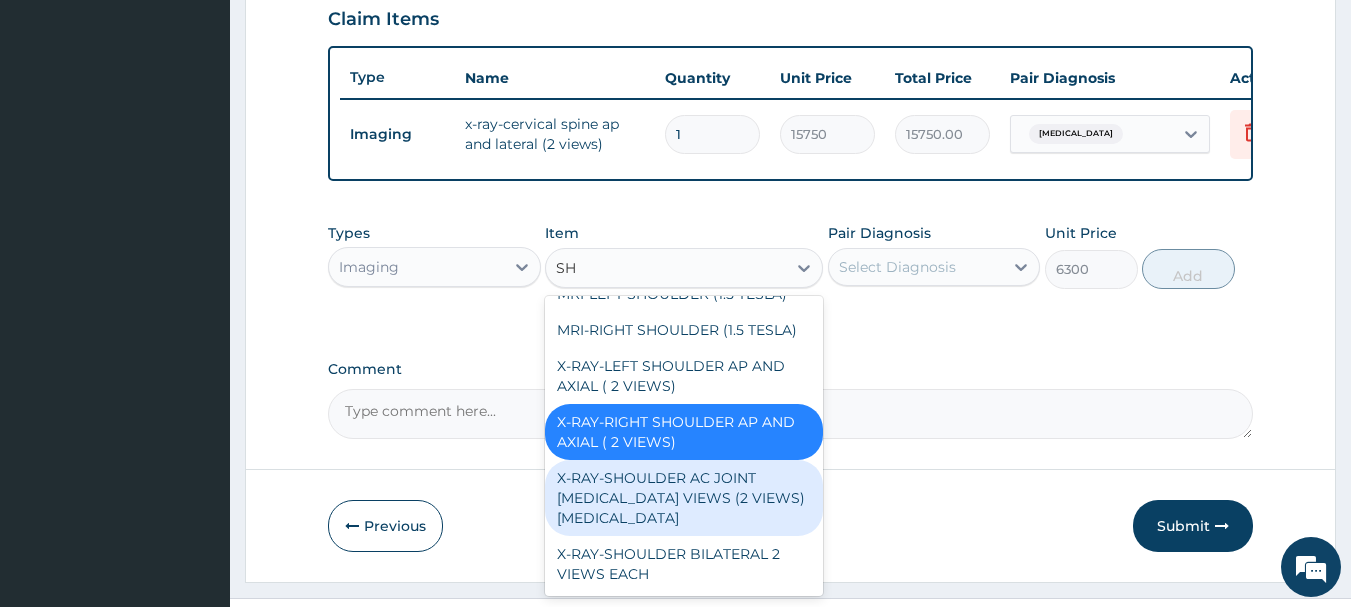 type on "SHO" 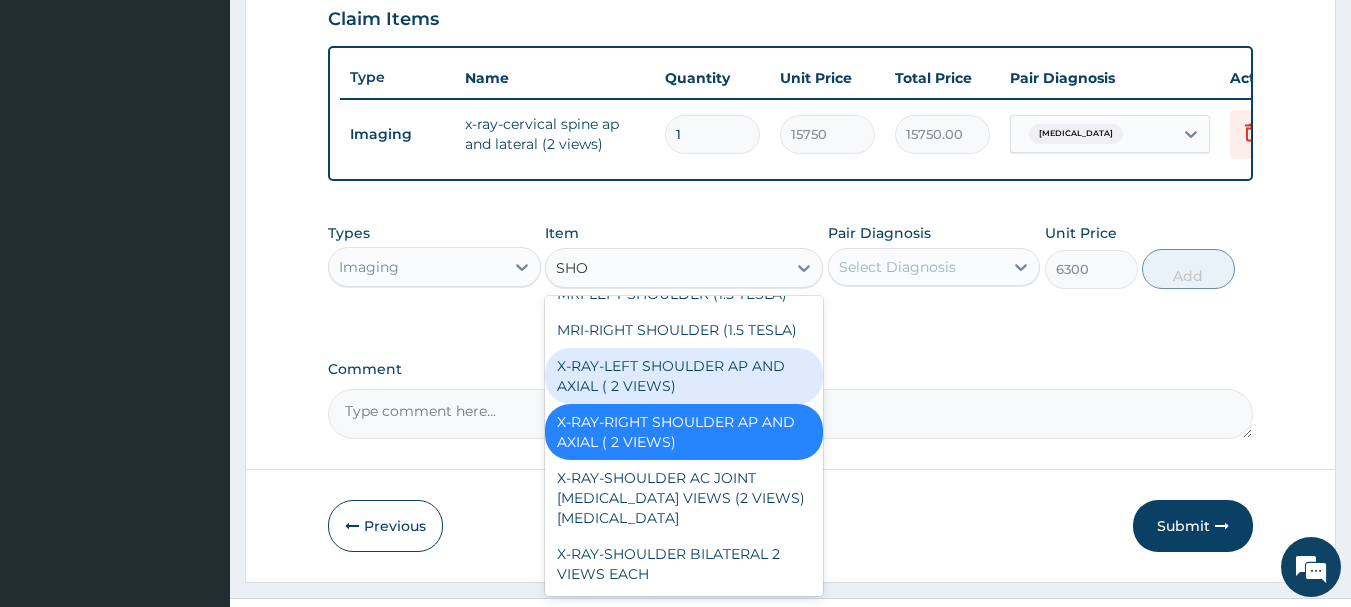 click on "X-RAY-LEFT SHOULDER AP AND AXIAL ( 2 VIEWS)" at bounding box center [684, 376] 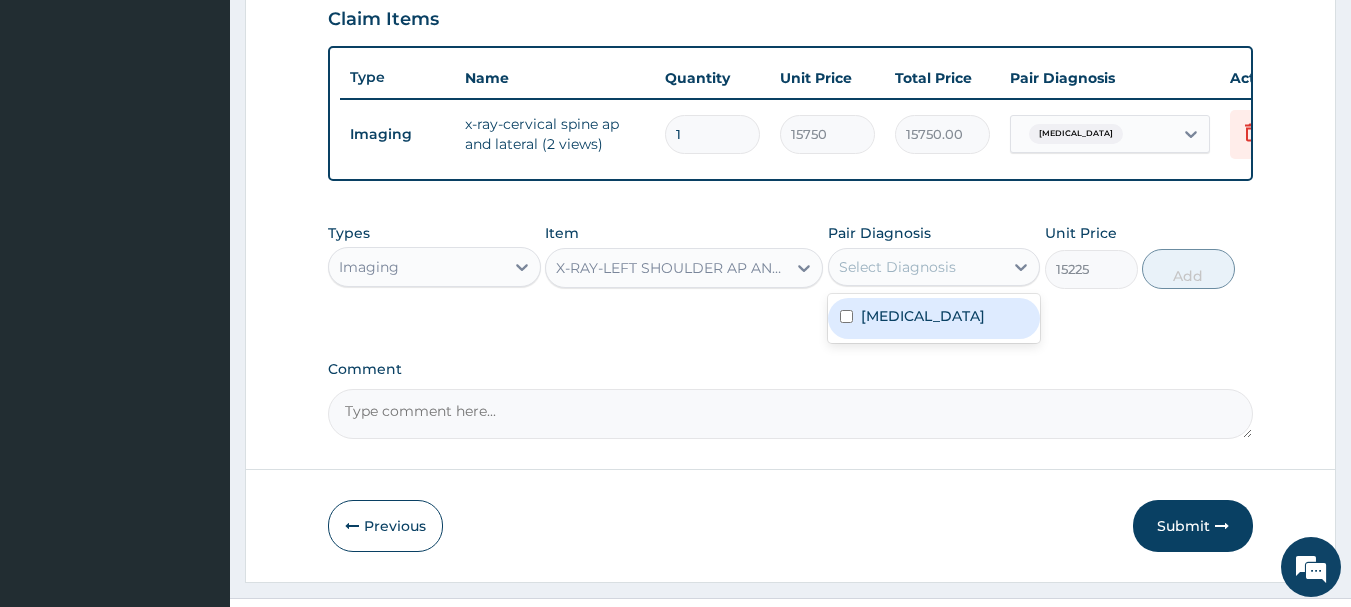 click on "Select Diagnosis" at bounding box center (916, 267) 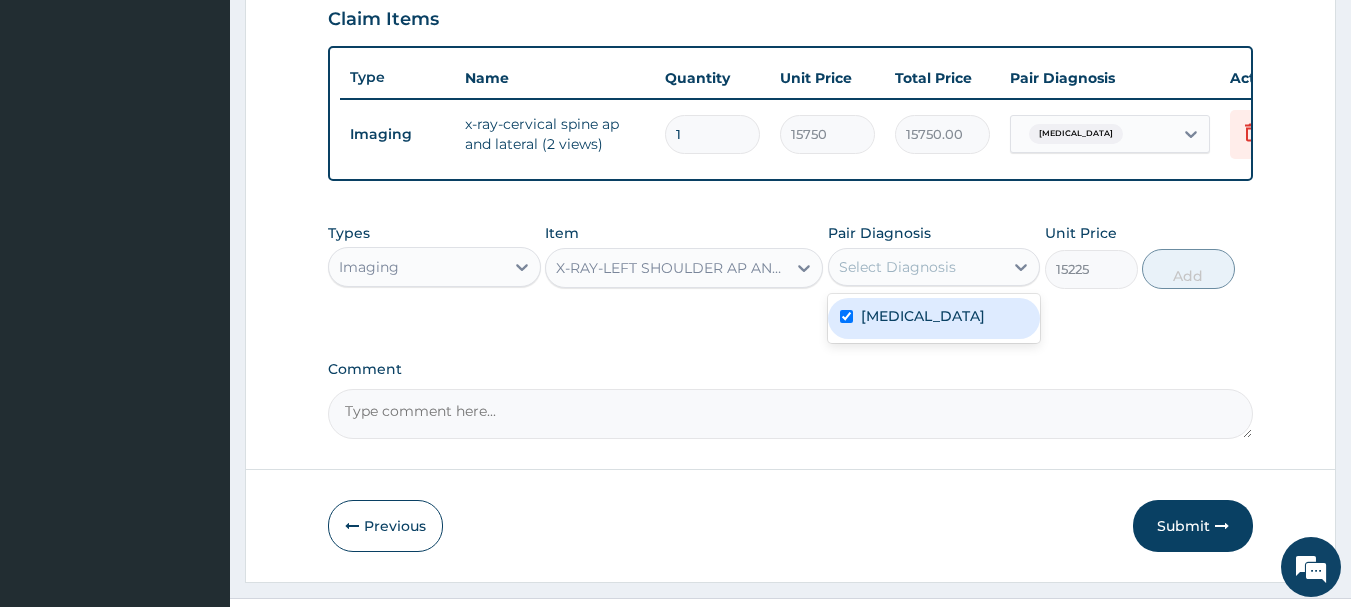checkbox on "true" 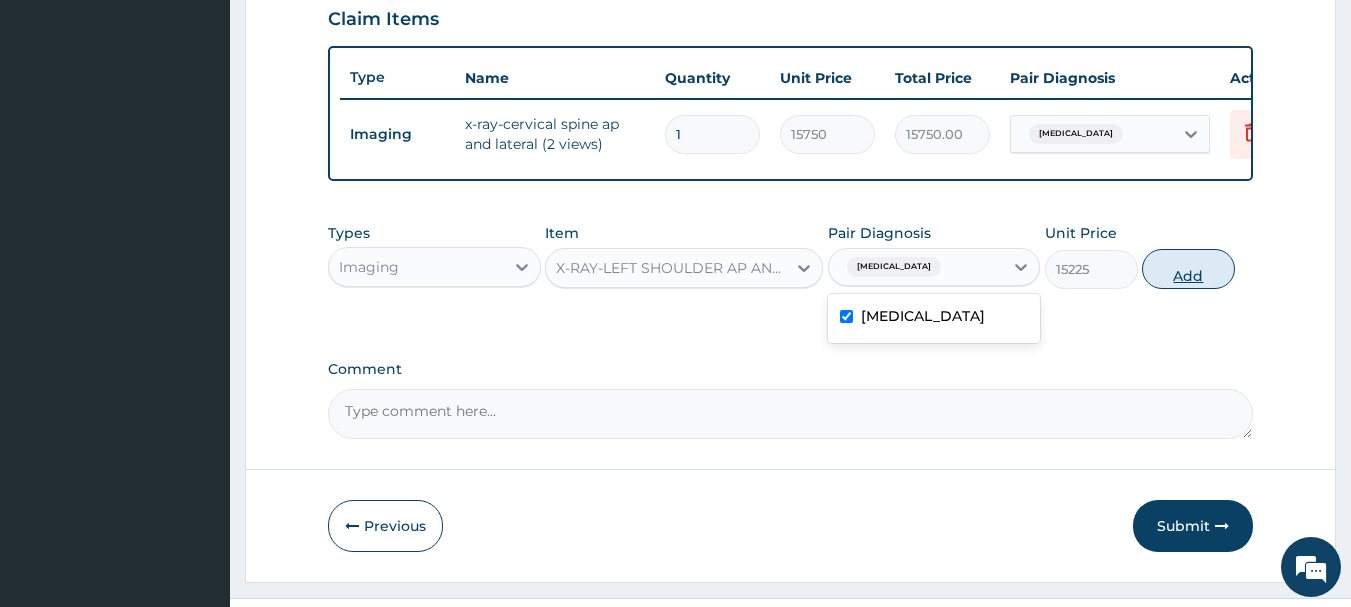 click on "Add" at bounding box center [1188, 269] 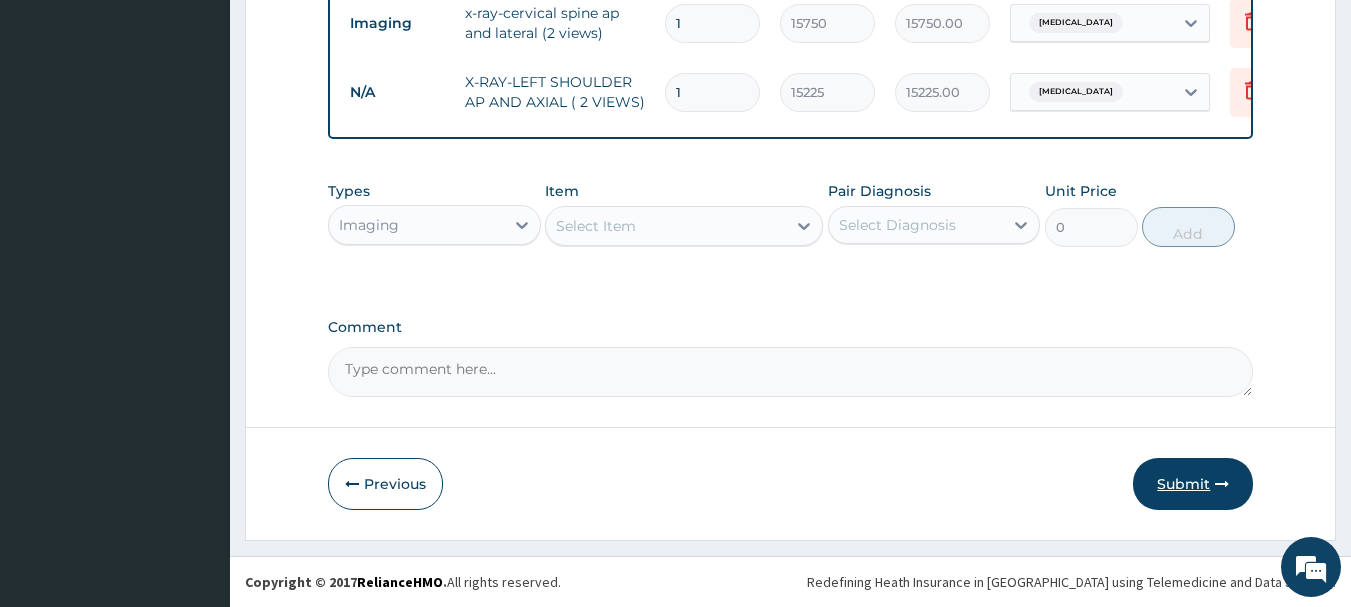 click on "Submit" at bounding box center [1193, 484] 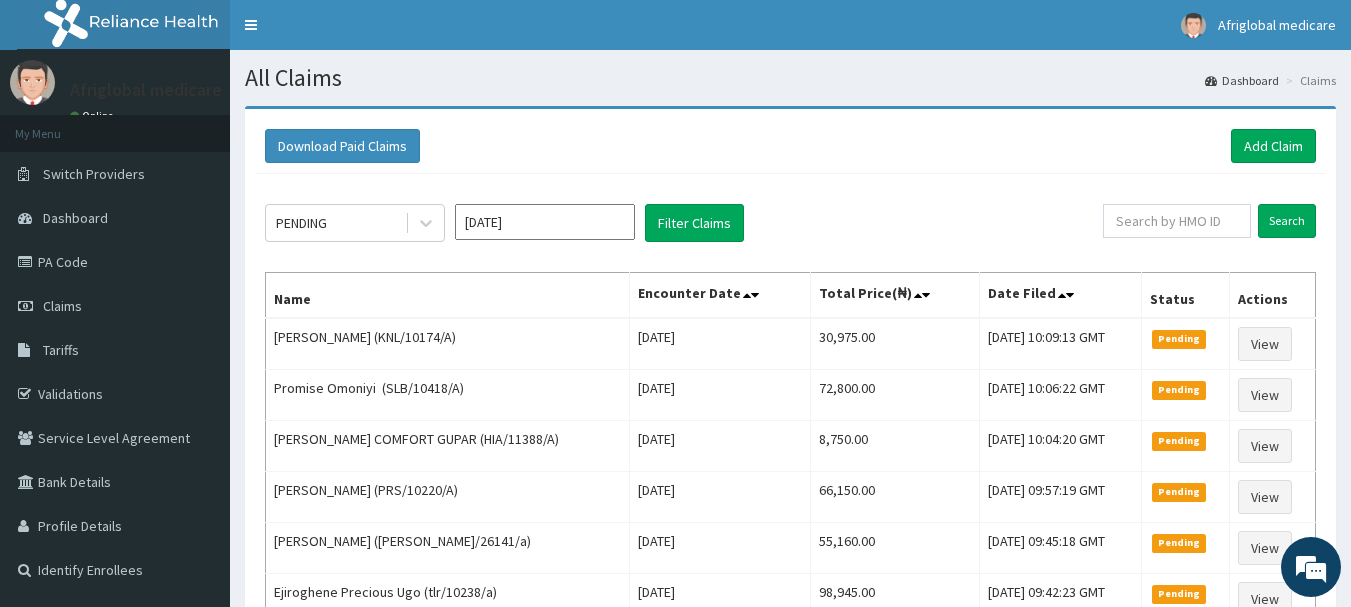 scroll, scrollTop: 0, scrollLeft: 0, axis: both 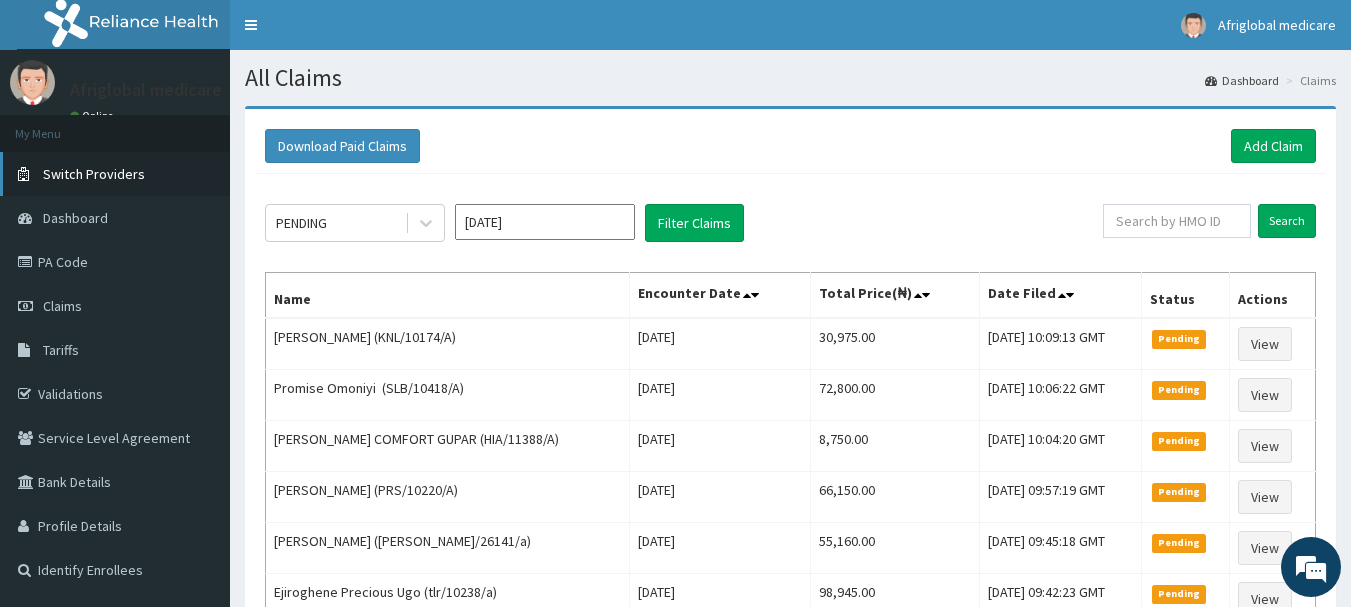click at bounding box center [28, 174] 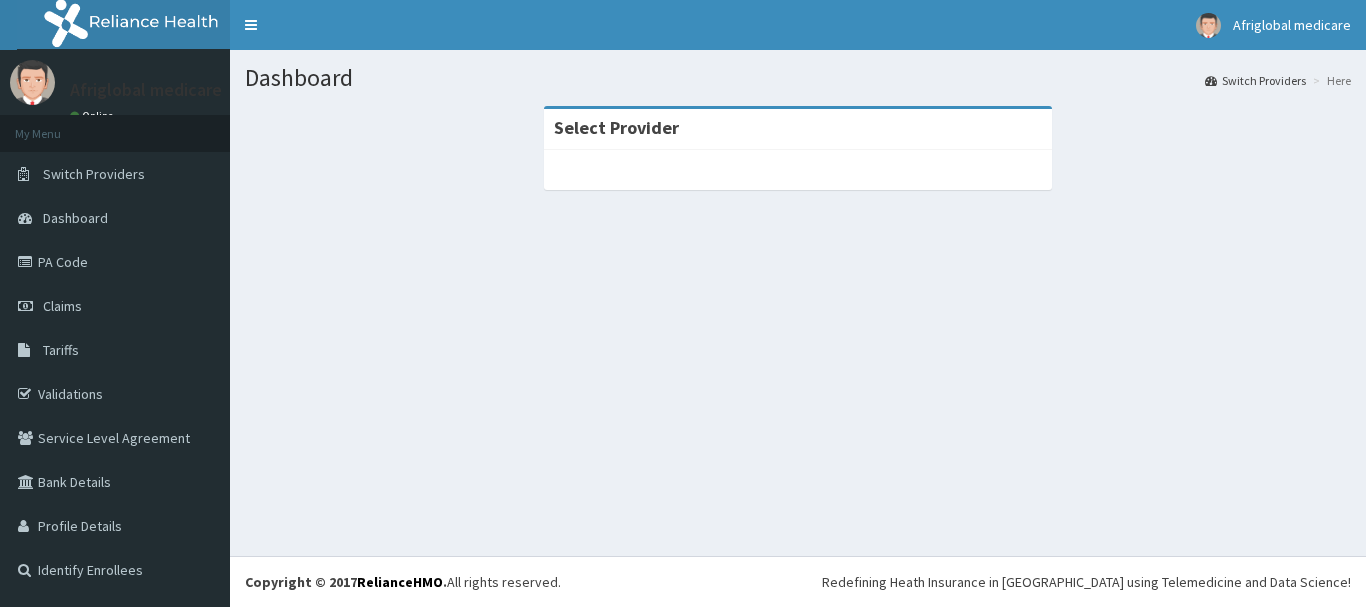 scroll, scrollTop: 0, scrollLeft: 0, axis: both 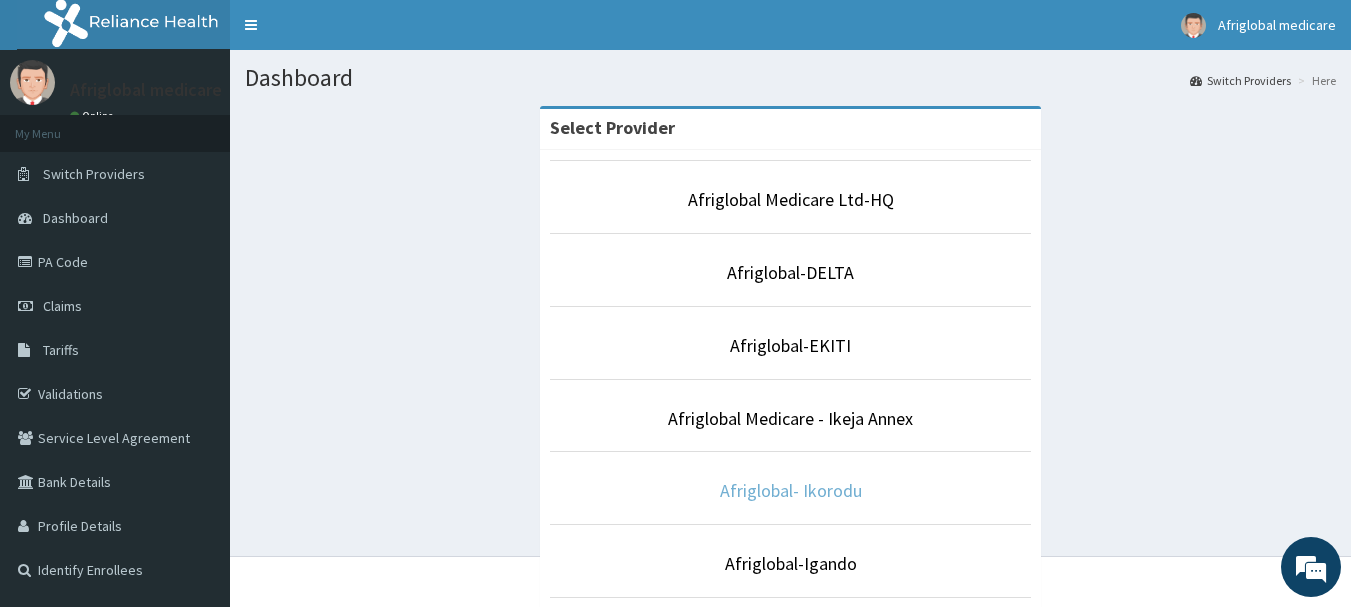 click on "Afriglobal- Ikorodu" at bounding box center (791, 490) 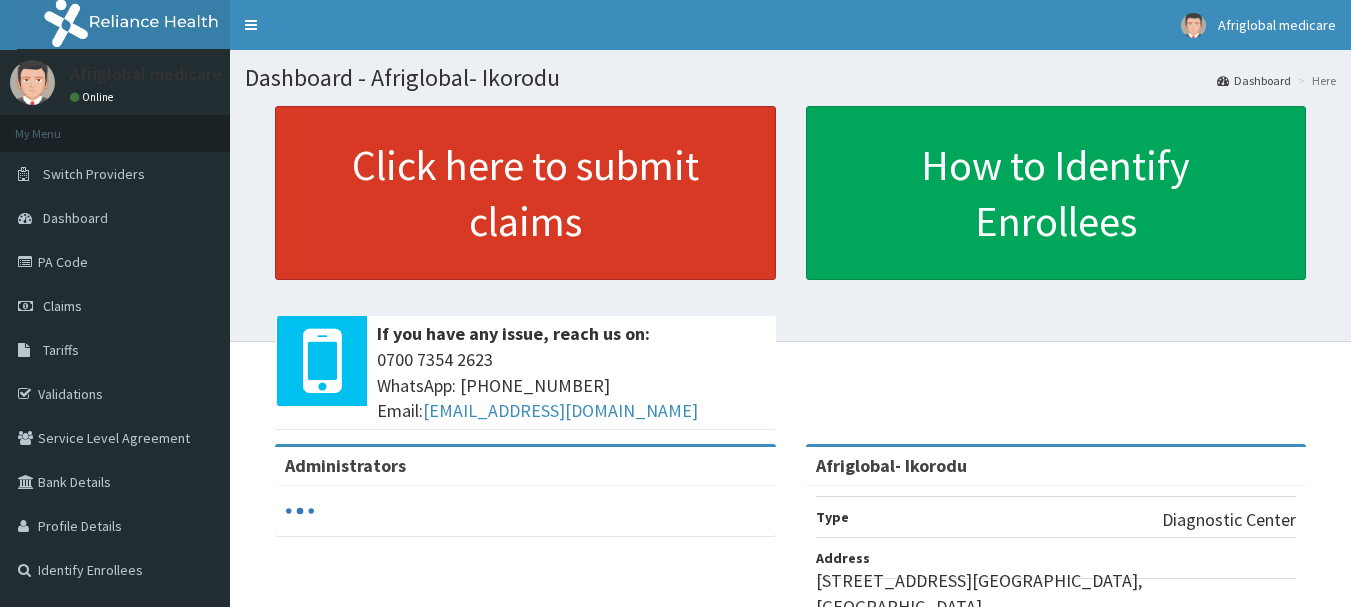scroll, scrollTop: 0, scrollLeft: 0, axis: both 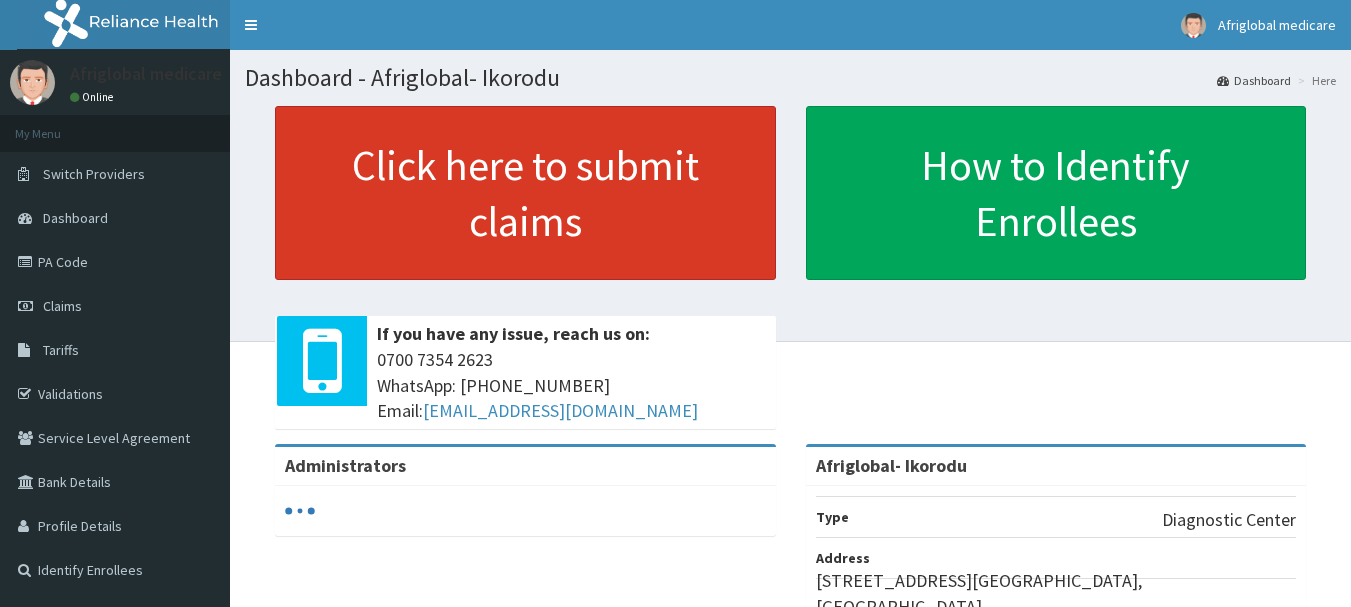click on "Click here to submit claims" at bounding box center (525, 193) 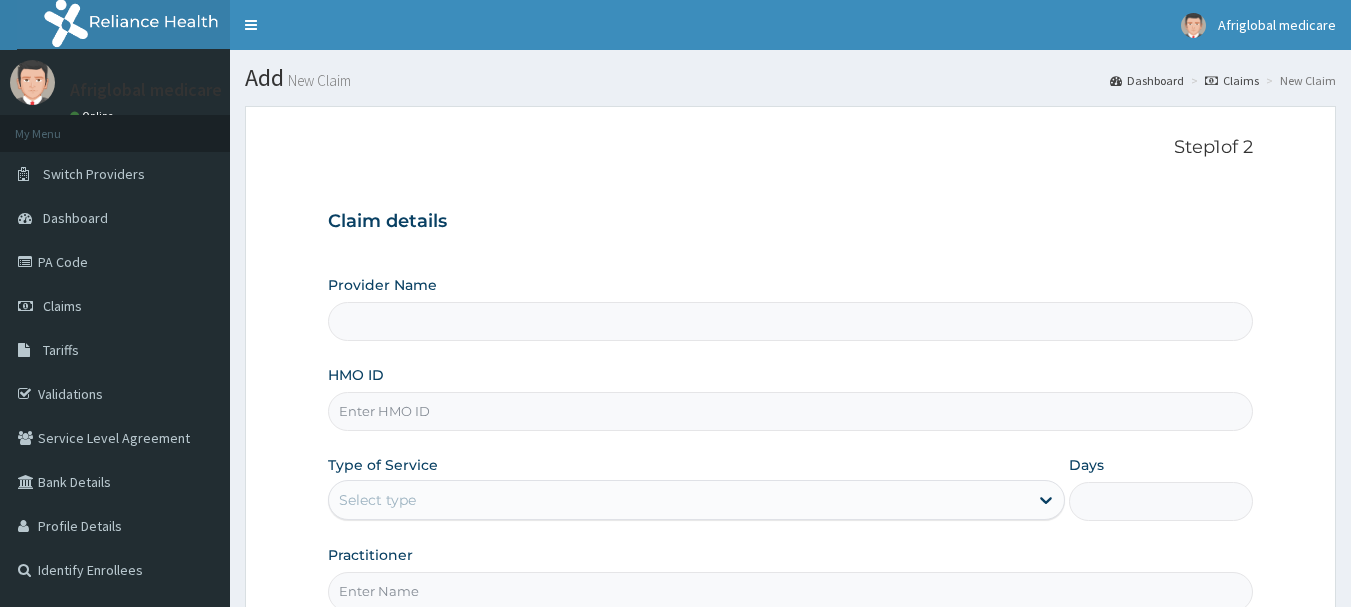 scroll, scrollTop: 0, scrollLeft: 0, axis: both 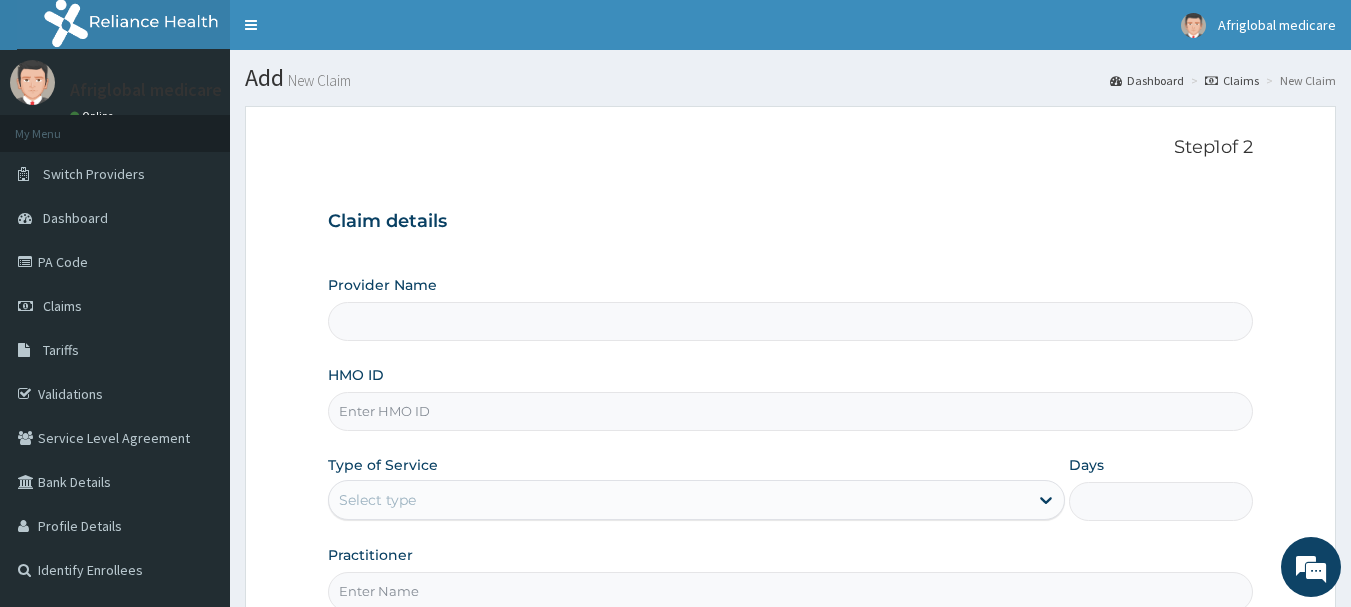 type on "Afriglobal- Ikorodu" 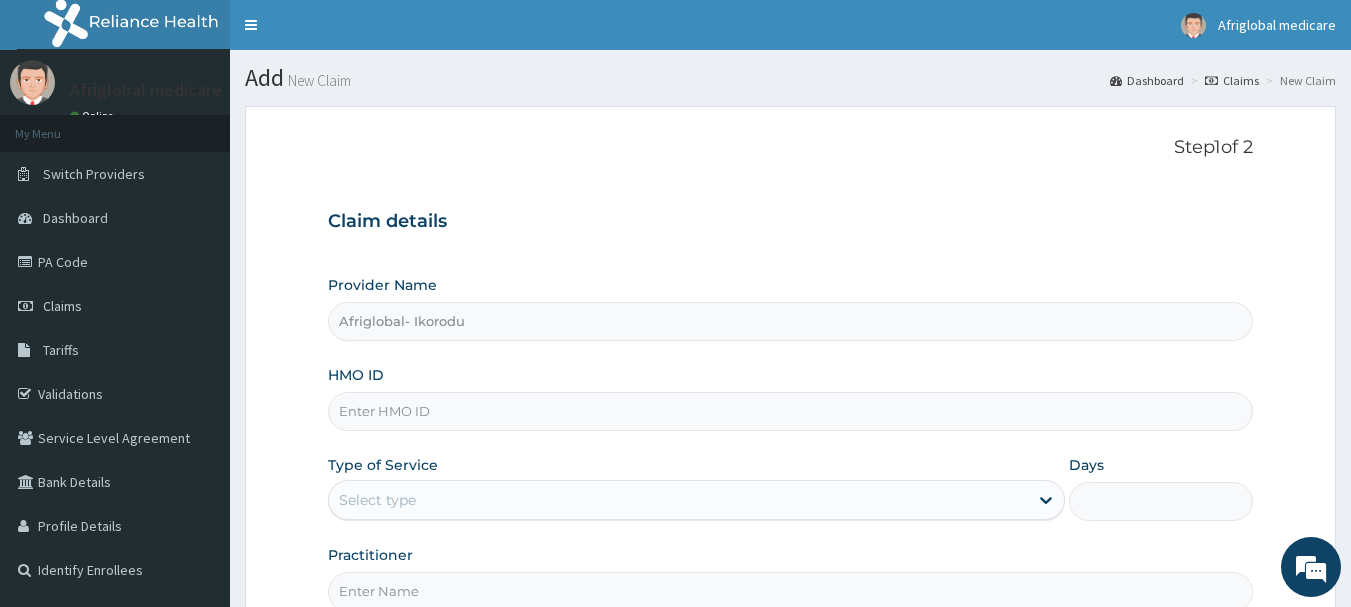 click on "HMO ID" at bounding box center (791, 411) 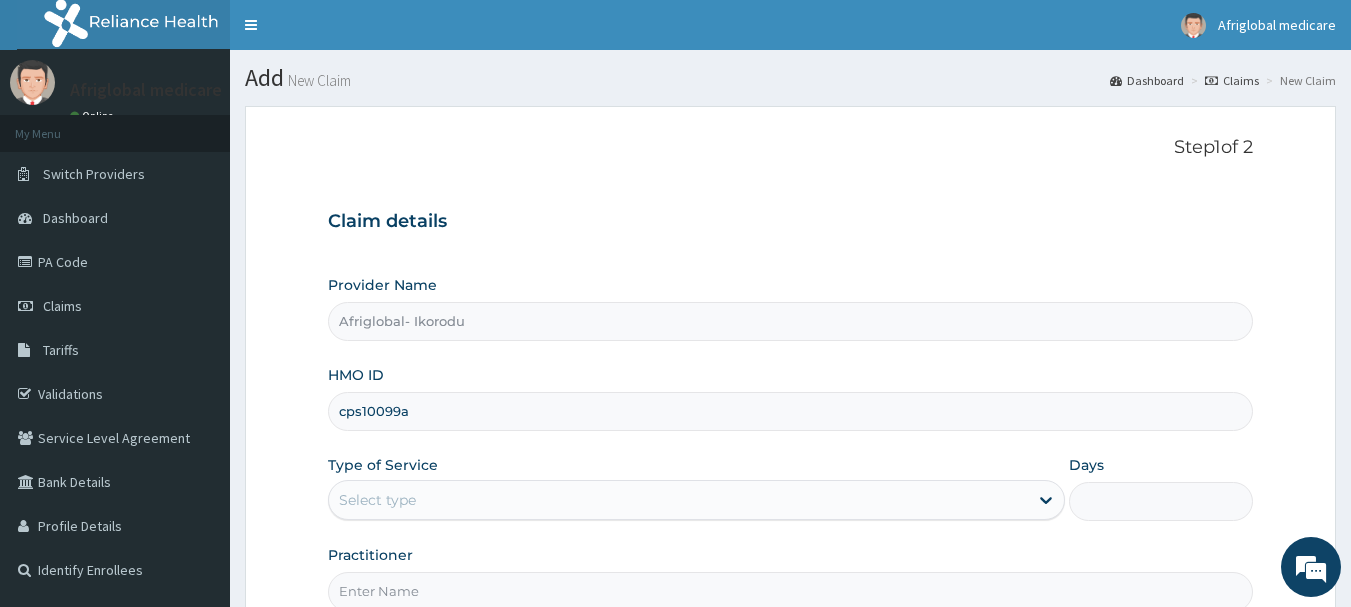click on "cps10099a" at bounding box center [791, 411] 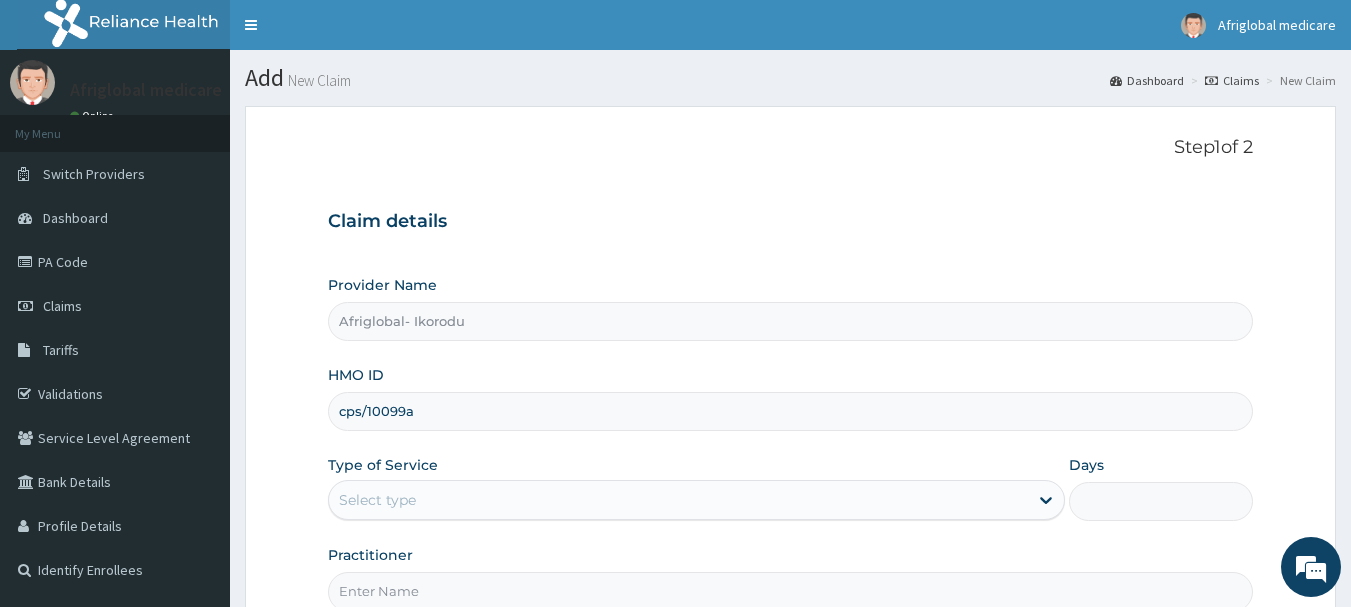 drag, startPoint x: 404, startPoint y: 412, endPoint x: 473, endPoint y: 373, distance: 79.25907 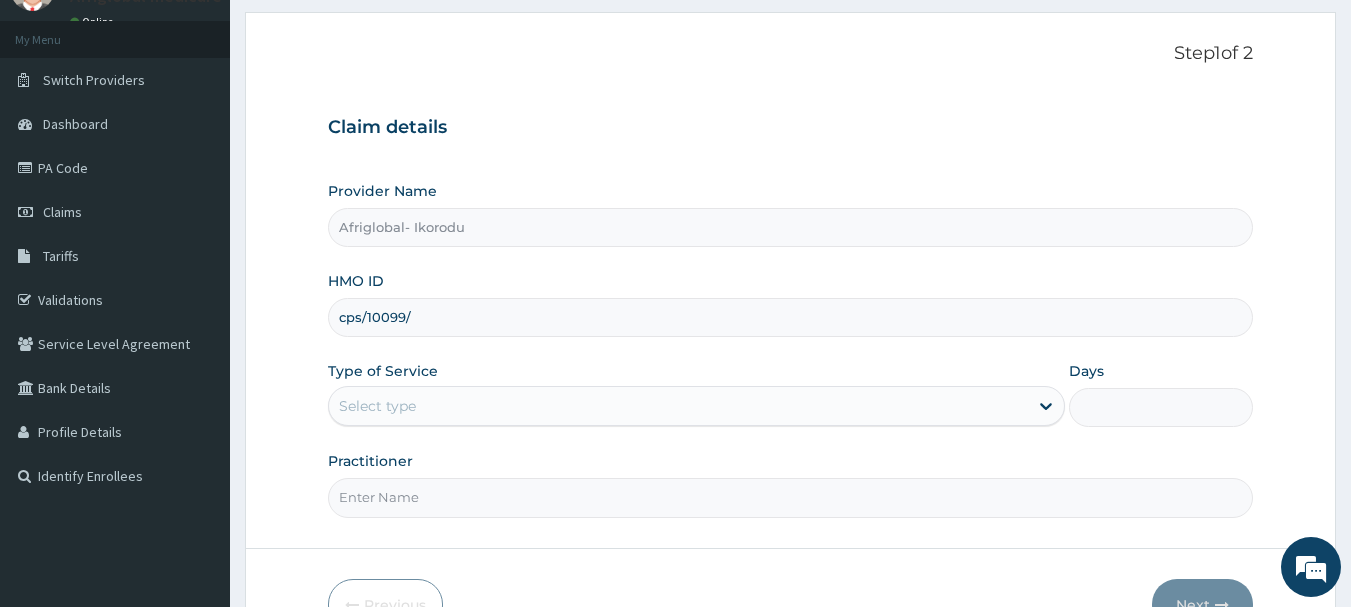 scroll, scrollTop: 215, scrollLeft: 0, axis: vertical 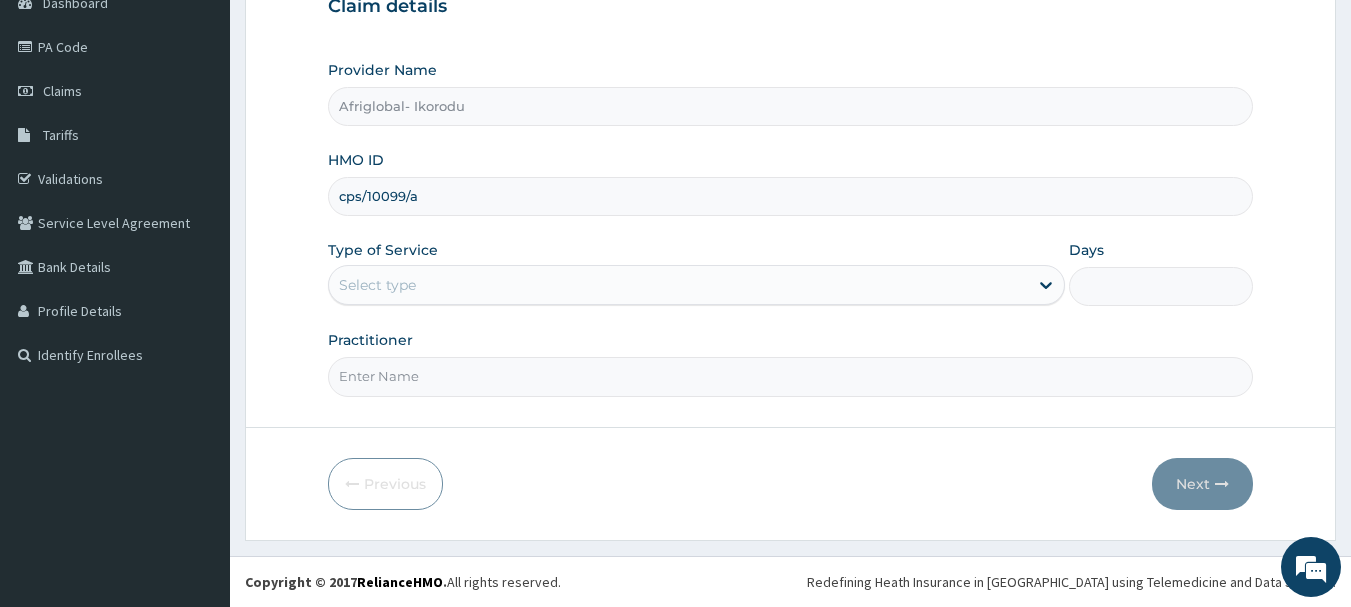 type on "cps/10099/a" 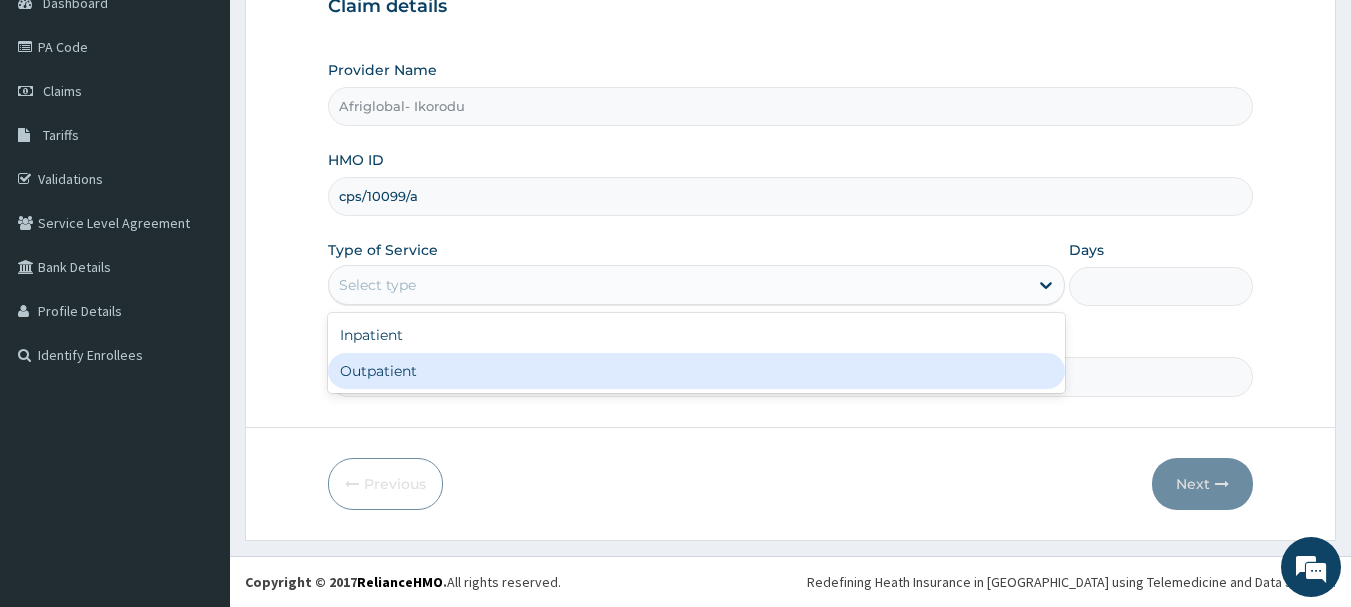 click on "Outpatient" at bounding box center [696, 371] 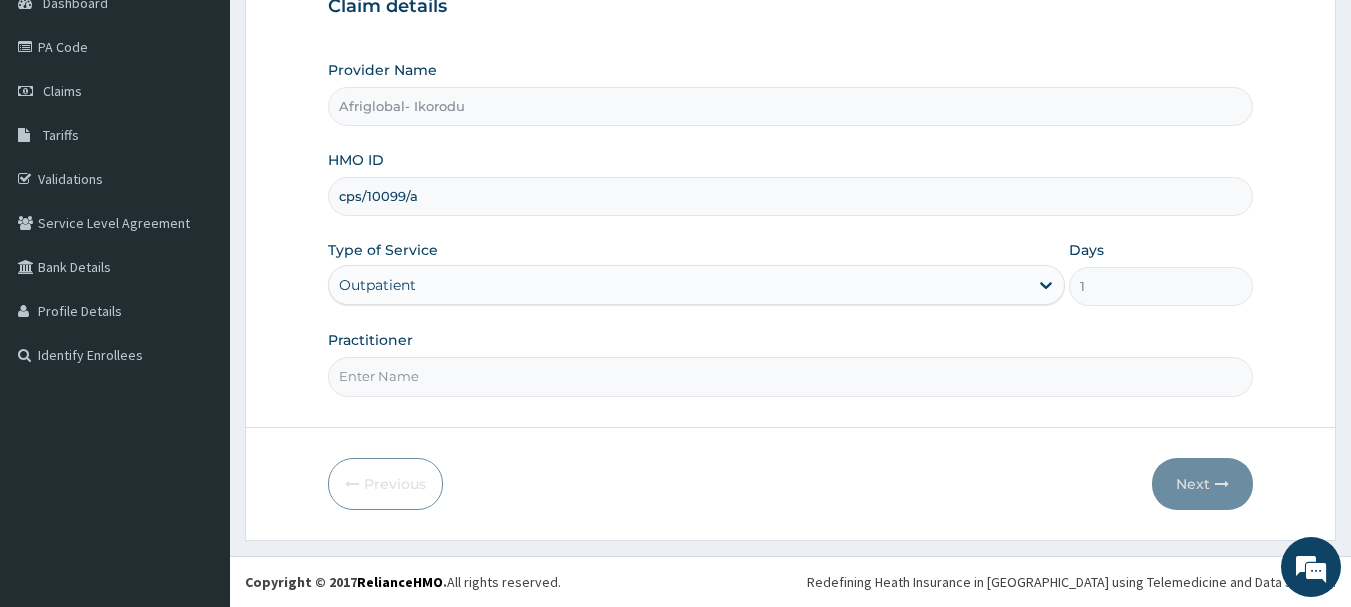 click on "Practitioner" at bounding box center [791, 376] 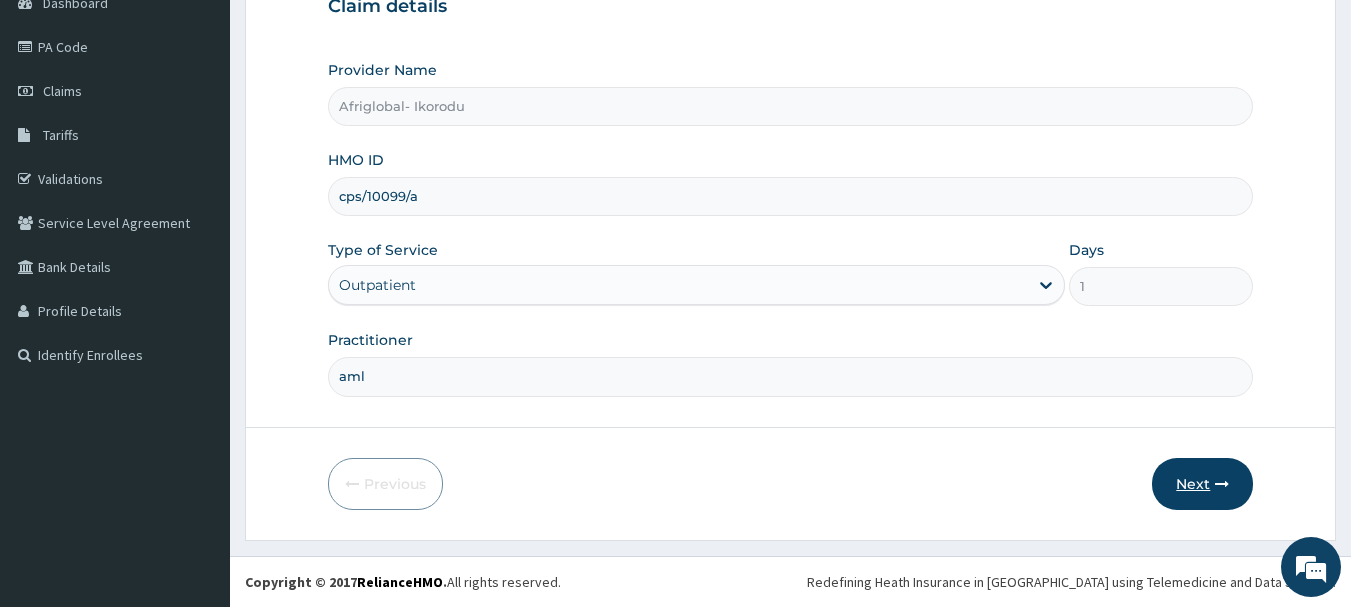 click at bounding box center (1222, 484) 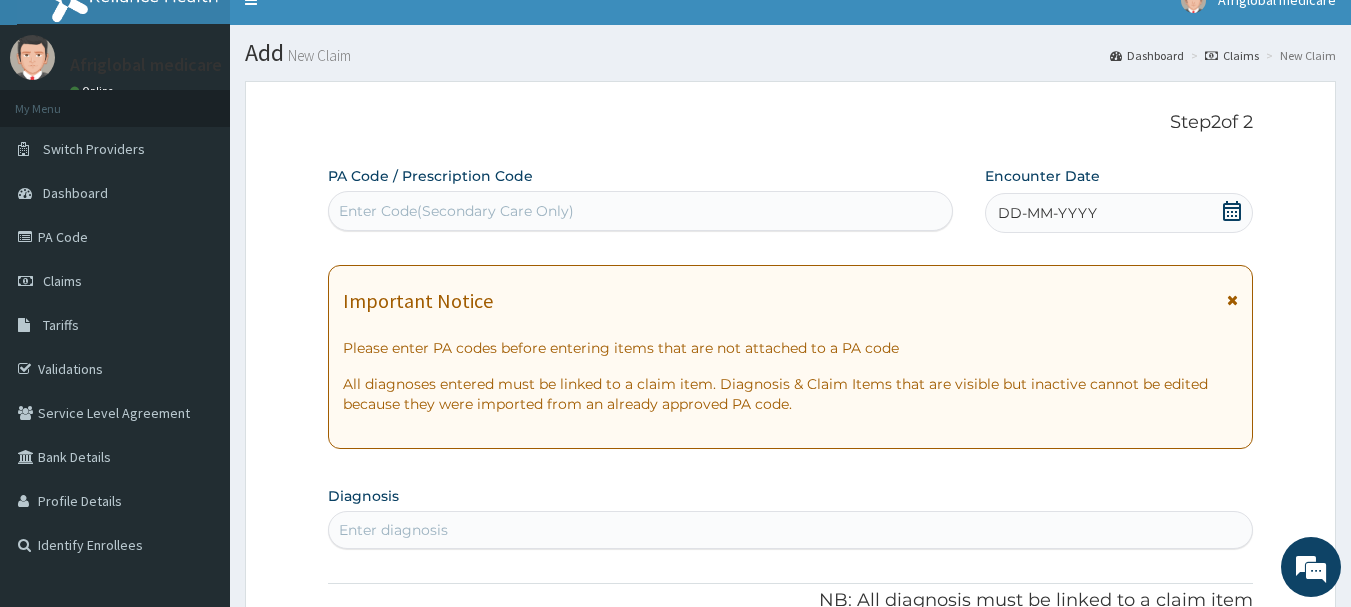 scroll, scrollTop: 0, scrollLeft: 0, axis: both 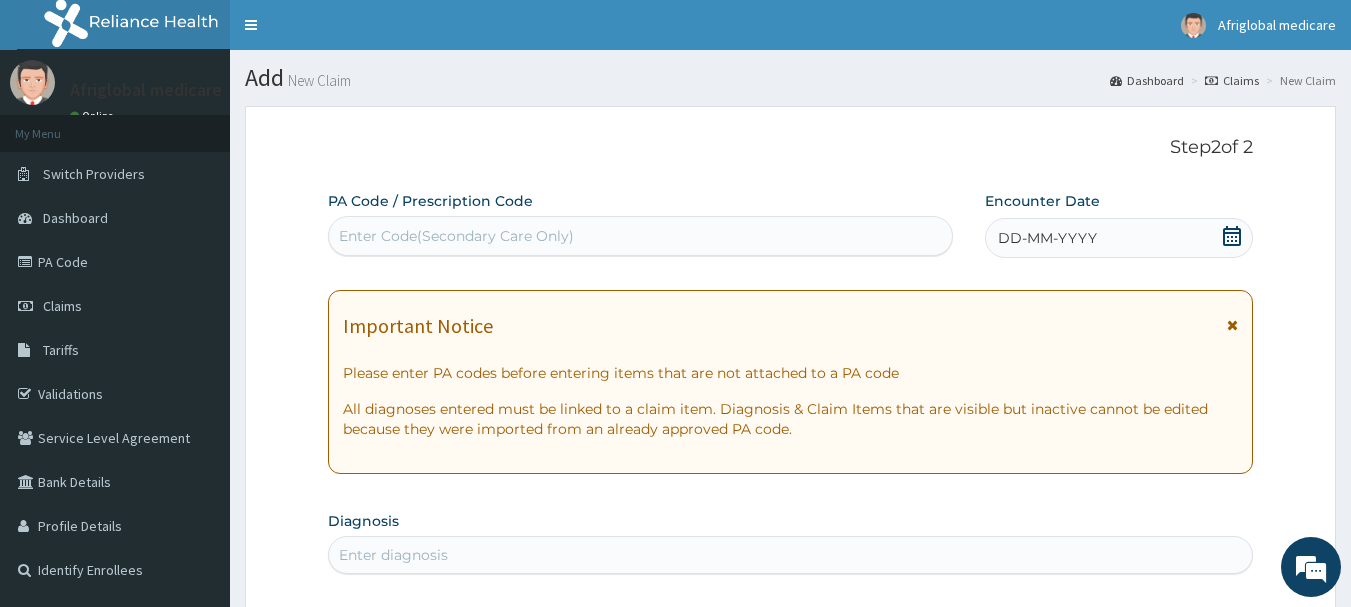 click on "Enter Code(Secondary Care Only)" at bounding box center (456, 236) 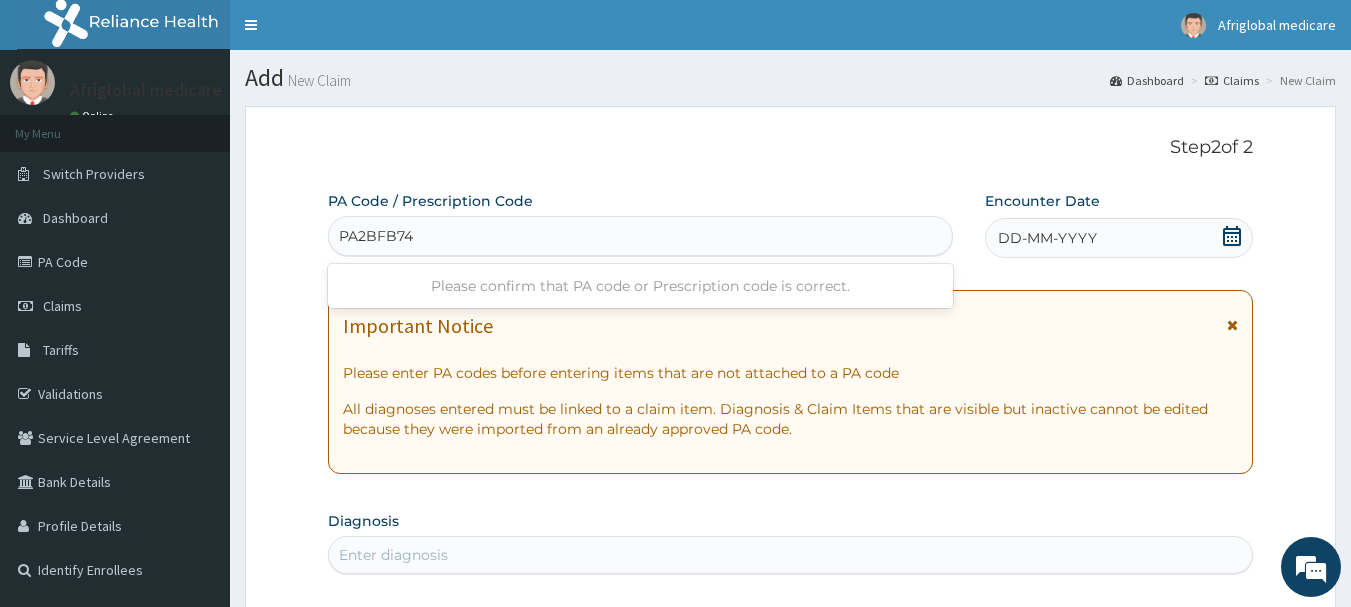 click on "PA2BFB74" at bounding box center (377, 236) 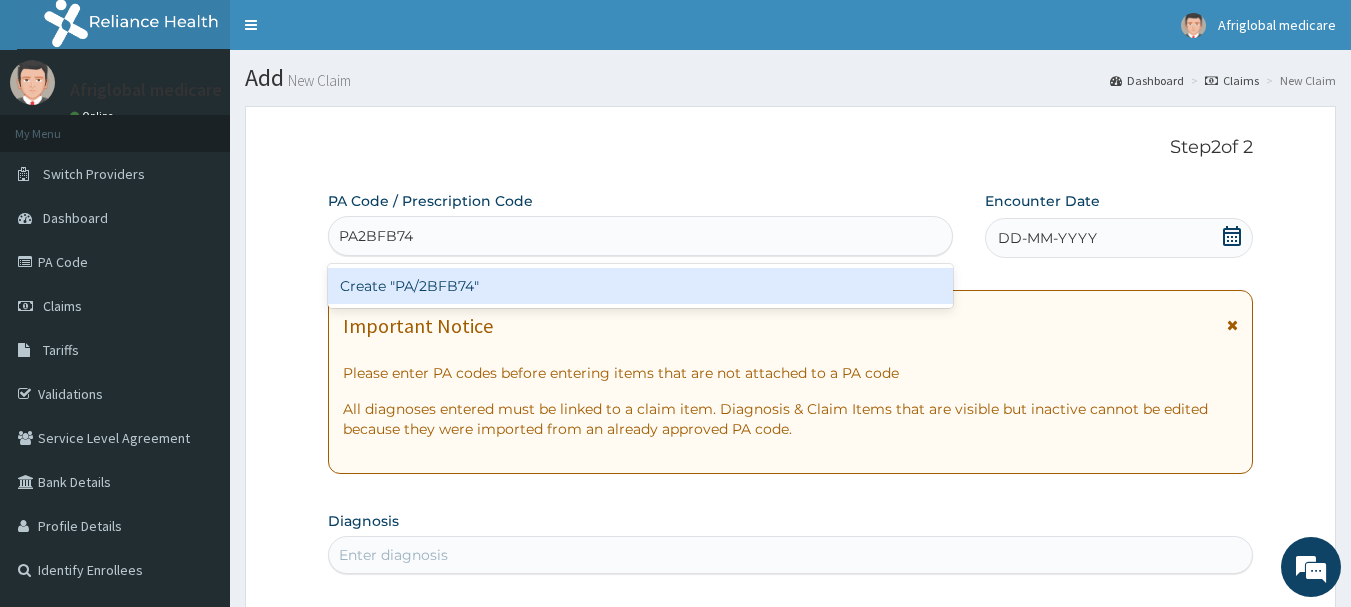 type on "PA/2BFB74" 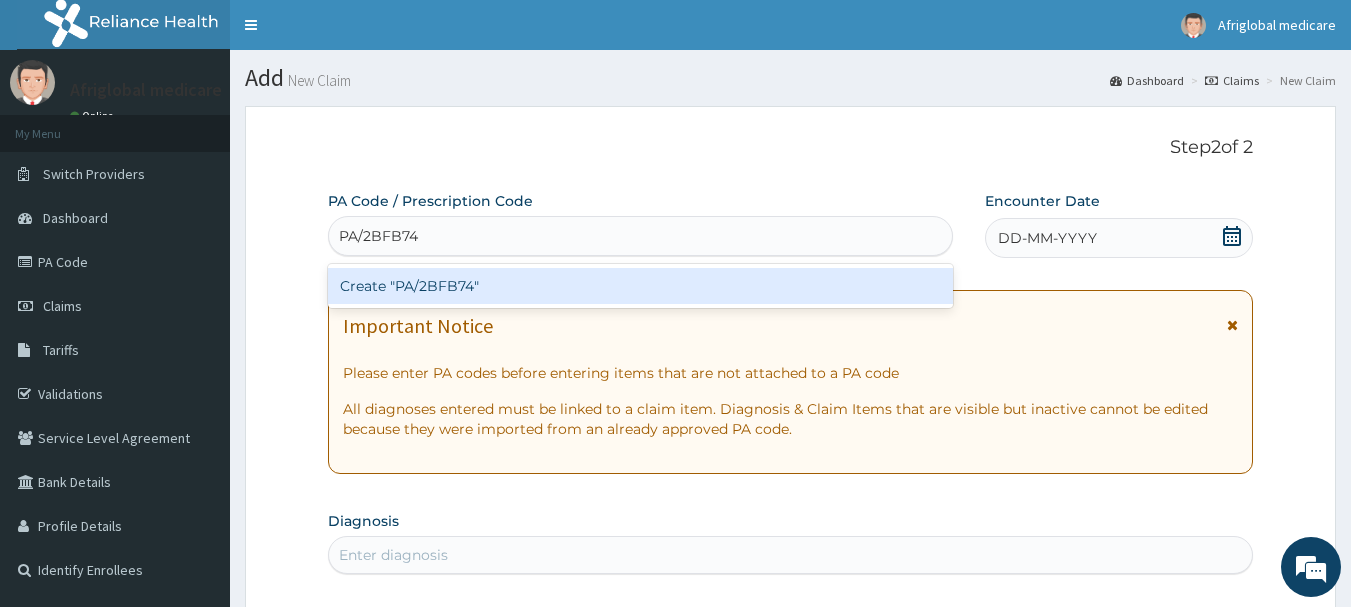 click on "Create "PA/2BFB74"" at bounding box center [641, 286] 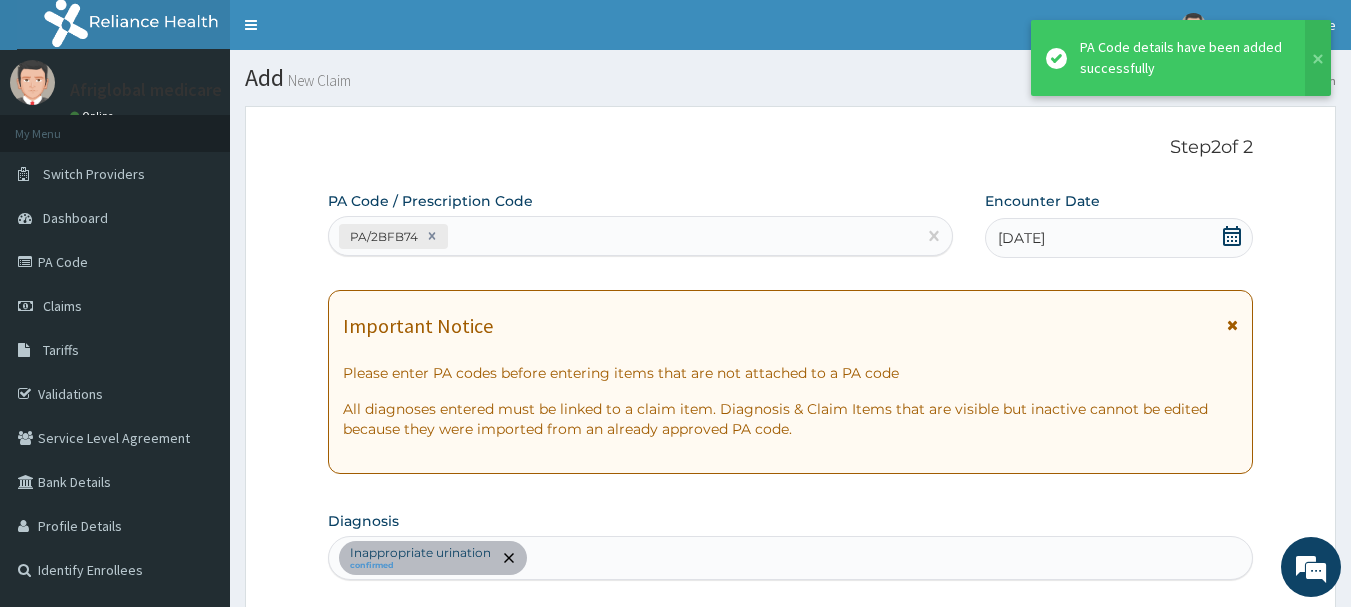 scroll, scrollTop: 529, scrollLeft: 0, axis: vertical 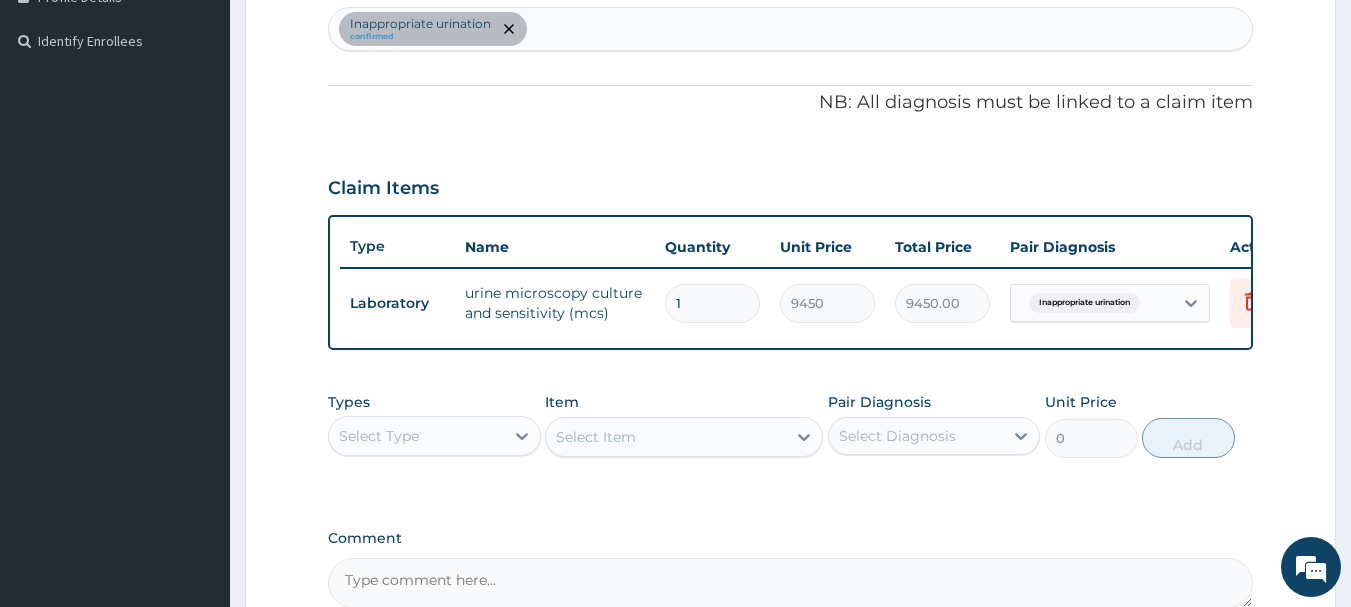 click on "Type Name Quantity Unit Price Total Price Pair Diagnosis Actions Laboratory urine microscopy culture and sensitivity (mcs) 1 9450 9450.00 Inappropriate urination Delete" at bounding box center (791, 282) 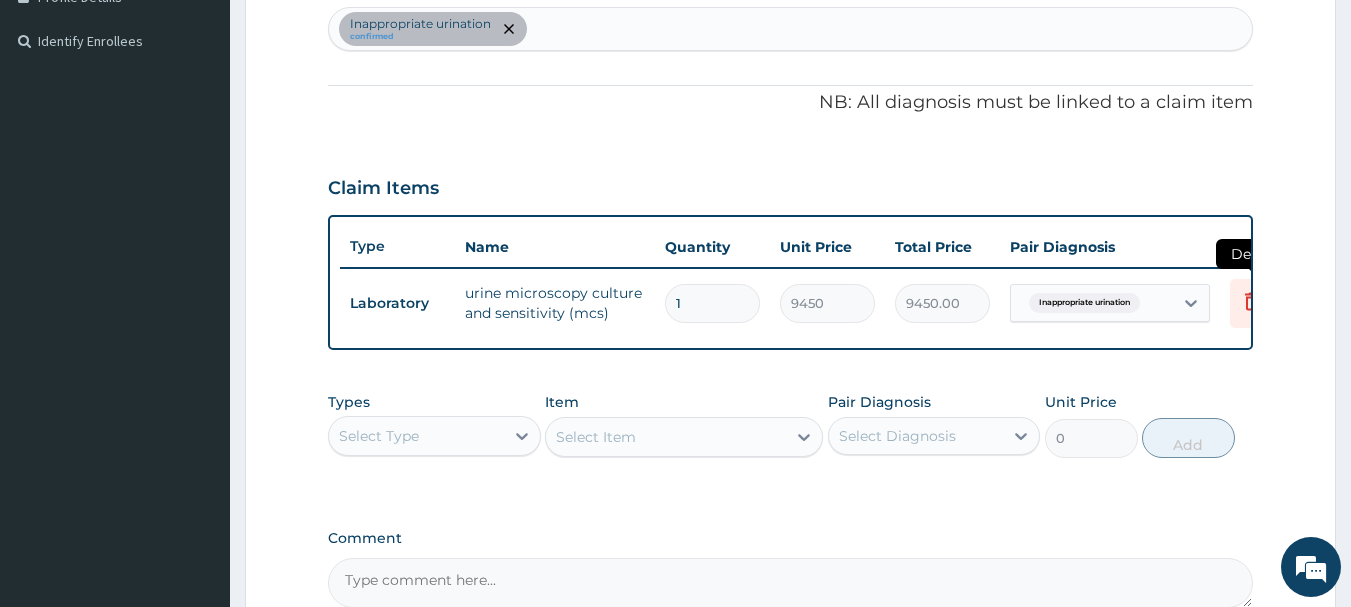 click at bounding box center (1252, 303) 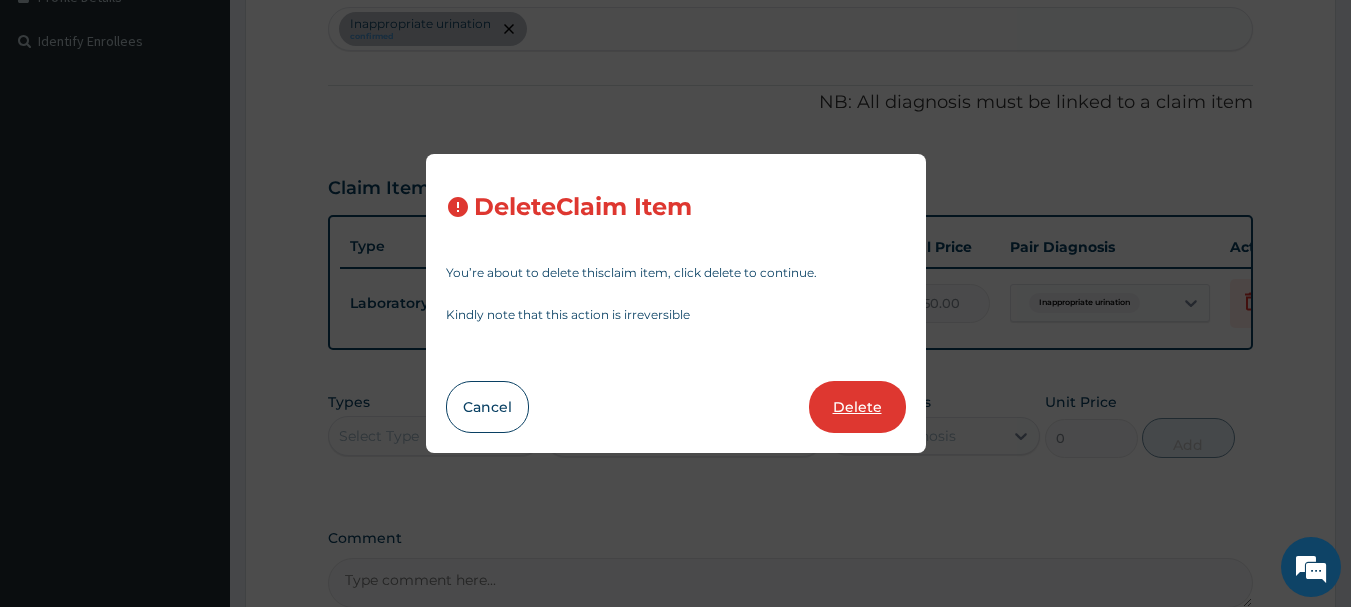 click on "Delete" at bounding box center (857, 407) 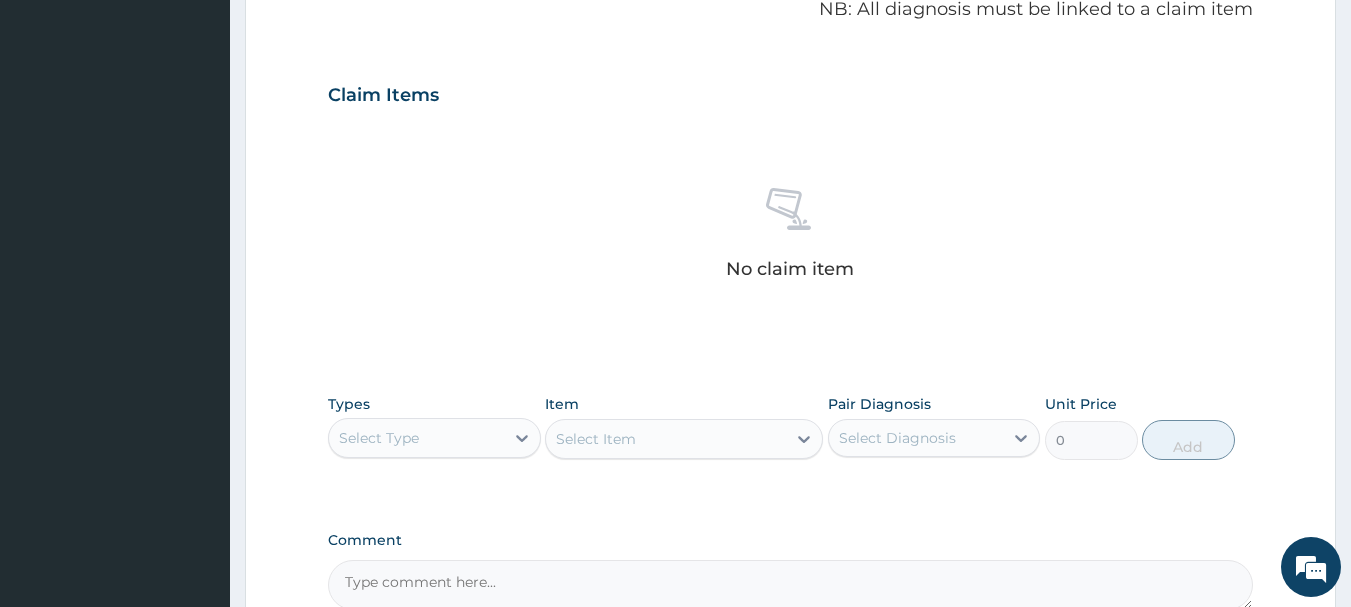 scroll, scrollTop: 729, scrollLeft: 0, axis: vertical 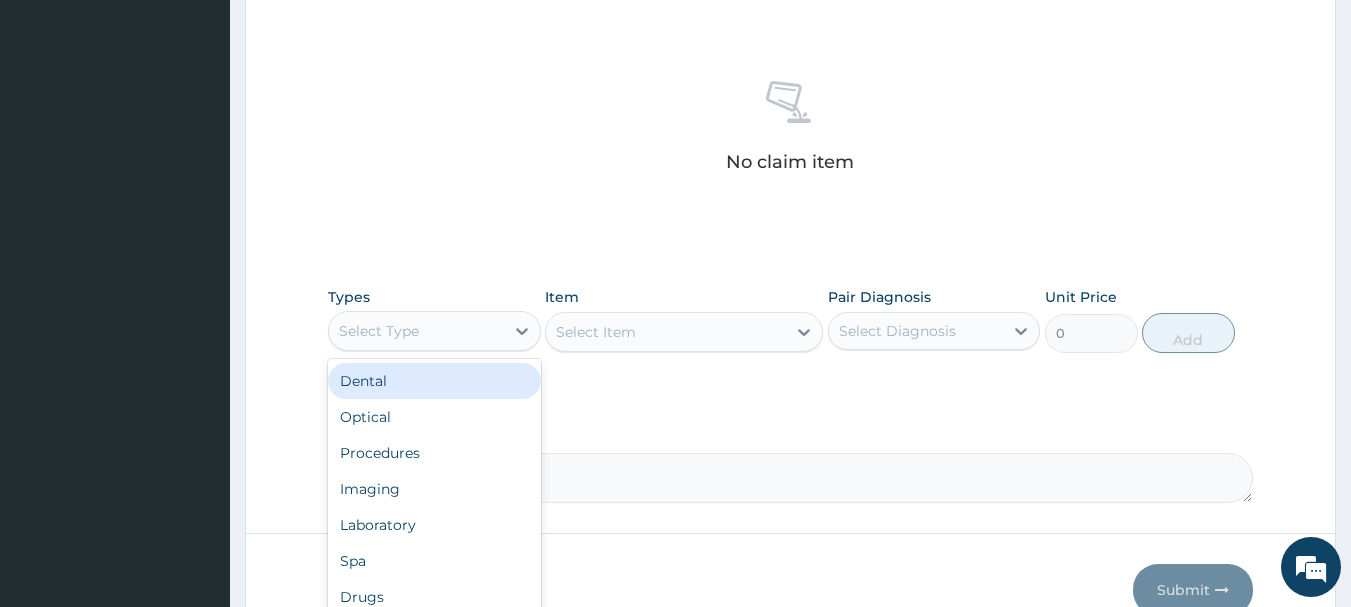 click on "Select Type" at bounding box center [379, 331] 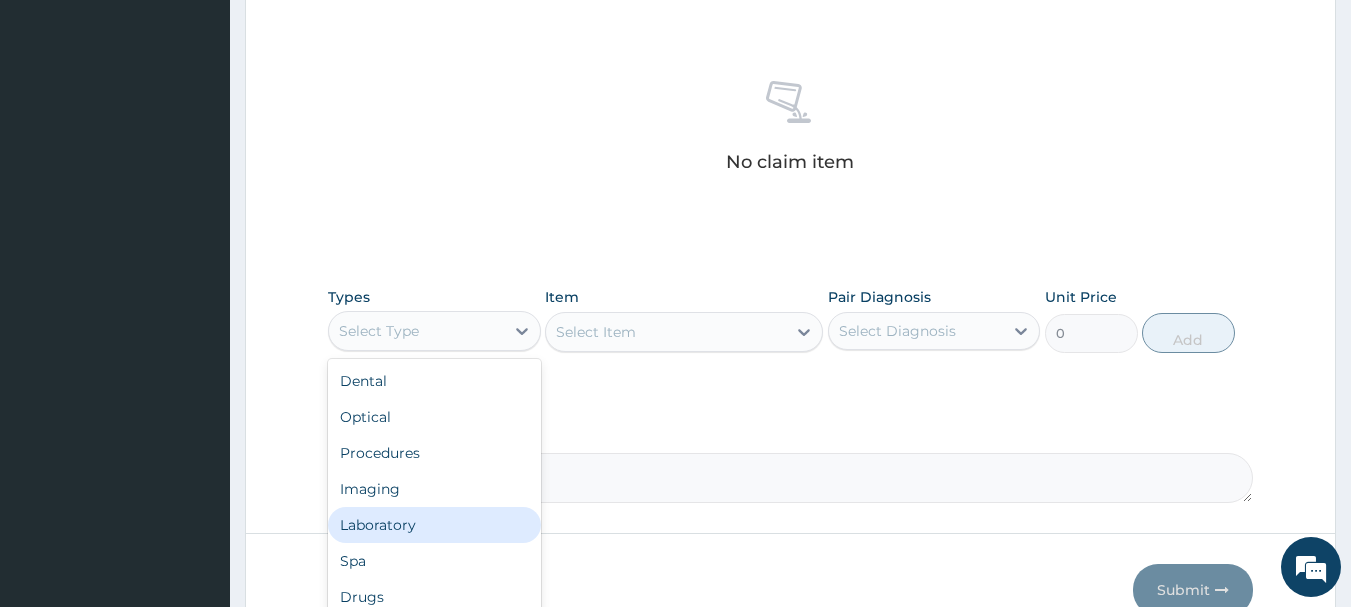 click on "Laboratory" at bounding box center [434, 525] 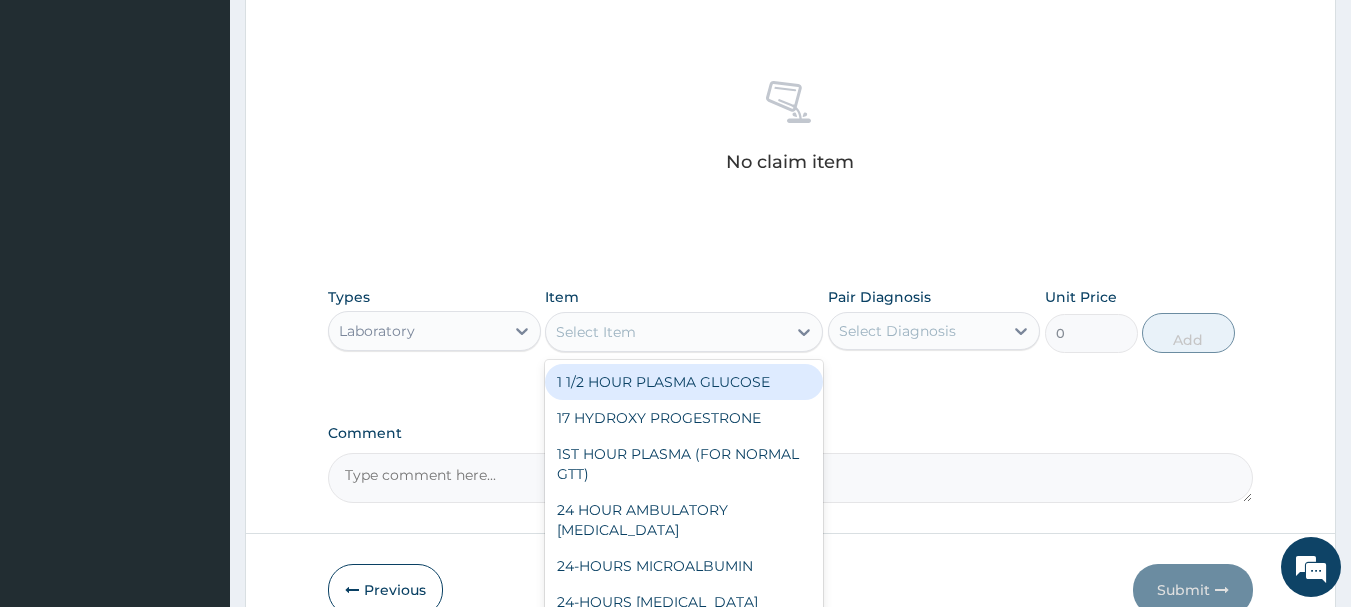 click on "Select Item" at bounding box center [596, 332] 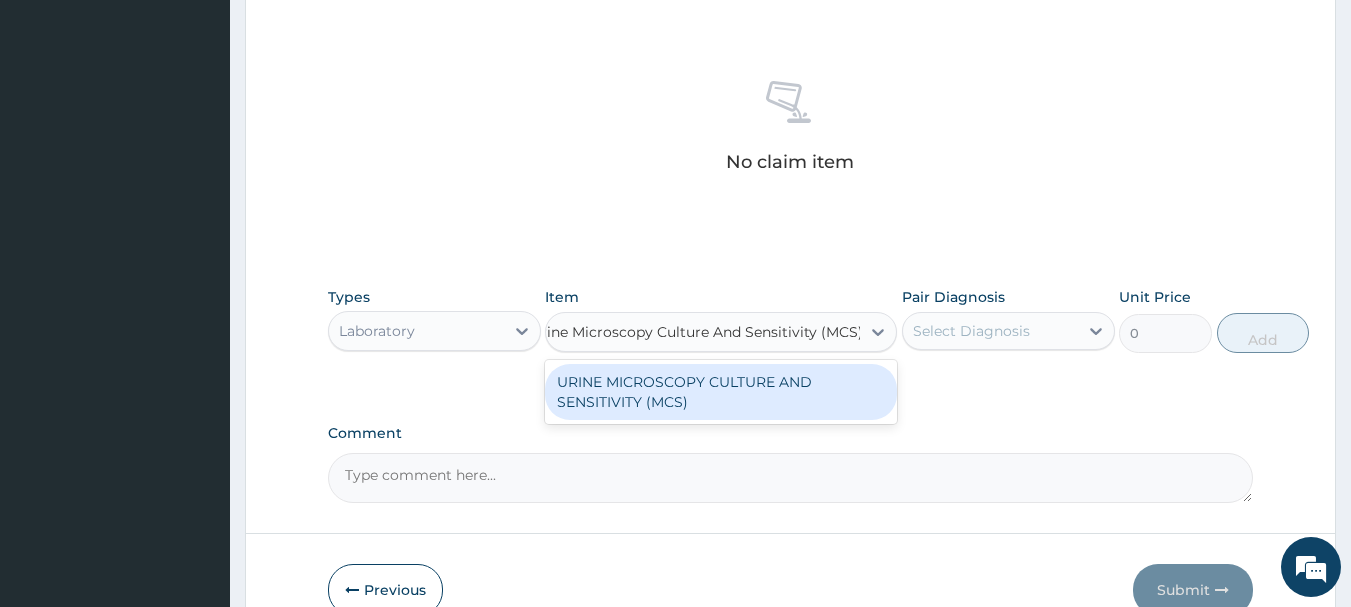 click on "URINE MICROSCOPY CULTURE AND SENSITIVITY (MCS)" at bounding box center (721, 392) 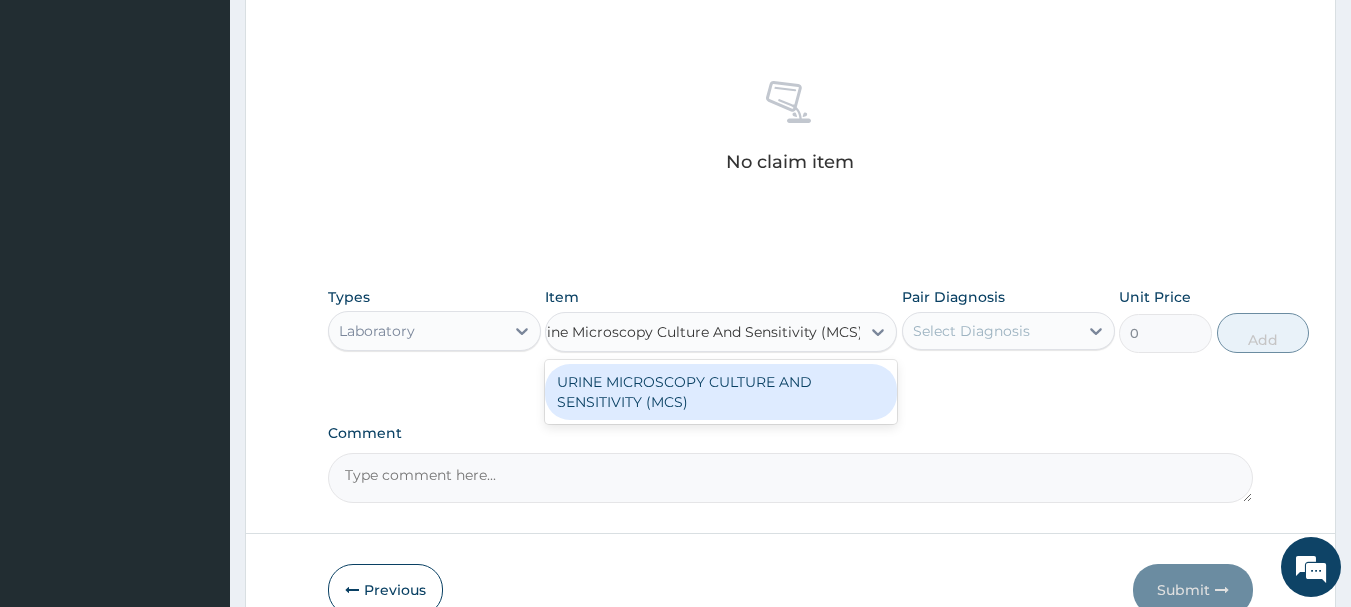 type 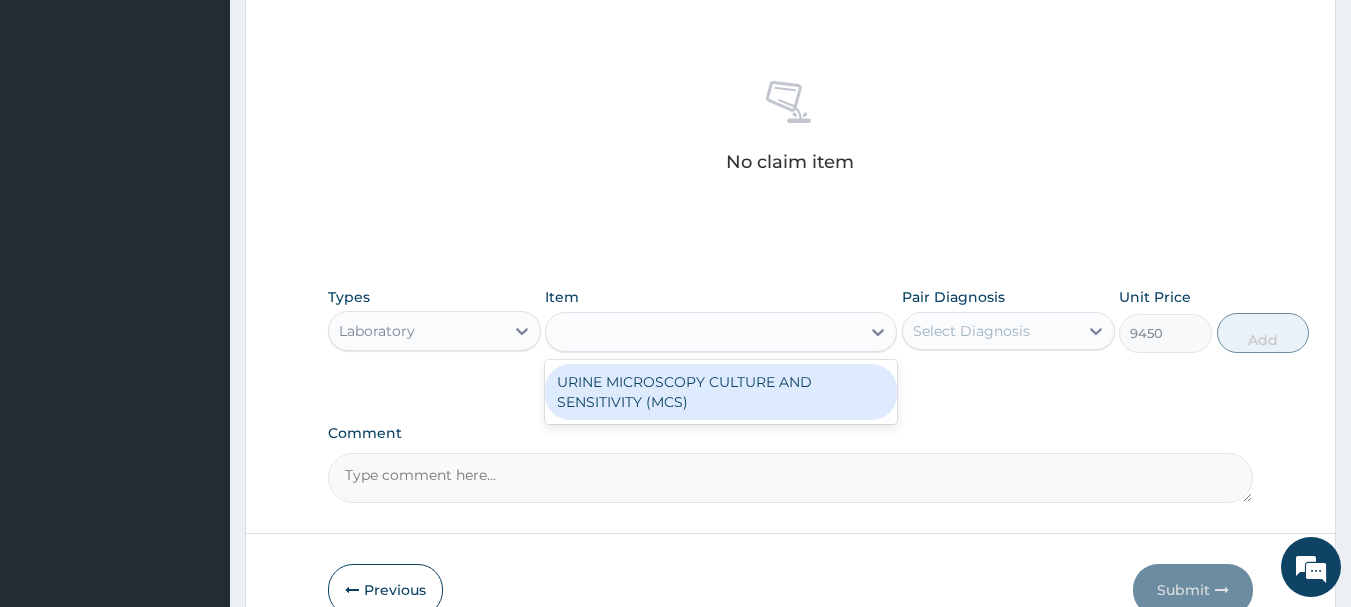 scroll, scrollTop: 0, scrollLeft: 2, axis: horizontal 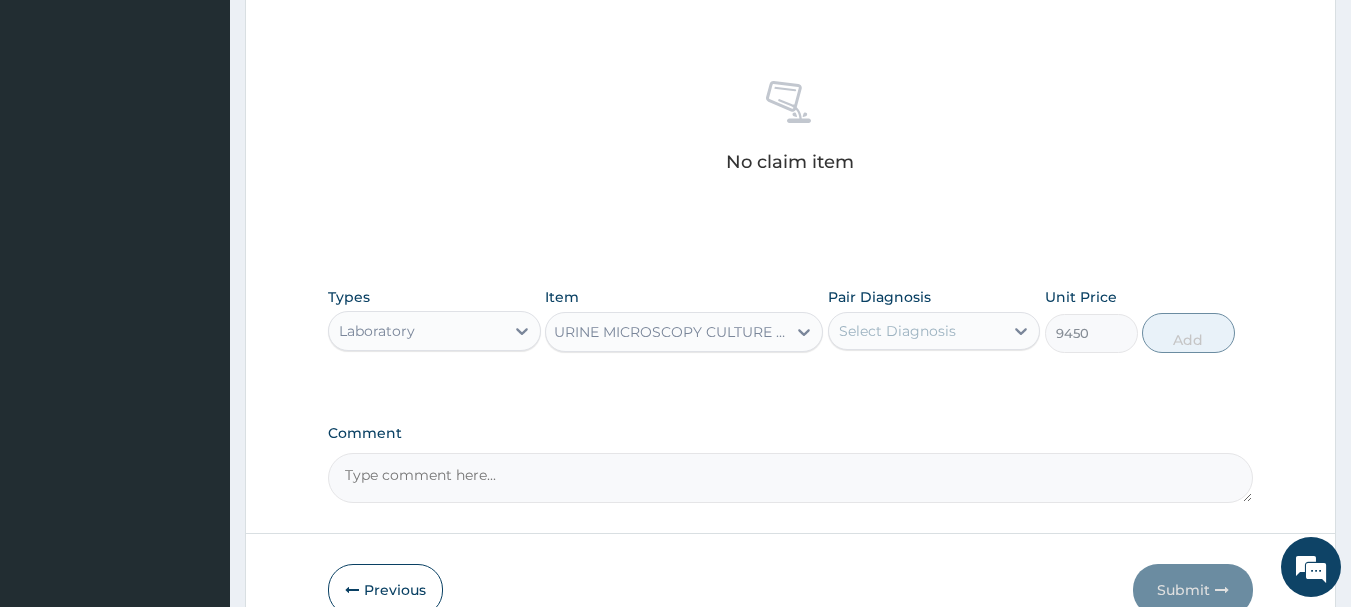 click on "Select Diagnosis" at bounding box center (897, 331) 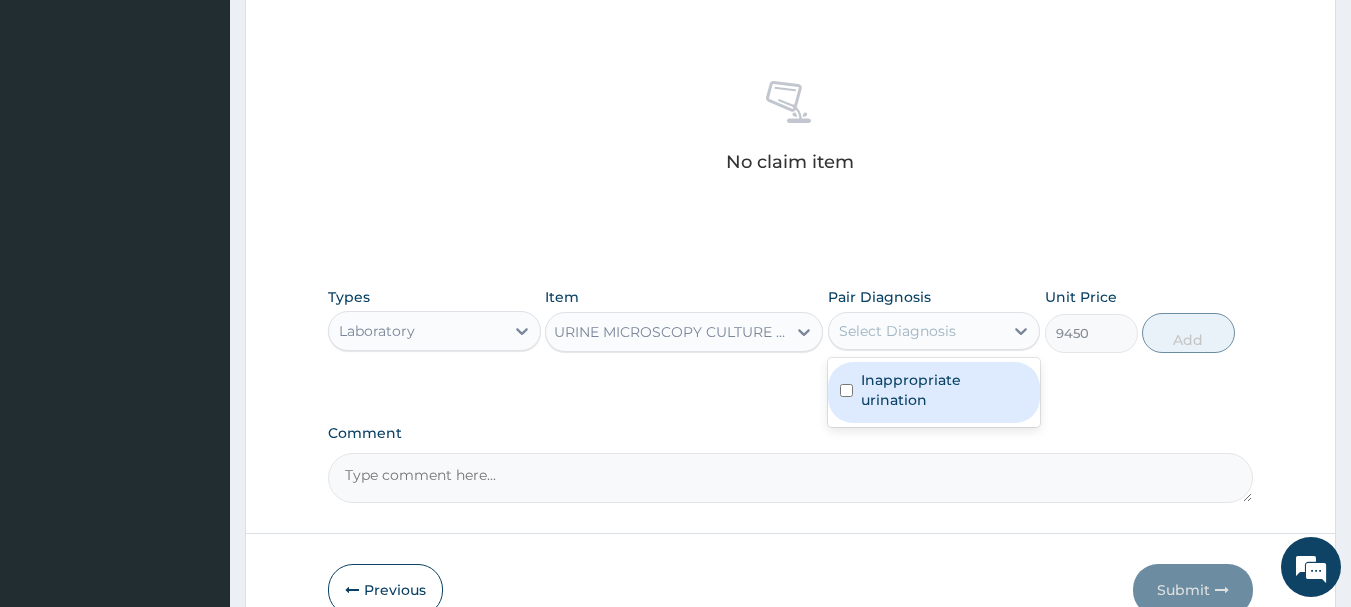 click on "Inappropriate urination" at bounding box center [945, 390] 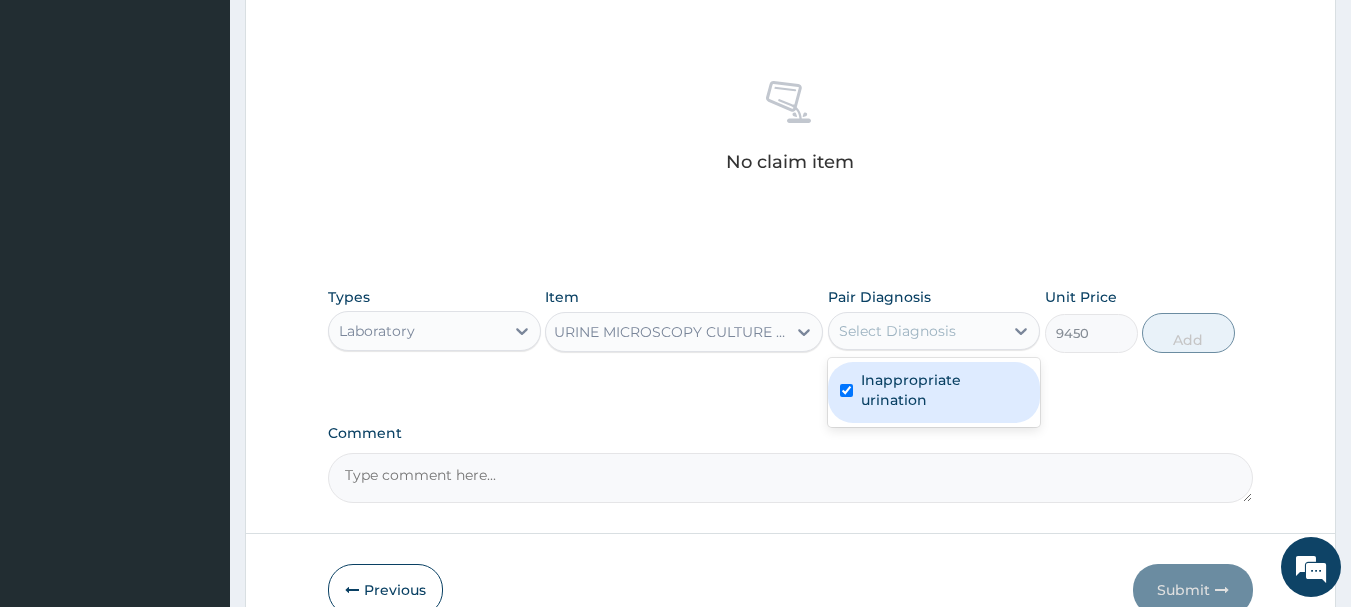 checkbox on "true" 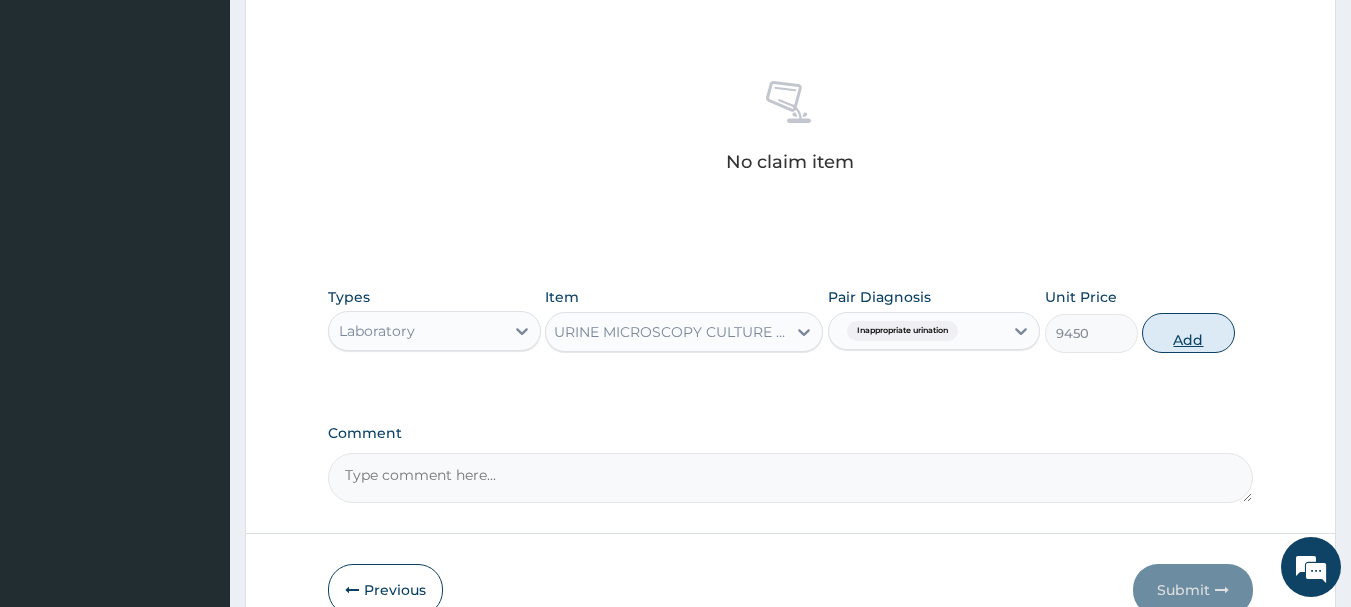 click on "Add" at bounding box center (1188, 333) 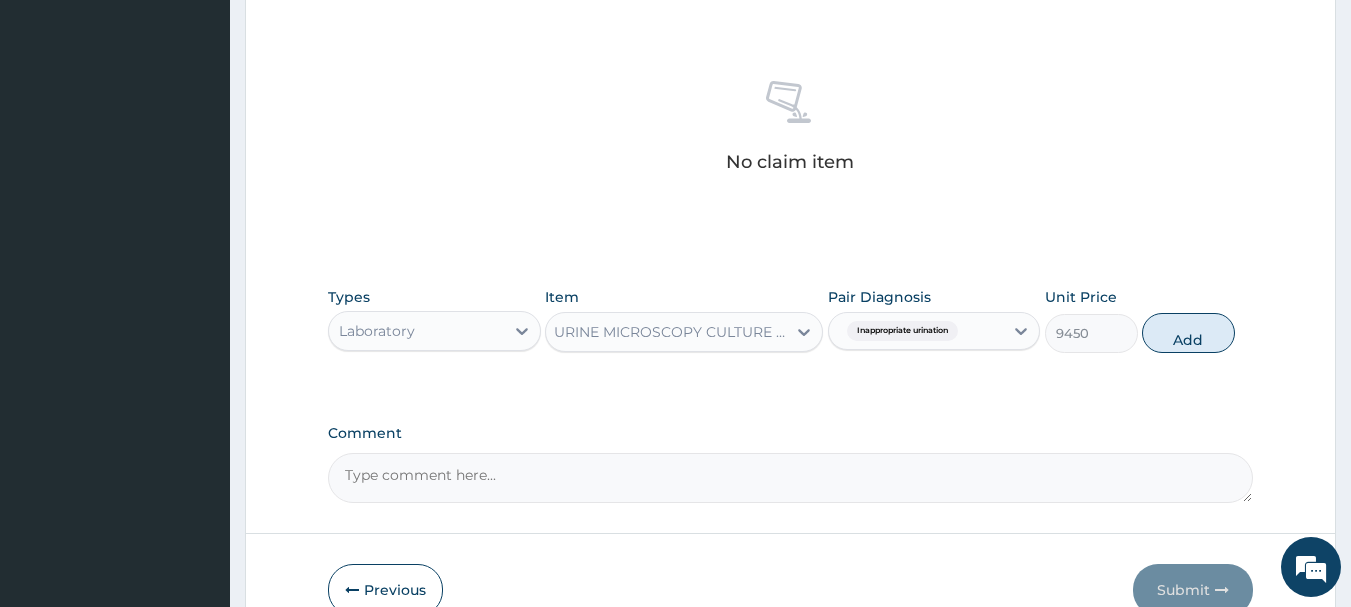 type on "0" 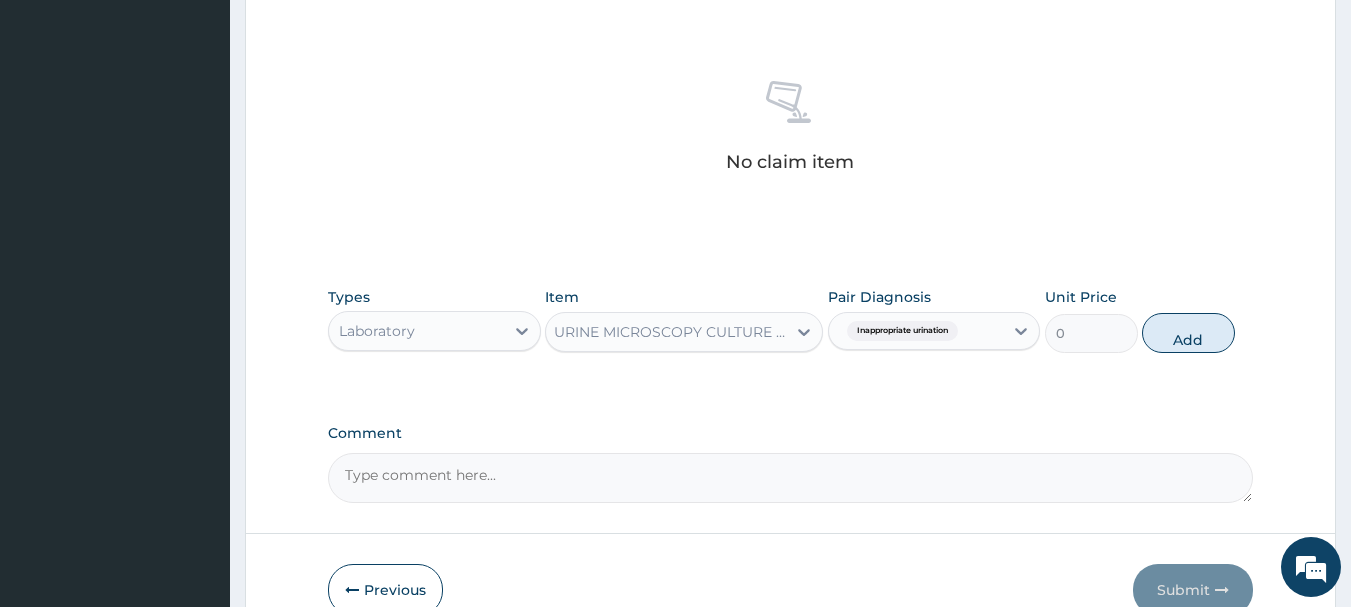 scroll, scrollTop: 0, scrollLeft: 0, axis: both 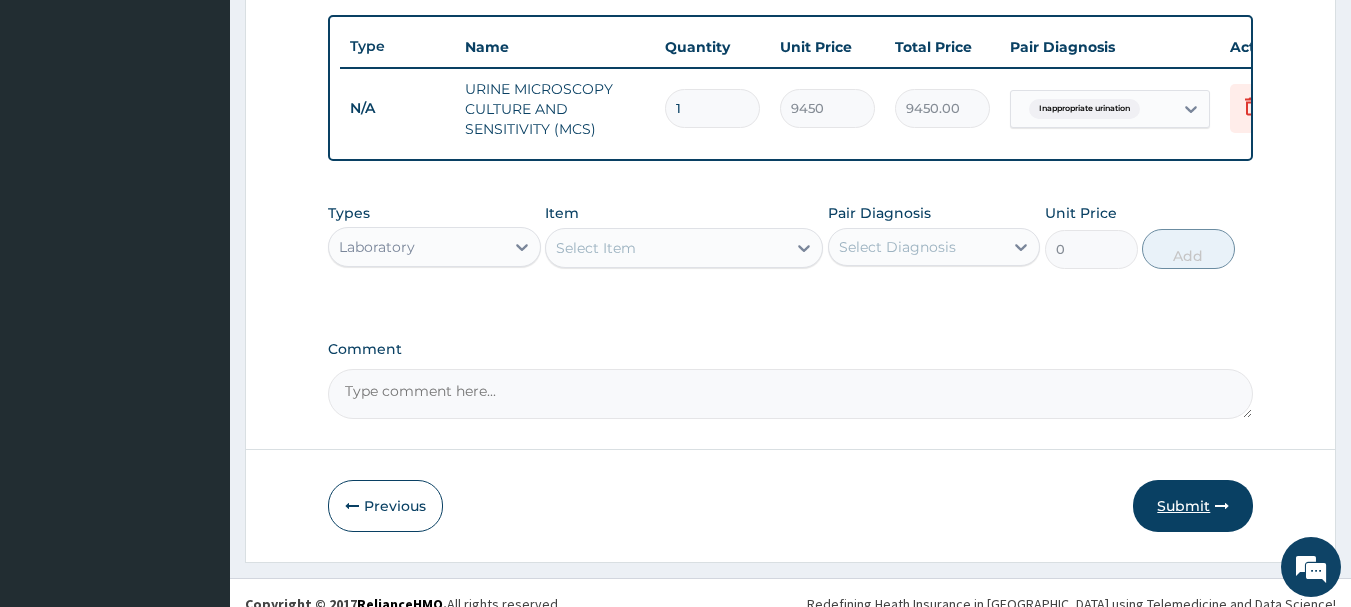 click on "Submit" at bounding box center (1193, 506) 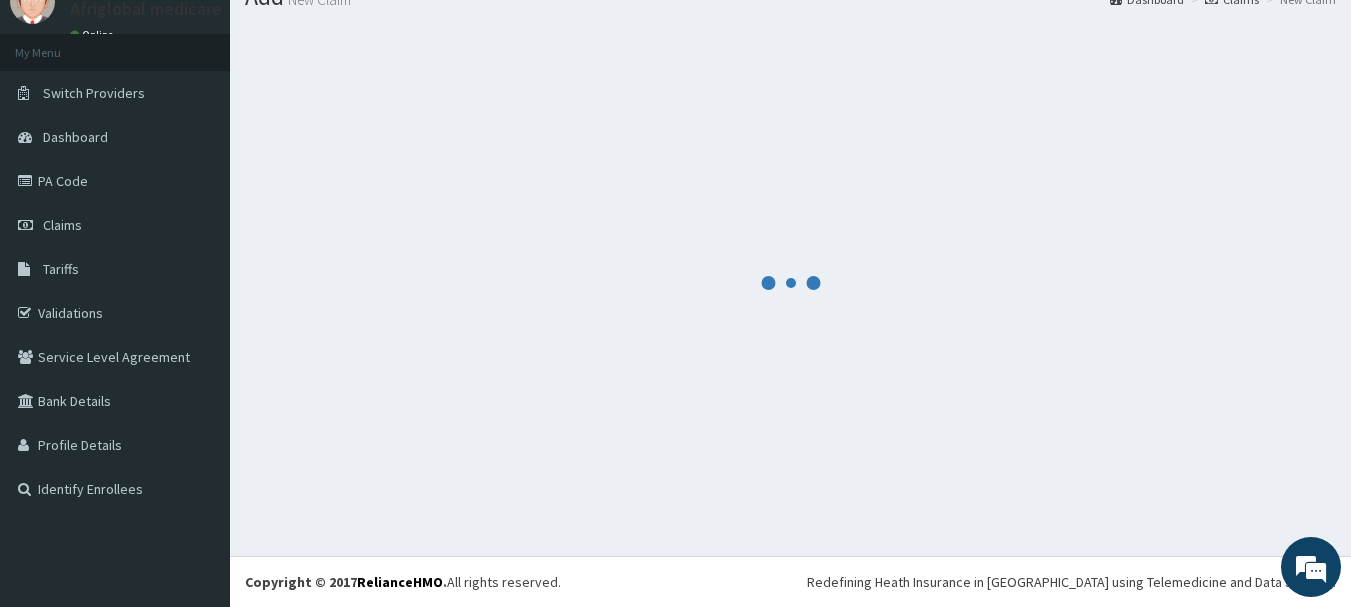 scroll, scrollTop: 81, scrollLeft: 0, axis: vertical 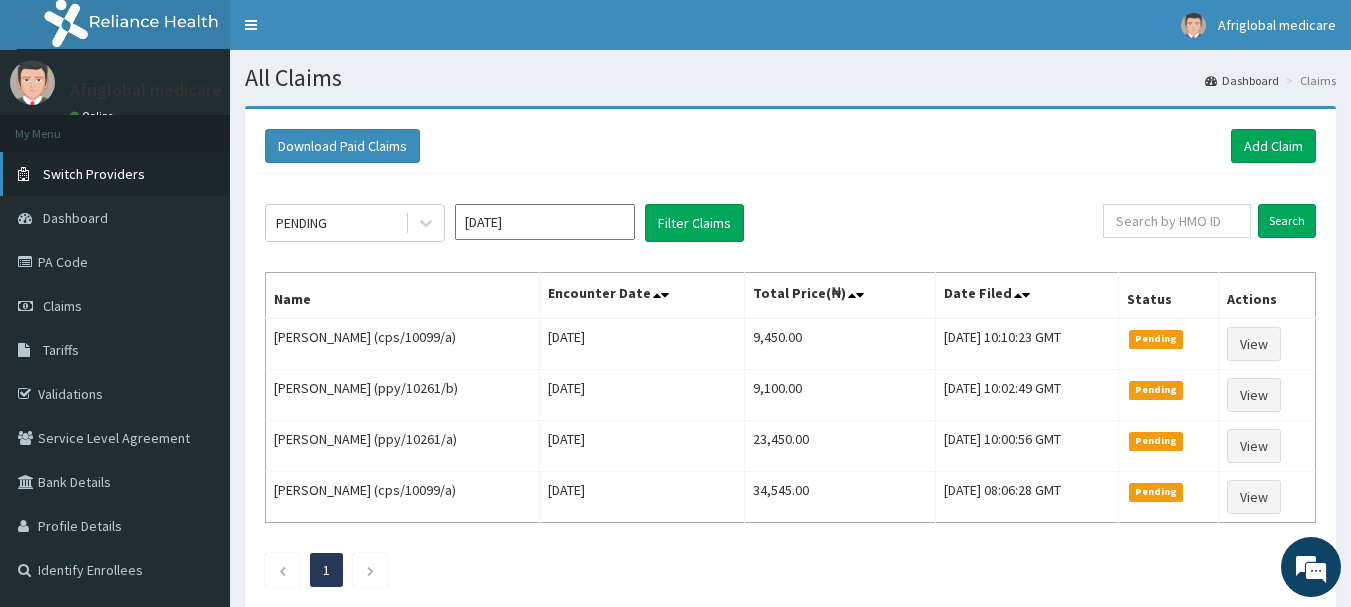 click on "Switch Providers" at bounding box center [94, 174] 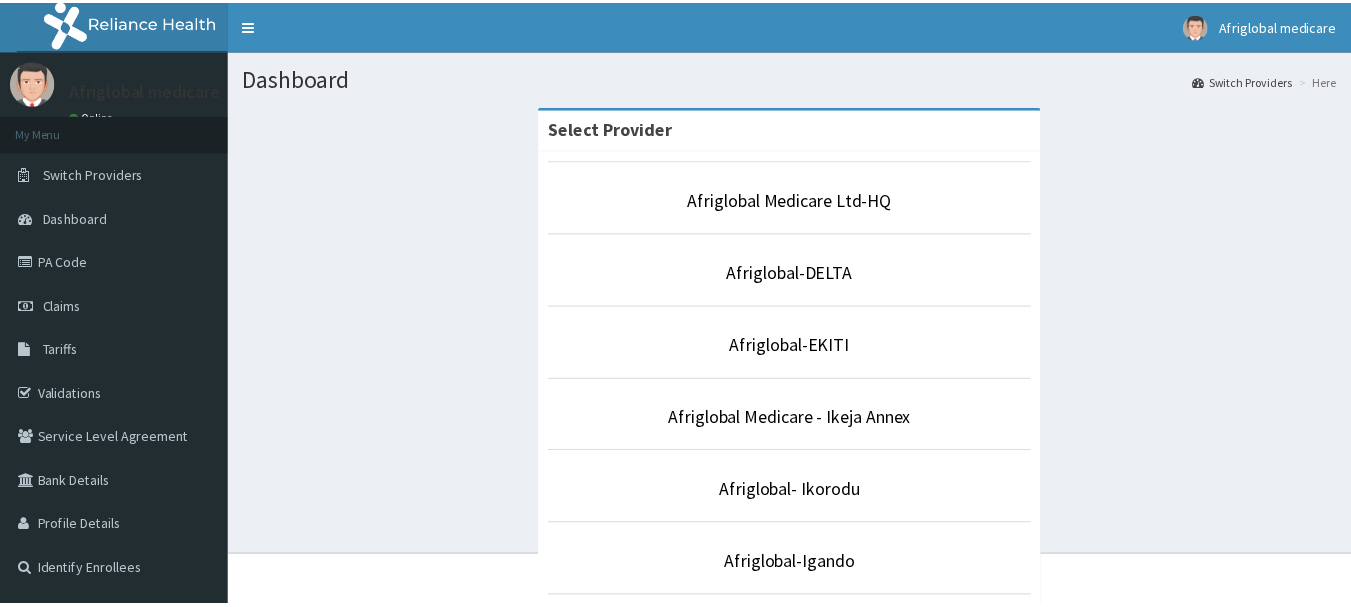 scroll, scrollTop: 0, scrollLeft: 0, axis: both 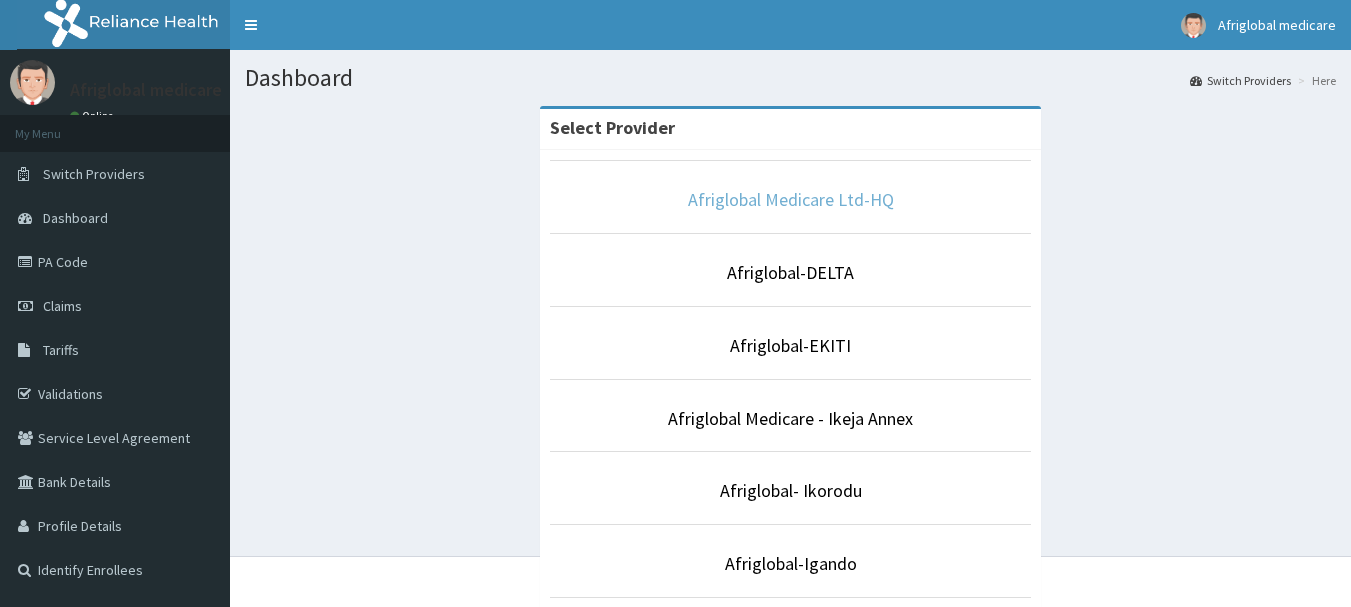 click on "Afriglobal Medicare Ltd-HQ" at bounding box center (791, 199) 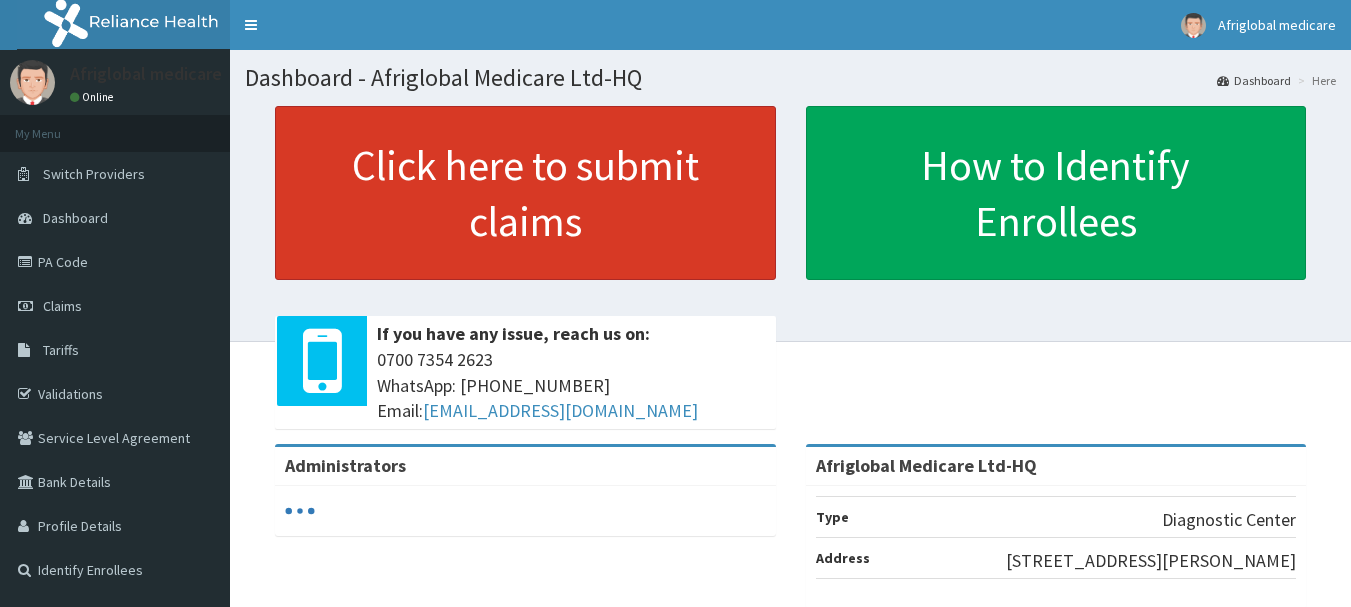 scroll, scrollTop: 0, scrollLeft: 0, axis: both 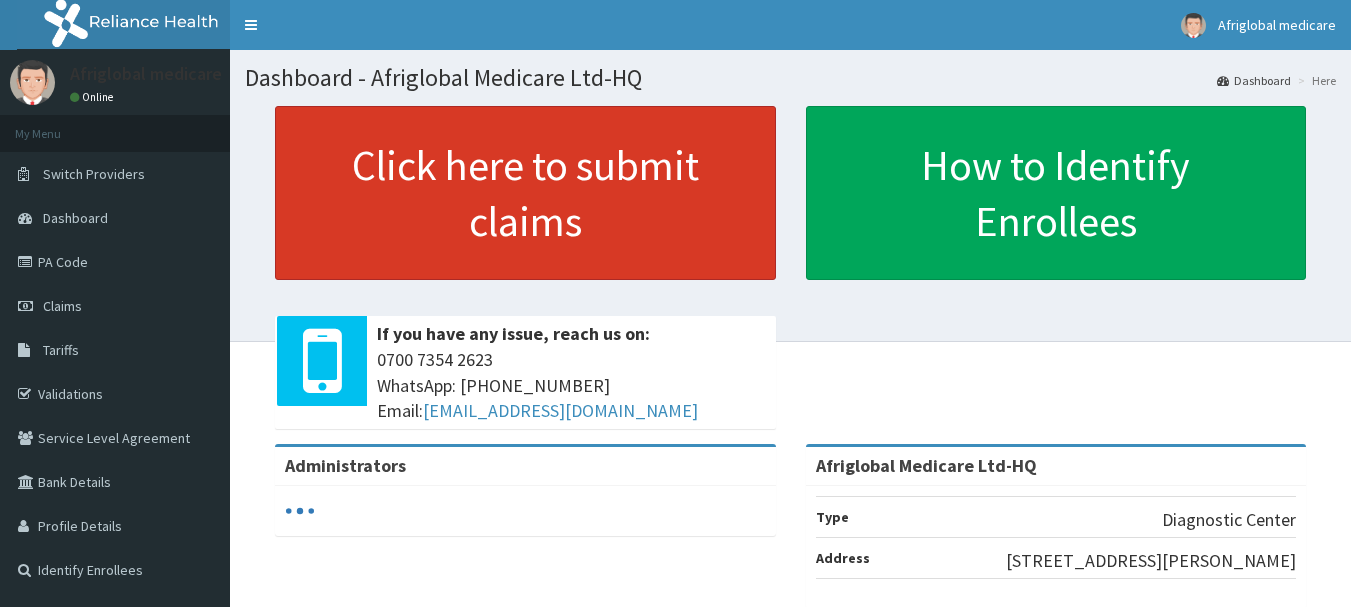 click on "Click here to submit claims" at bounding box center (525, 193) 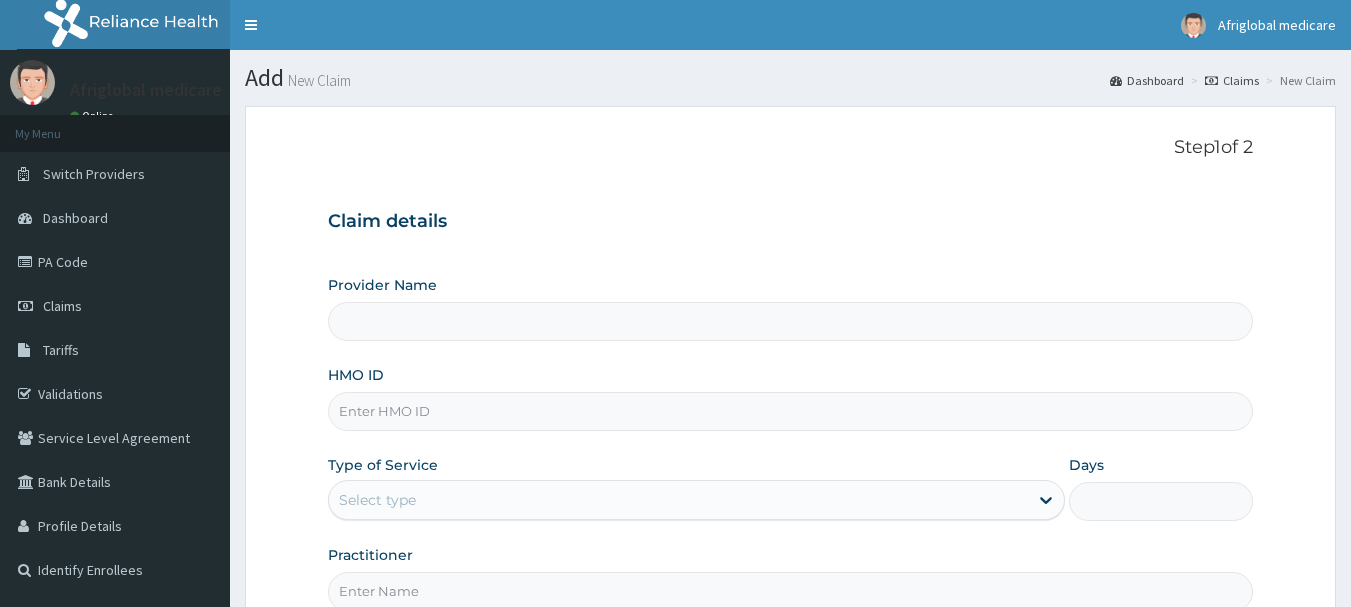 scroll, scrollTop: 0, scrollLeft: 0, axis: both 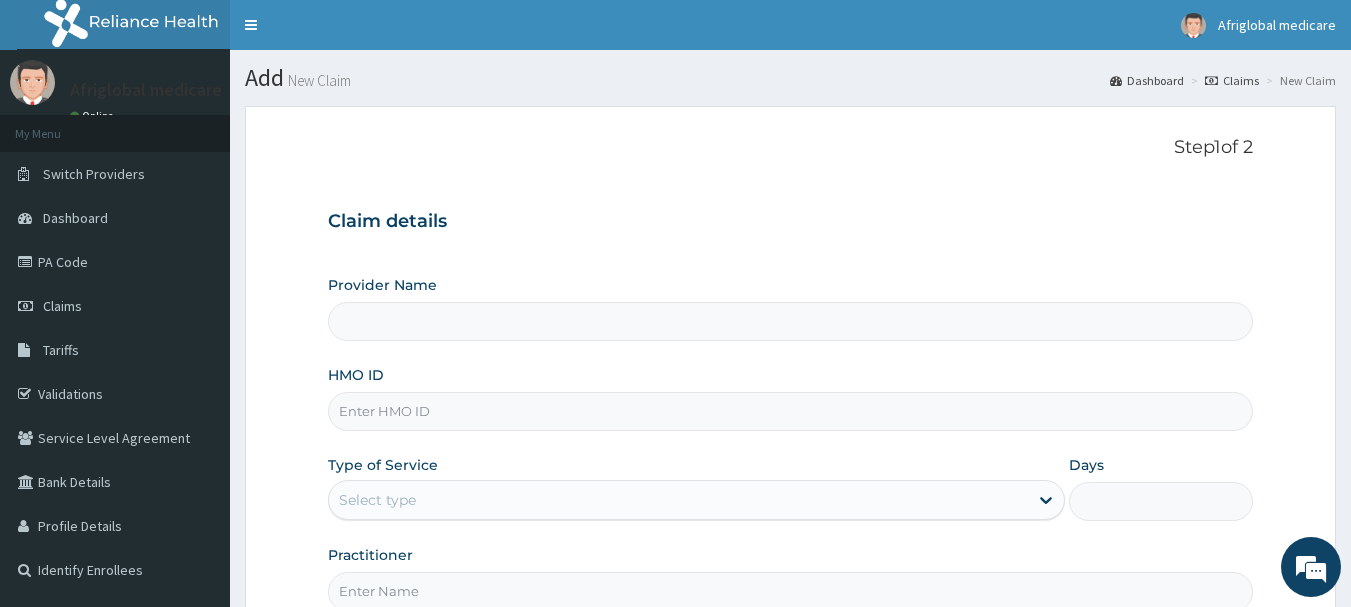 type on "Afriglobal Medicare Ltd-HQ" 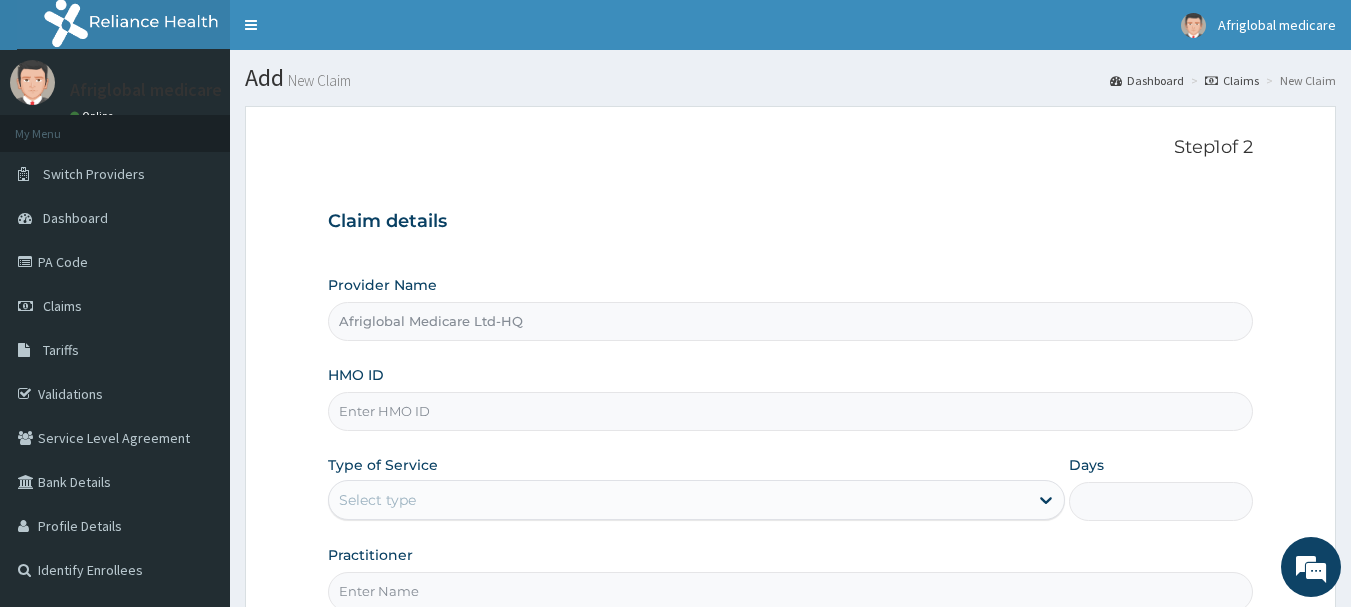 click on "HMO ID" at bounding box center [791, 411] 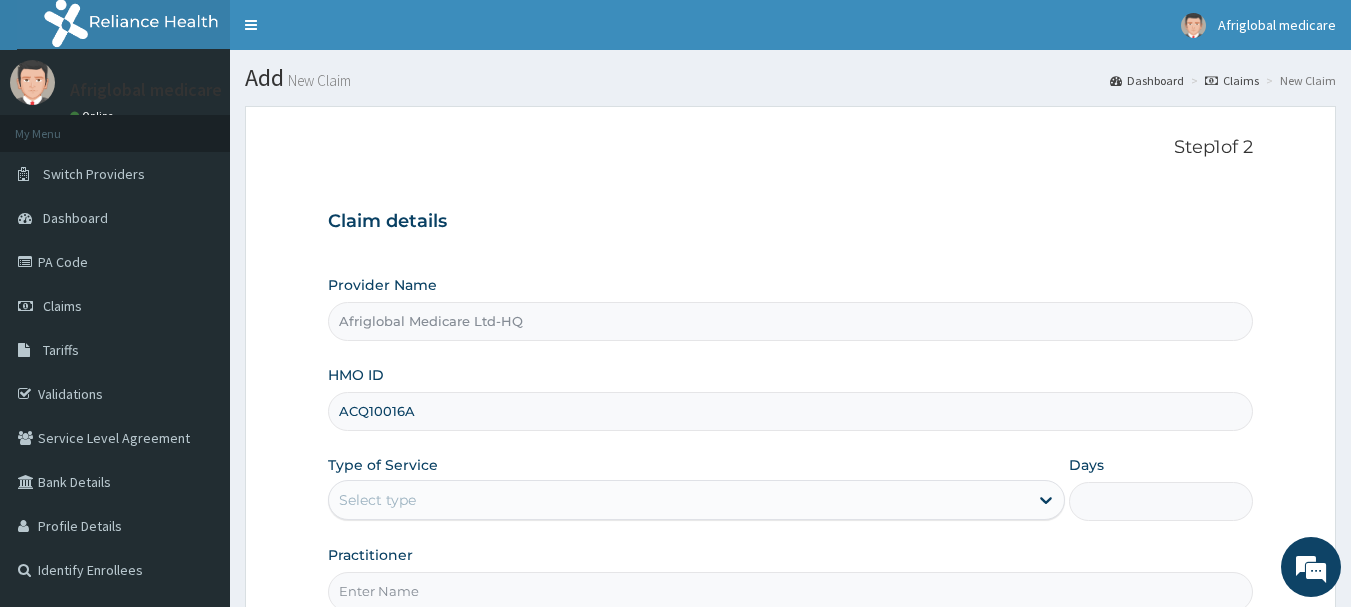 click on "ACQ10016A" at bounding box center [791, 411] 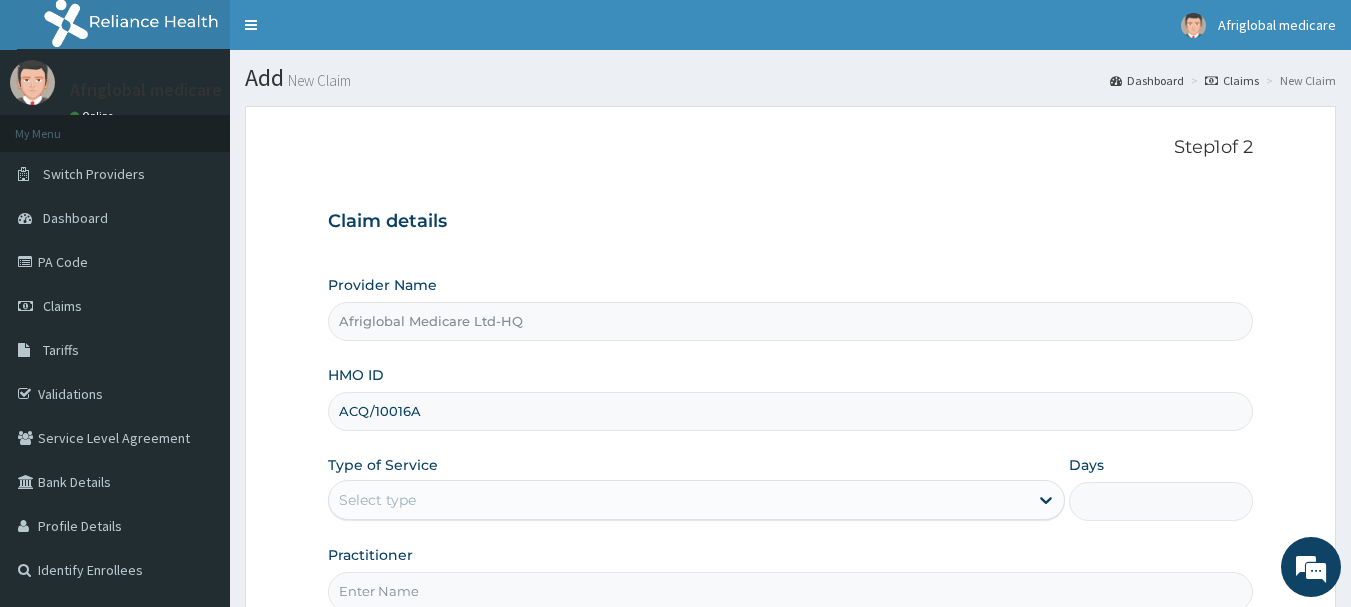 click on "ACQ/10016A" at bounding box center (791, 411) 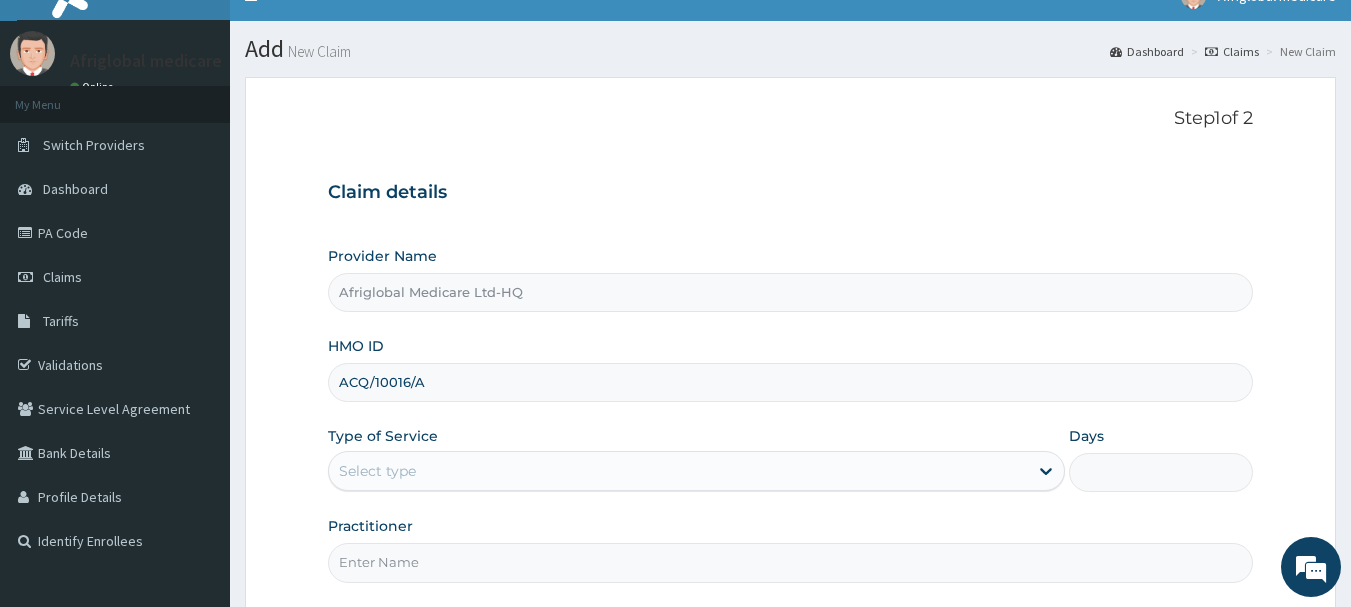 scroll, scrollTop: 200, scrollLeft: 0, axis: vertical 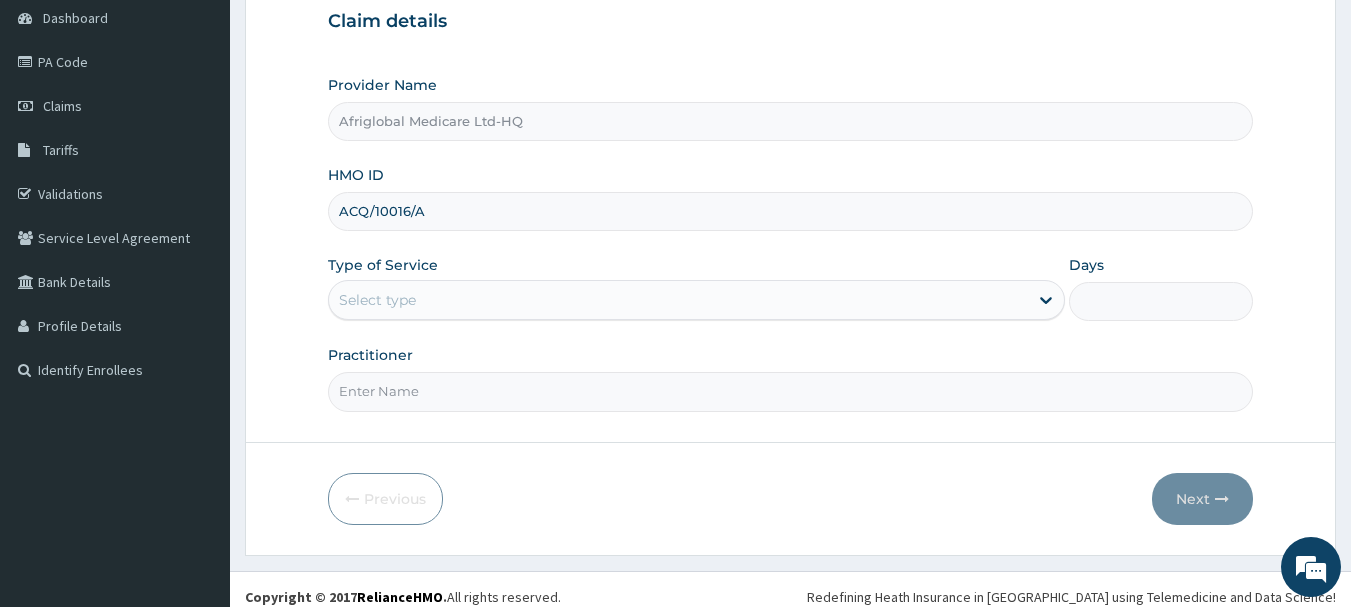 type on "ACQ/10016/A" 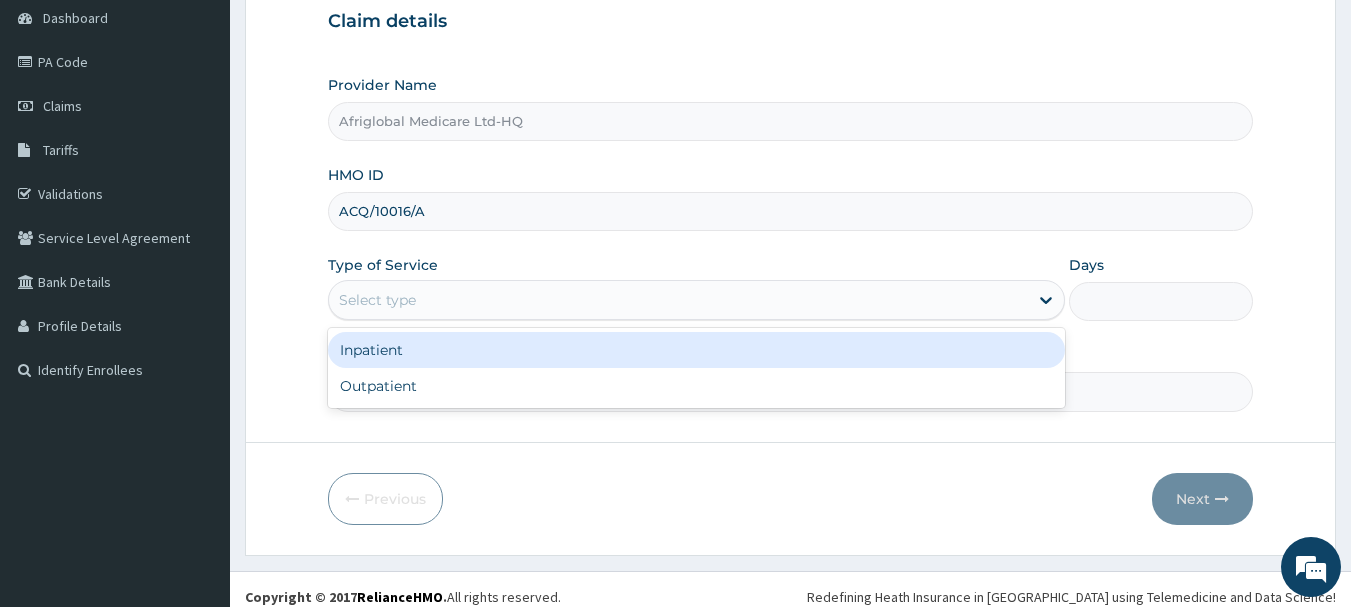 click on "Select type" at bounding box center [377, 300] 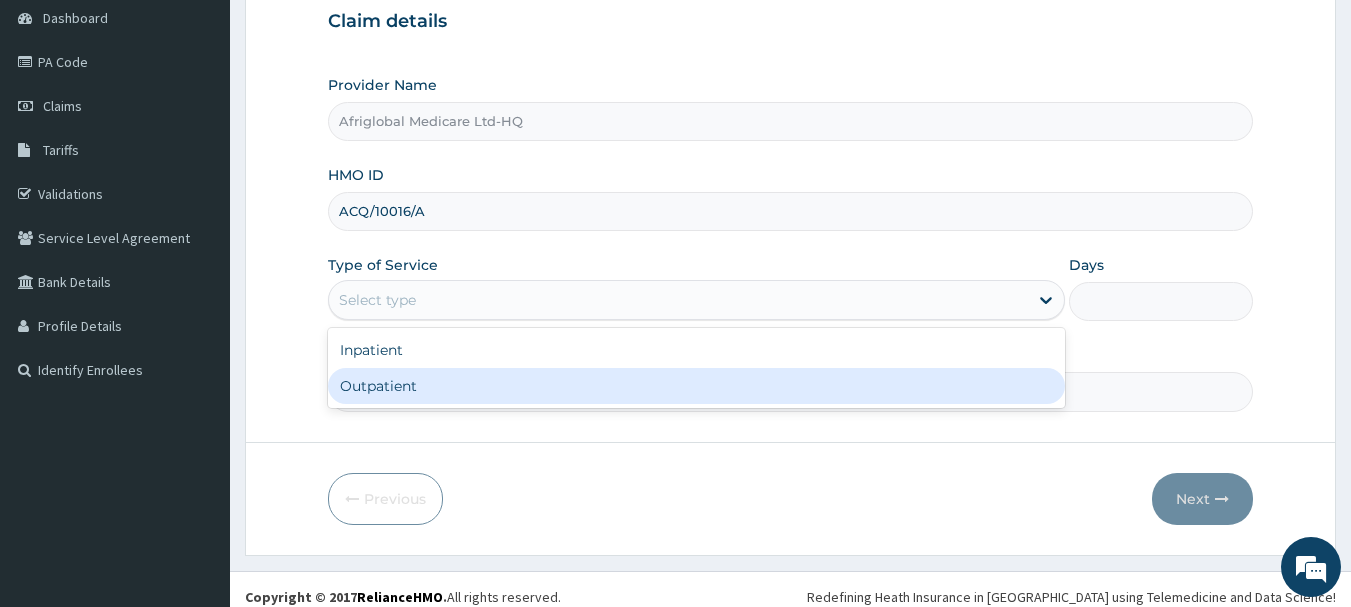 click on "Outpatient" at bounding box center (696, 386) 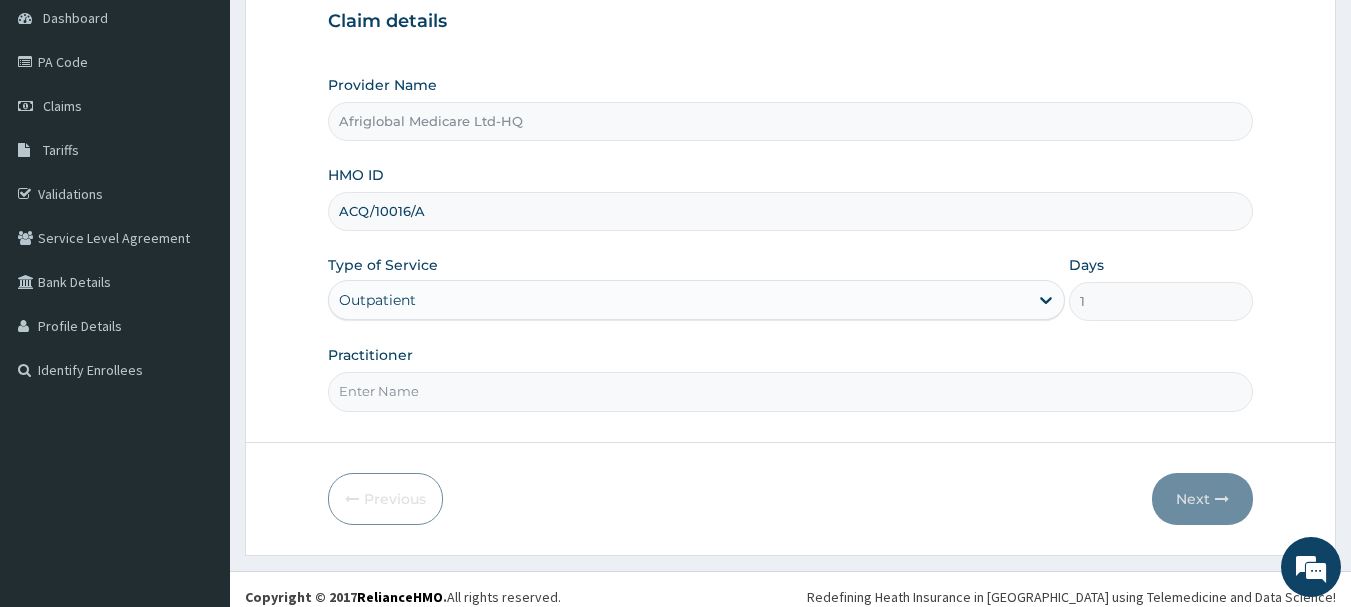 click on "Practitioner" at bounding box center (791, 391) 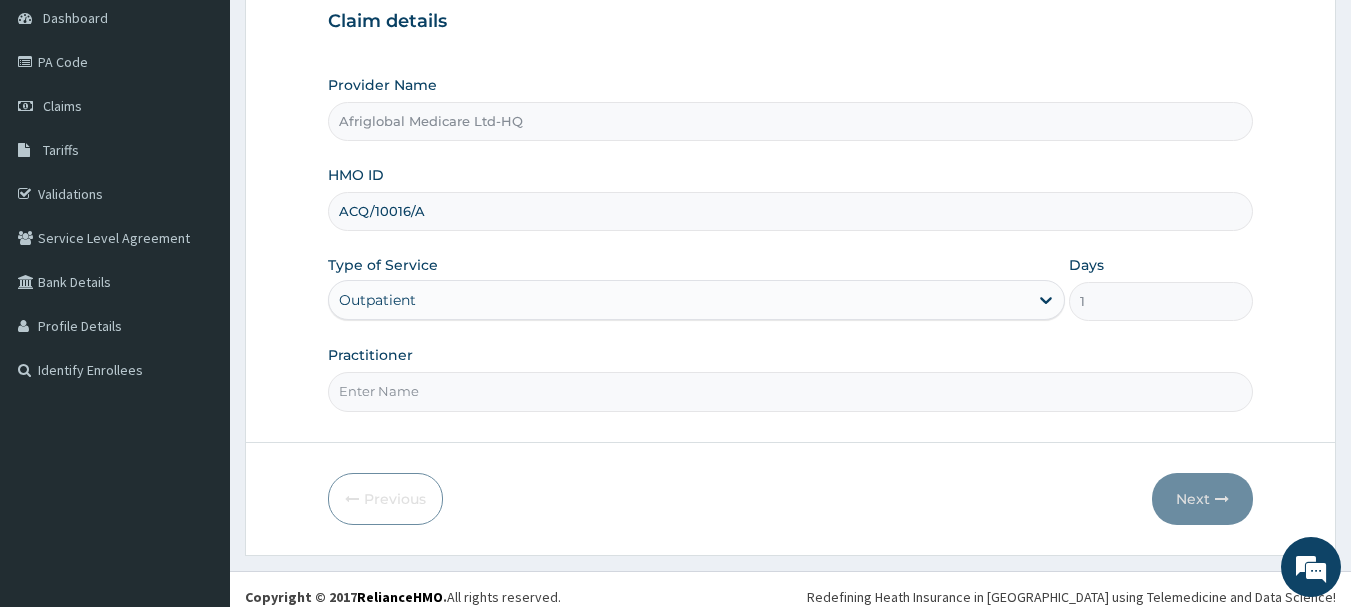 scroll, scrollTop: 0, scrollLeft: 0, axis: both 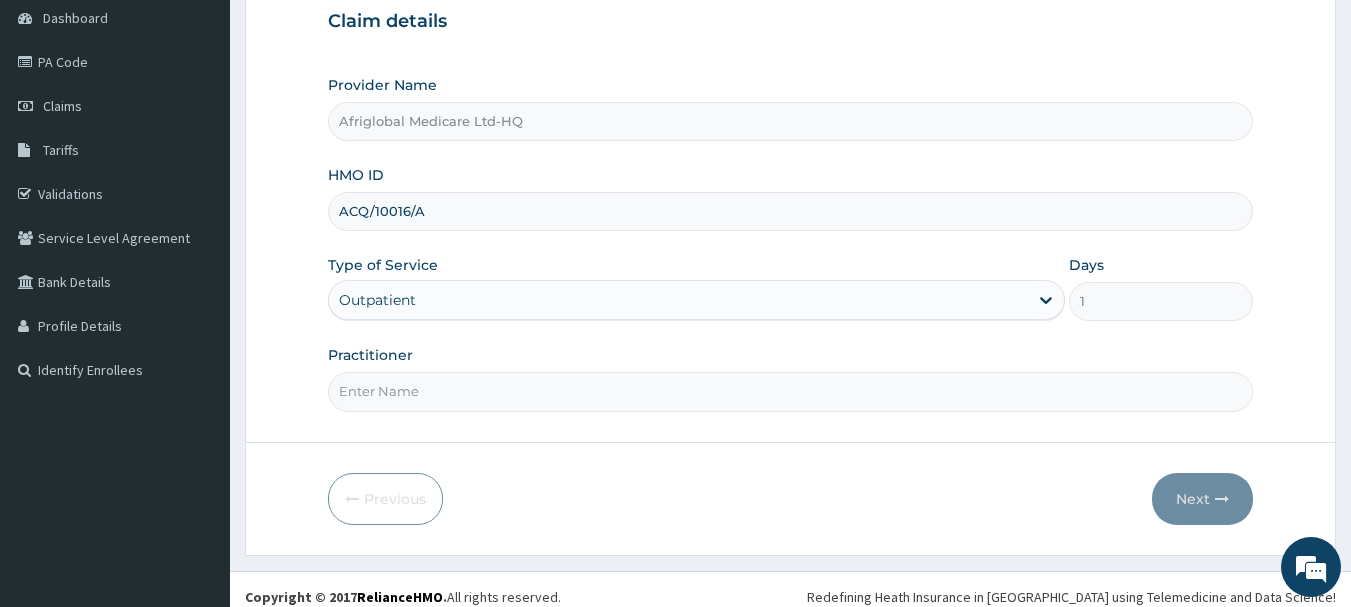 type on "aml" 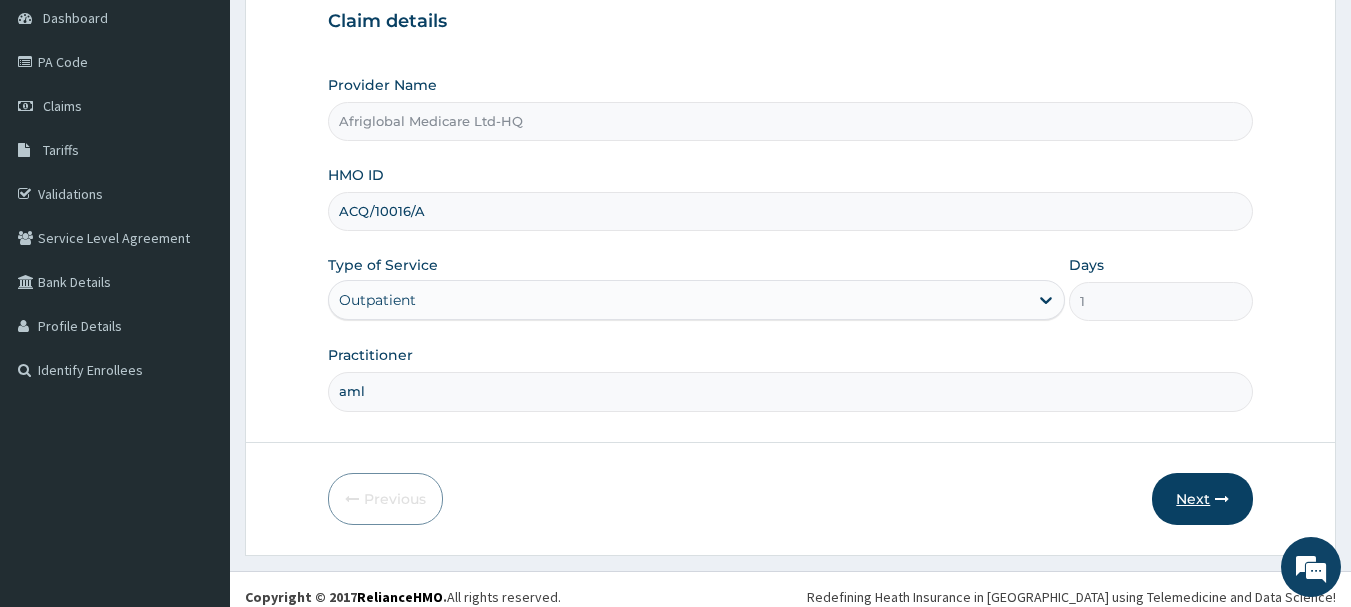 click on "Next" at bounding box center [1202, 499] 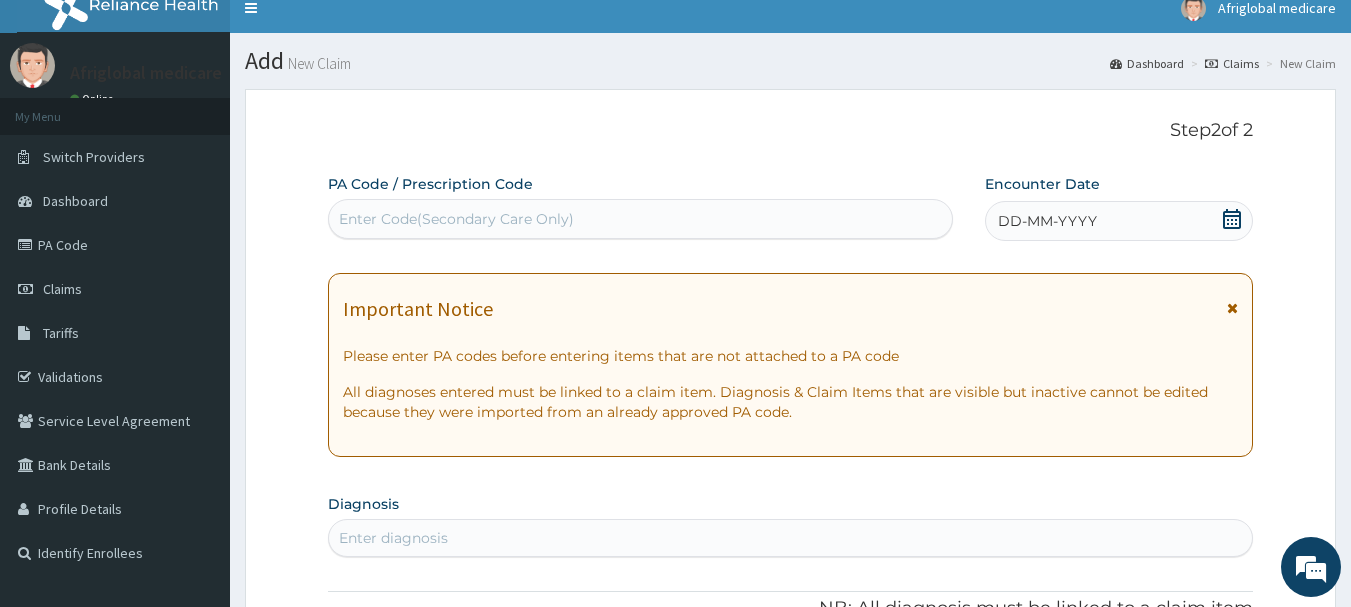 scroll, scrollTop: 0, scrollLeft: 0, axis: both 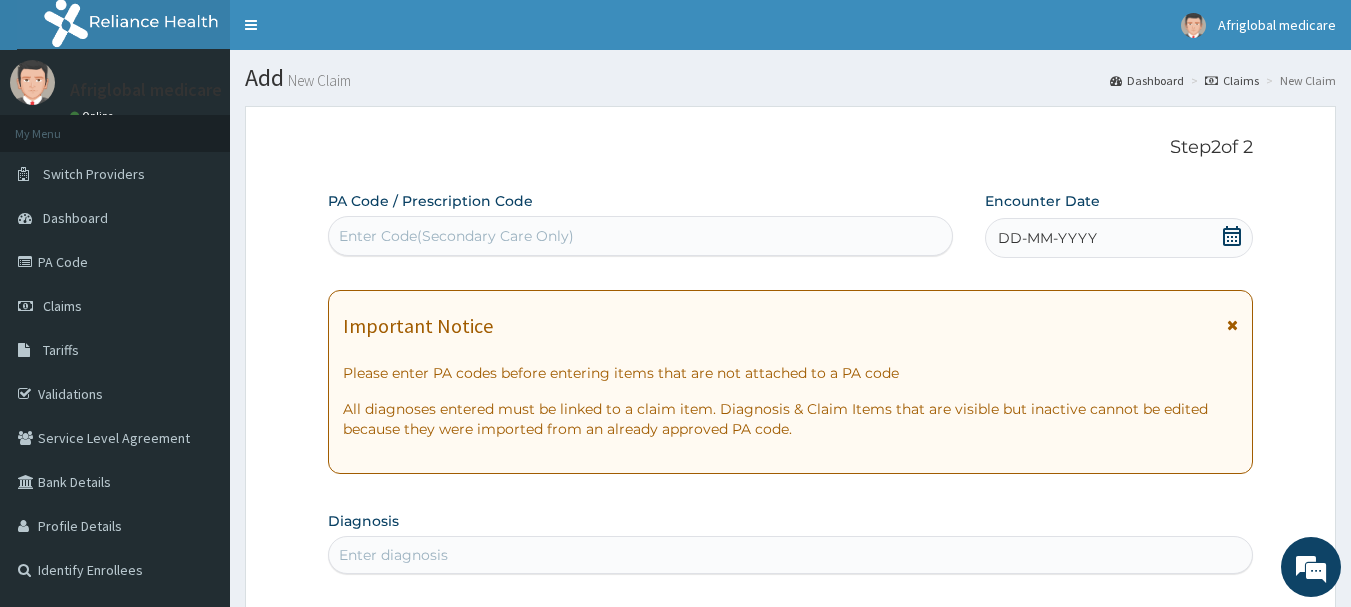 click on "Enter Code(Secondary Care Only)" at bounding box center [456, 236] 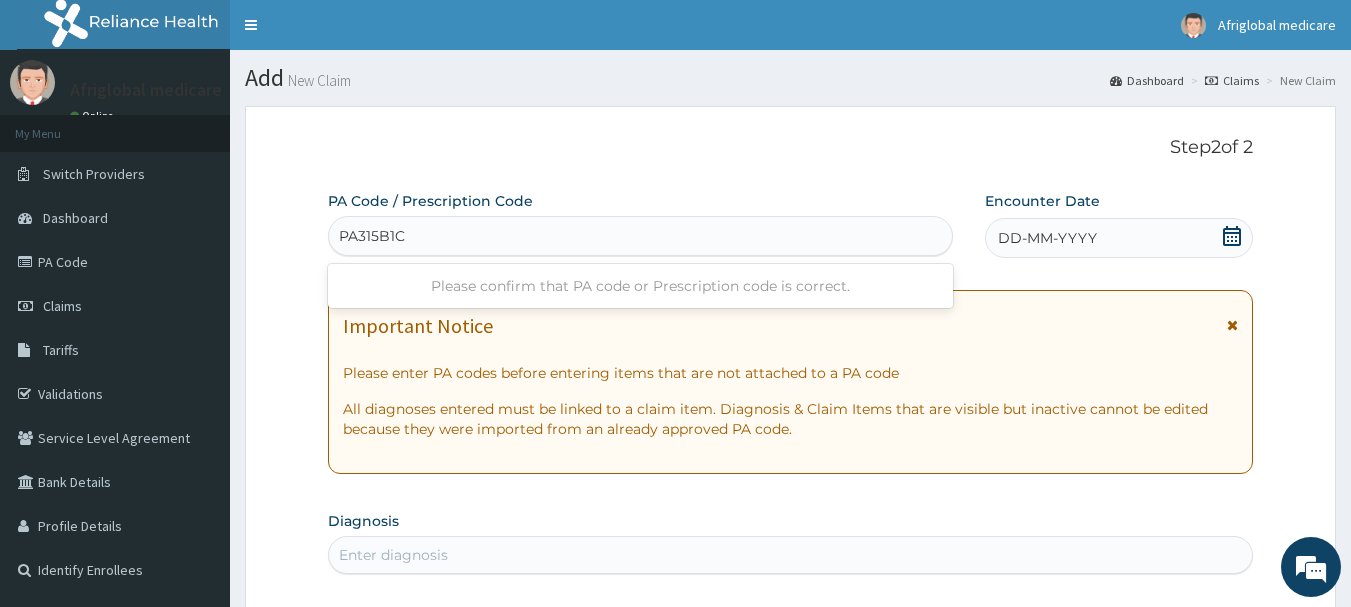 click on "PA315B1C" at bounding box center (373, 236) 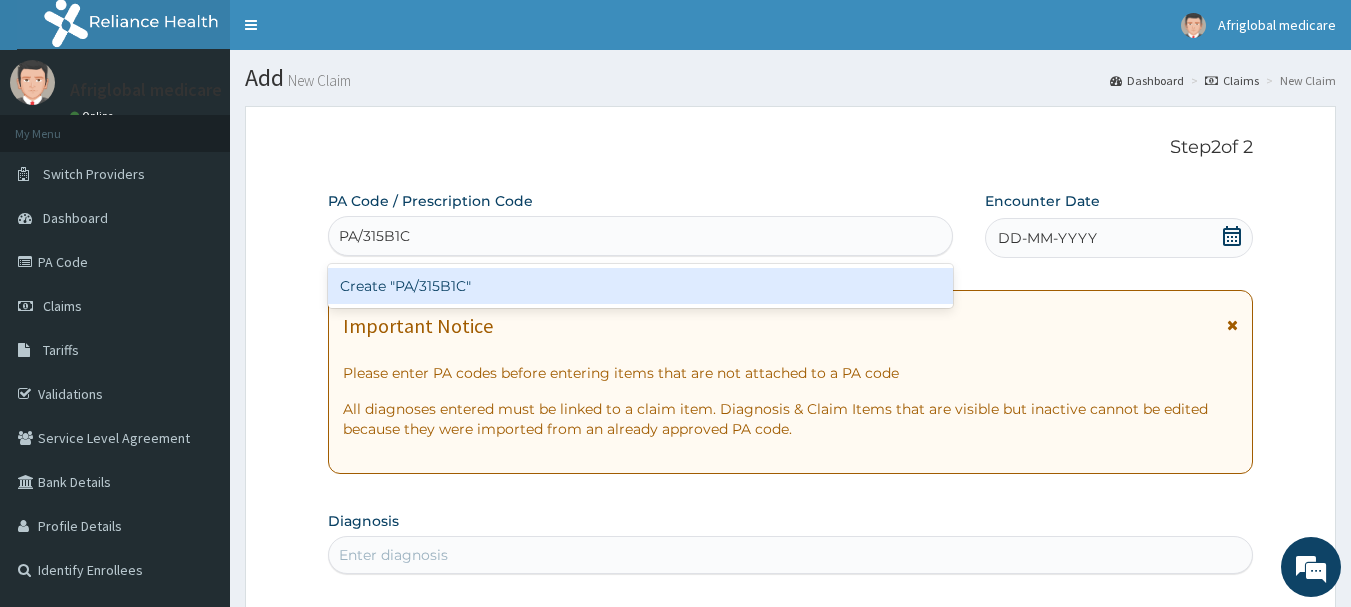 click on "Create "PA/315B1C"" at bounding box center (641, 286) 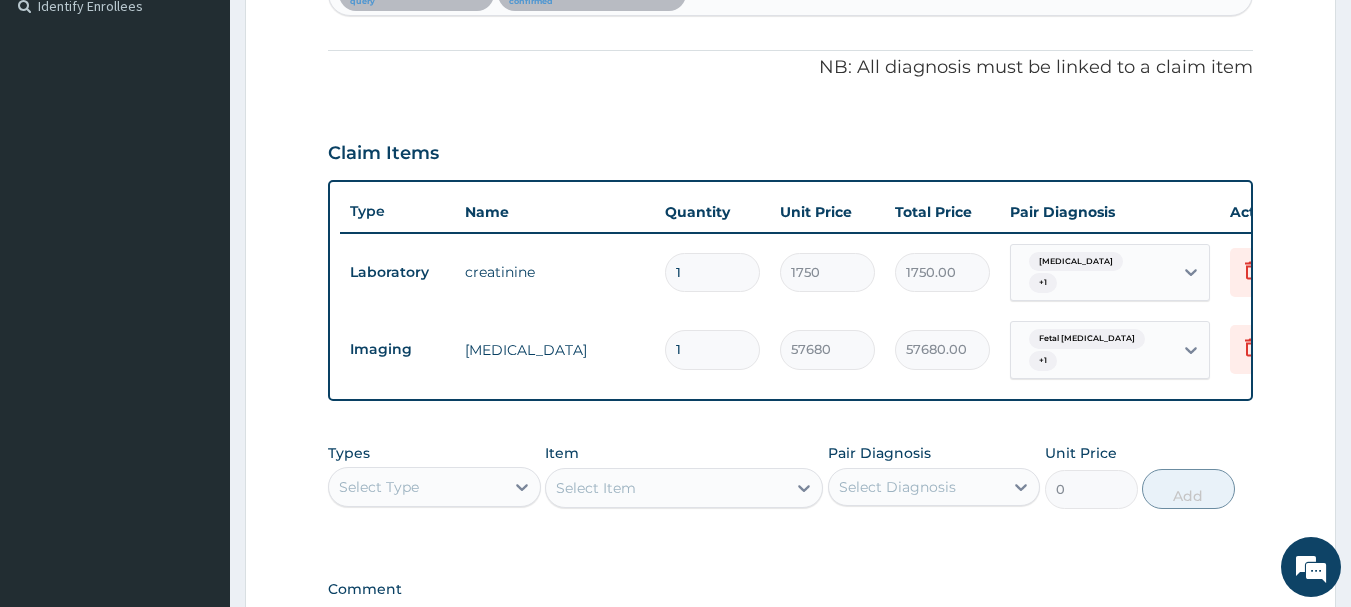 scroll, scrollTop: 598, scrollLeft: 0, axis: vertical 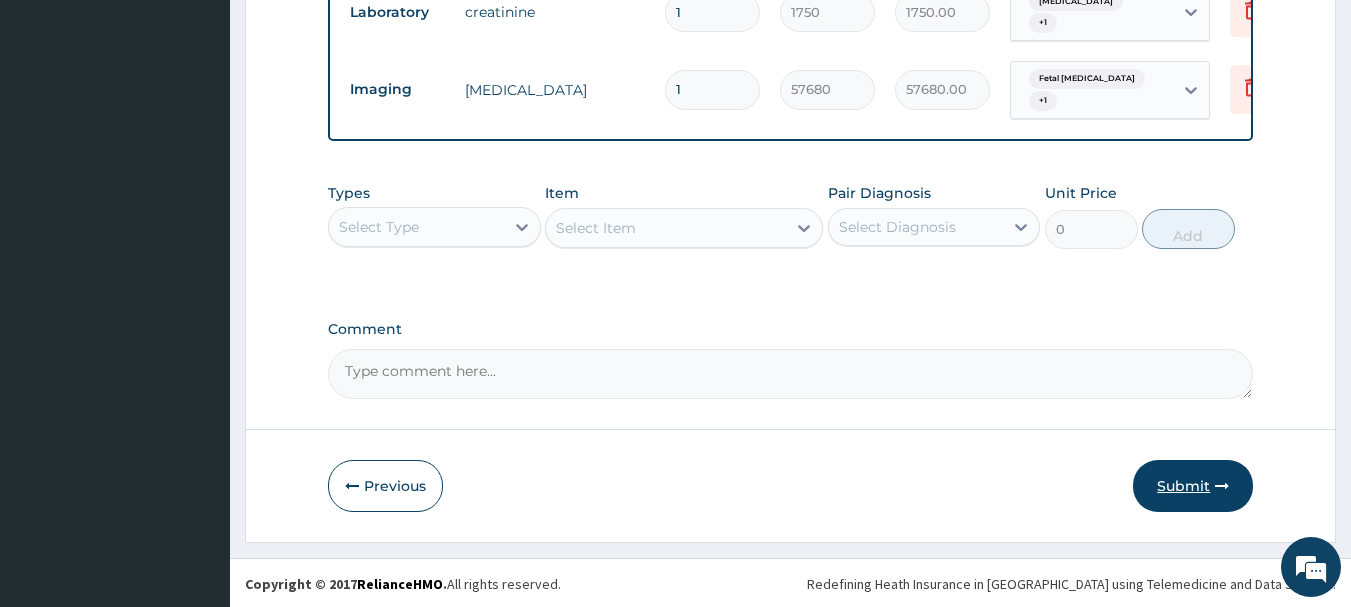click on "Submit" at bounding box center [1193, 486] 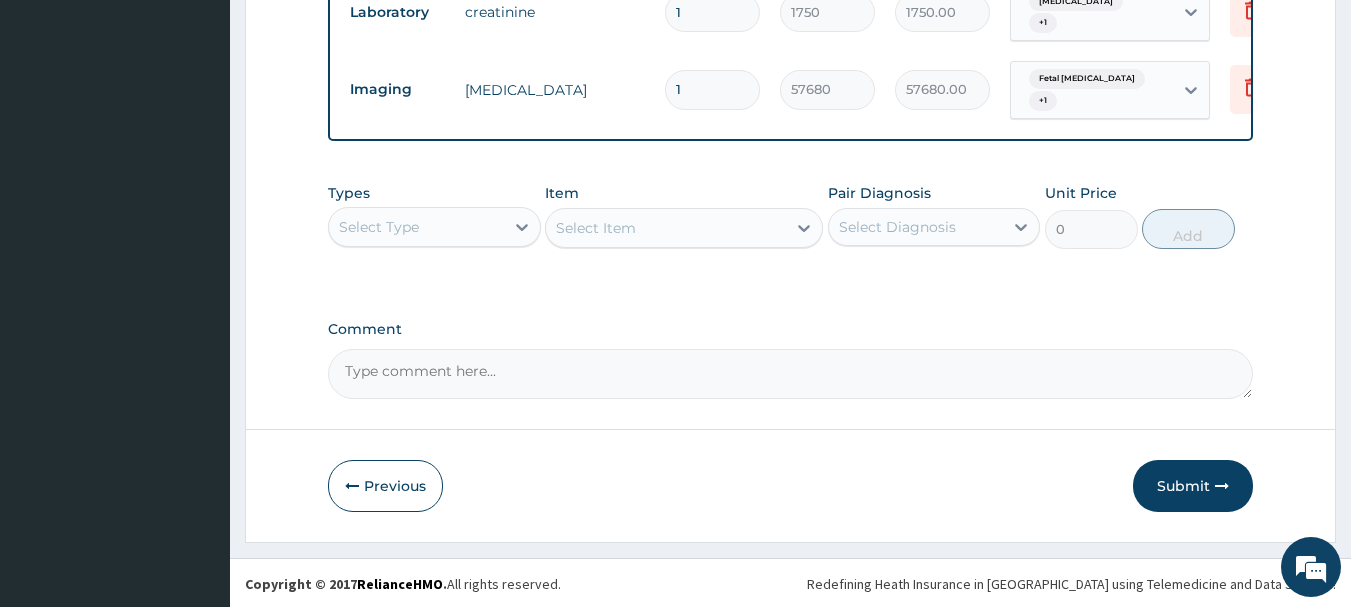 scroll, scrollTop: 81, scrollLeft: 0, axis: vertical 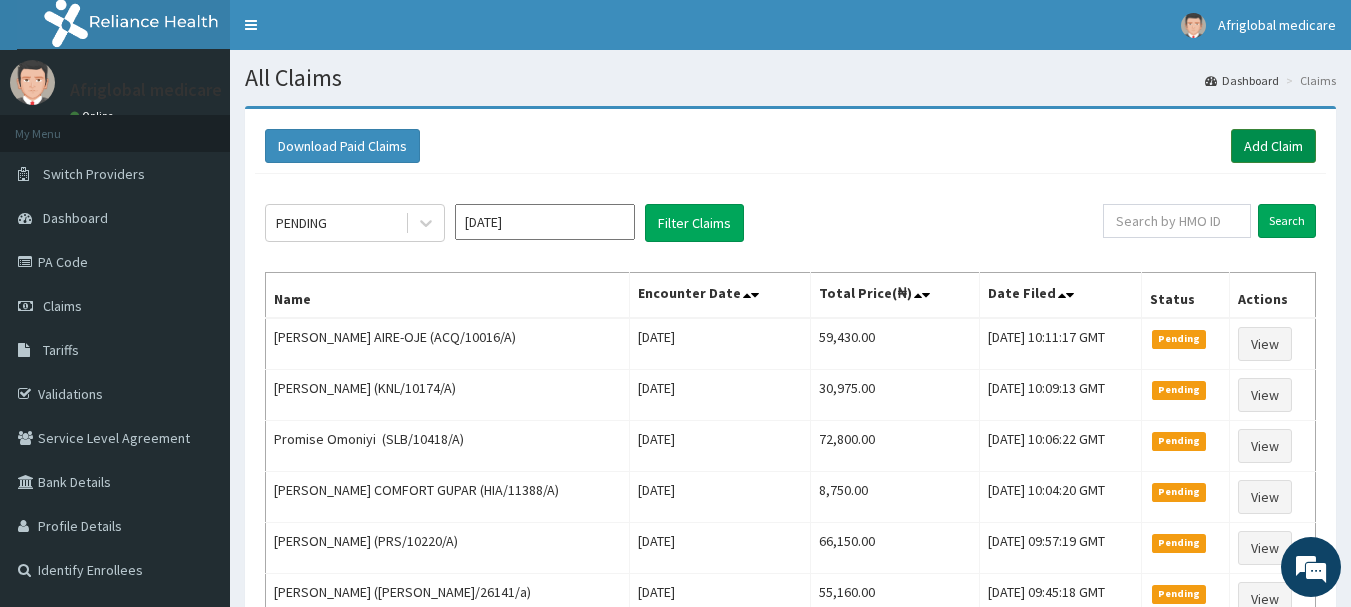 click on "Add Claim" at bounding box center [1273, 146] 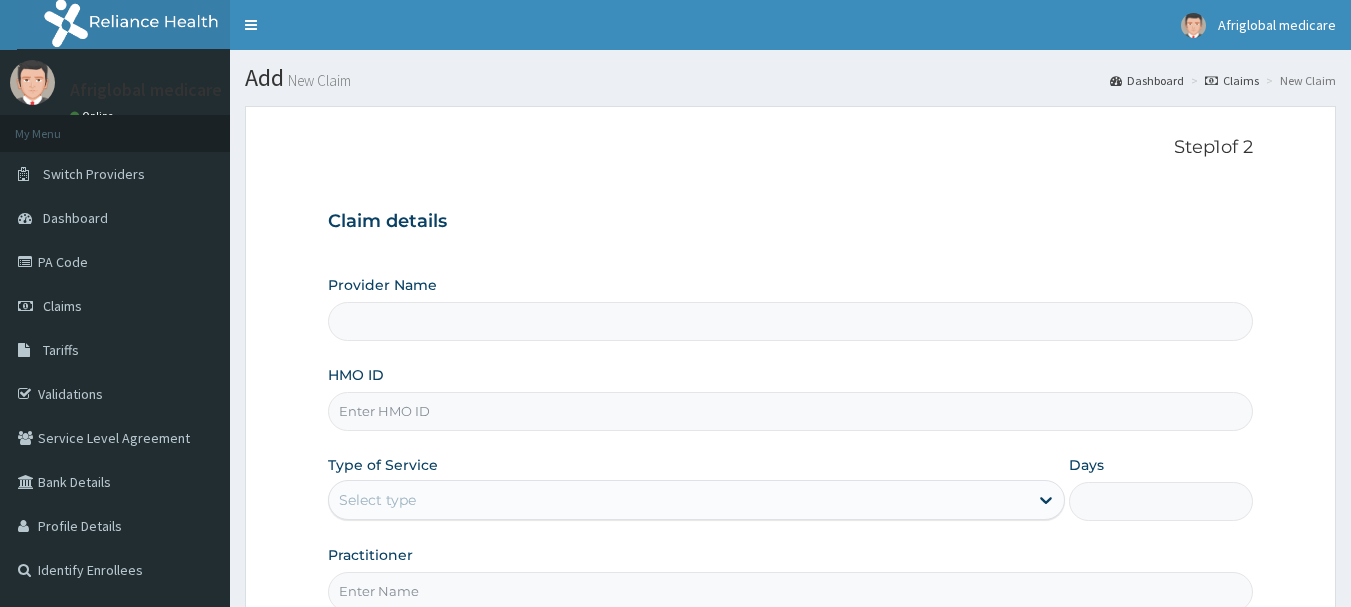 scroll, scrollTop: 0, scrollLeft: 0, axis: both 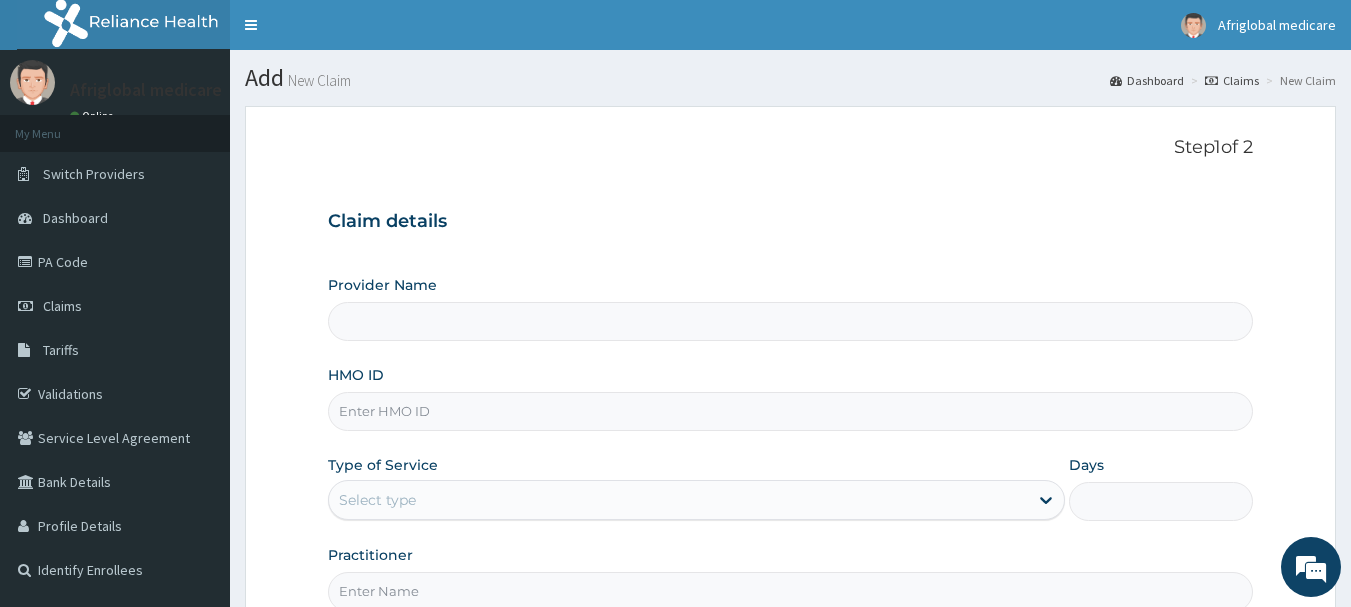 click on "HMO ID" at bounding box center [791, 411] 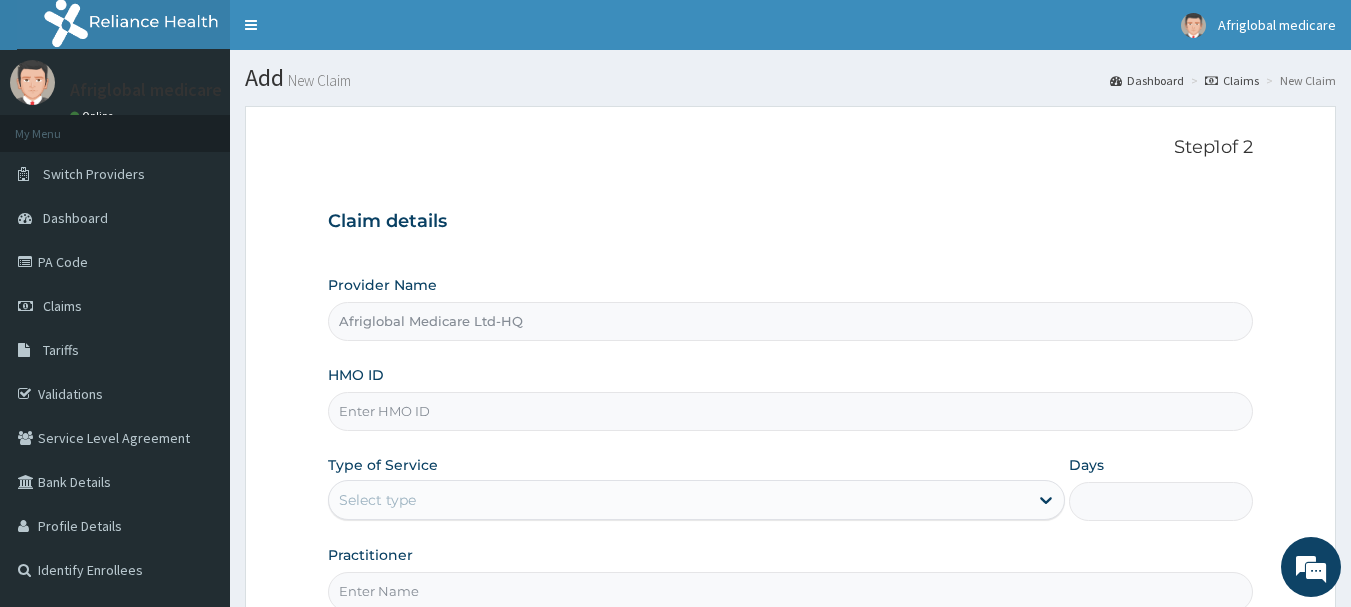 paste on "DWP10040B" 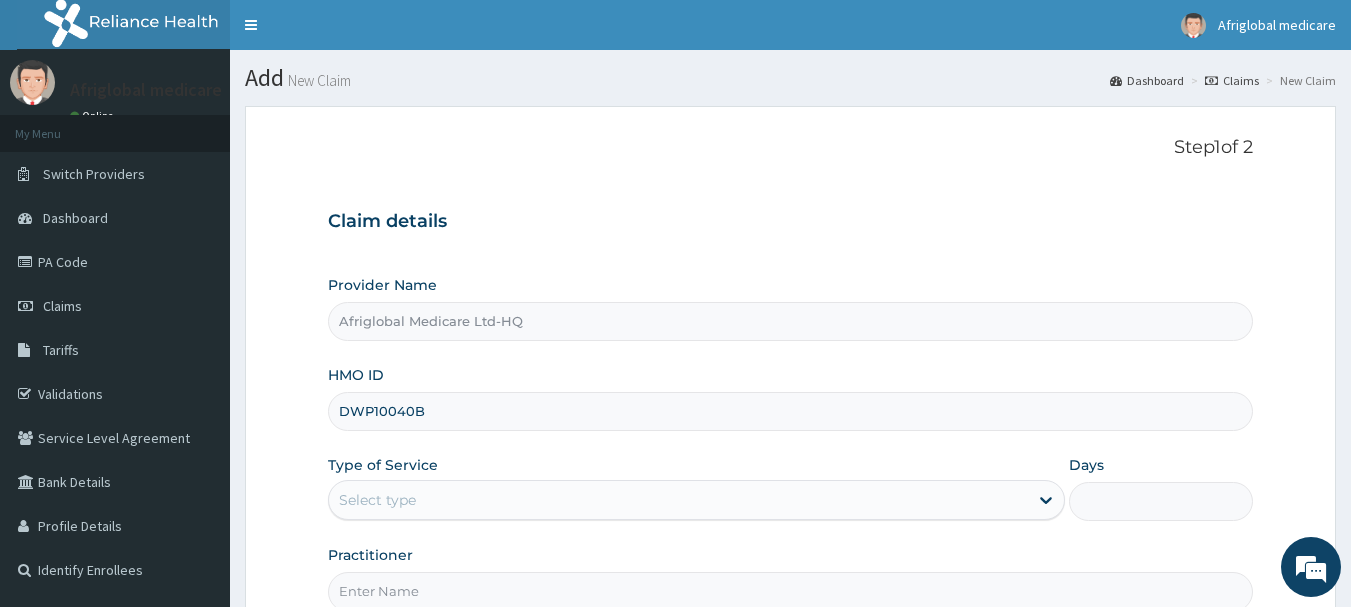 click on "DWP10040B" at bounding box center [791, 411] 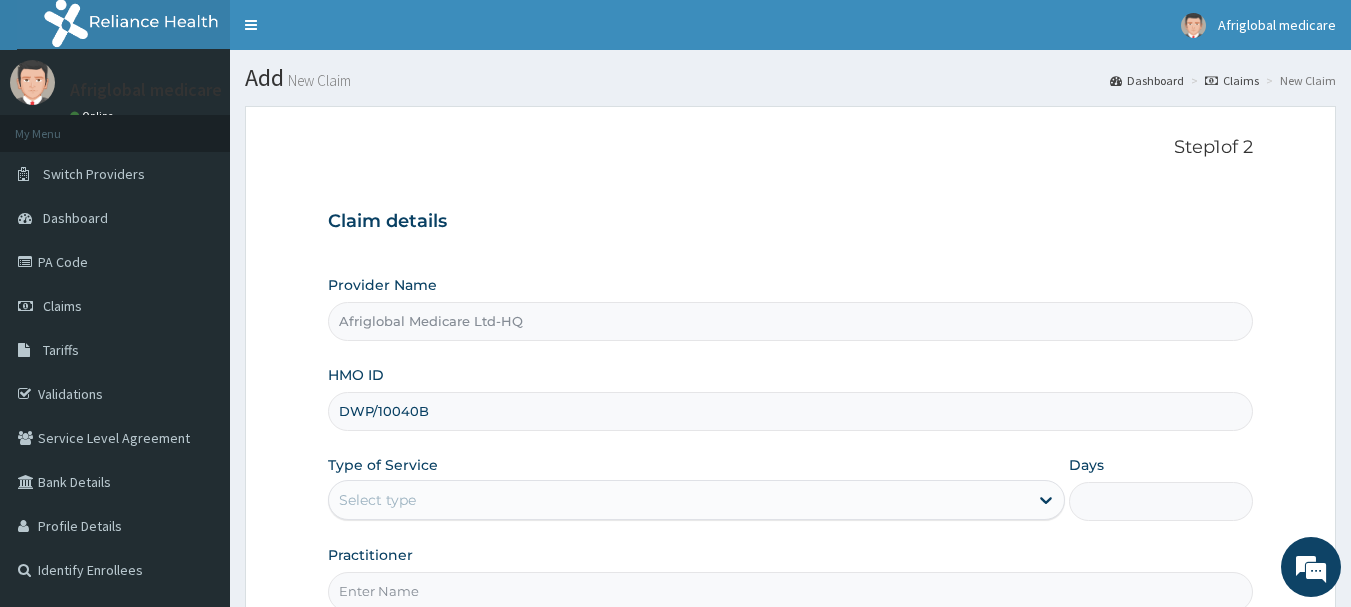 drag, startPoint x: 419, startPoint y: 410, endPoint x: 685, endPoint y: 365, distance: 269.77954 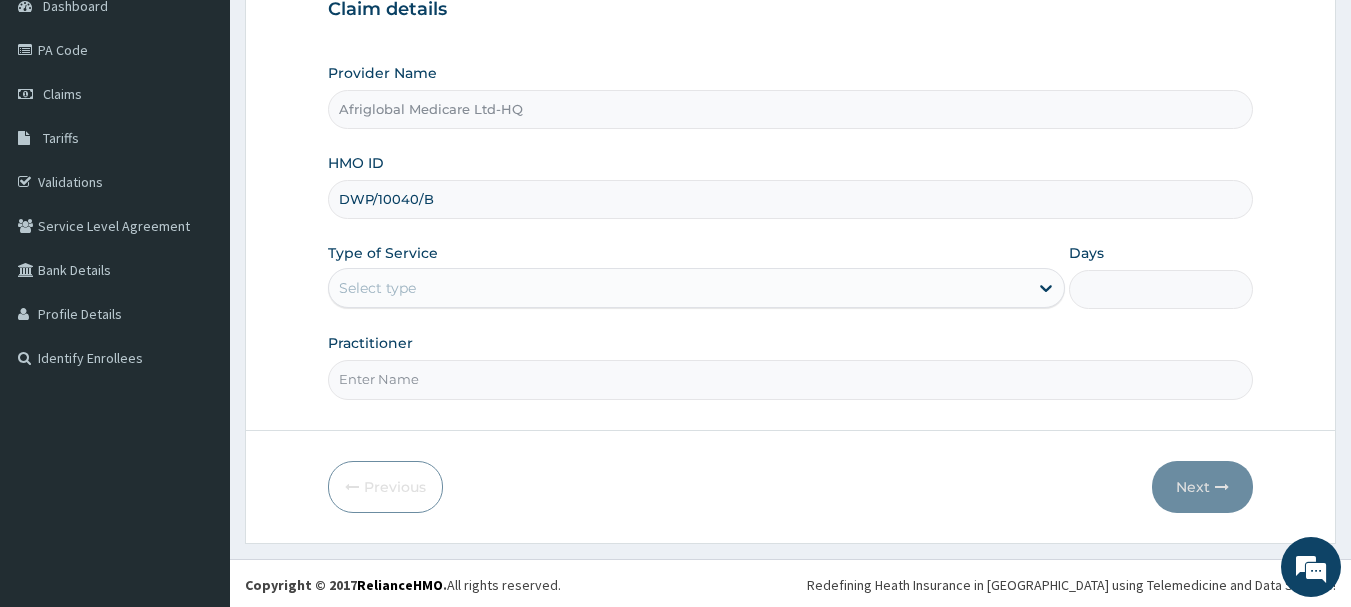 scroll, scrollTop: 215, scrollLeft: 0, axis: vertical 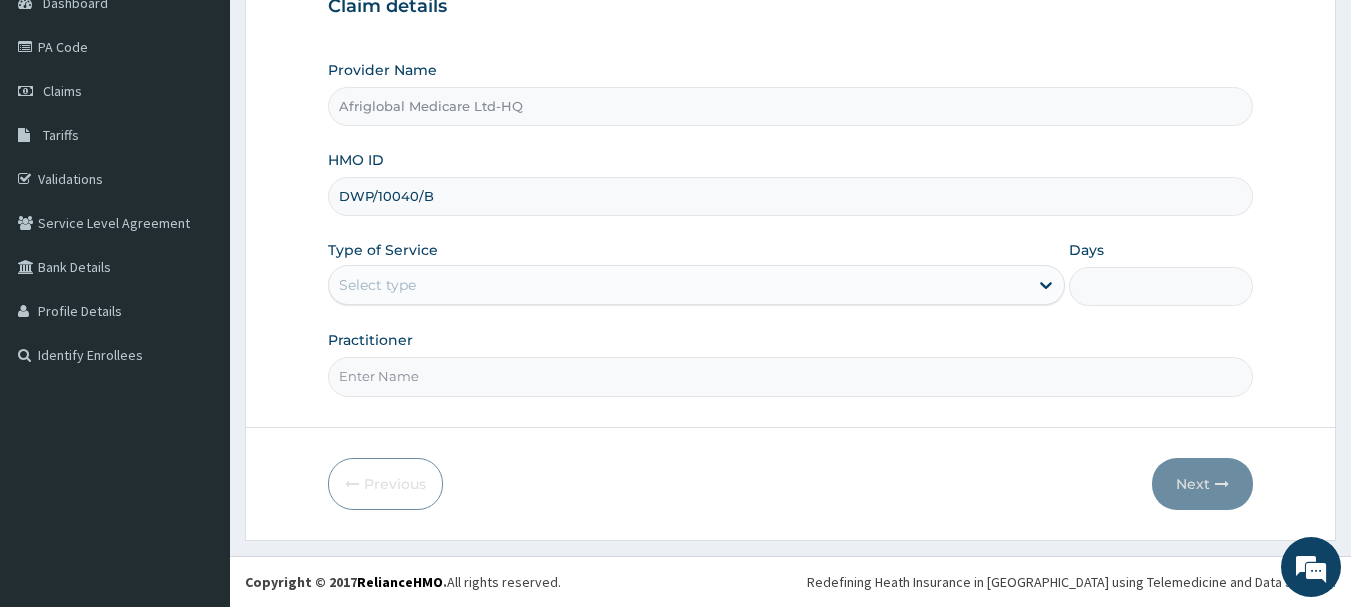 type on "DWP/10040/B" 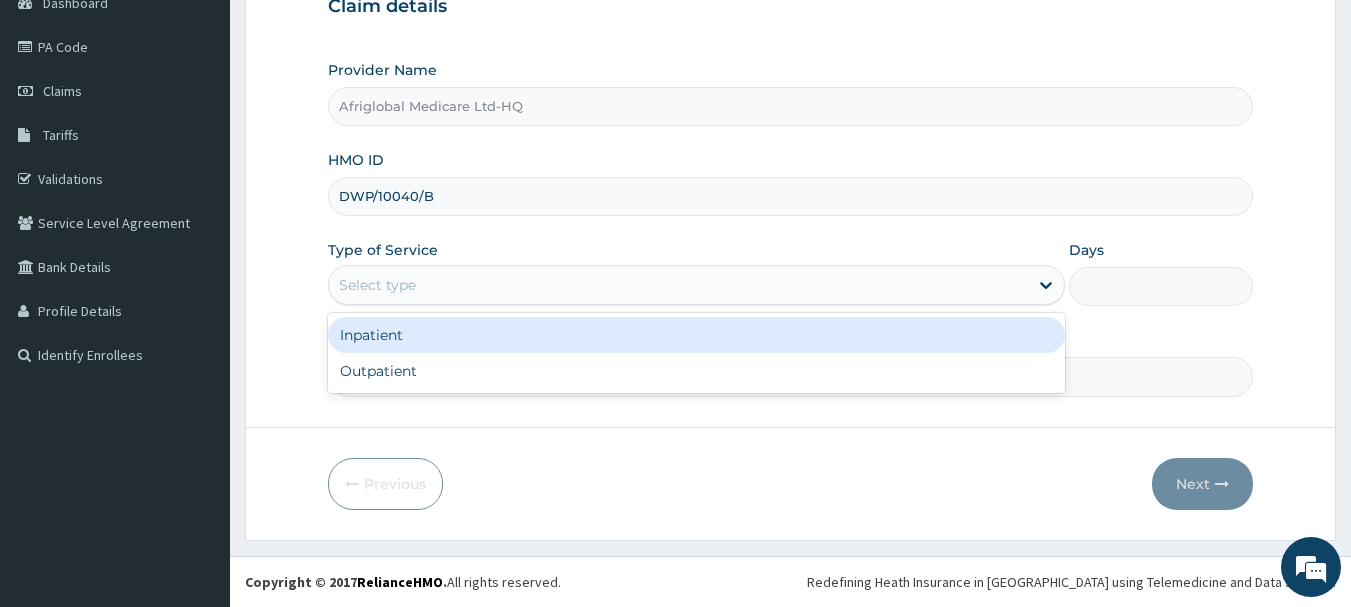 click on "Select type" at bounding box center [377, 285] 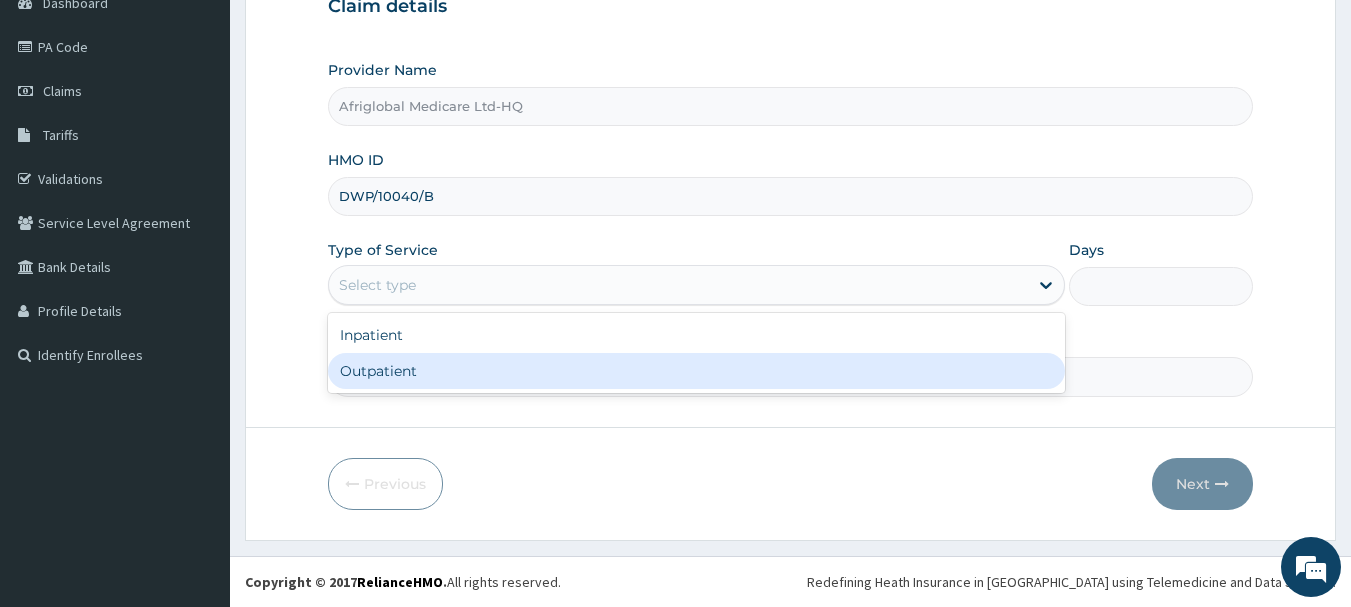 click on "Outpatient" at bounding box center (696, 371) 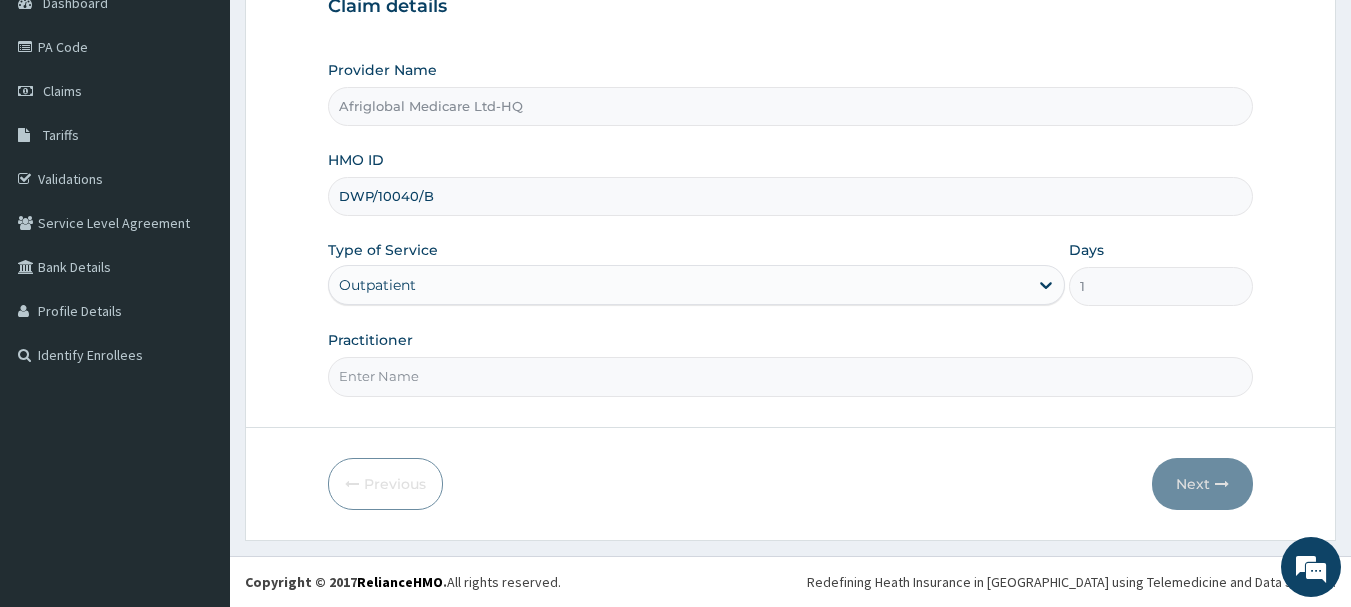 drag, startPoint x: 406, startPoint y: 369, endPoint x: 417, endPoint y: 370, distance: 11.045361 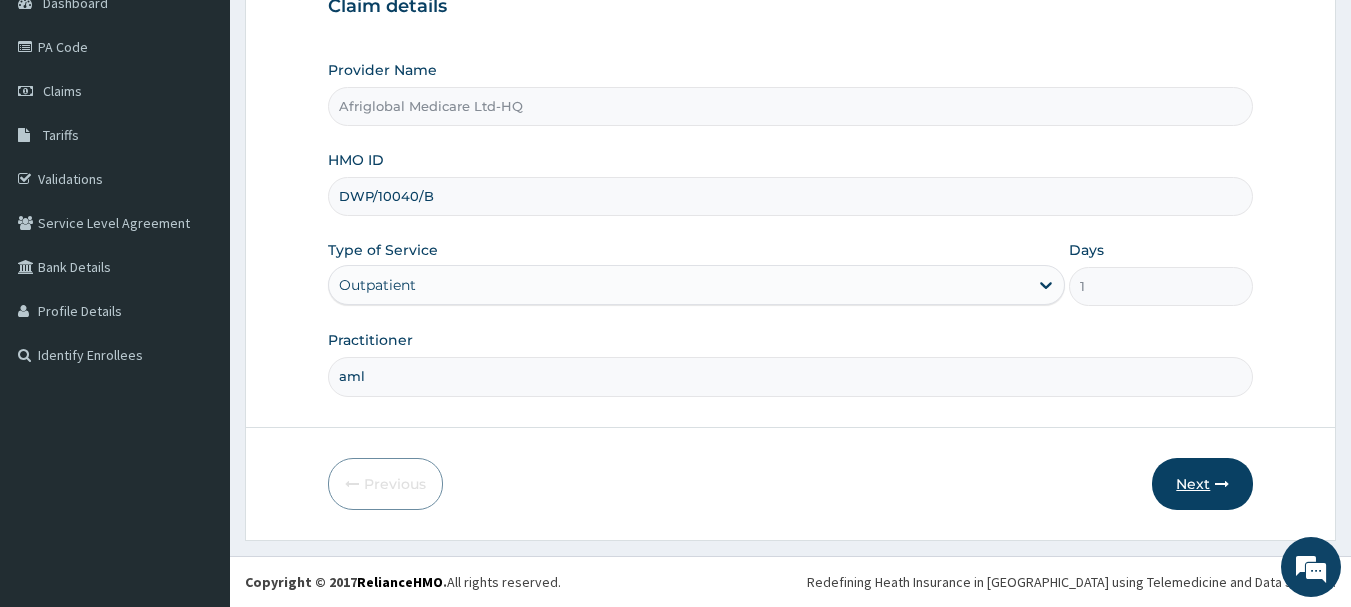 click on "Next" at bounding box center [1202, 484] 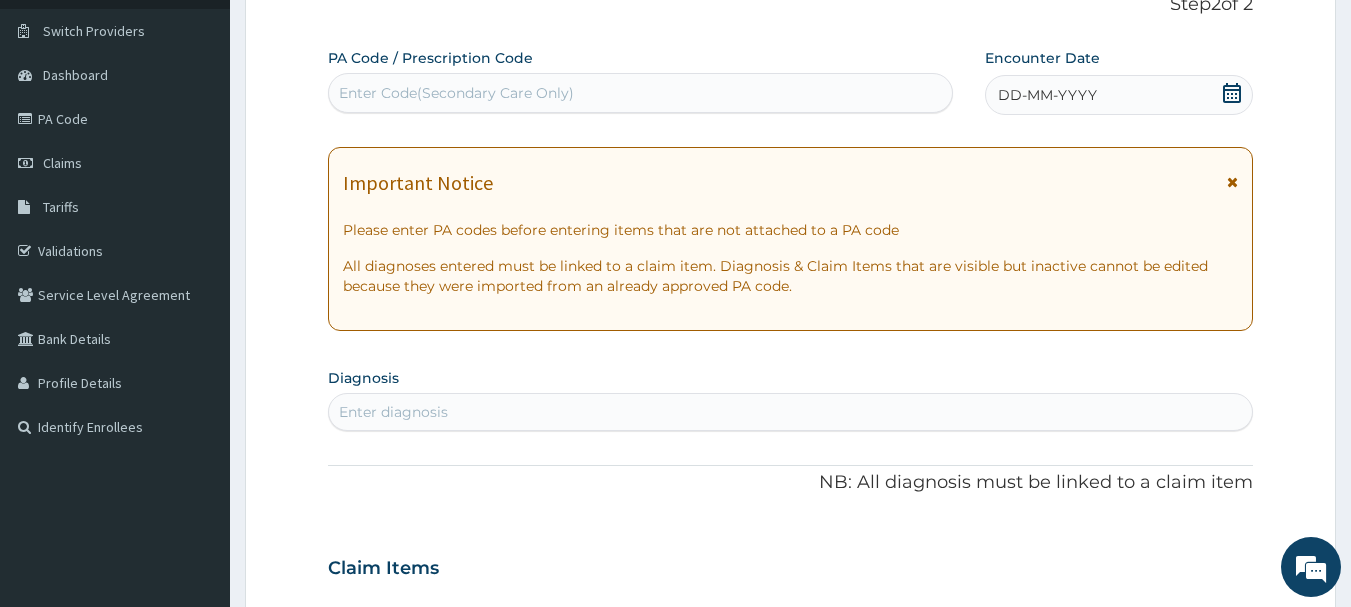 scroll, scrollTop: 0, scrollLeft: 0, axis: both 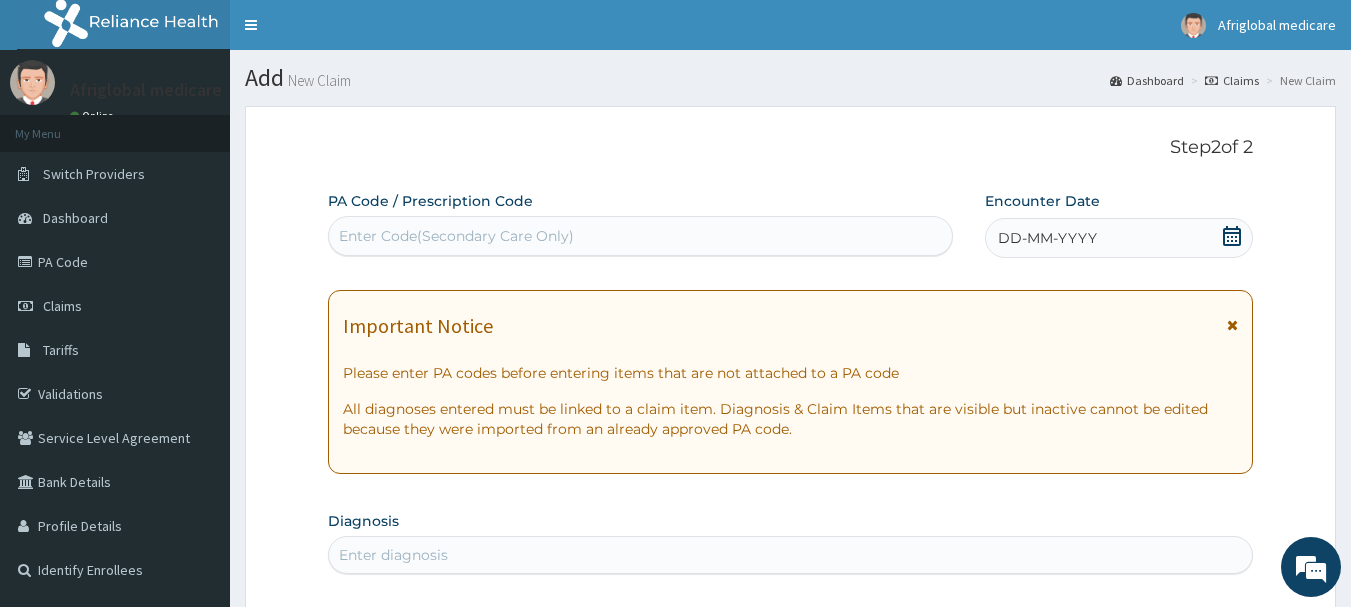 click on "Enter Code(Secondary Care Only)" at bounding box center (456, 236) 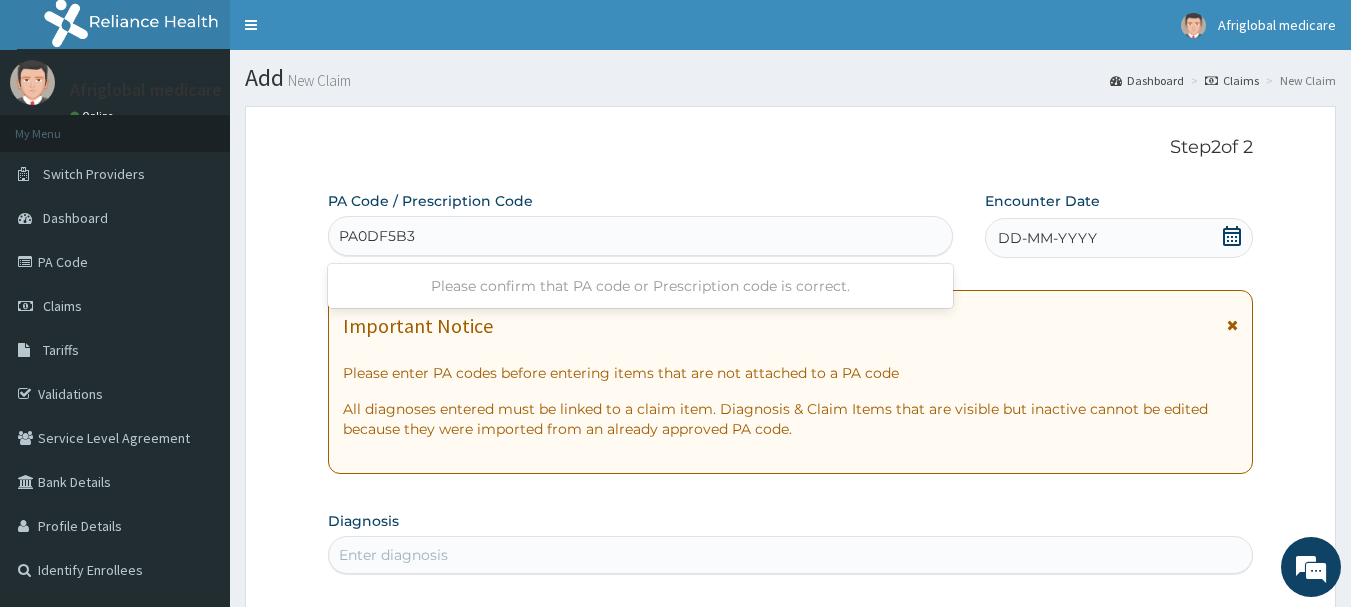 click on "PA0DF5B3" at bounding box center (377, 236) 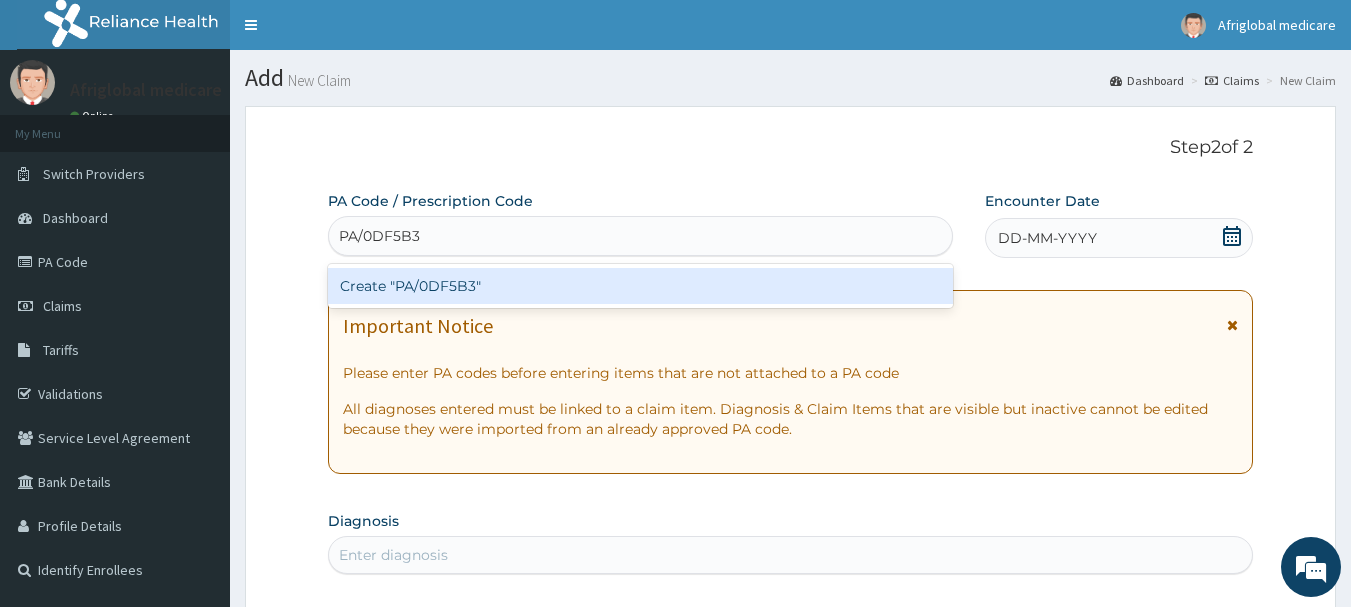 click on "Create "PA/0DF5B3"" at bounding box center [641, 286] 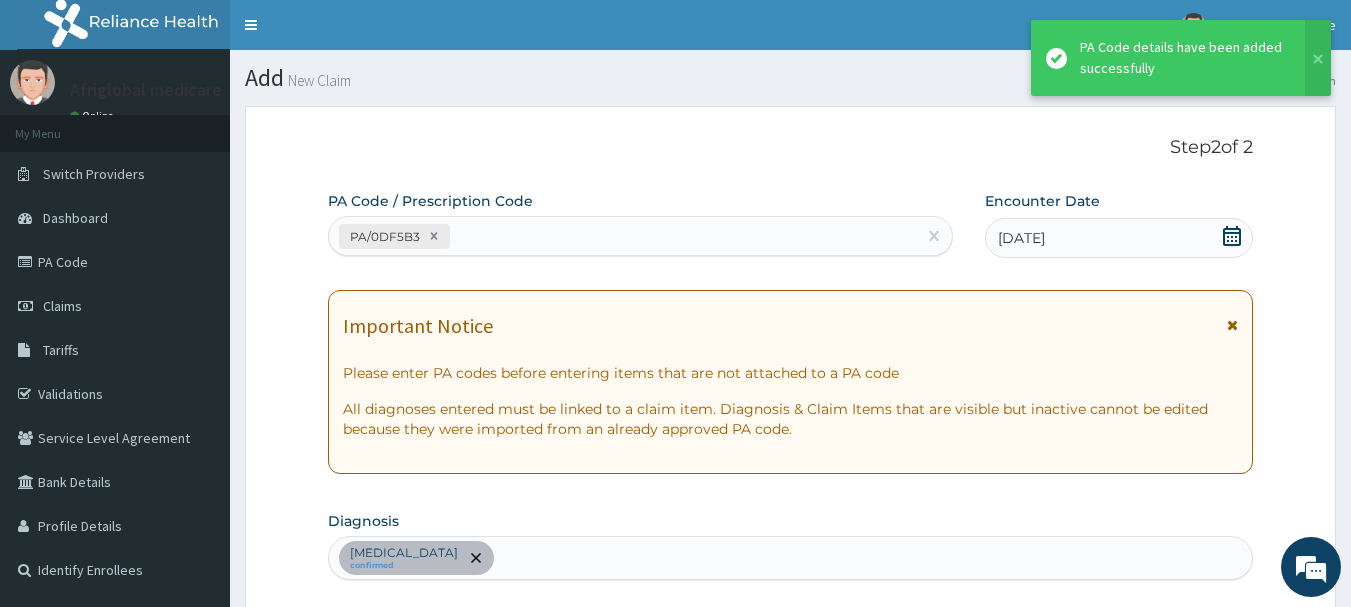 scroll, scrollTop: 529, scrollLeft: 0, axis: vertical 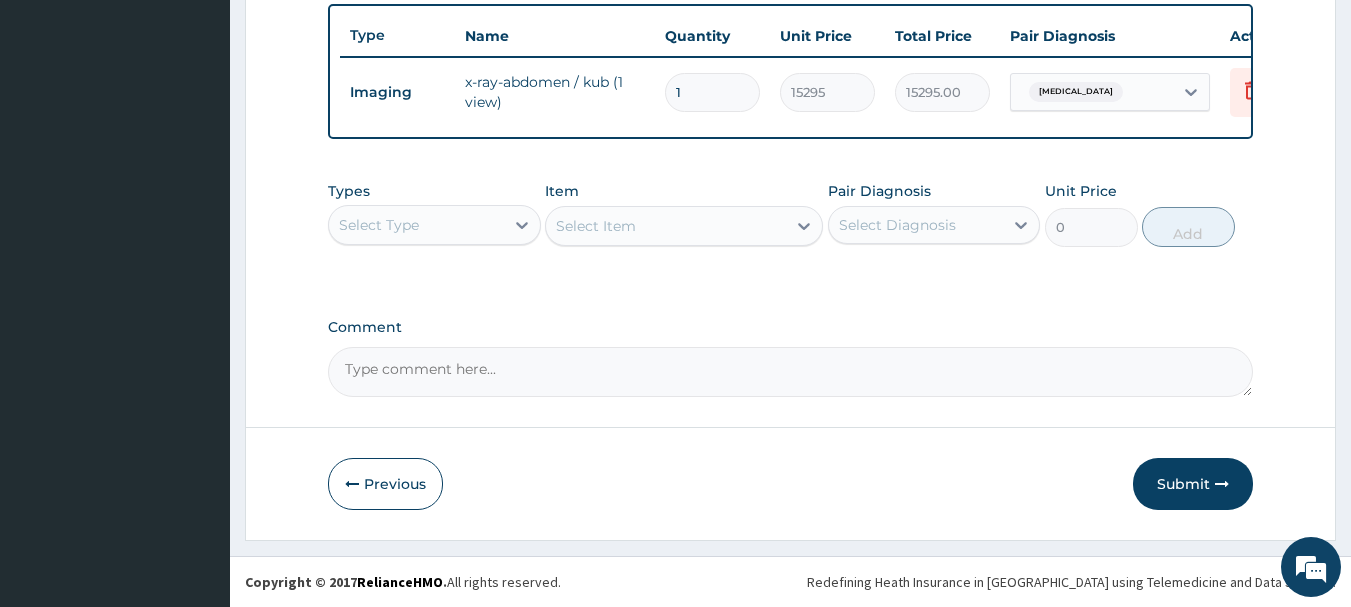 drag, startPoint x: 1189, startPoint y: 492, endPoint x: 1169, endPoint y: 494, distance: 20.09975 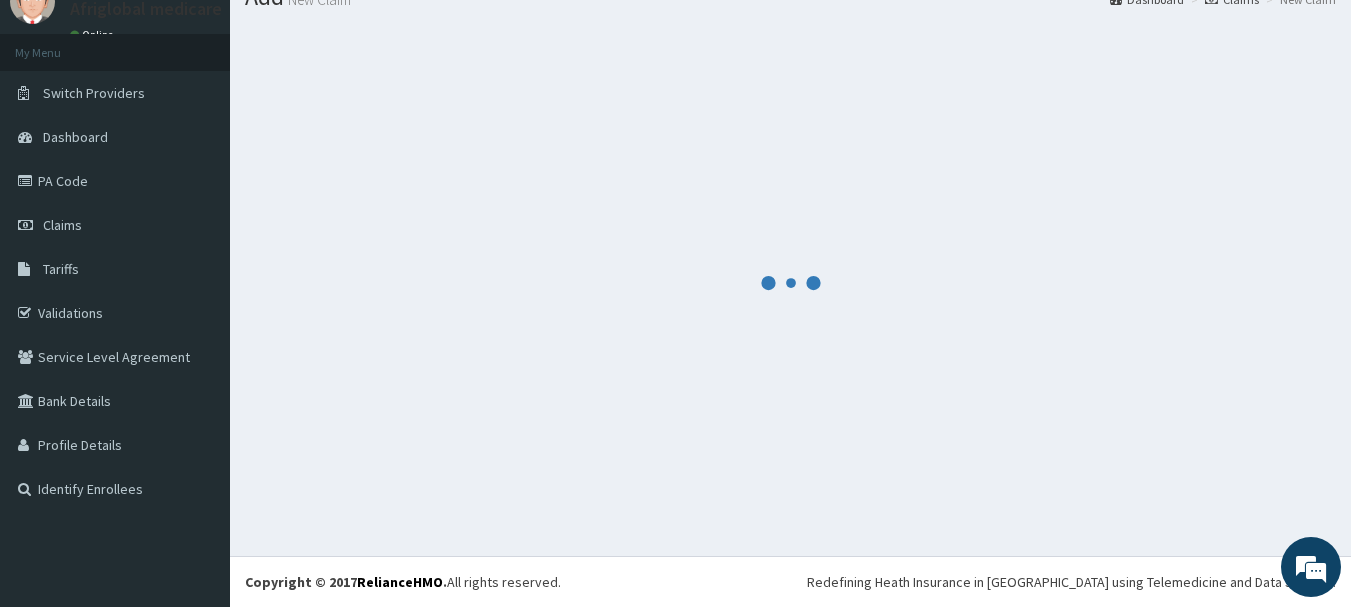 scroll, scrollTop: 81, scrollLeft: 0, axis: vertical 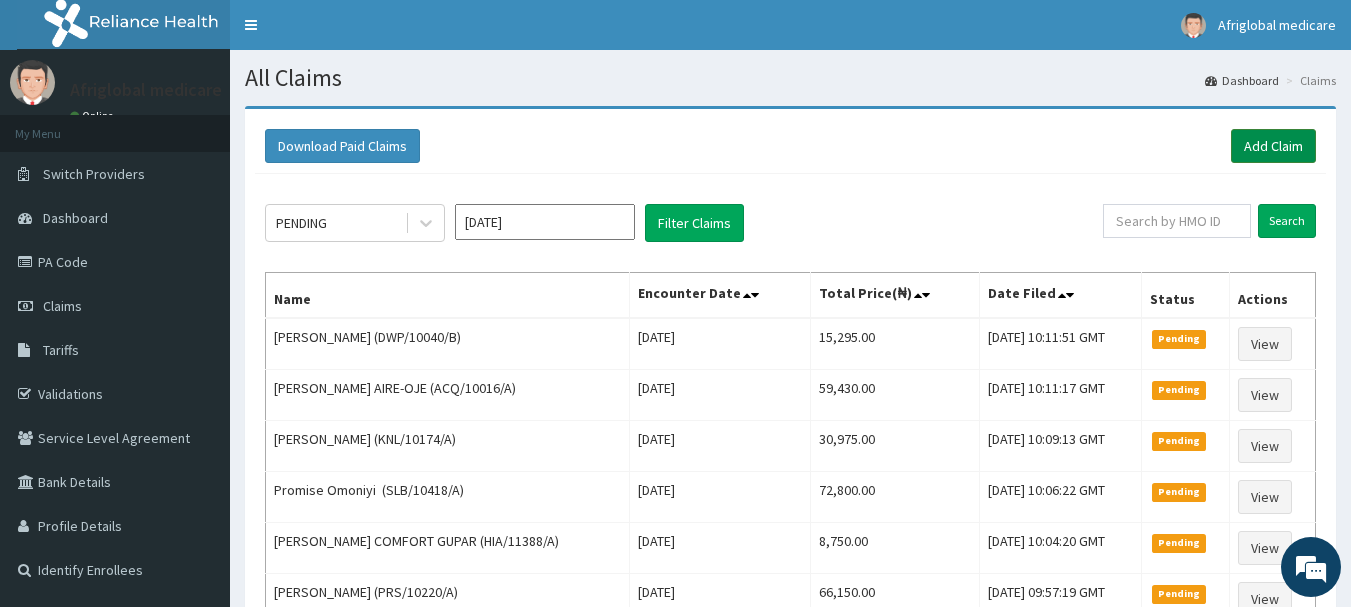 click on "Add Claim" at bounding box center (1273, 146) 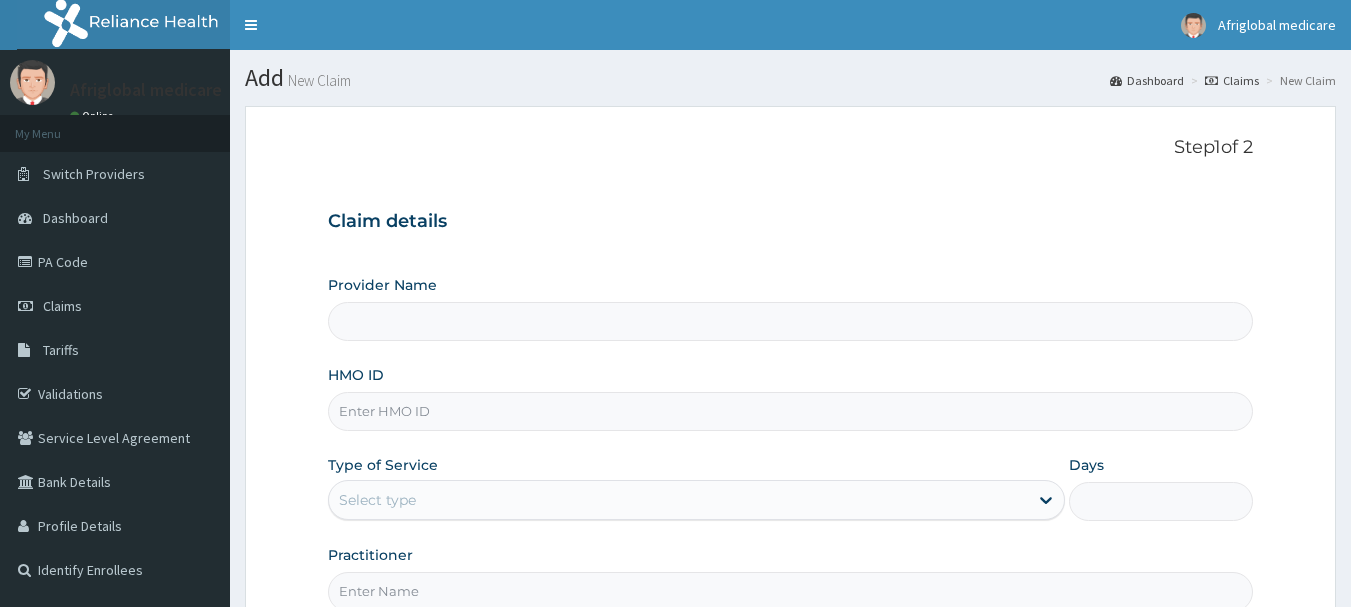 scroll, scrollTop: 0, scrollLeft: 0, axis: both 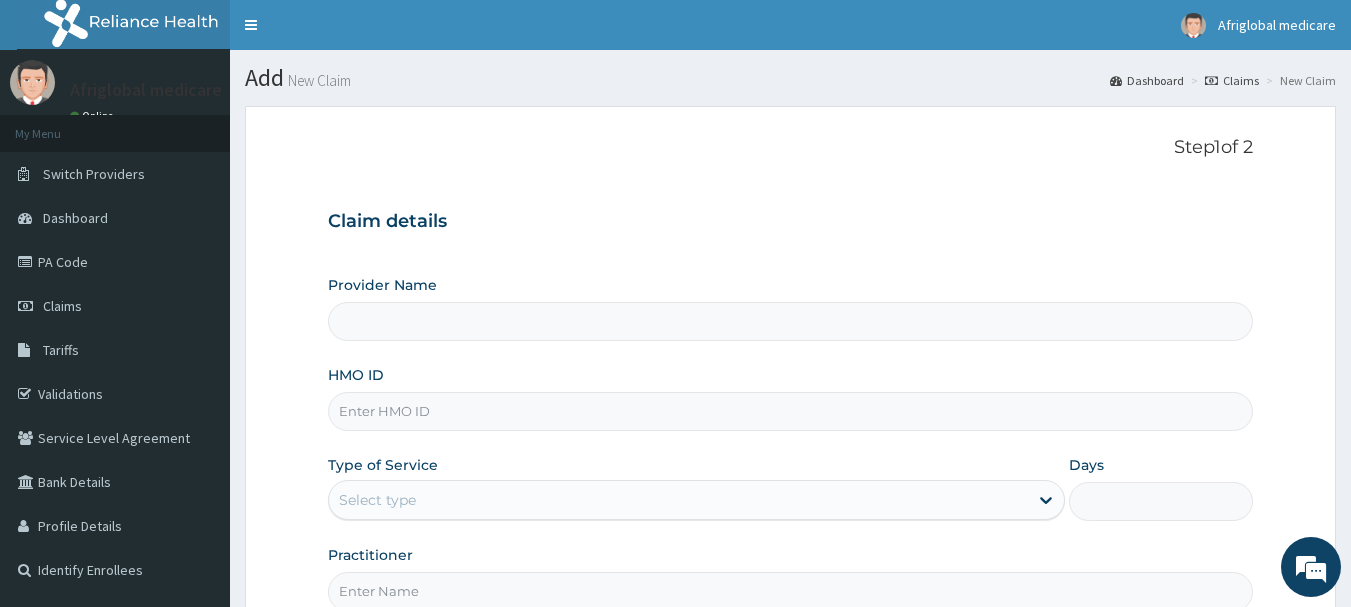 type on "Afriglobal Medicare Ltd-HQ" 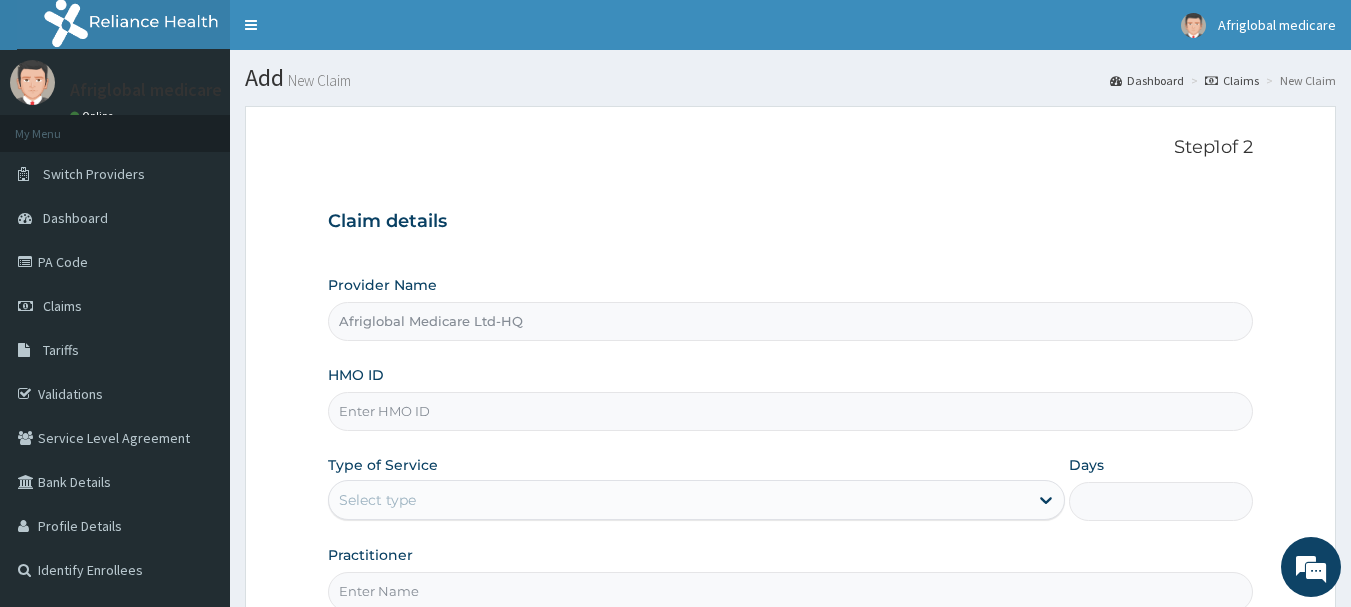 click on "HMO ID" at bounding box center [791, 411] 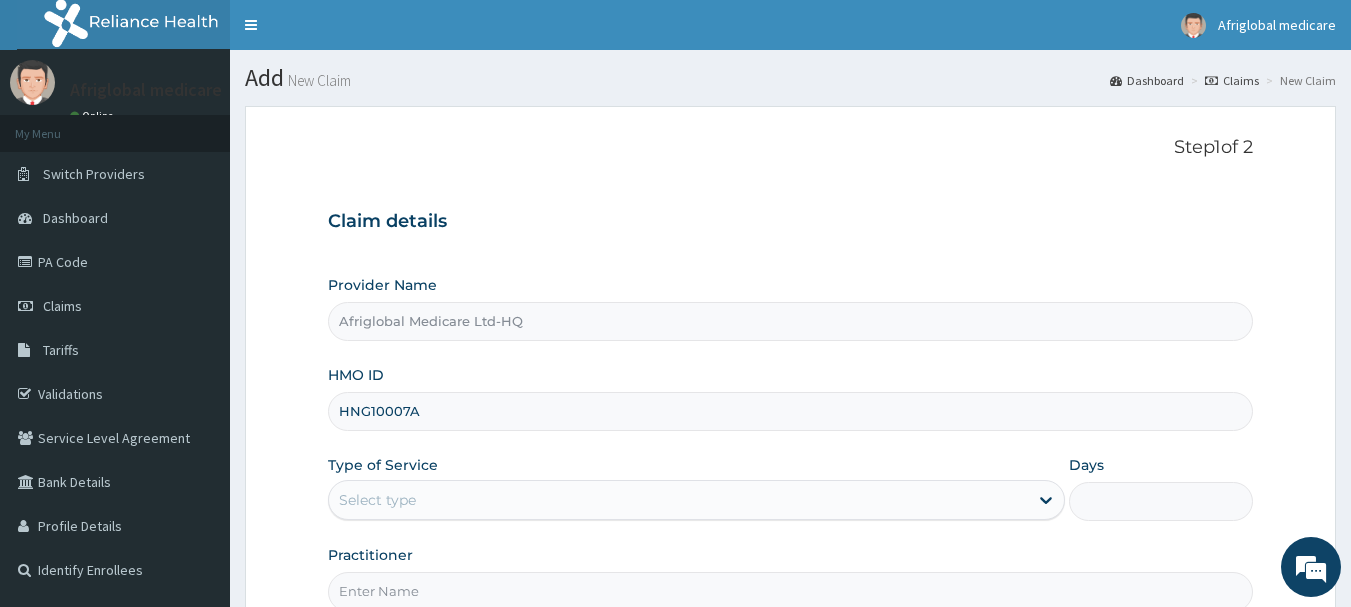 click on "HNG10007A" at bounding box center (791, 411) 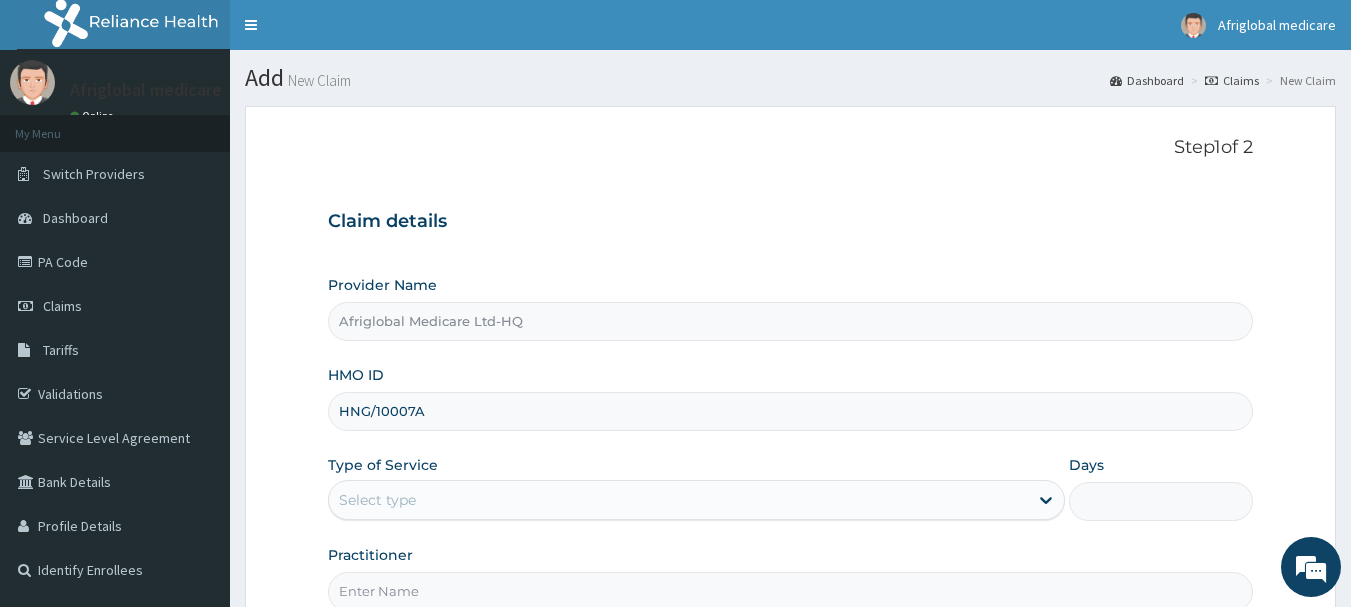 click on "HNG/10007A" at bounding box center (791, 411) 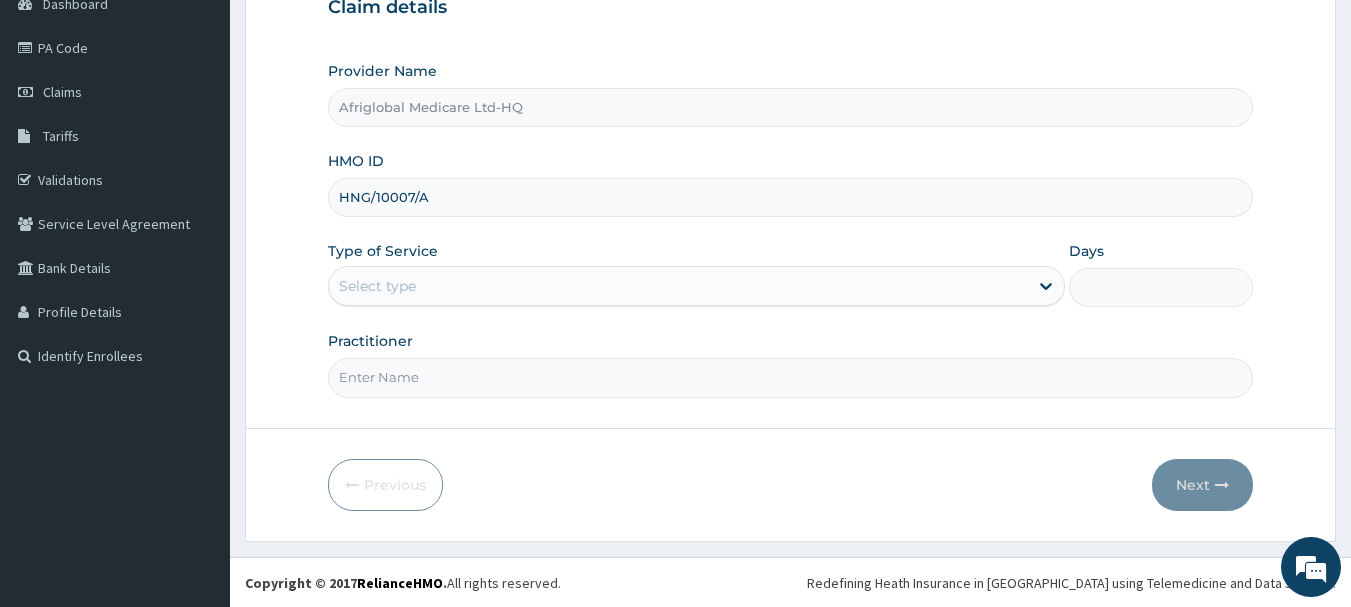 scroll, scrollTop: 215, scrollLeft: 0, axis: vertical 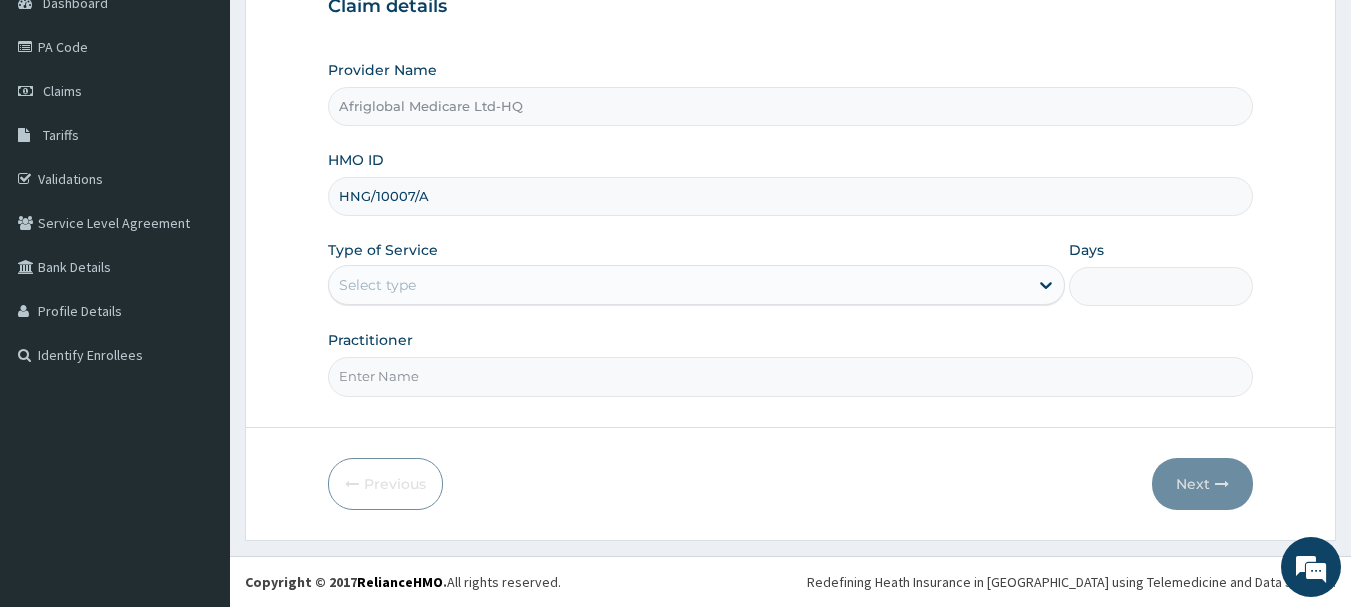 type on "HNG/10007/A" 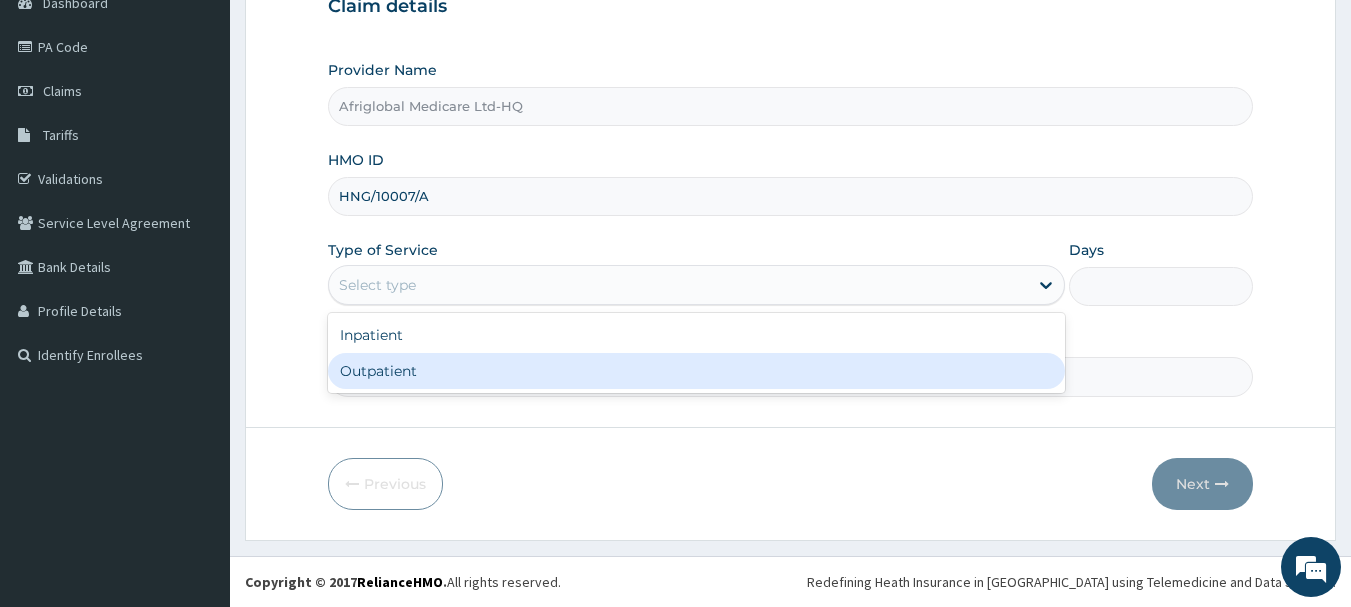 click on "Outpatient" at bounding box center (696, 371) 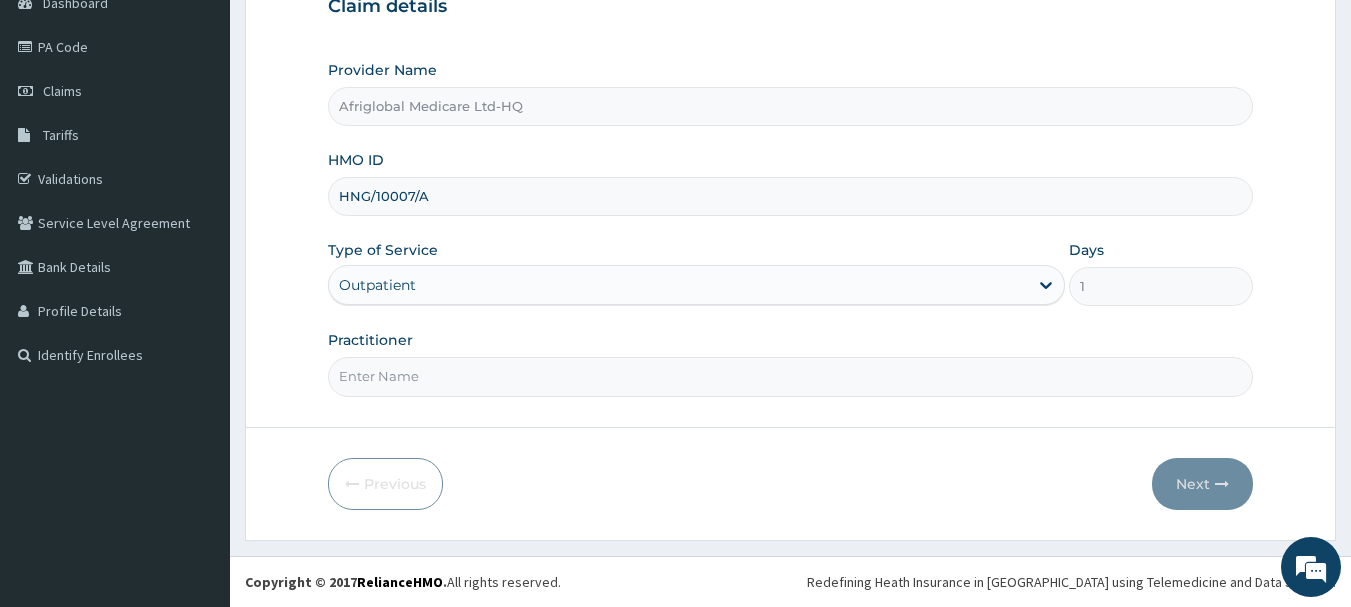 click on "Practitioner" at bounding box center [791, 376] 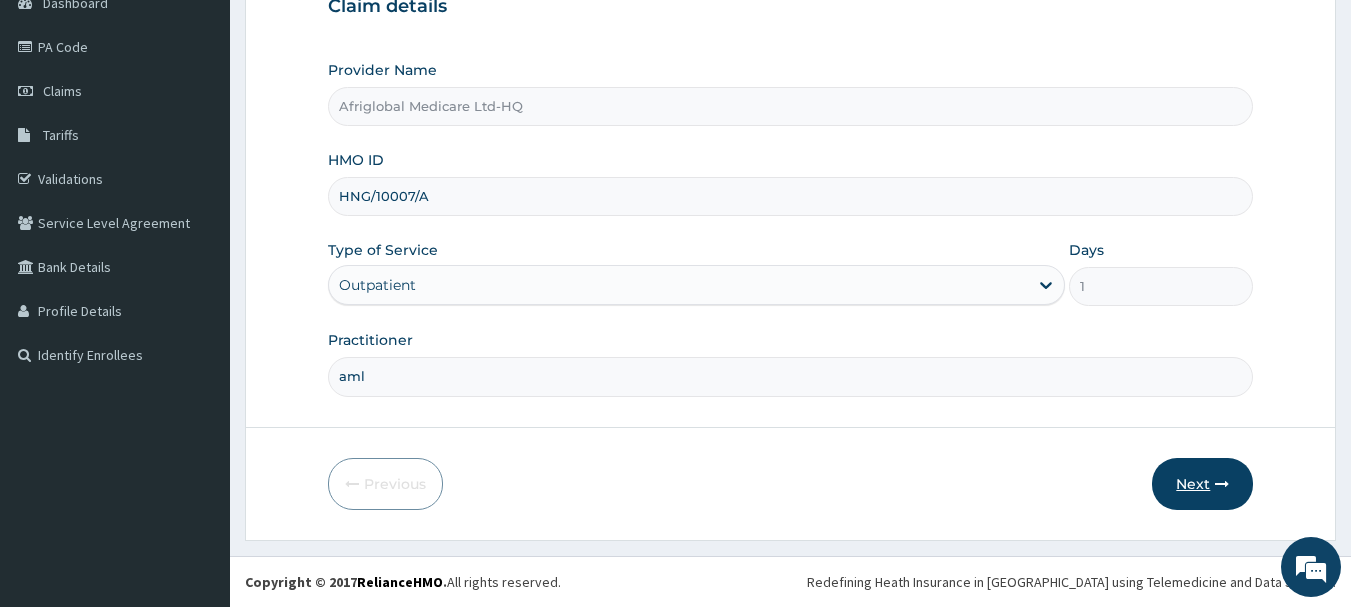 drag, startPoint x: 1204, startPoint y: 478, endPoint x: 1214, endPoint y: 475, distance: 10.440307 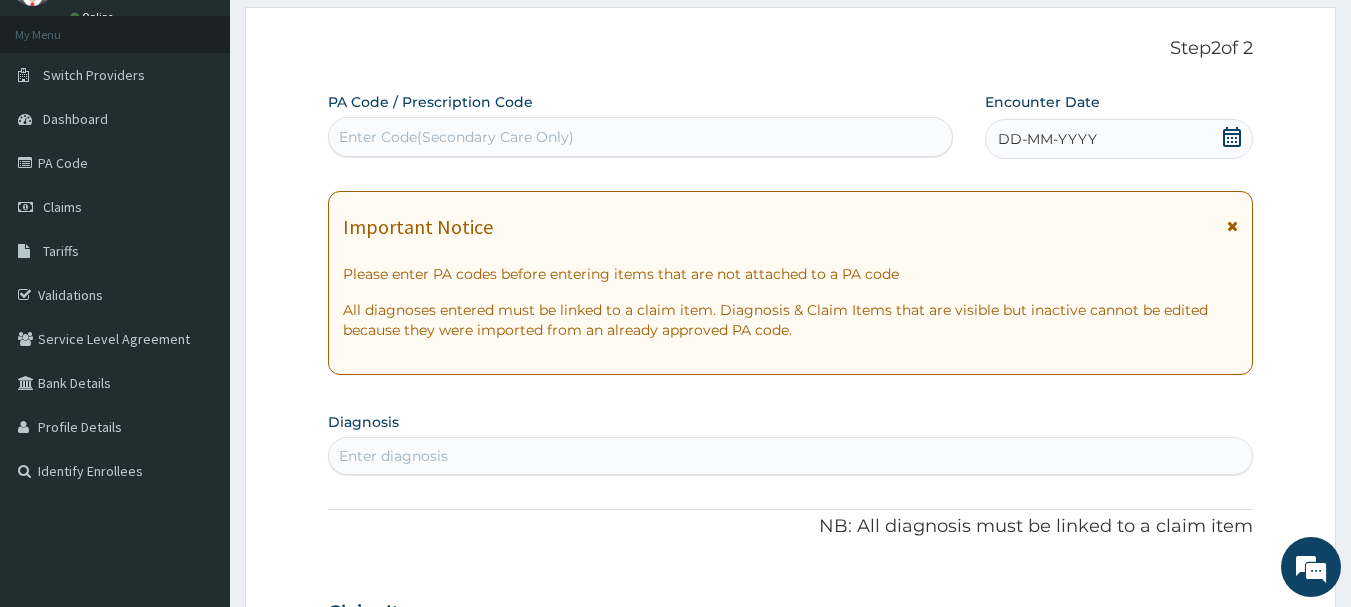 scroll, scrollTop: 0, scrollLeft: 0, axis: both 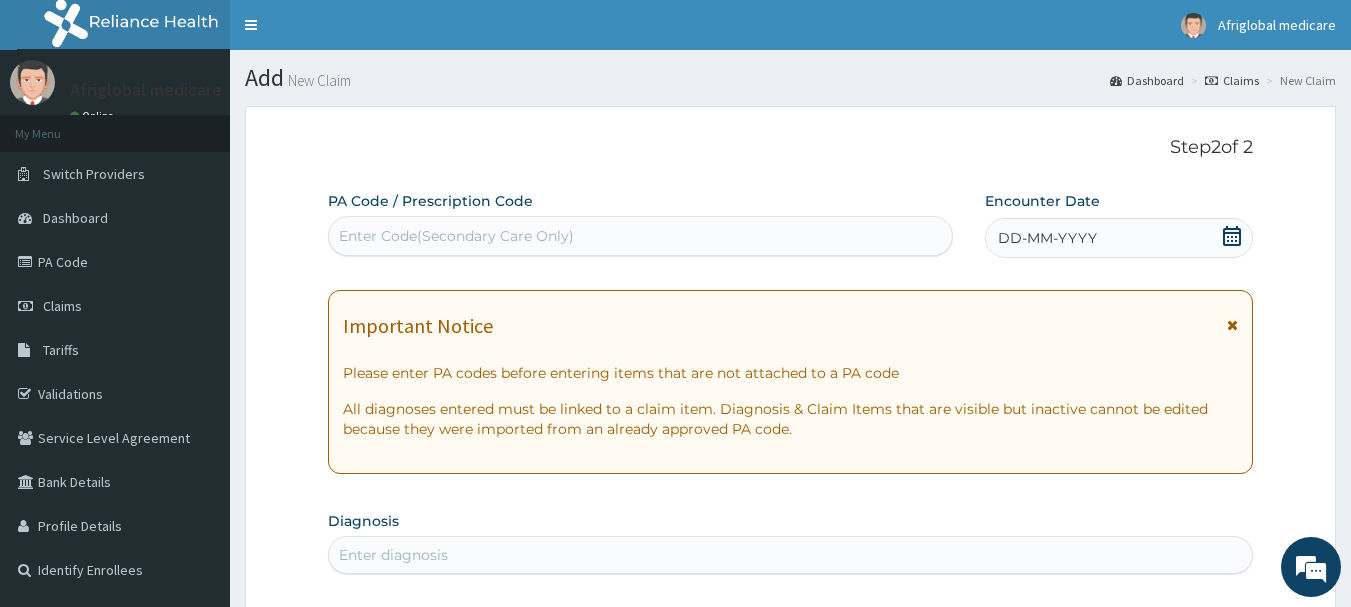 click on "Enter Code(Secondary Care Only)" at bounding box center (456, 236) 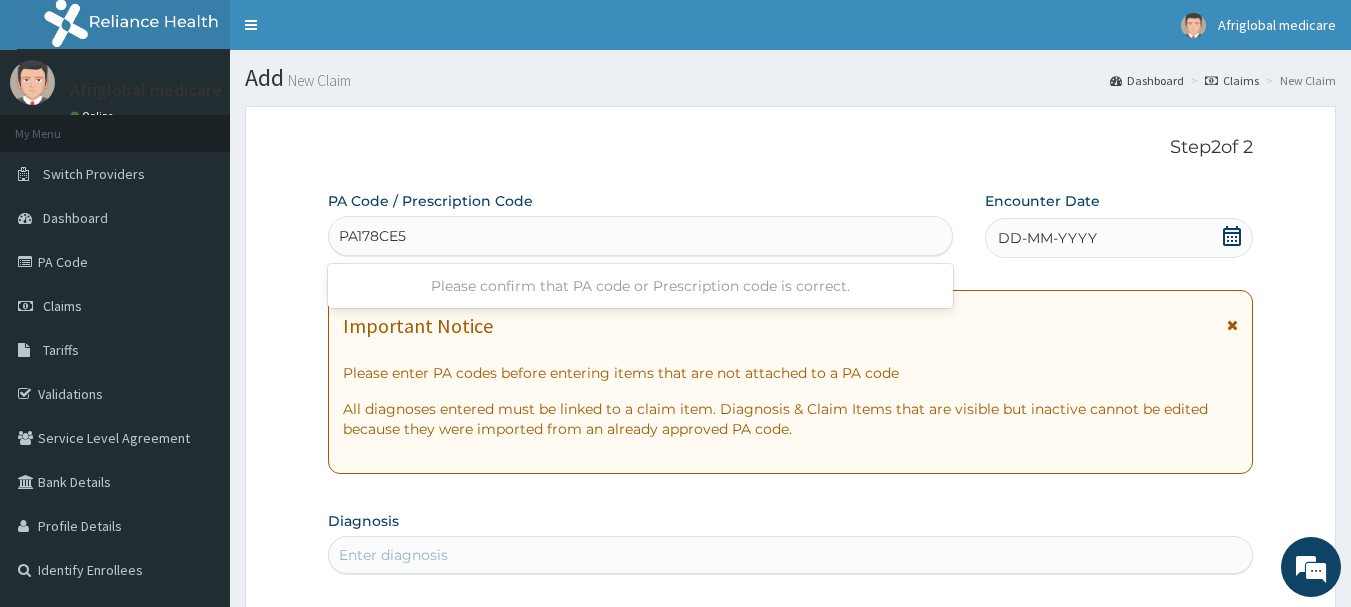 click on "PA178CE5" at bounding box center [374, 236] 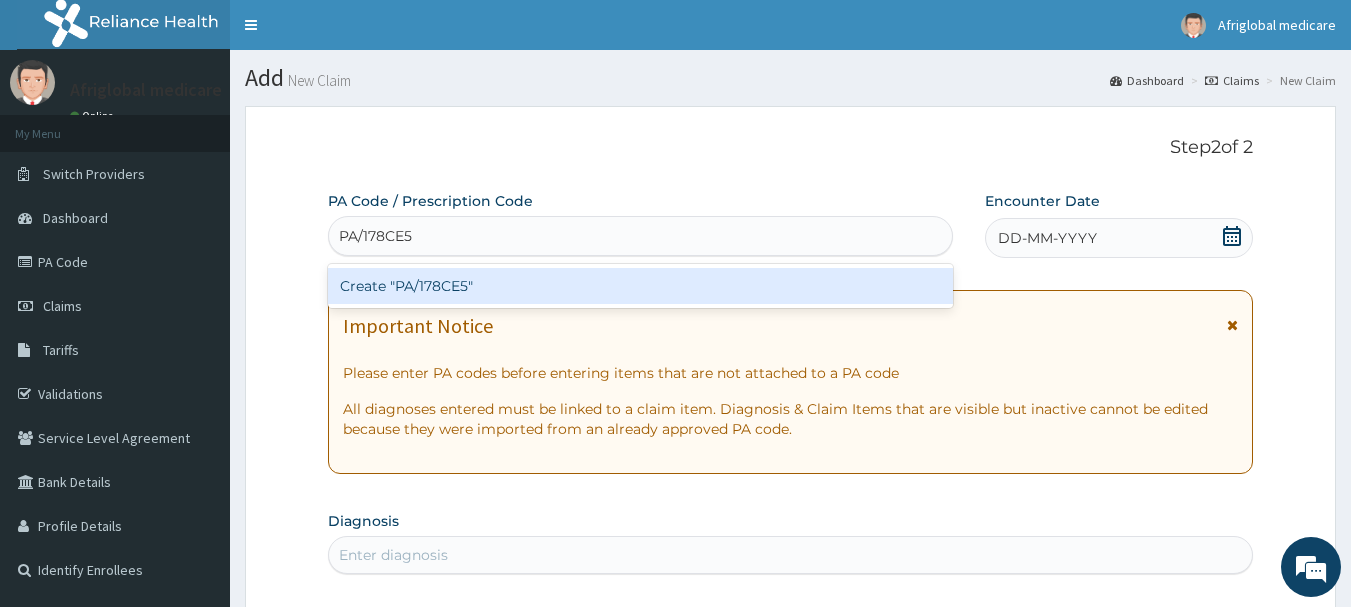 click on "Create "PA/178CE5"" at bounding box center [641, 286] 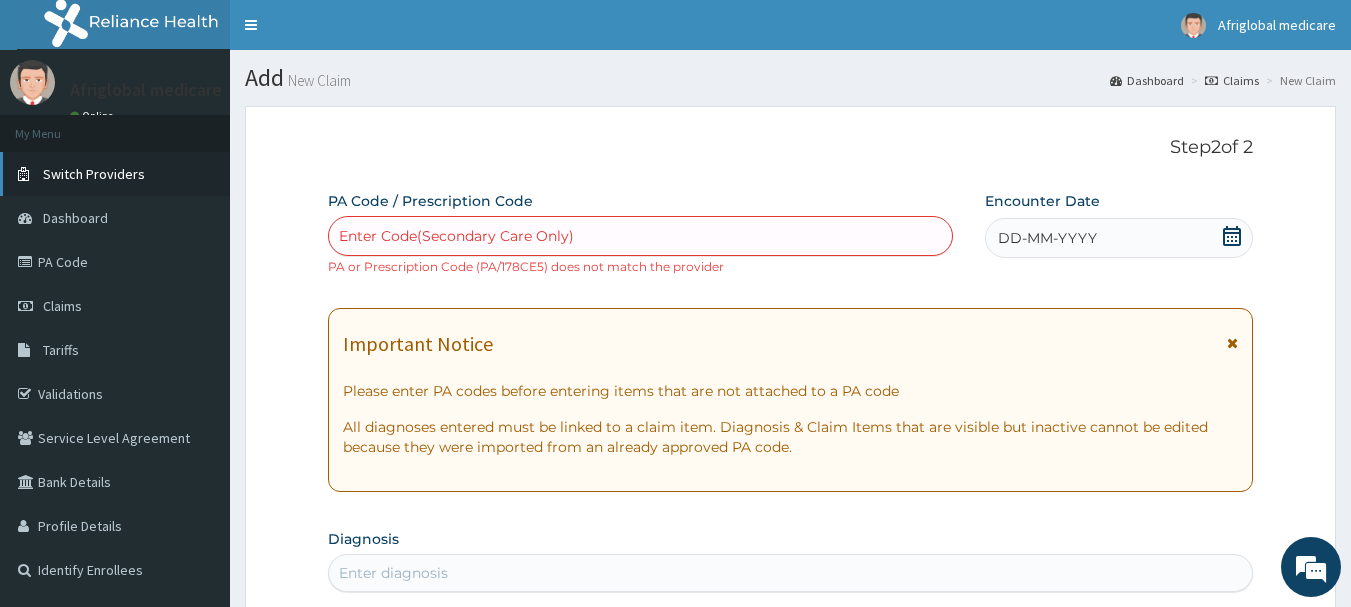 click on "Switch Providers" at bounding box center [94, 174] 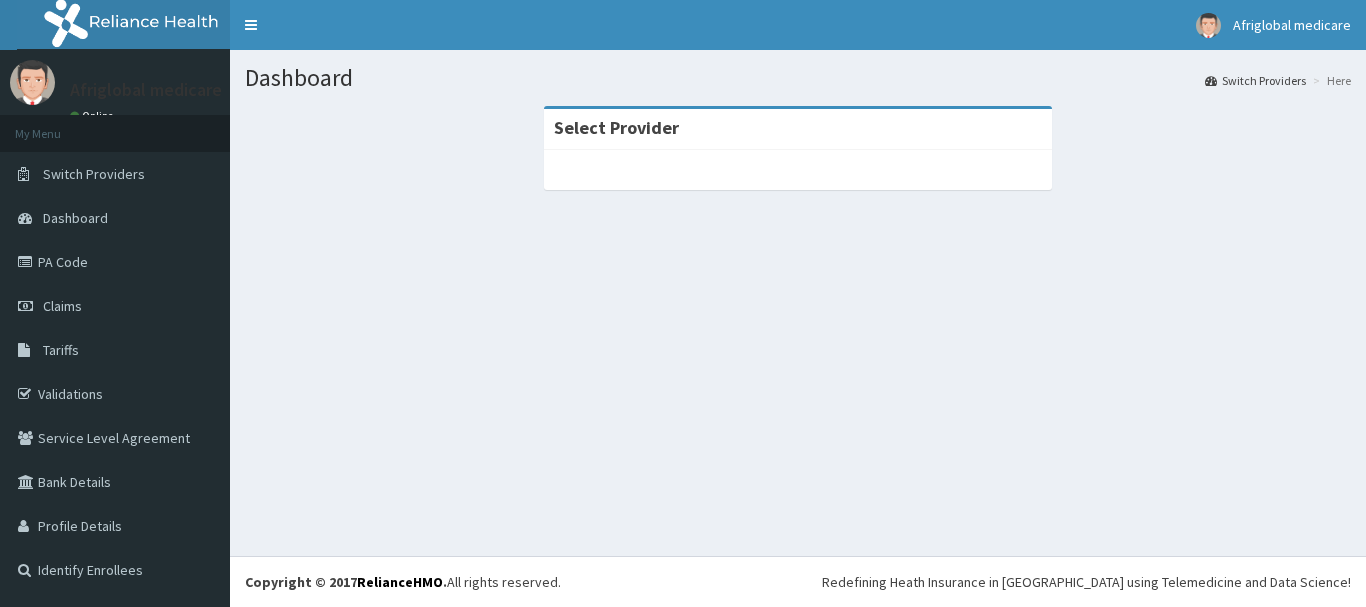 scroll, scrollTop: 0, scrollLeft: 0, axis: both 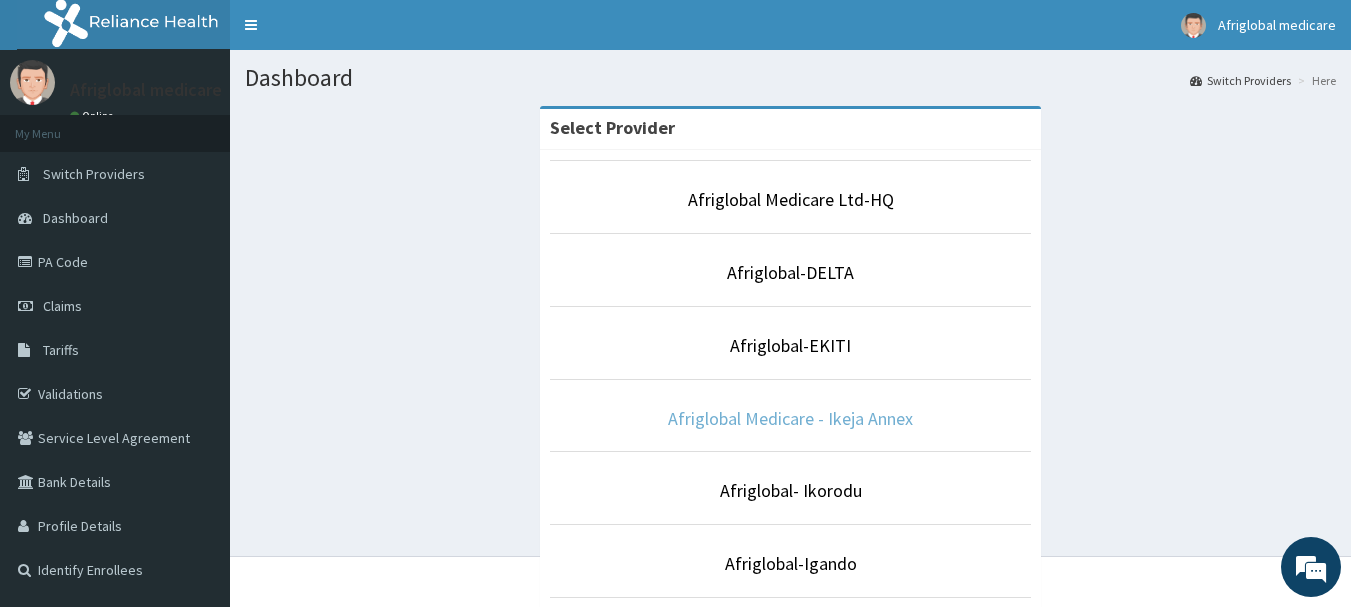 click on "Afriglobal Medicare - Ikeja Annex" at bounding box center (790, 418) 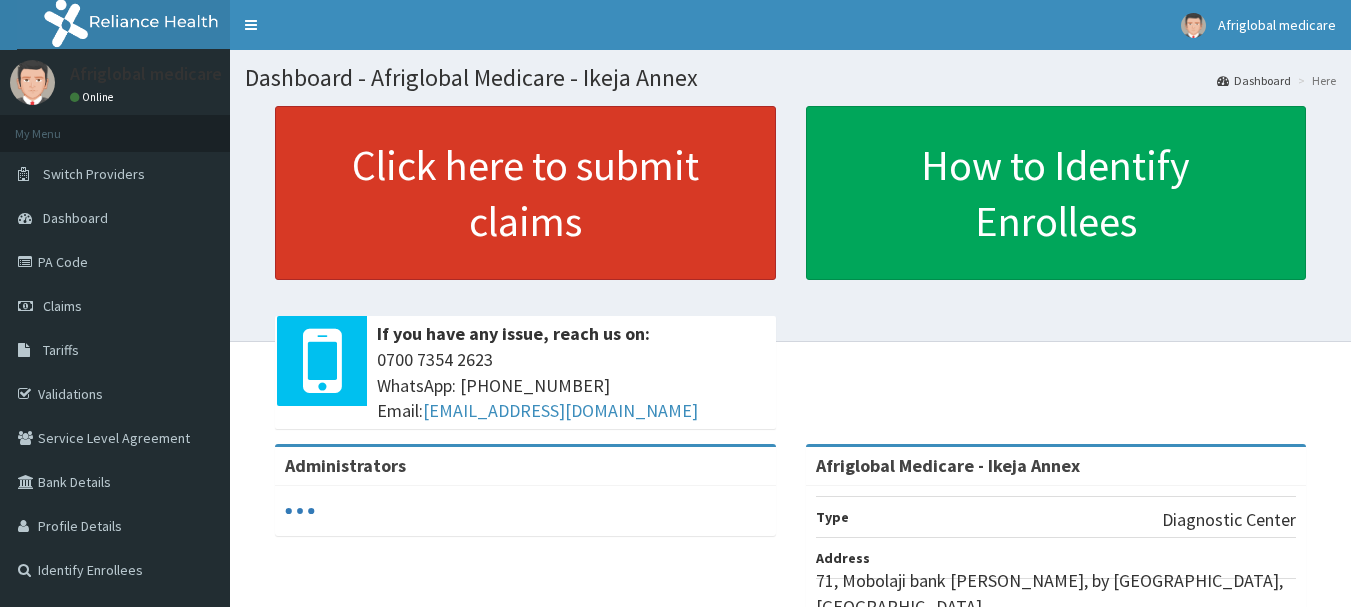 scroll, scrollTop: 0, scrollLeft: 0, axis: both 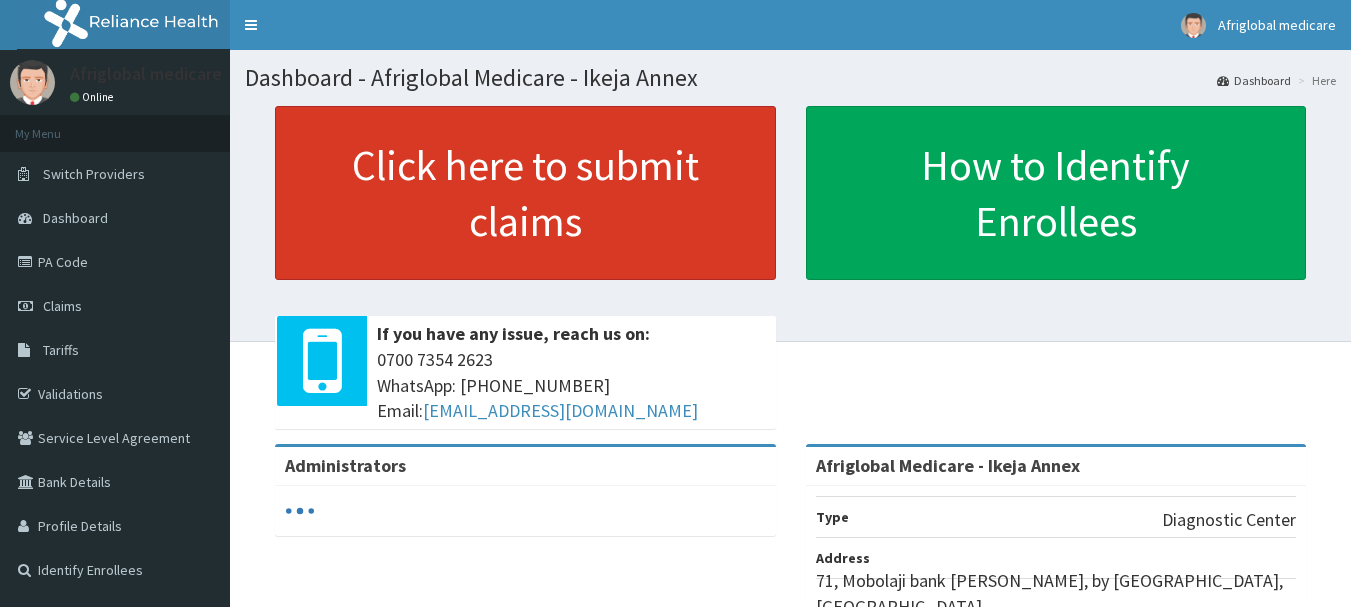 click on "Click here to submit claims" at bounding box center [525, 193] 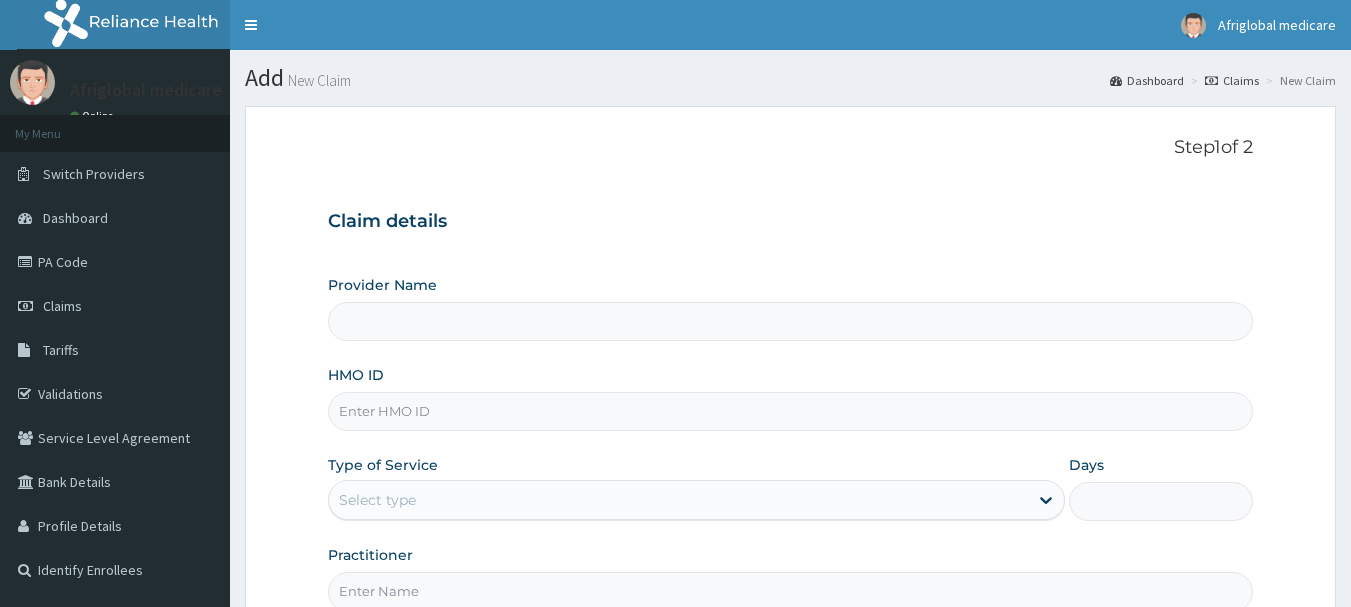 scroll, scrollTop: 0, scrollLeft: 0, axis: both 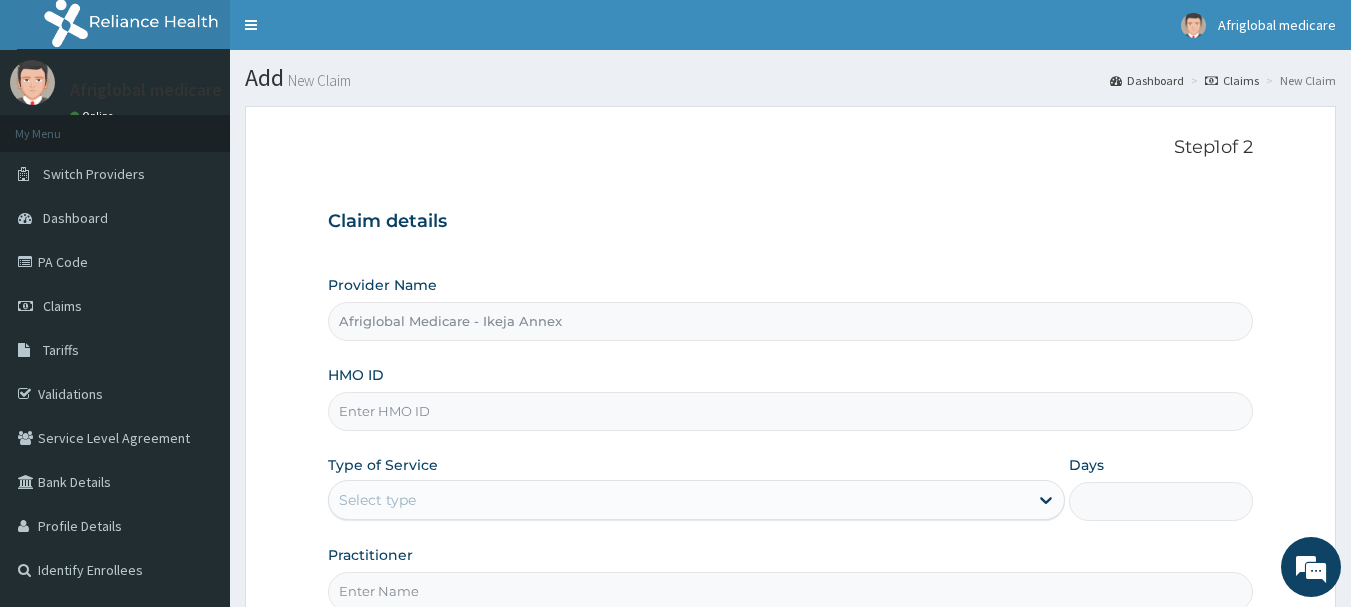 click on "HMO ID" at bounding box center (791, 411) 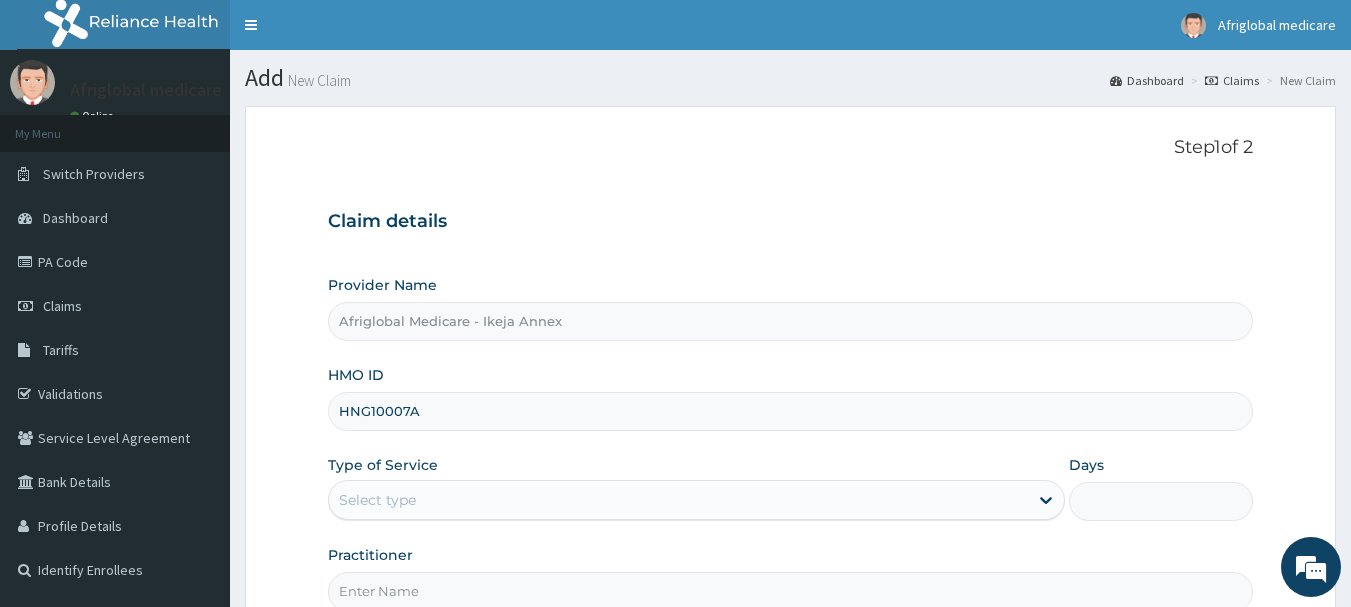 click on "HNG10007A" at bounding box center (791, 411) 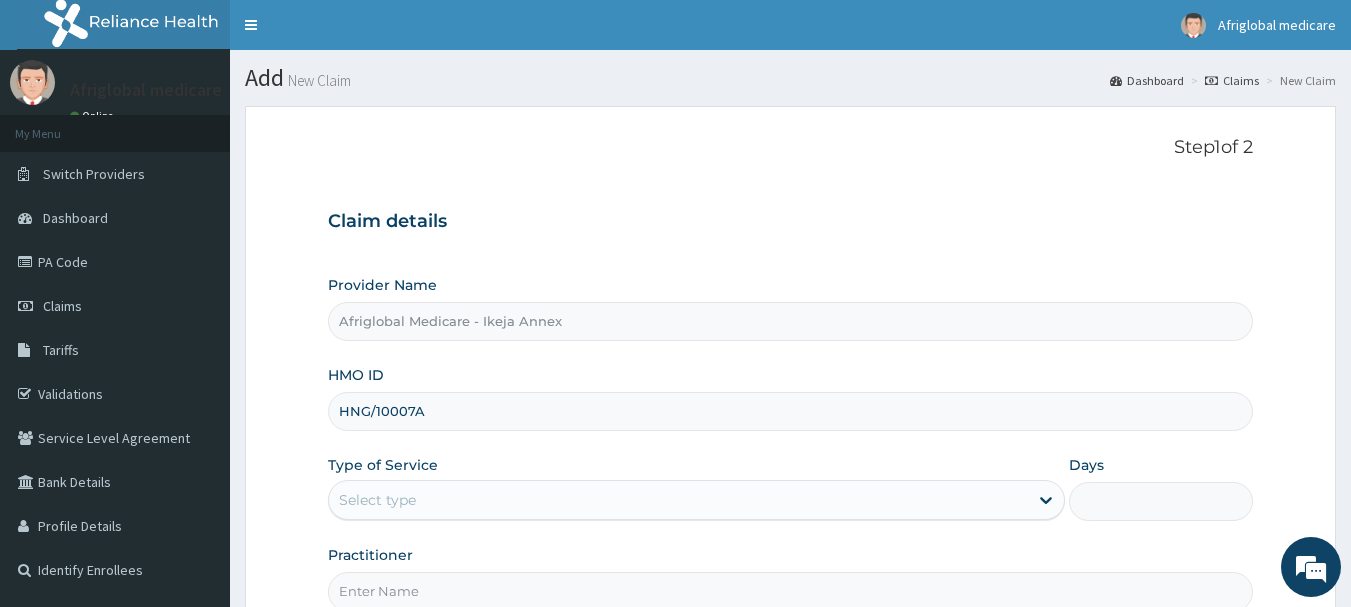 click on "HNG/10007A" at bounding box center (791, 411) 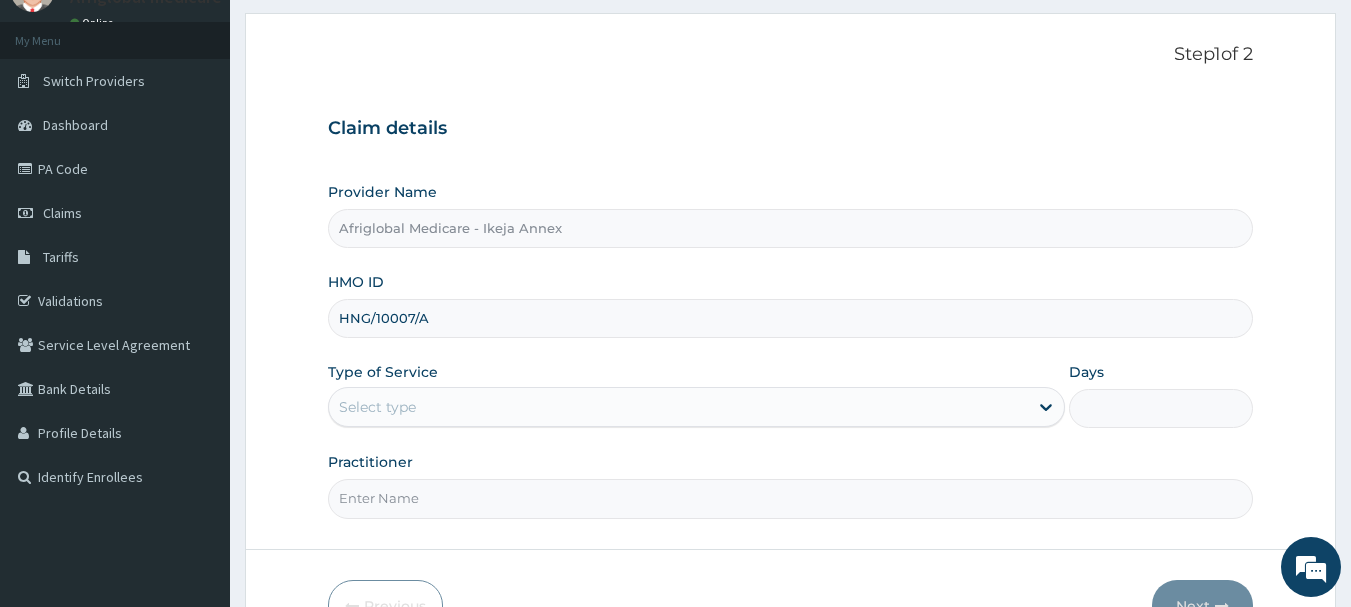 scroll, scrollTop: 215, scrollLeft: 0, axis: vertical 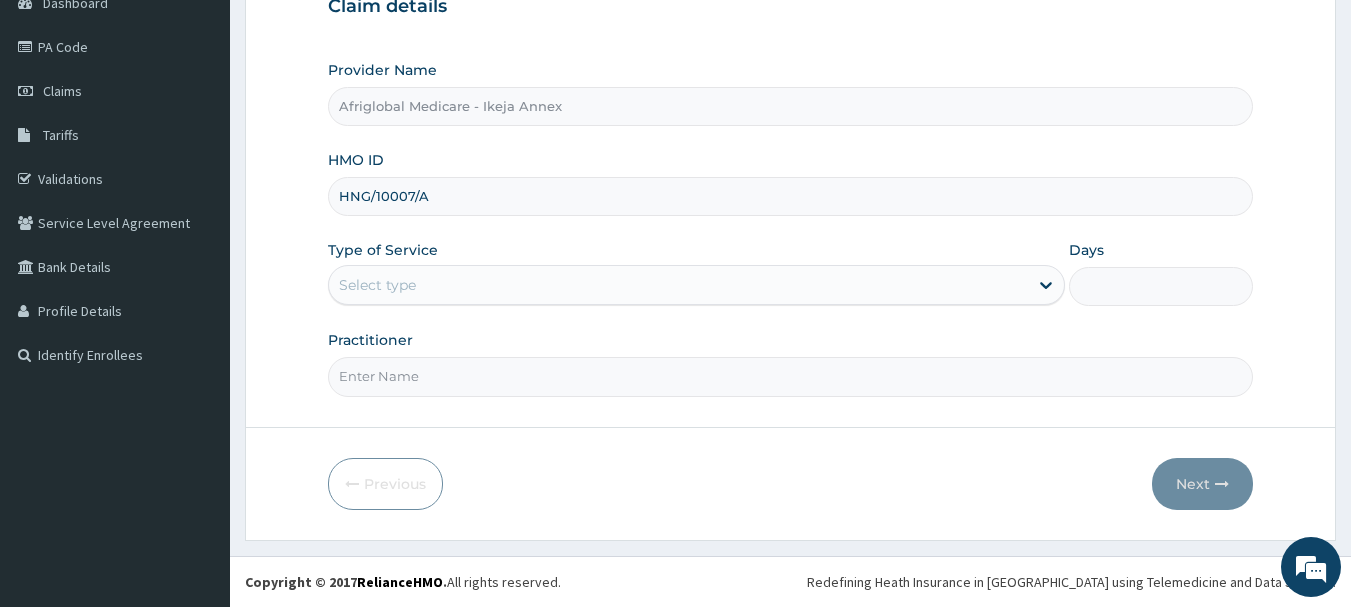 type on "HNG/10007/A" 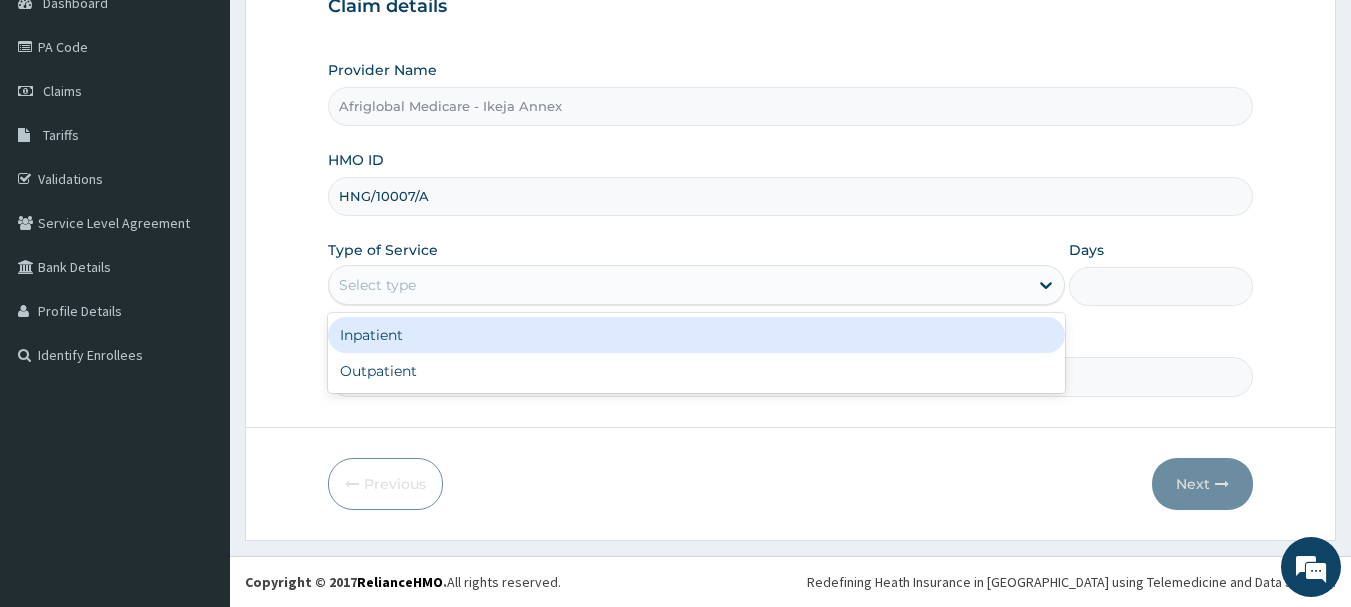 click on "Select type" at bounding box center (377, 285) 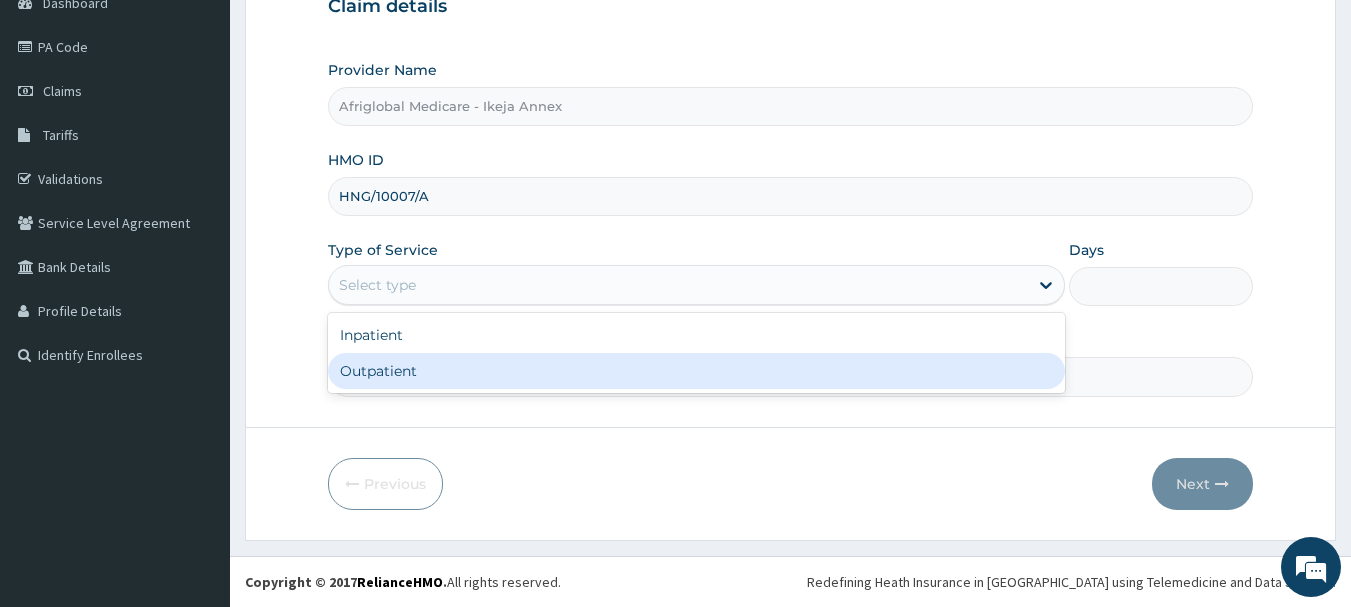 scroll, scrollTop: 0, scrollLeft: 0, axis: both 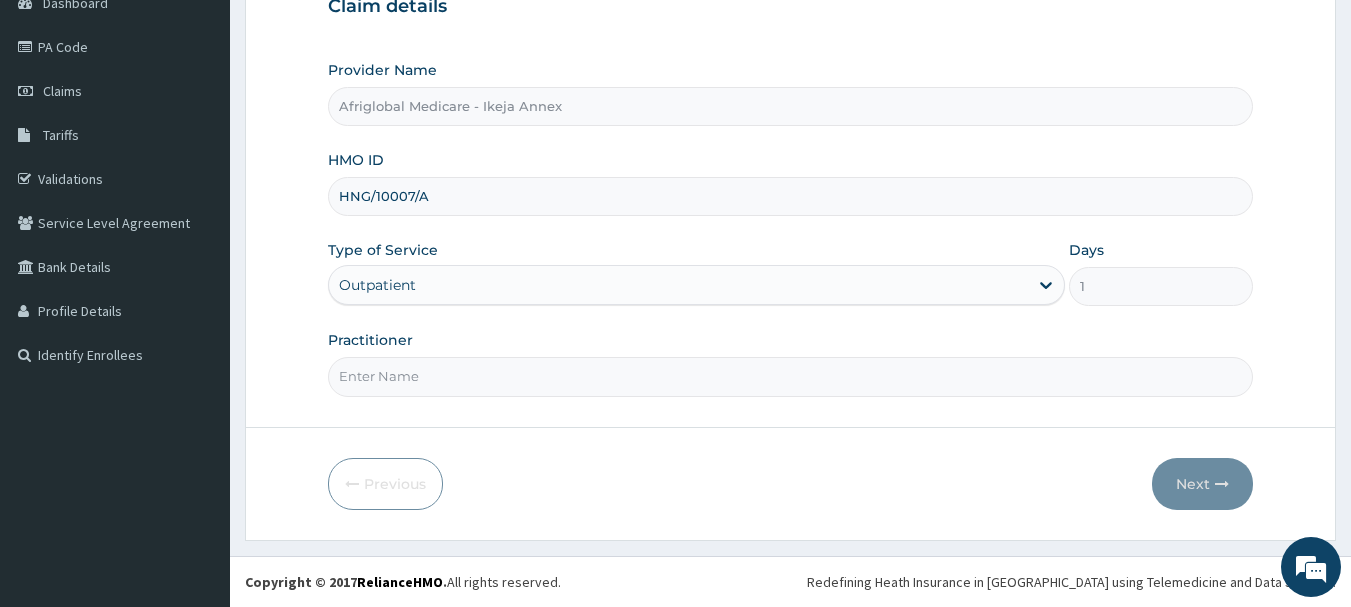 drag, startPoint x: 377, startPoint y: 379, endPoint x: 407, endPoint y: 388, distance: 31.320919 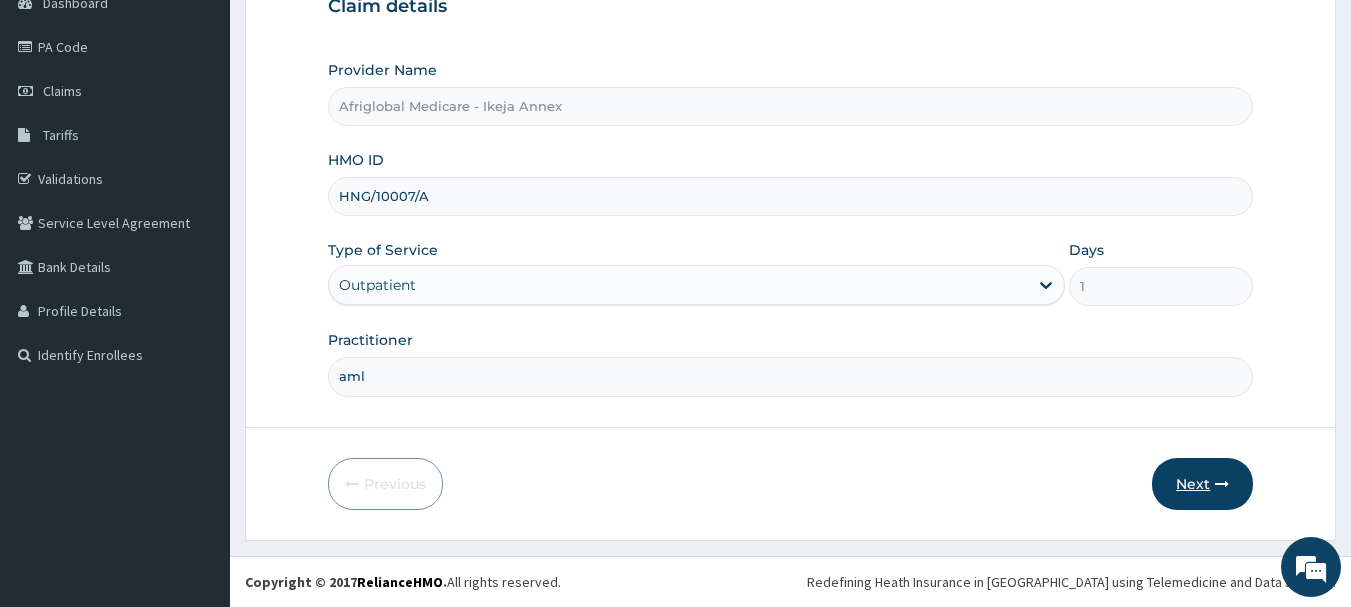 click on "Next" at bounding box center [1202, 484] 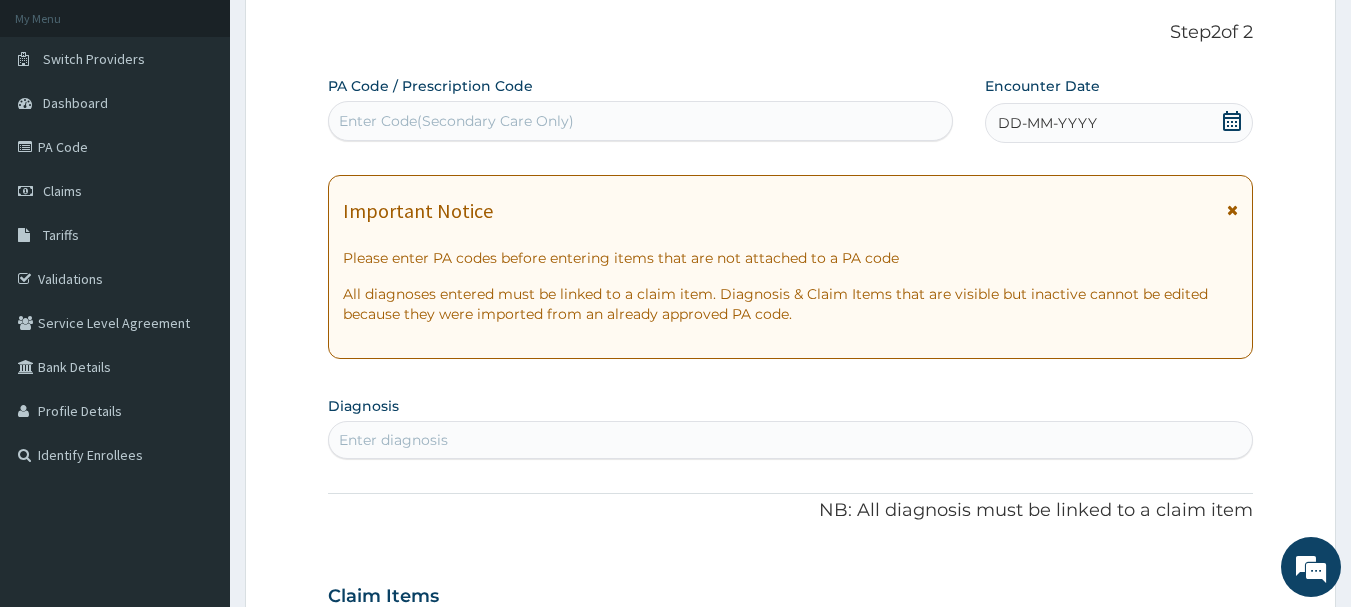 scroll, scrollTop: 0, scrollLeft: 0, axis: both 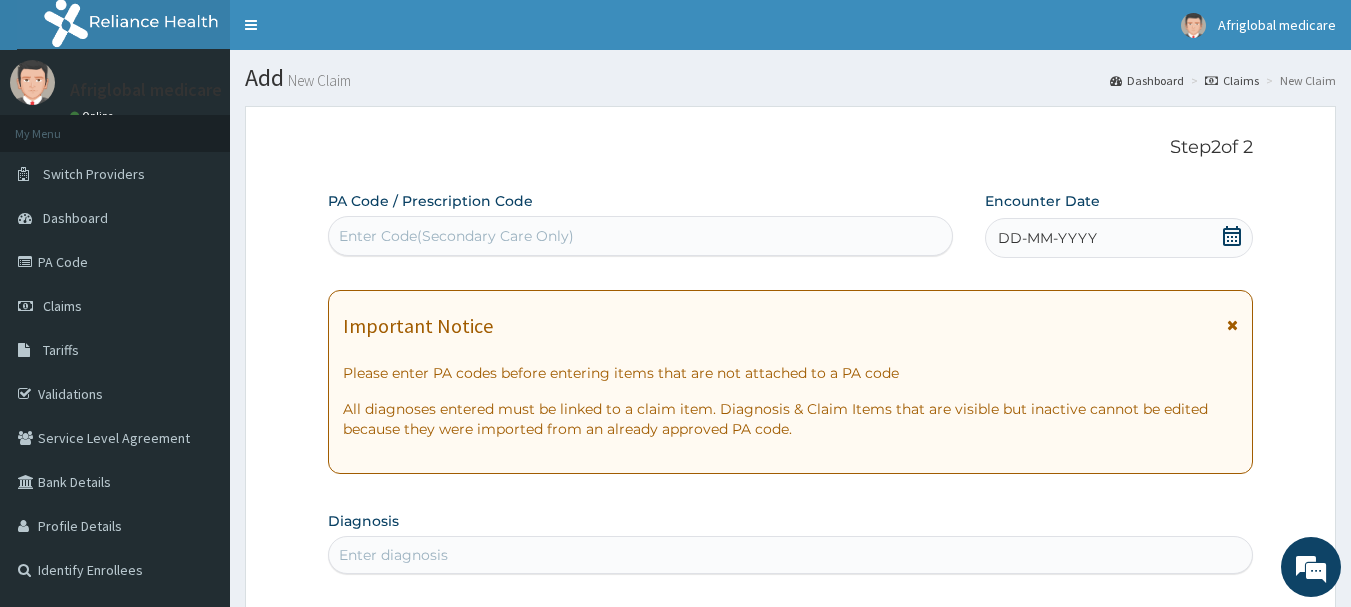 click on "Enter Code(Secondary Care Only)" at bounding box center [456, 236] 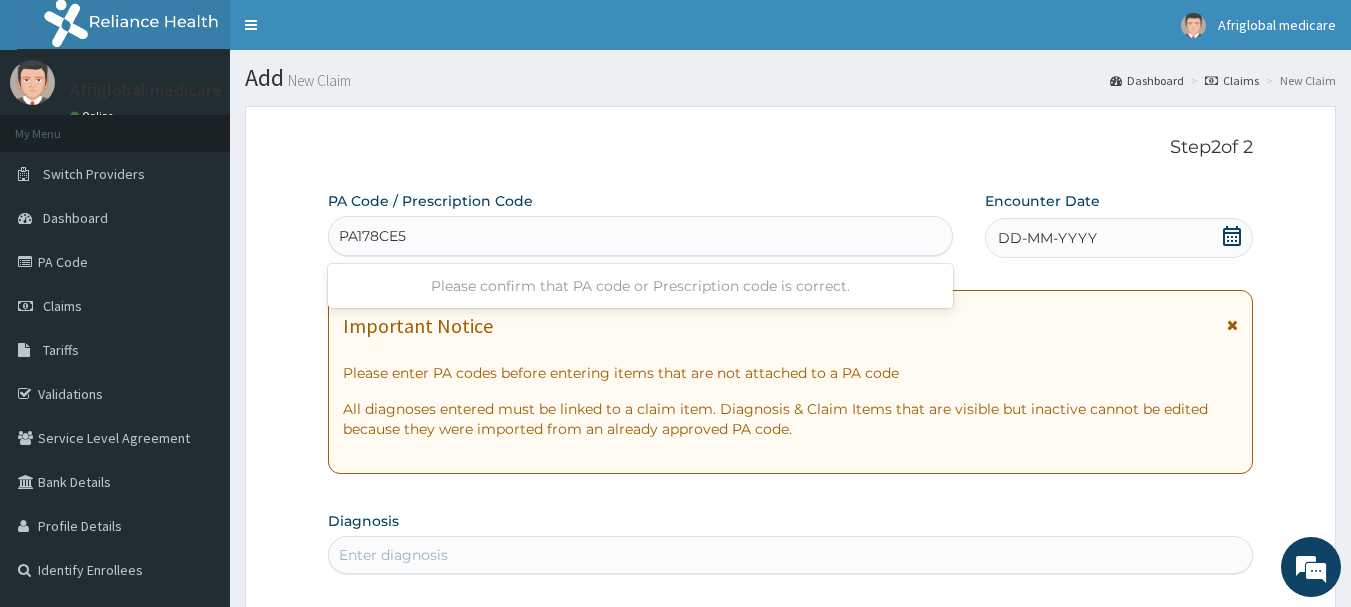 click on "PA178CE5" at bounding box center (374, 236) 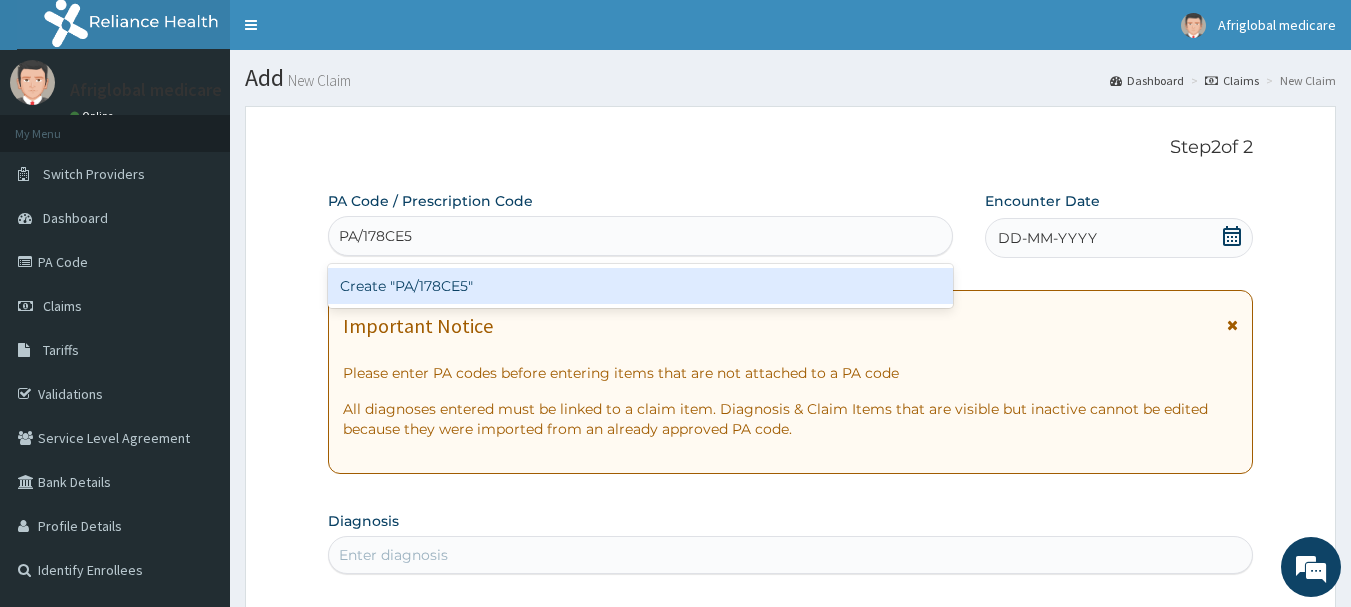 click on "Create "PA/178CE5"" at bounding box center (641, 286) 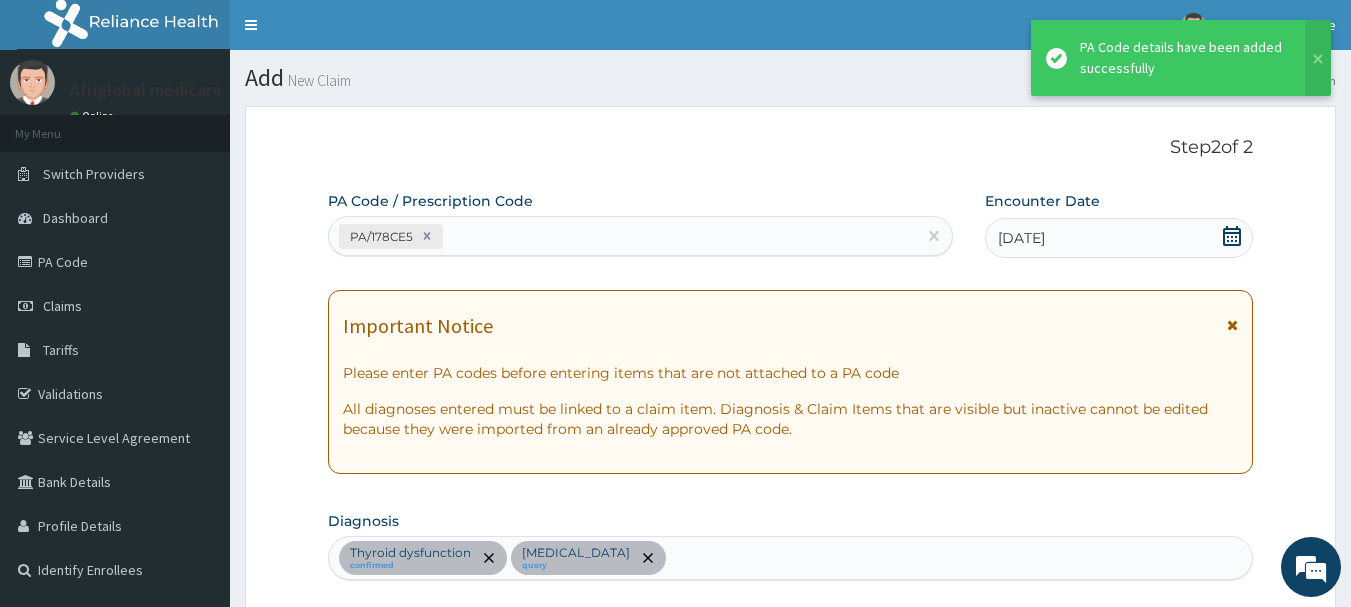 scroll, scrollTop: 748, scrollLeft: 0, axis: vertical 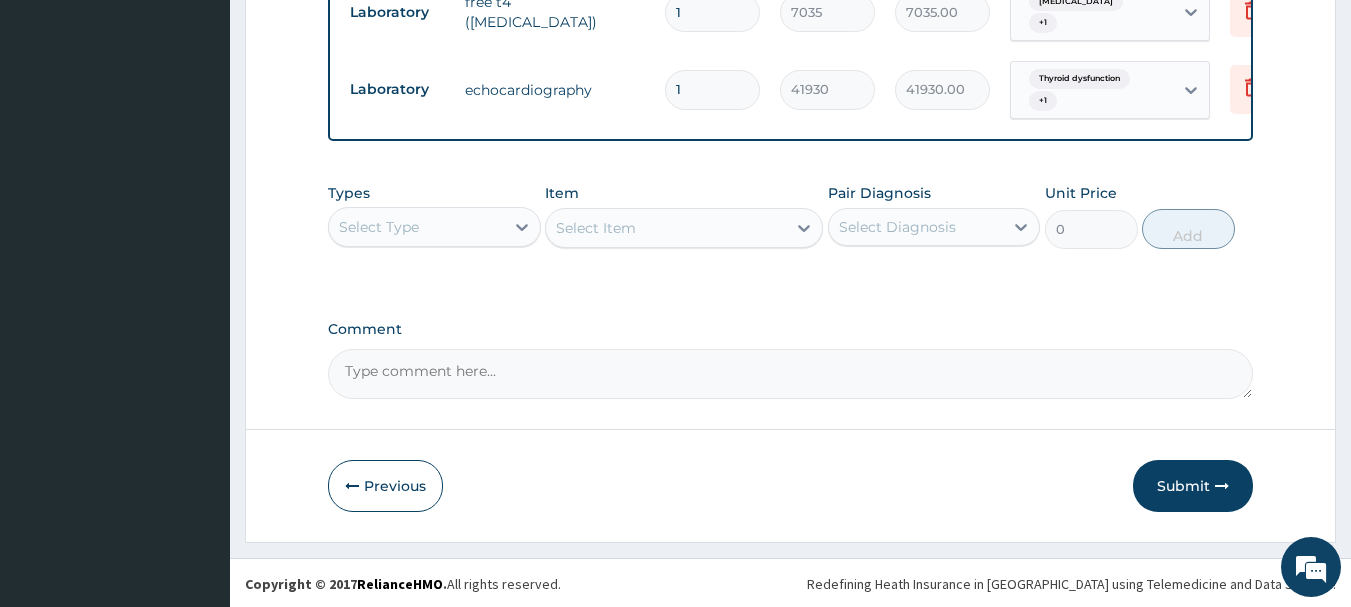 click on "Submit" at bounding box center [1193, 486] 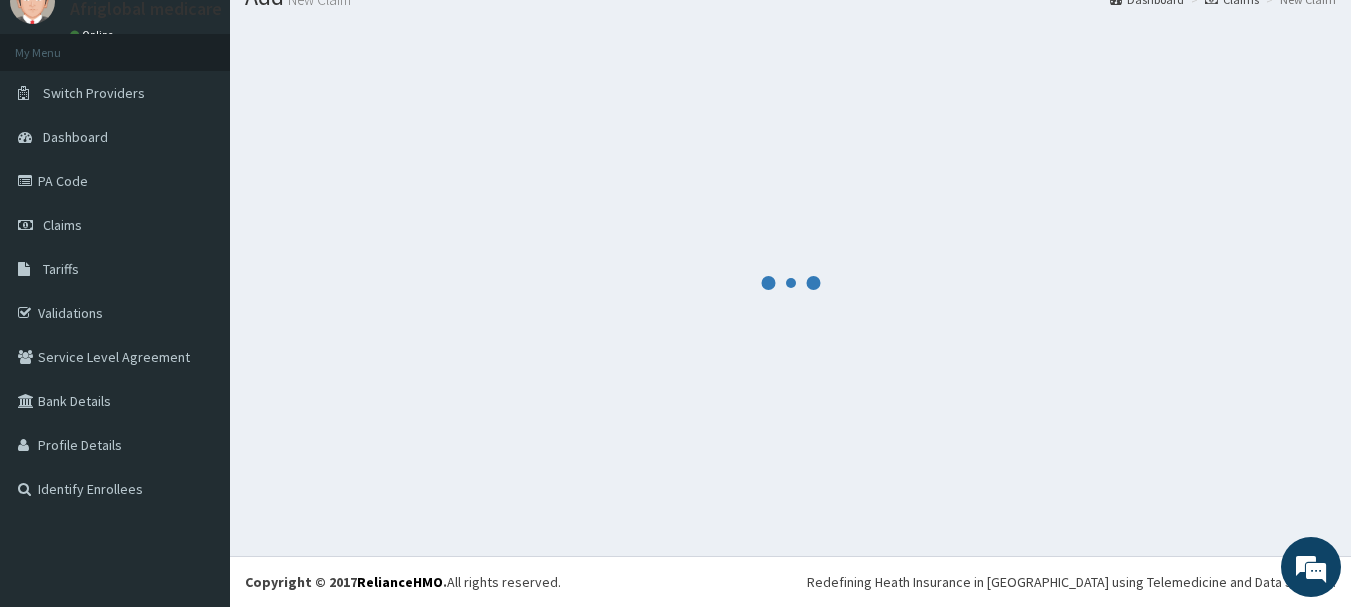 scroll, scrollTop: 81, scrollLeft: 0, axis: vertical 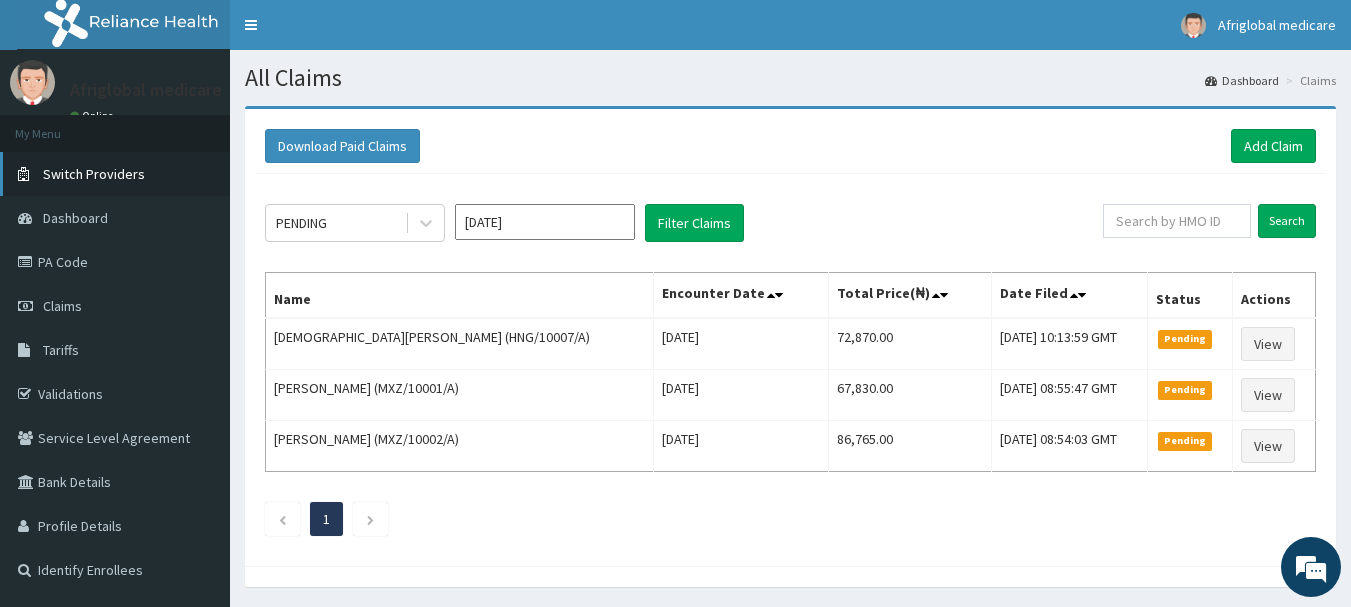 click on "Switch Providers" at bounding box center (94, 174) 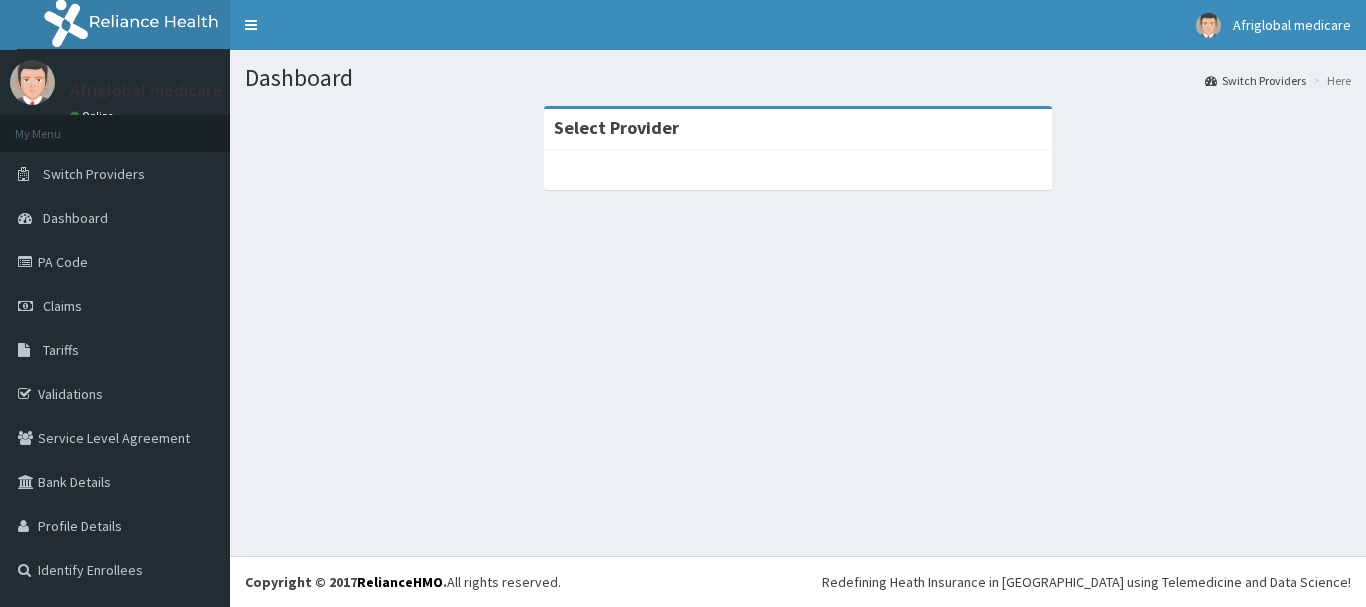 scroll, scrollTop: 0, scrollLeft: 0, axis: both 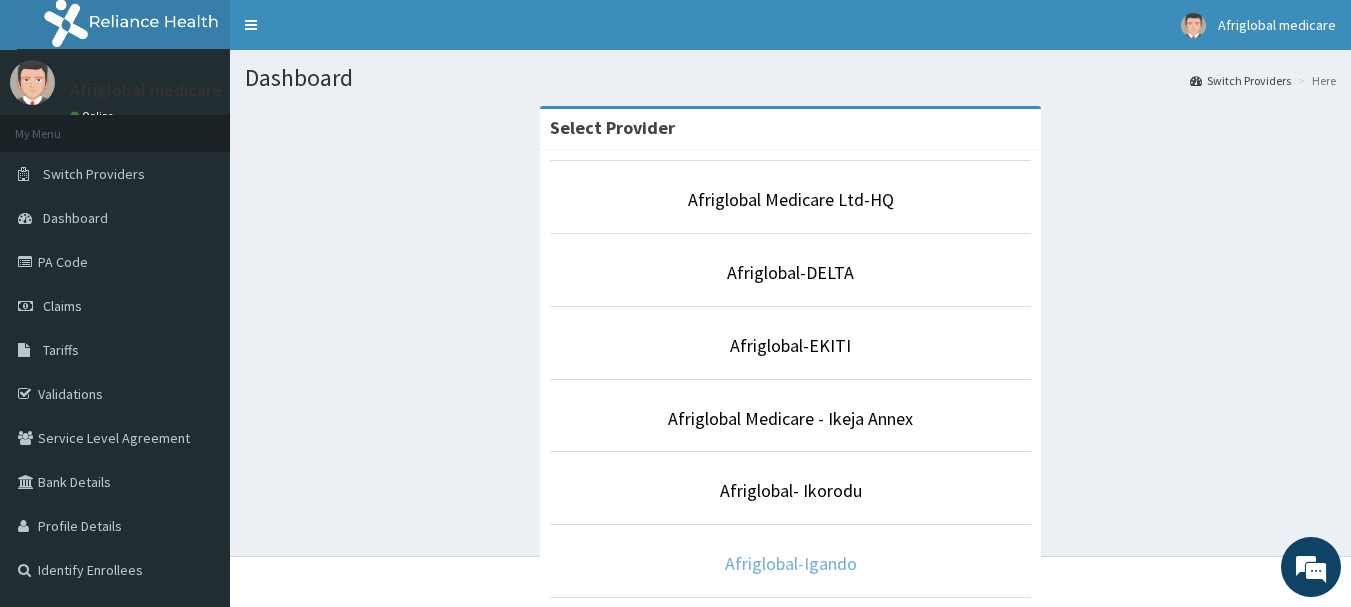 drag, startPoint x: 802, startPoint y: 568, endPoint x: 797, endPoint y: 558, distance: 11.18034 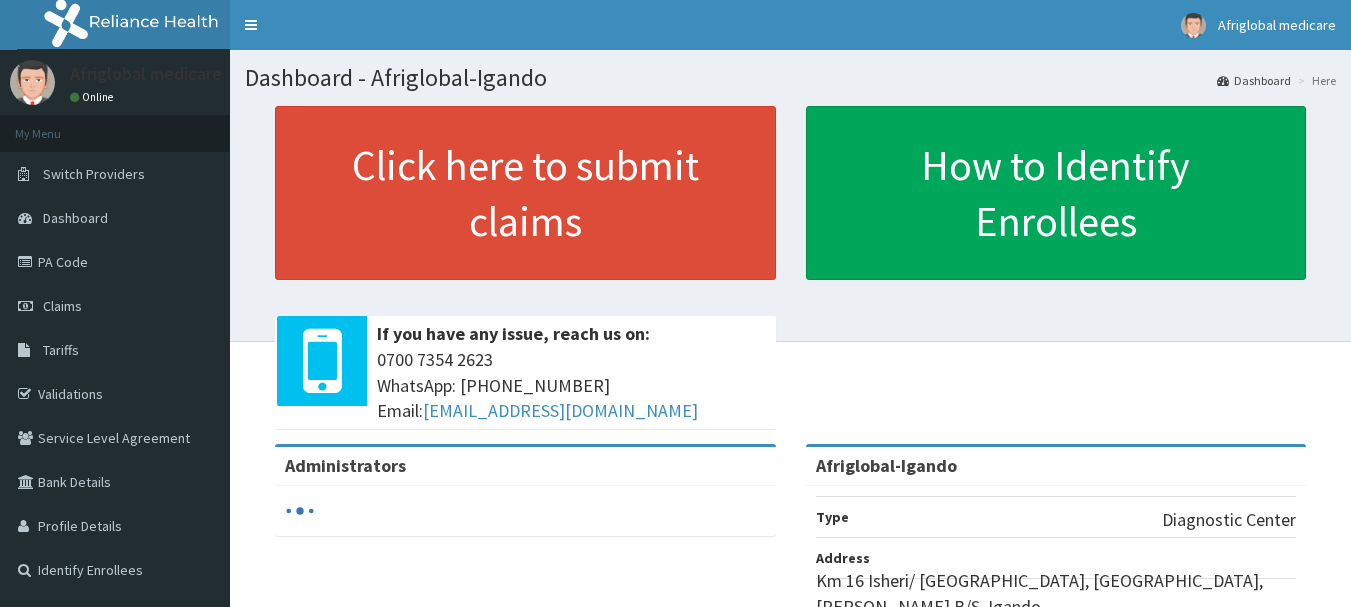 scroll, scrollTop: 0, scrollLeft: 0, axis: both 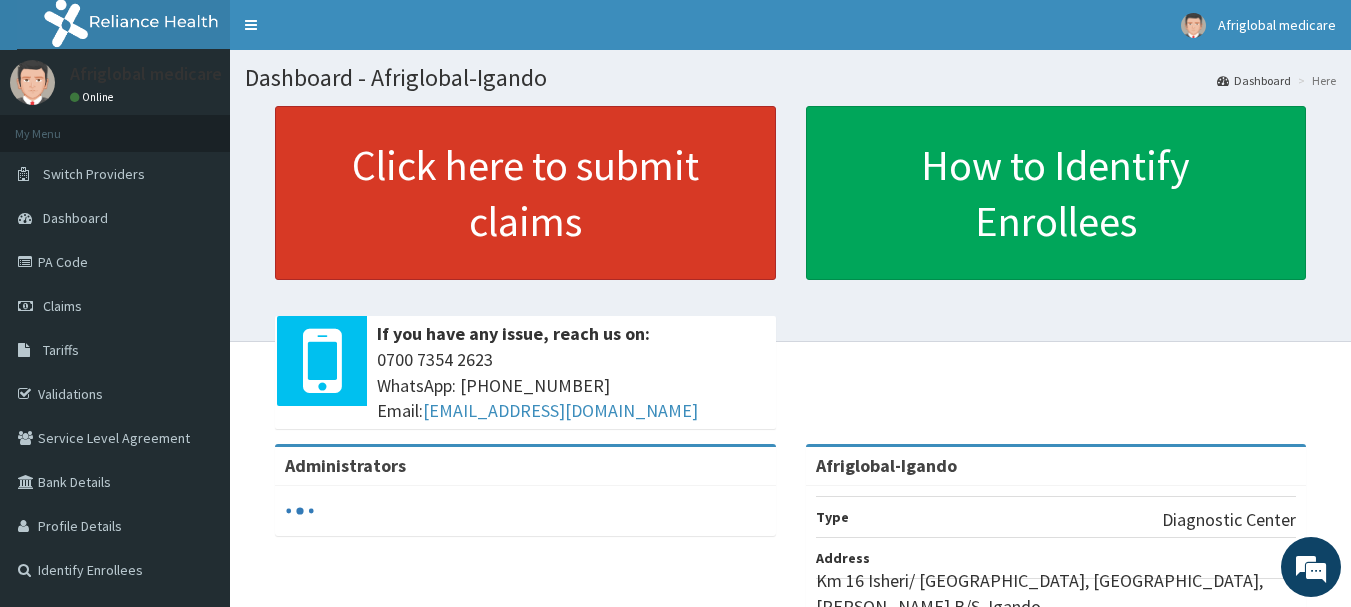 click on "Click here to submit claims" at bounding box center (525, 193) 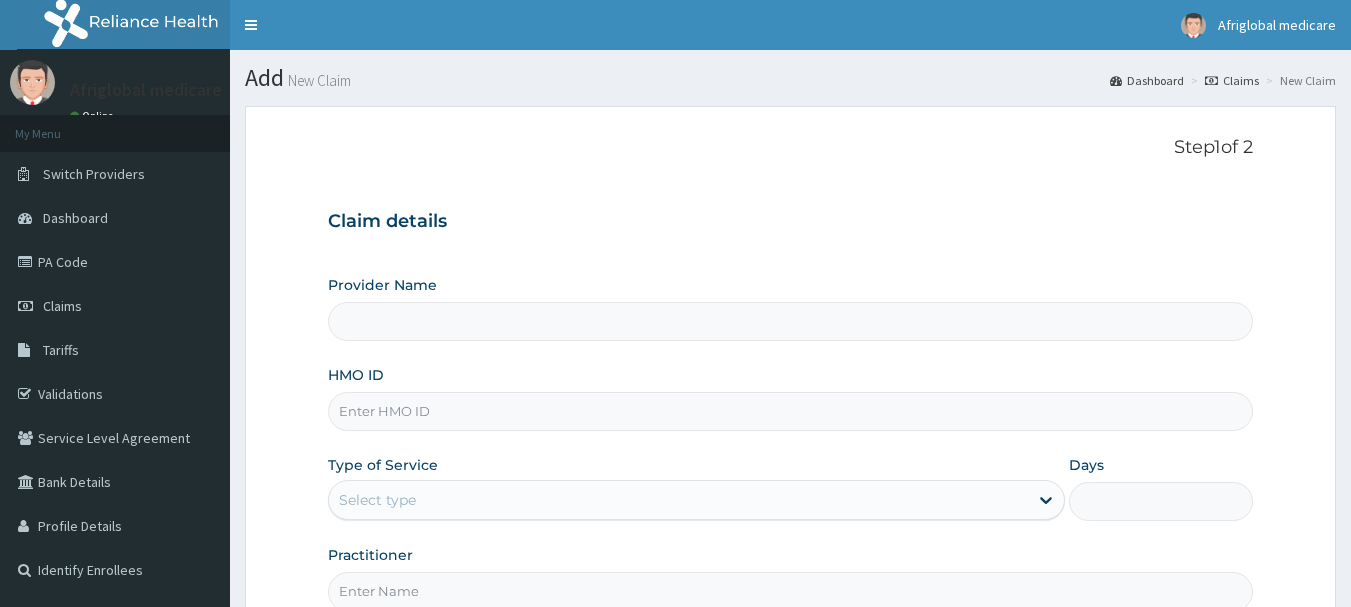 scroll, scrollTop: 0, scrollLeft: 0, axis: both 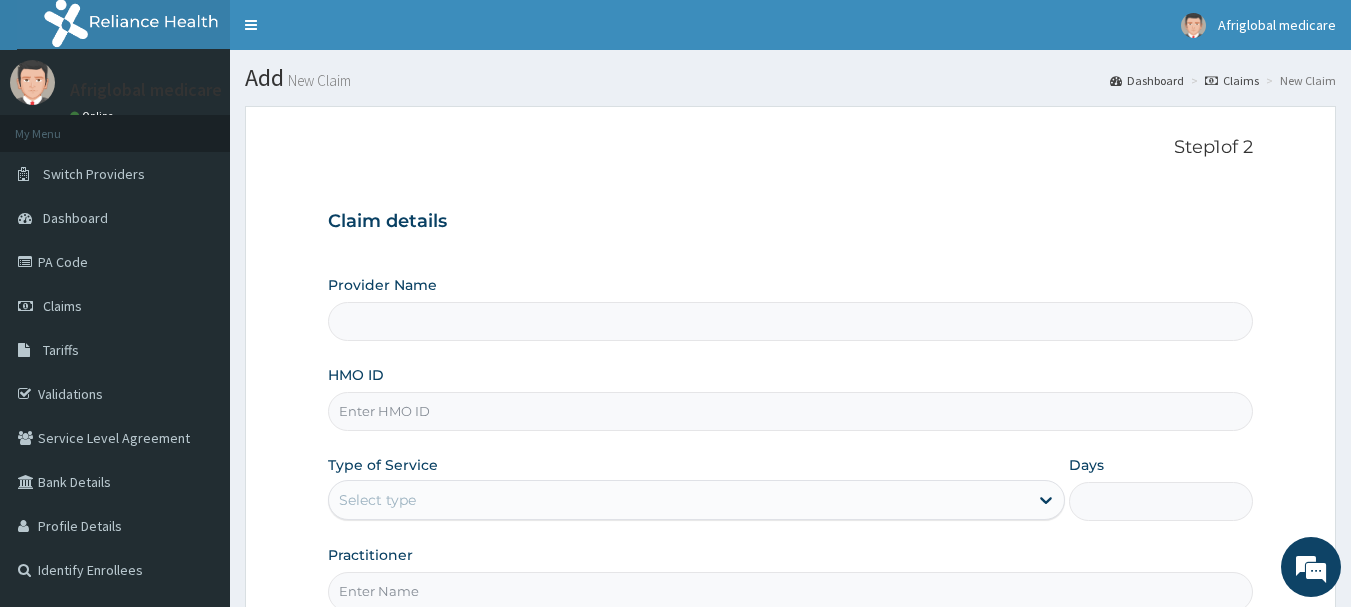 type on "Afriglobal-Igando" 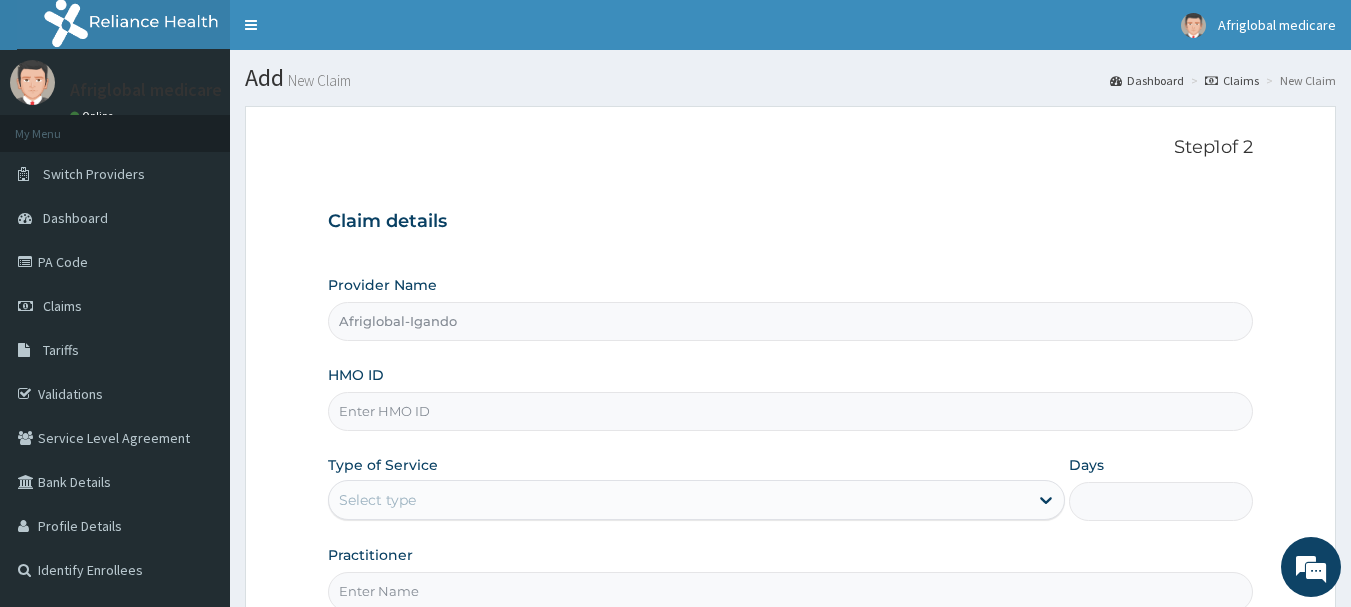 click on "HMO ID" at bounding box center [791, 411] 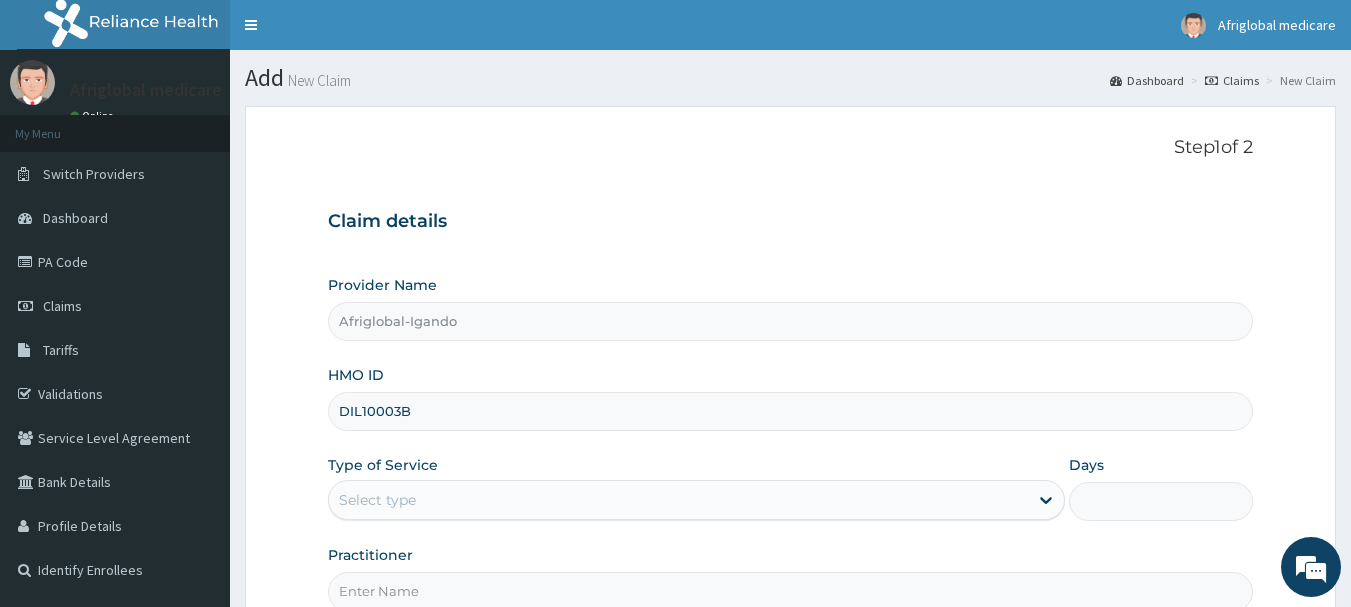 click on "DIL10003B" at bounding box center [791, 411] 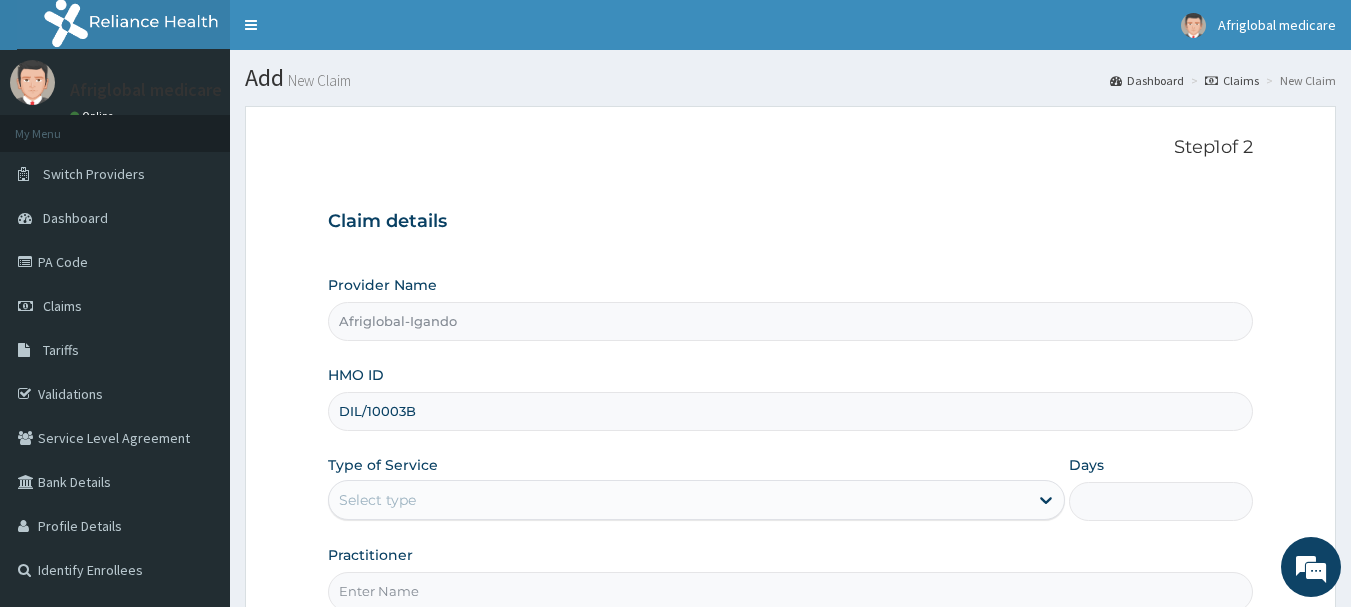 click on "DIL/10003B" at bounding box center [791, 411] 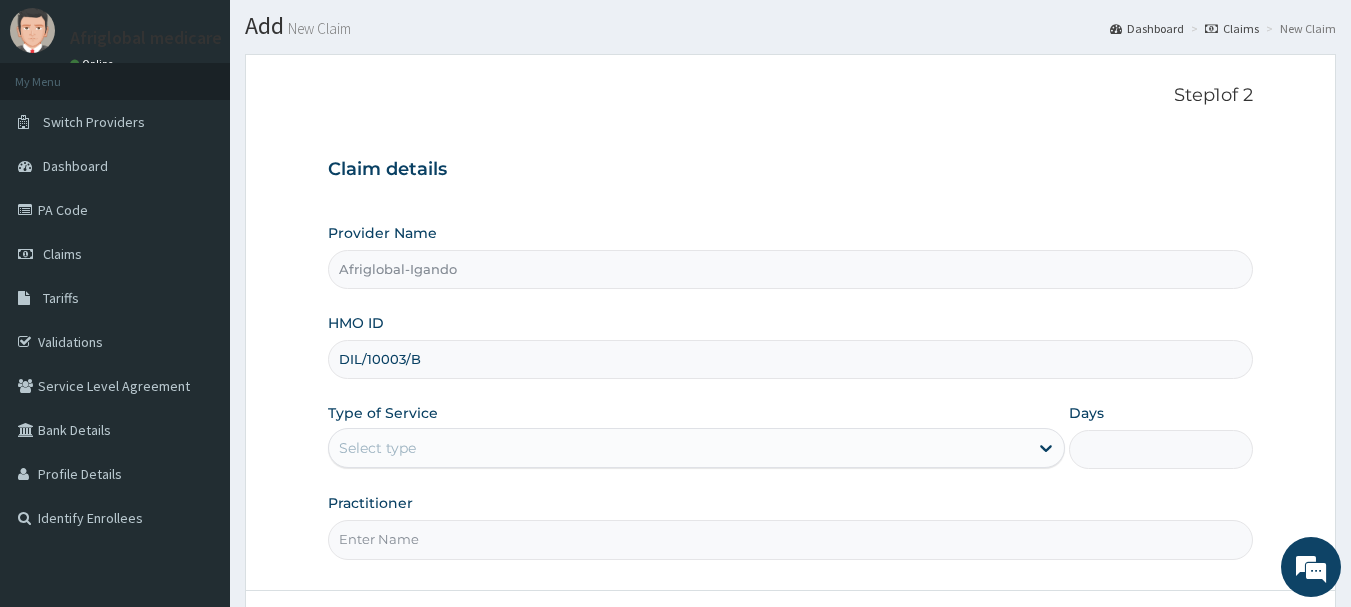 scroll, scrollTop: 100, scrollLeft: 0, axis: vertical 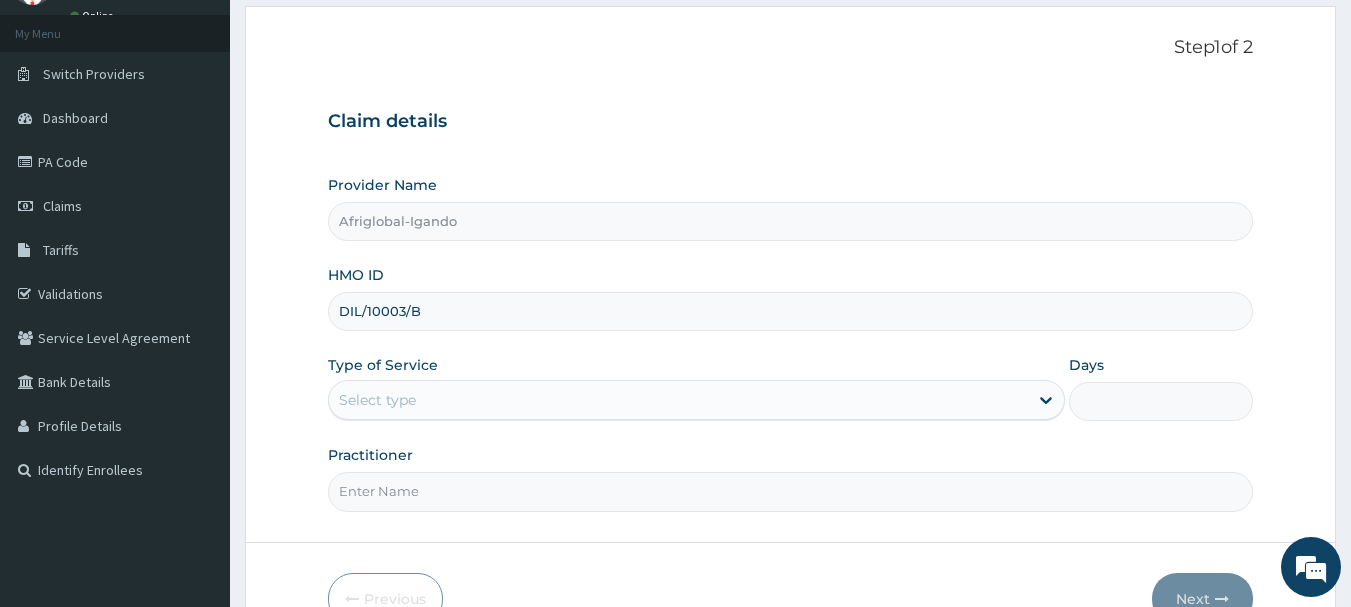 type on "DIL/10003/B" 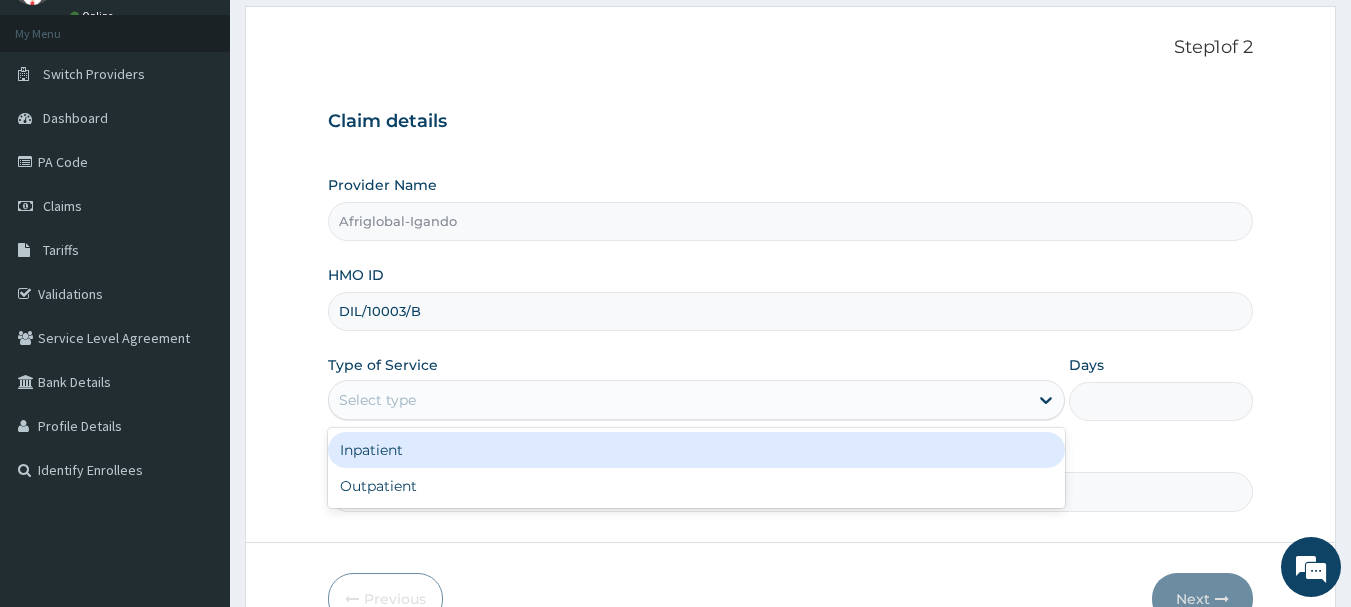 click on "Select type" at bounding box center [678, 400] 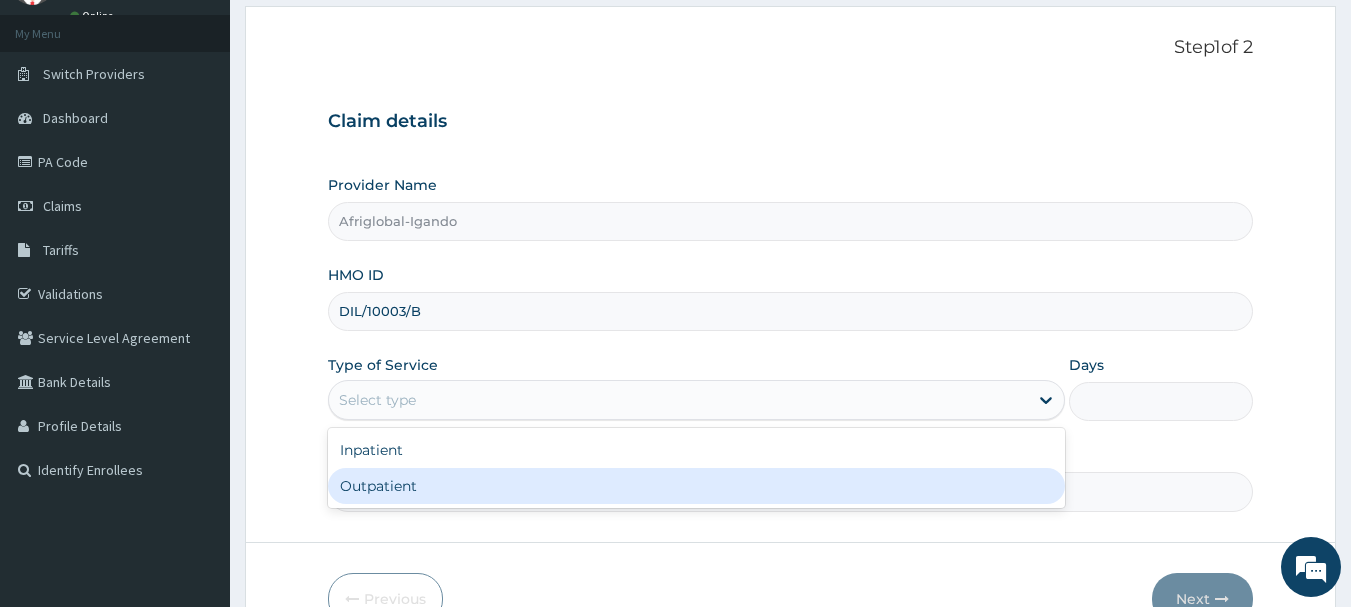 click on "Outpatient" at bounding box center (696, 486) 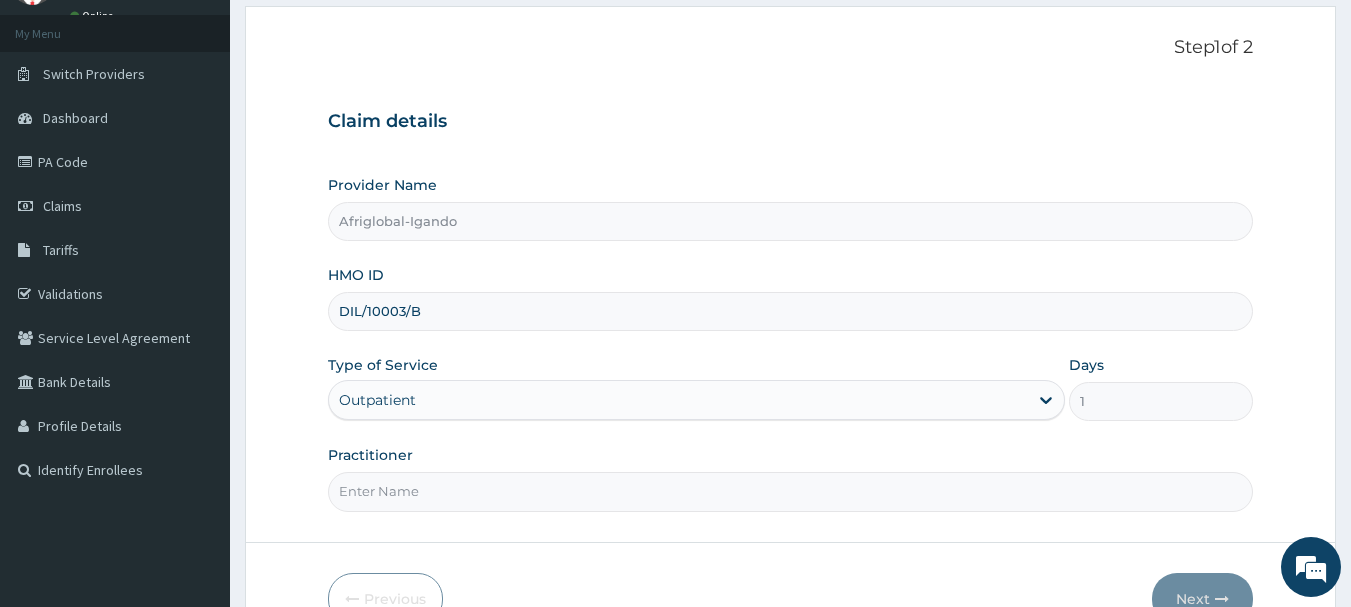 click on "Practitioner" at bounding box center [791, 491] 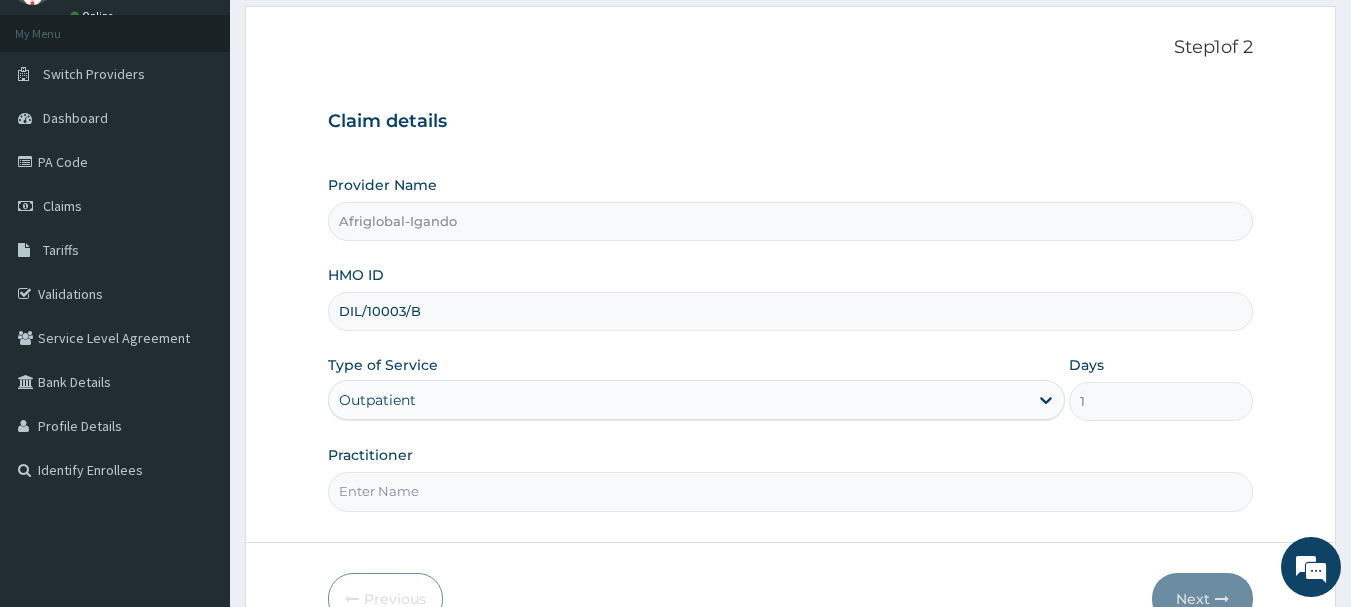scroll, scrollTop: 0, scrollLeft: 0, axis: both 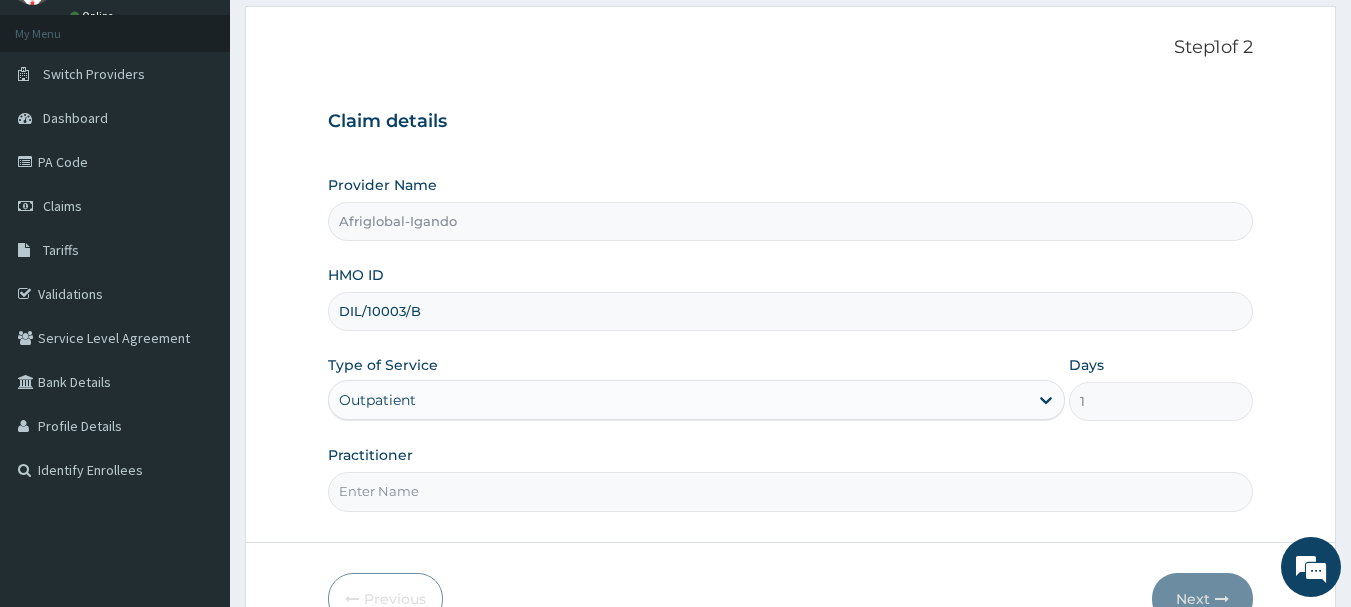 type on "aml" 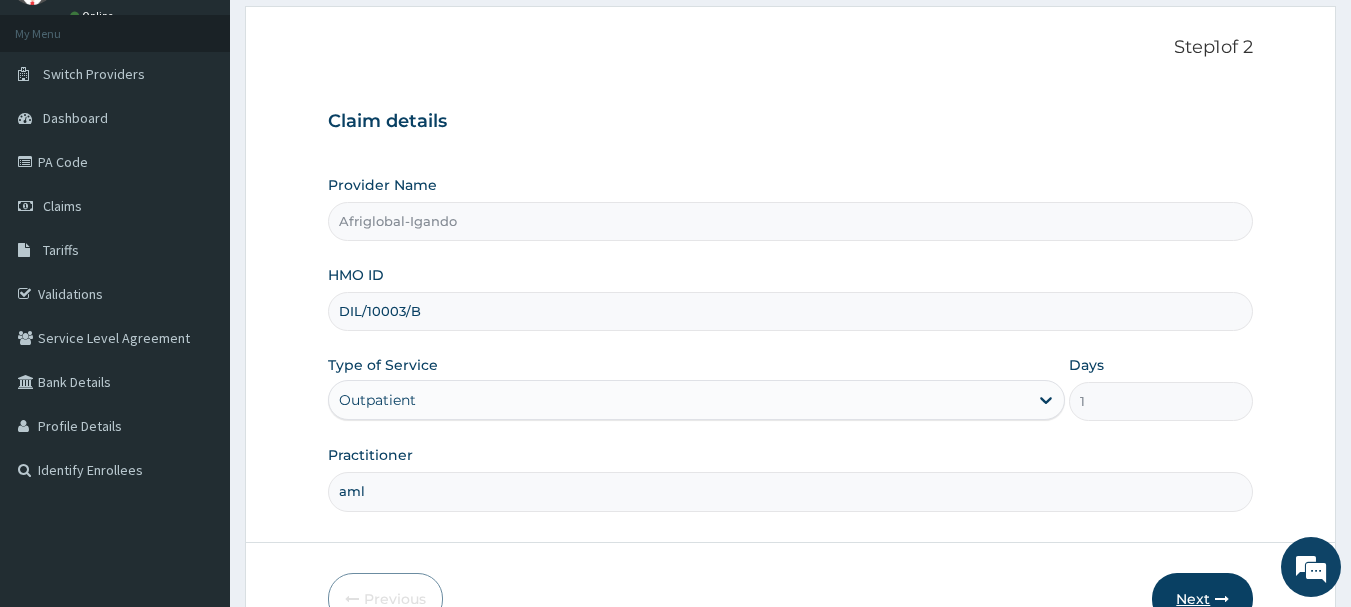 click on "Next" at bounding box center [1202, 599] 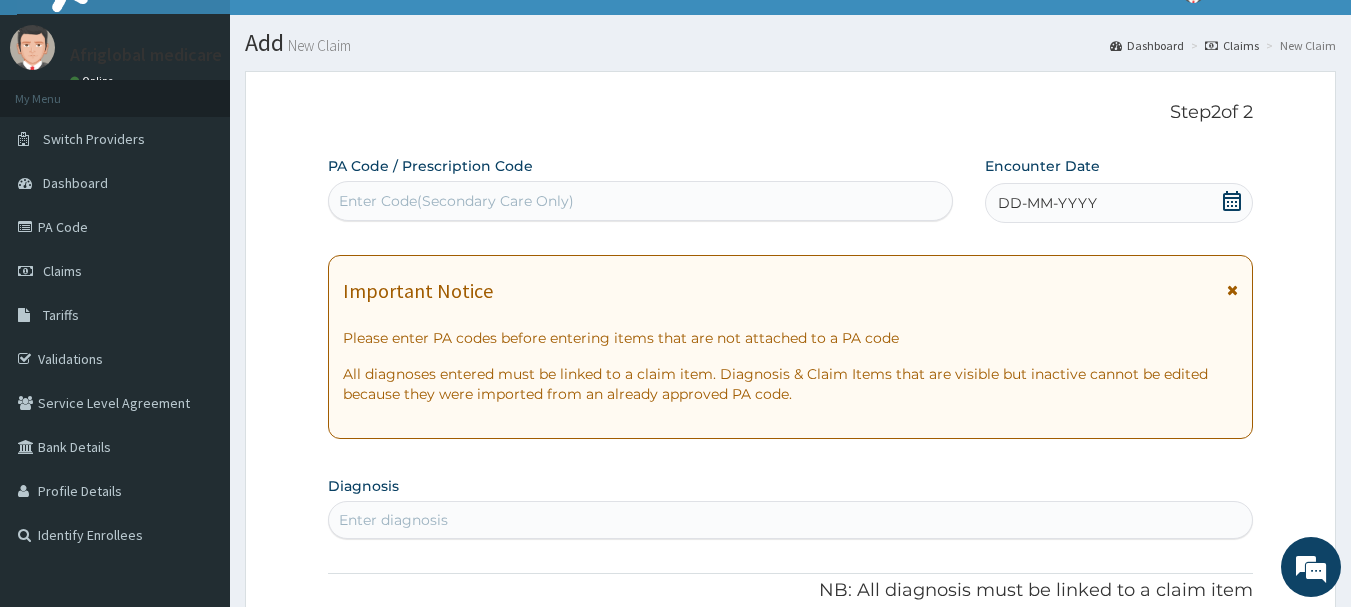 scroll, scrollTop: 0, scrollLeft: 0, axis: both 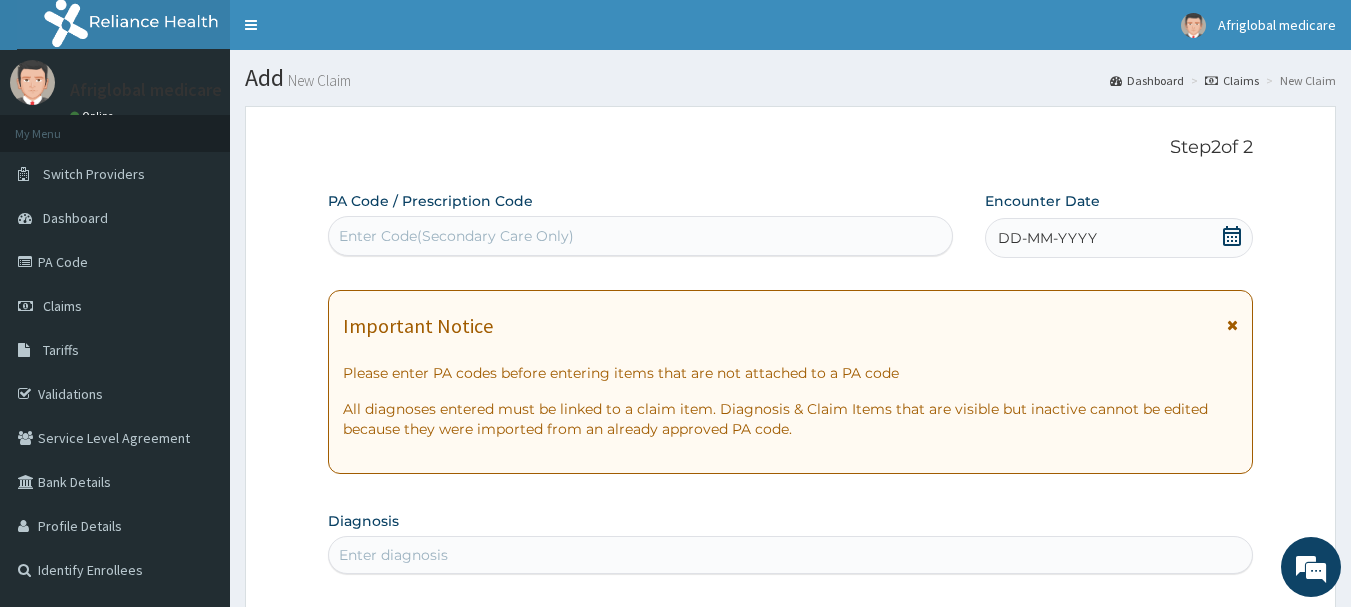 click on "Enter Code(Secondary Care Only)" at bounding box center (456, 236) 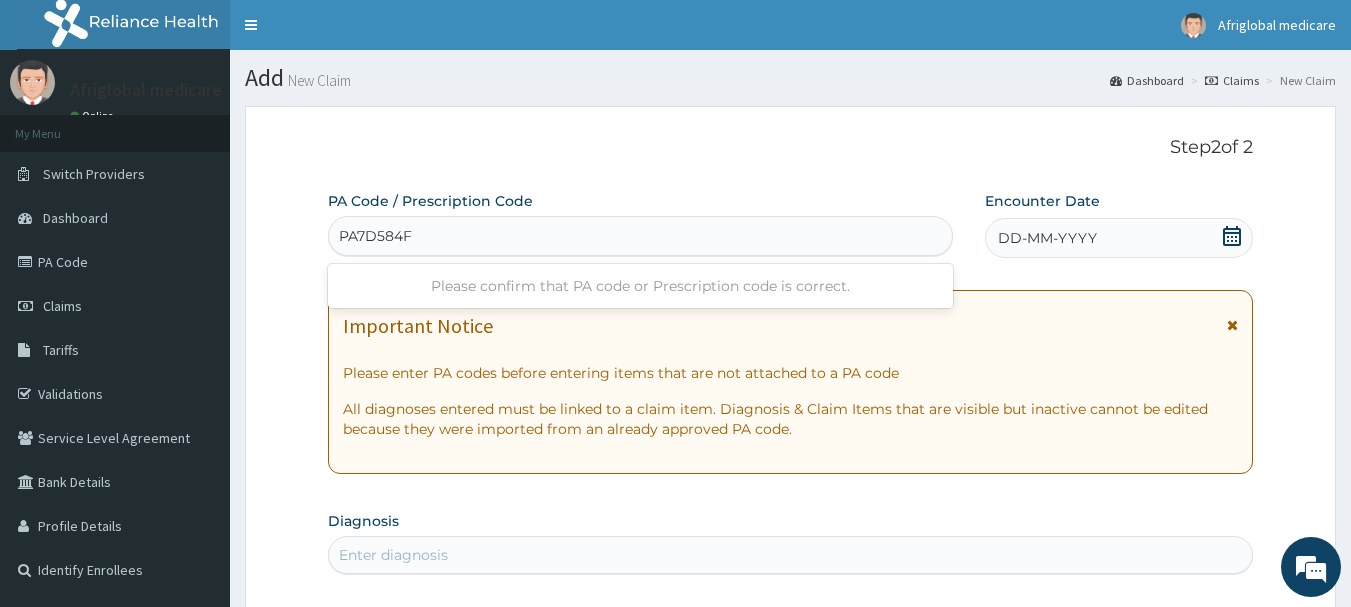 click on "PA7D584F" at bounding box center (377, 236) 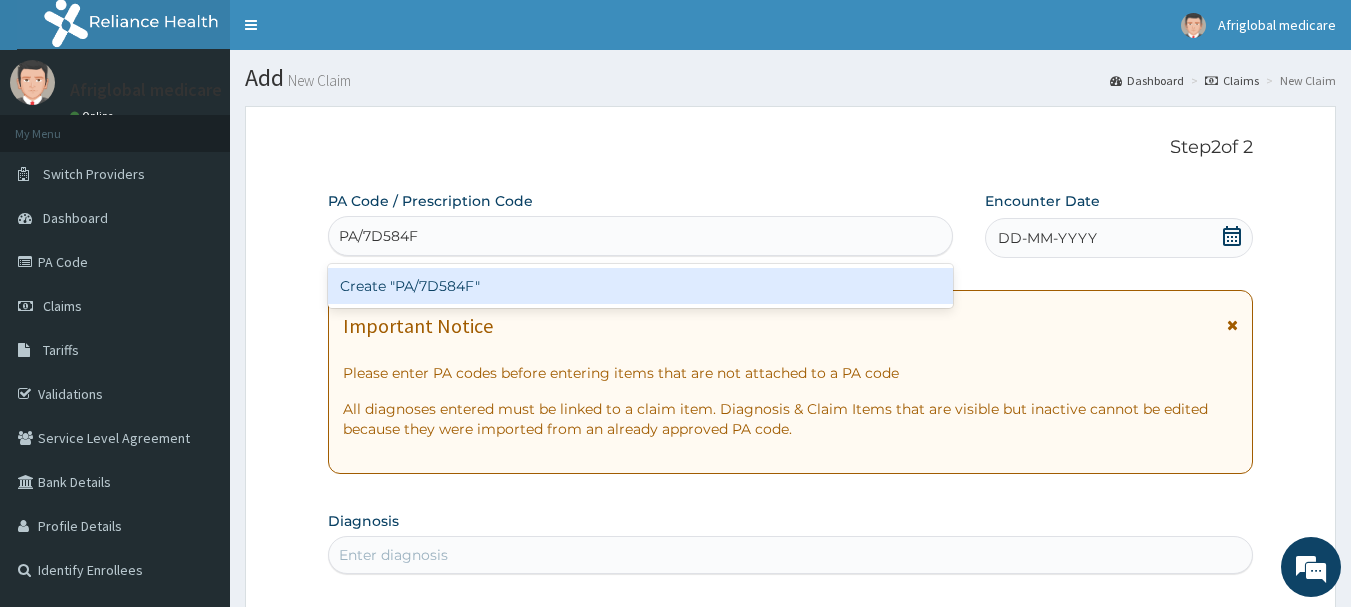 click on "Create "PA/7D584F"" at bounding box center [641, 286] 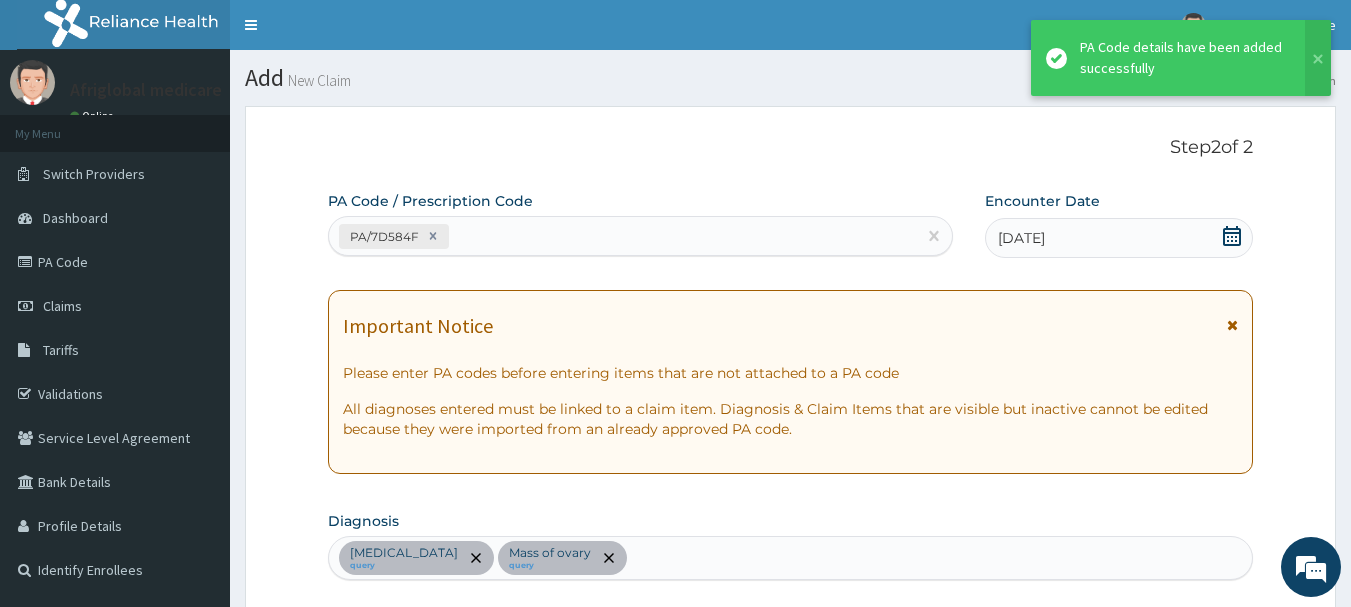 scroll, scrollTop: 598, scrollLeft: 0, axis: vertical 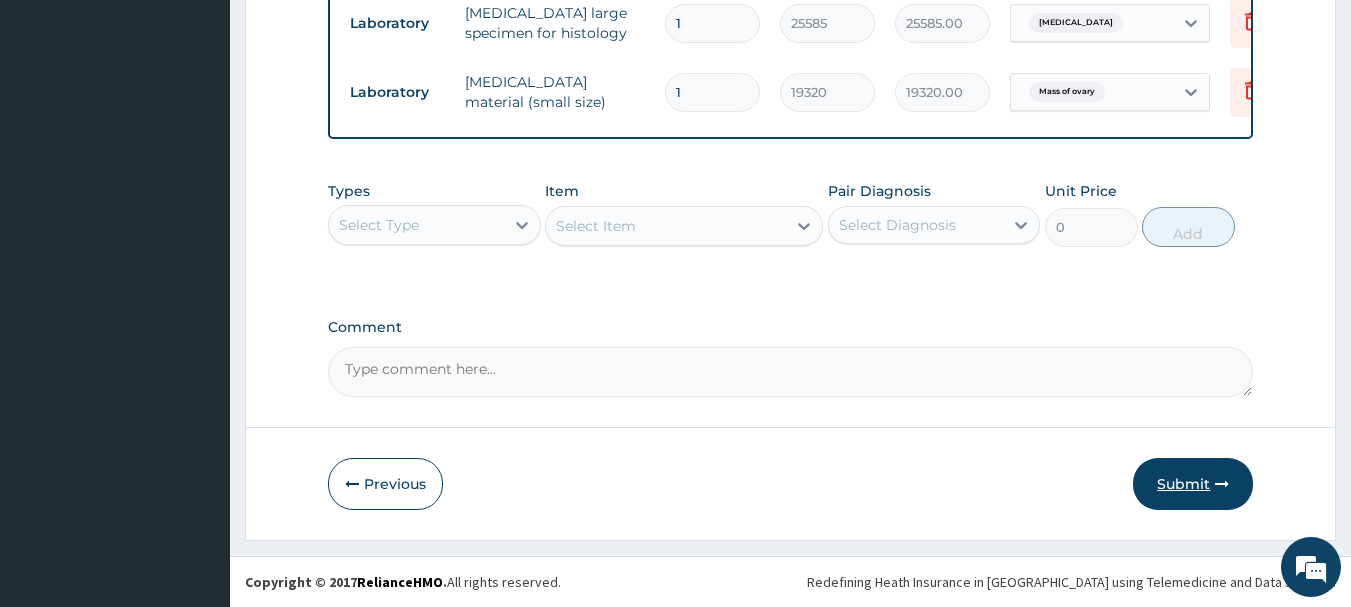 click on "Submit" at bounding box center (1193, 484) 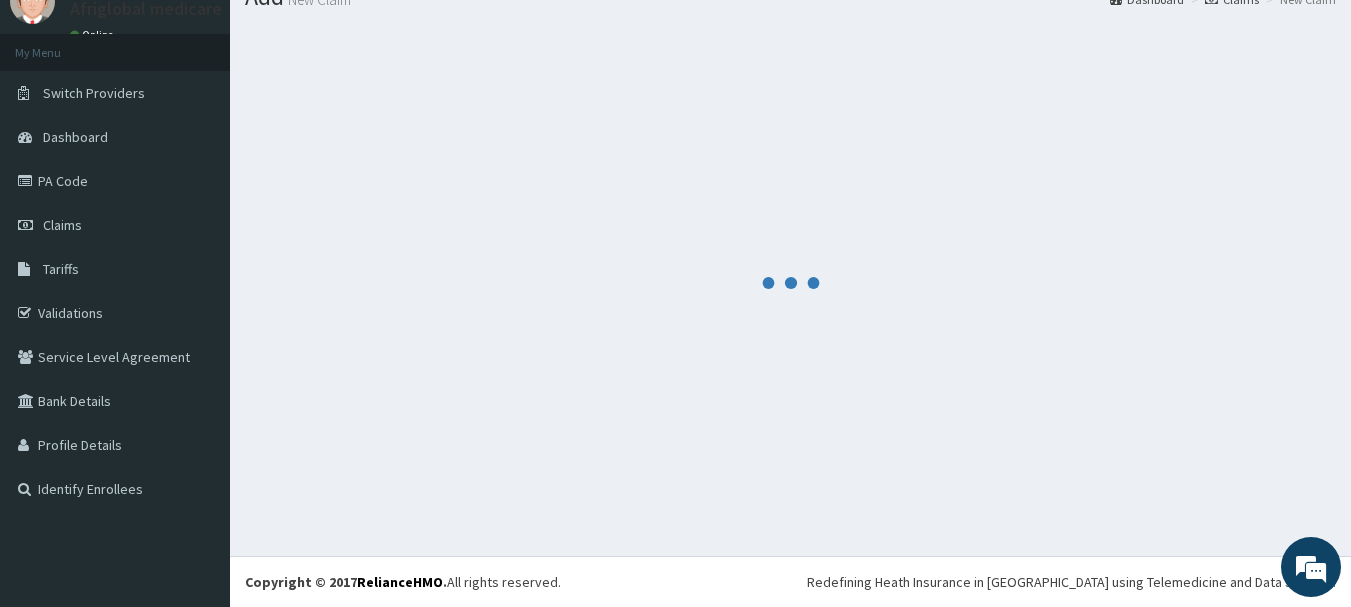 scroll, scrollTop: 81, scrollLeft: 0, axis: vertical 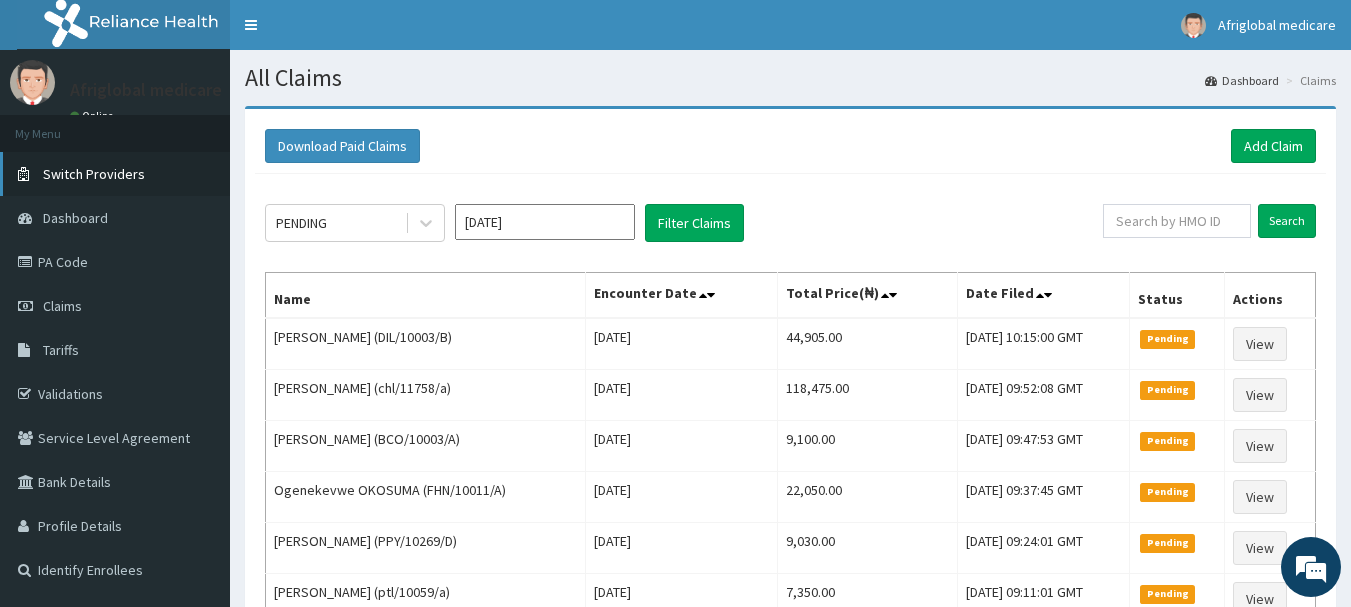 click on "Switch Providers" at bounding box center (94, 174) 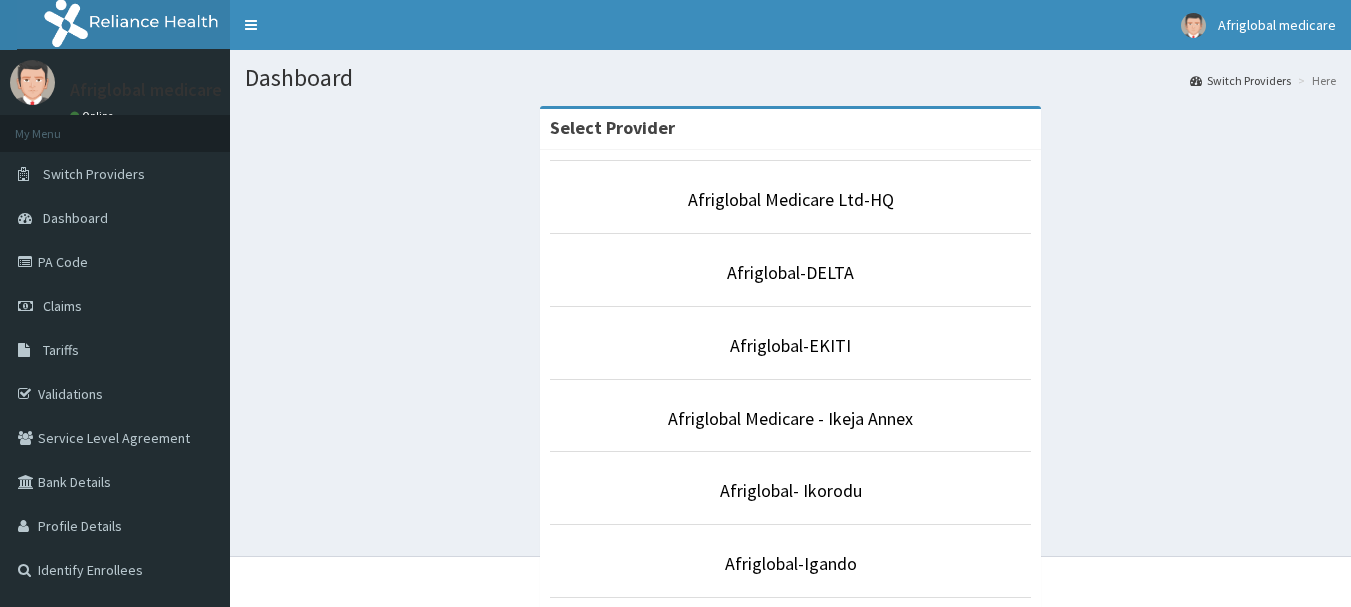 scroll, scrollTop: 0, scrollLeft: 0, axis: both 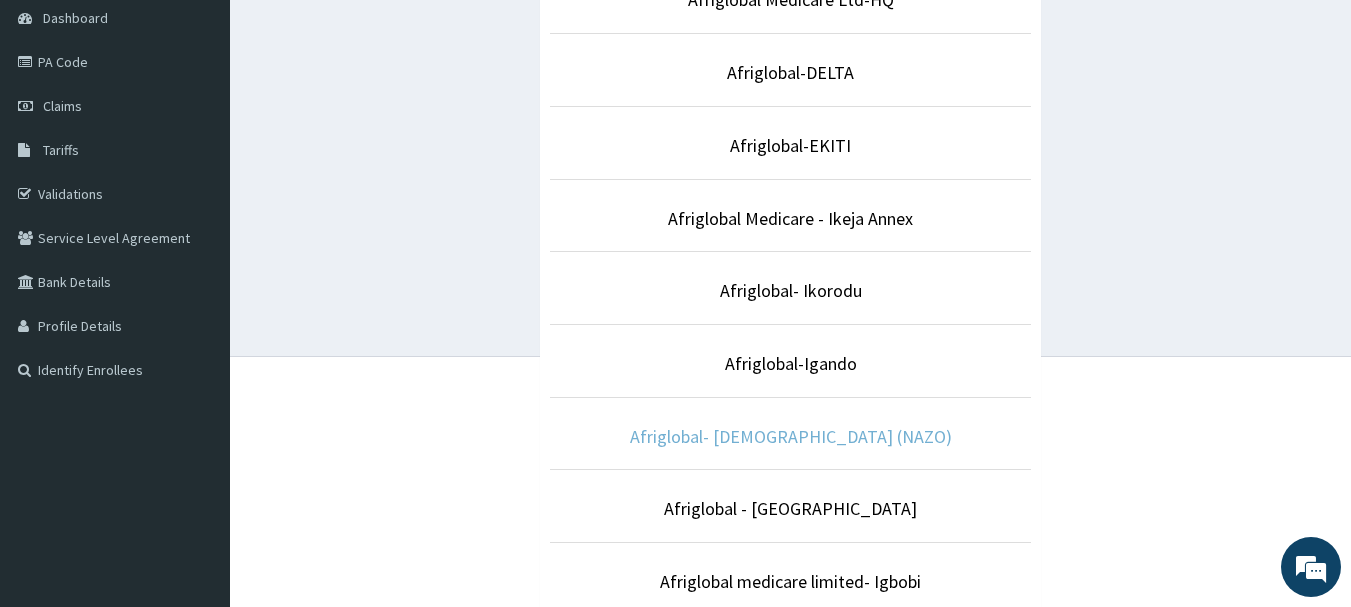 click on "Afriglobal- AHMADIYYA (NAZO)" at bounding box center (791, 436) 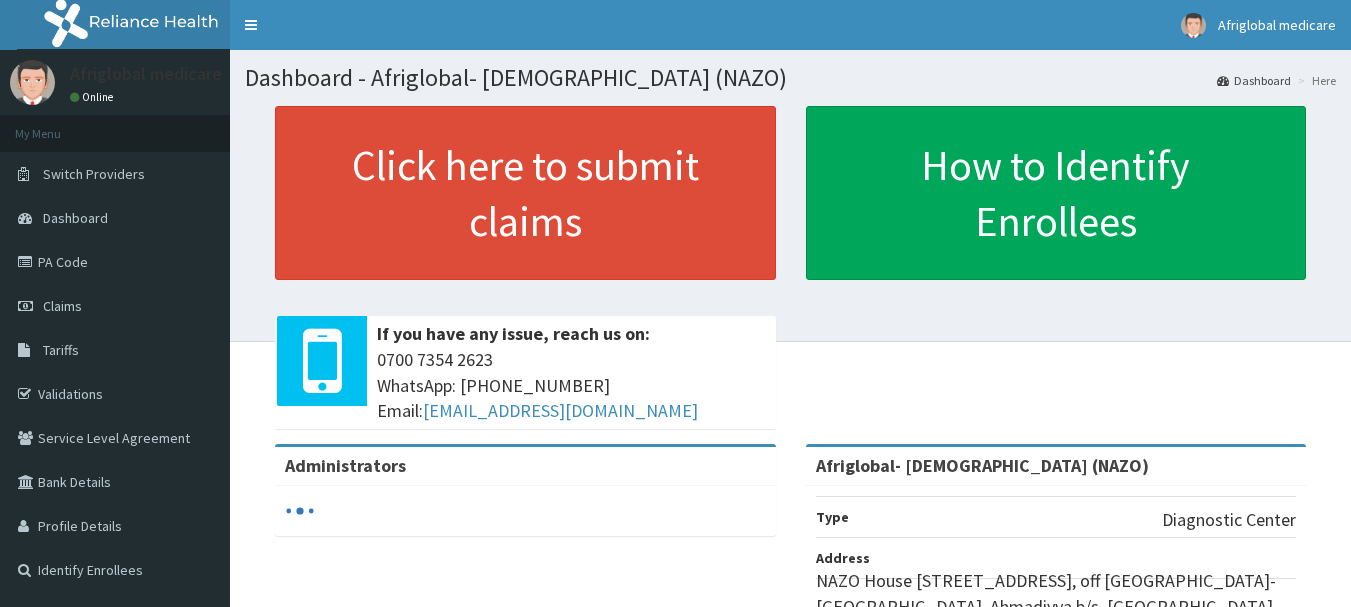 scroll, scrollTop: 0, scrollLeft: 0, axis: both 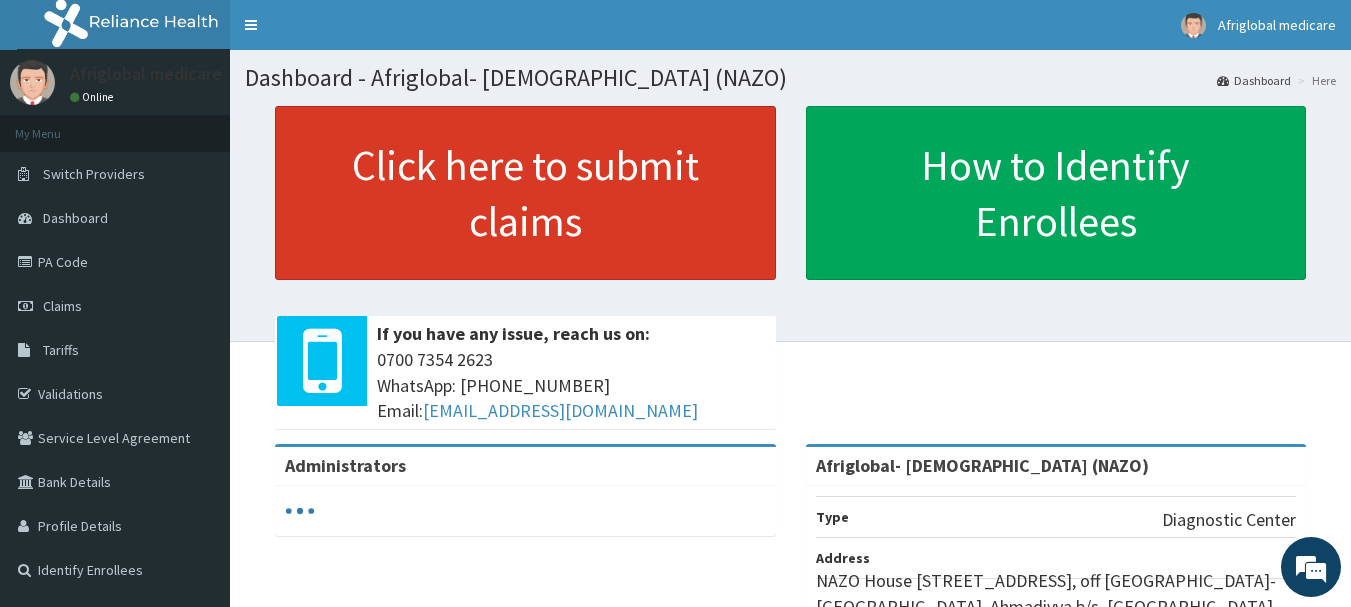 click on "Click here to submit claims" at bounding box center (525, 193) 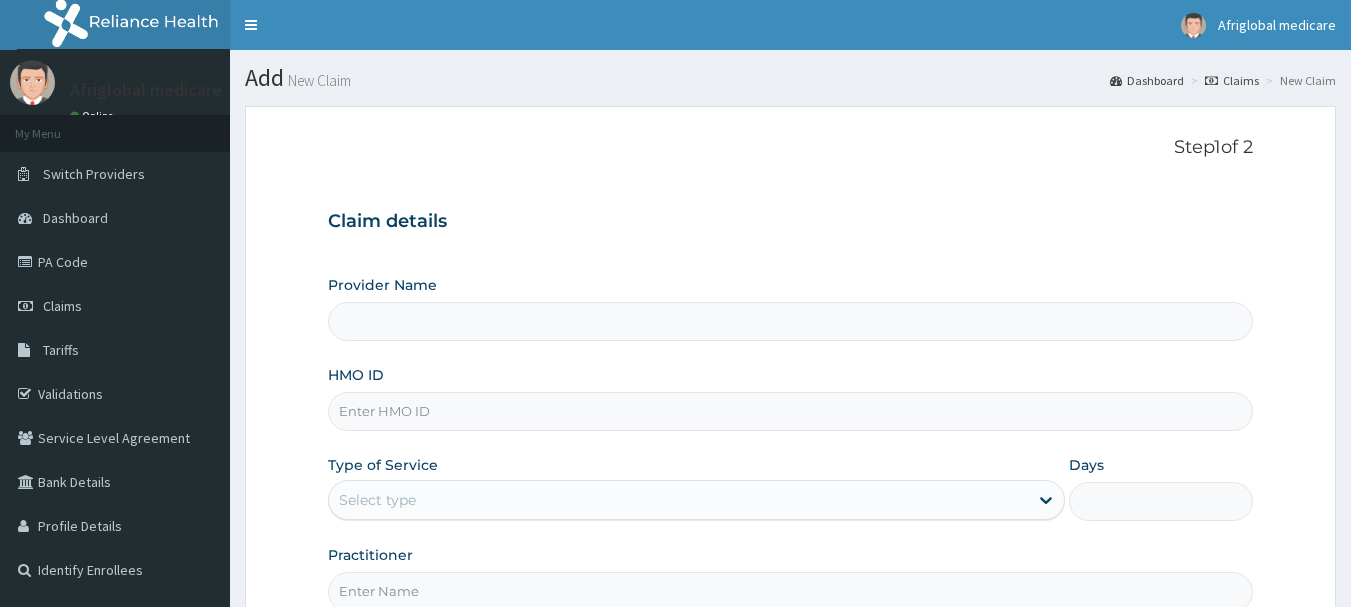 scroll, scrollTop: 0, scrollLeft: 0, axis: both 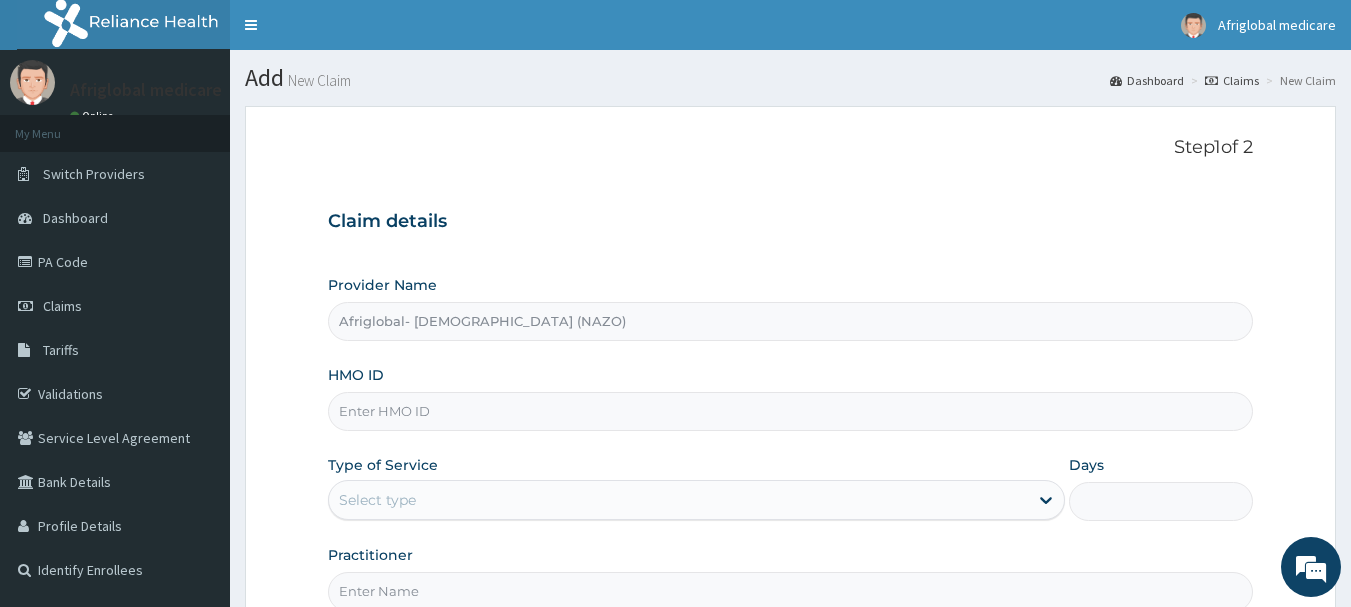 click on "HMO ID" at bounding box center (791, 411) 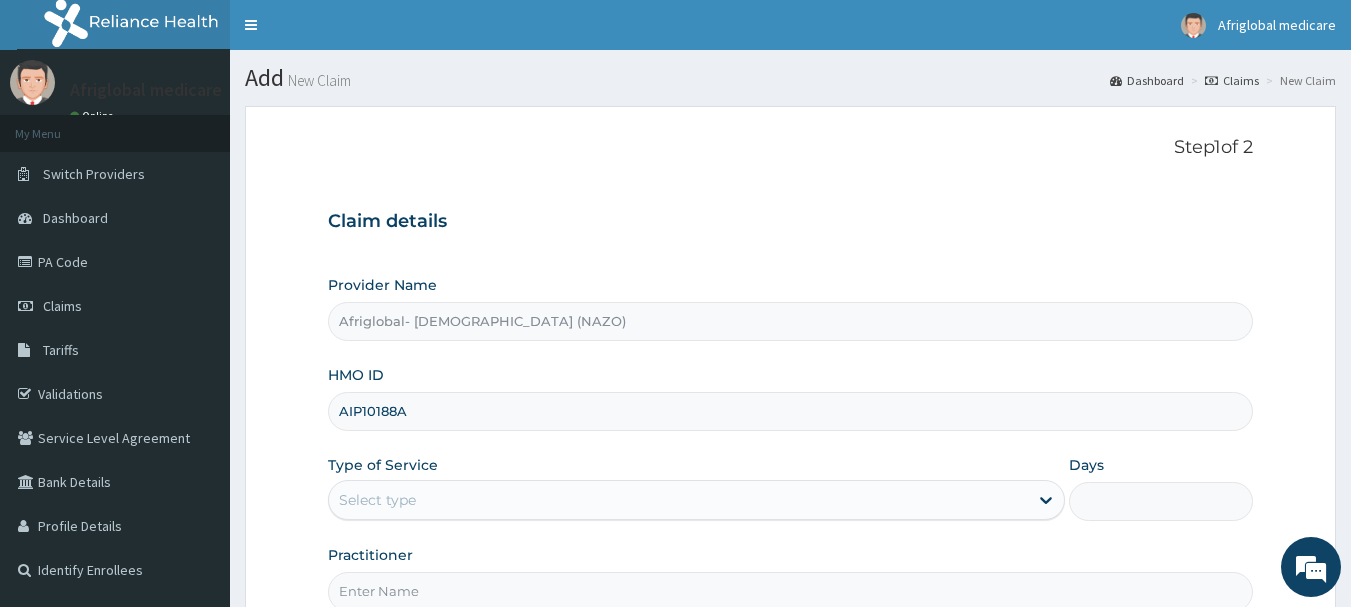 click on "AIP10188A" at bounding box center (791, 411) 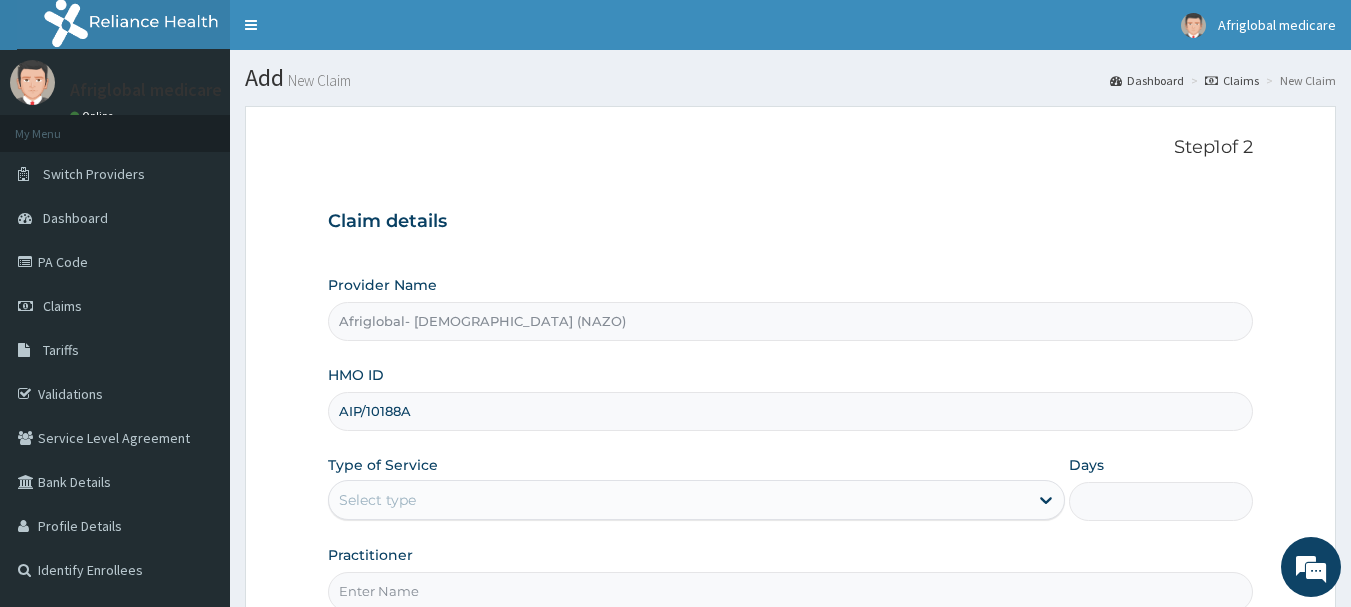 click on "AIP/10188A" at bounding box center (791, 411) 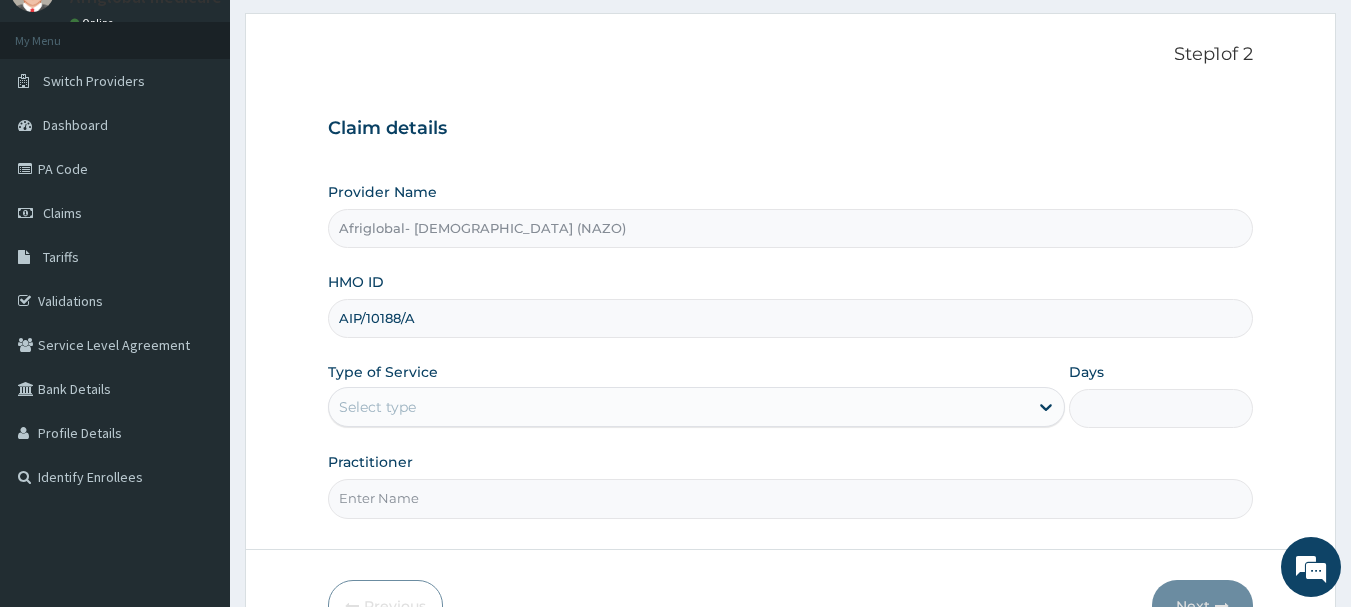 scroll, scrollTop: 215, scrollLeft: 0, axis: vertical 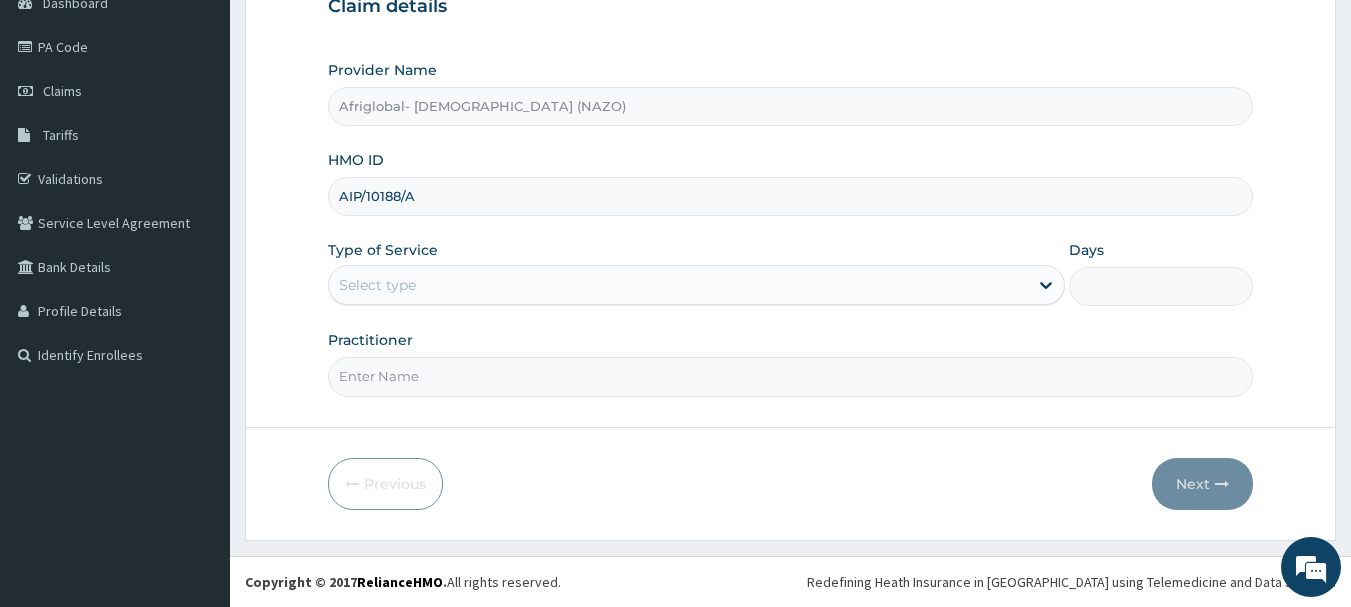 type on "AIP/10188/A" 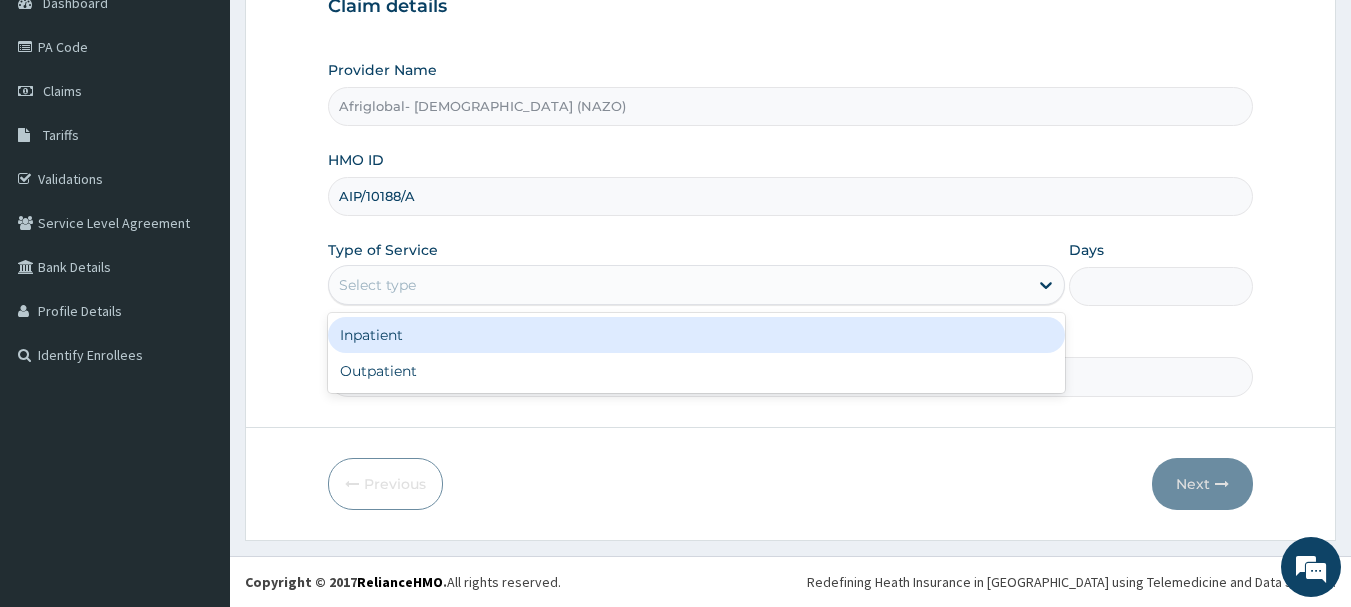click on "Select type" at bounding box center [377, 285] 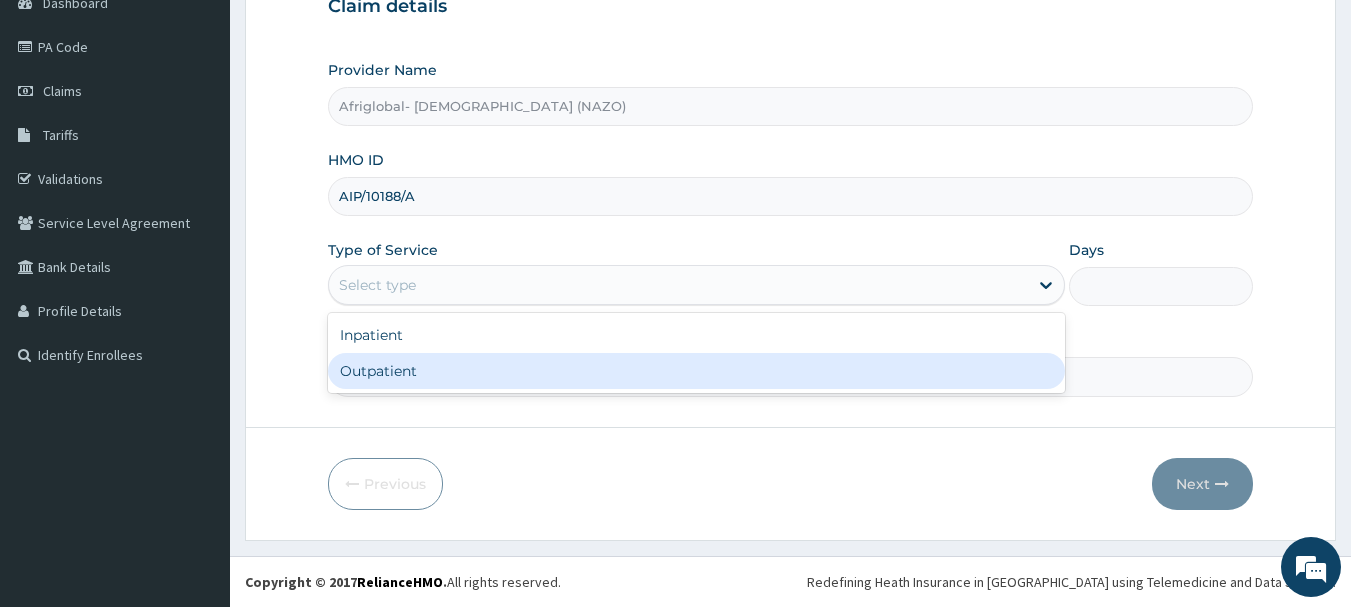 click on "Outpatient" at bounding box center (696, 371) 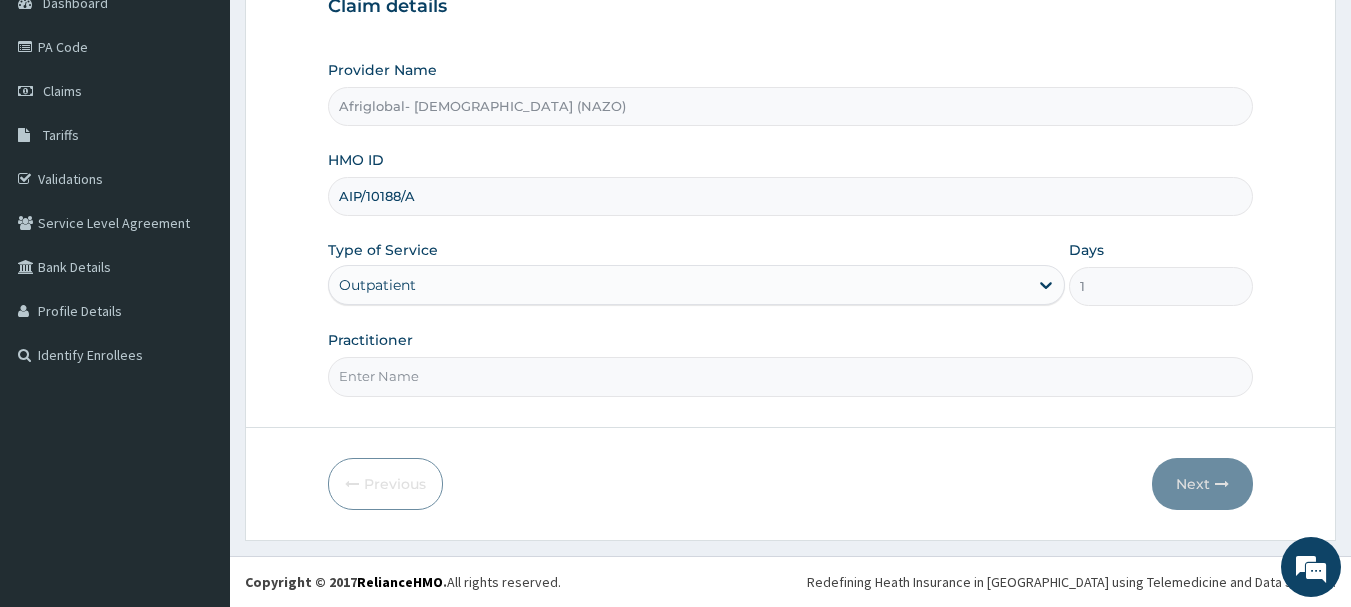 click on "Practitioner" at bounding box center (791, 376) 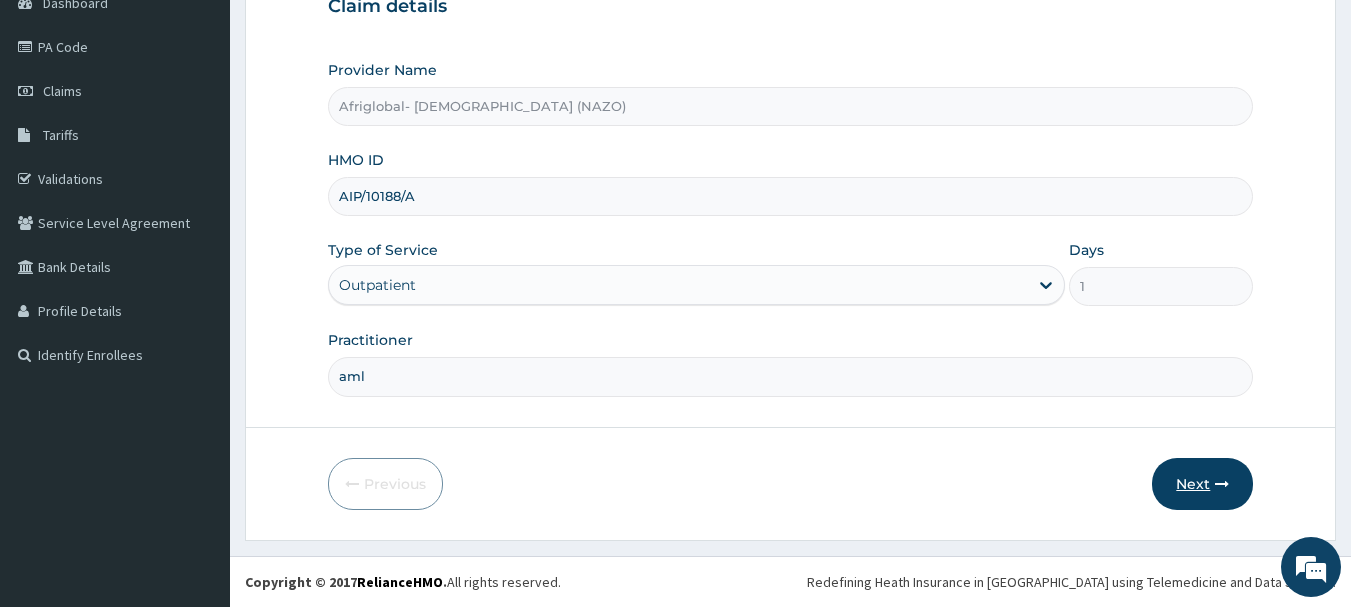 click on "Next" at bounding box center [1202, 484] 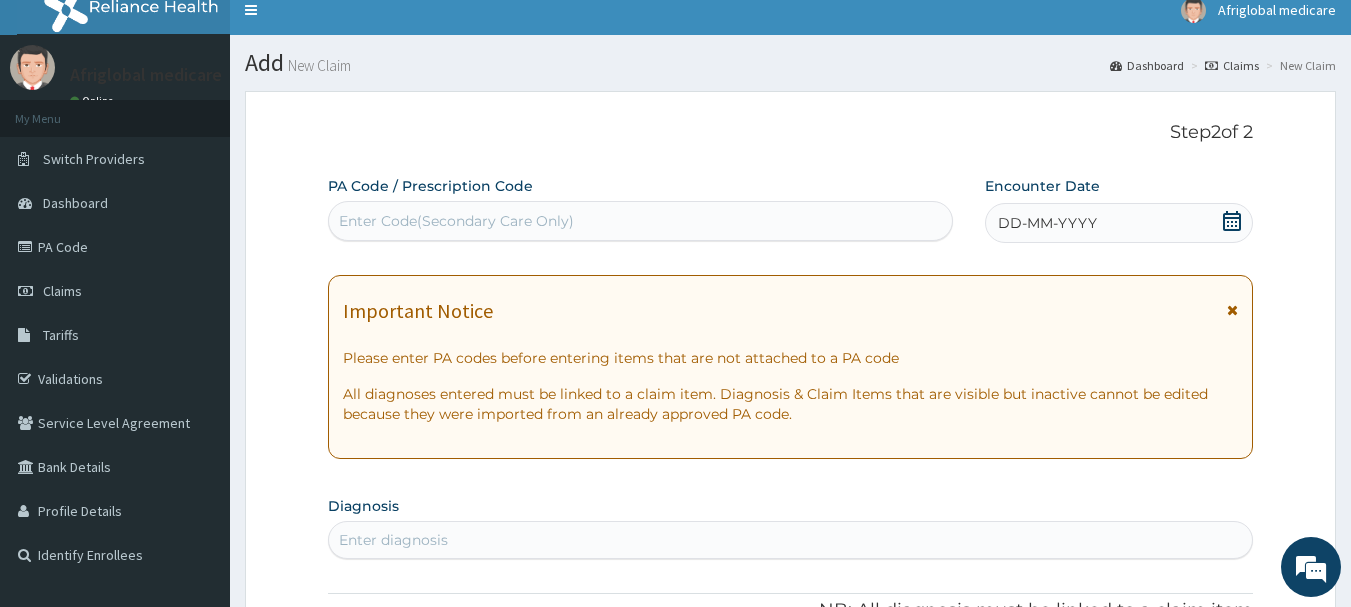 scroll, scrollTop: 0, scrollLeft: 0, axis: both 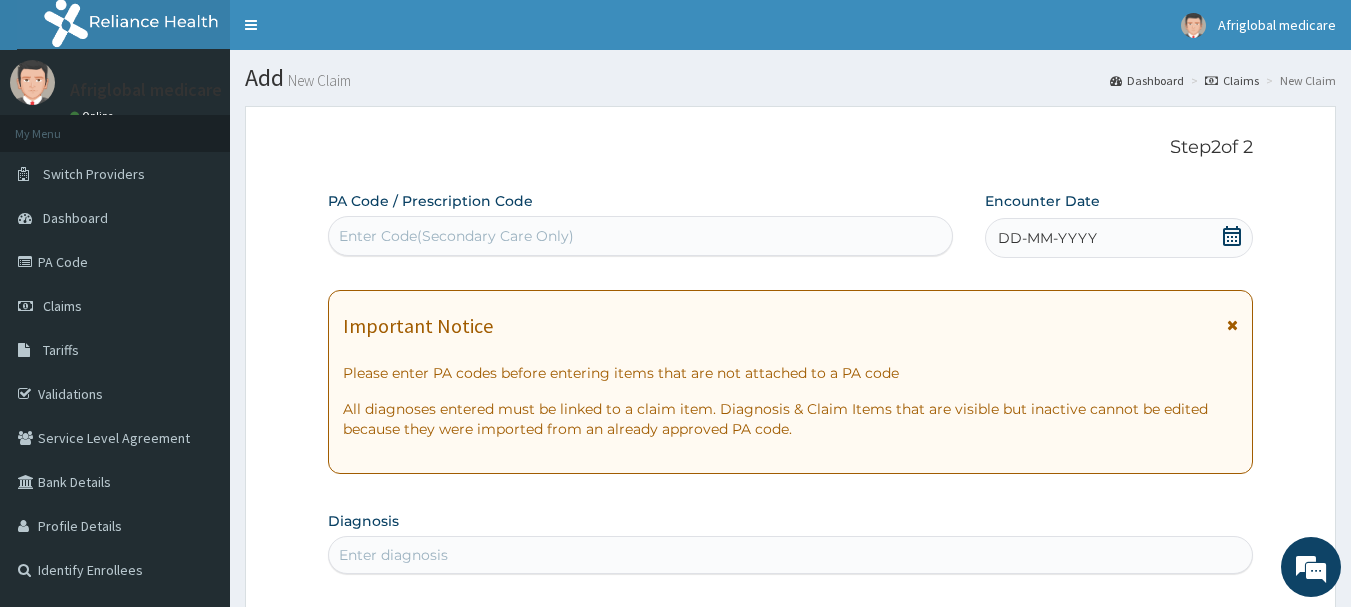 click on "Enter Code(Secondary Care Only)" at bounding box center (456, 236) 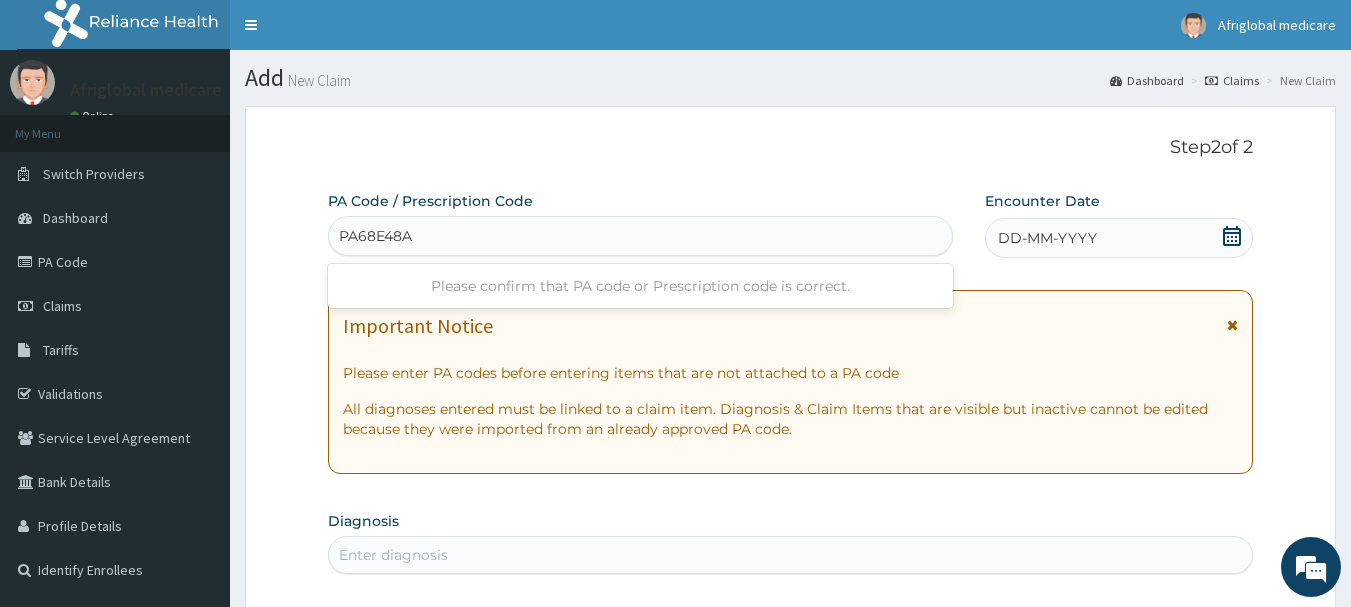 click on "PA68E48A" at bounding box center (377, 236) 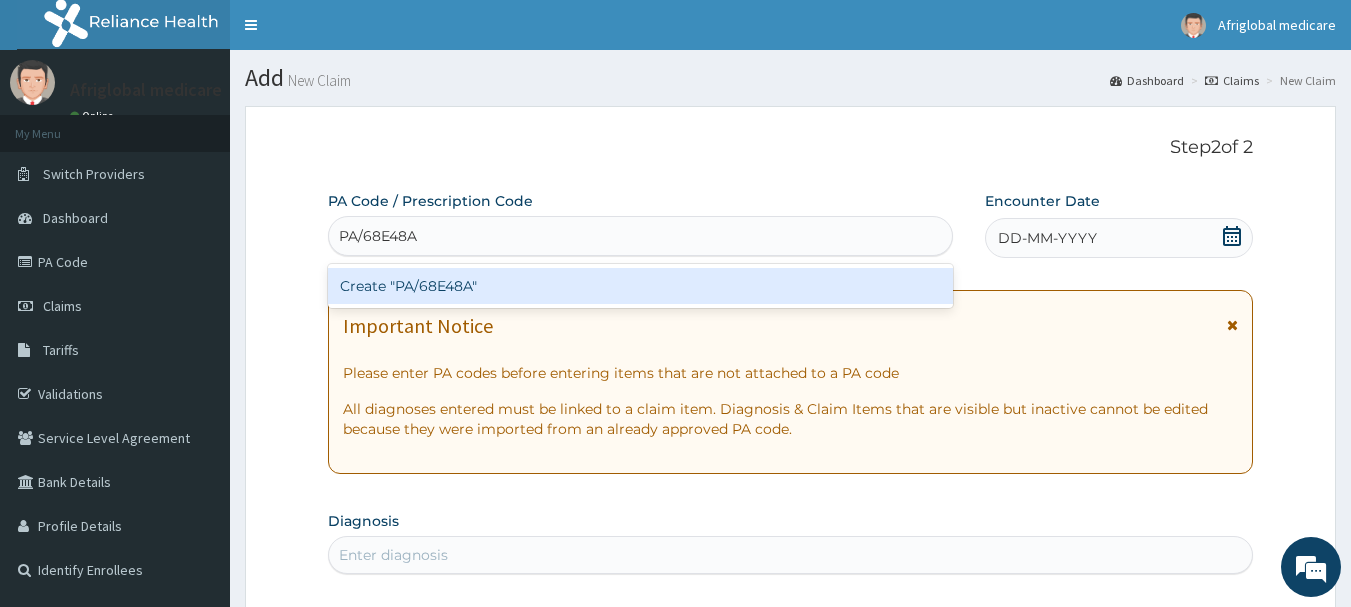 click on "Create "PA/68E48A"" at bounding box center [641, 286] 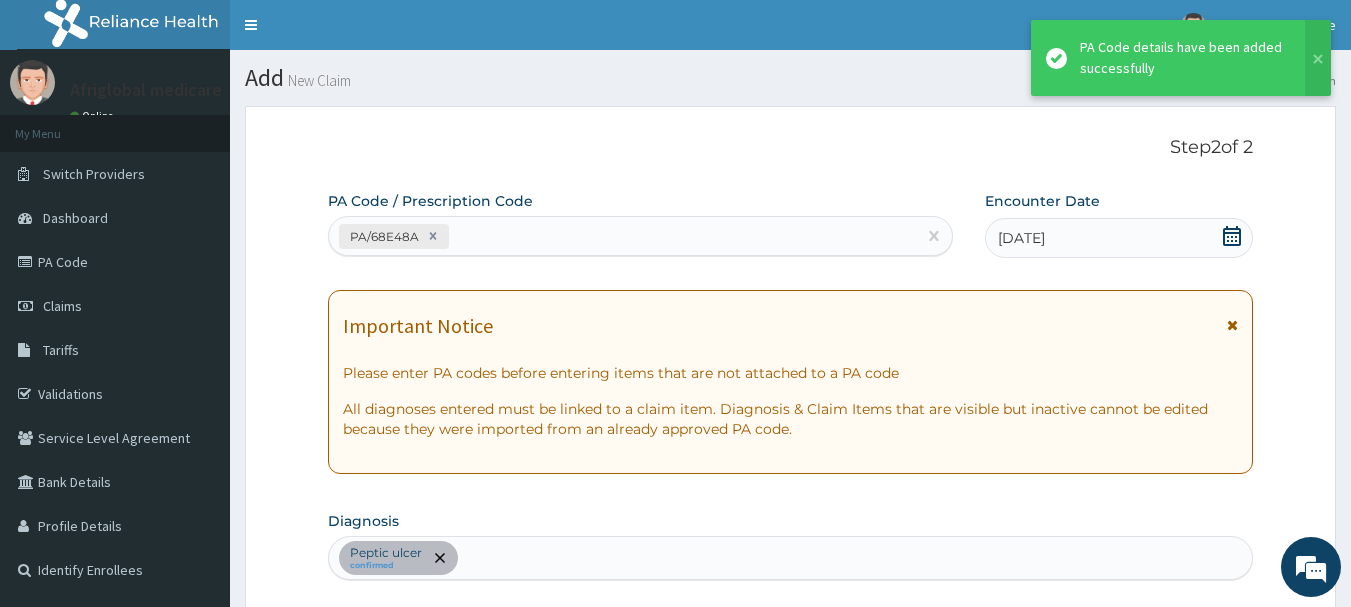 scroll, scrollTop: 534, scrollLeft: 0, axis: vertical 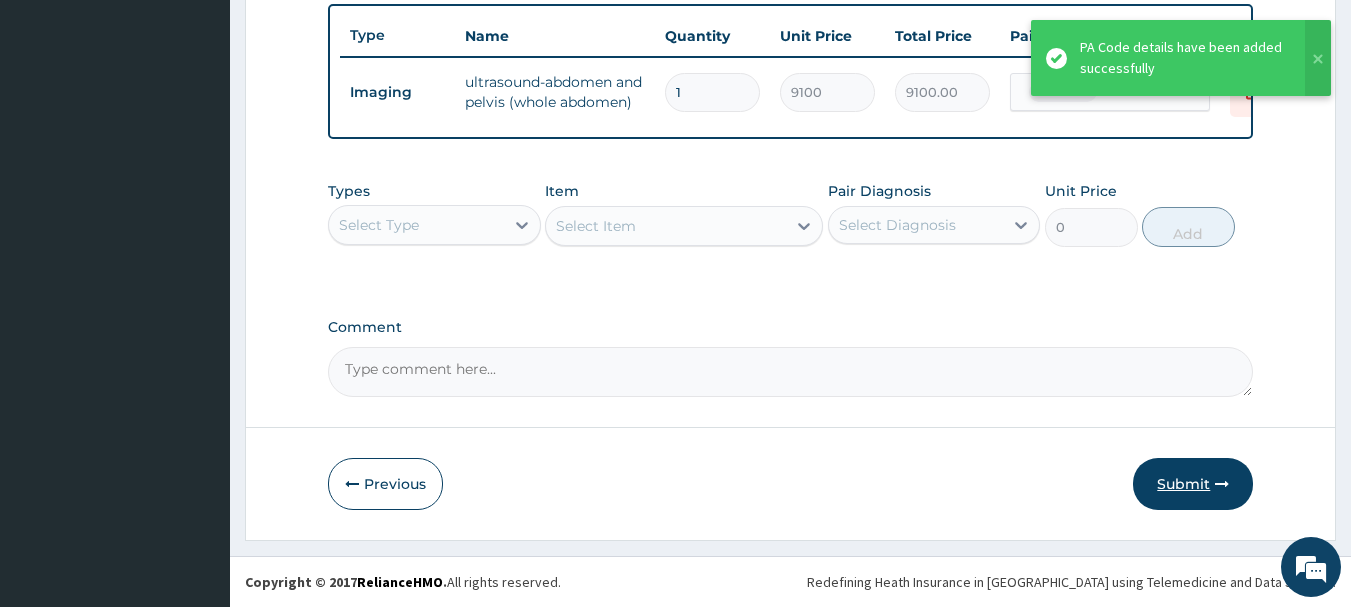 click on "Submit" at bounding box center (1193, 484) 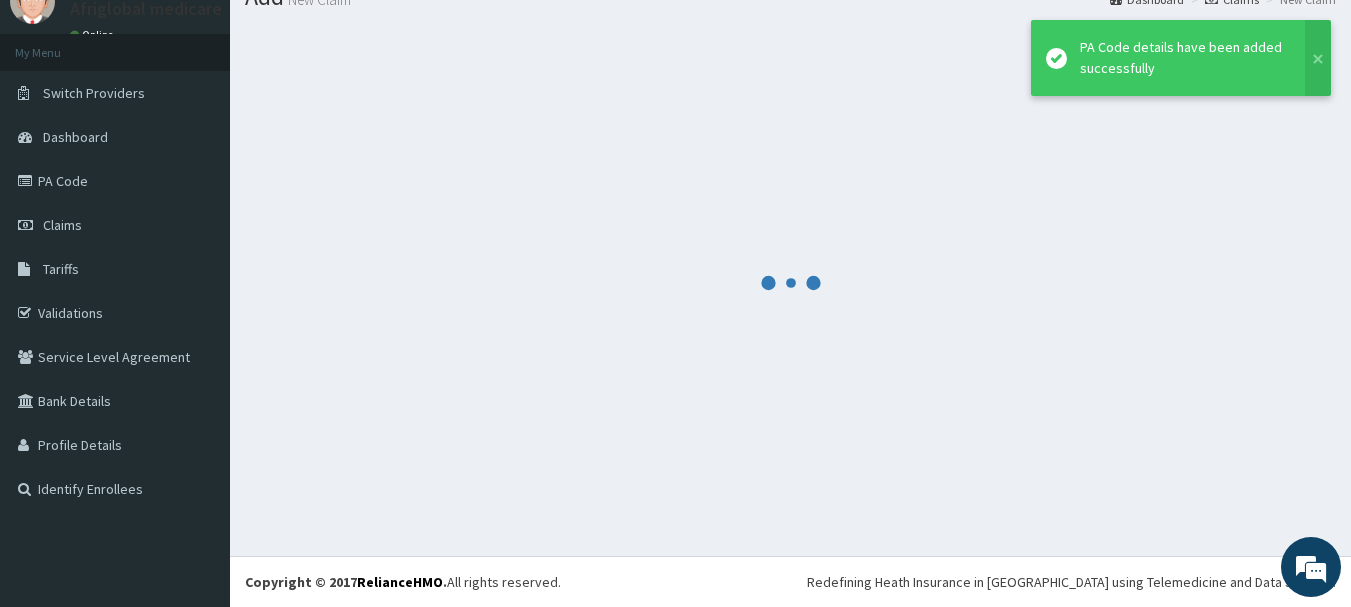 scroll, scrollTop: 81, scrollLeft: 0, axis: vertical 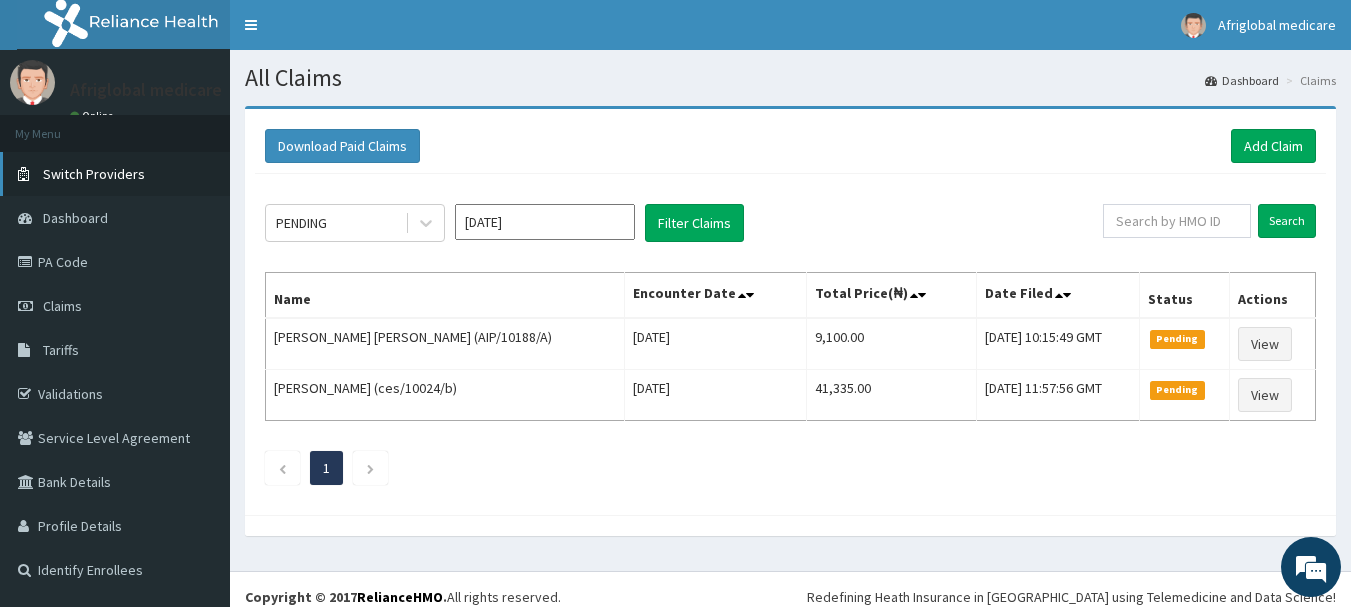 click at bounding box center [28, 174] 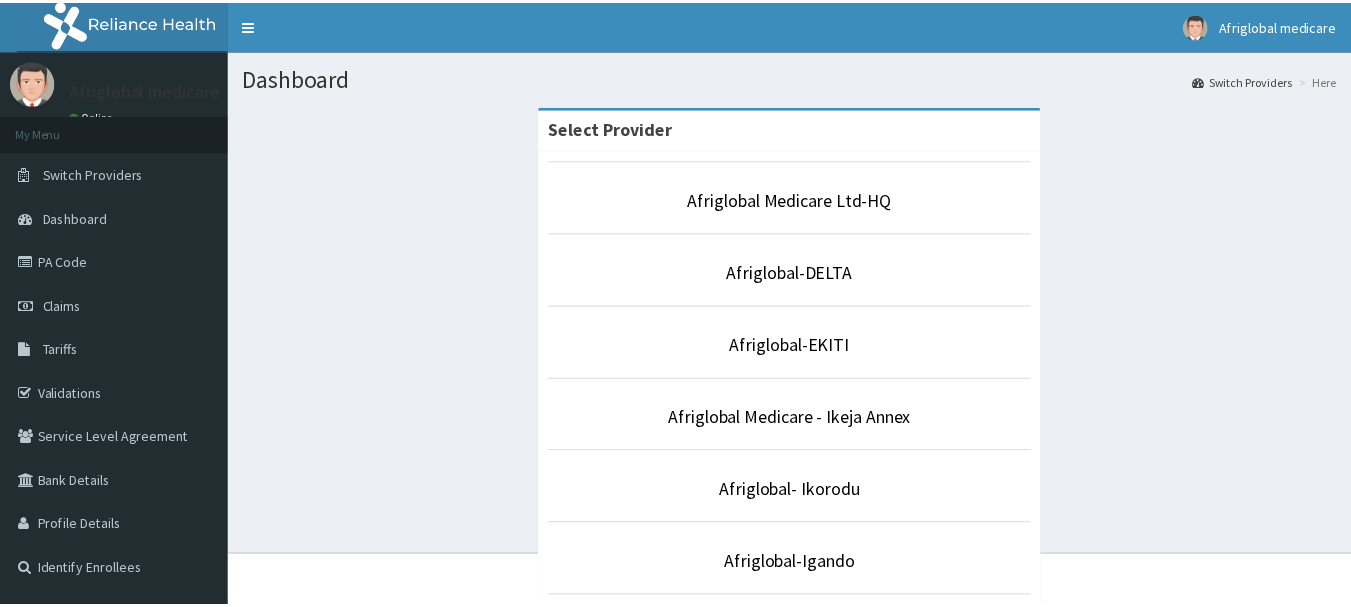 scroll, scrollTop: 0, scrollLeft: 0, axis: both 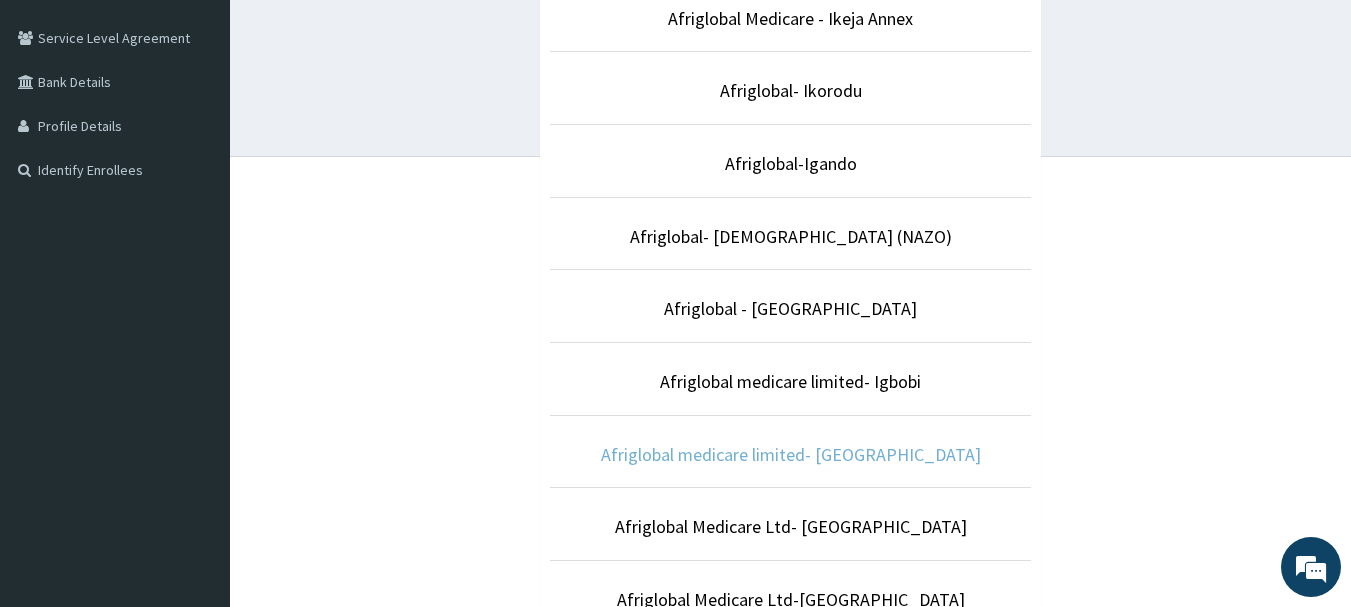 click on "Afriglobal medicare limited- [GEOGRAPHIC_DATA]" at bounding box center [791, 454] 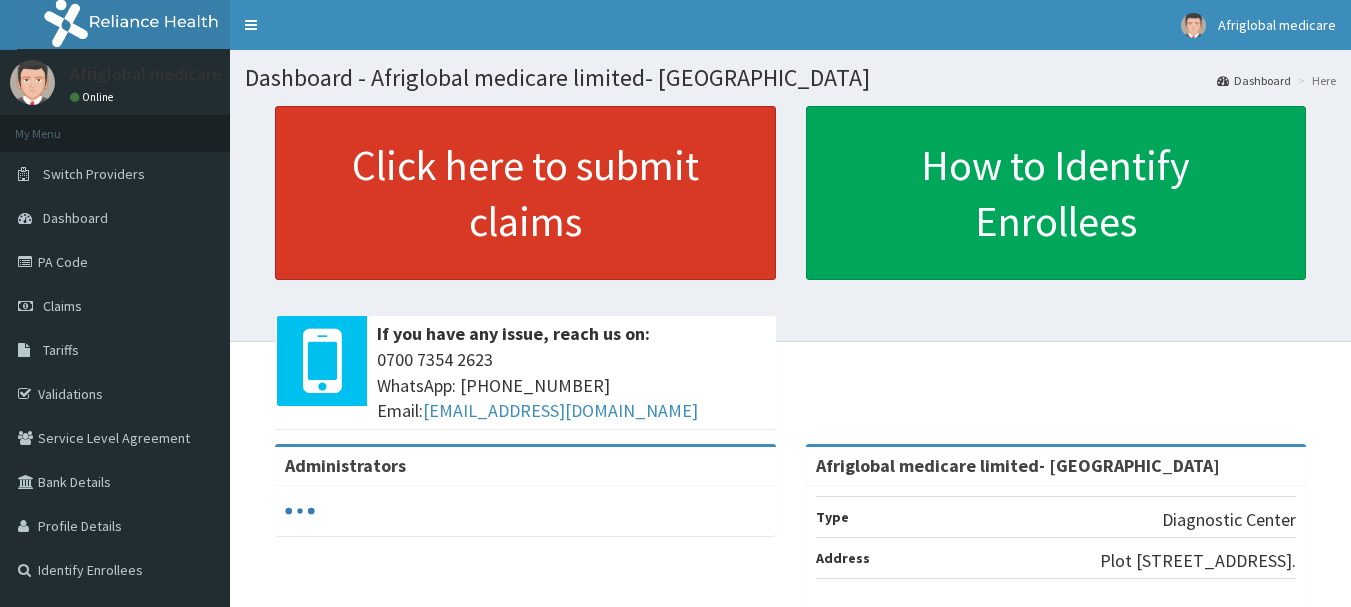 scroll, scrollTop: 0, scrollLeft: 0, axis: both 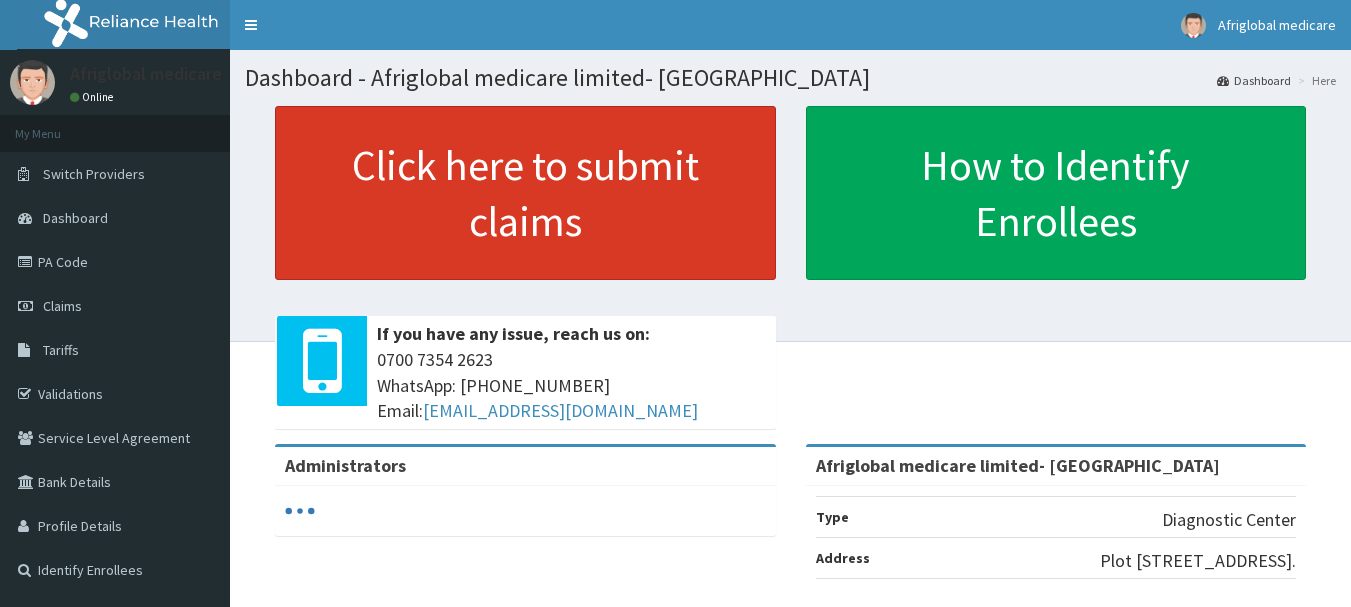 click on "Click here to submit claims" at bounding box center [525, 193] 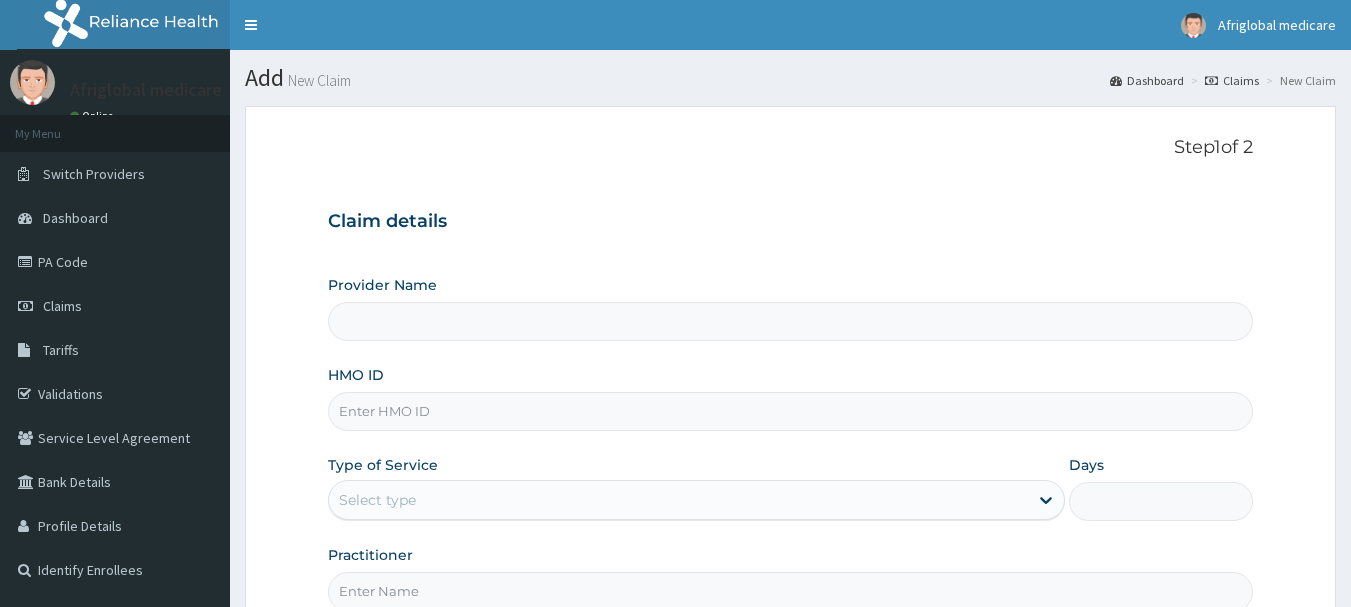 scroll, scrollTop: 0, scrollLeft: 0, axis: both 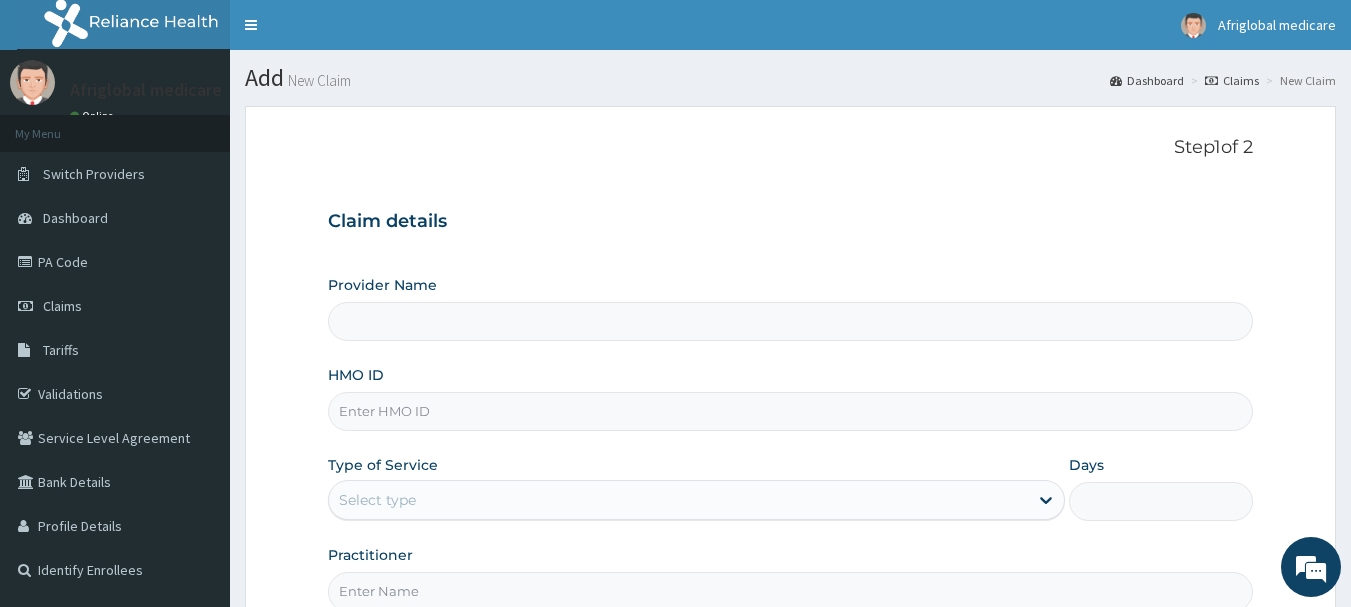 type on "Afriglobal medicare limited- [GEOGRAPHIC_DATA]" 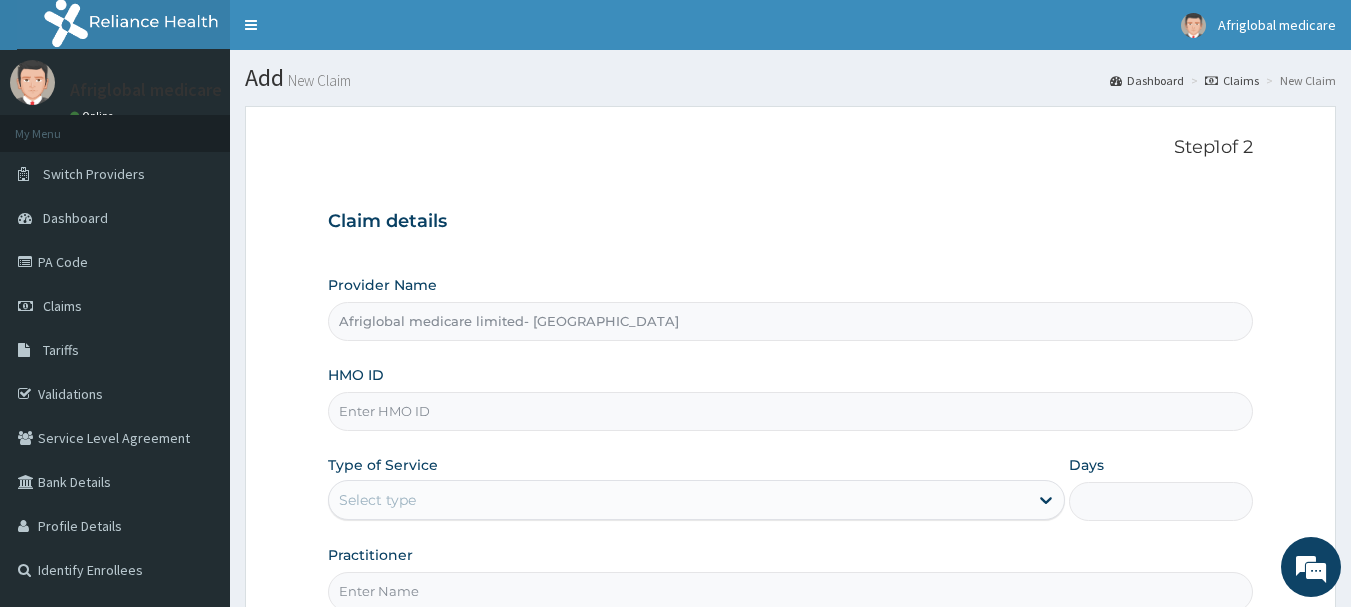 click on "HMO ID" at bounding box center [791, 411] 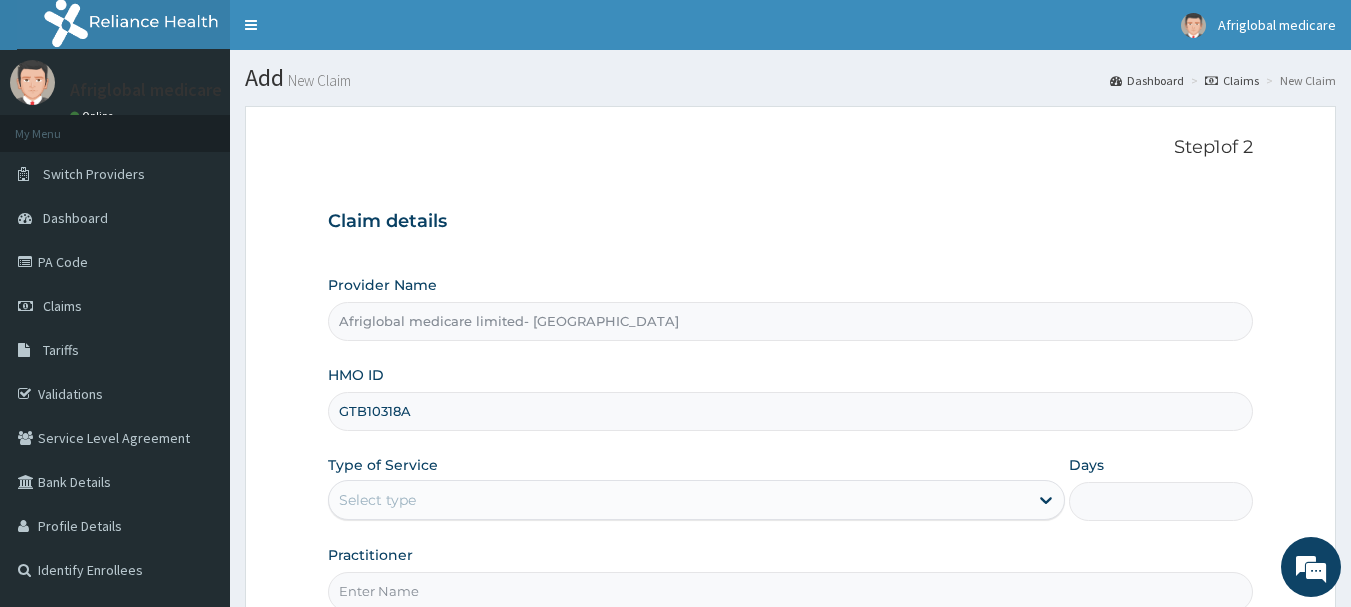 click on "GTB10318A" at bounding box center (791, 411) 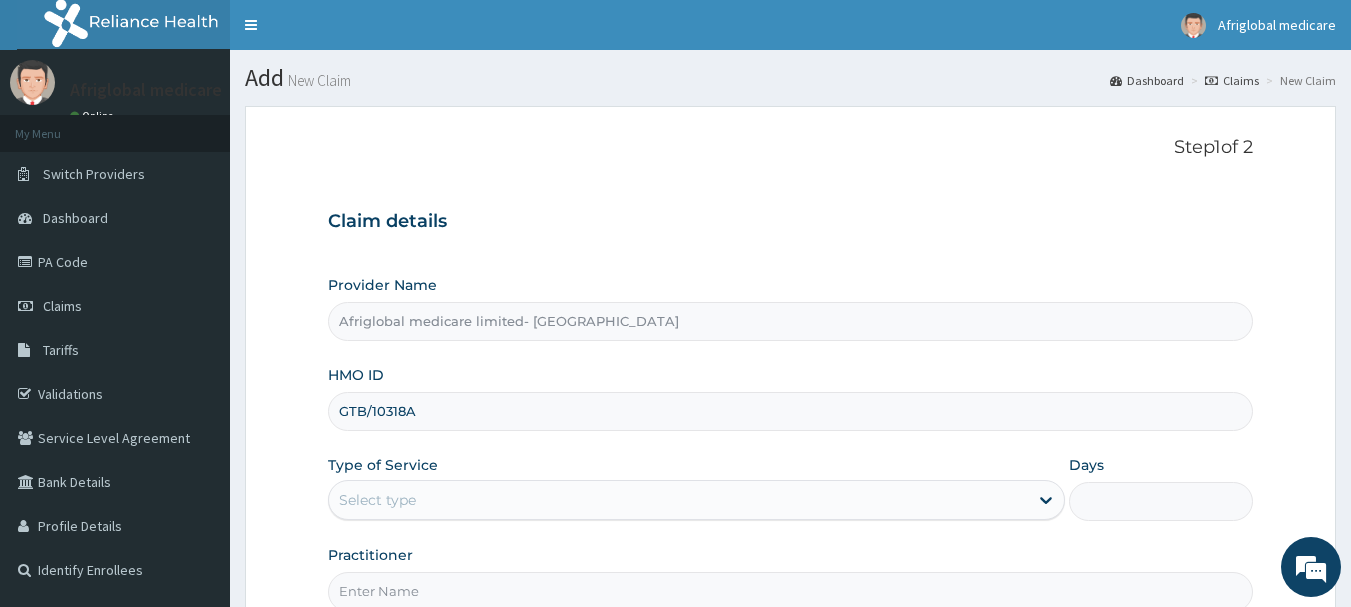 click on "GTB/10318A" at bounding box center [791, 411] 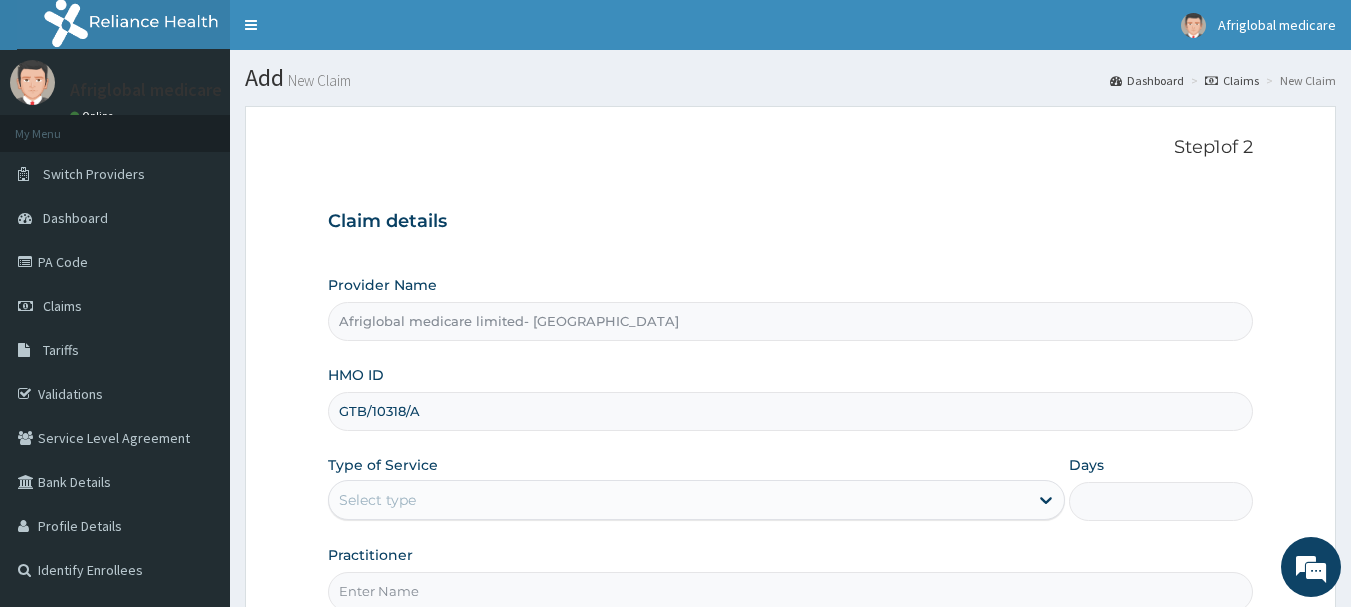 scroll, scrollTop: 215, scrollLeft: 0, axis: vertical 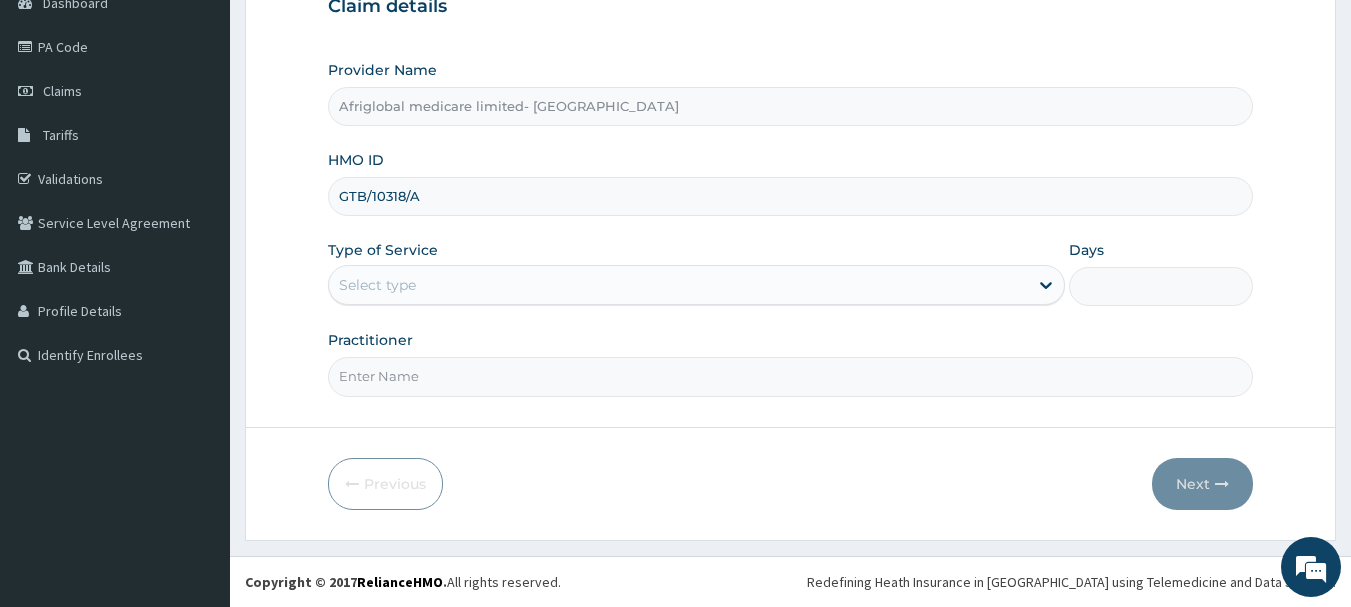 type on "GTB/10318/A" 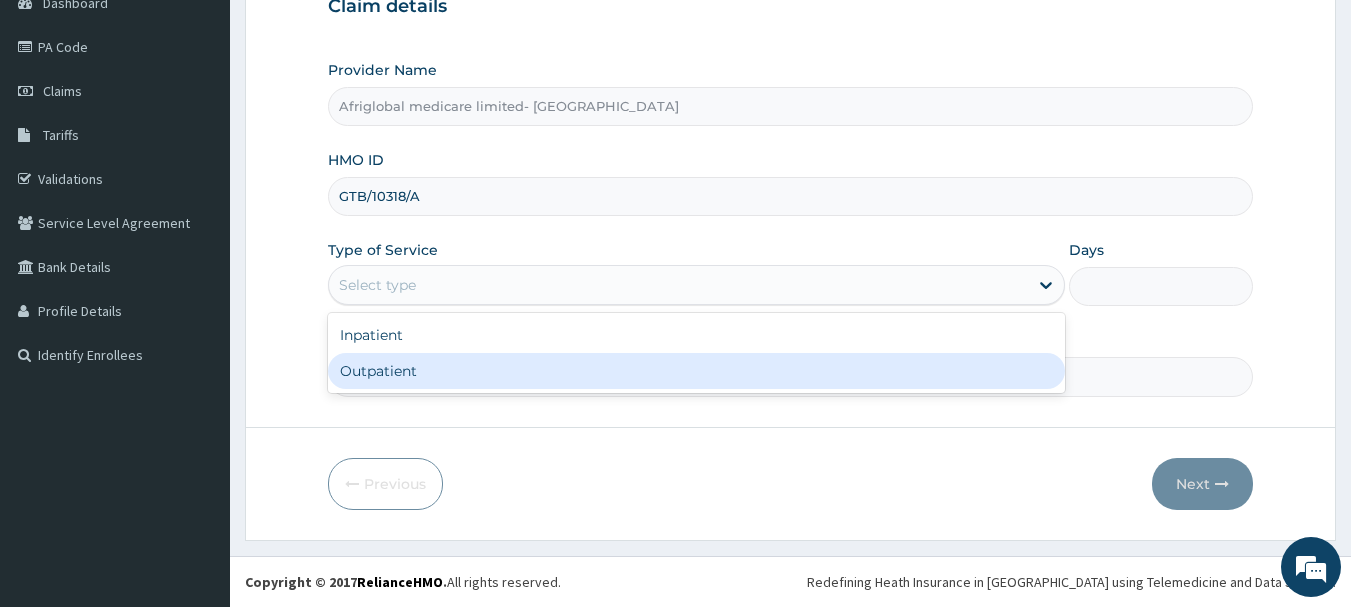 click on "Outpatient" at bounding box center (696, 371) 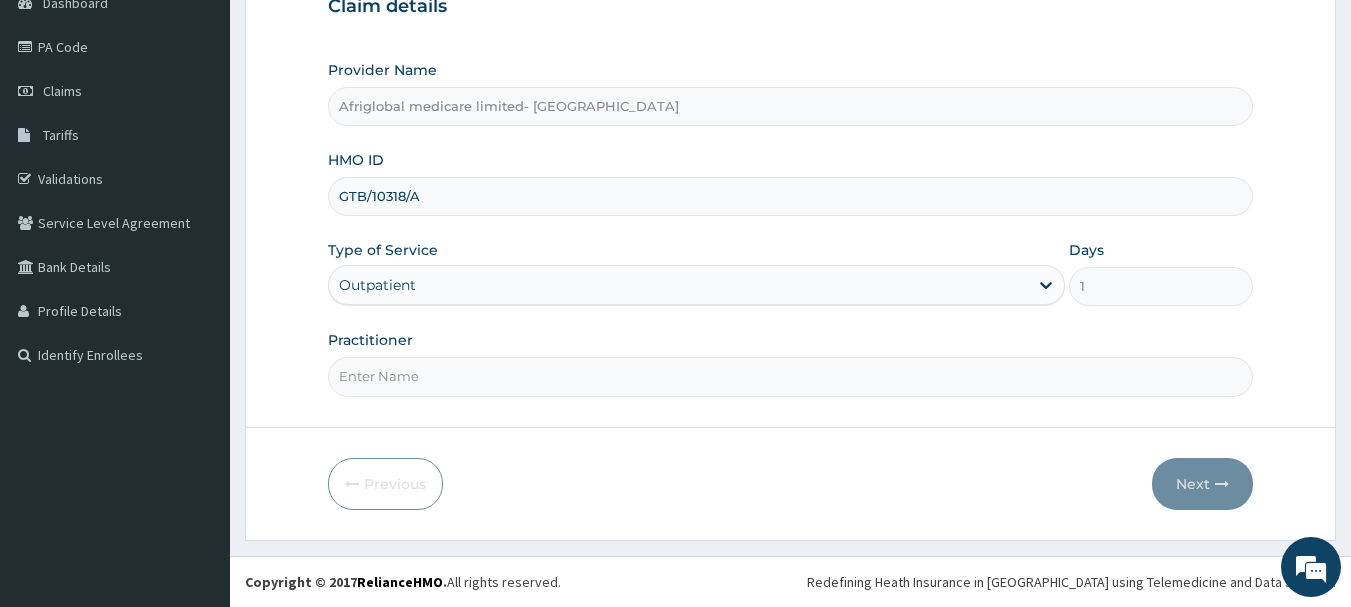 click on "Practitioner" at bounding box center (791, 376) 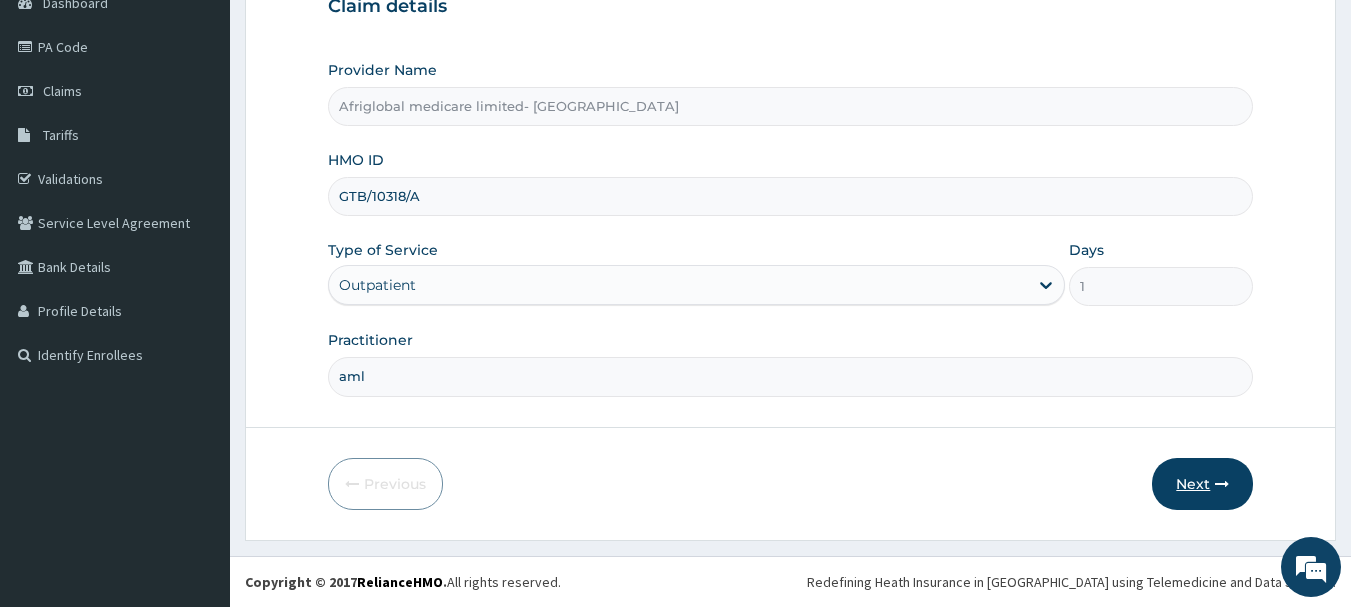 click on "Next" at bounding box center (1202, 484) 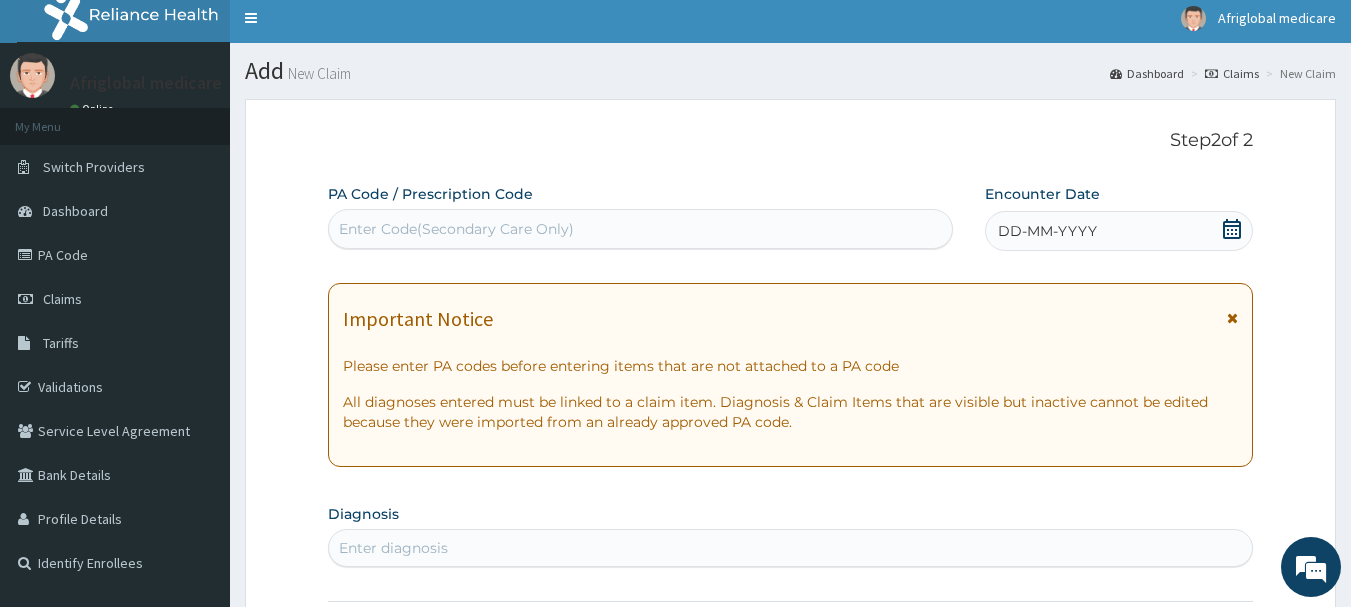 scroll, scrollTop: 0, scrollLeft: 0, axis: both 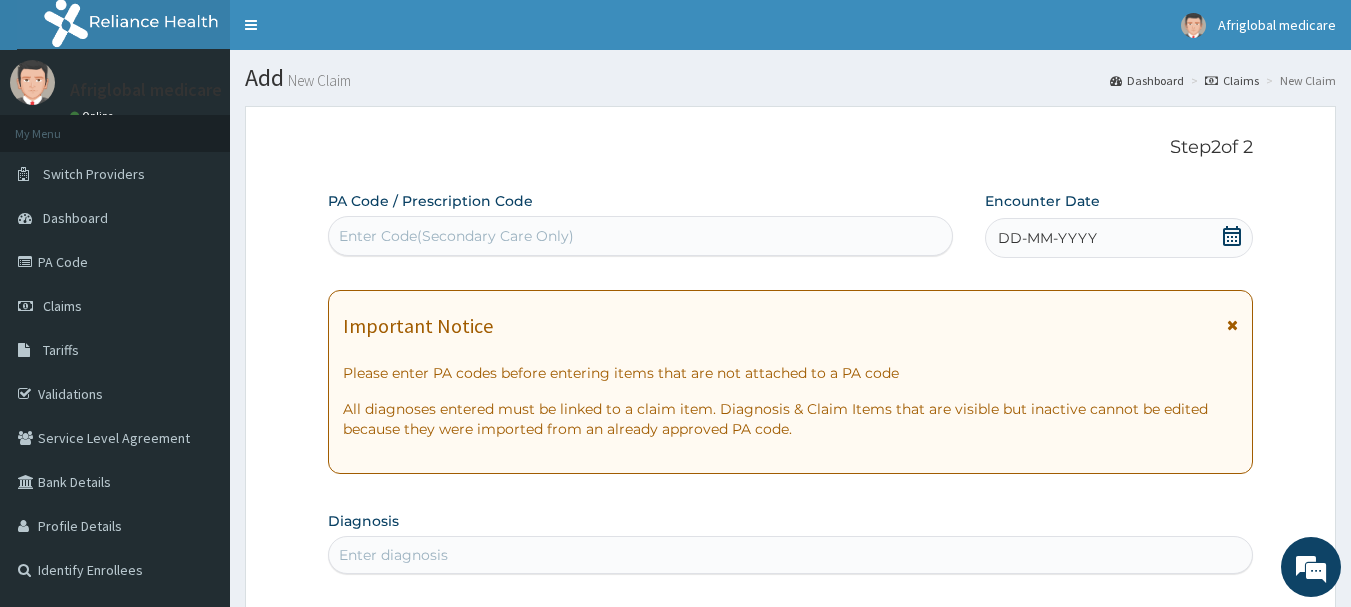 click on "Enter Code(Secondary Care Only)" at bounding box center [641, 236] 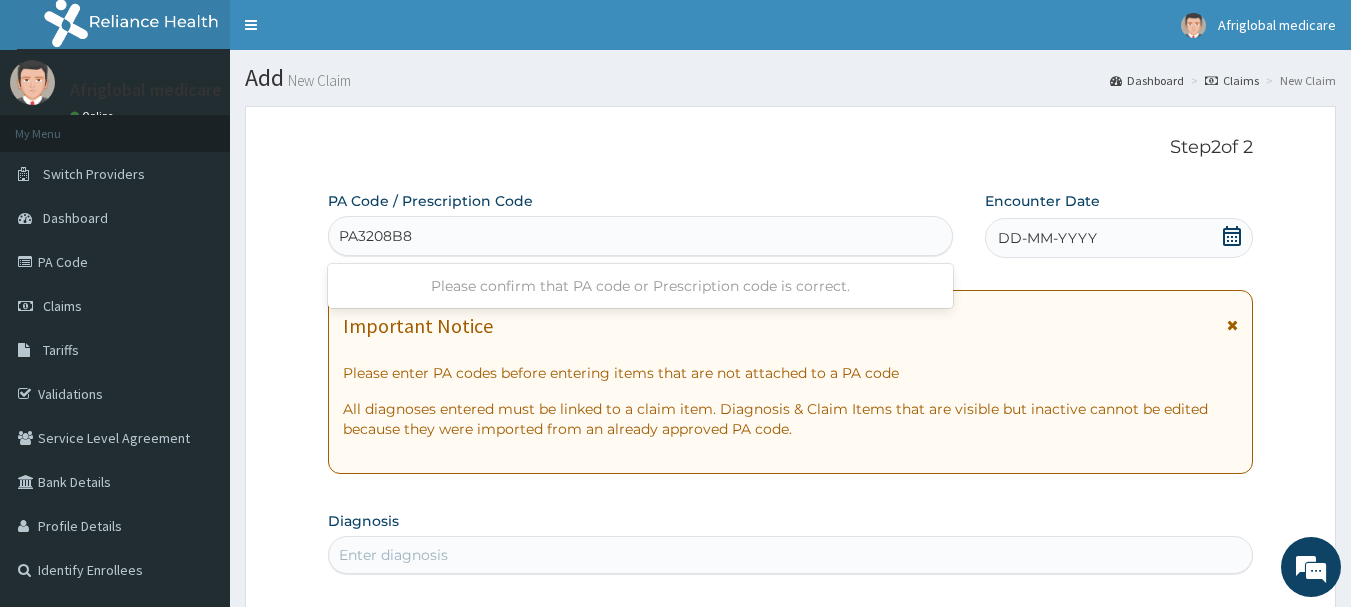 click on "PA3208B8" at bounding box center (376, 236) 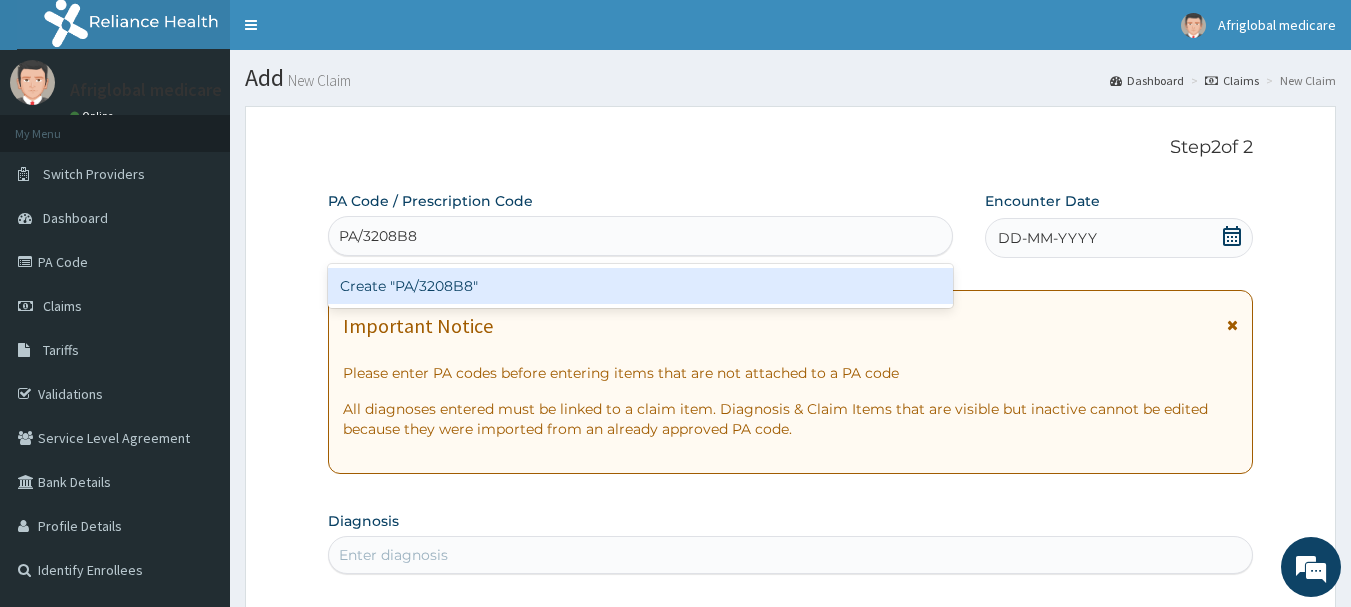 click on "Create "PA/3208B8"" at bounding box center (641, 286) 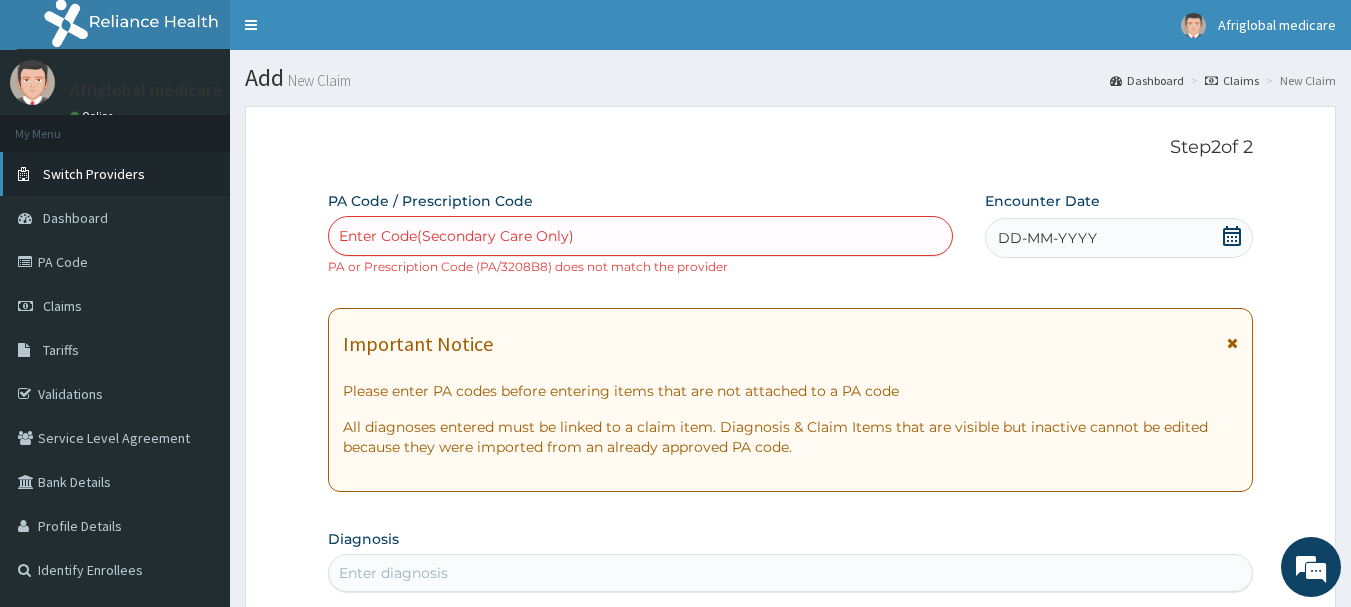 click on "Switch Providers" at bounding box center [94, 174] 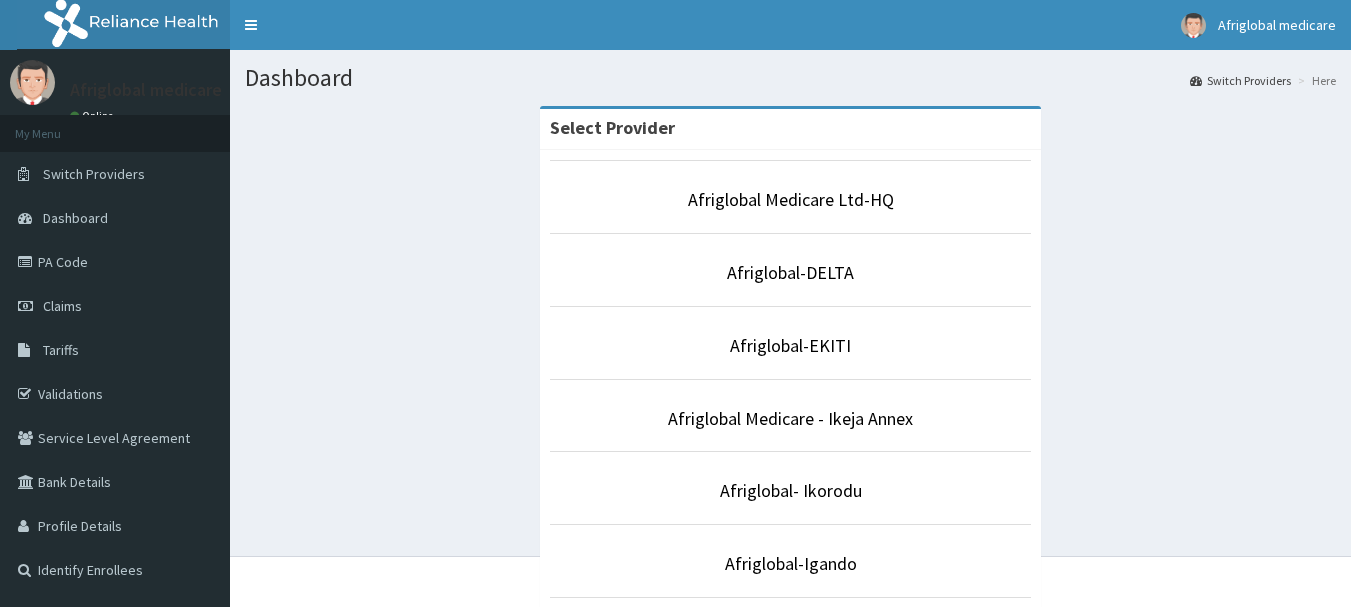 scroll, scrollTop: 0, scrollLeft: 0, axis: both 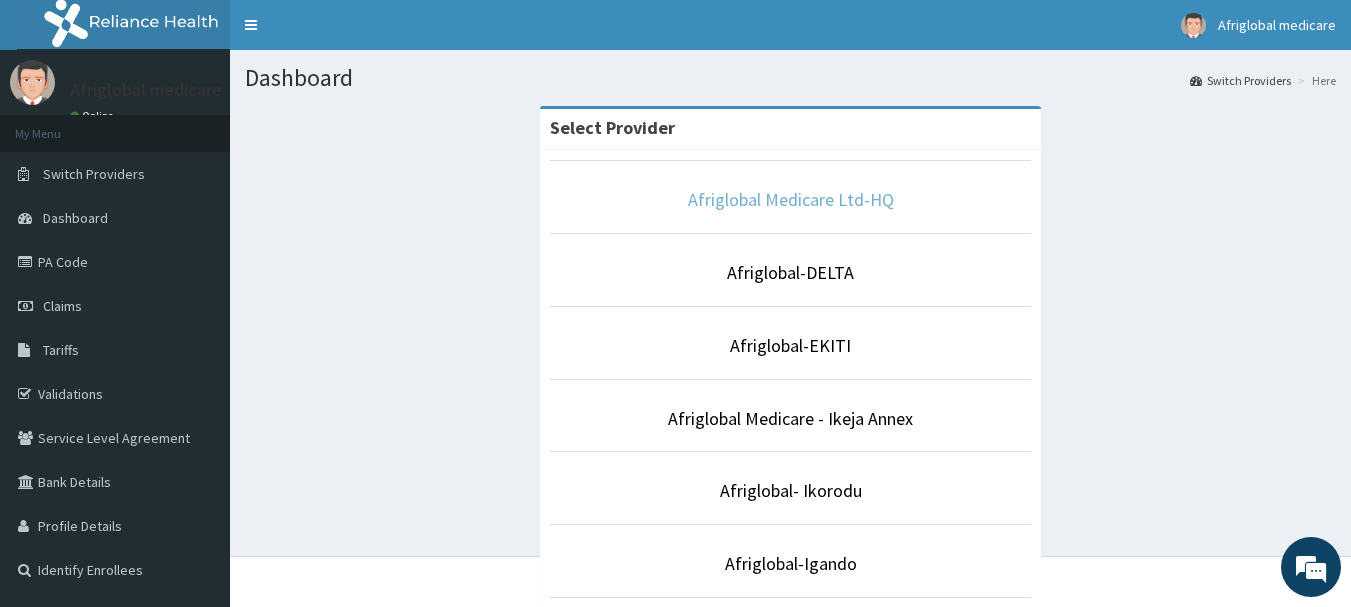 click on "Afriglobal Medicare Ltd-HQ" at bounding box center (791, 199) 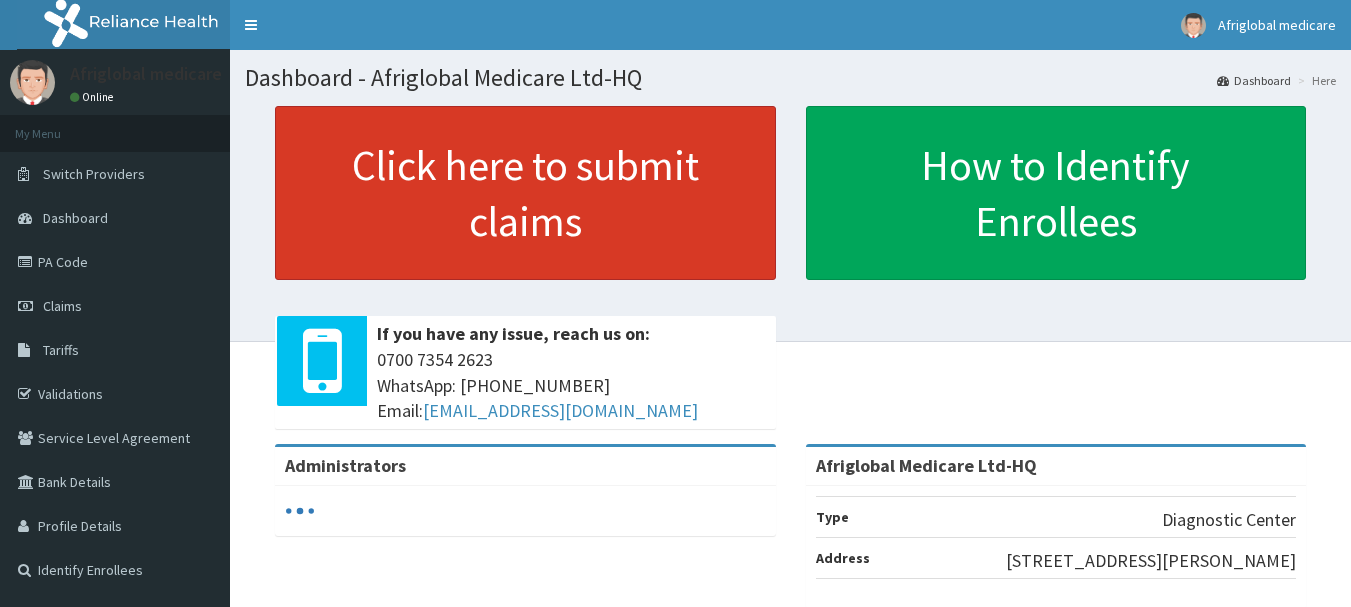 scroll, scrollTop: 0, scrollLeft: 0, axis: both 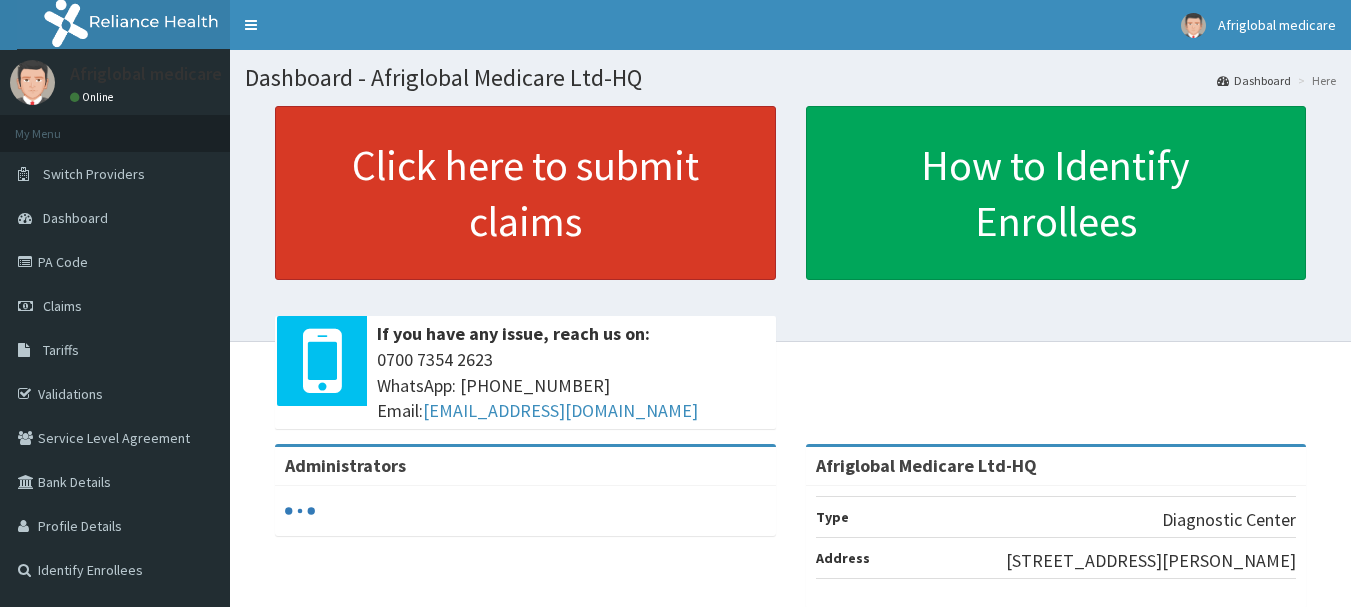 click on "Click here to submit claims" at bounding box center [525, 193] 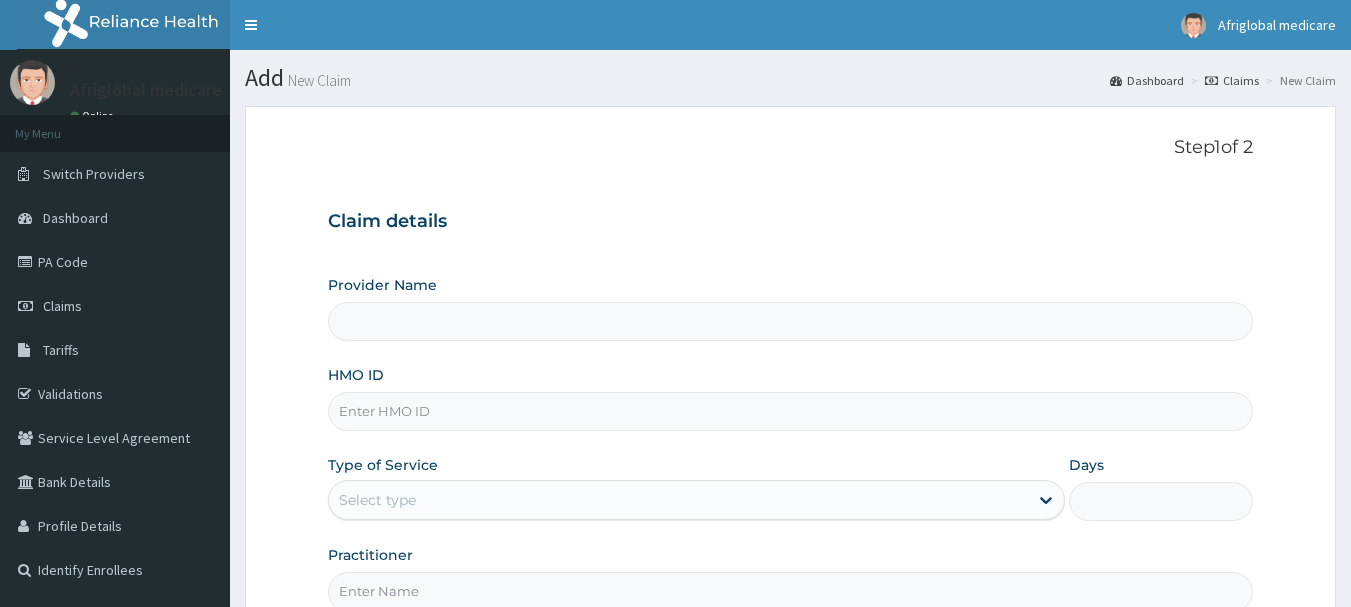 scroll, scrollTop: 0, scrollLeft: 0, axis: both 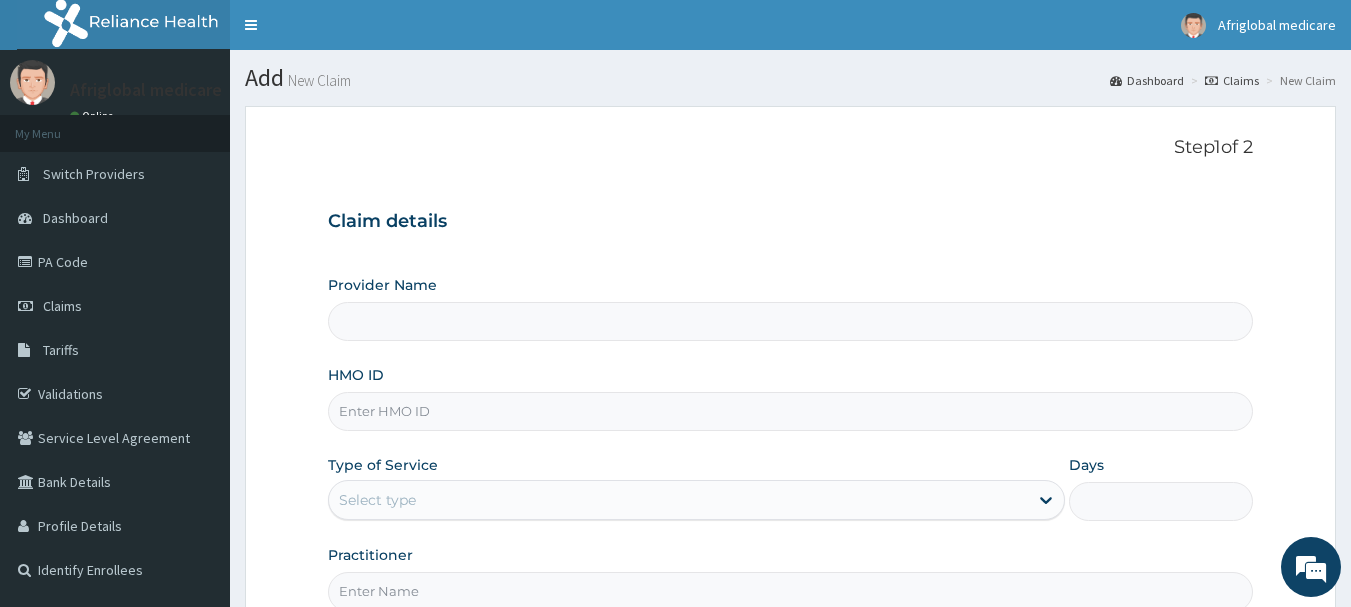 type on "Afriglobal Medicare Ltd-HQ" 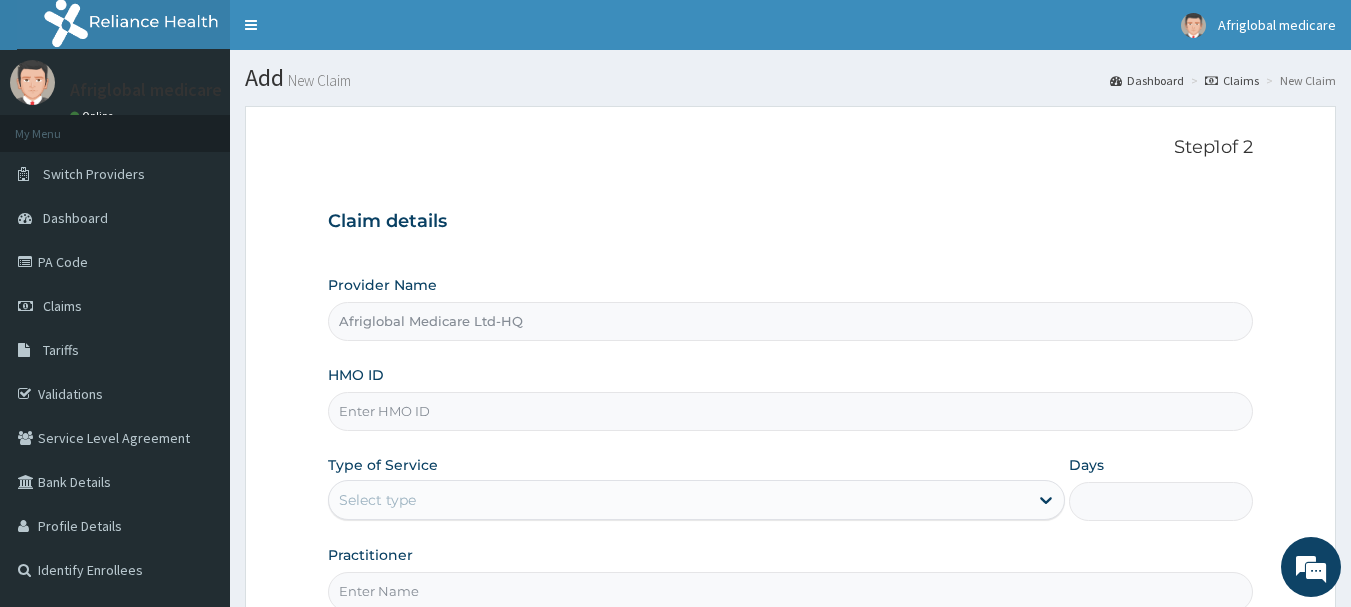 click on "HMO ID" at bounding box center [791, 411] 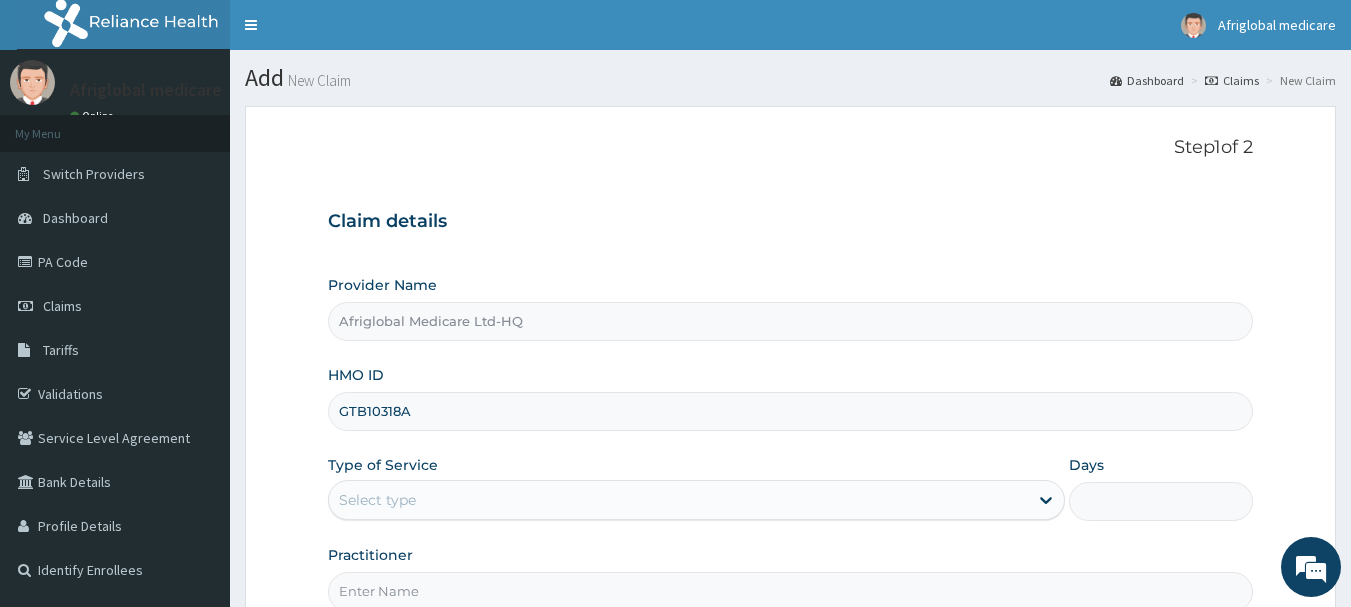 click on "GTB10318A" at bounding box center [791, 411] 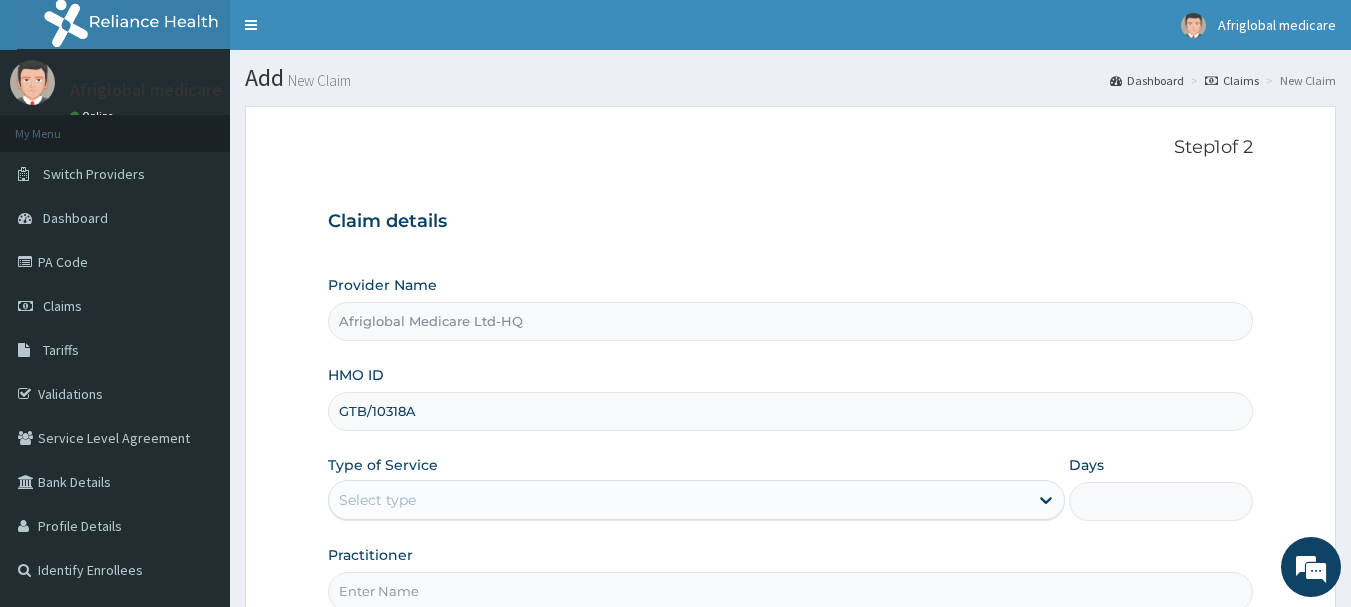 drag, startPoint x: 408, startPoint y: 411, endPoint x: 449, endPoint y: 398, distance: 43.011627 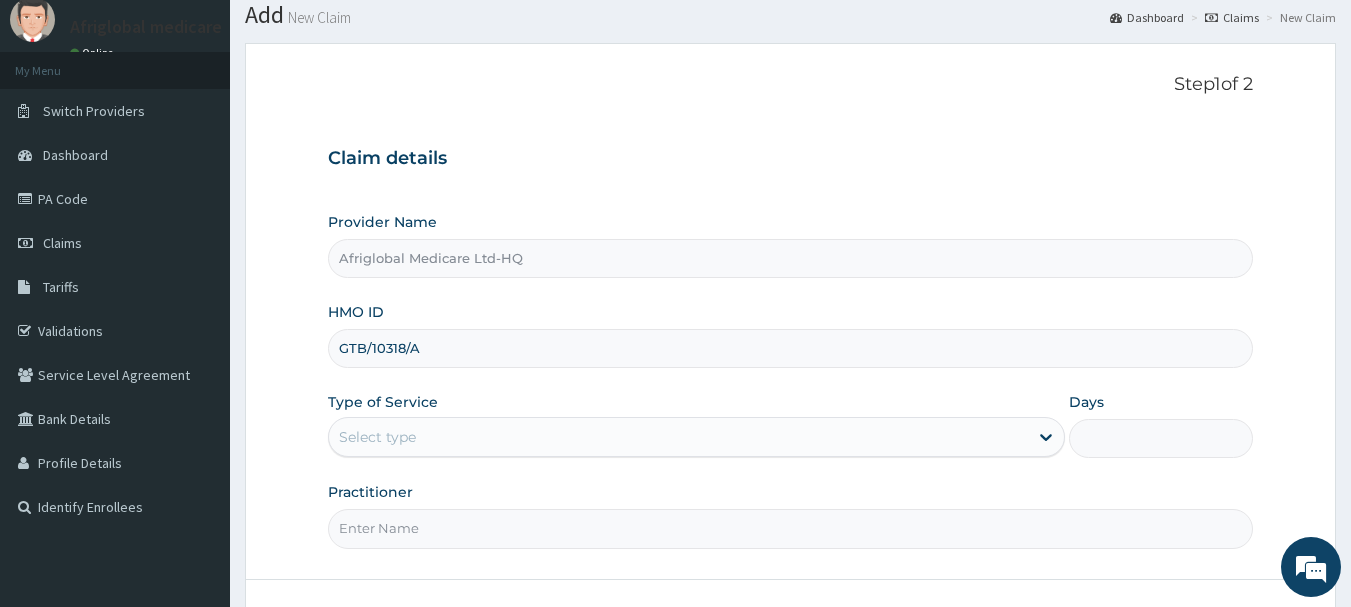 scroll, scrollTop: 215, scrollLeft: 0, axis: vertical 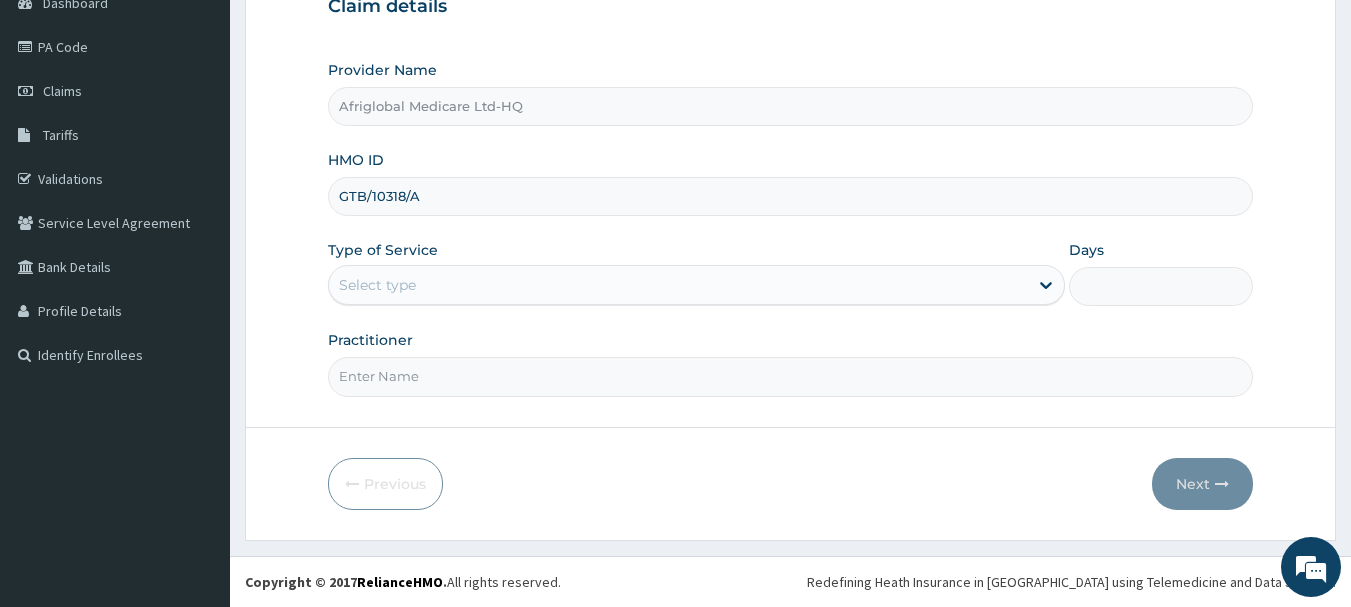 type on "GTB/10318/A" 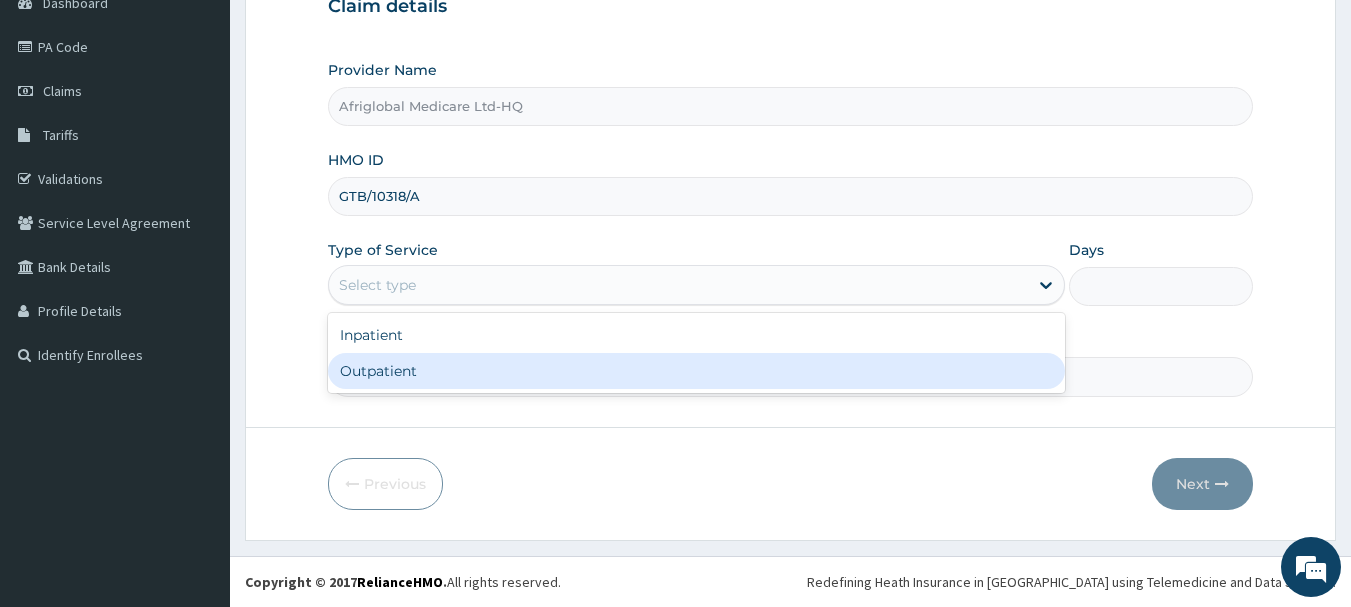 click on "Outpatient" at bounding box center (696, 371) 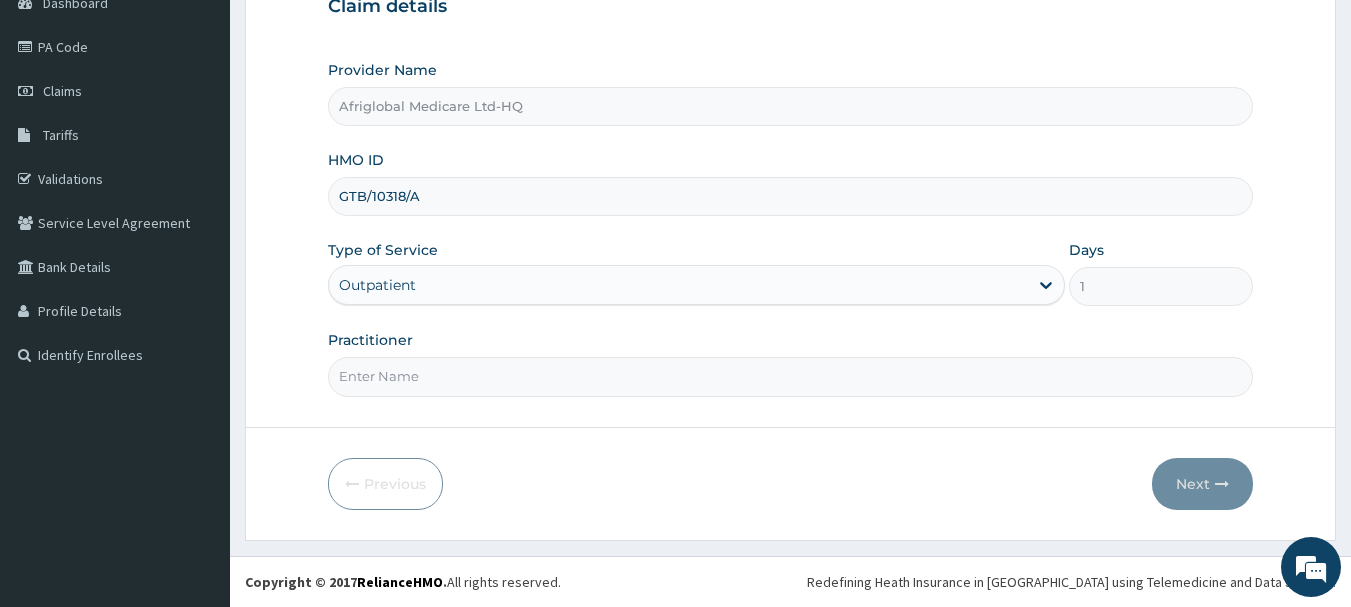 drag, startPoint x: 417, startPoint y: 375, endPoint x: 439, endPoint y: 395, distance: 29.732138 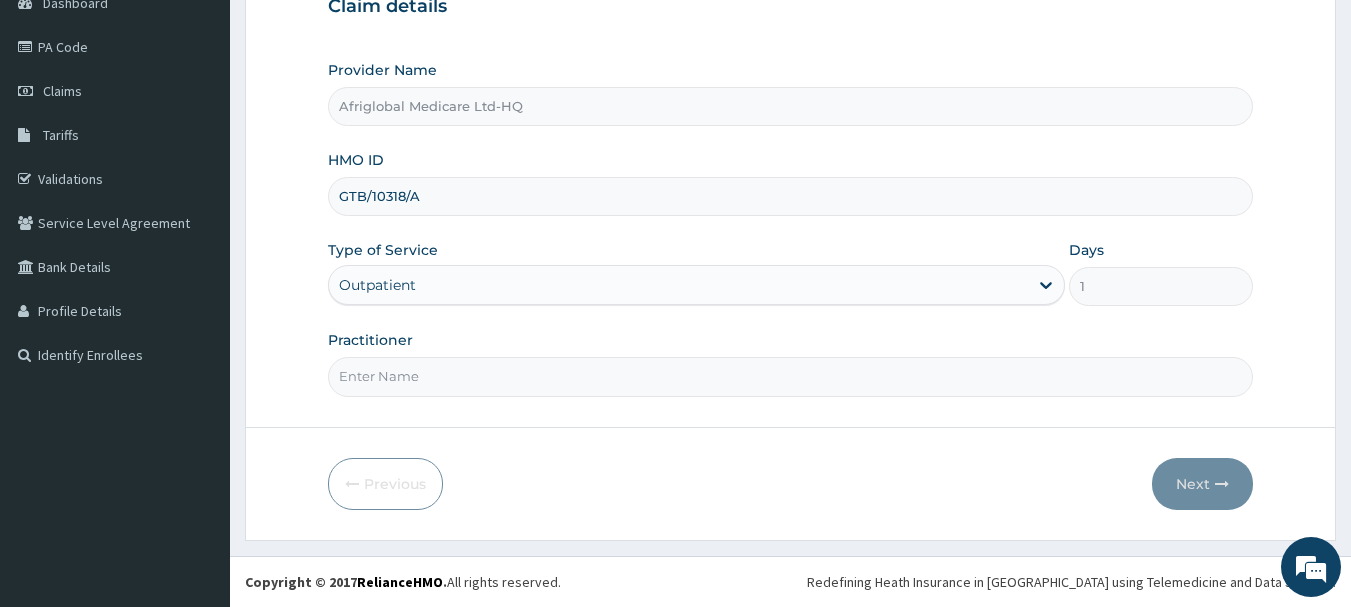 type on "aml" 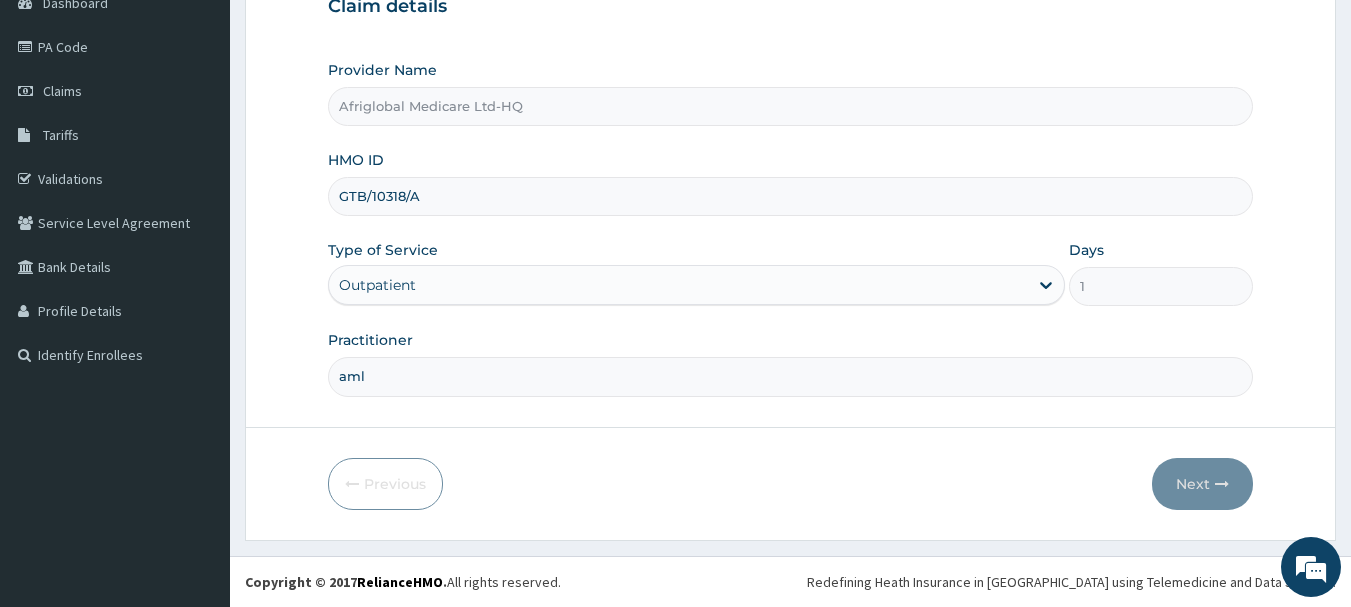 scroll, scrollTop: 0, scrollLeft: 0, axis: both 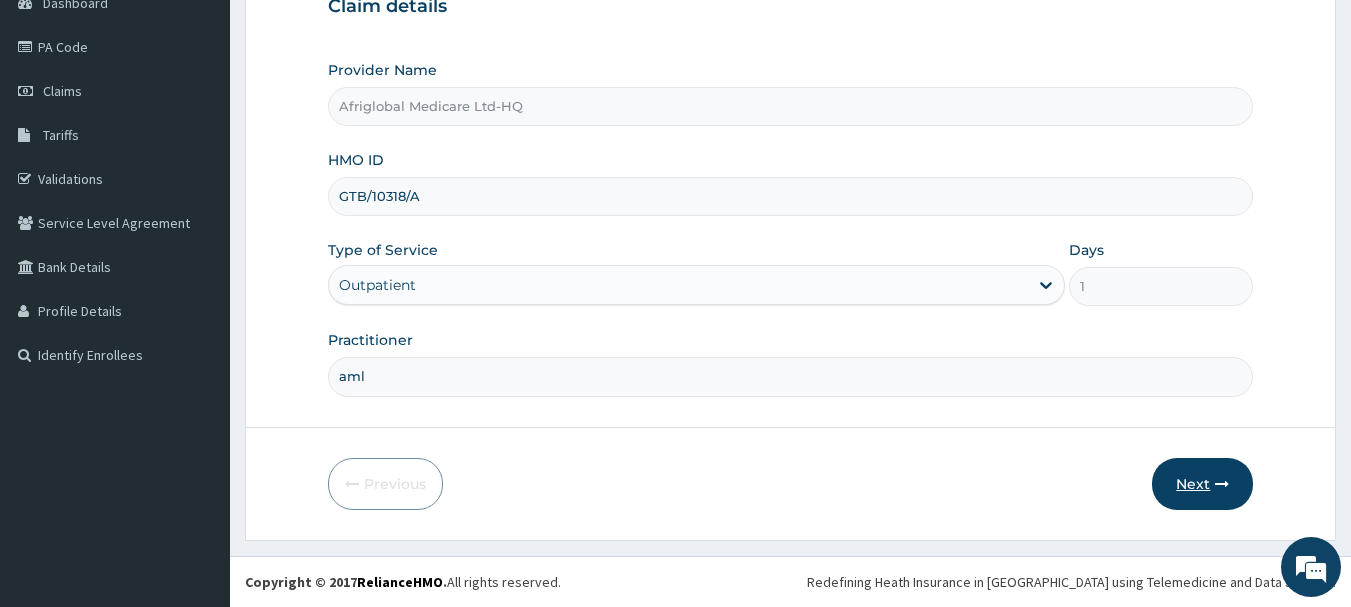 click on "Next" at bounding box center (1202, 484) 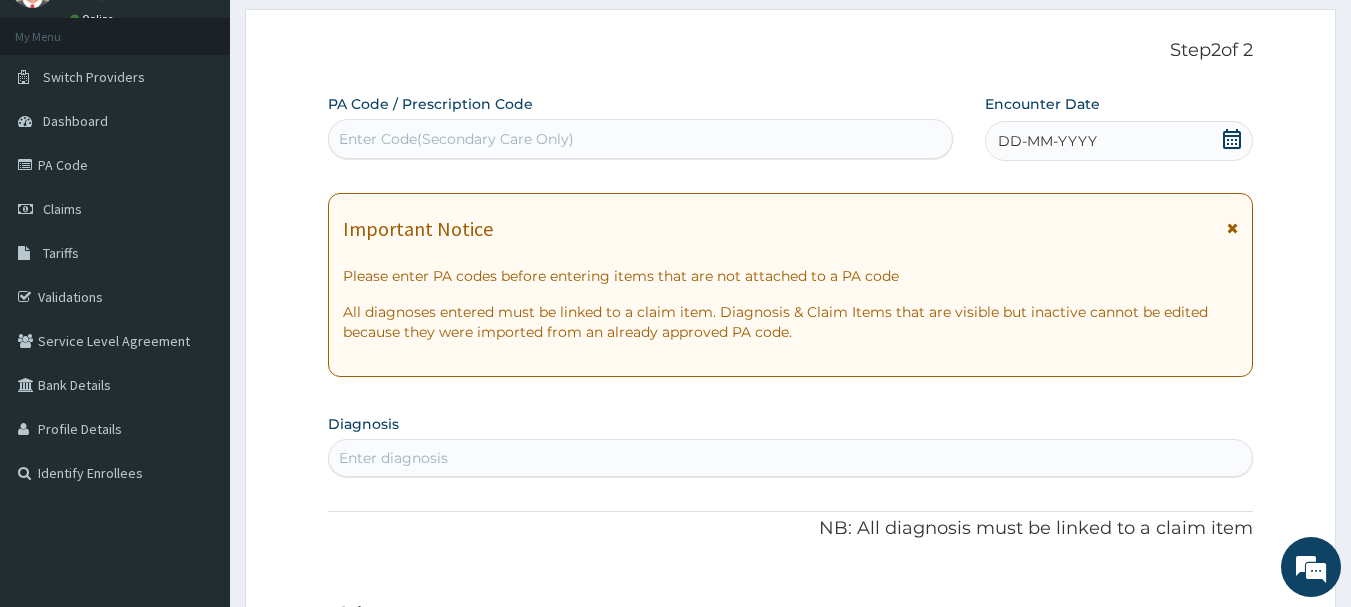 scroll, scrollTop: 0, scrollLeft: 0, axis: both 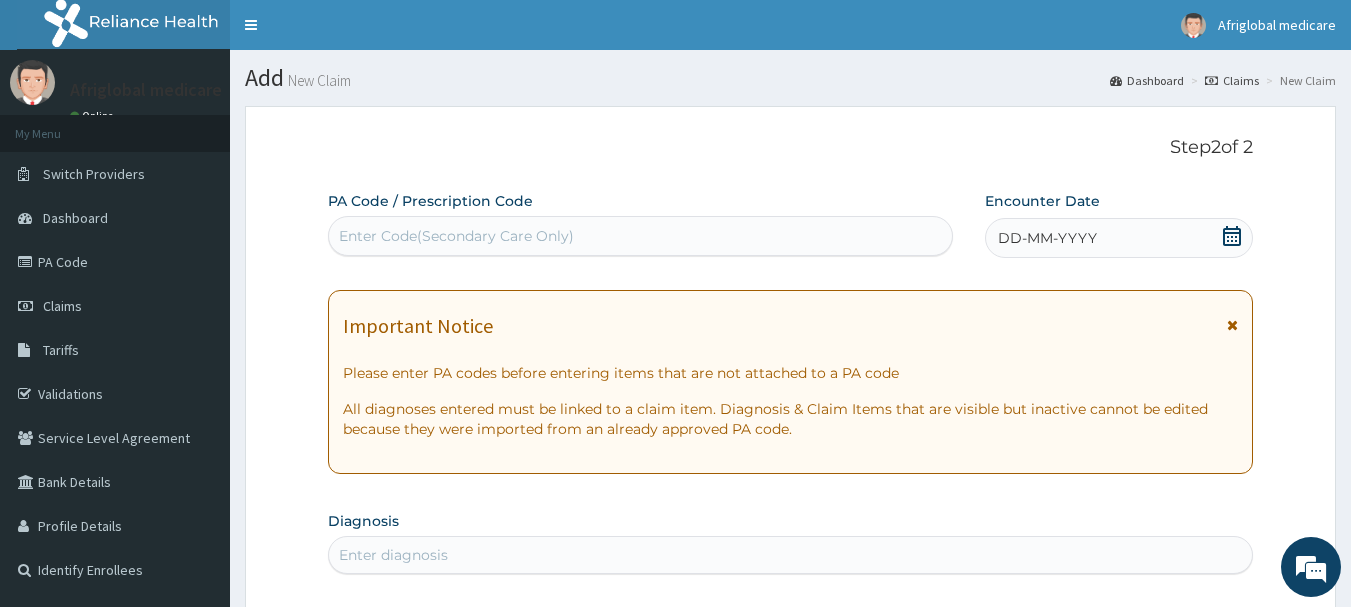 click on "Enter Code(Secondary Care Only)" at bounding box center (456, 236) 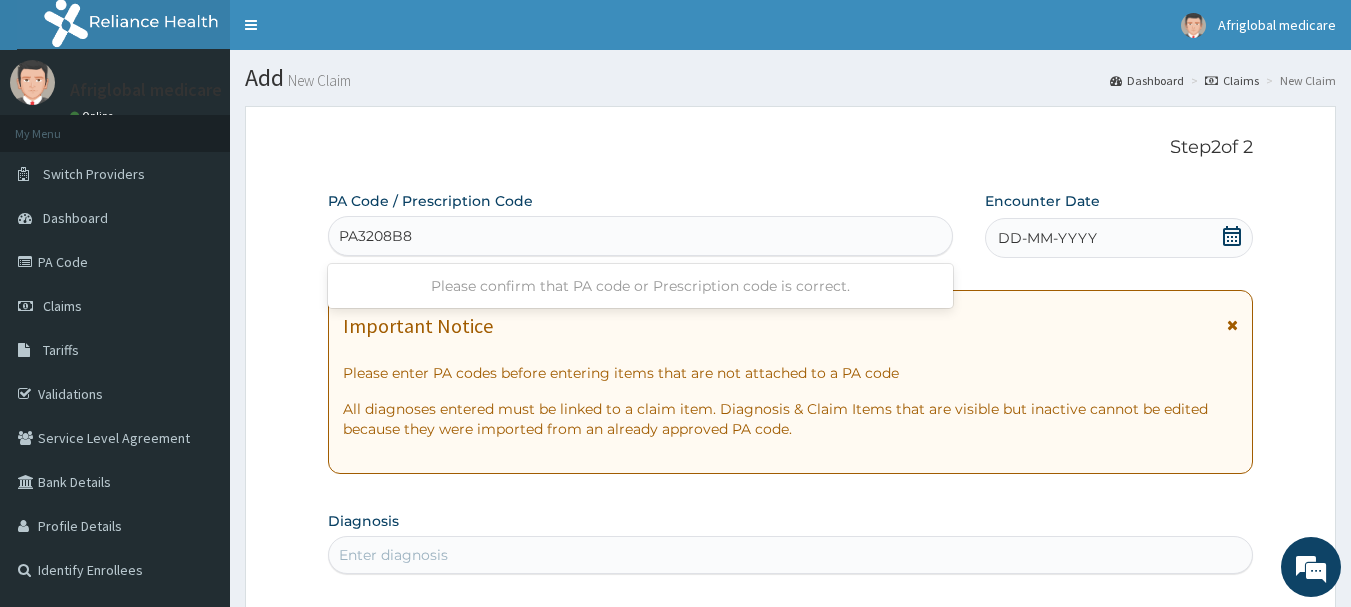 click on "PA3208B8" at bounding box center [376, 236] 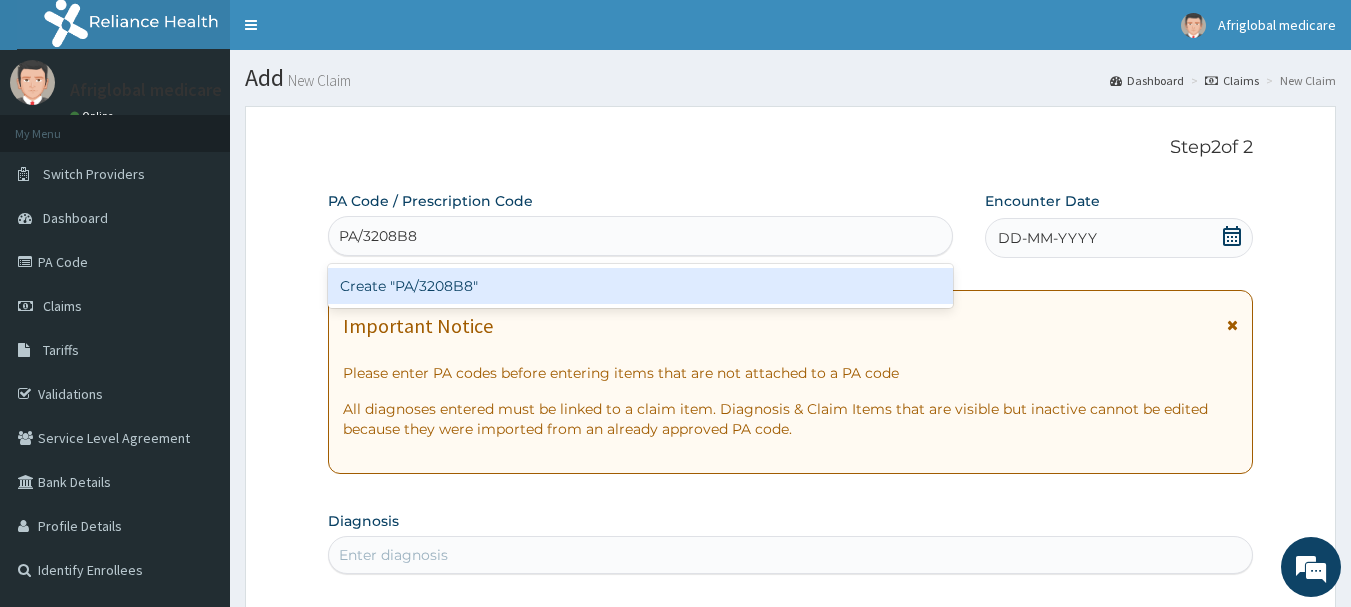 click on "Create "PA/3208B8"" at bounding box center (641, 286) 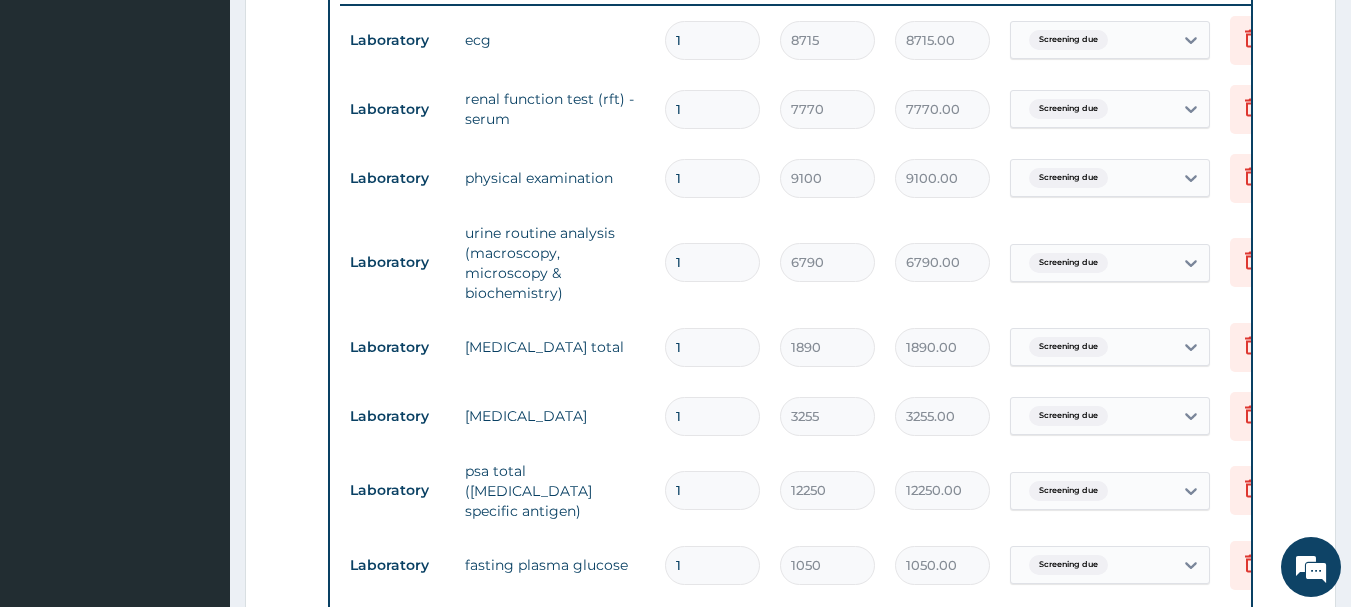 scroll, scrollTop: 892, scrollLeft: 0, axis: vertical 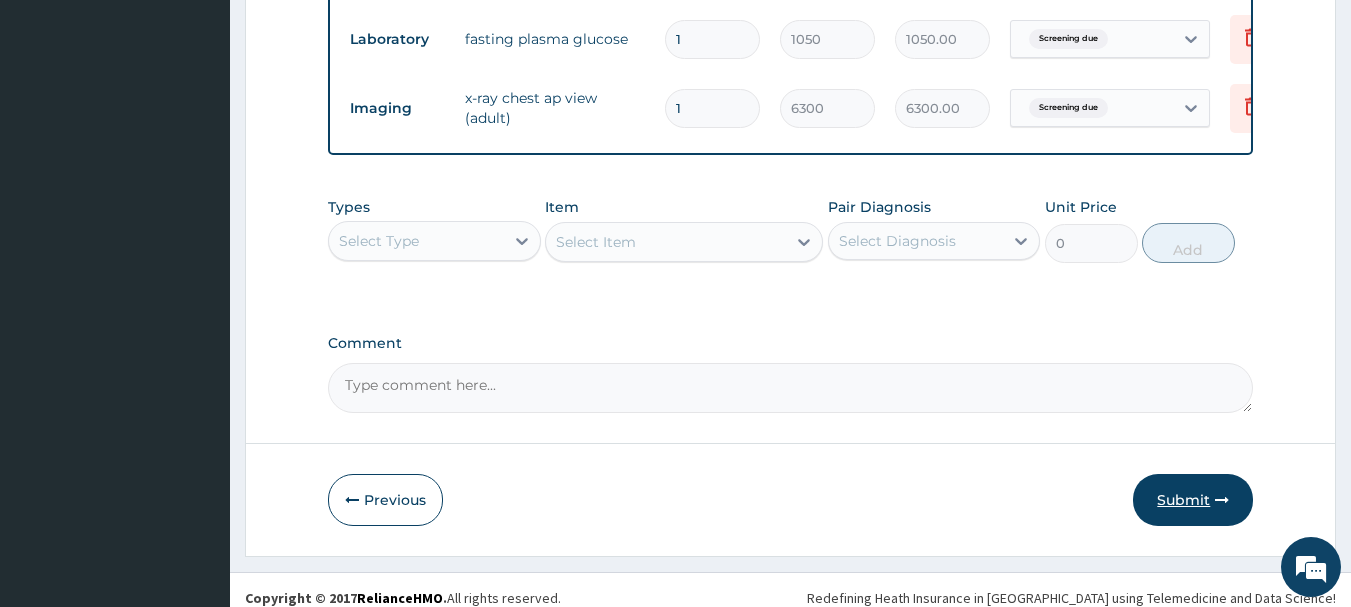 click on "Submit" at bounding box center (1193, 500) 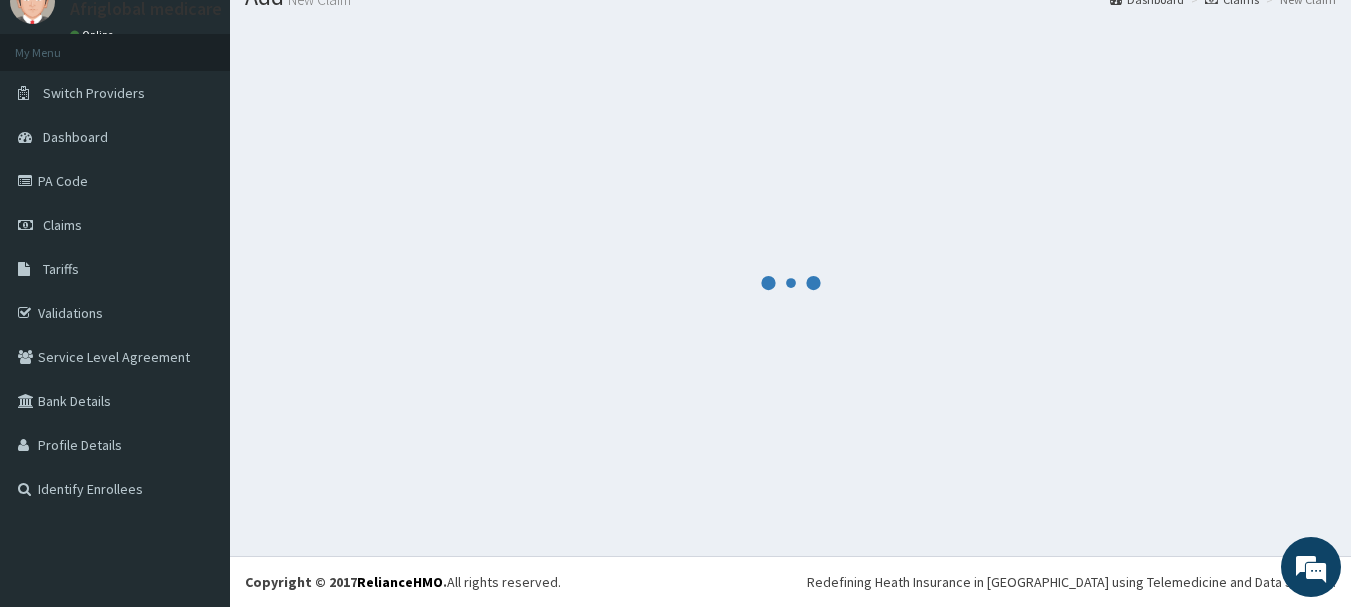 scroll, scrollTop: 81, scrollLeft: 0, axis: vertical 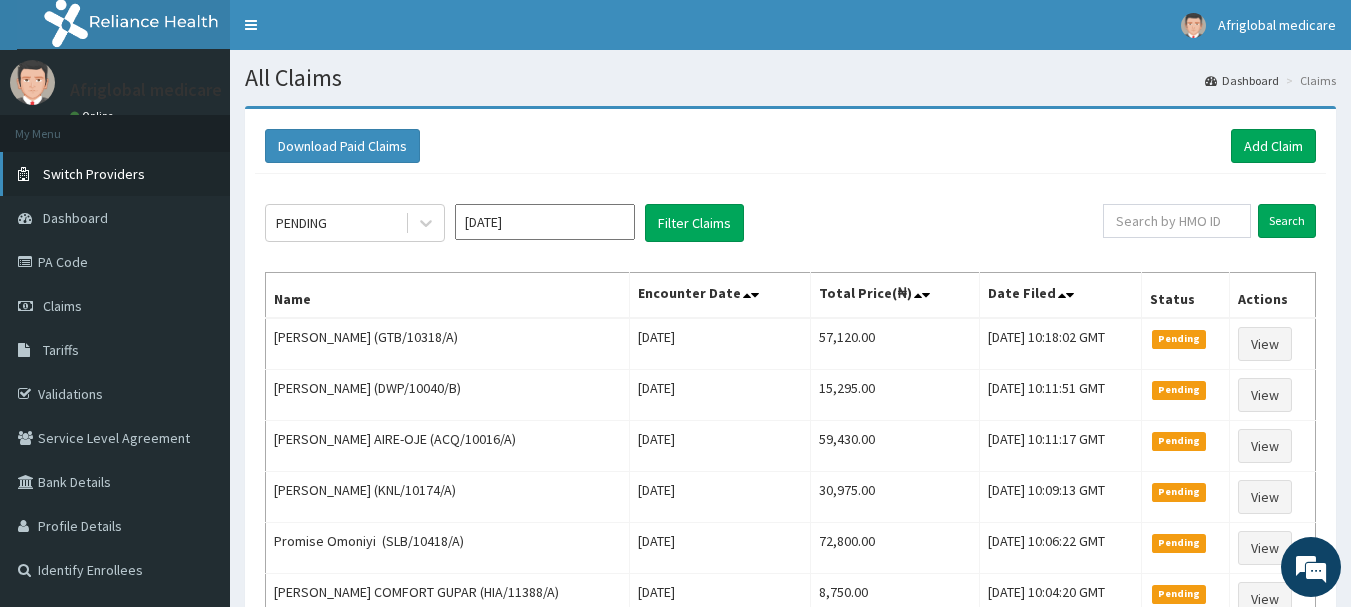 click on "Switch Providers" at bounding box center [94, 174] 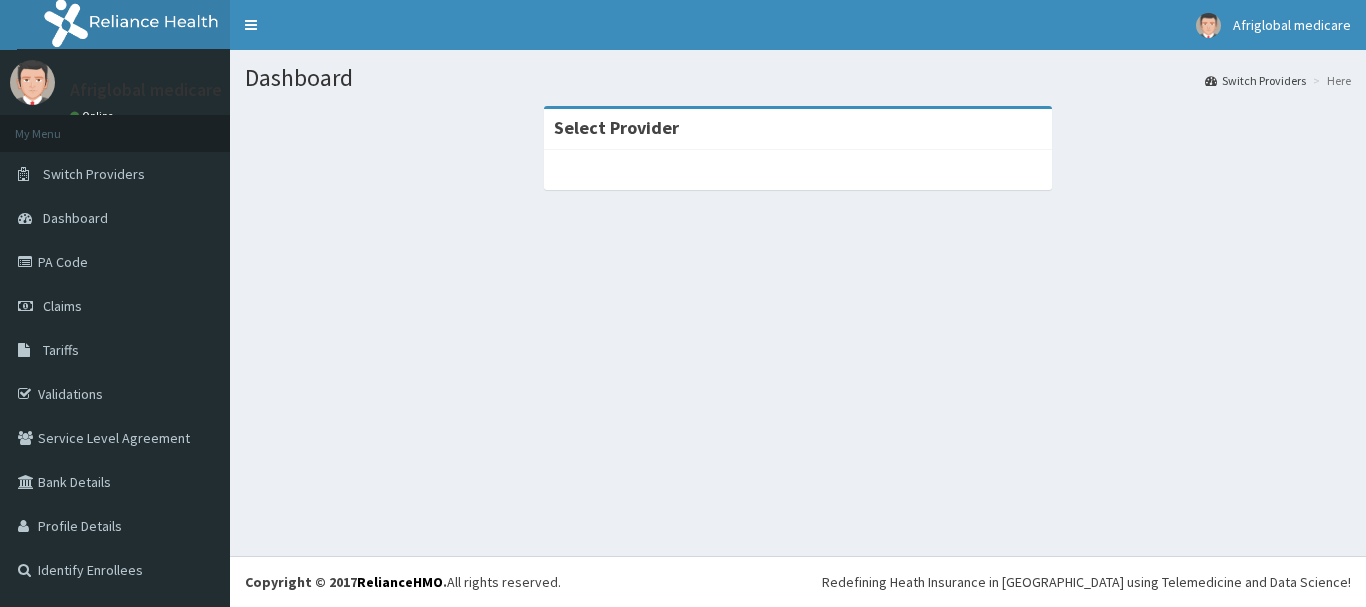 scroll, scrollTop: 0, scrollLeft: 0, axis: both 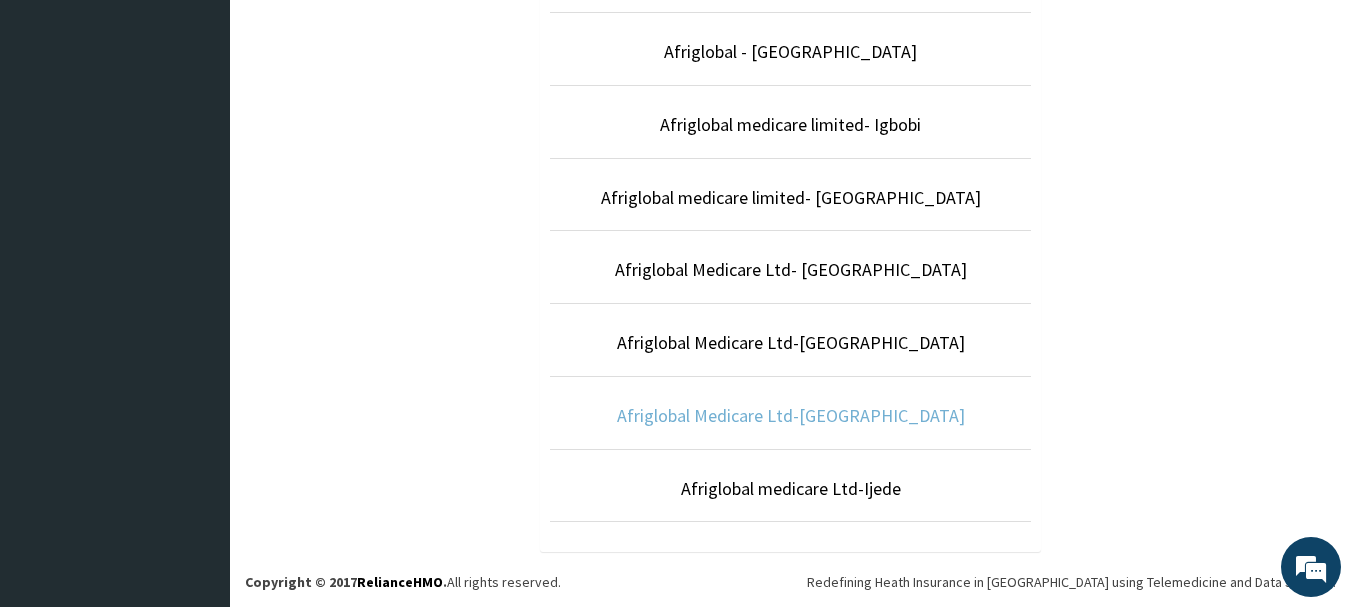 click on "Afriglobal Medicare Ltd-[GEOGRAPHIC_DATA]" at bounding box center [791, 415] 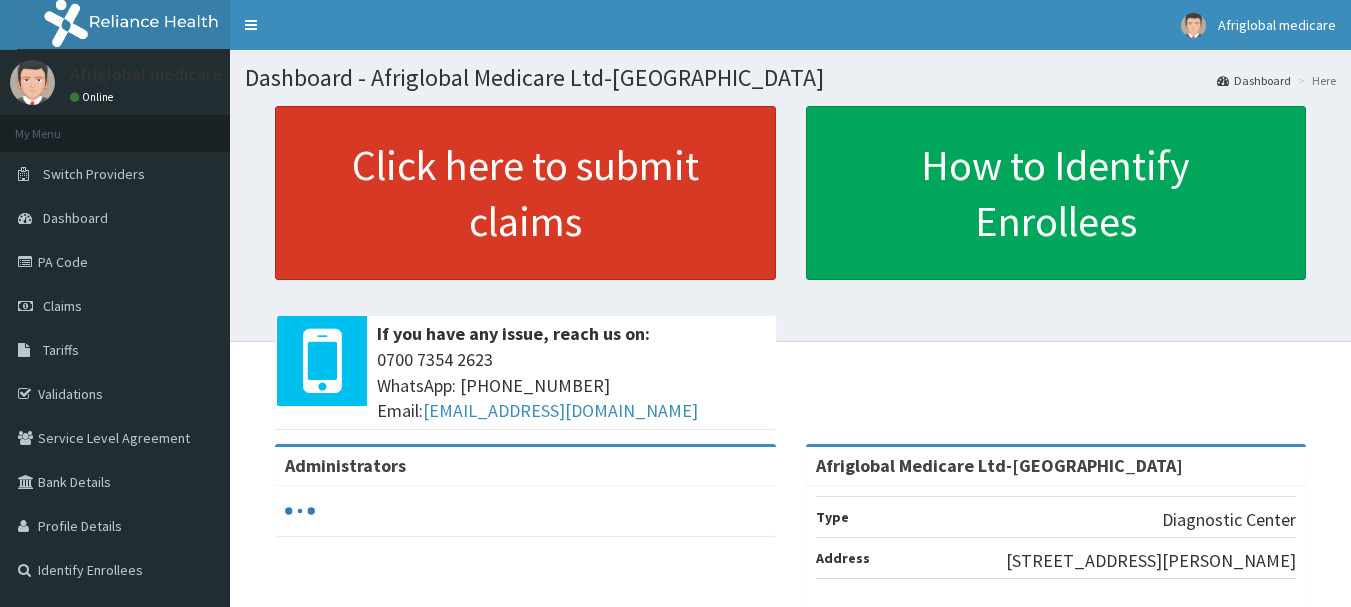 scroll, scrollTop: 0, scrollLeft: 0, axis: both 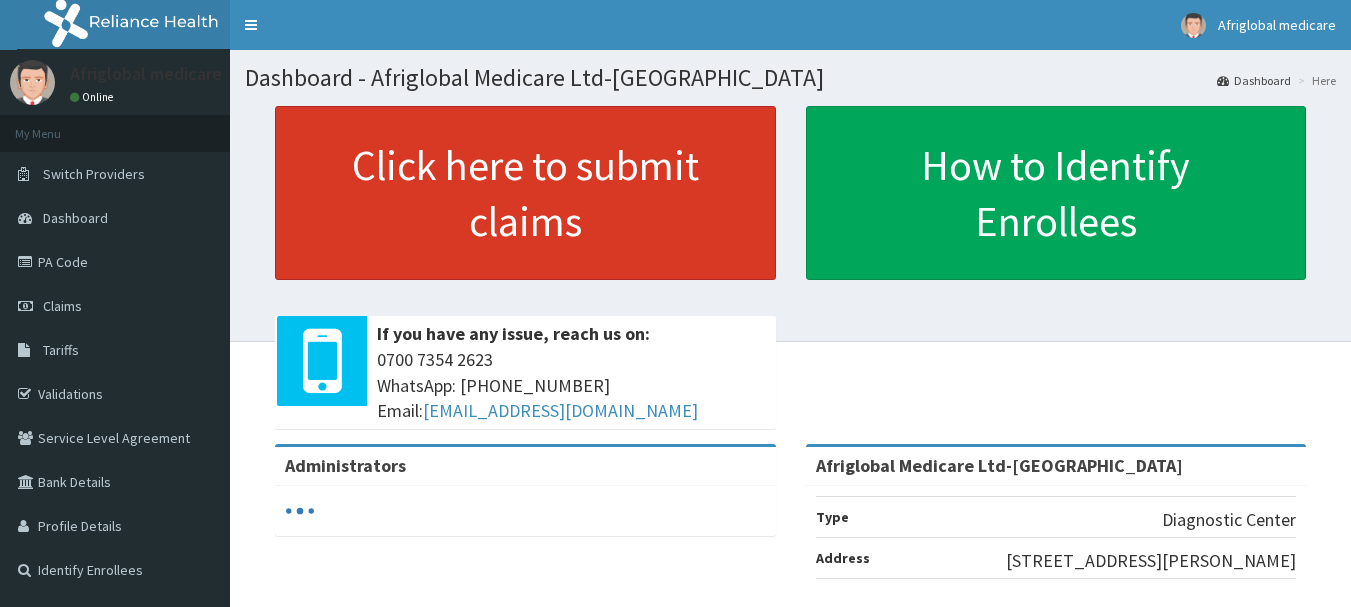 click on "Click here to submit claims" at bounding box center [525, 193] 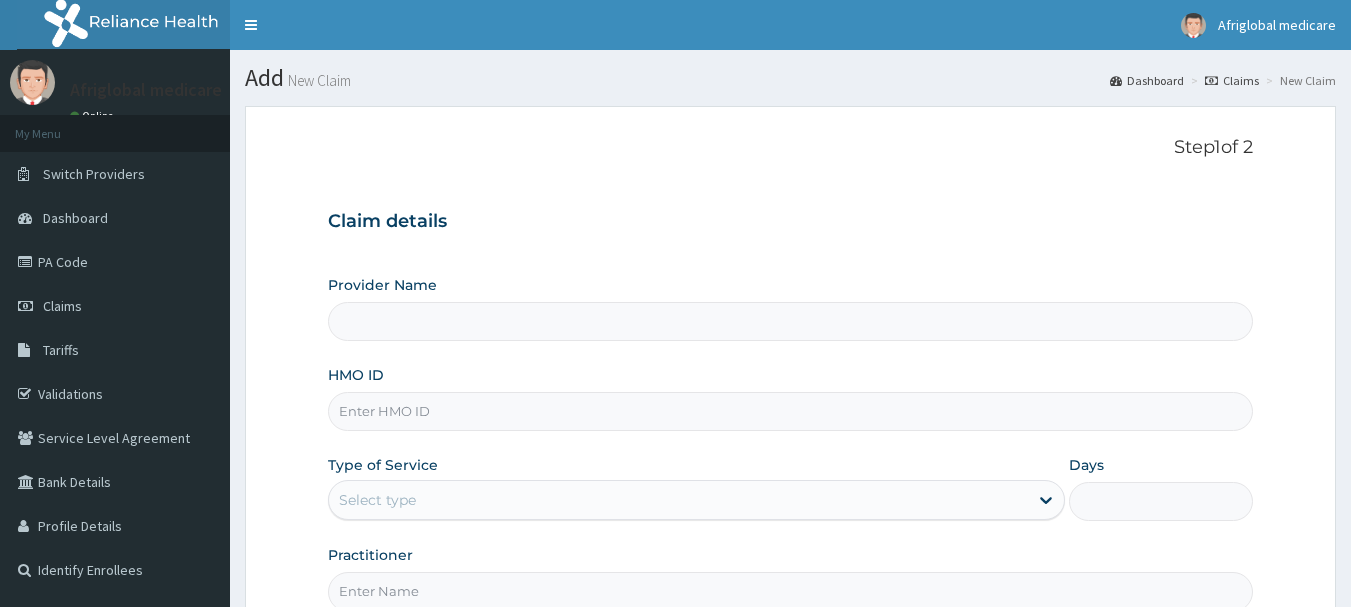 scroll, scrollTop: 0, scrollLeft: 0, axis: both 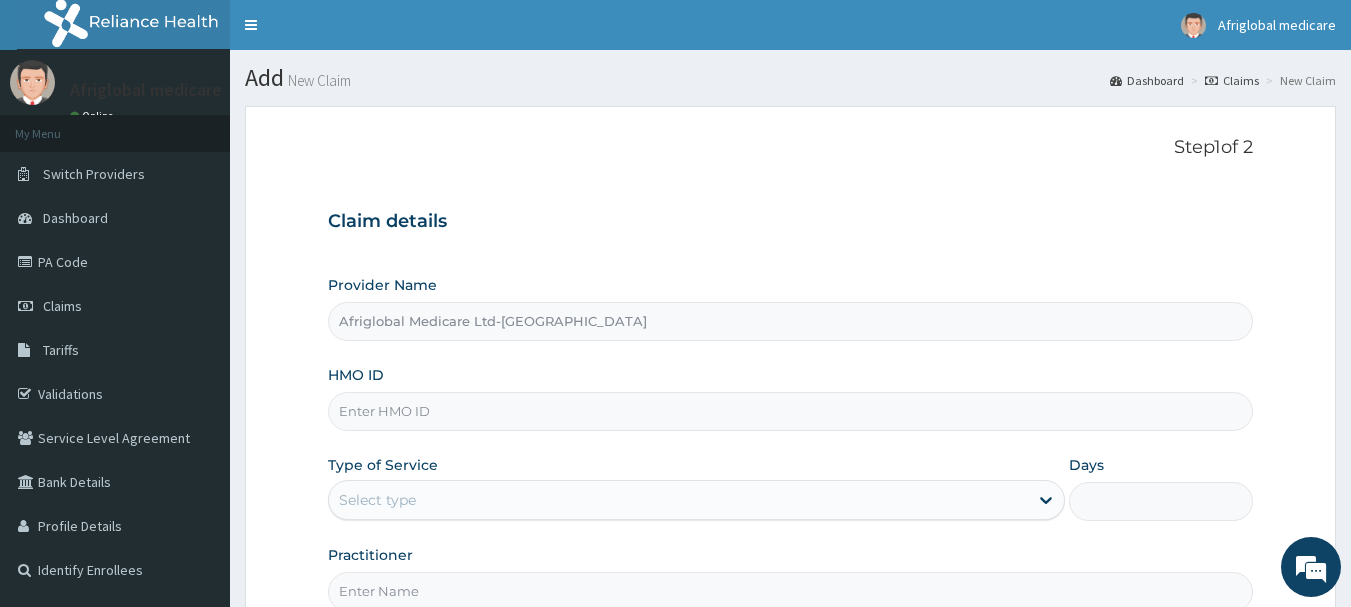 click on "HMO ID" at bounding box center (791, 411) 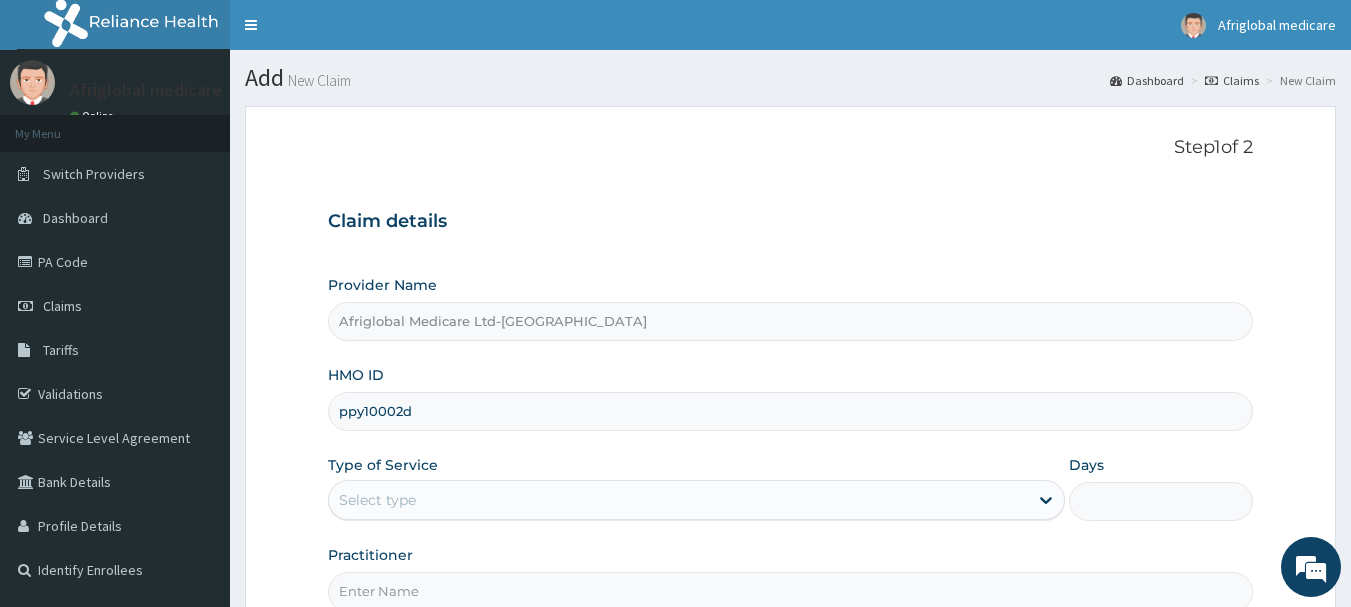 click on "ppy10002d" at bounding box center [791, 411] 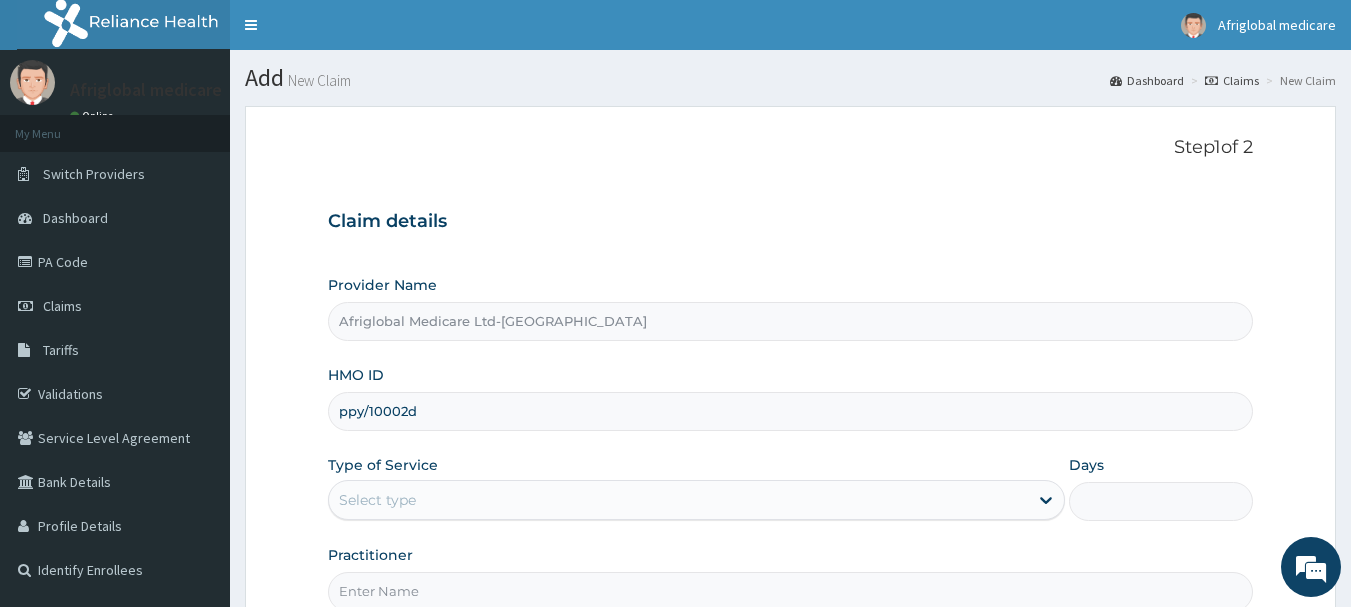 click on "ppy/10002d" at bounding box center (791, 411) 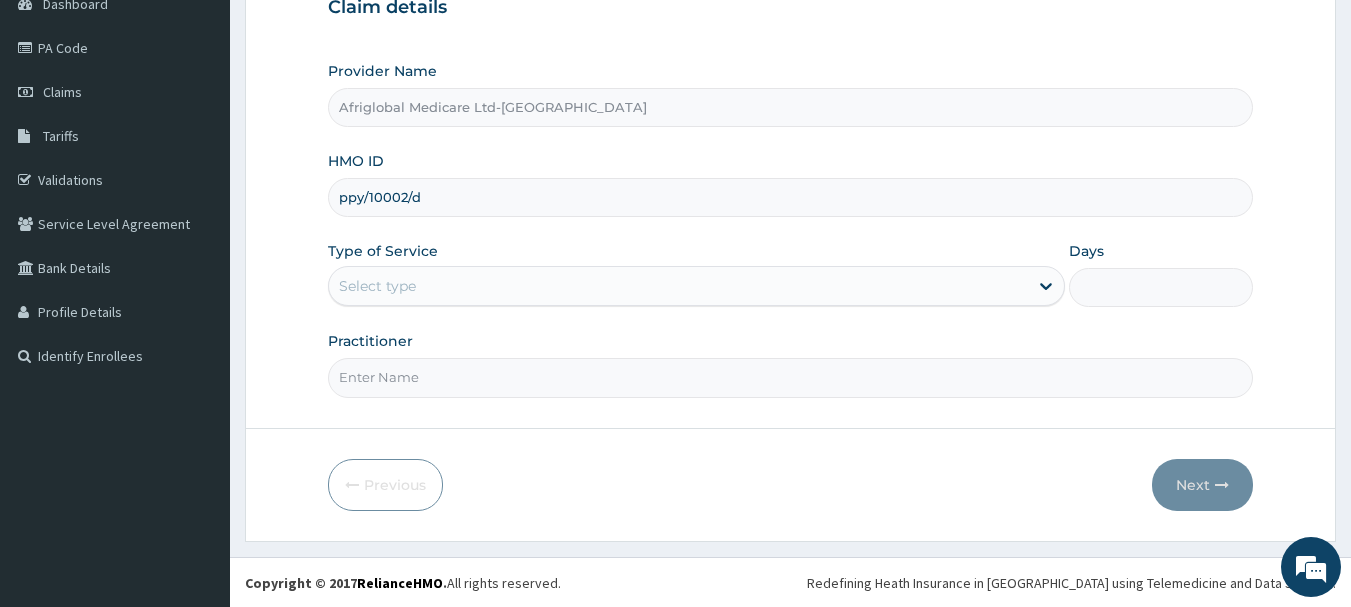 scroll, scrollTop: 215, scrollLeft: 0, axis: vertical 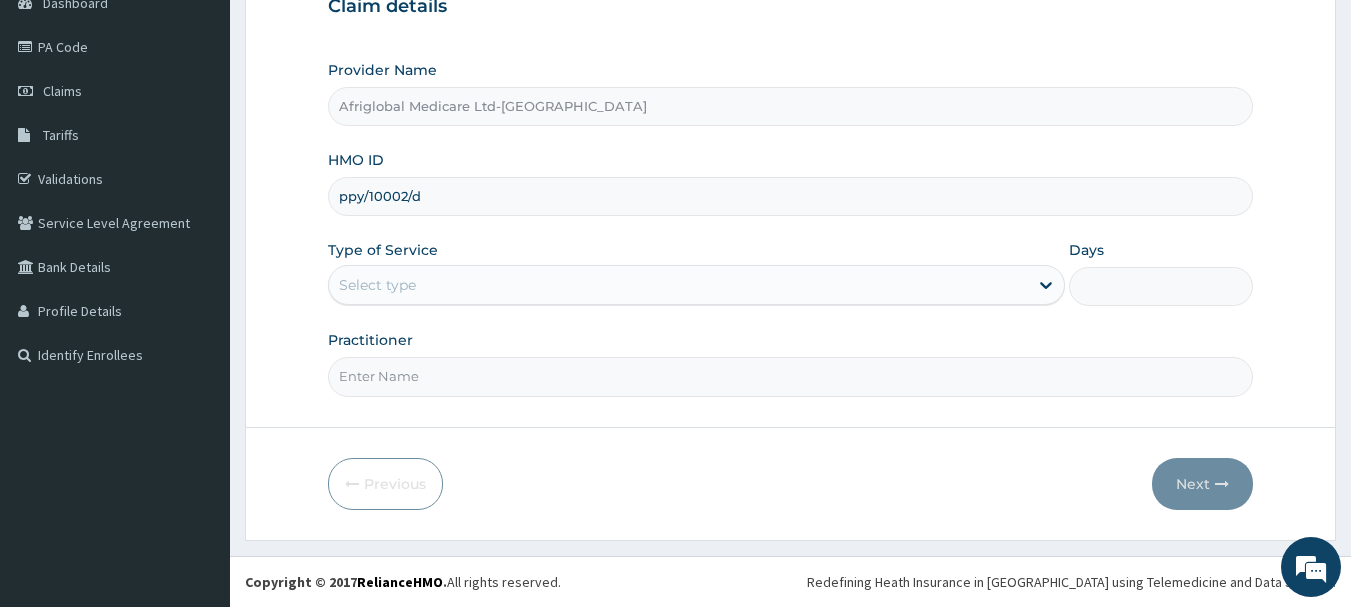 type on "ppy/10002/d" 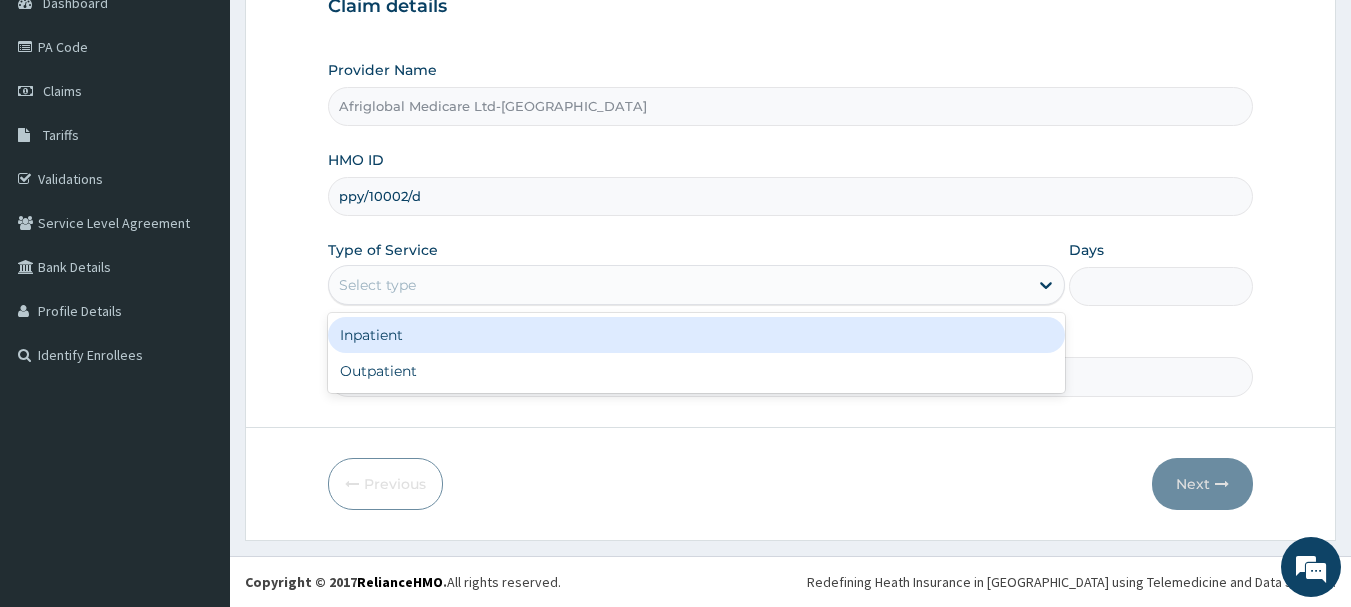 click on "Select type" at bounding box center [678, 285] 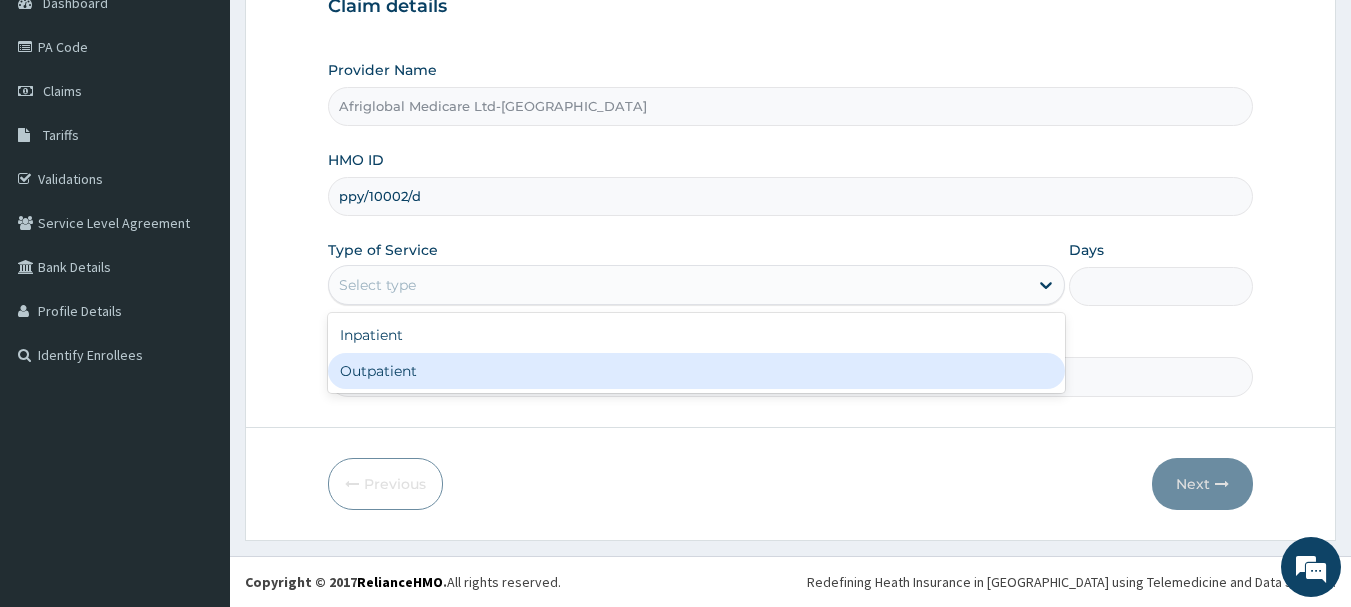 click on "Outpatient" at bounding box center [696, 371] 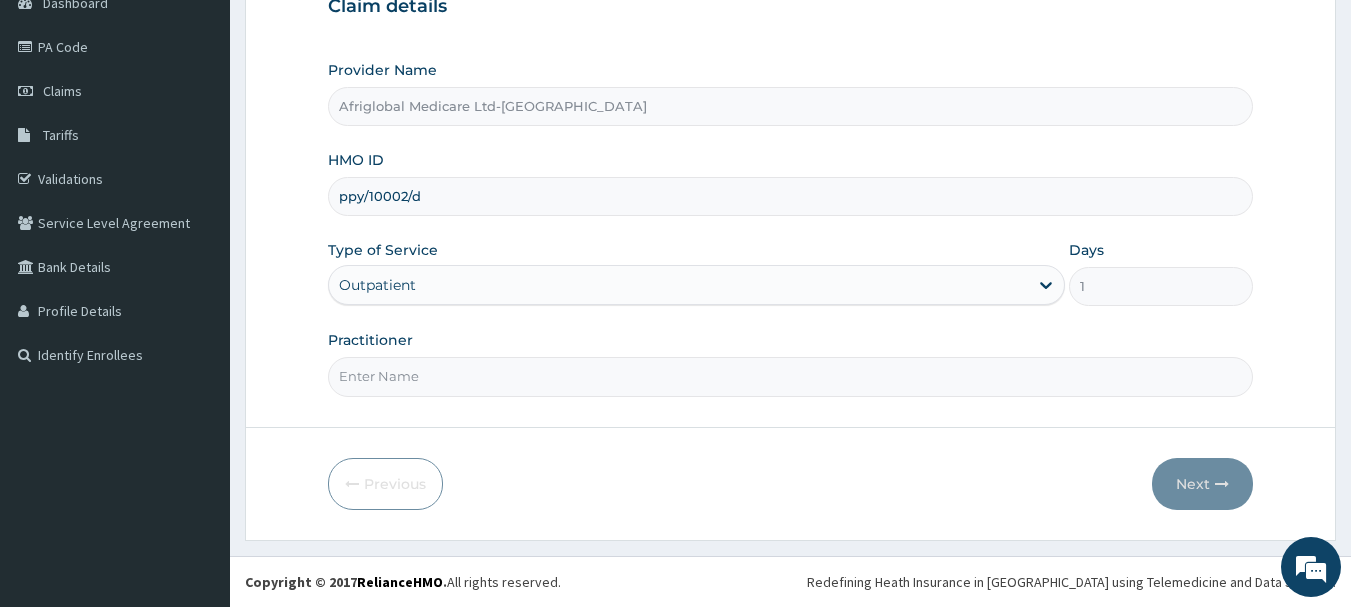 drag, startPoint x: 451, startPoint y: 379, endPoint x: 458, endPoint y: 391, distance: 13.892444 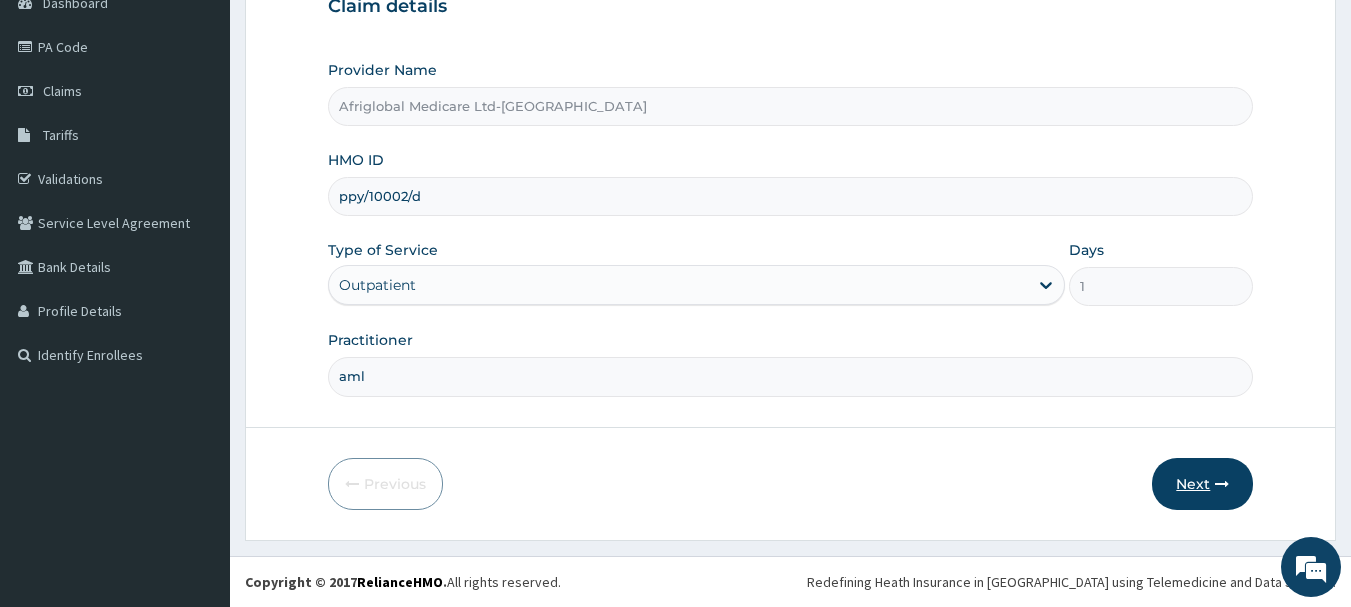 click on "Next" at bounding box center [1202, 484] 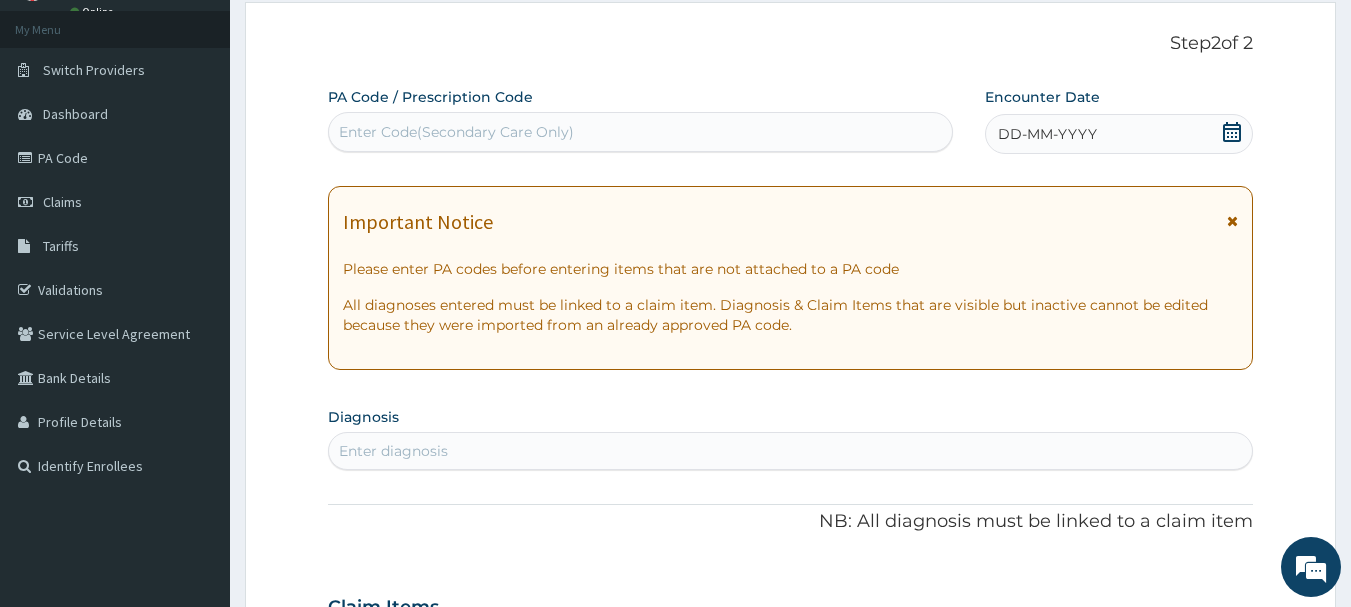 scroll, scrollTop: 0, scrollLeft: 0, axis: both 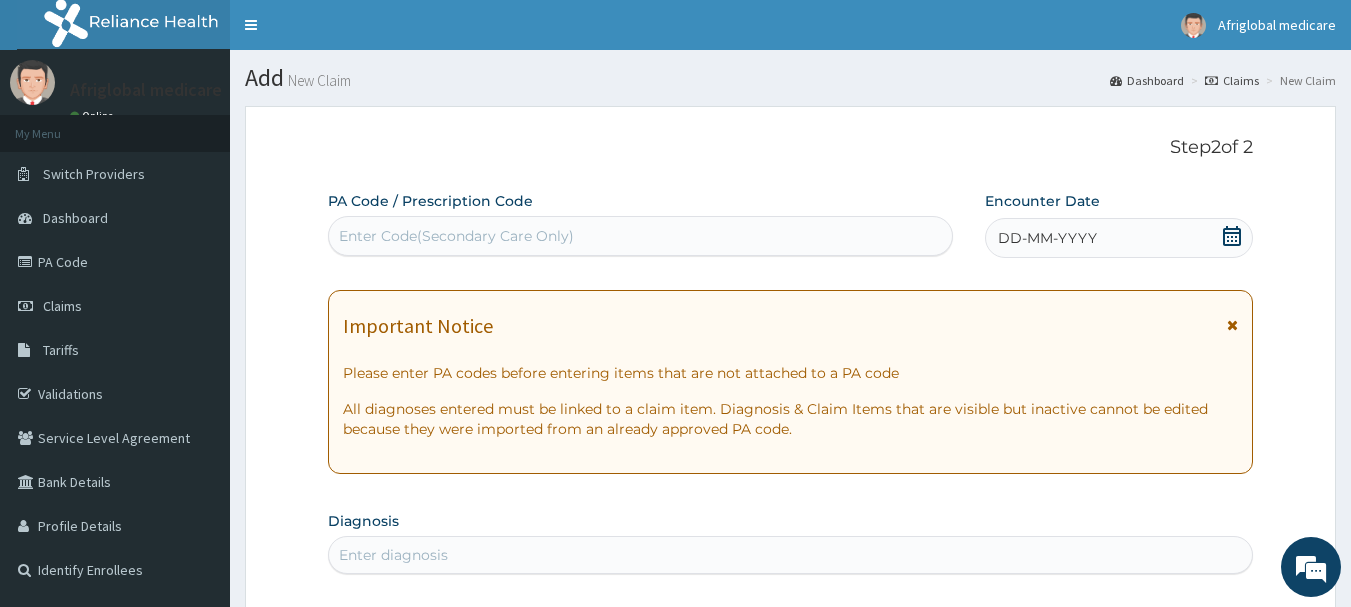click on "Enter Code(Secondary Care Only)" at bounding box center [456, 236] 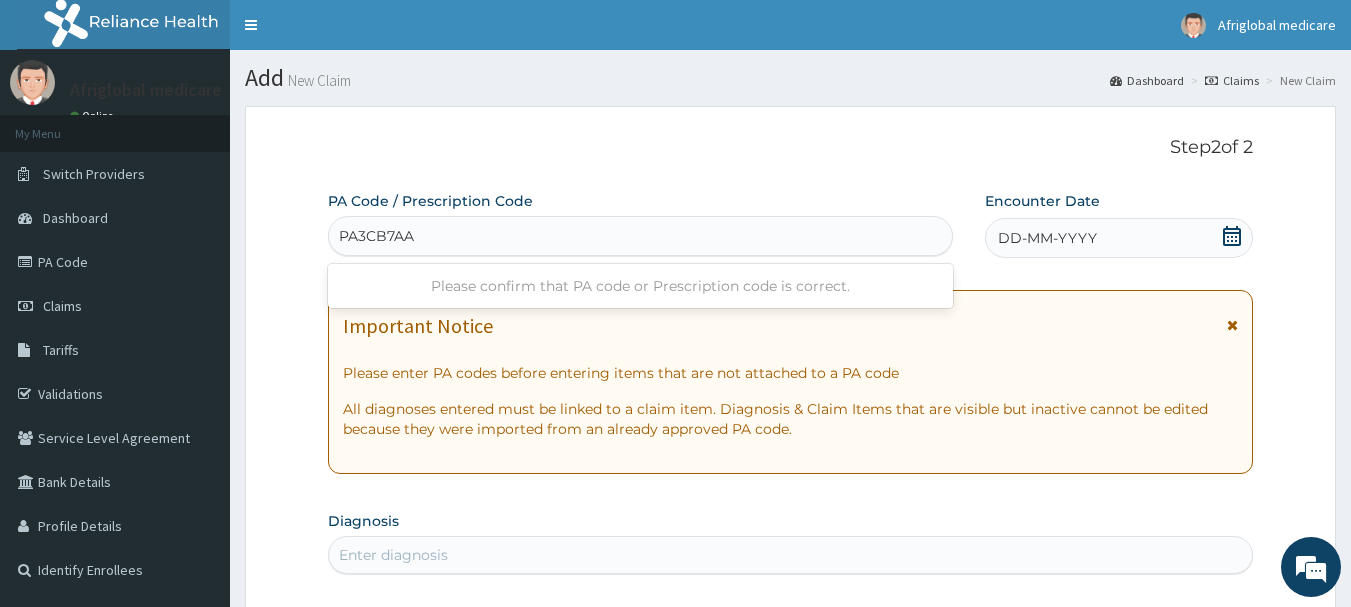 click on "PA3CB7AA" at bounding box center (378, 236) 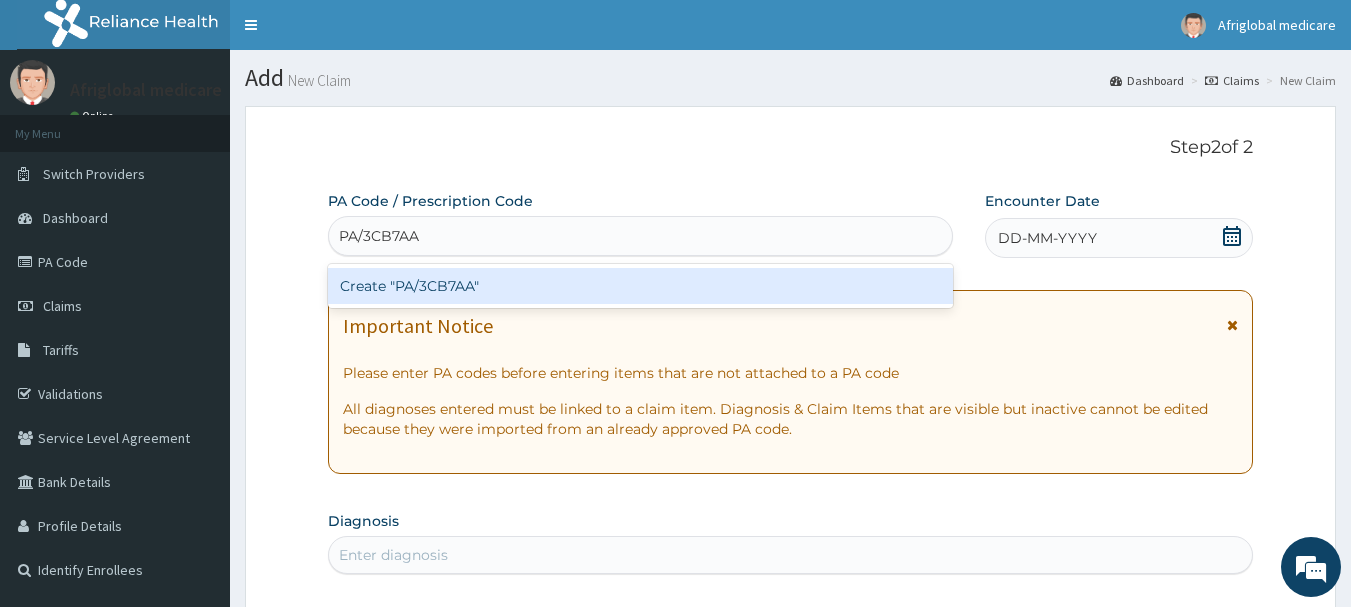 click on "Create "PA/3CB7AA"" at bounding box center [641, 286] 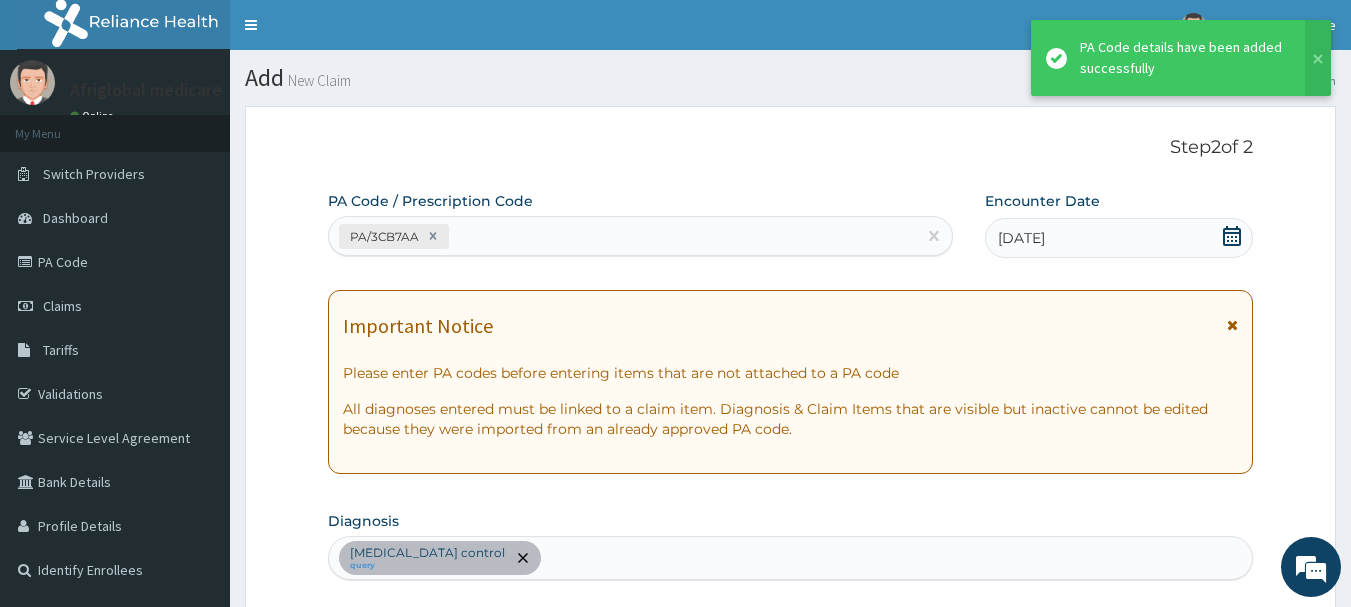 scroll, scrollTop: 529, scrollLeft: 0, axis: vertical 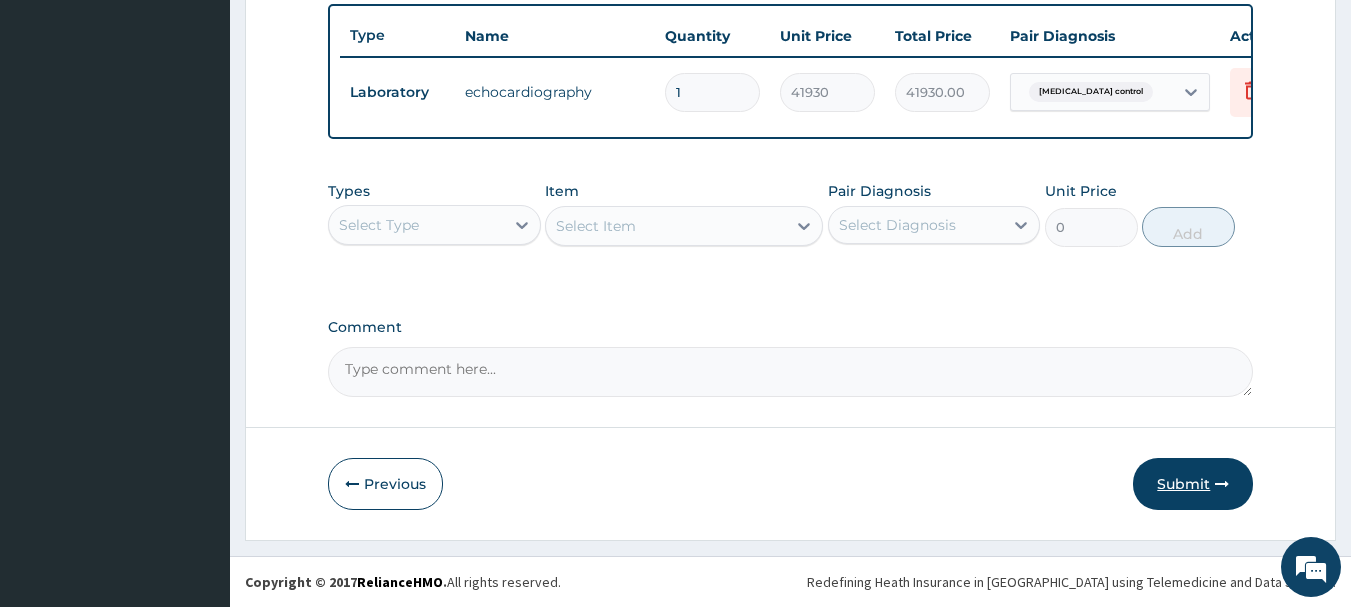 click on "Submit" at bounding box center (1193, 484) 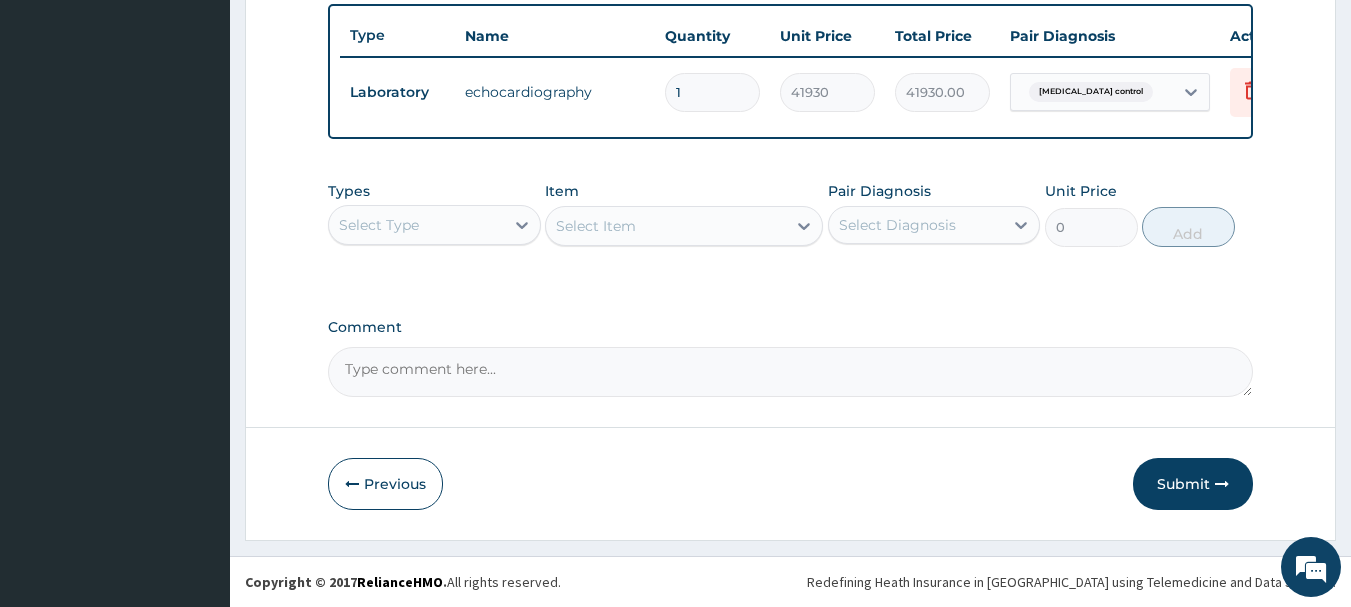scroll, scrollTop: 81, scrollLeft: 0, axis: vertical 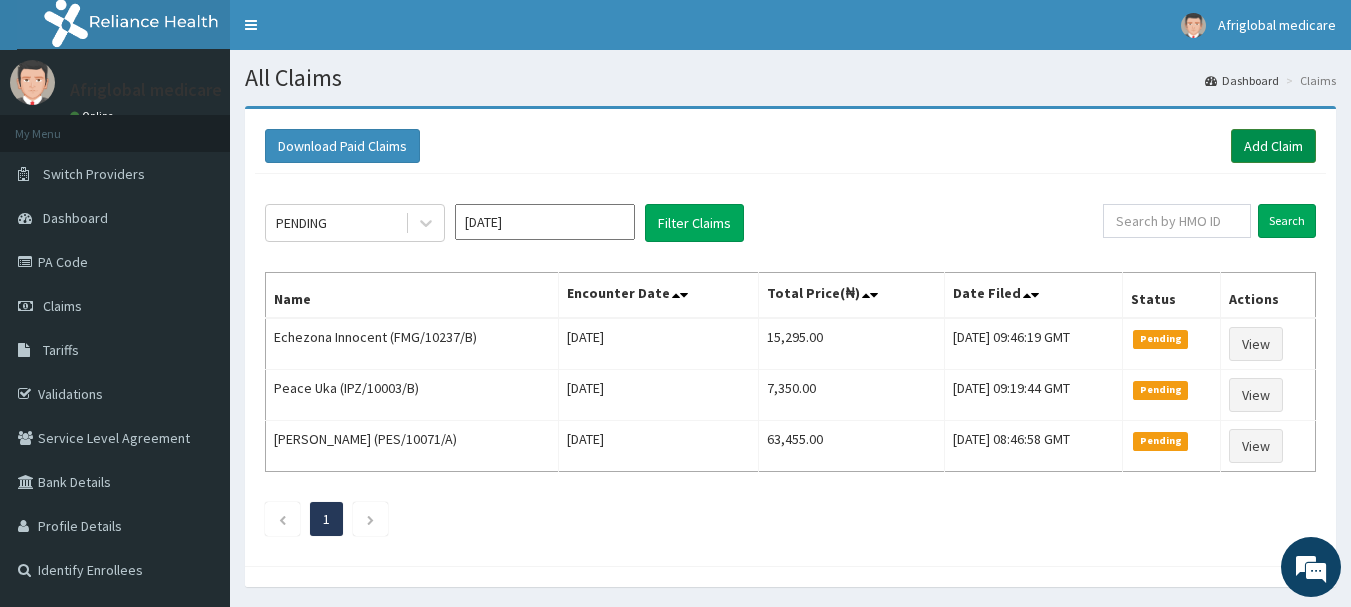 click on "Add Claim" at bounding box center (1273, 146) 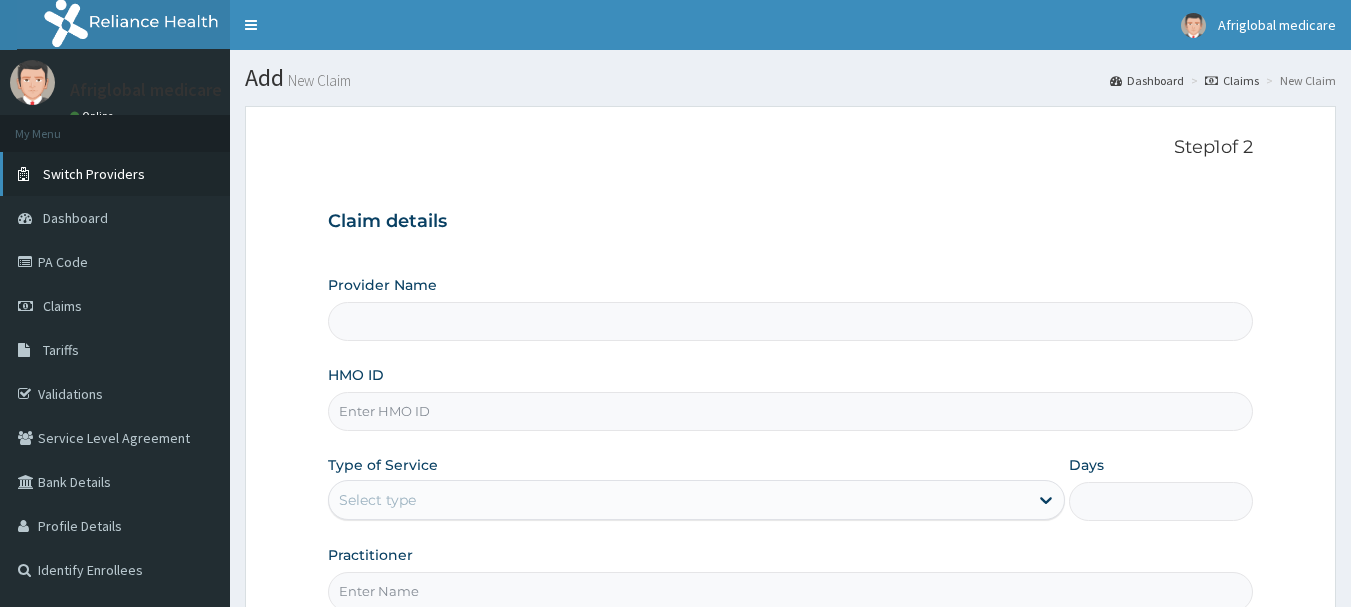 scroll, scrollTop: 0, scrollLeft: 0, axis: both 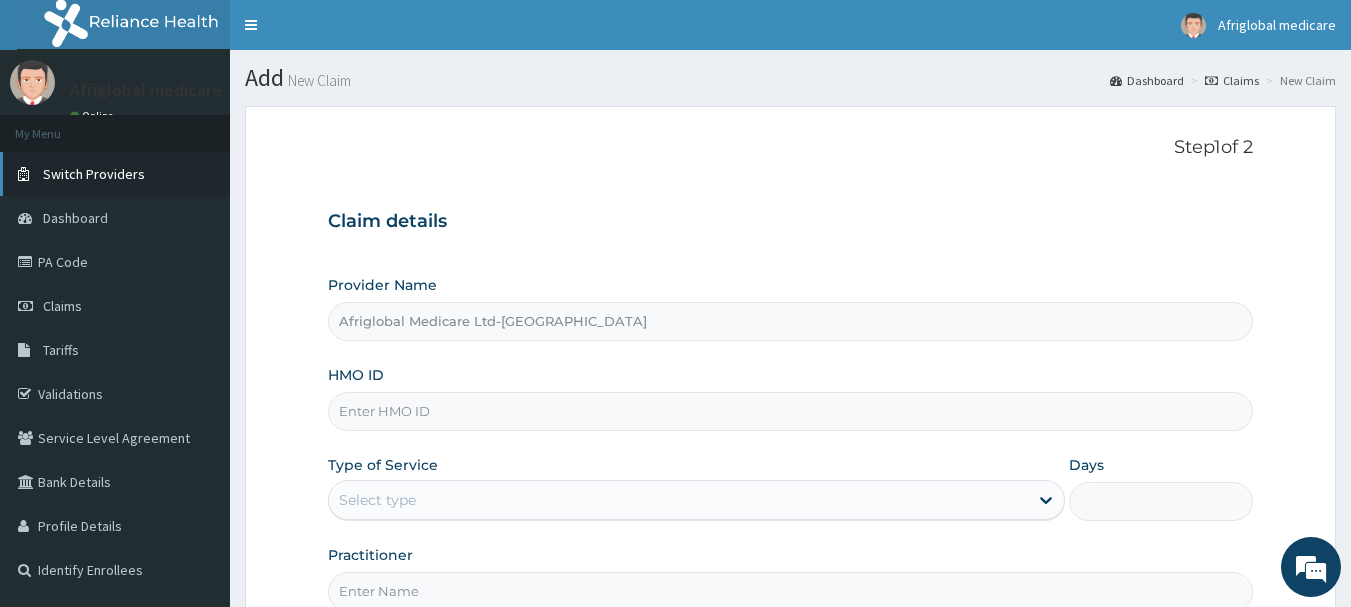 click on "Switch Providers" at bounding box center (94, 174) 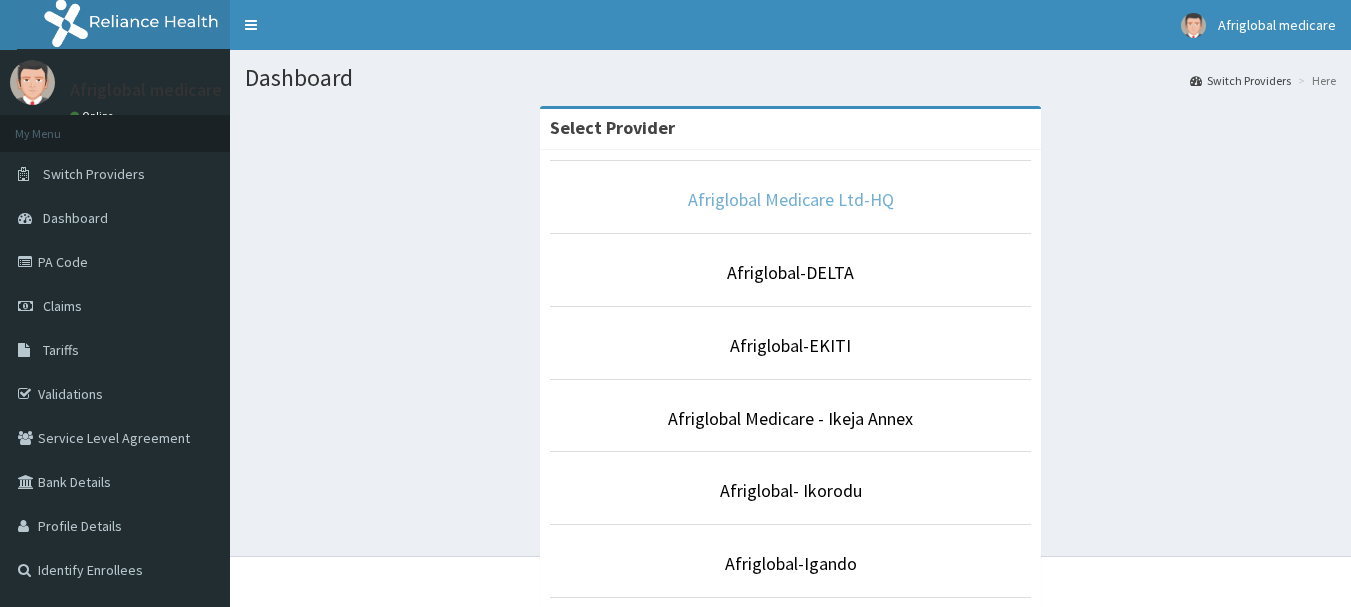 scroll, scrollTop: 0, scrollLeft: 0, axis: both 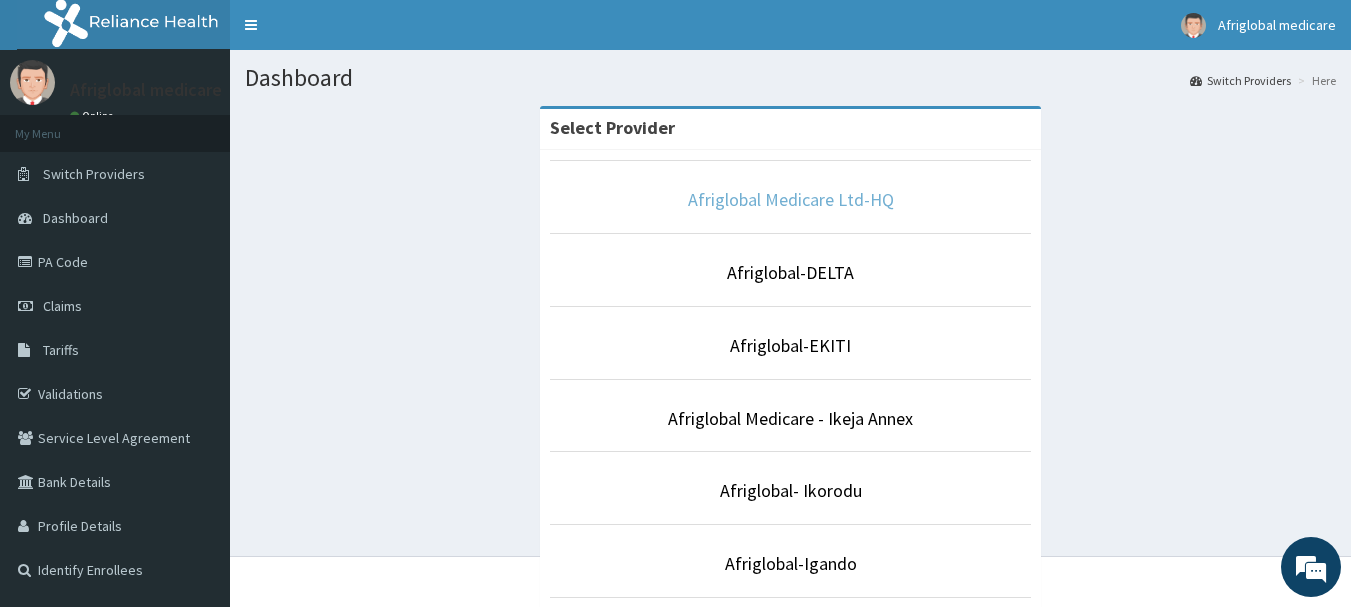 click on "Afriglobal Medicare Ltd-HQ" at bounding box center (791, 199) 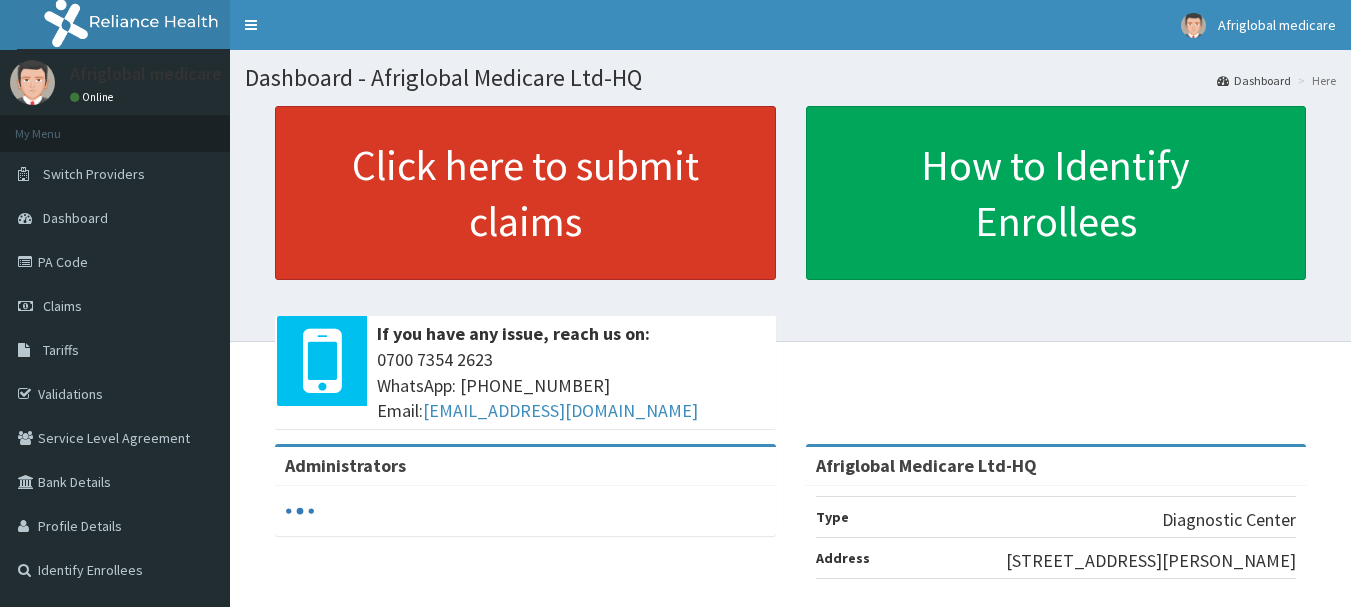 scroll, scrollTop: 0, scrollLeft: 0, axis: both 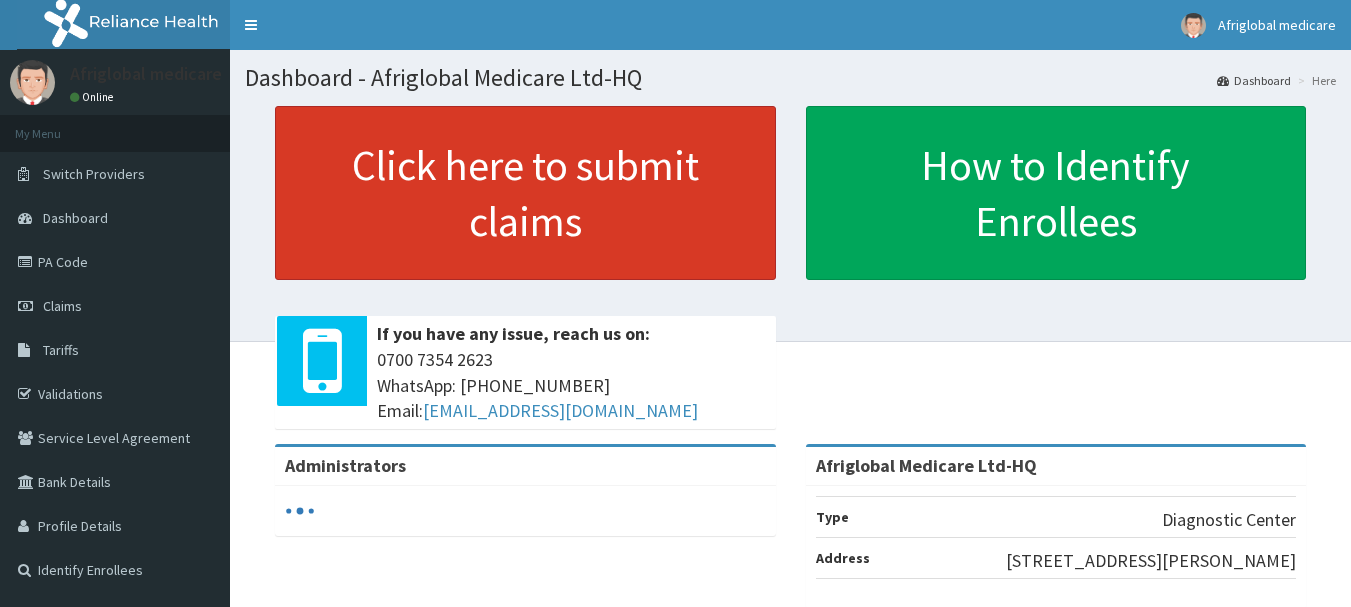 click on "Click here to submit claims" at bounding box center (525, 193) 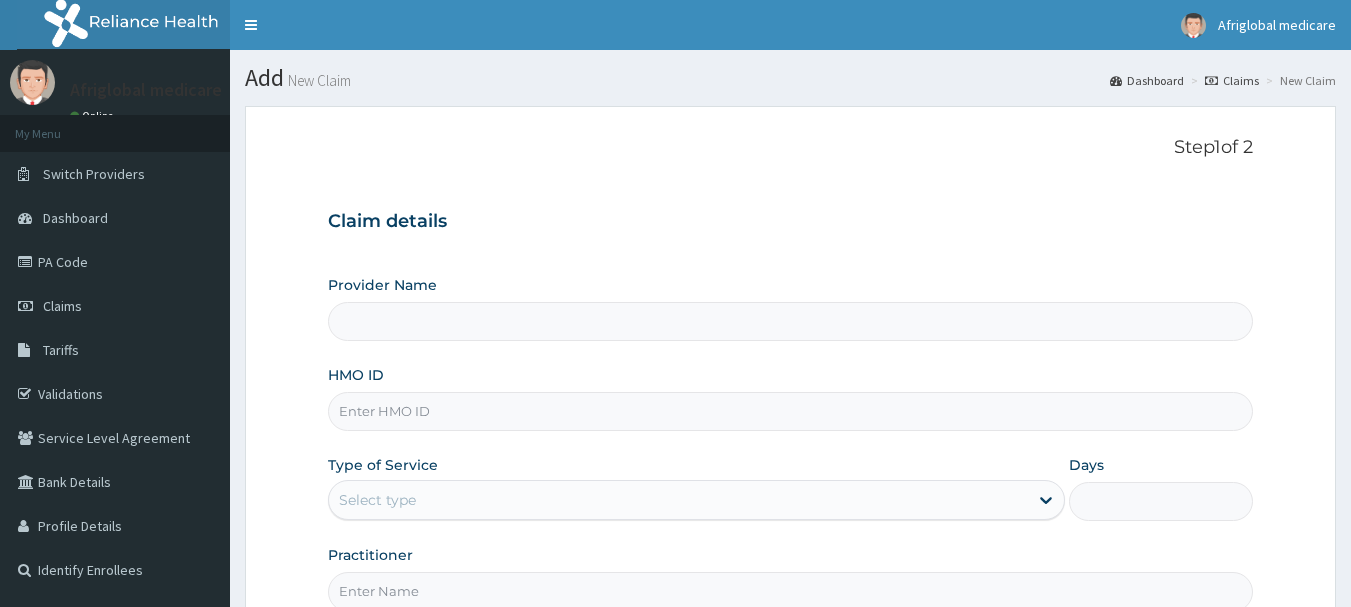 scroll, scrollTop: 0, scrollLeft: 0, axis: both 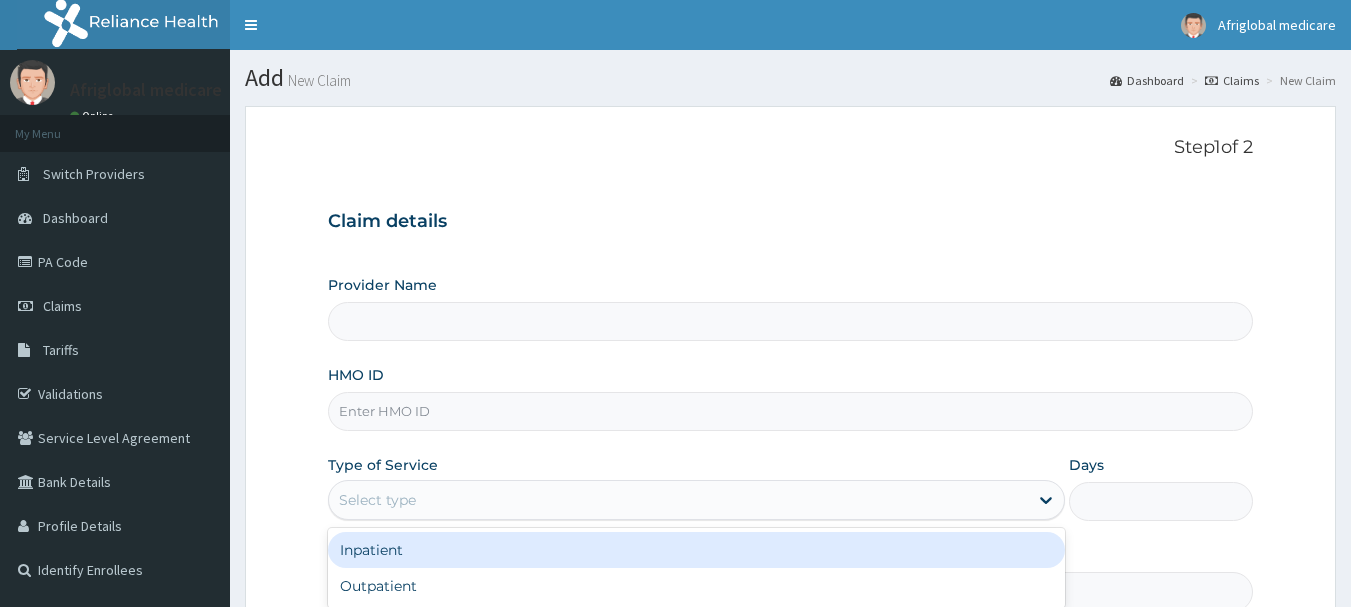click on "Select type" at bounding box center [377, 500] 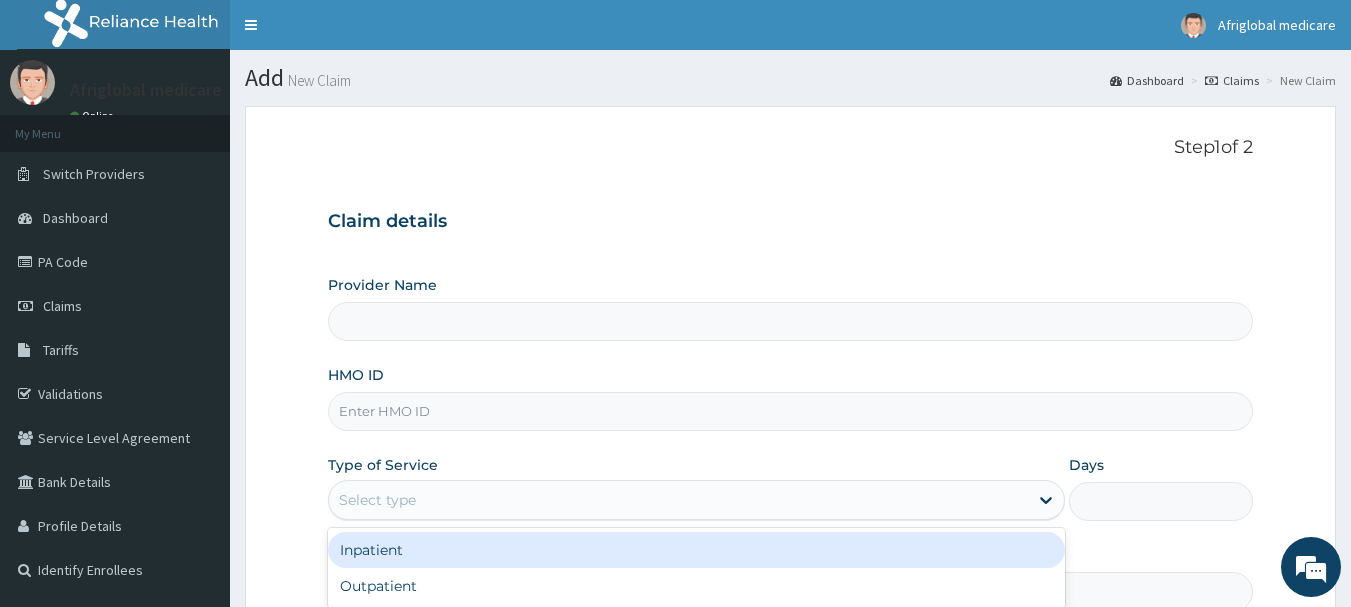 type on "Afriglobal Medicare Ltd-HQ" 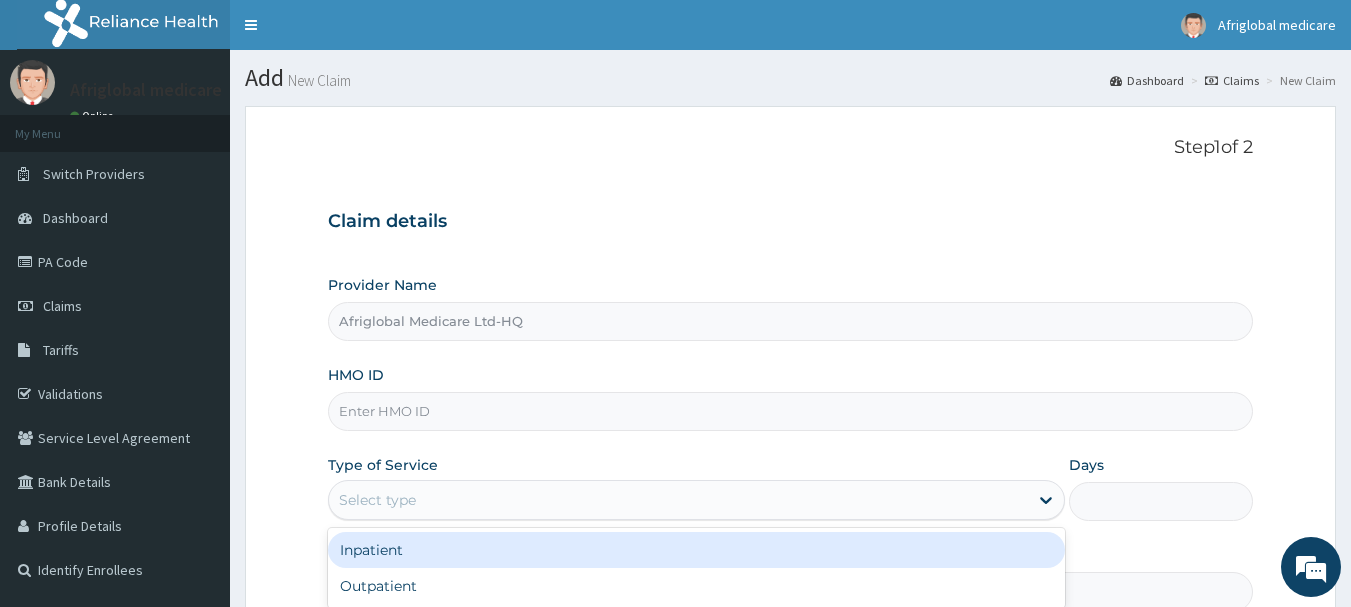 paste on "knl10174a" 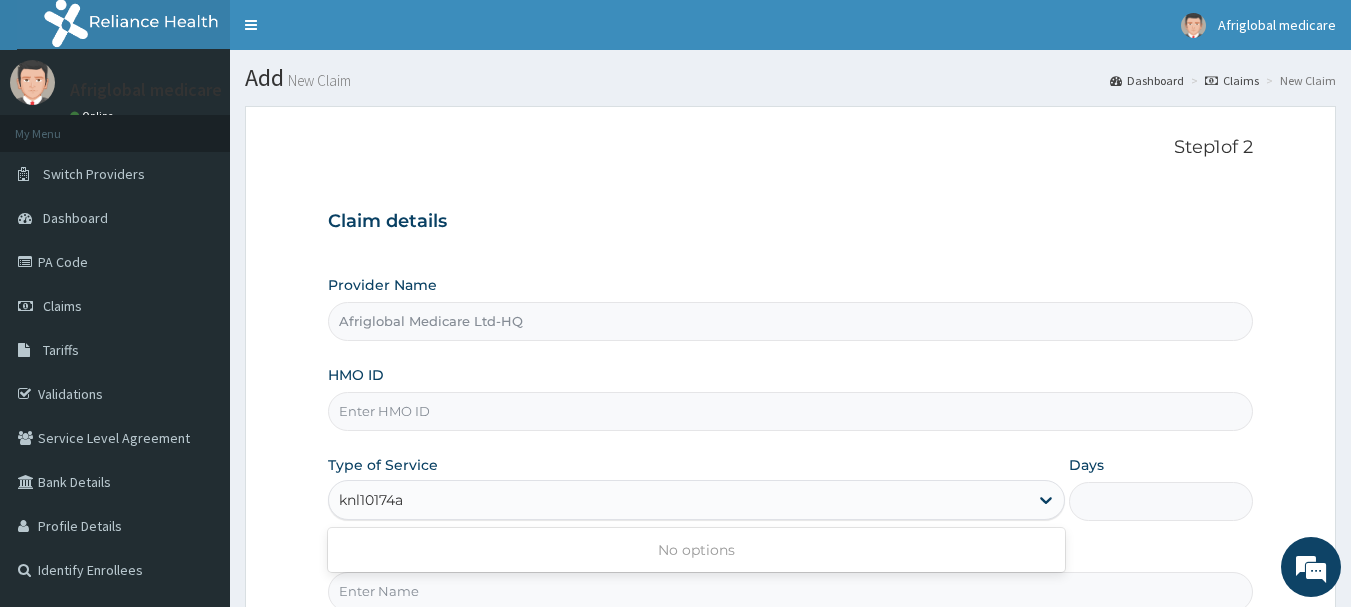 type 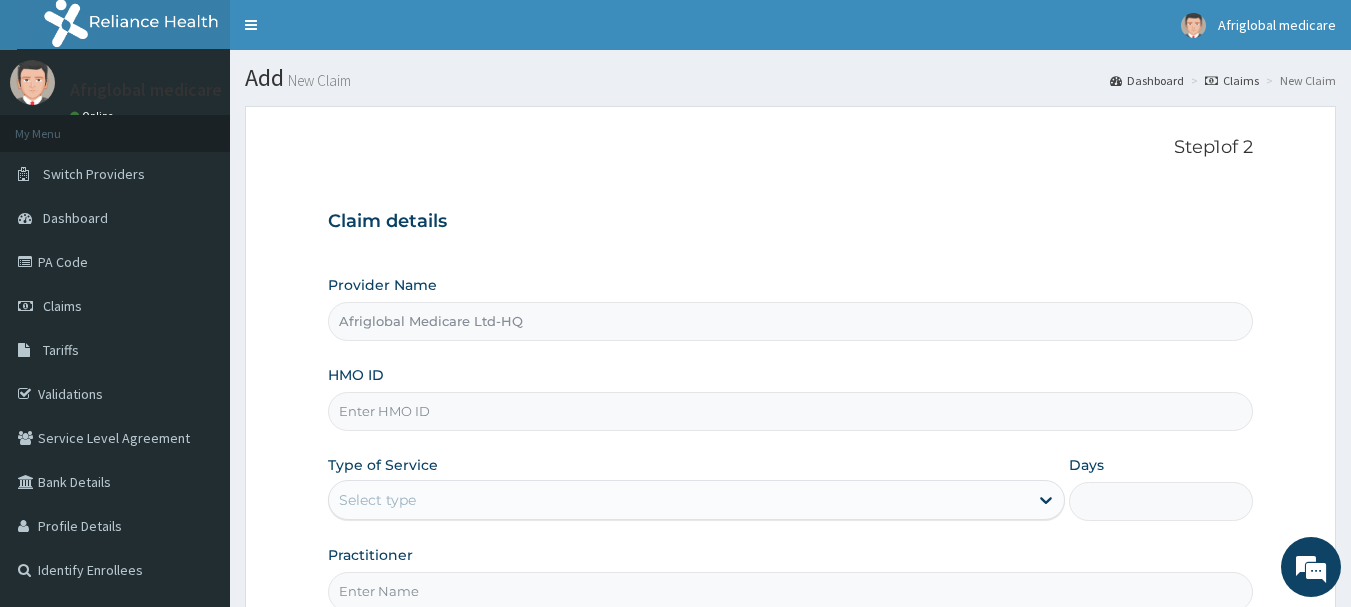 click on "Select type" at bounding box center (678, 500) 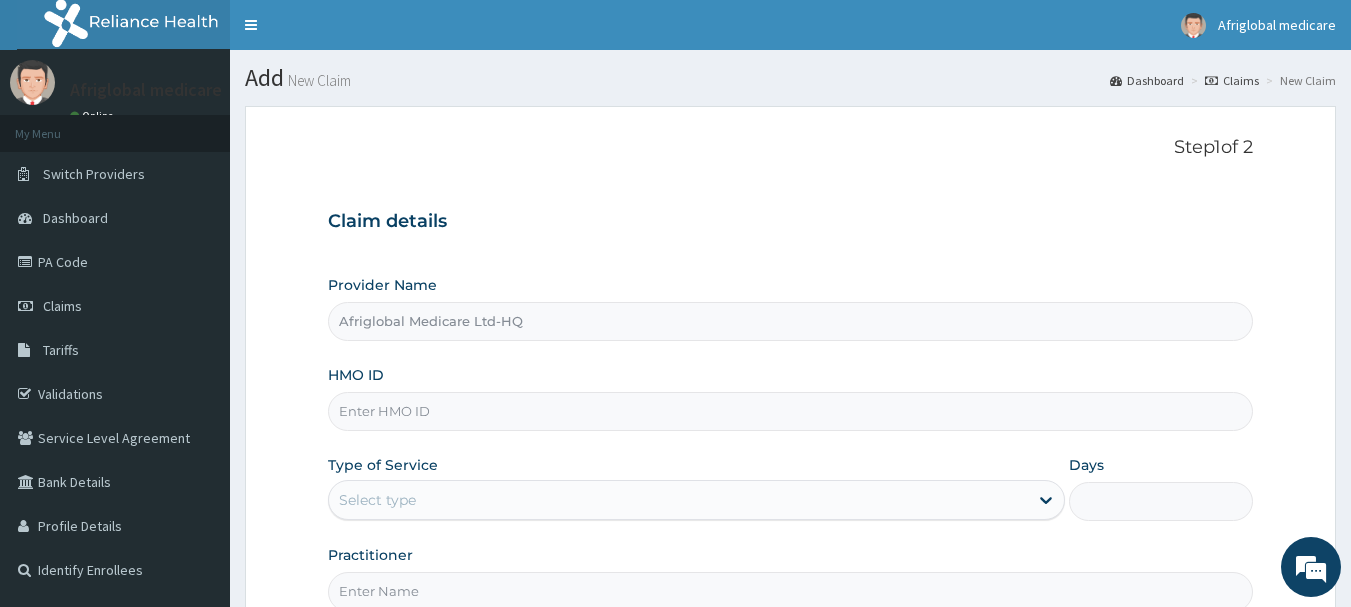 click on "HMO ID" at bounding box center (791, 411) 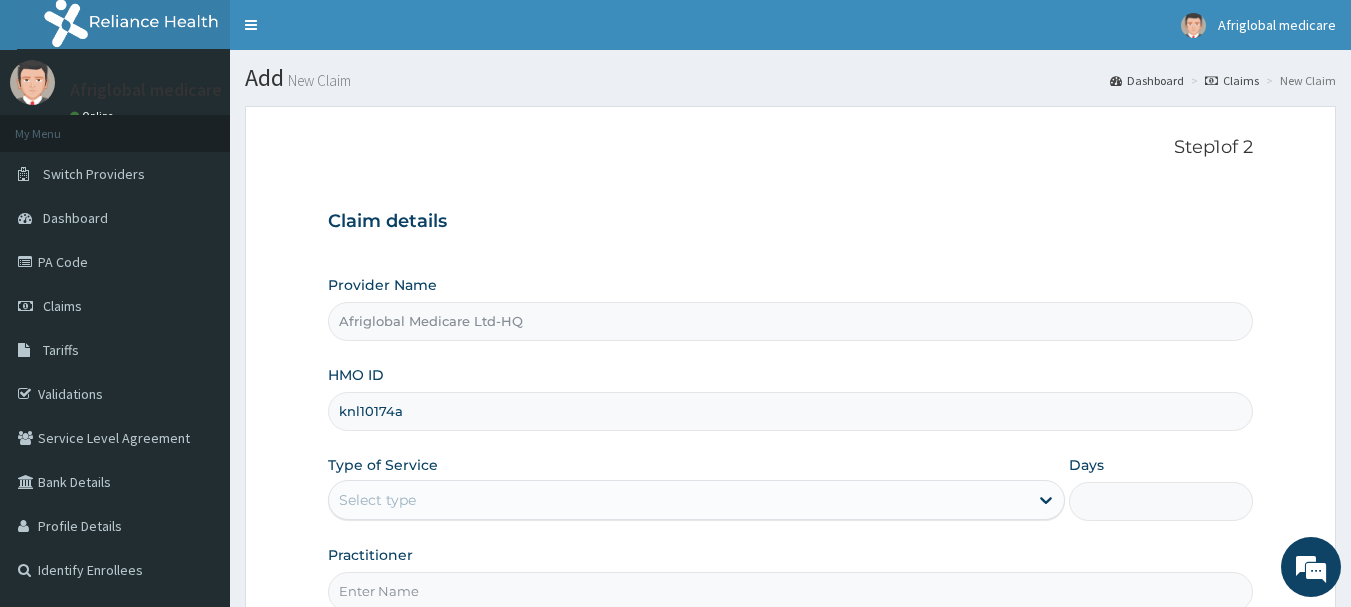 click on "knl10174a" at bounding box center (791, 411) 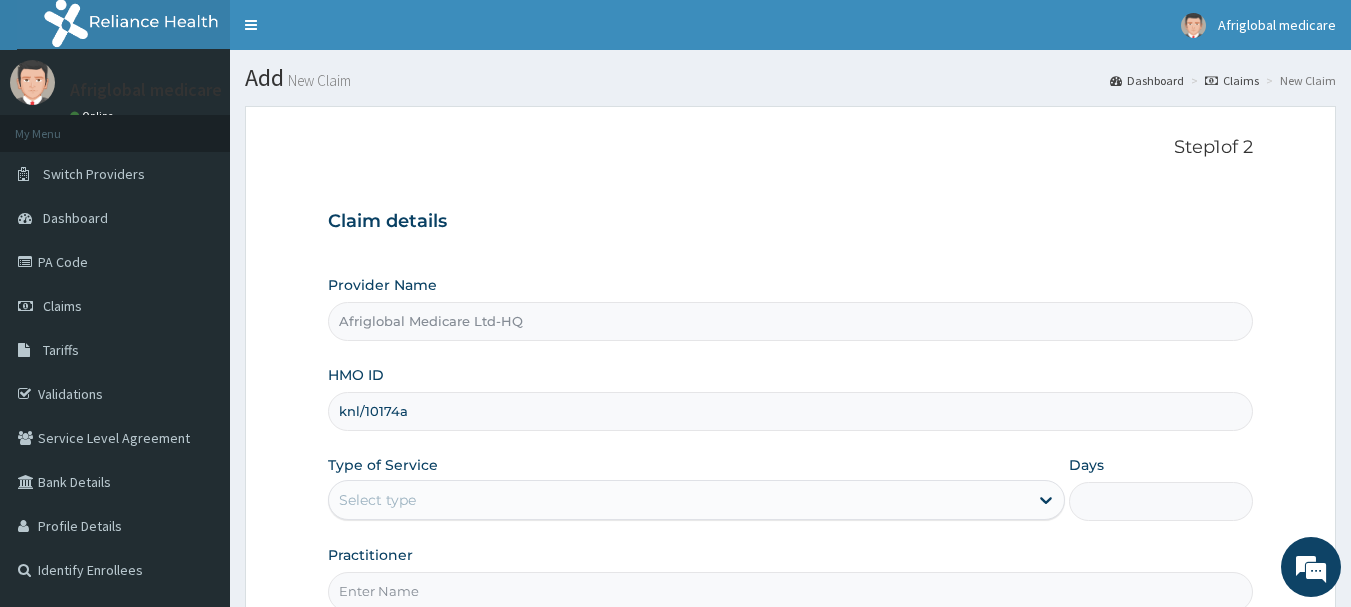 click on "knl/10174a" at bounding box center (791, 411) 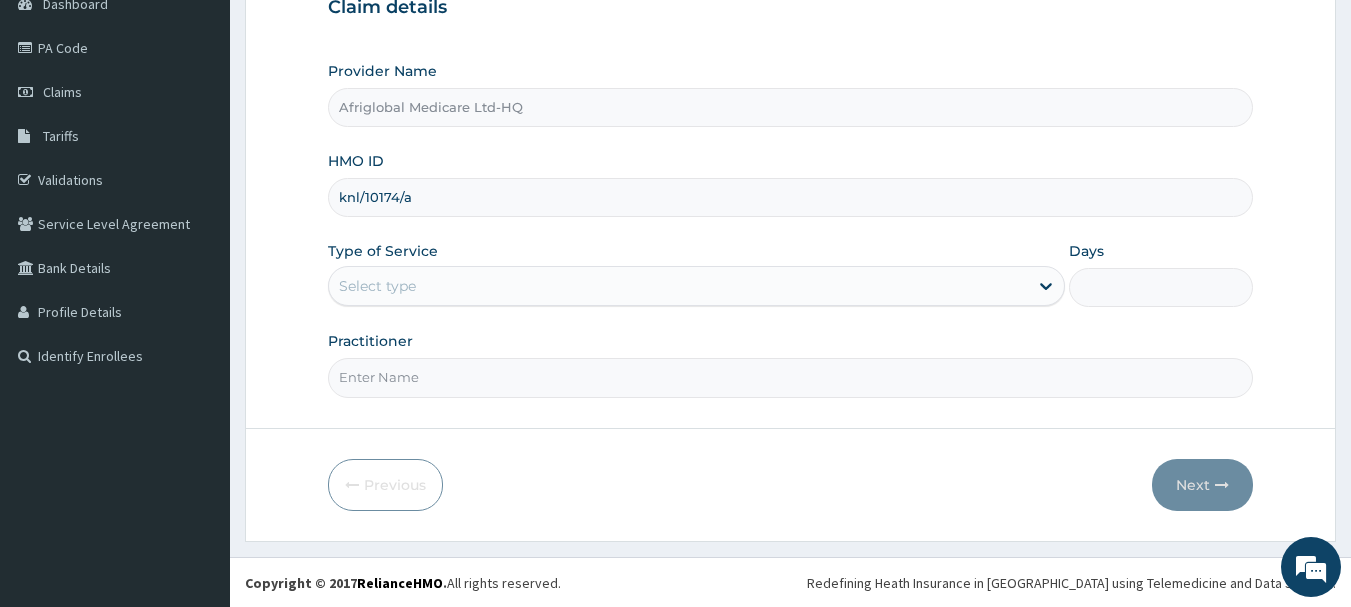 scroll, scrollTop: 215, scrollLeft: 0, axis: vertical 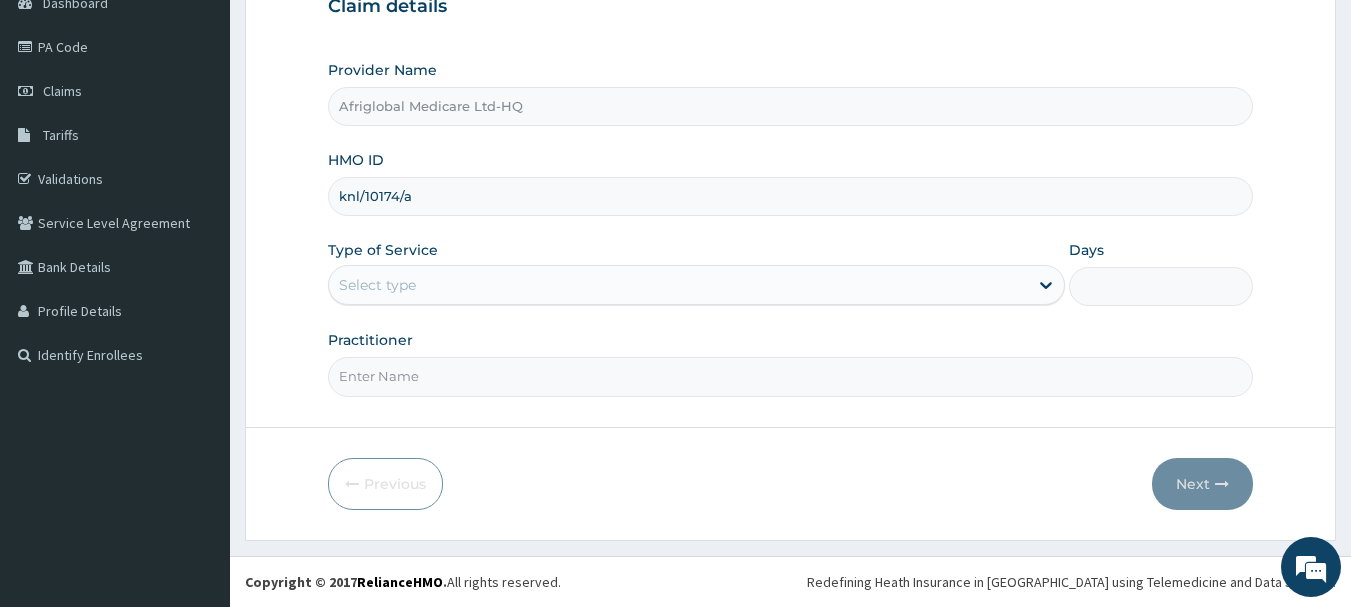 type on "knl/10174/a" 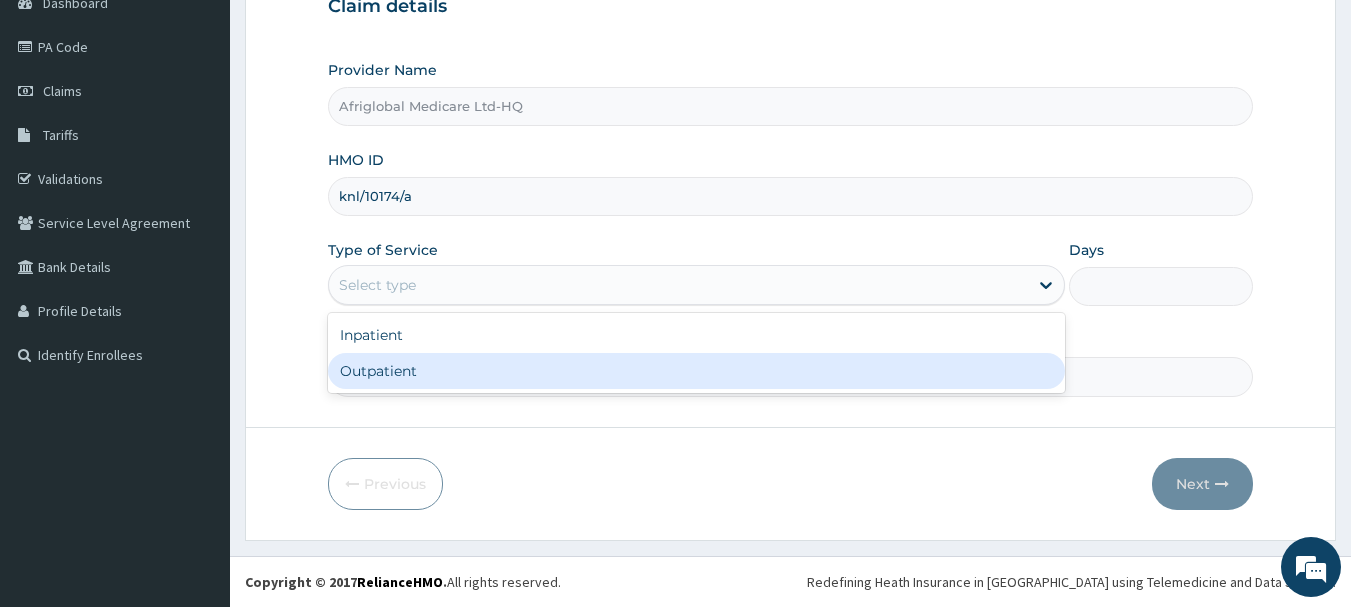 click on "Outpatient" at bounding box center [696, 371] 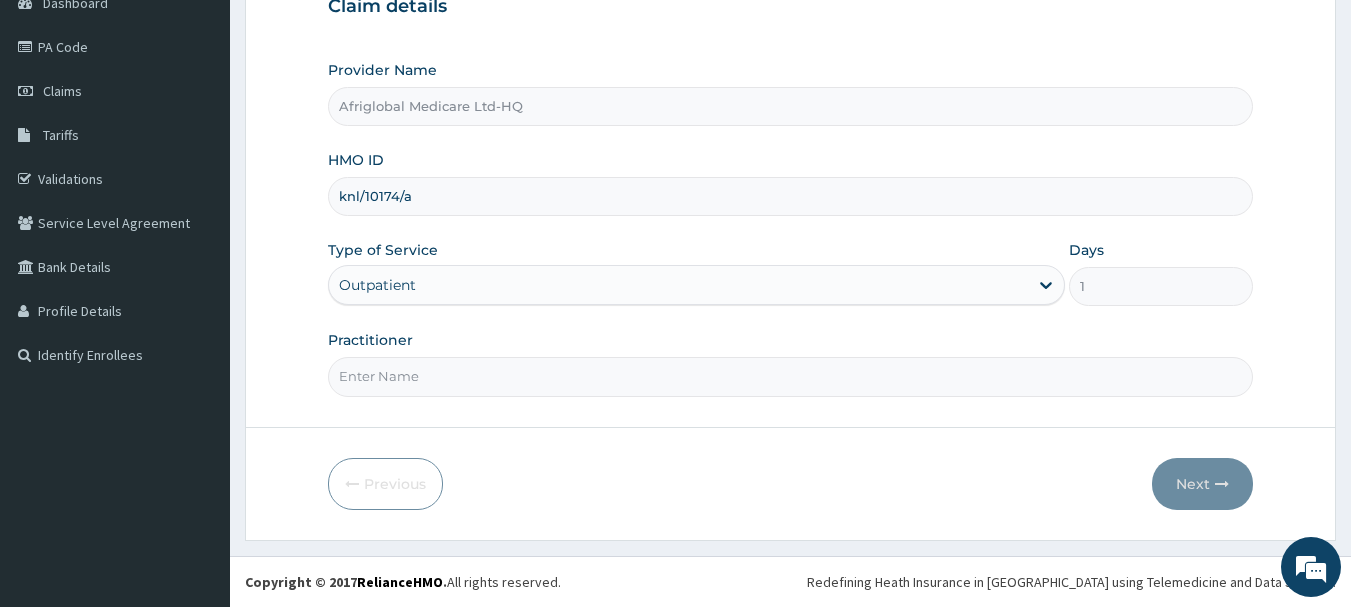 scroll, scrollTop: 0, scrollLeft: 0, axis: both 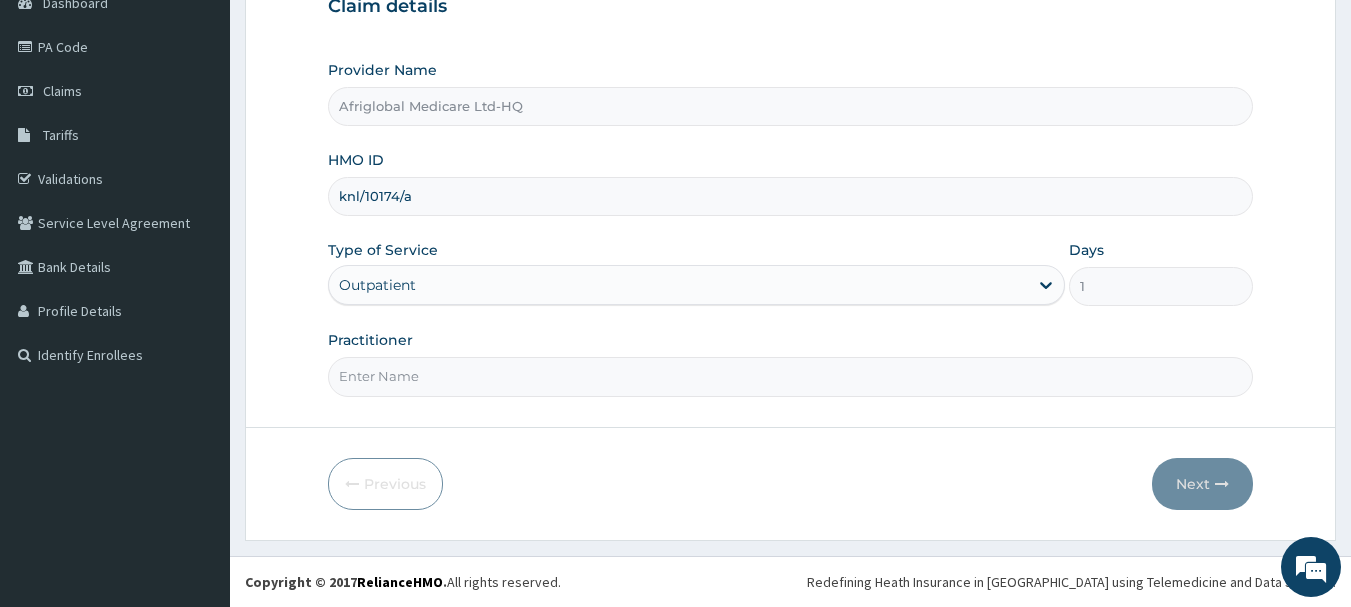 click on "Practitioner" at bounding box center [791, 376] 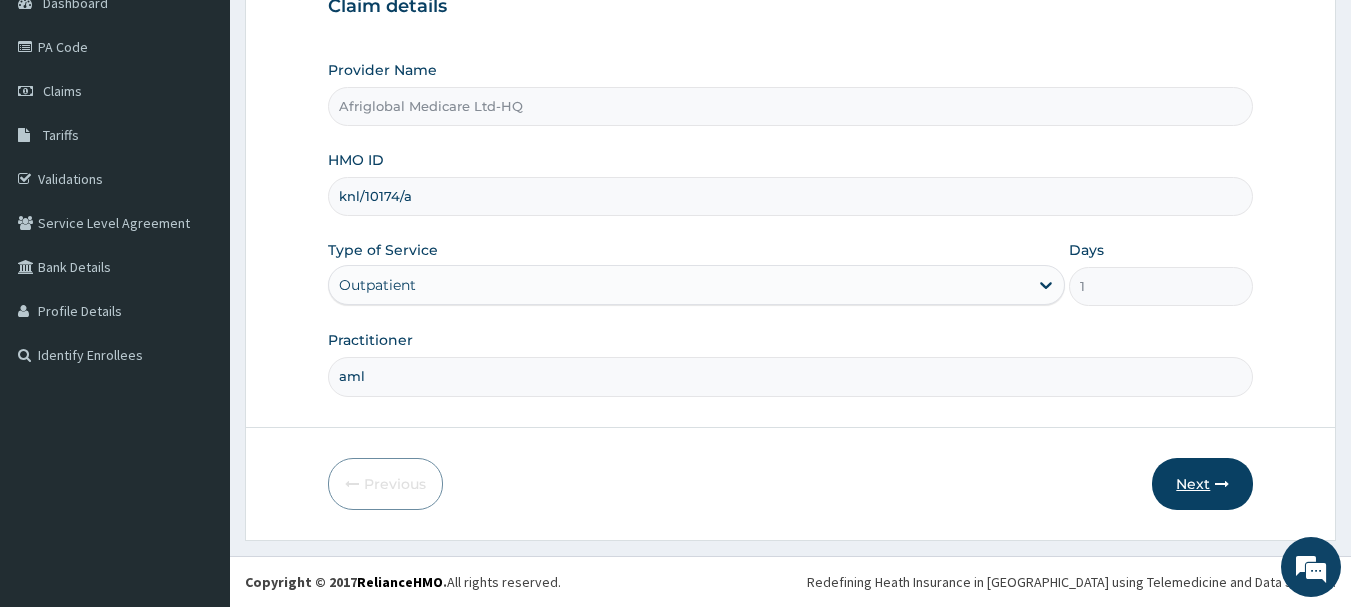 click on "Next" at bounding box center [1202, 484] 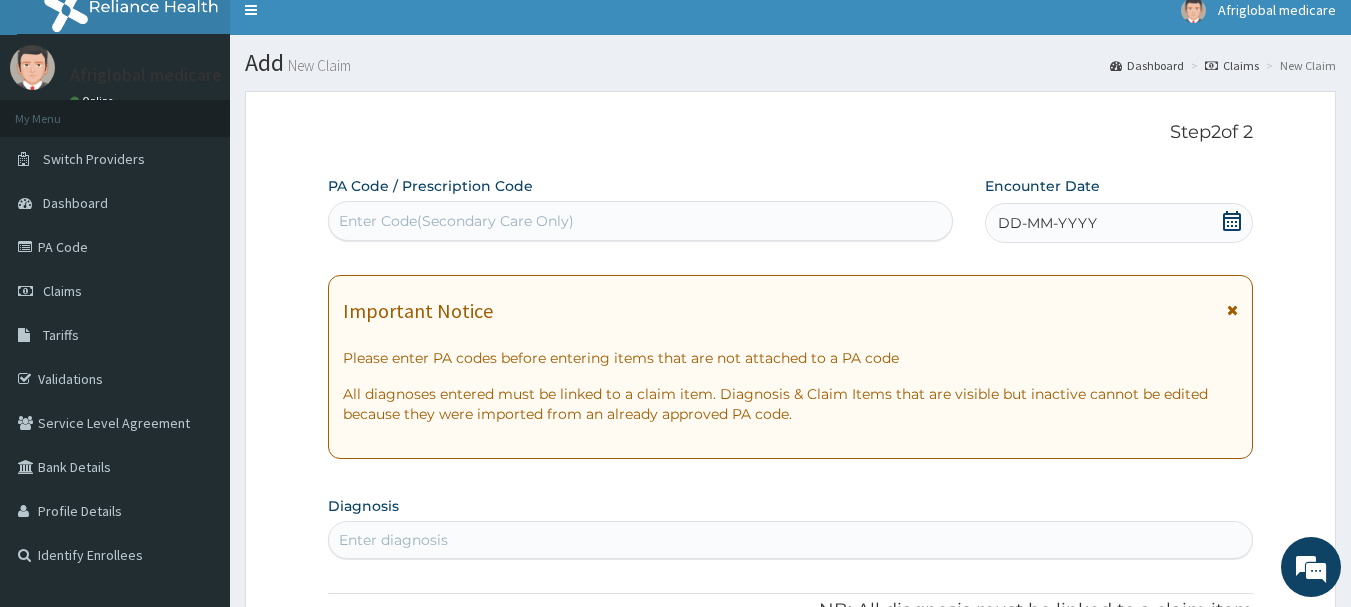 scroll, scrollTop: 0, scrollLeft: 0, axis: both 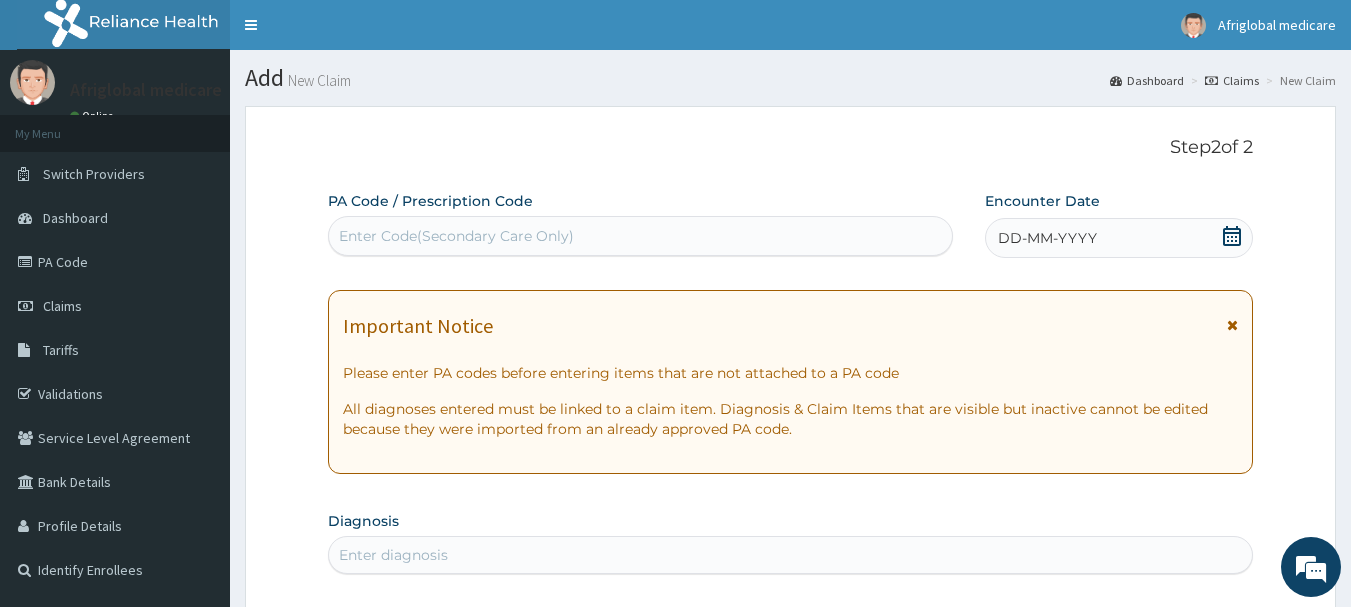 click on "Enter Code(Secondary Care Only)" at bounding box center [641, 236] 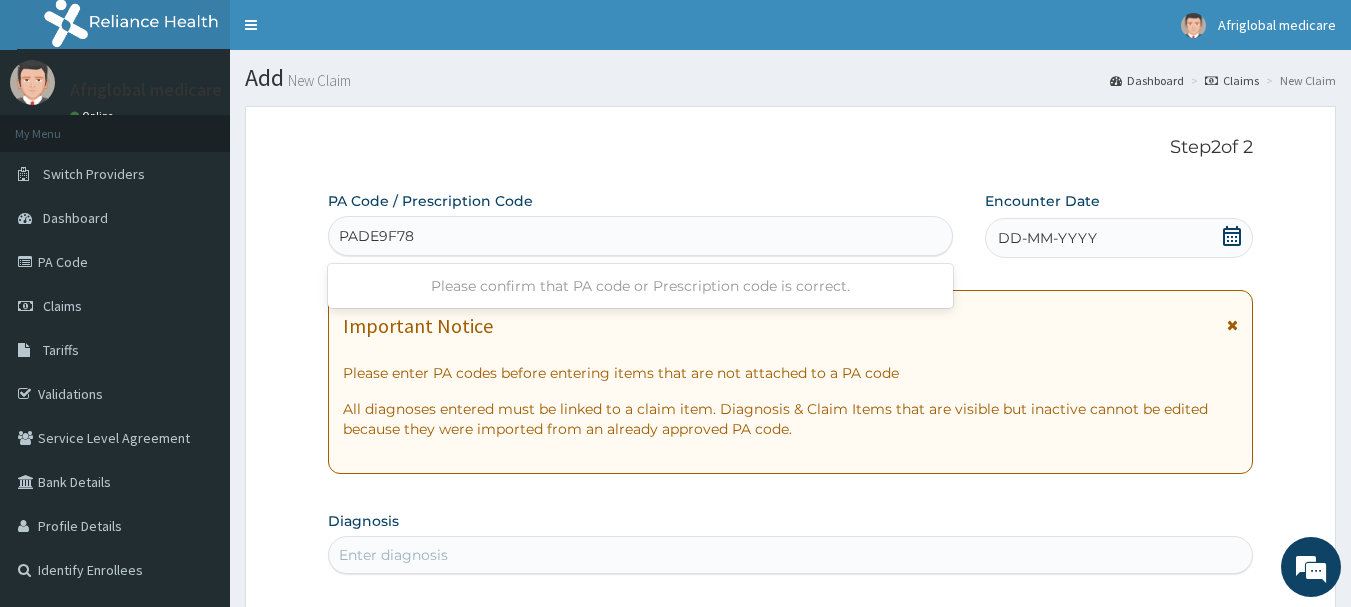 click on "PADE9F78" at bounding box center [377, 236] 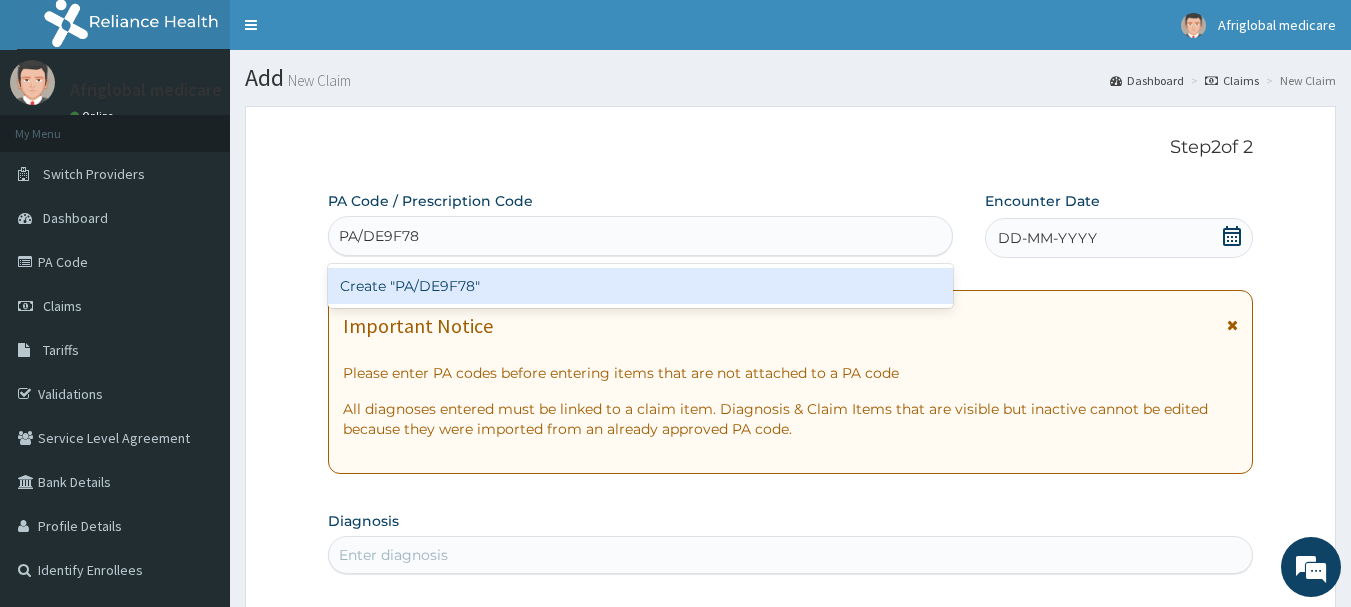 type on "PA/DE9F78" 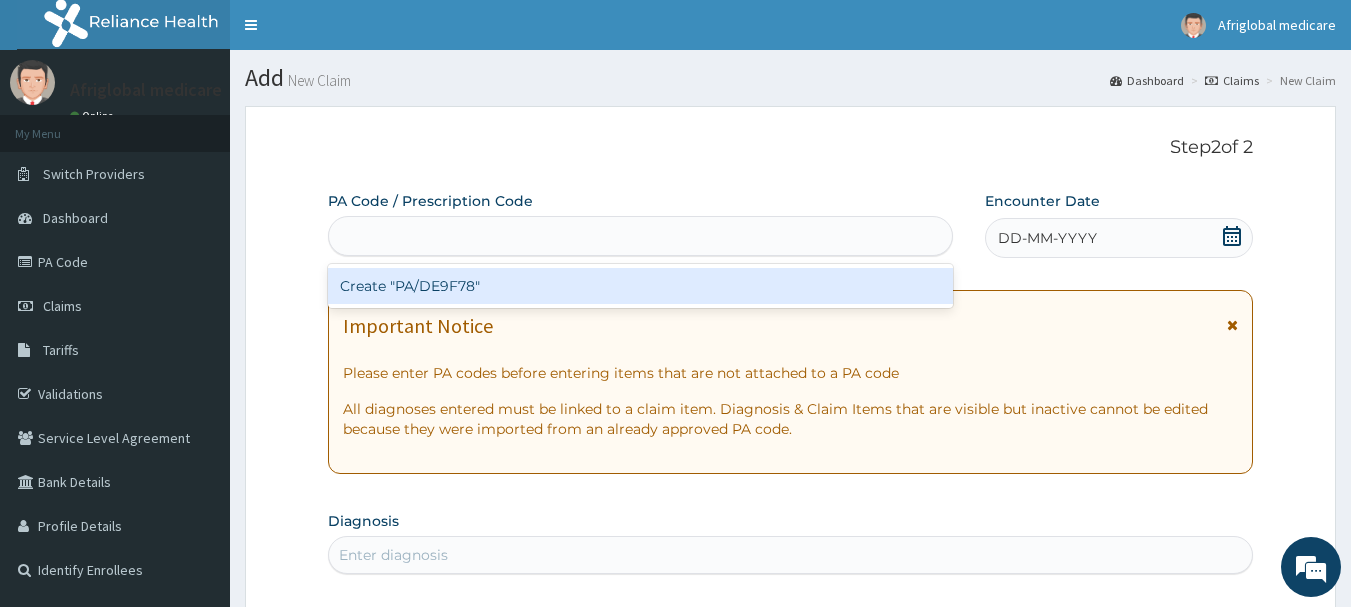 click on "PA Code / Prescription Code option Create "PA/DE9F78" focused, 1 of 1. 1 result available for search term PA/DE9F78. Use Up and Down to choose options, press Enter to select the currently focused option, press Escape to exit the menu, press Tab to select the option and exit the menu. PA/DE9F78 Create "PA/DE9F78" Encounter Date DD-MM-YYYY Important Notice Please enter PA codes before entering items that are not attached to a PA code   All diagnoses entered must be linked to a claim item. Diagnosis & Claim Items that are visible but inactive cannot be edited because they were imported from an already approved PA code. Diagnosis Enter diagnosis NB: All diagnosis must be linked to a claim item Claim Items No claim item Types Select Type Item Select Item Pair Diagnosis Select Diagnosis Unit Price 0 Add Comment" at bounding box center (791, 708) 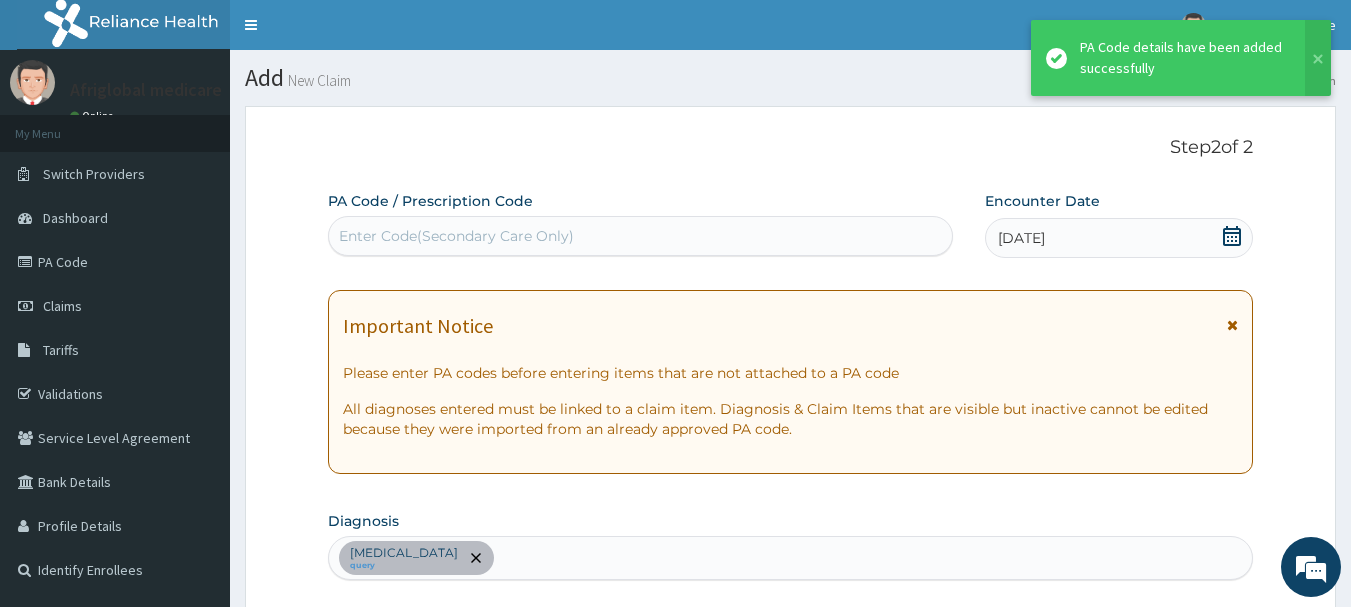 scroll, scrollTop: 529, scrollLeft: 0, axis: vertical 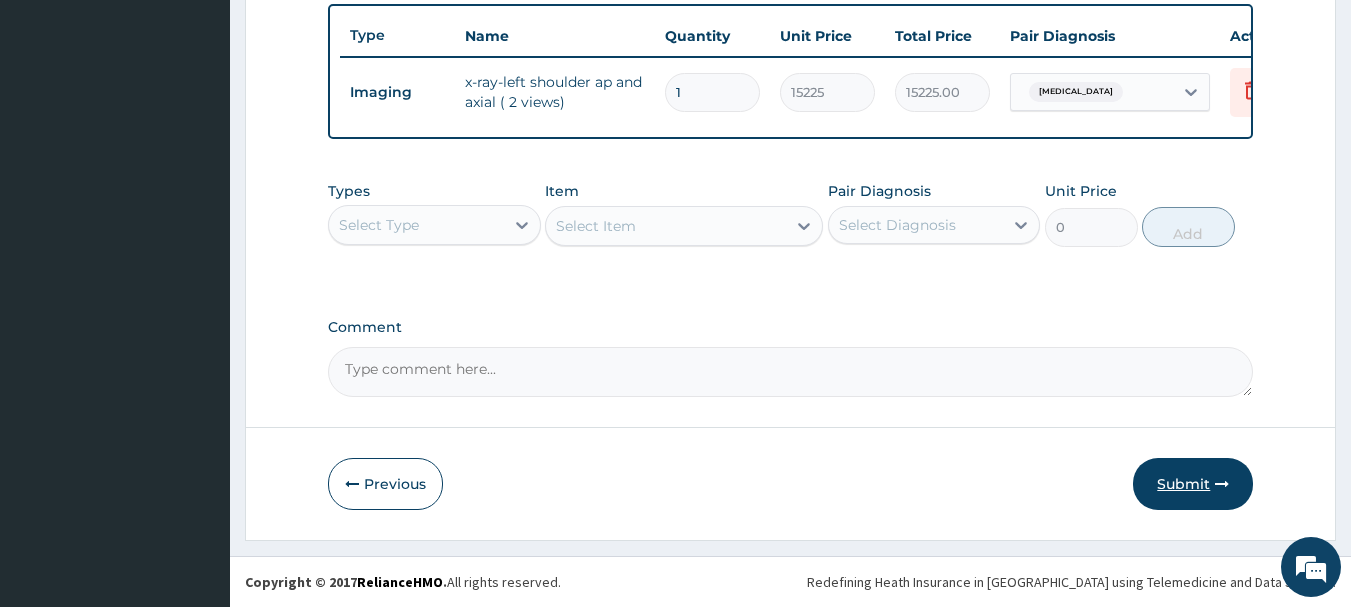 click on "Submit" at bounding box center (1193, 484) 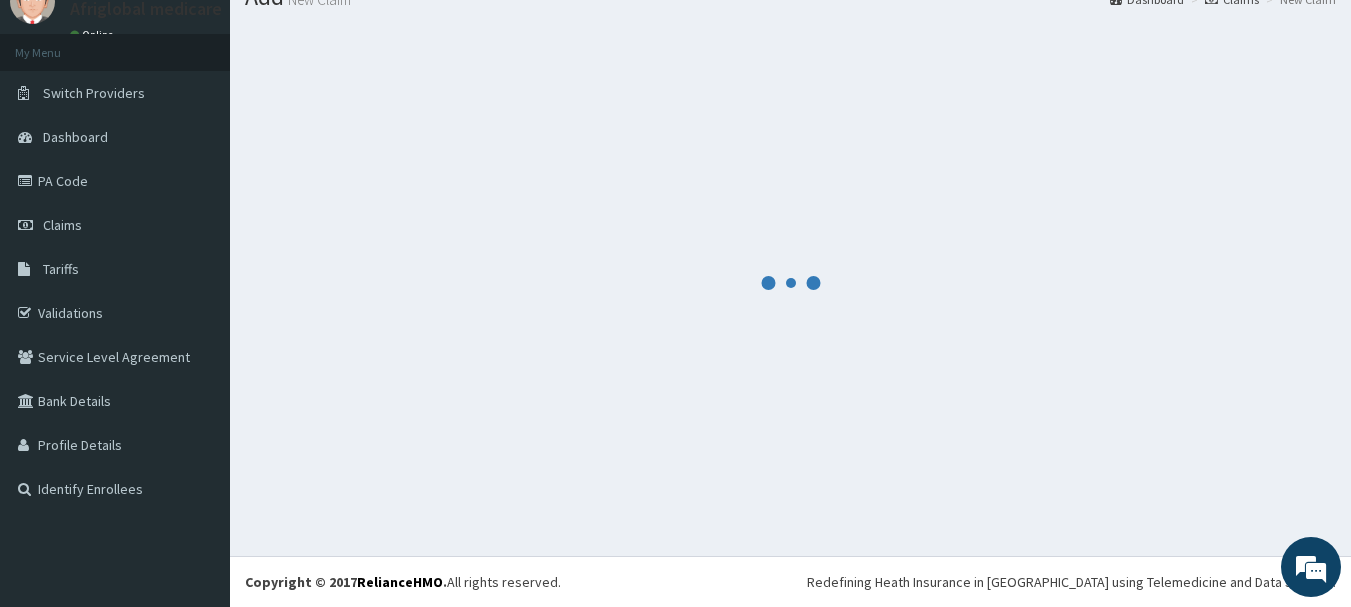 scroll, scrollTop: 81, scrollLeft: 0, axis: vertical 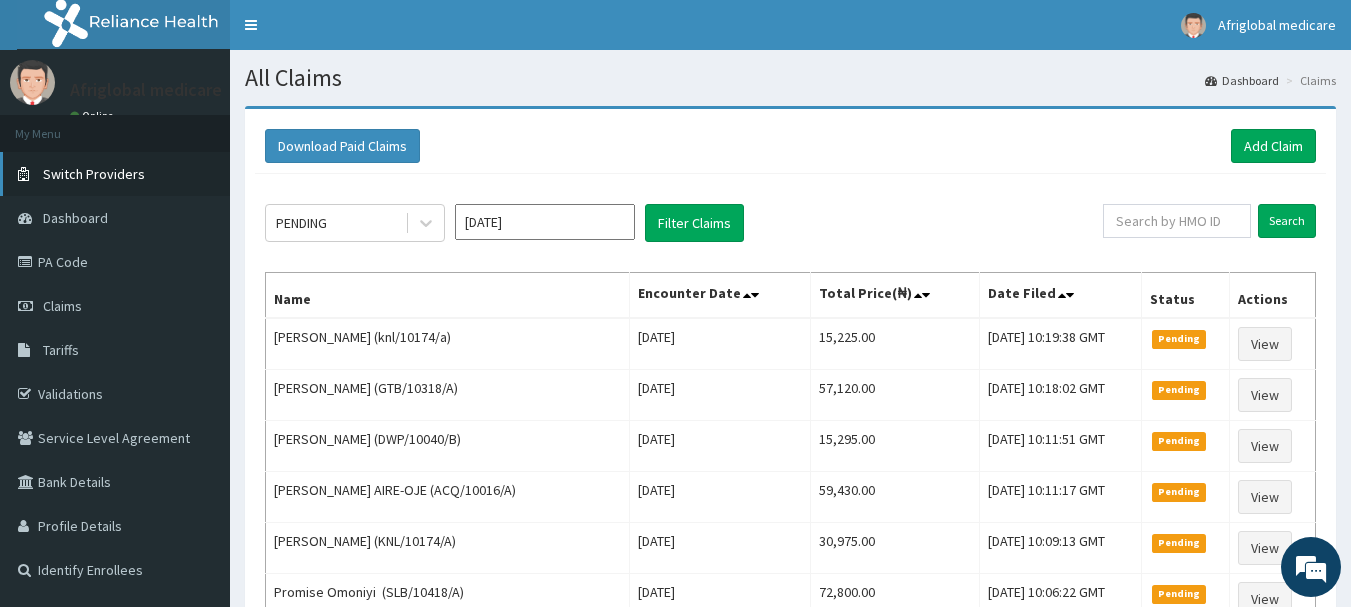 click on "Switch Providers" at bounding box center [94, 174] 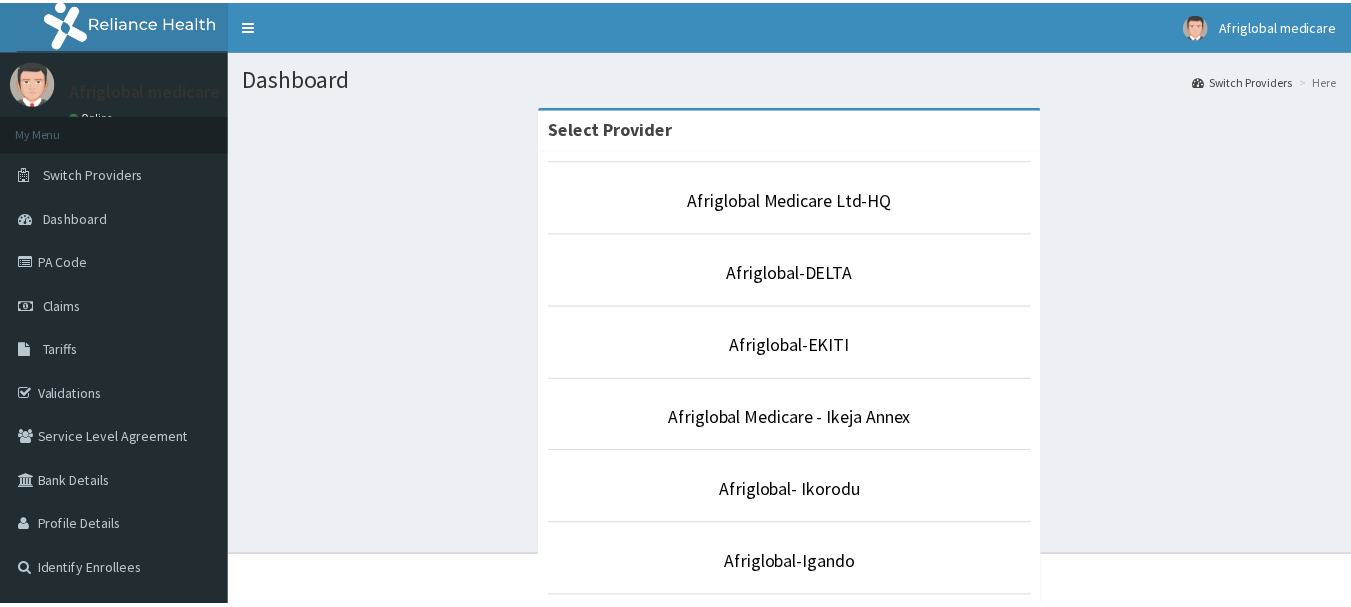 scroll, scrollTop: 0, scrollLeft: 0, axis: both 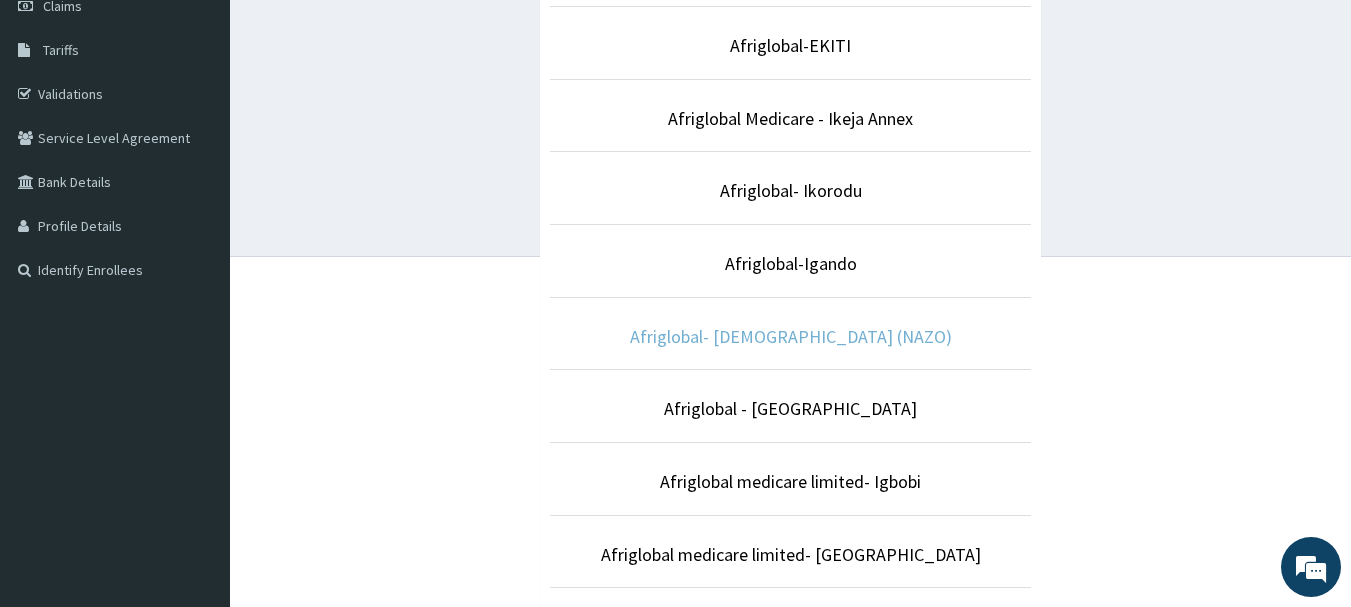 click on "Afriglobal- [DEMOGRAPHIC_DATA] (NAZO)" at bounding box center [791, 336] 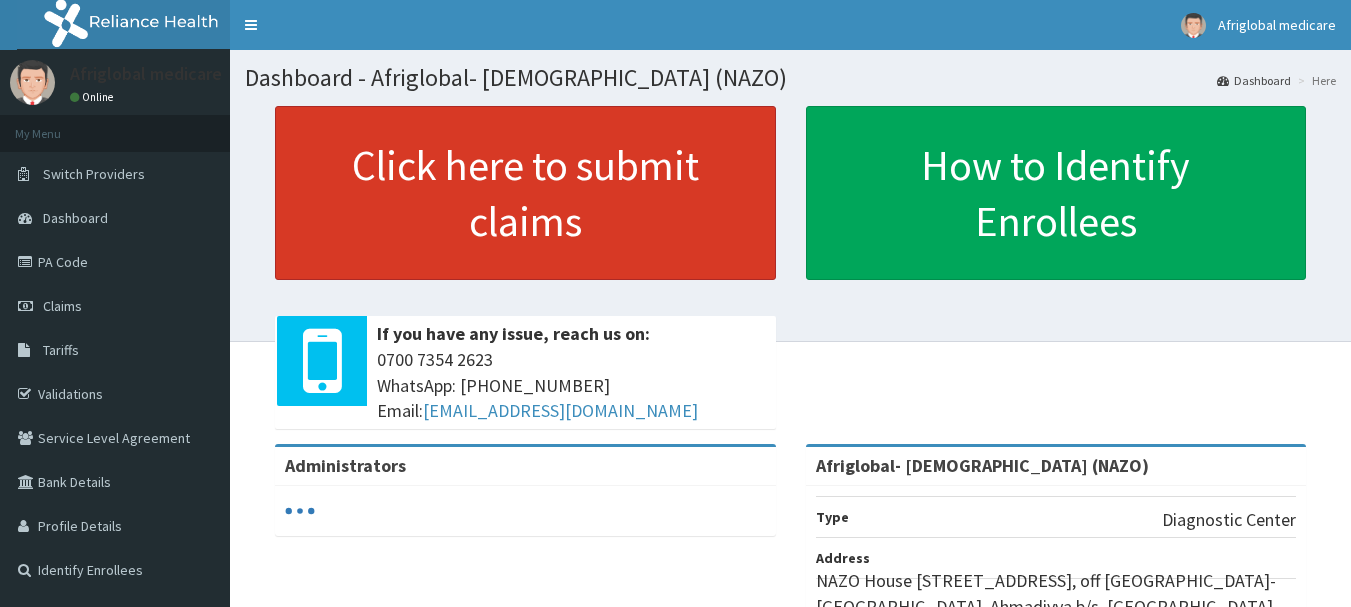 scroll, scrollTop: 0, scrollLeft: 0, axis: both 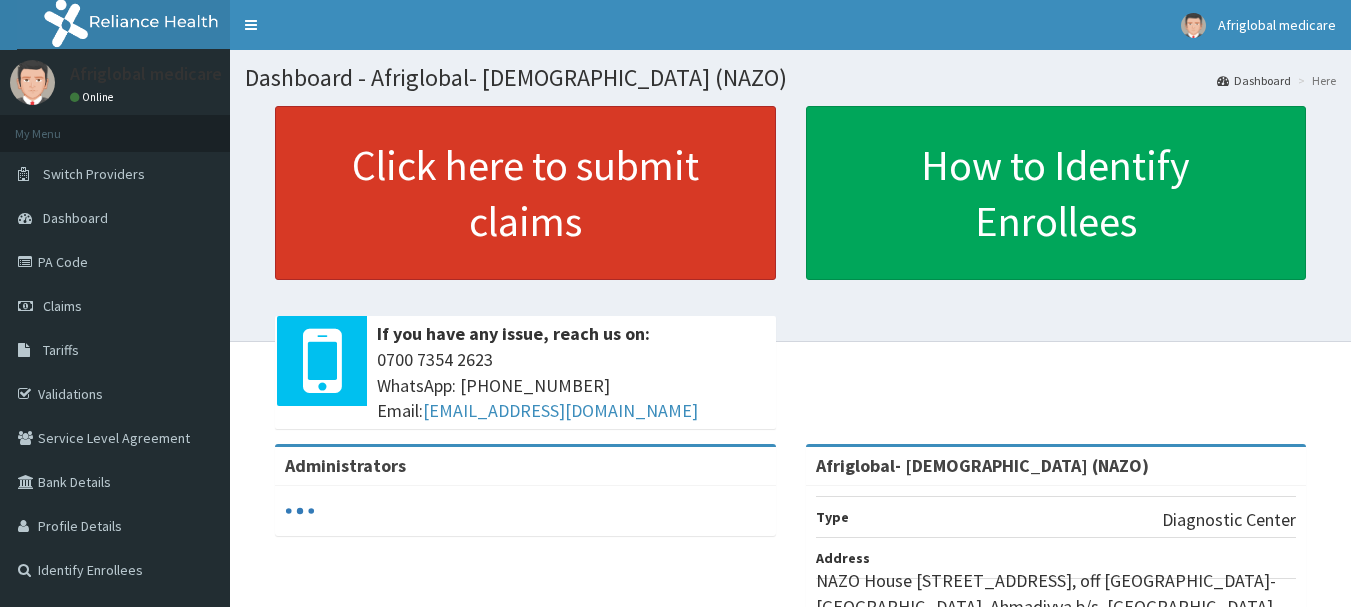 click on "Click here to submit claims" at bounding box center [525, 193] 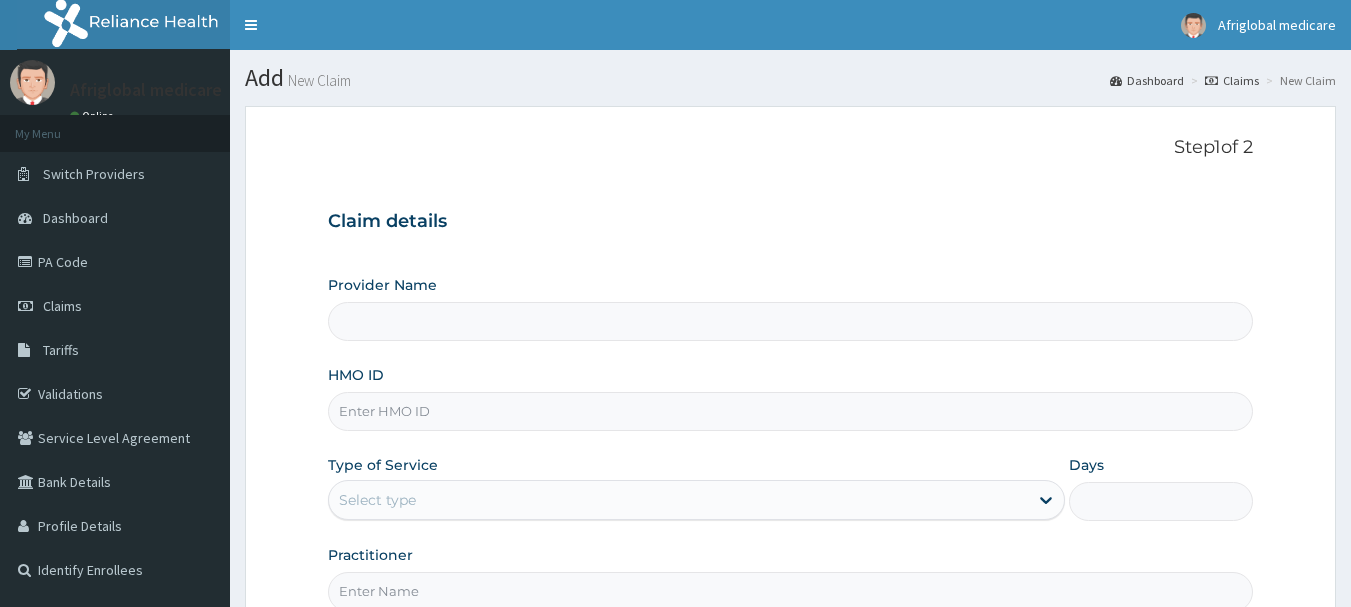scroll, scrollTop: 0, scrollLeft: 0, axis: both 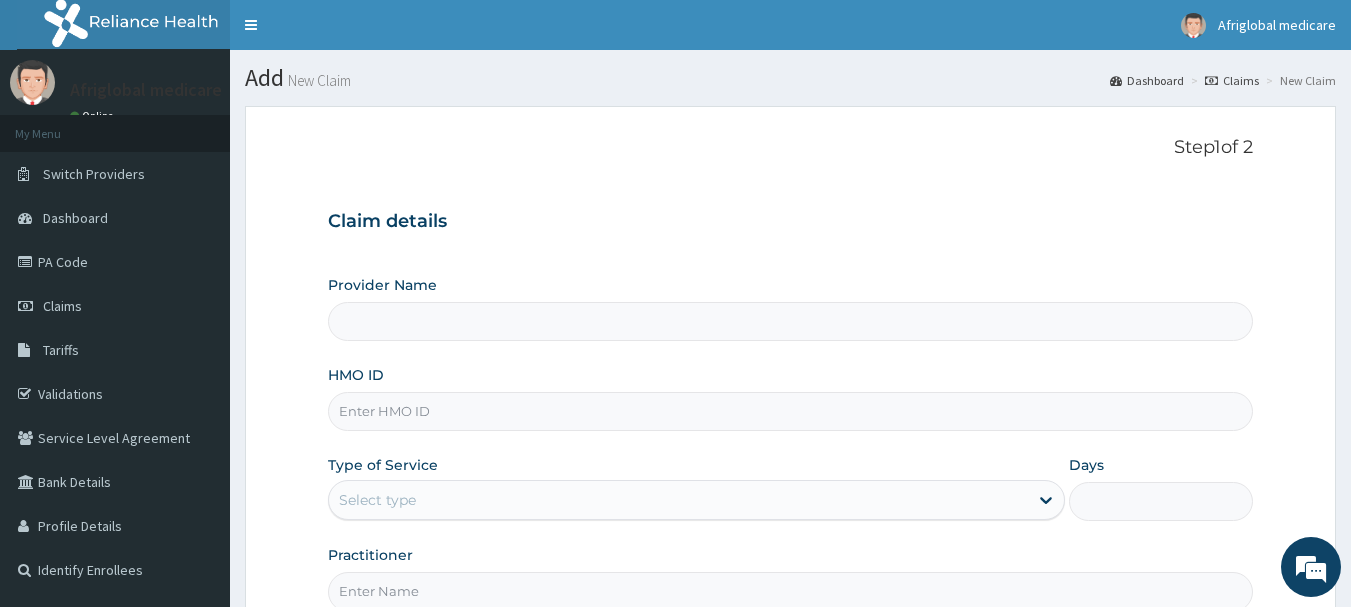 type on "Afriglobal- [DEMOGRAPHIC_DATA] (NAZO)" 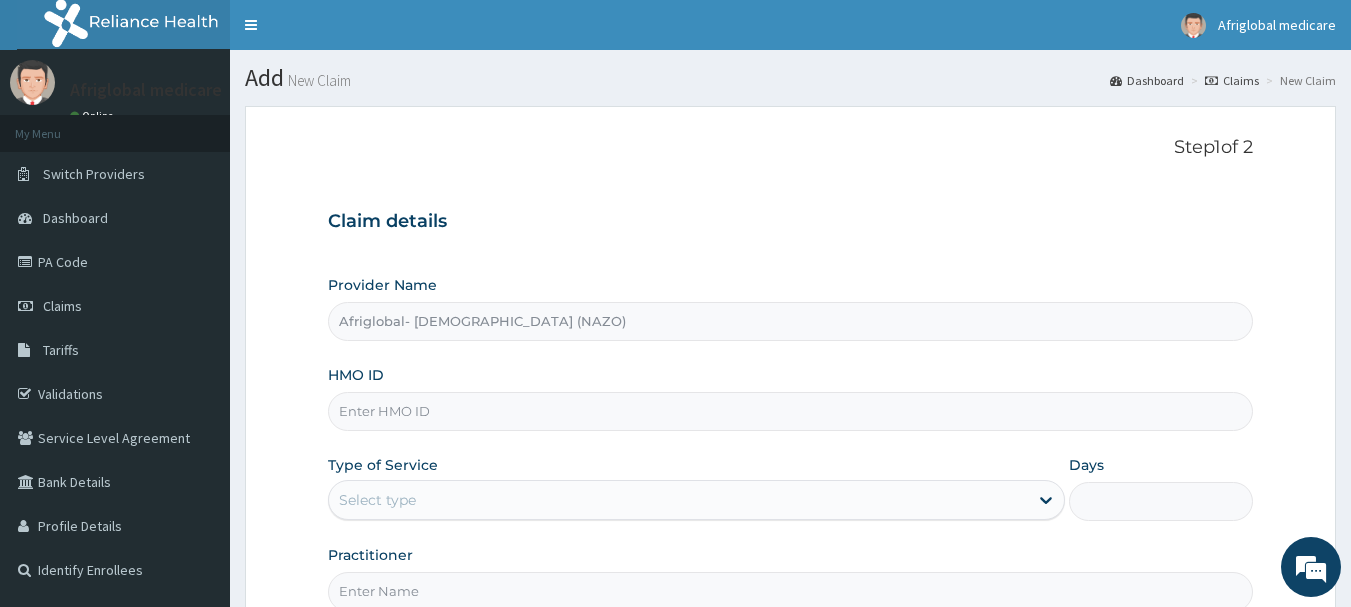click on "HMO ID" at bounding box center (791, 411) 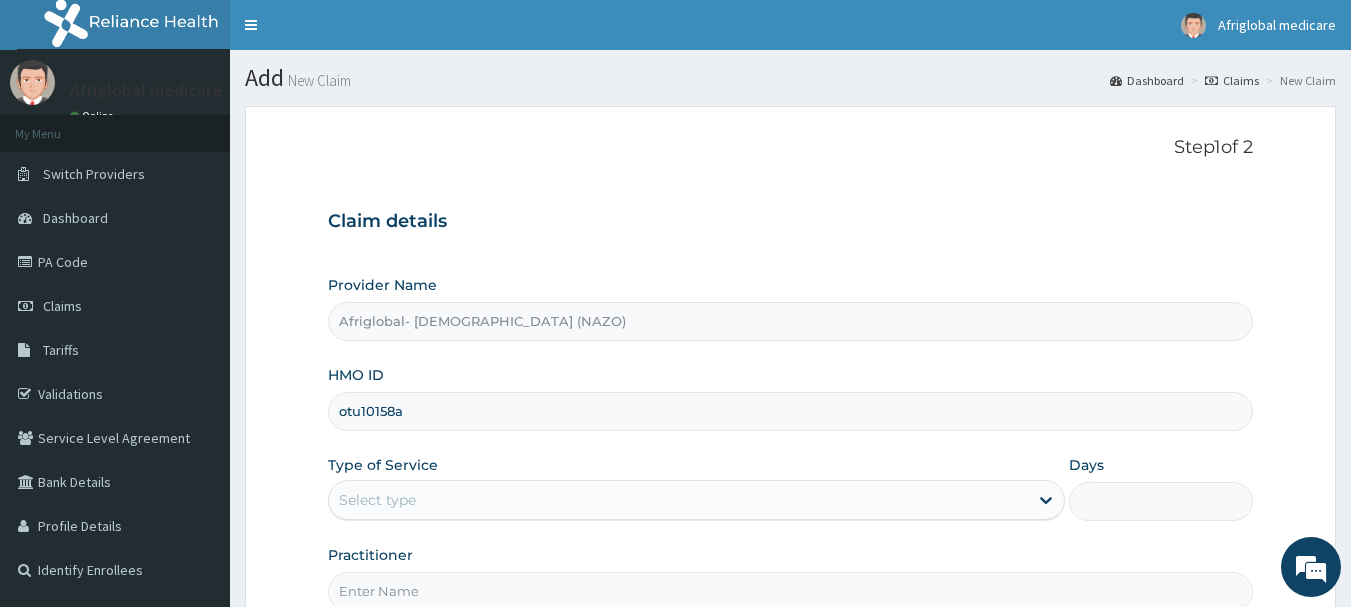 click on "otu10158a" at bounding box center (791, 411) 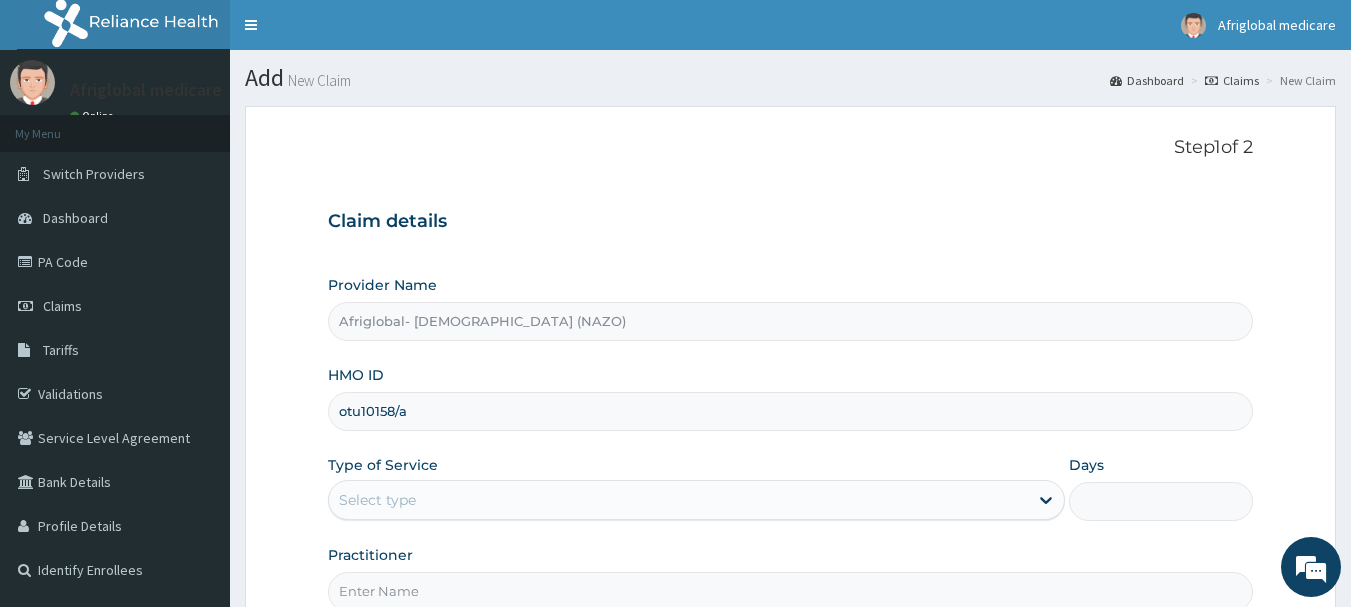 click on "otu10158/a" at bounding box center (791, 411) 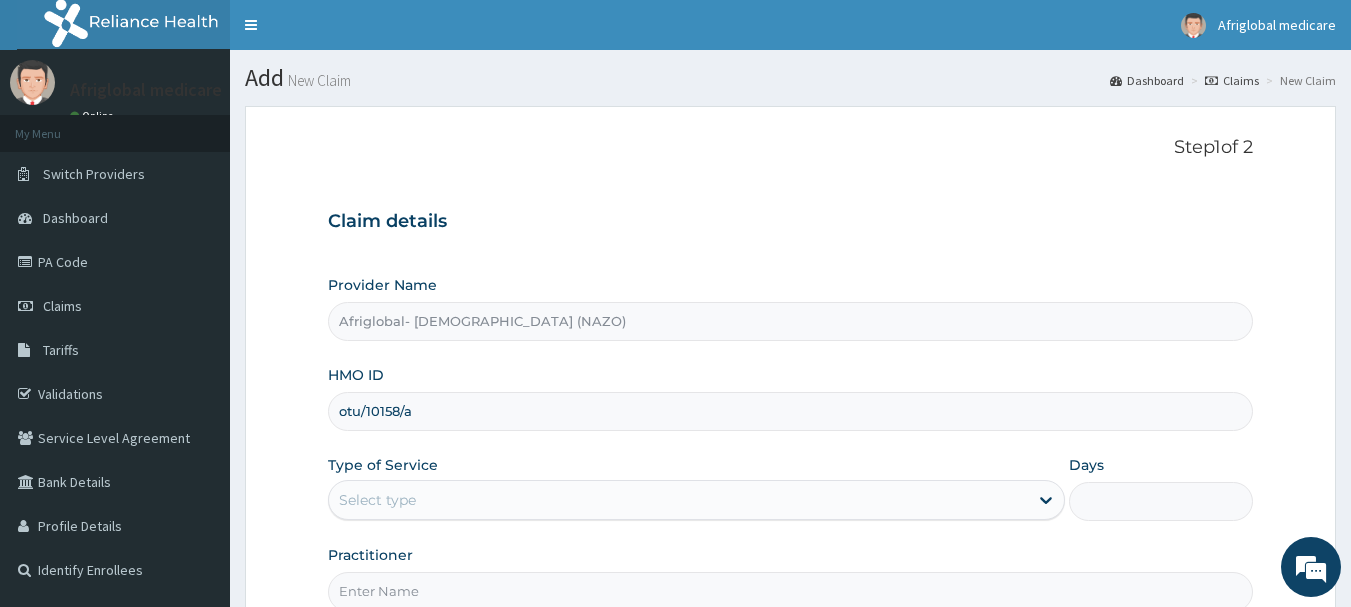 scroll, scrollTop: 0, scrollLeft: 0, axis: both 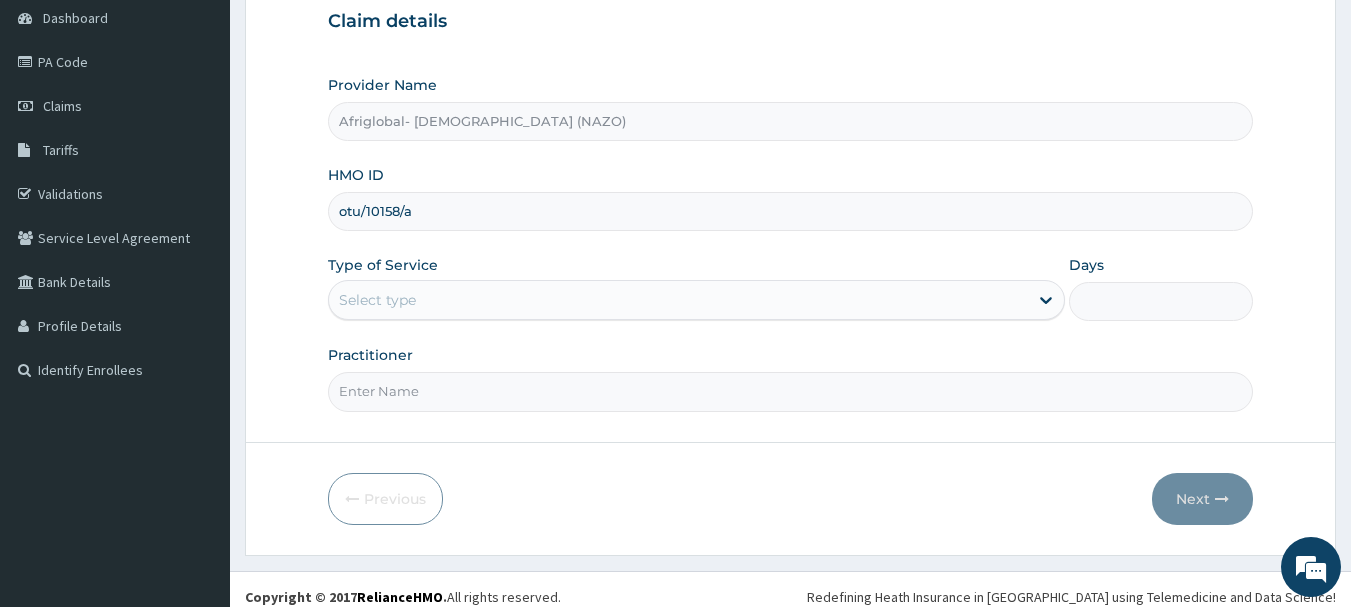 type on "otu/10158/a" 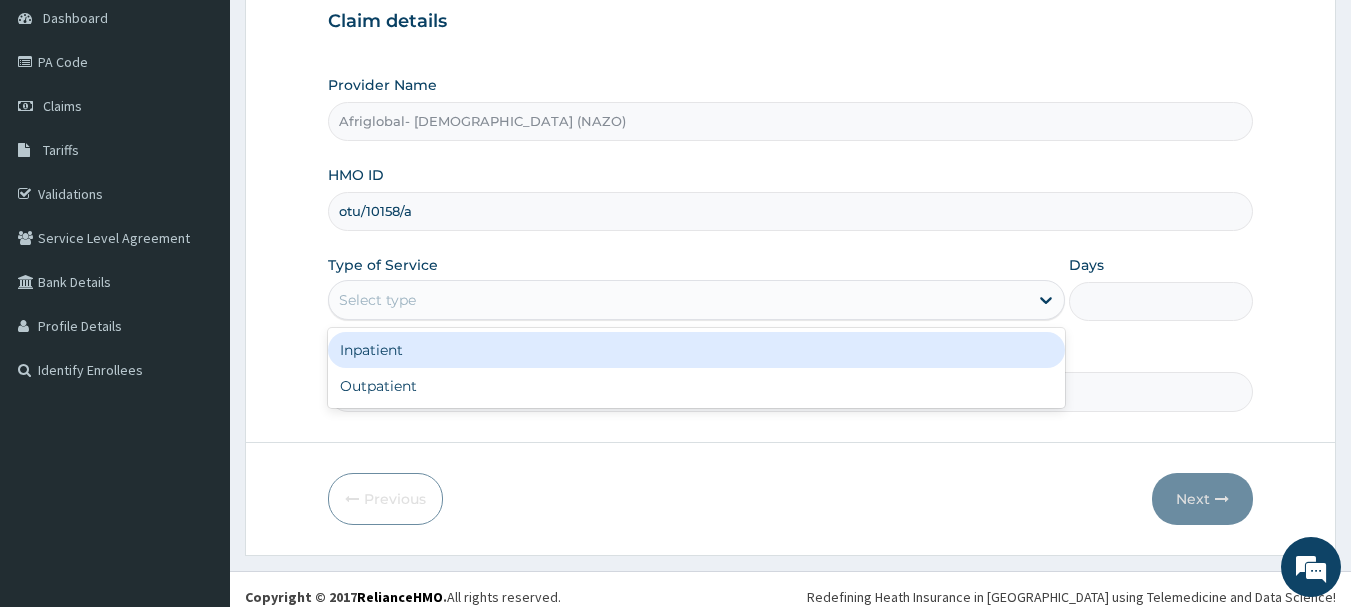 click on "Select type" at bounding box center (678, 300) 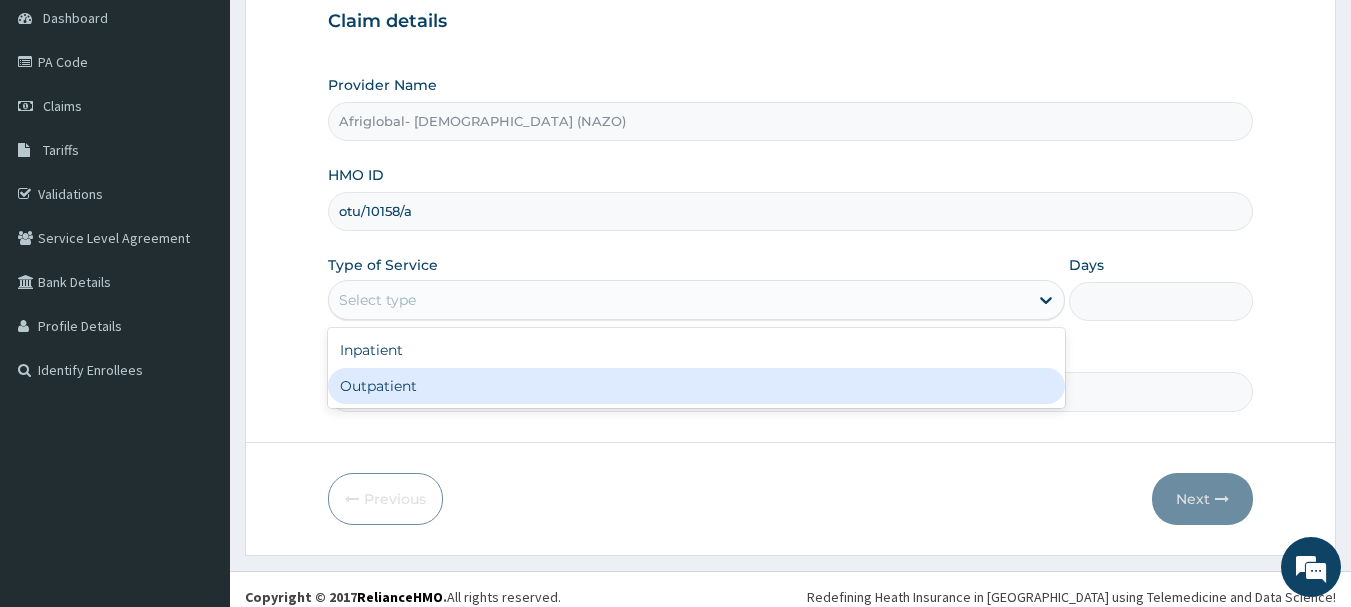 click on "Outpatient" at bounding box center [696, 386] 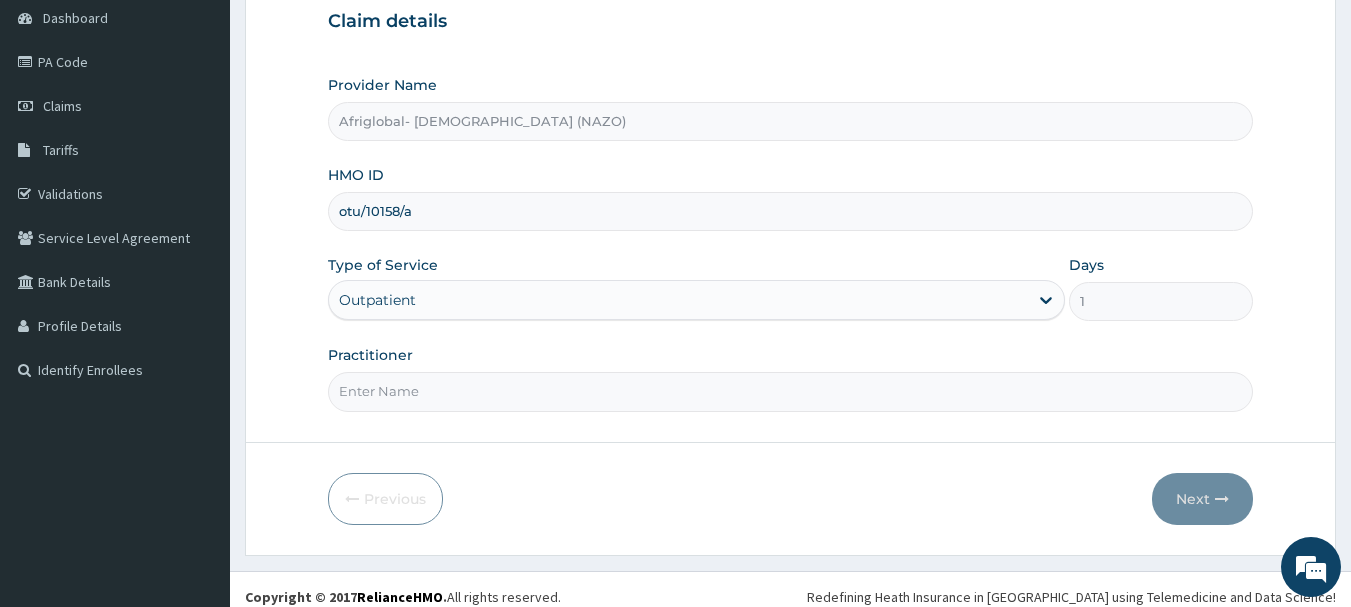 click on "Practitioner" at bounding box center (791, 391) 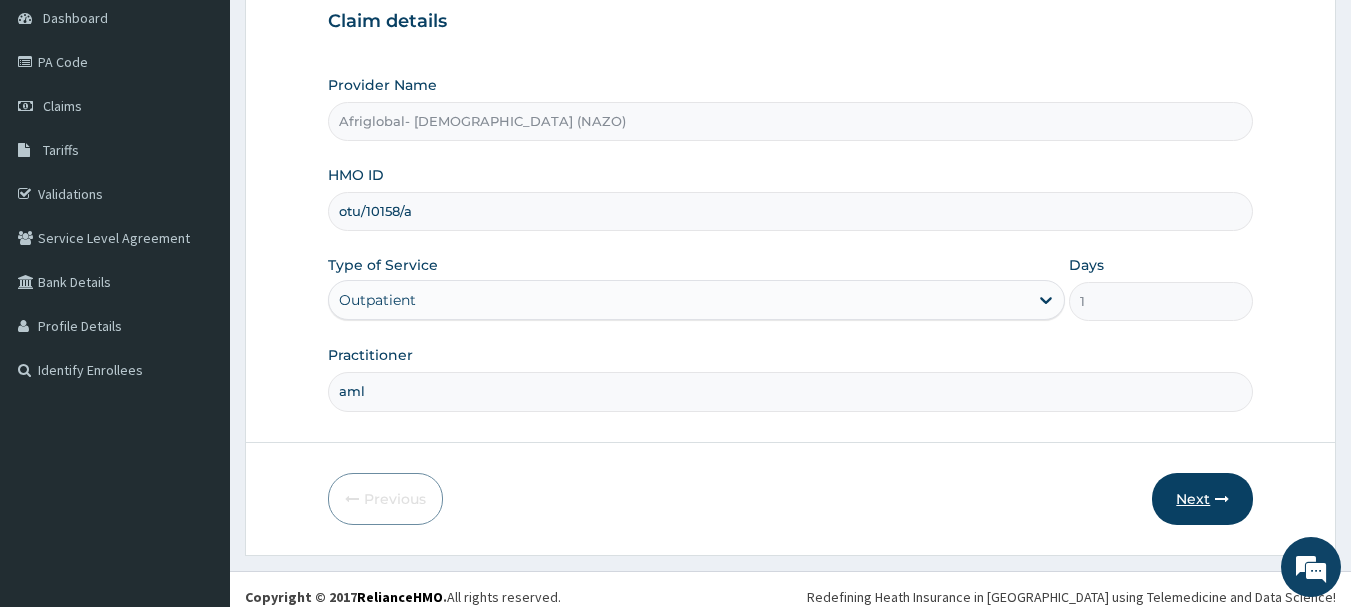 click on "Next" at bounding box center (1202, 499) 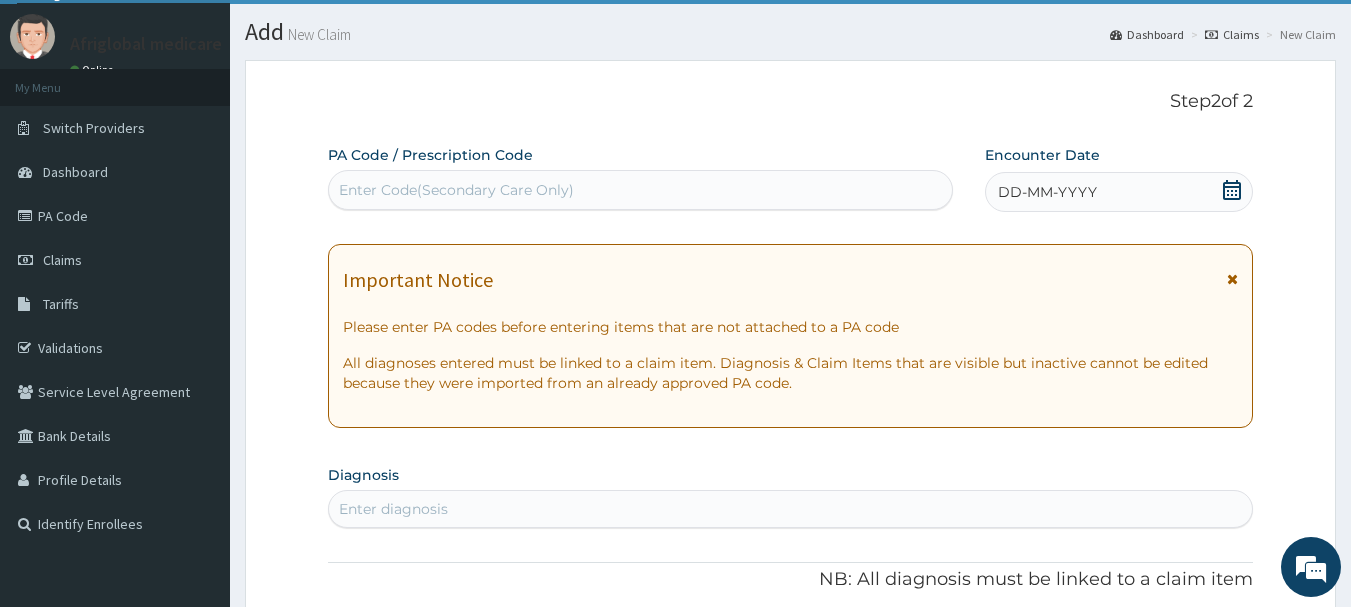 scroll, scrollTop: 0, scrollLeft: 0, axis: both 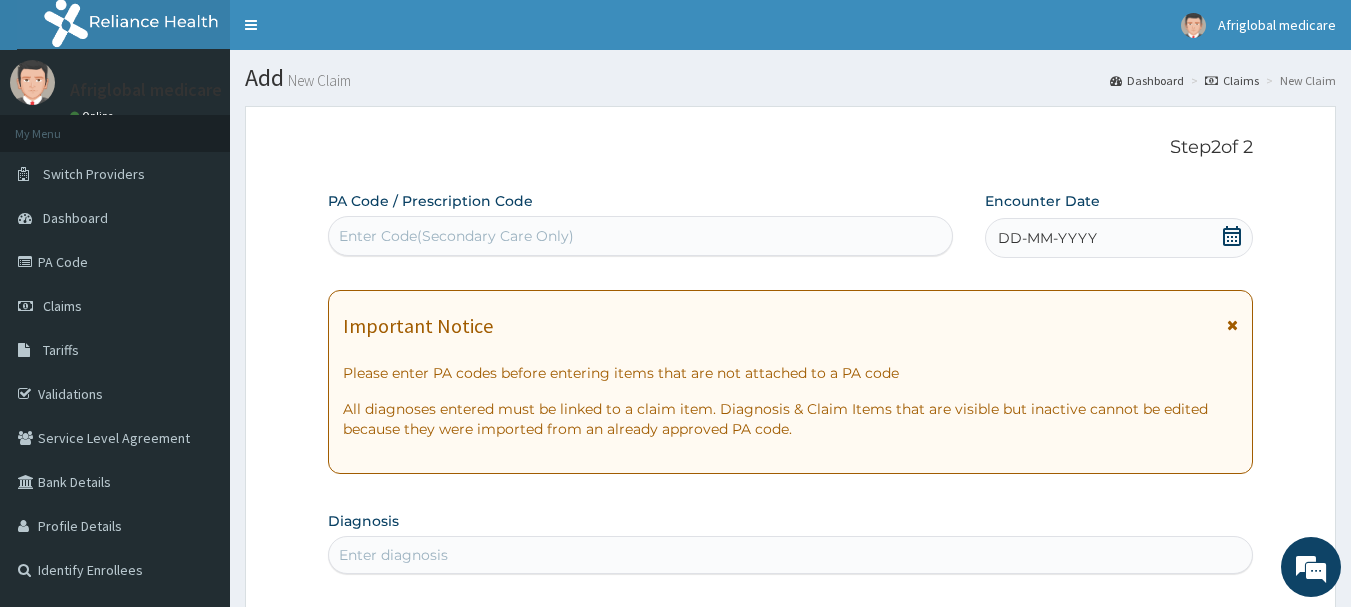click on "Enter Code(Secondary Care Only)" at bounding box center [456, 236] 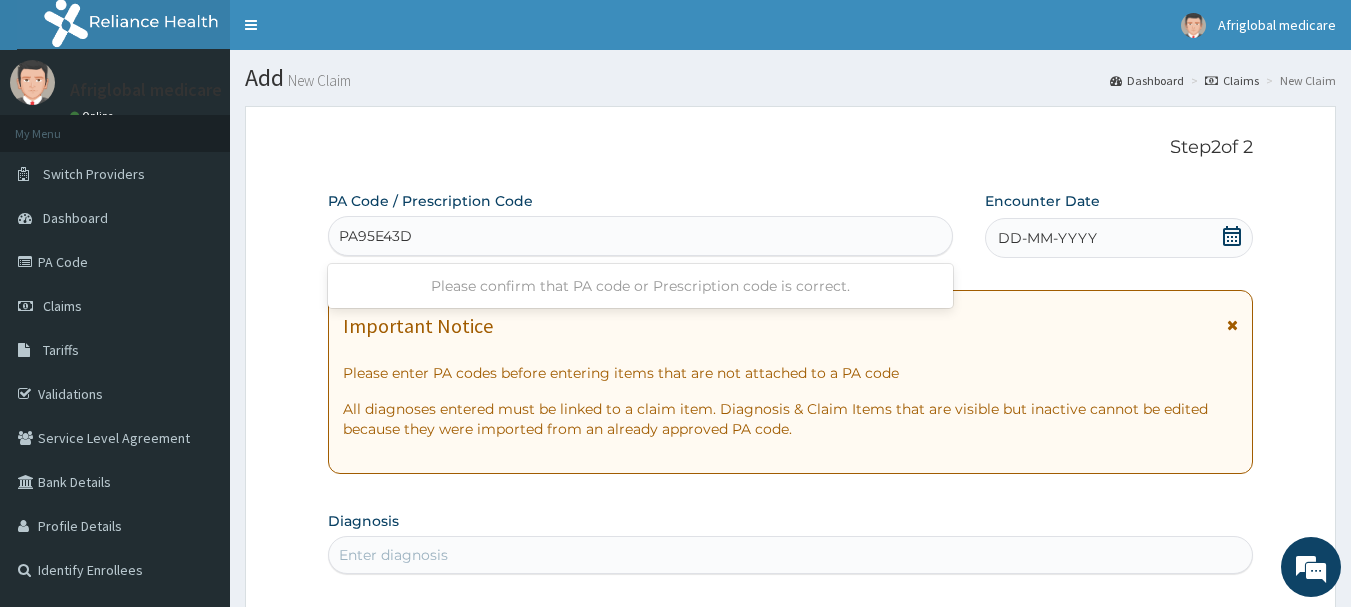 click on "PA95E43D" at bounding box center [376, 236] 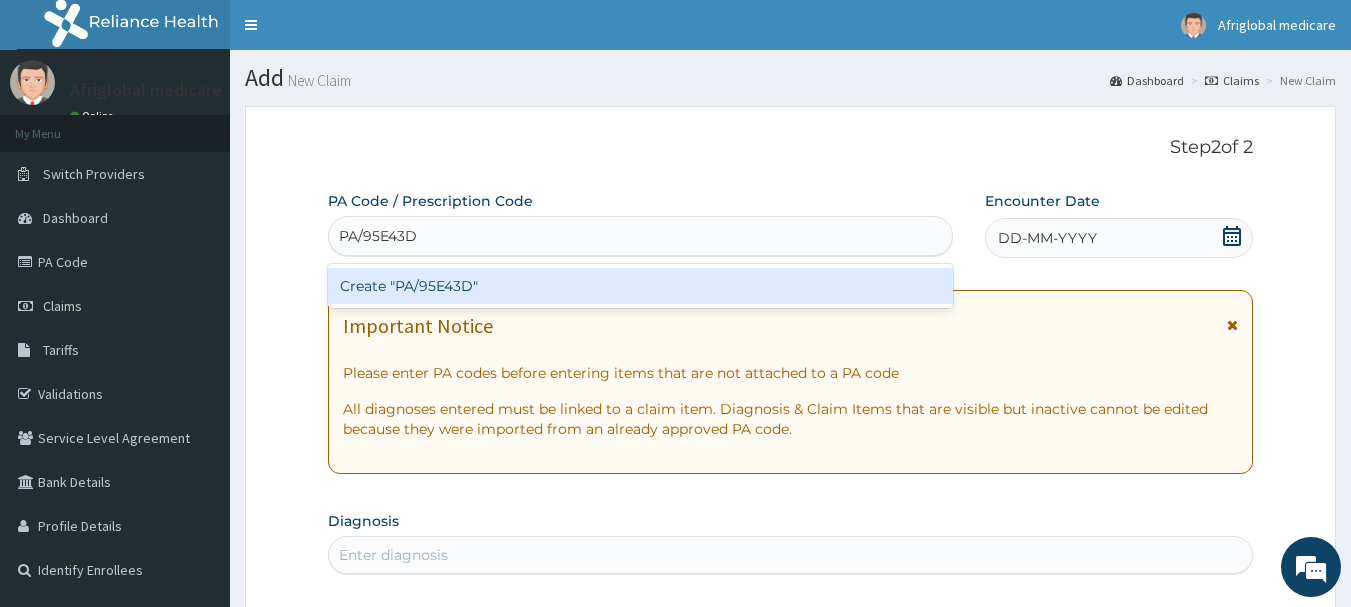 click on "Create "PA/95E43D"" at bounding box center (641, 286) 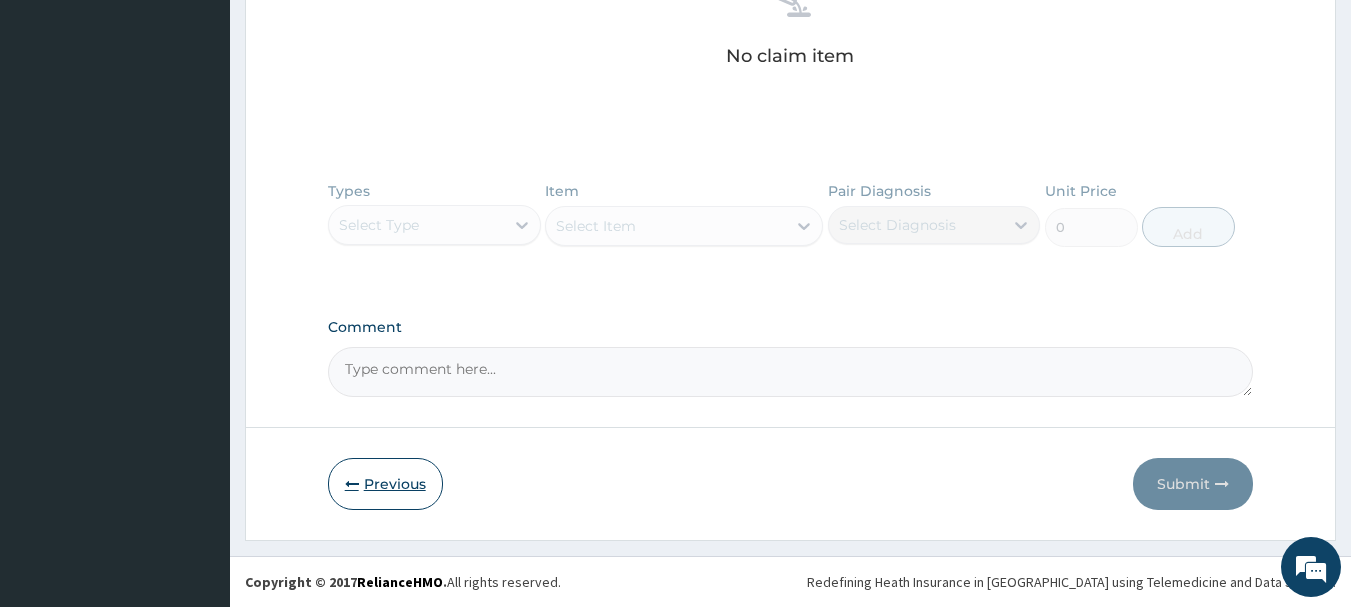 click on "Previous" at bounding box center [385, 484] 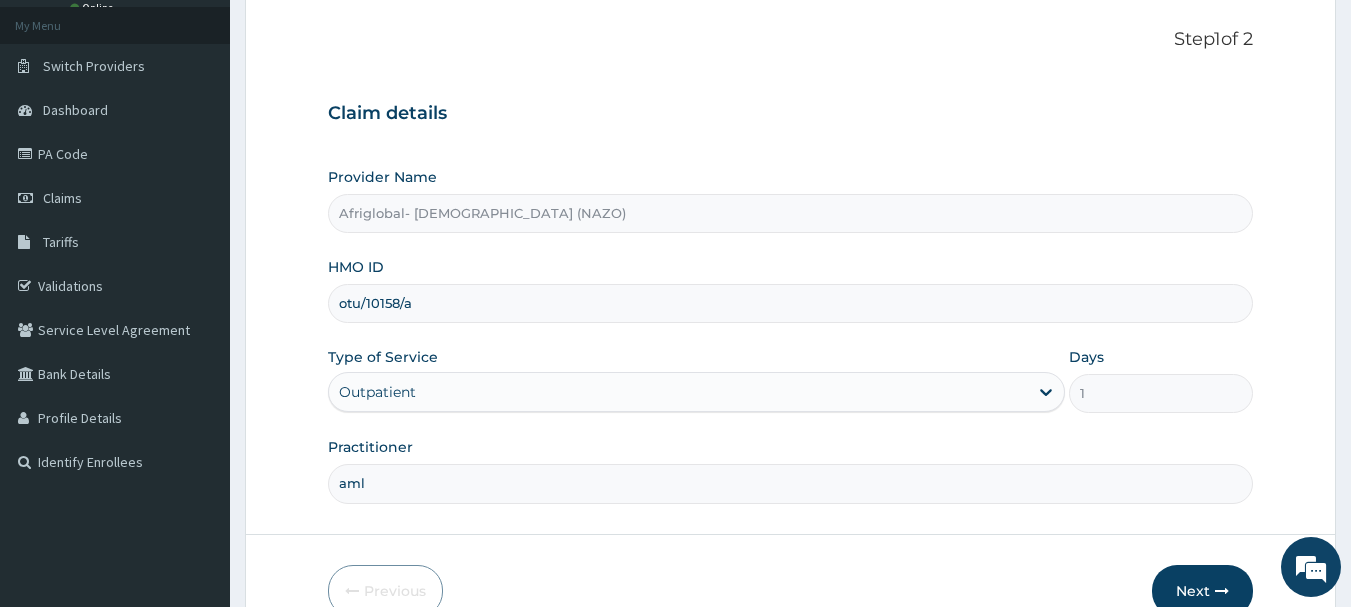 scroll, scrollTop: 0, scrollLeft: 0, axis: both 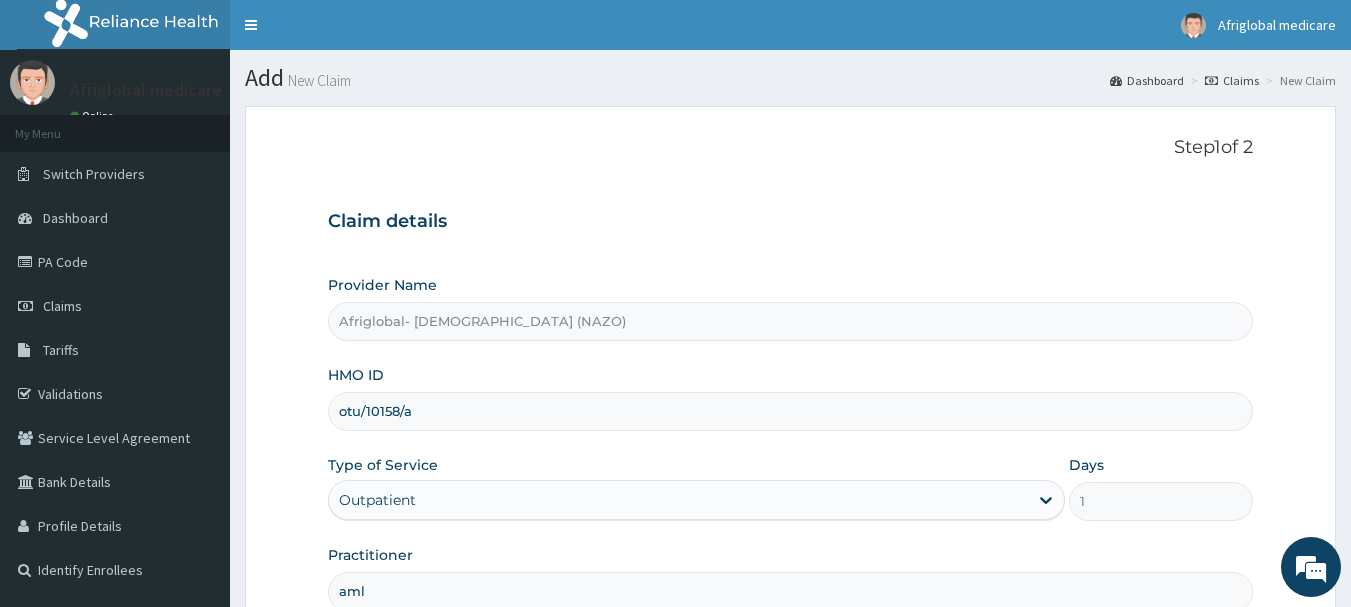 drag, startPoint x: 427, startPoint y: 407, endPoint x: 315, endPoint y: 418, distance: 112.53888 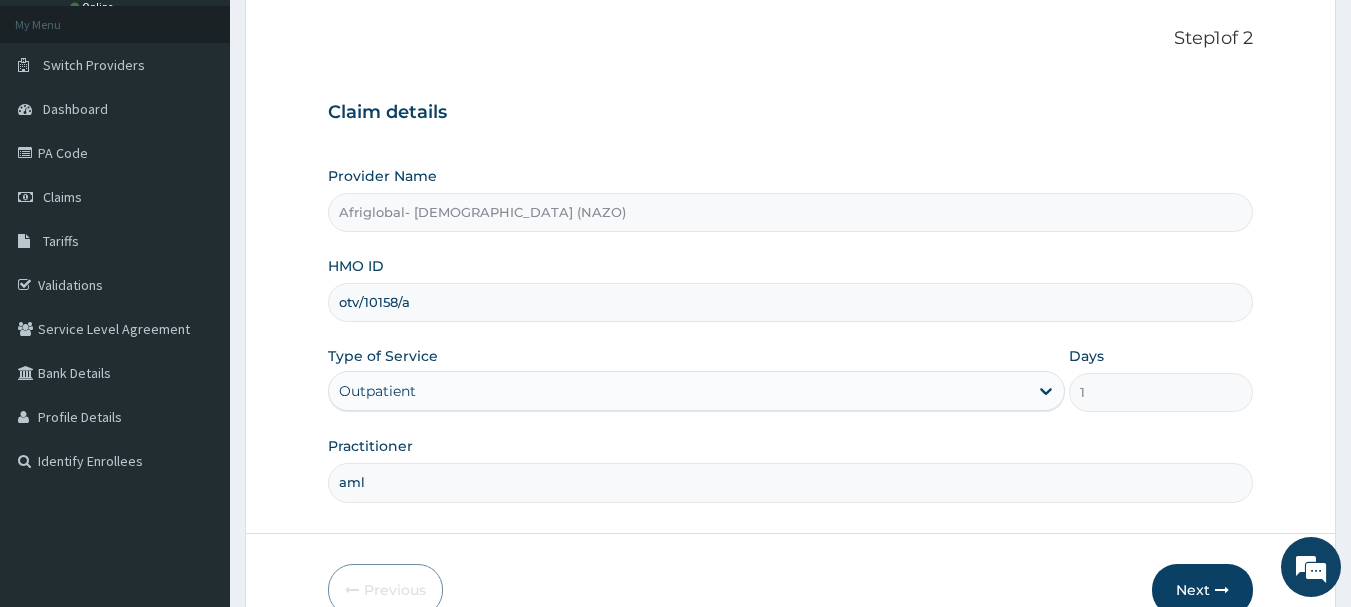 scroll, scrollTop: 200, scrollLeft: 0, axis: vertical 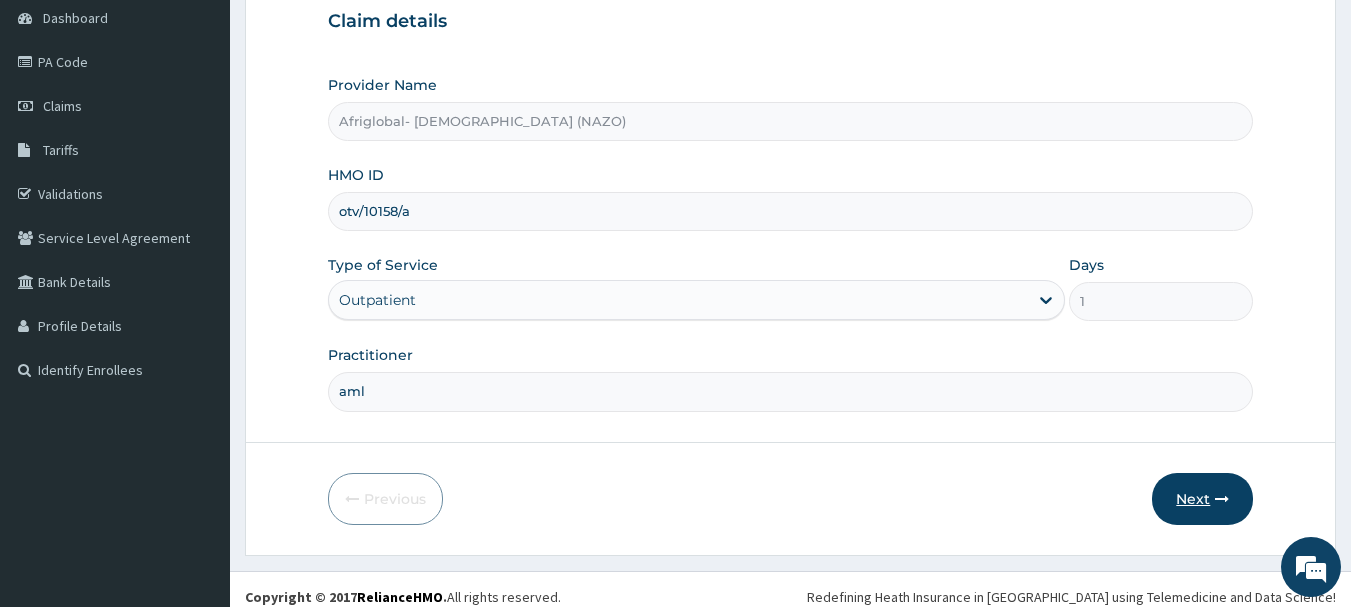 type on "otv/10158/a" 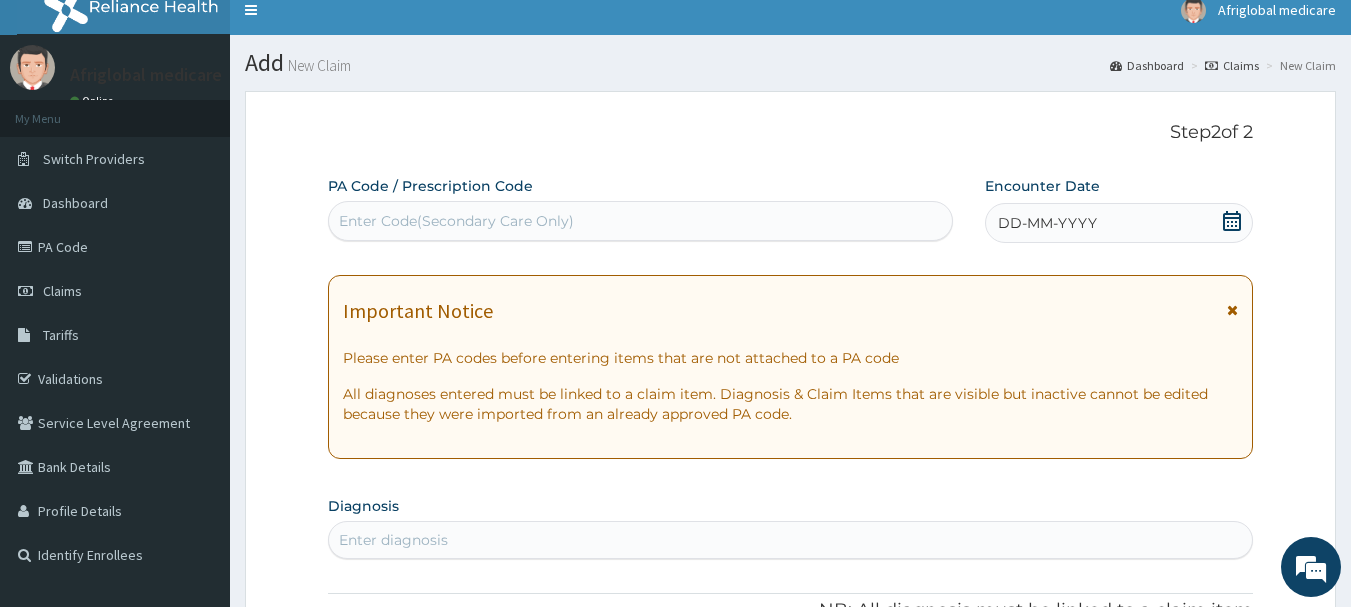 scroll, scrollTop: 0, scrollLeft: 0, axis: both 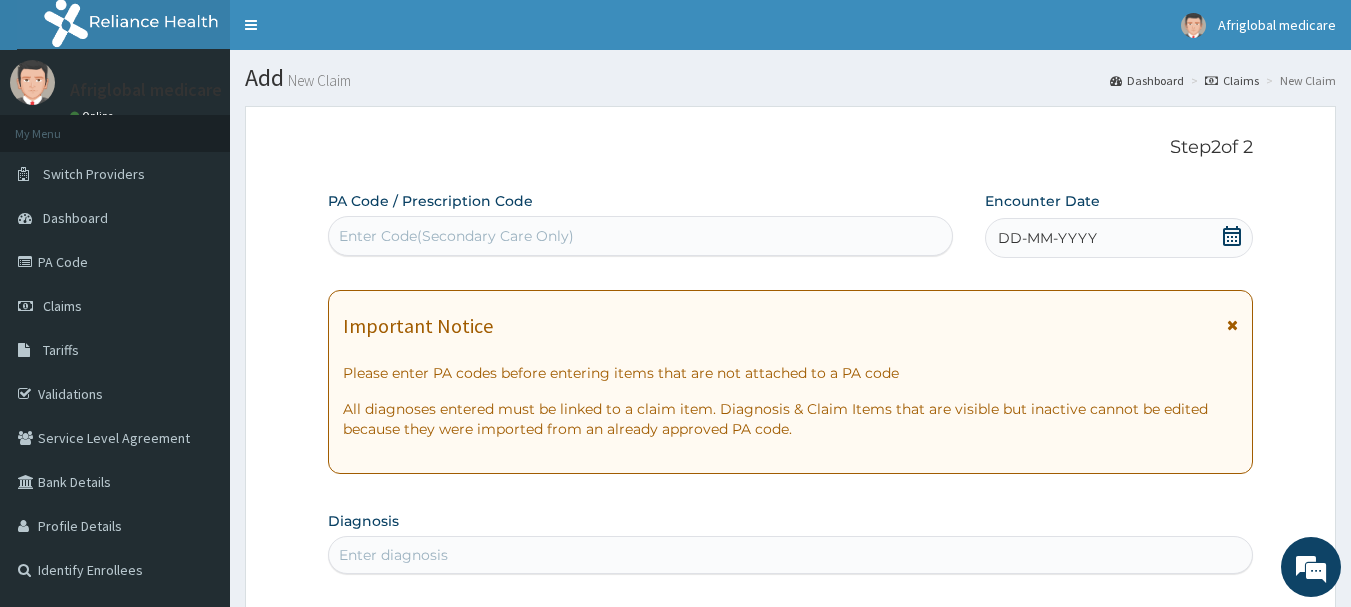 click on "Enter Code(Secondary Care Only)" at bounding box center (456, 236) 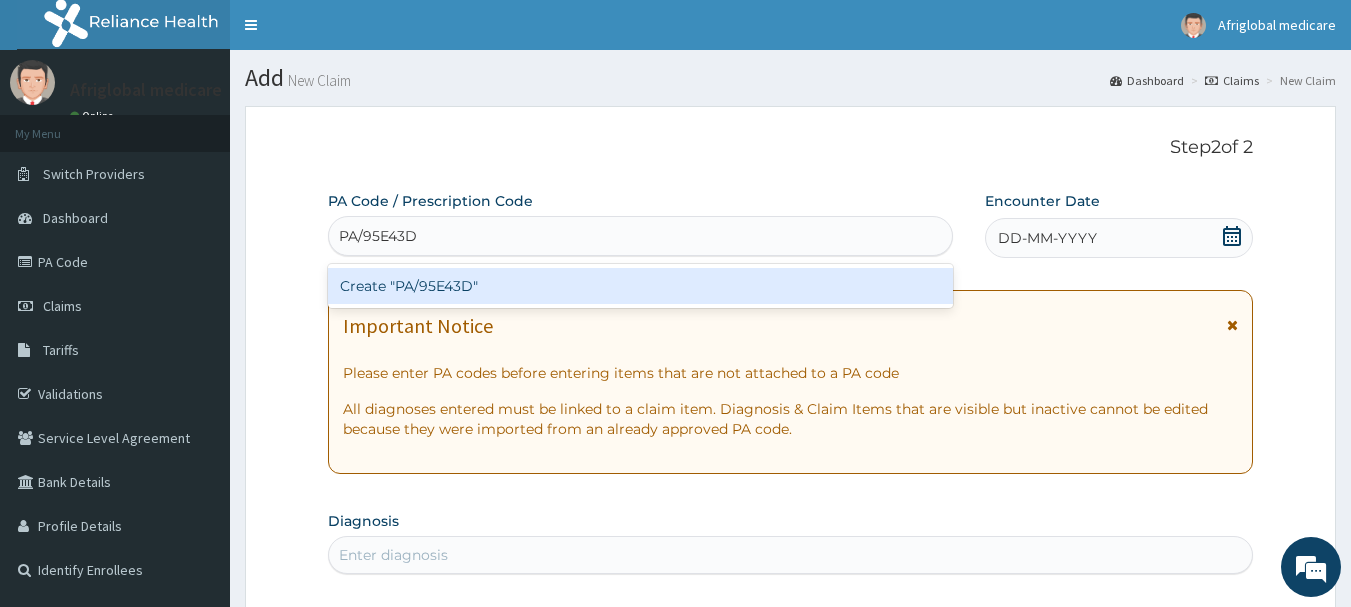 click on "Create "PA/95E43D"" at bounding box center (641, 286) 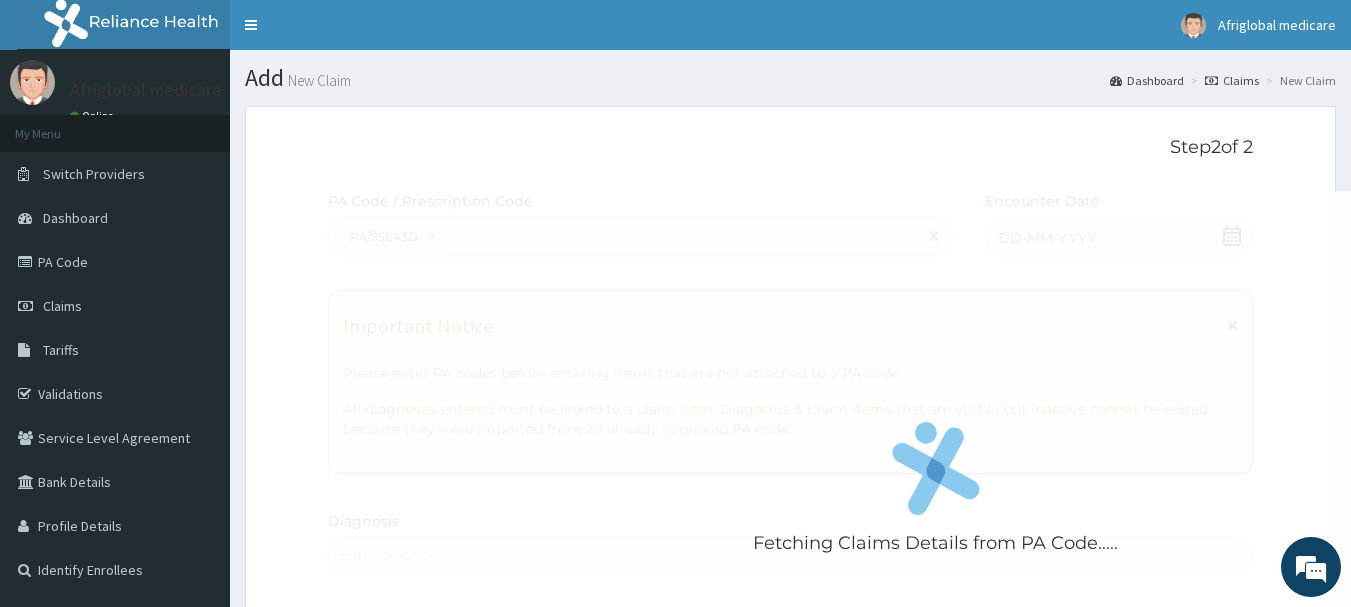 scroll, scrollTop: 529, scrollLeft: 0, axis: vertical 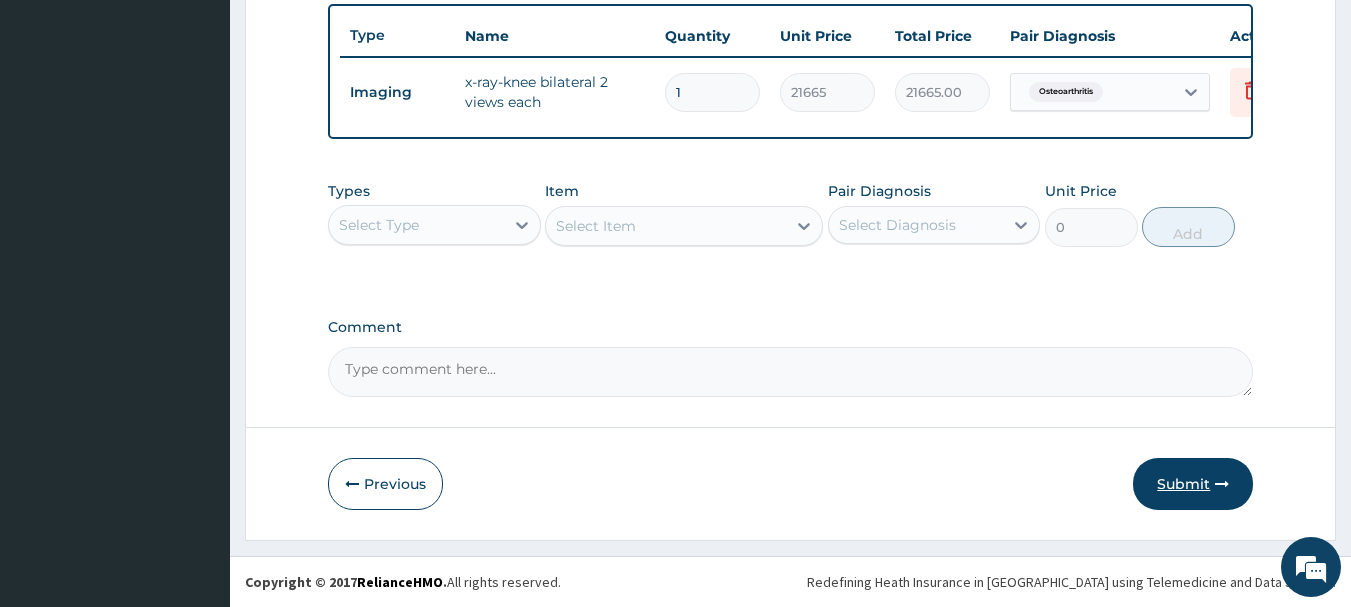 click on "Submit" at bounding box center [1193, 484] 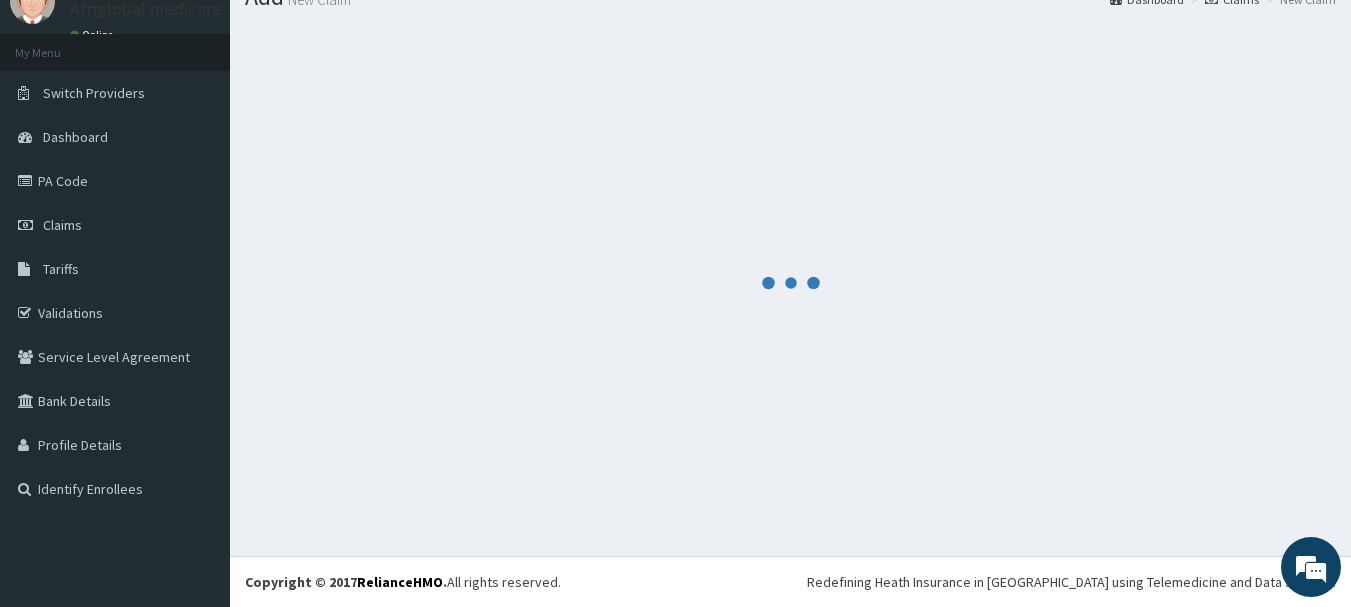 scroll, scrollTop: 81, scrollLeft: 0, axis: vertical 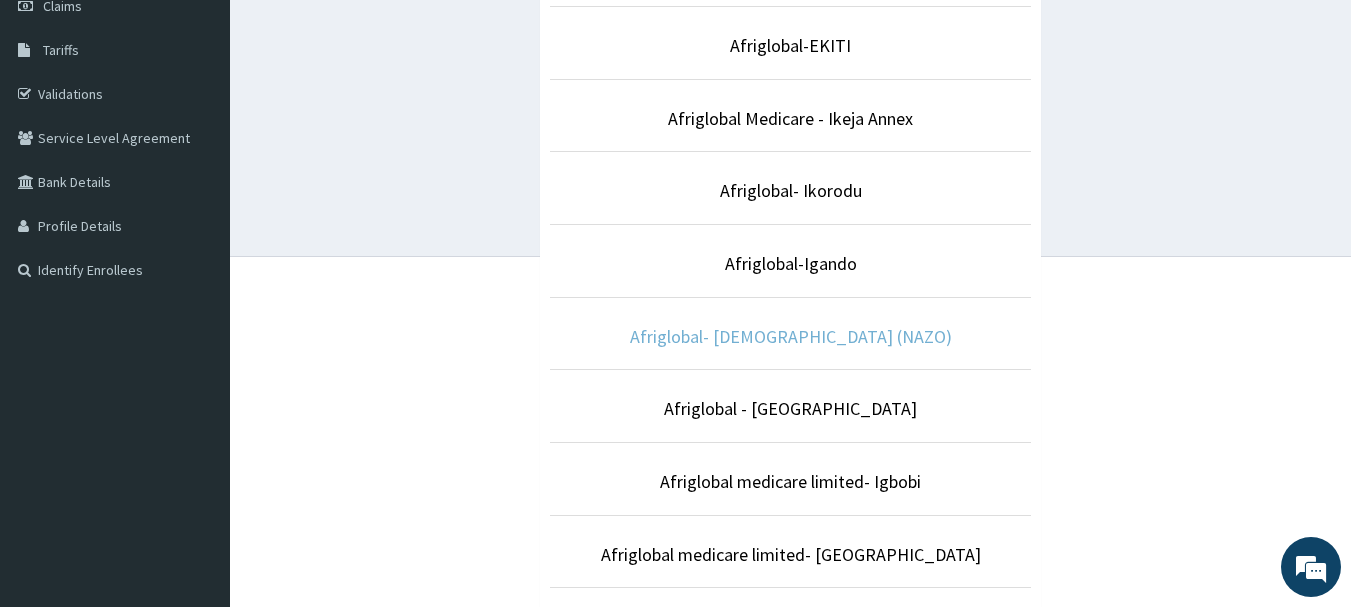 click on "Afriglobal- [DEMOGRAPHIC_DATA] (NAZO)" at bounding box center [791, 336] 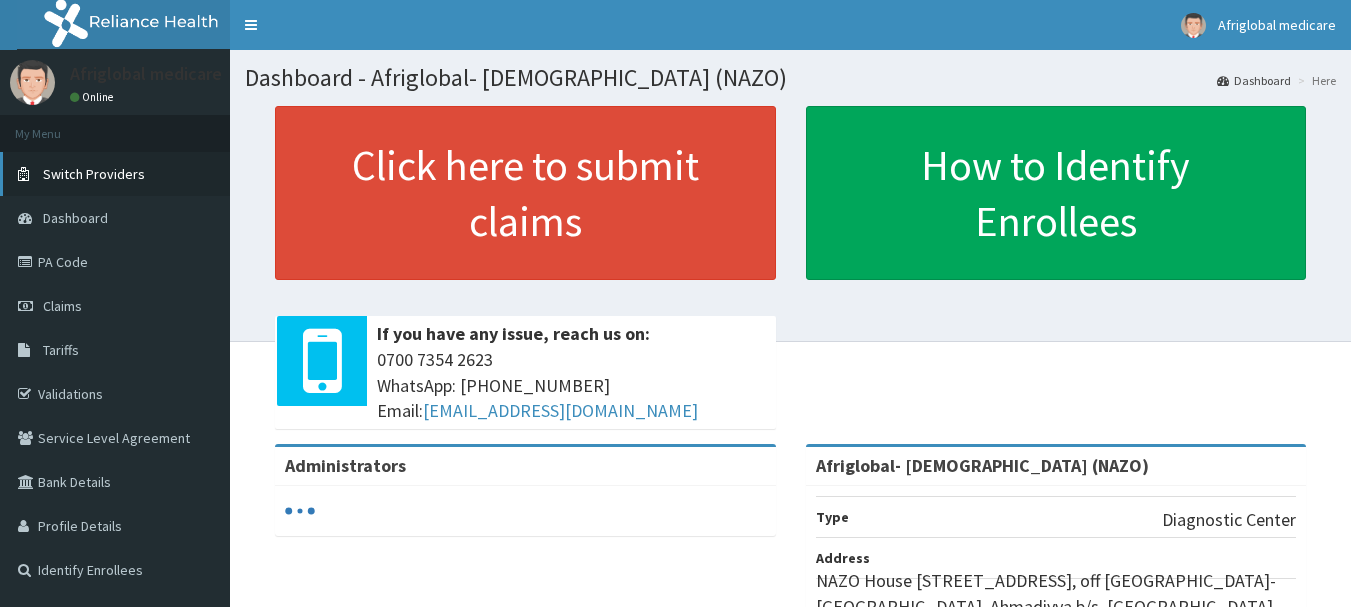 scroll, scrollTop: 0, scrollLeft: 0, axis: both 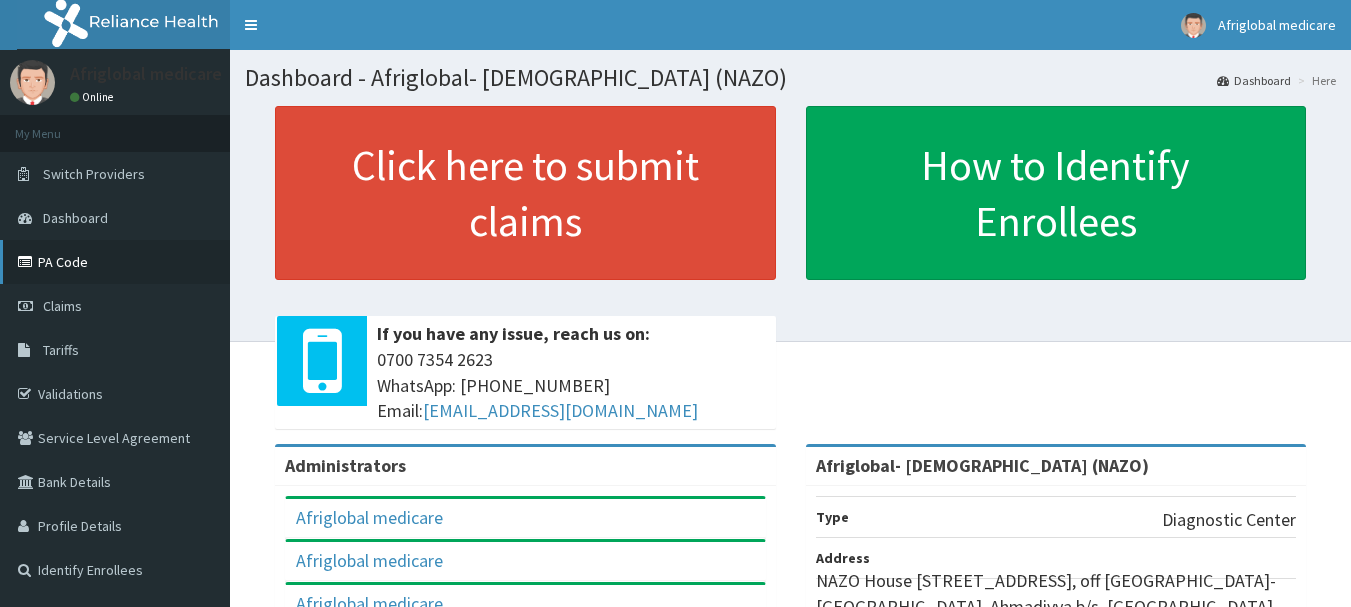 click on "PA Code" at bounding box center (115, 262) 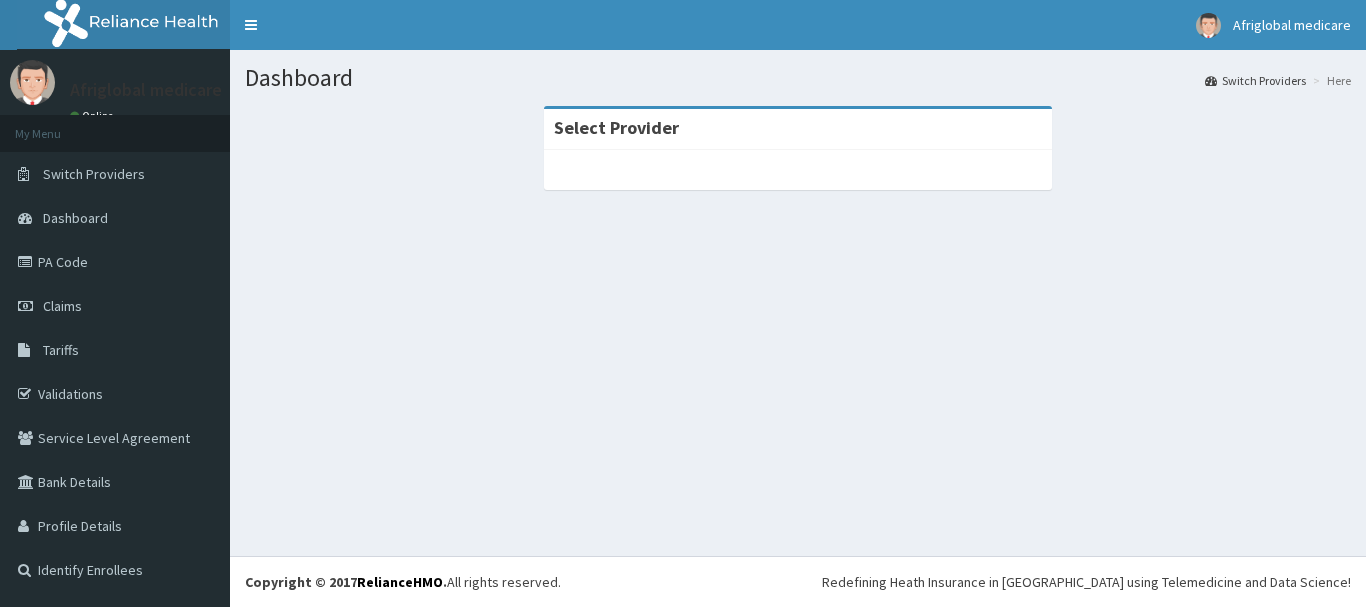 scroll, scrollTop: 0, scrollLeft: 0, axis: both 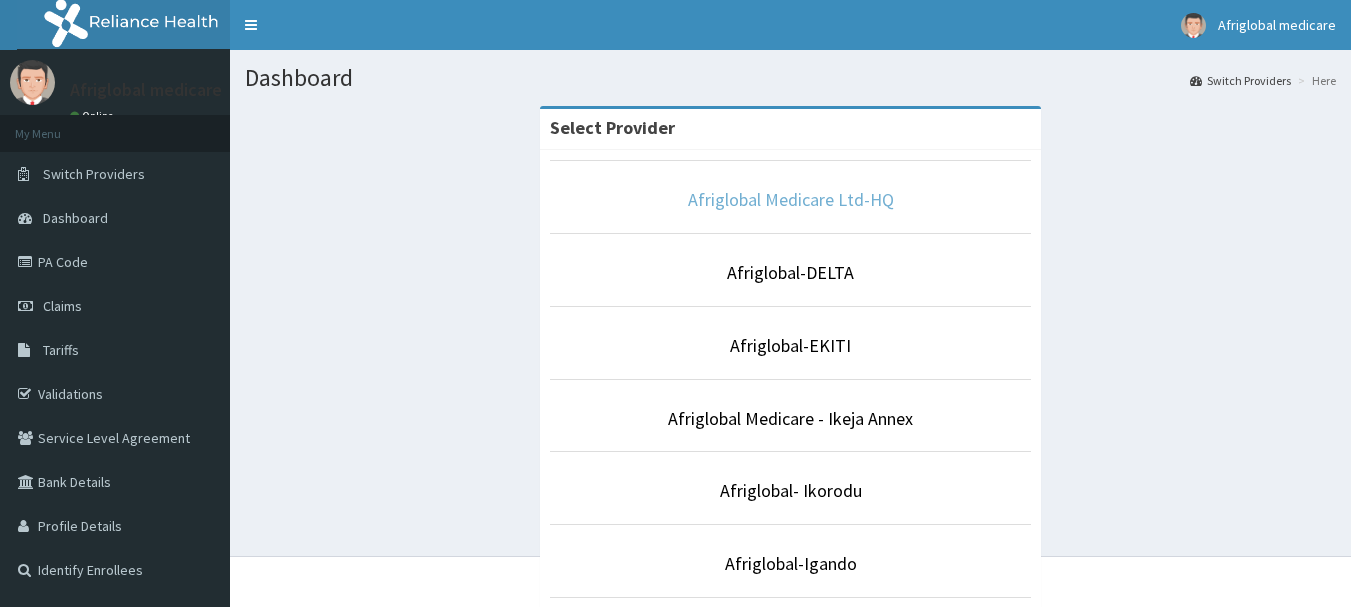 click on "Afriglobal Medicare Ltd-HQ" at bounding box center (791, 199) 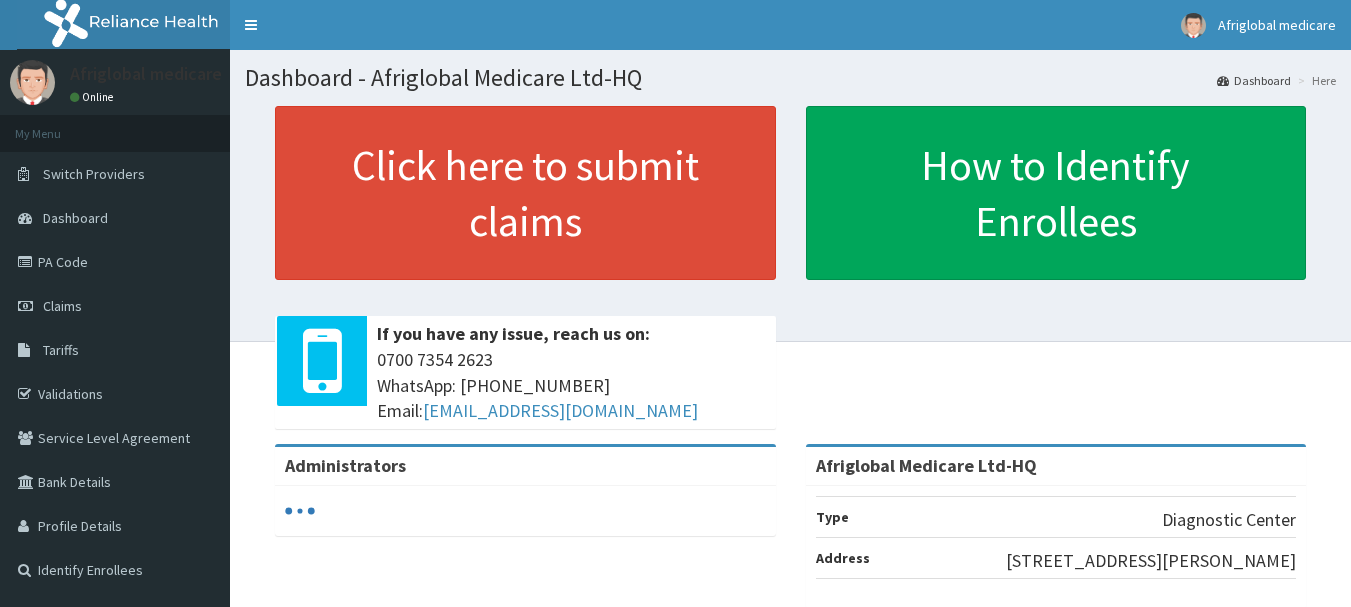 scroll, scrollTop: 0, scrollLeft: 0, axis: both 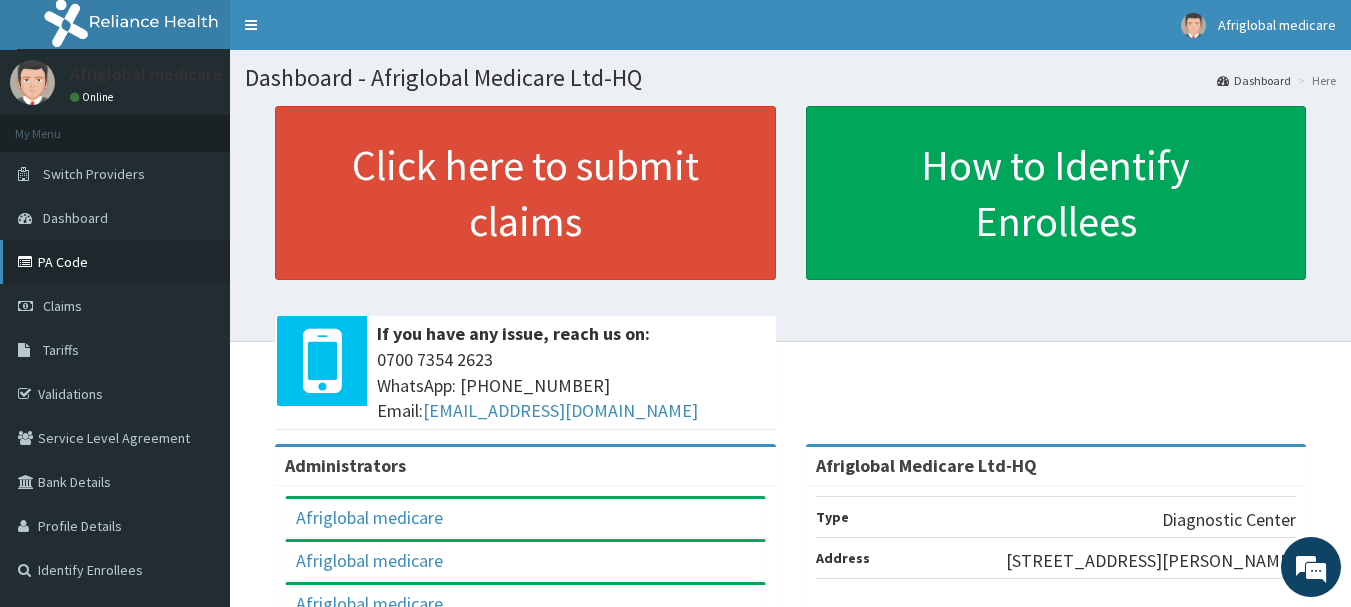 click on "PA Code" at bounding box center (115, 262) 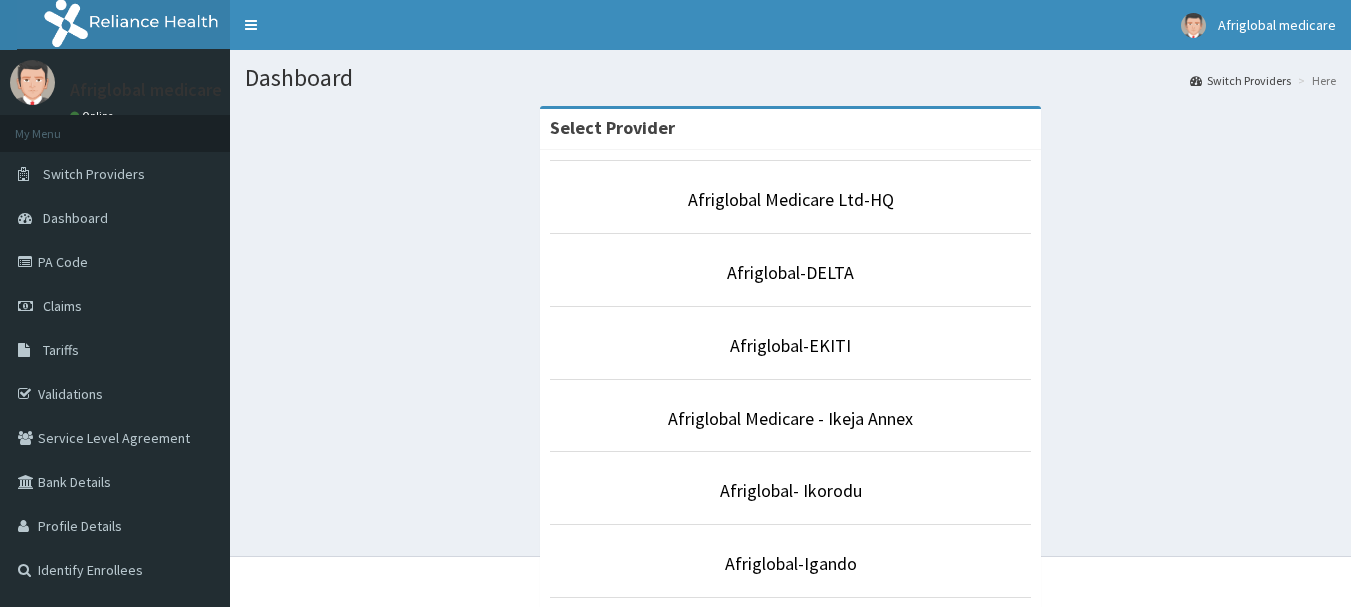 scroll, scrollTop: 0, scrollLeft: 0, axis: both 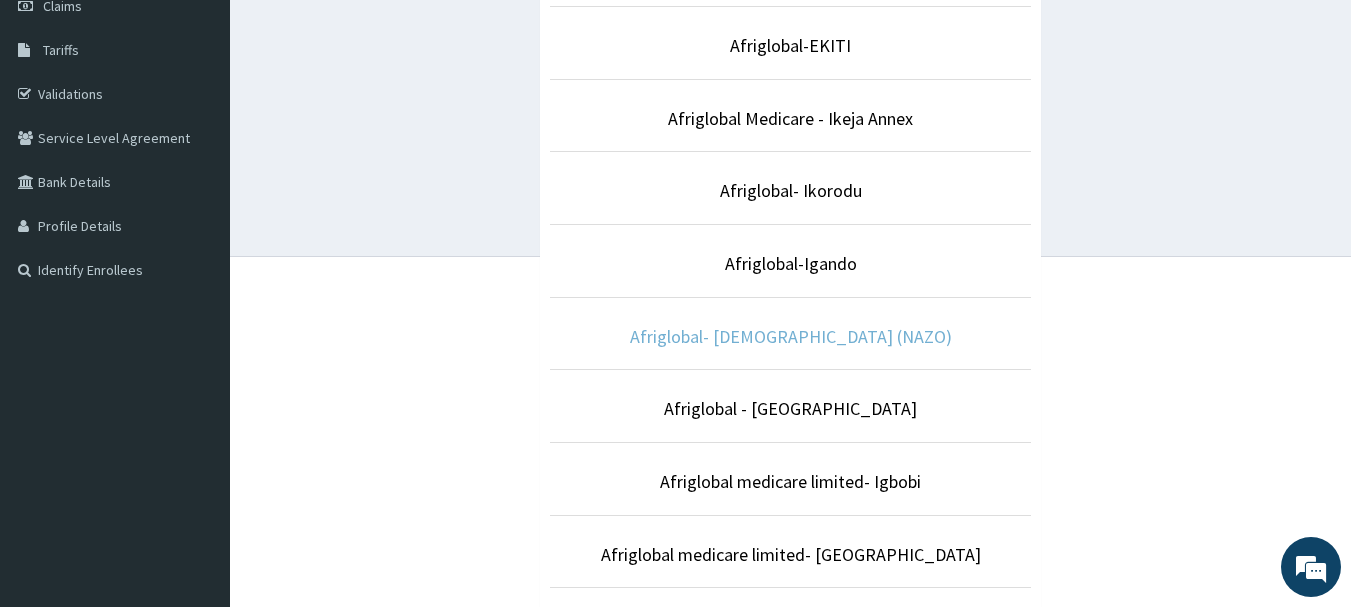 drag, startPoint x: 801, startPoint y: 320, endPoint x: 801, endPoint y: 337, distance: 17 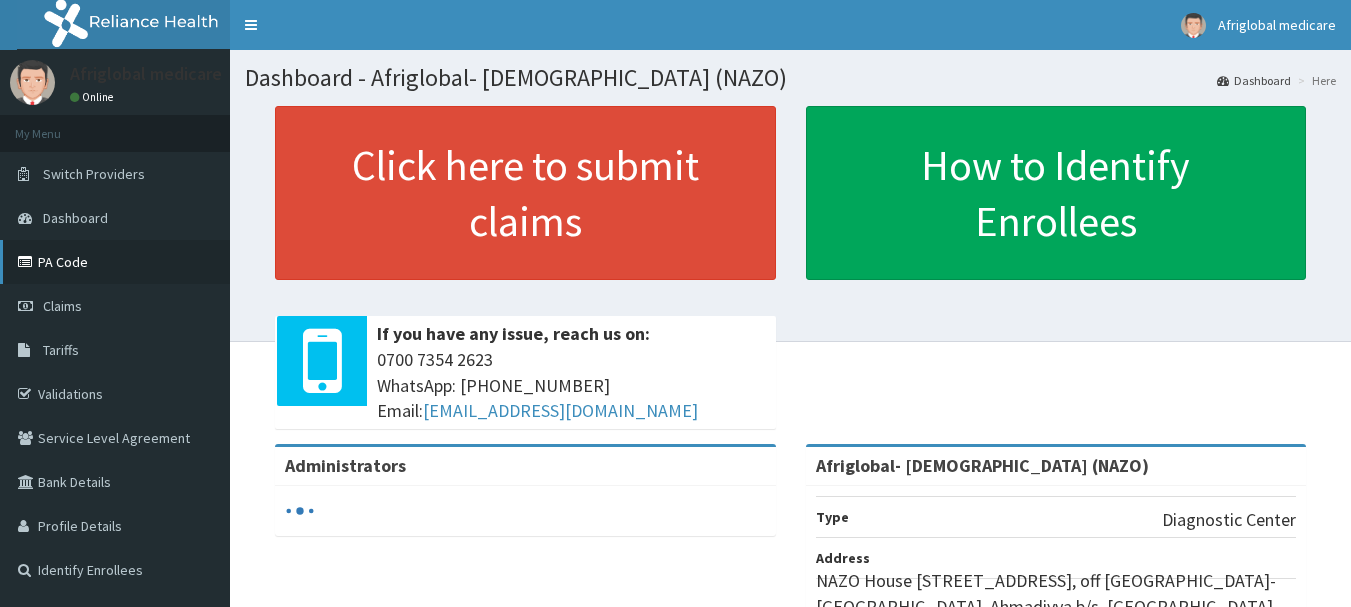 scroll, scrollTop: 0, scrollLeft: 0, axis: both 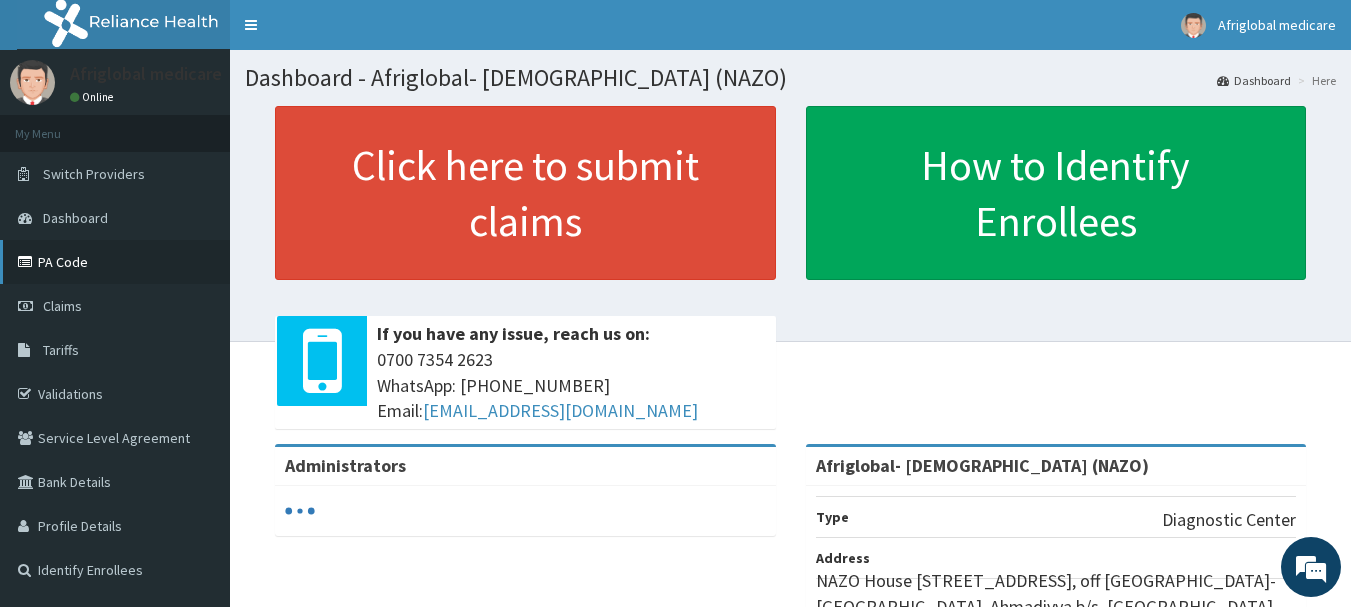click on "PA Code" at bounding box center [115, 262] 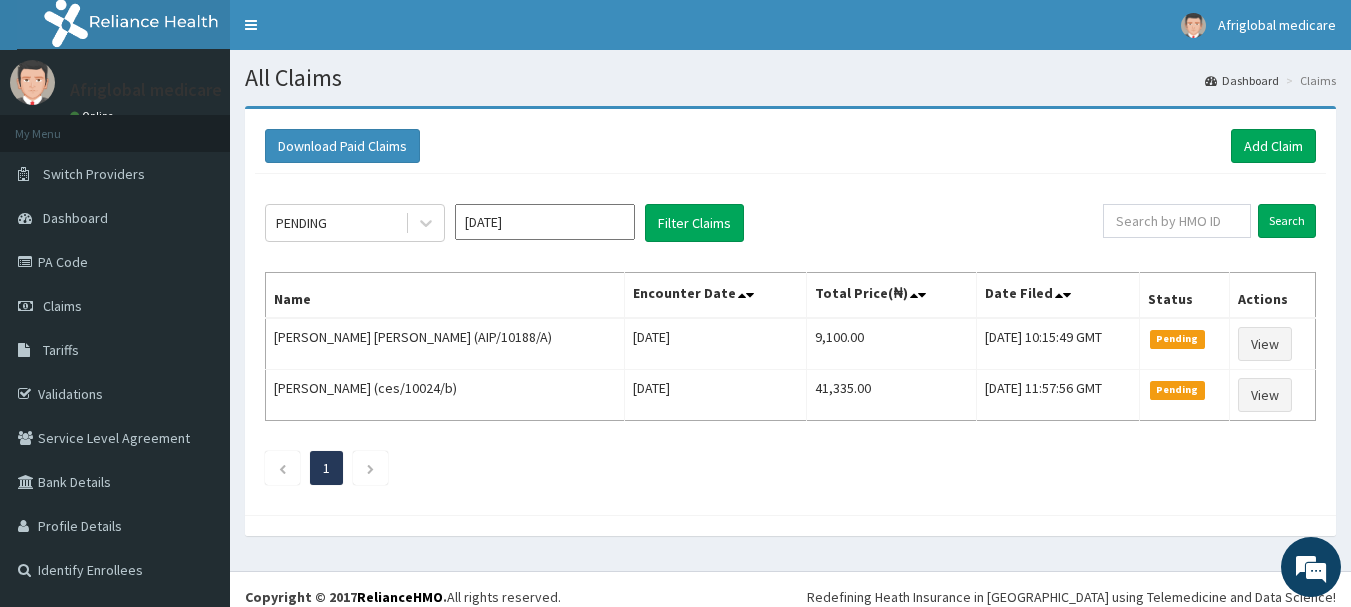 scroll, scrollTop: 0, scrollLeft: 0, axis: both 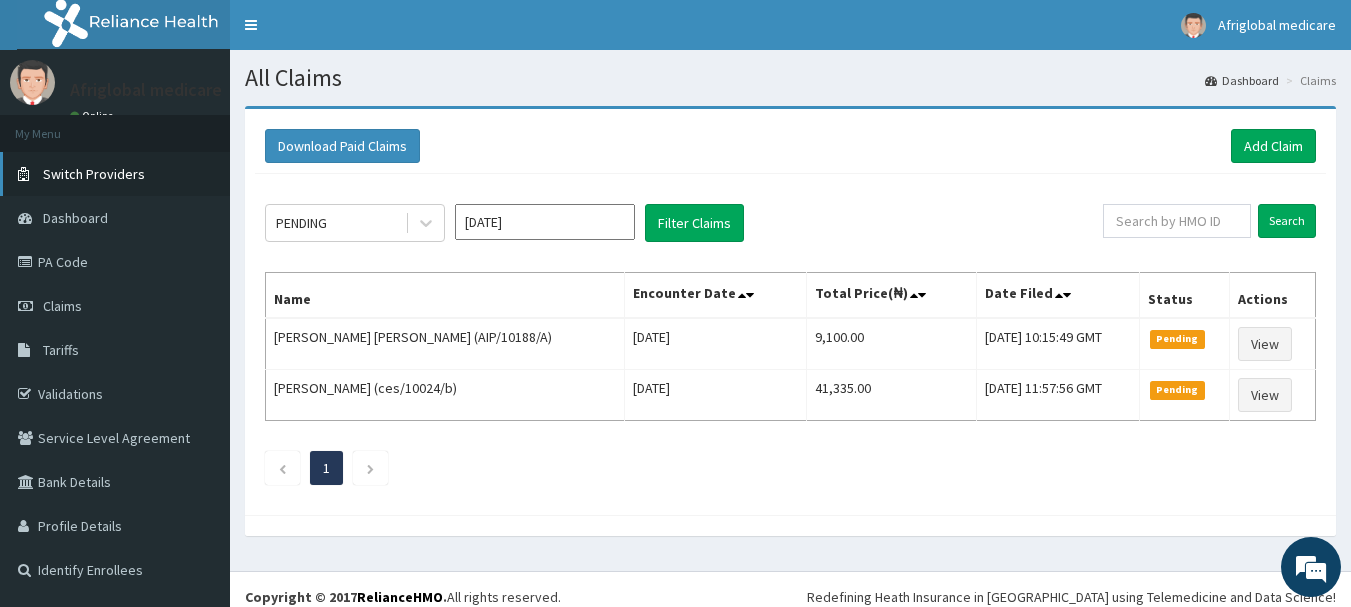click on "Switch Providers" at bounding box center (94, 174) 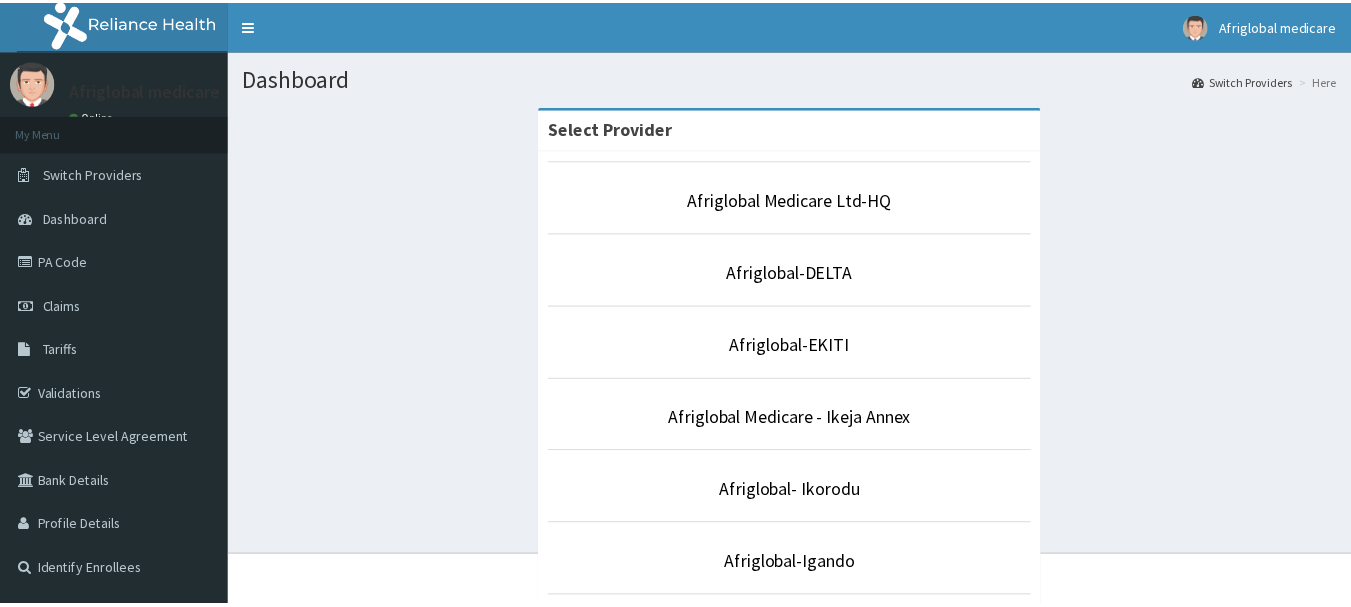scroll, scrollTop: 0, scrollLeft: 0, axis: both 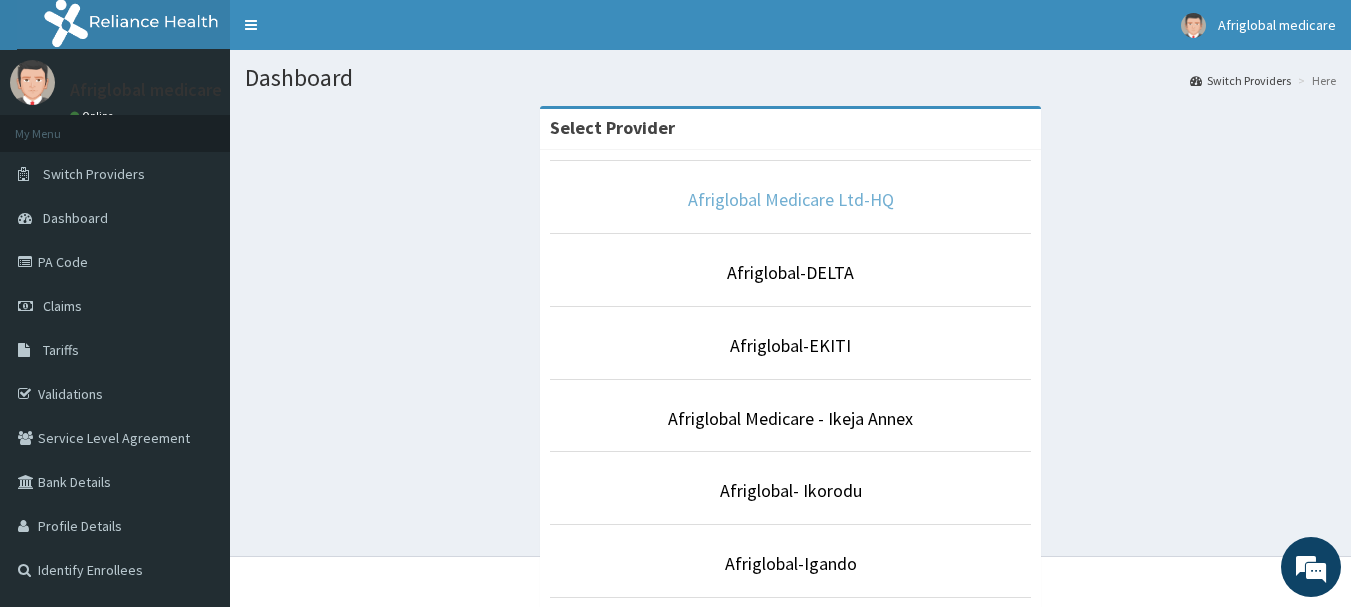 click on "Afriglobal Medicare Ltd-HQ" at bounding box center (791, 199) 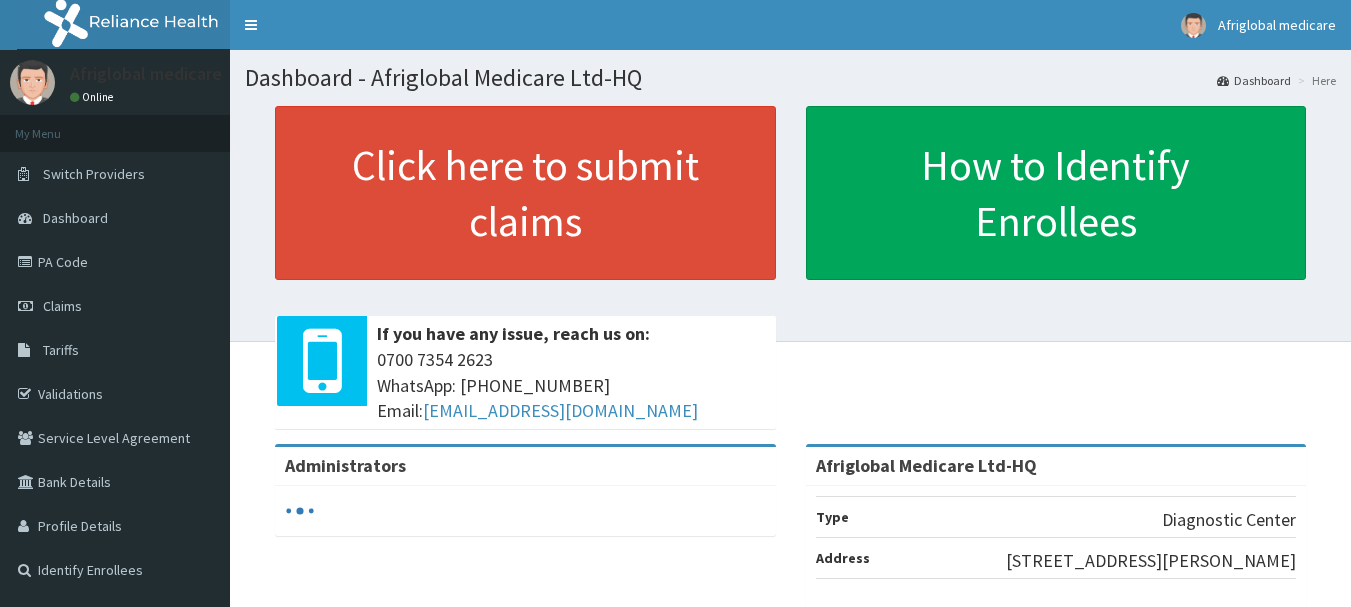 scroll, scrollTop: 0, scrollLeft: 0, axis: both 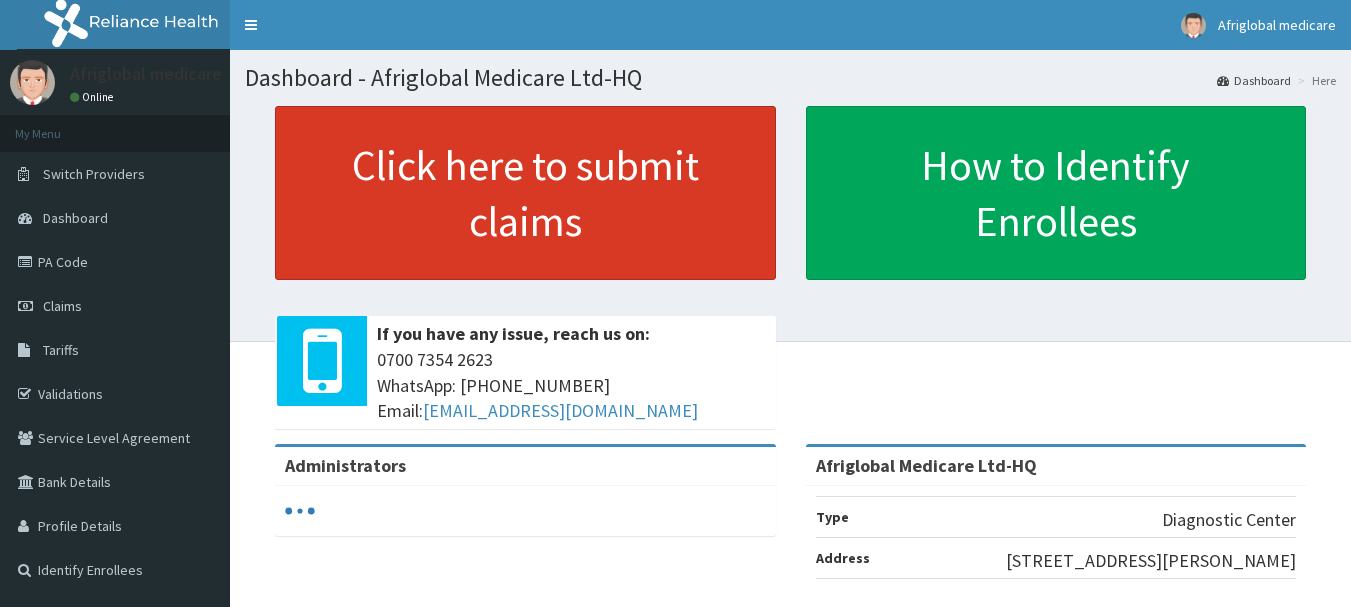 drag, startPoint x: 0, startPoint y: 0, endPoint x: 523, endPoint y: 116, distance: 535.70984 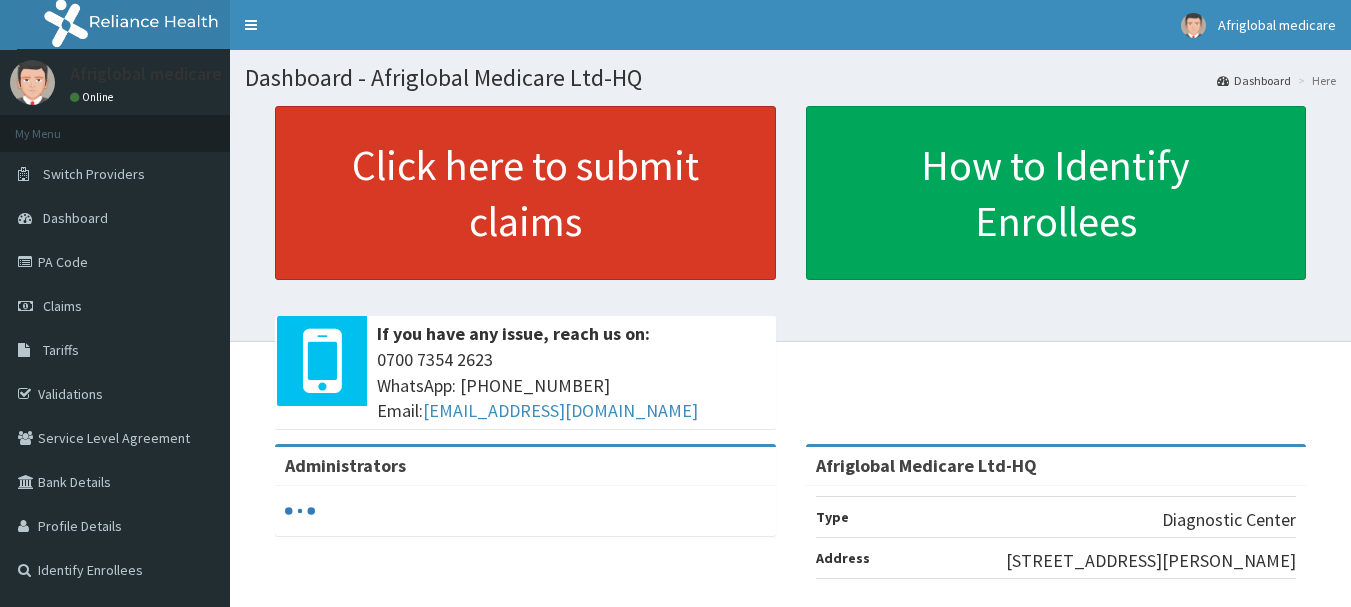 click on "Click here to submit claims
If you have any issue, reach us on:
[PHONE_NUMBER] WhatsApp: 017001580 Email:  [EMAIL_ADDRESS][DOMAIN_NAME]
How to Identify Enrollees
Administrators
Afriglobal Medicare Ltd-HQ
Type   Diagnostic Center
Address   [STREET_ADDRESS][PERSON_NAME]" at bounding box center (790, 216) 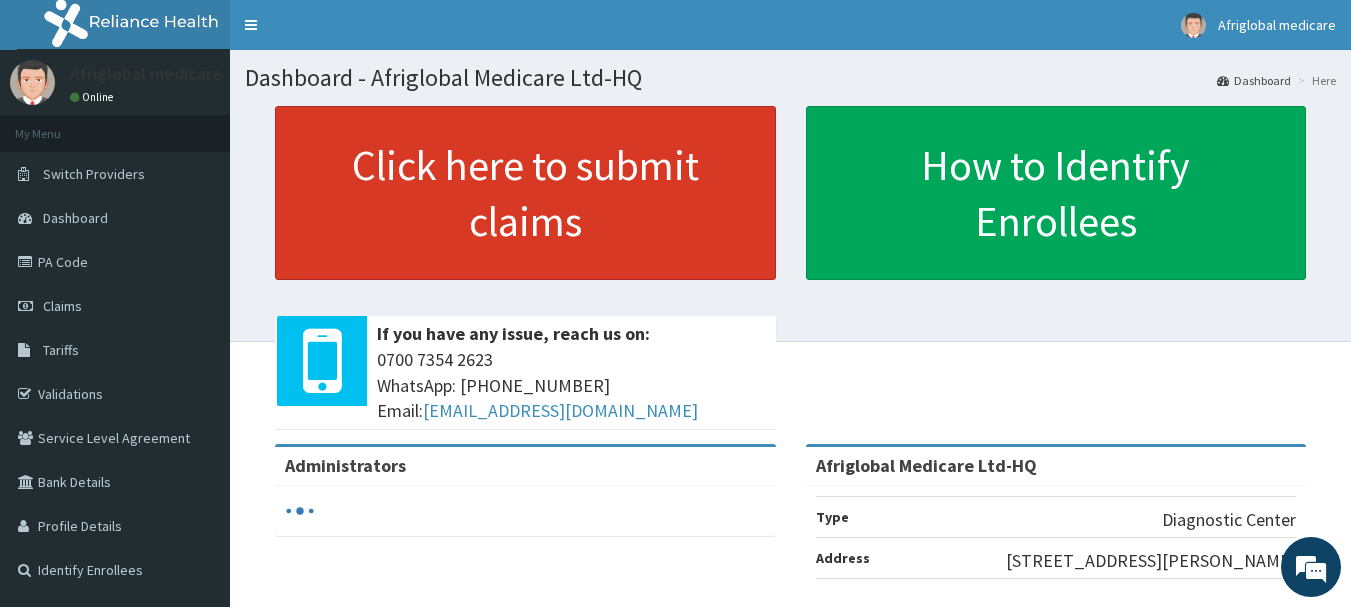 click on "Click here to submit claims" at bounding box center (525, 193) 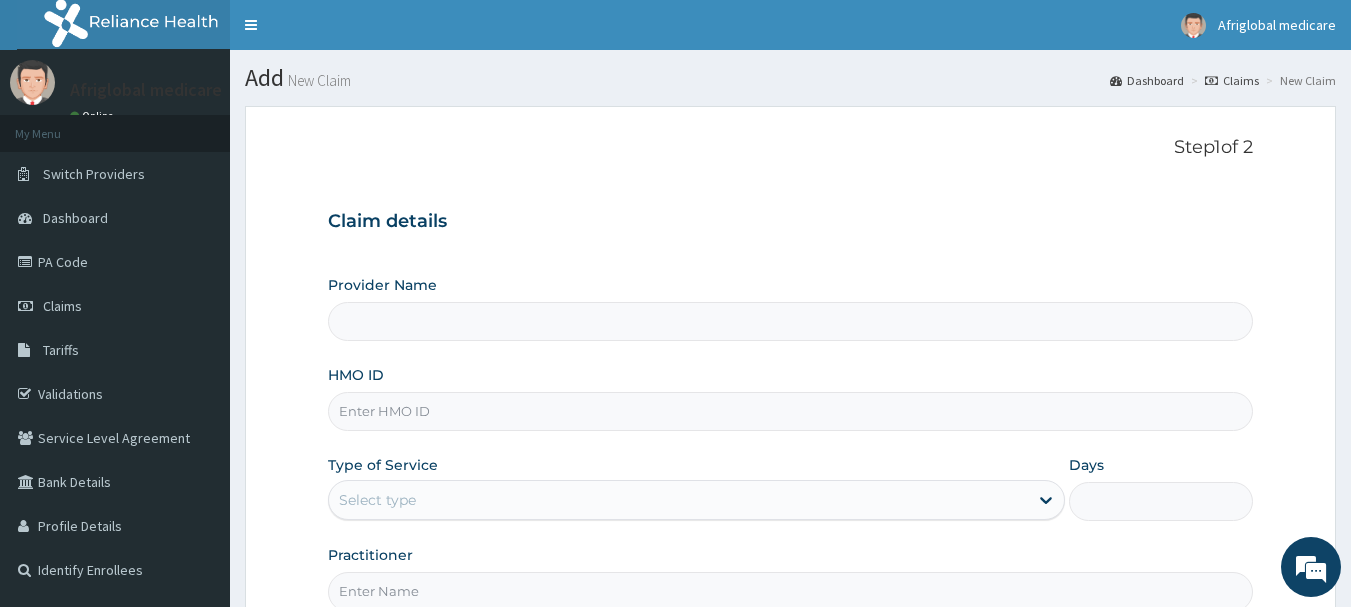 scroll, scrollTop: 0, scrollLeft: 0, axis: both 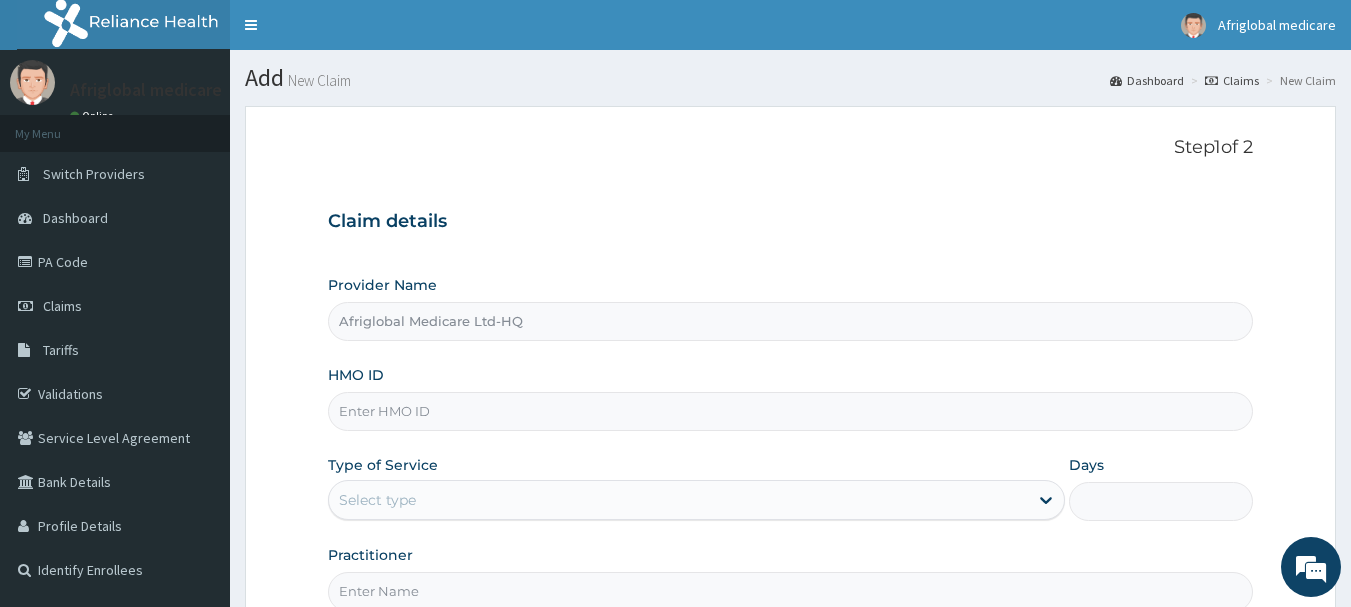 click on "HMO ID" at bounding box center [791, 411] 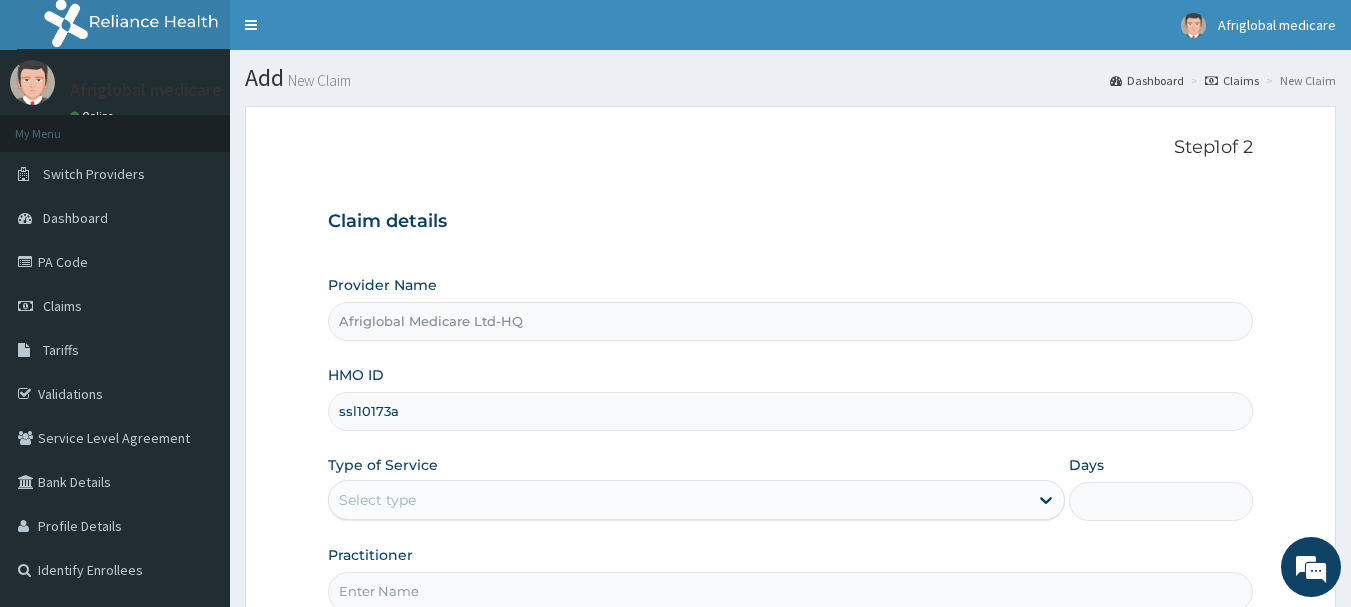click on "ssl10173a" at bounding box center (791, 411) 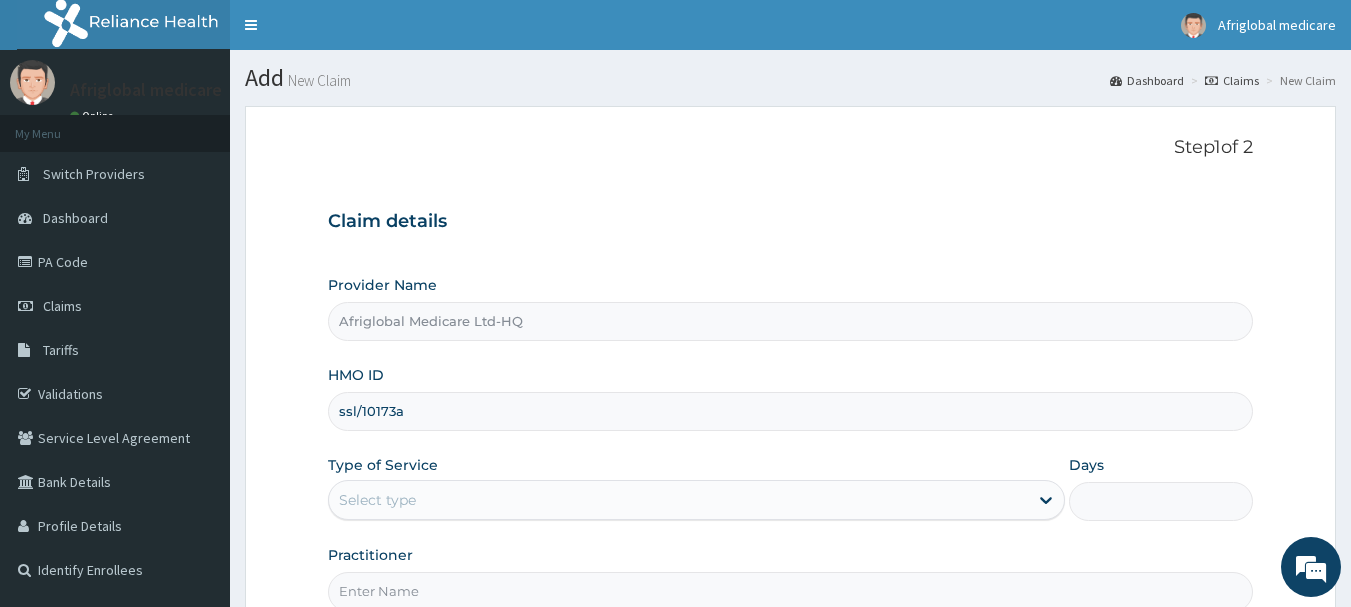 click on "ssl/10173a" at bounding box center (791, 411) 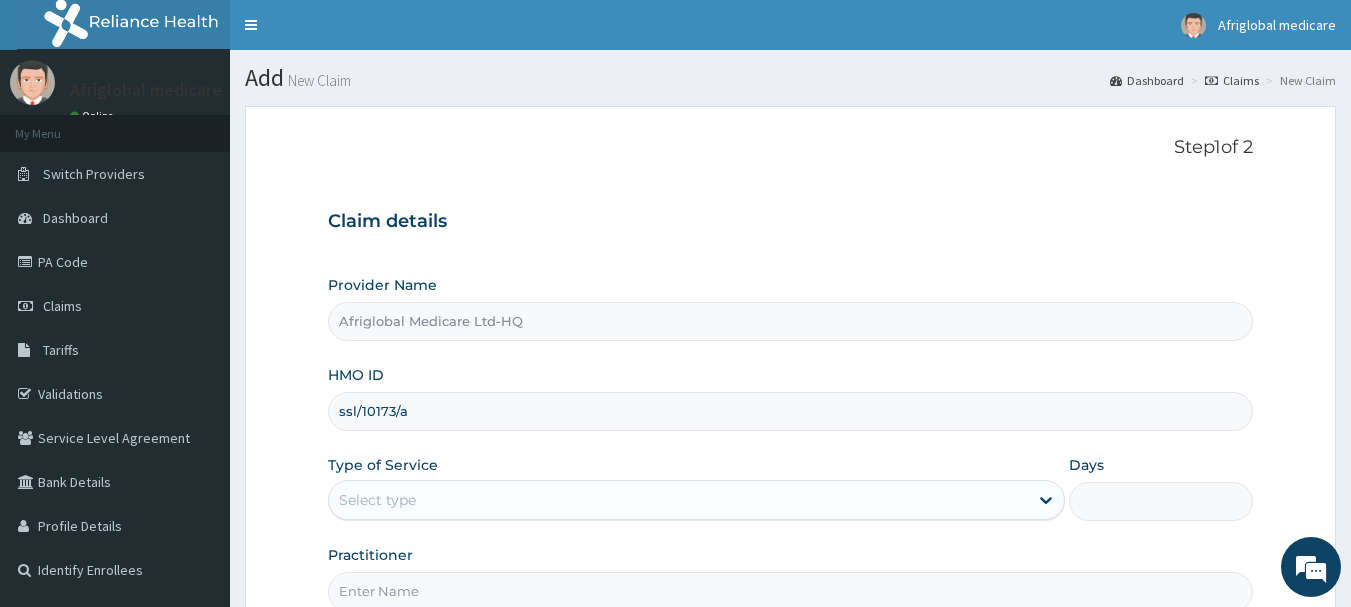 scroll, scrollTop: 215, scrollLeft: 0, axis: vertical 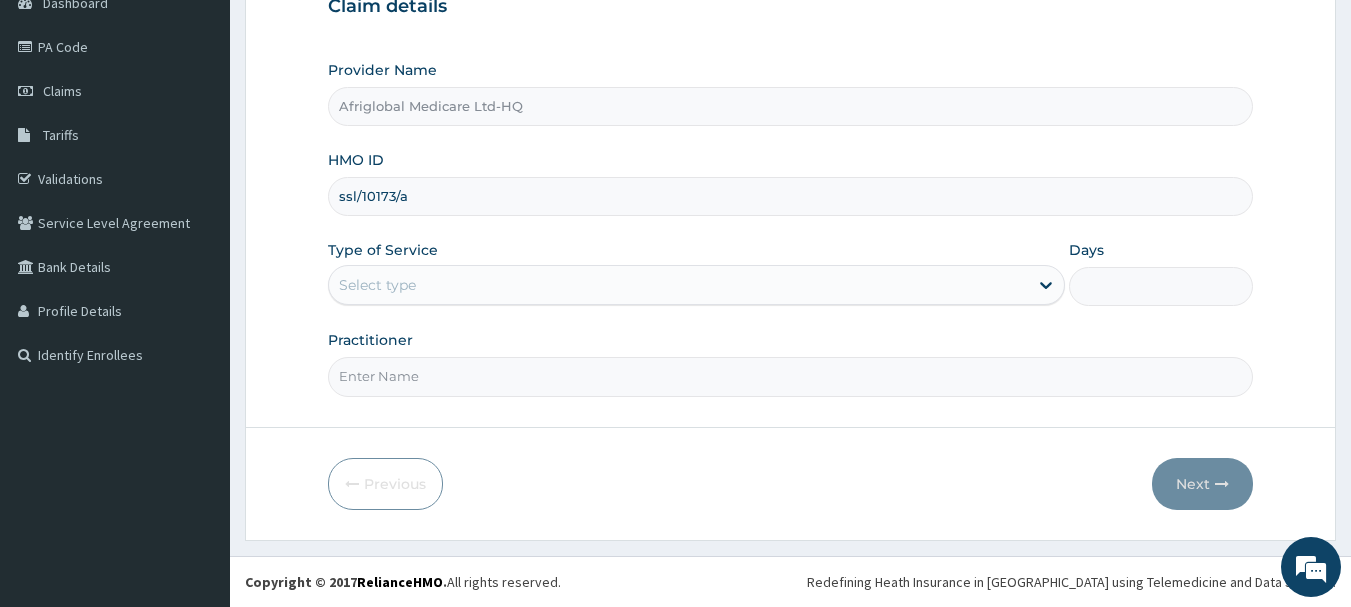 type on "ssl/10173/a" 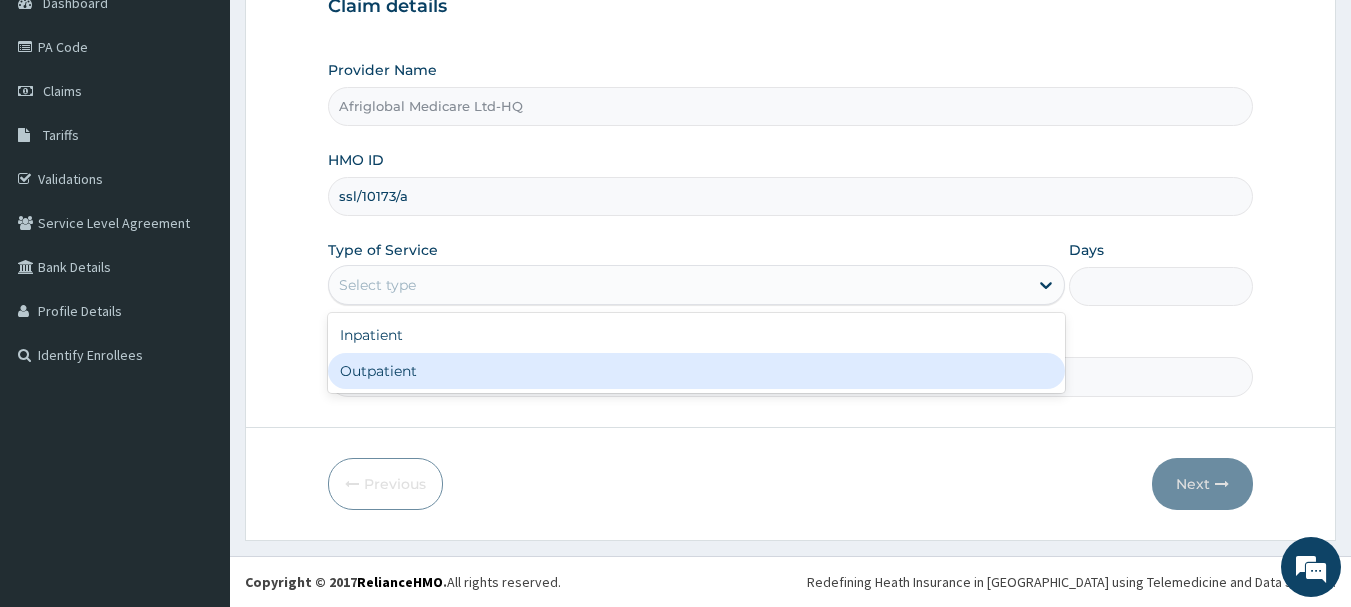 click on "Outpatient" at bounding box center [696, 371] 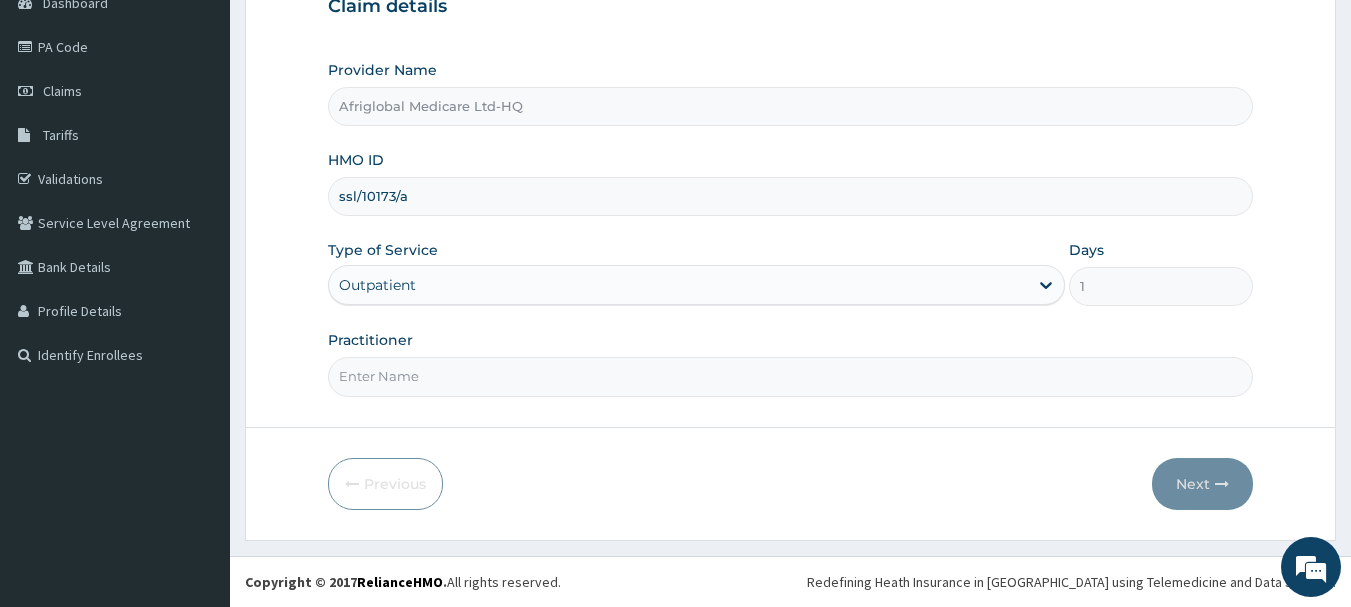 drag, startPoint x: 417, startPoint y: 383, endPoint x: 492, endPoint y: 397, distance: 76.29548 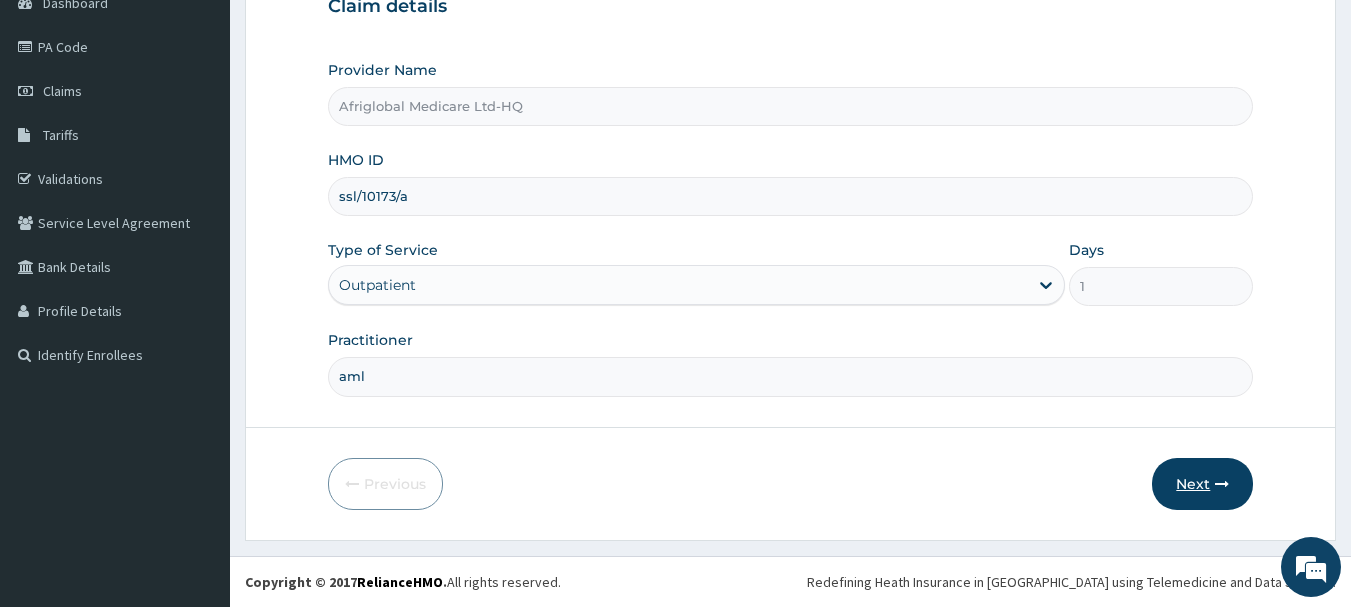 click on "Next" at bounding box center (1202, 484) 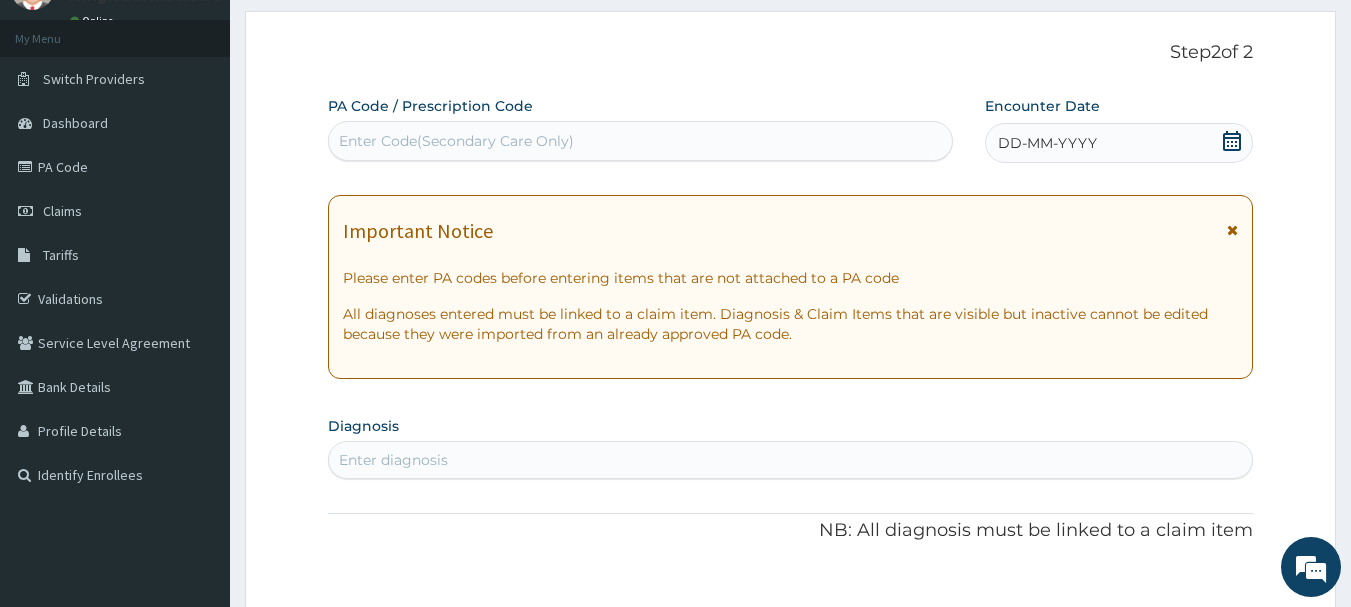 scroll, scrollTop: 0, scrollLeft: 0, axis: both 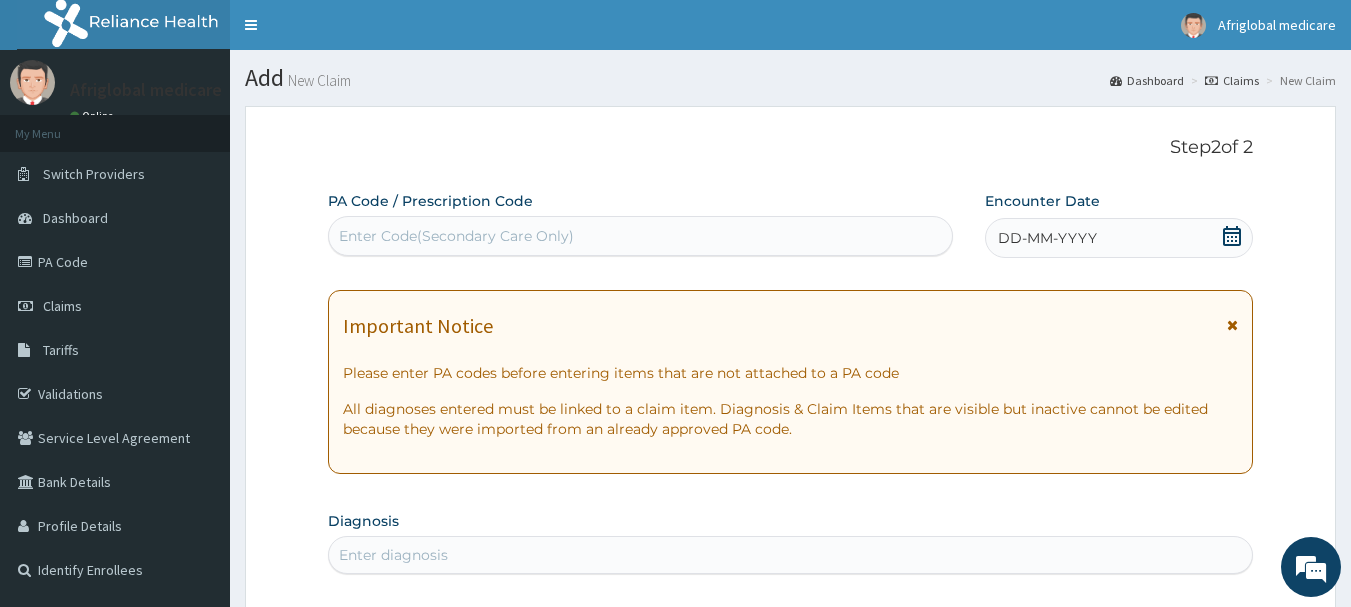 click on "Enter Code(Secondary Care Only)" at bounding box center (456, 236) 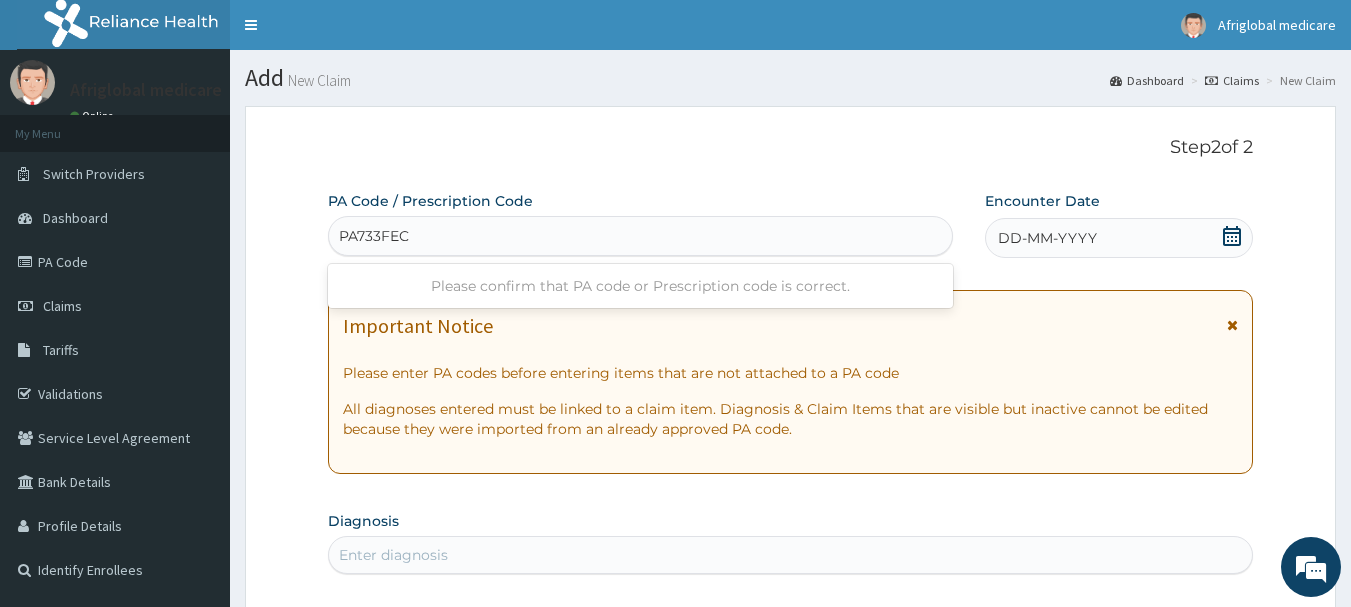 click on "PA733FEC" at bounding box center (375, 236) 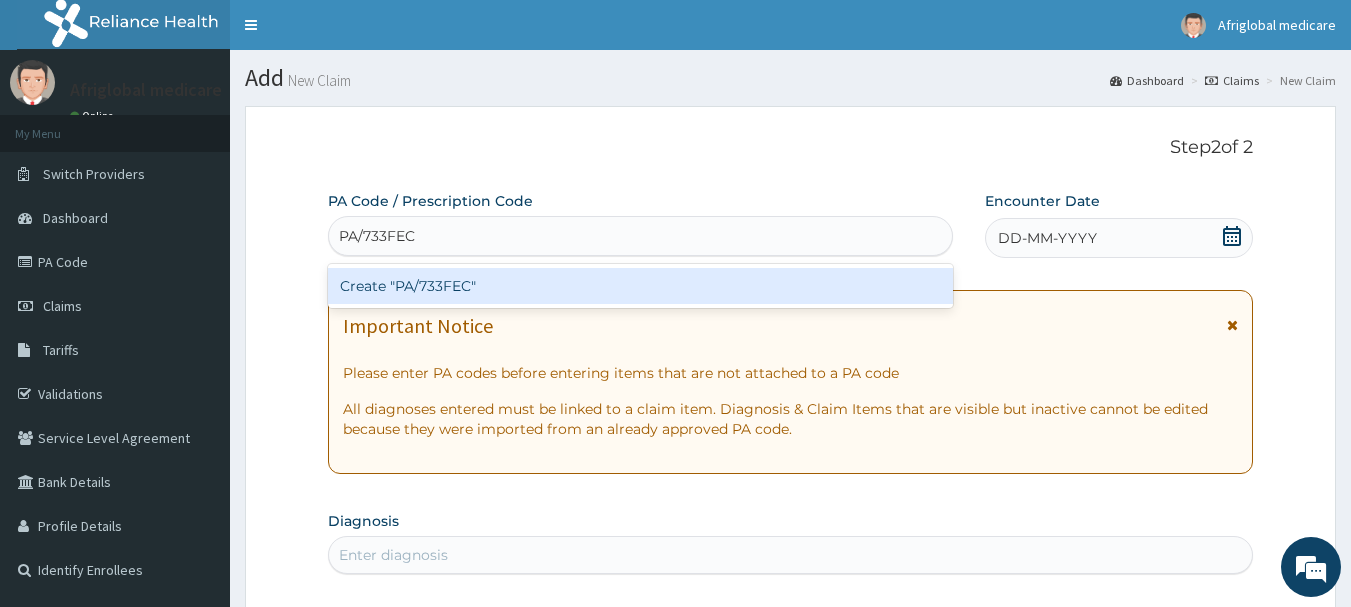 click on "Create "PA/733FEC"" at bounding box center [641, 286] 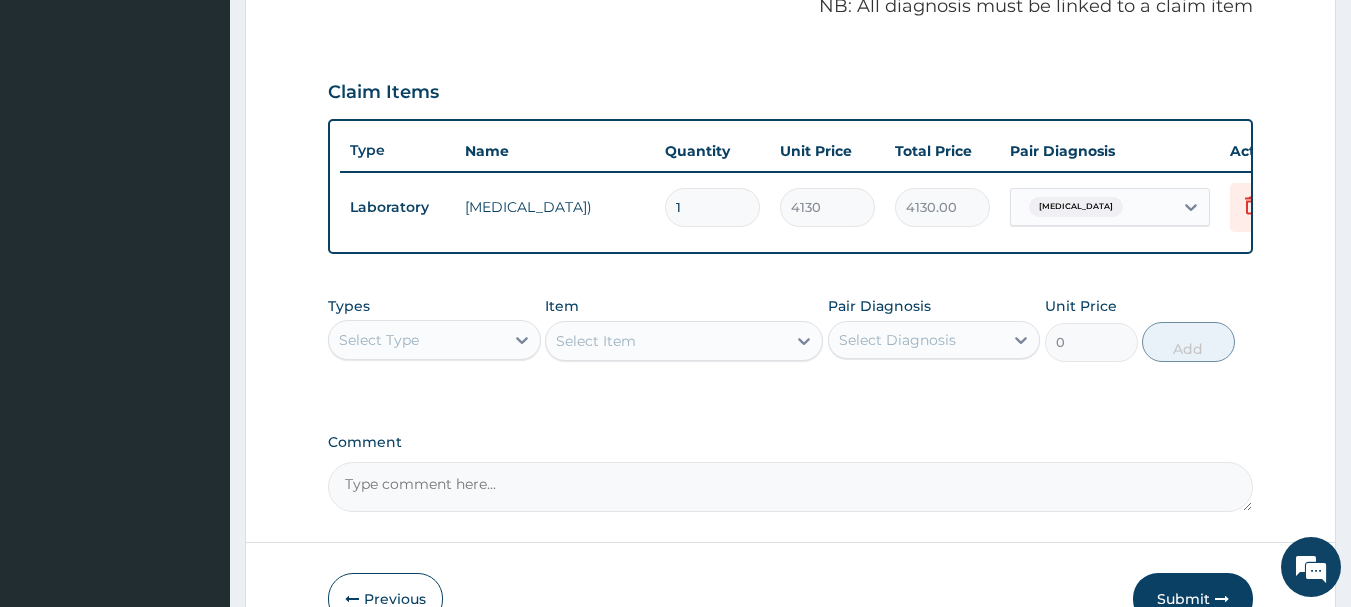 scroll, scrollTop: 729, scrollLeft: 0, axis: vertical 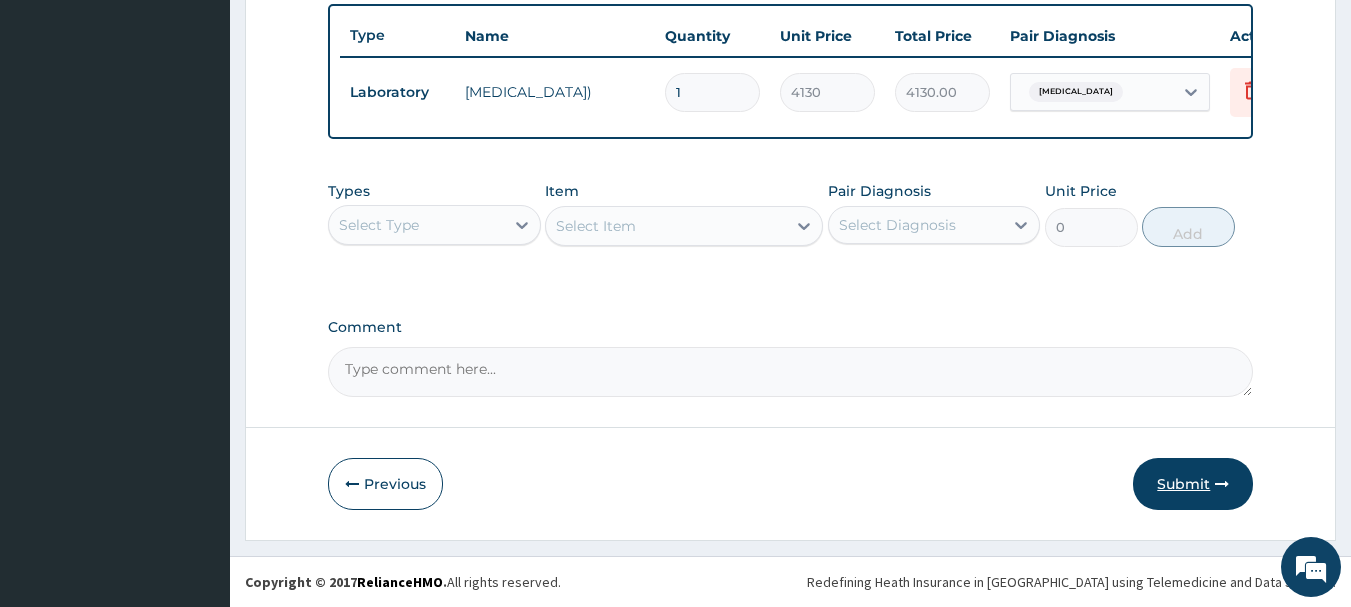 click on "Submit" at bounding box center (1193, 484) 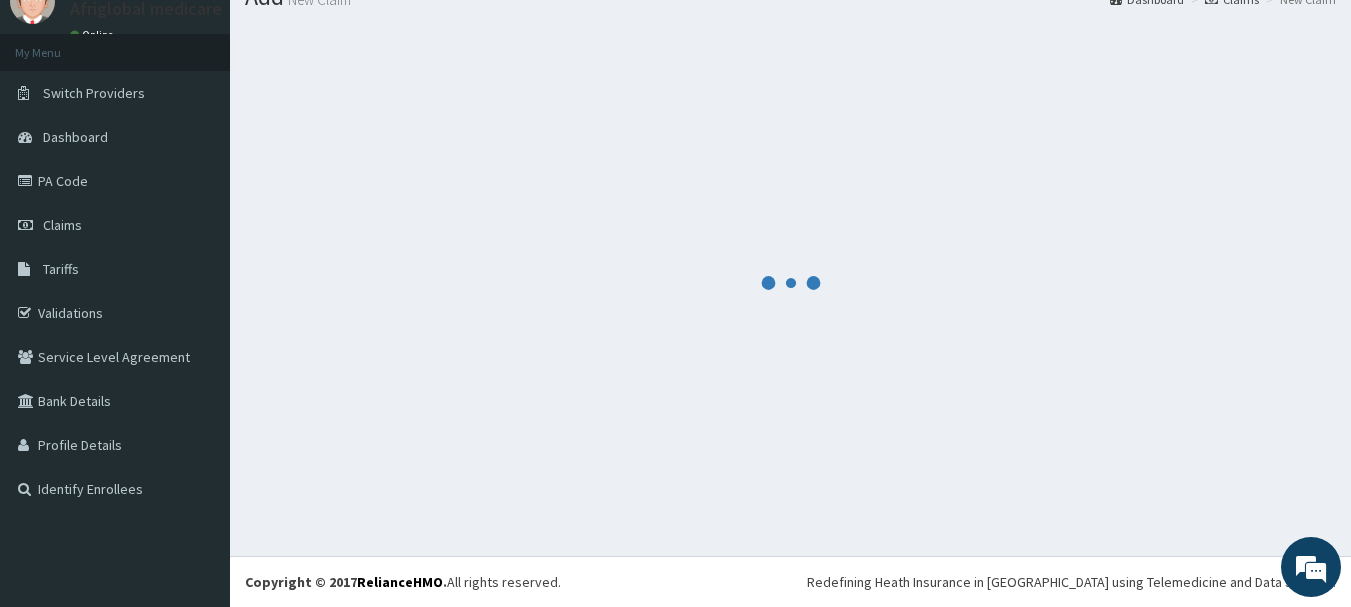 scroll, scrollTop: 81, scrollLeft: 0, axis: vertical 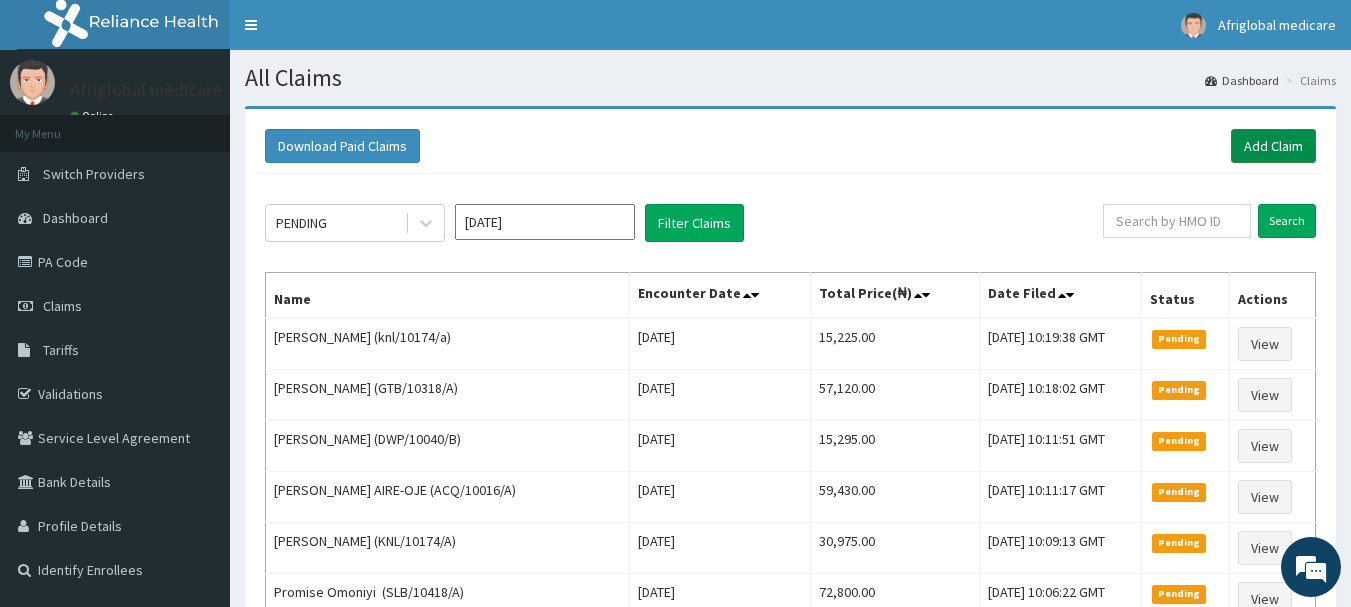 click on "Add Claim" at bounding box center [1273, 146] 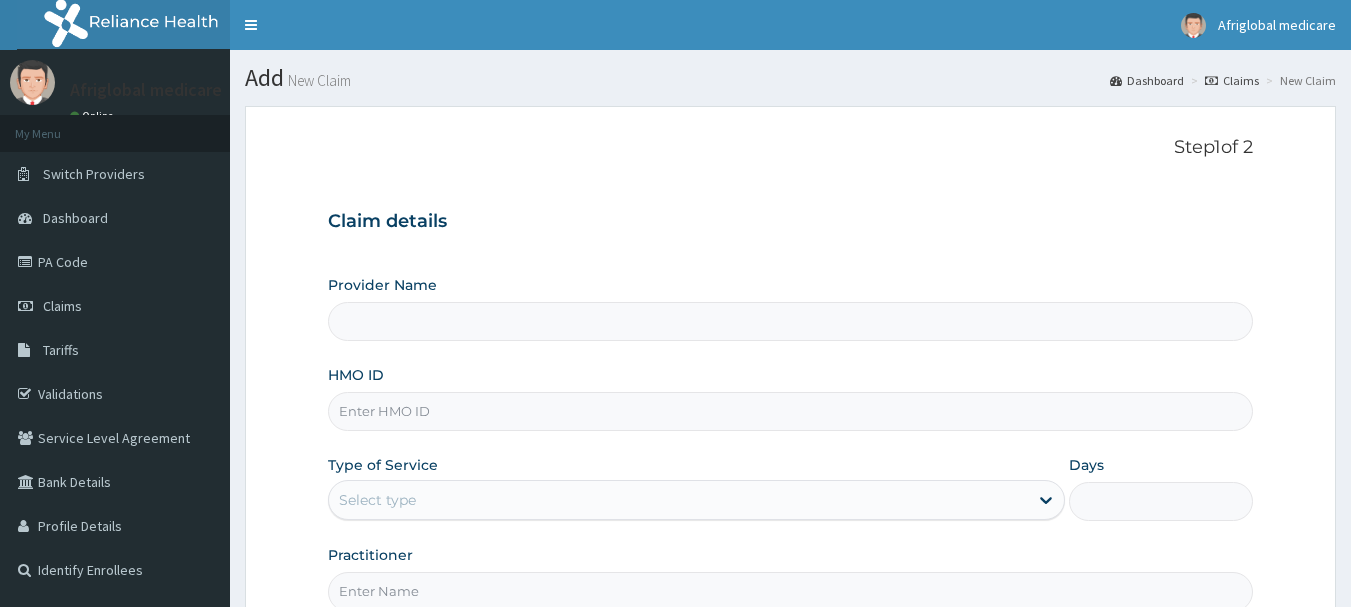 scroll, scrollTop: 0, scrollLeft: 0, axis: both 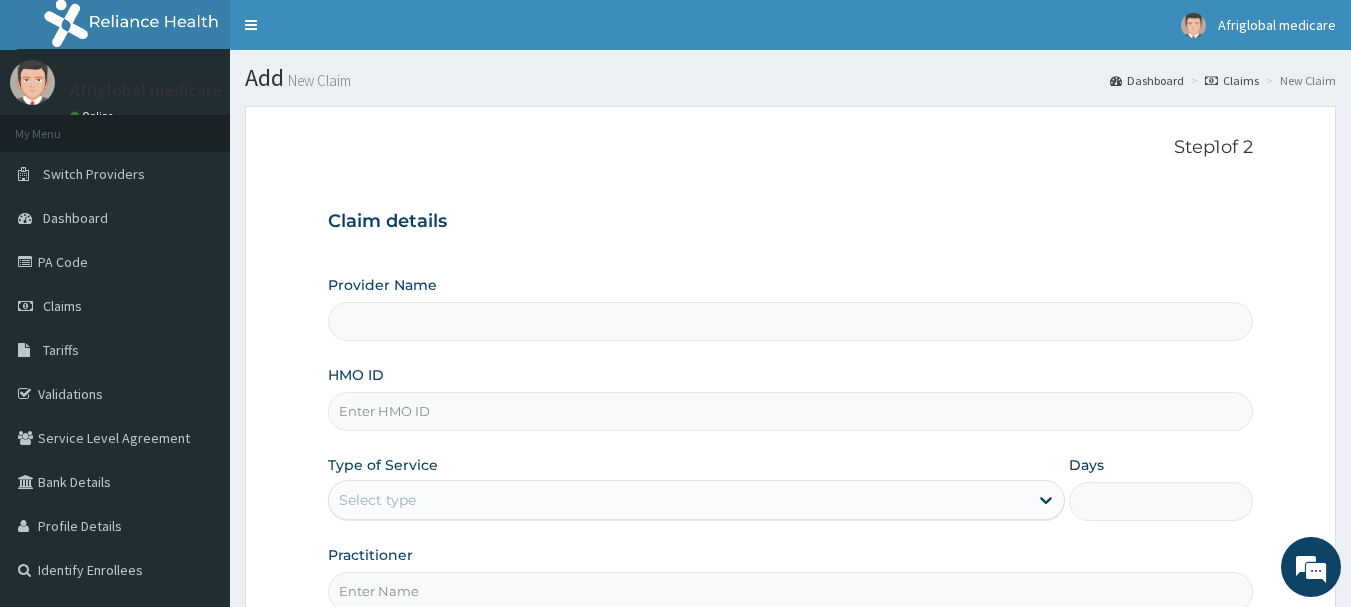 type on "Afriglobal Medicare Ltd-HQ" 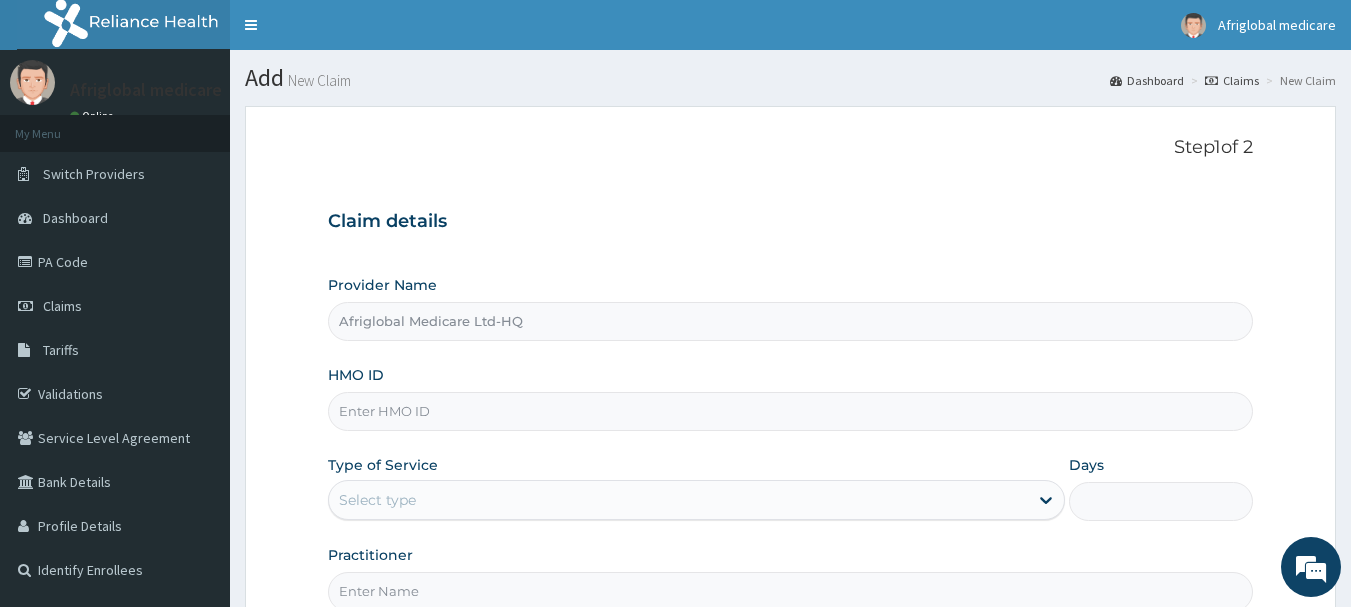 click on "HMO ID" at bounding box center [791, 411] 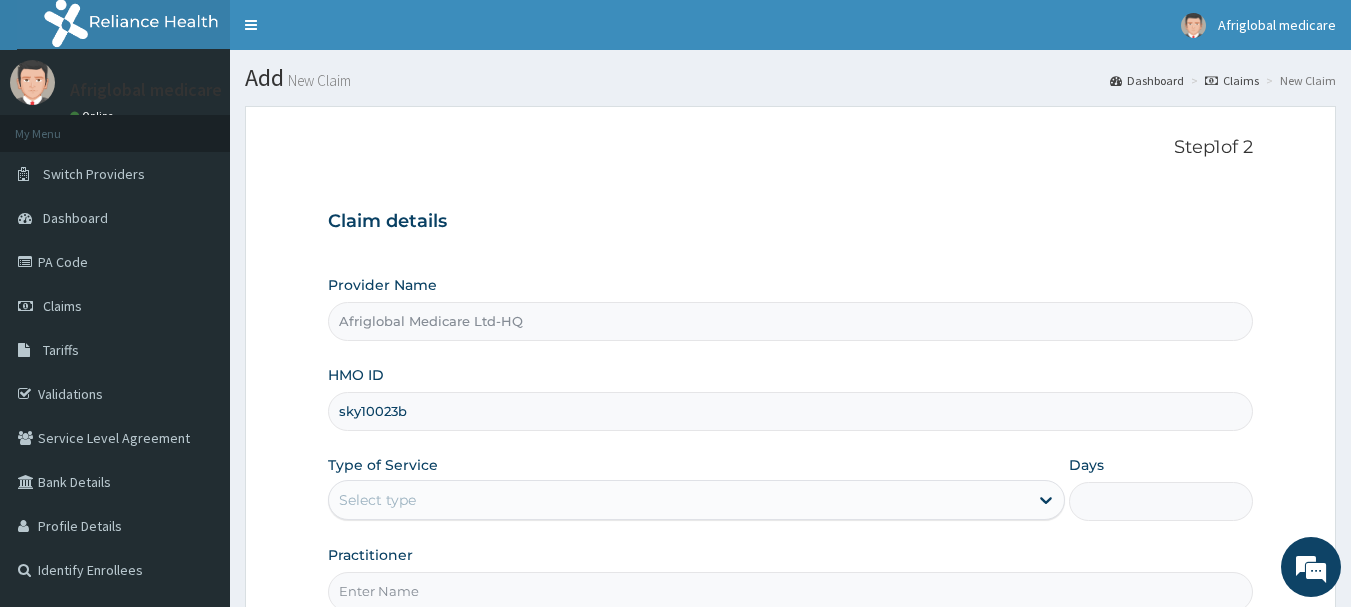 click on "sky10023b" at bounding box center [791, 411] 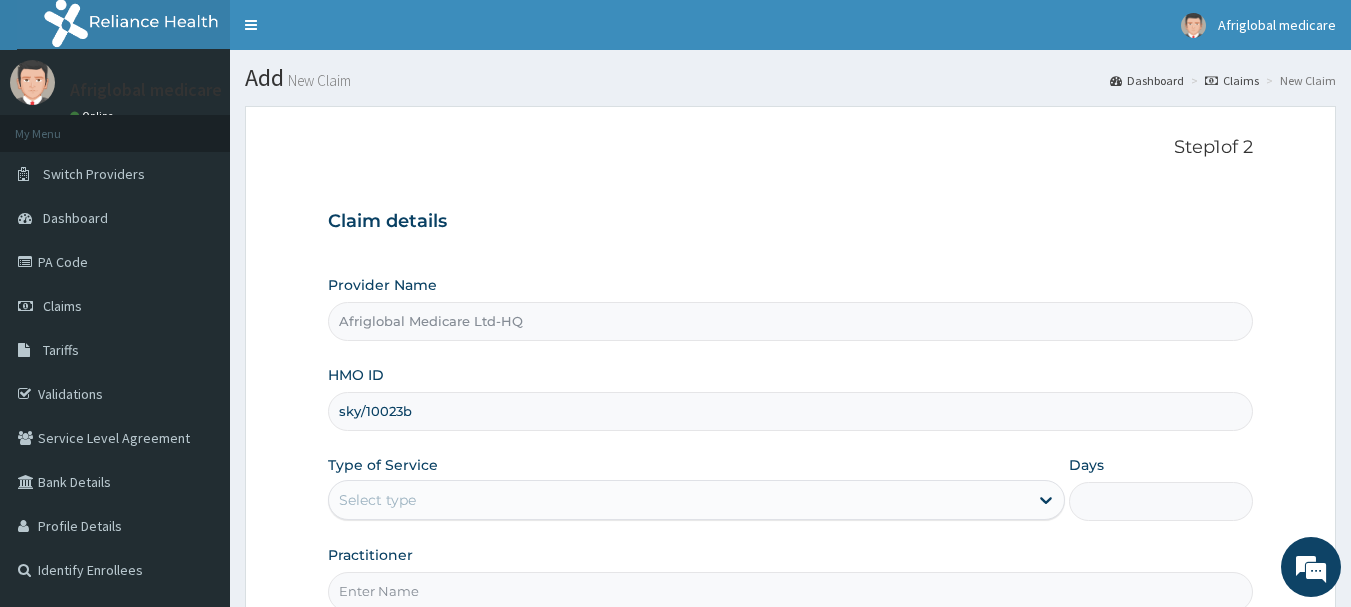 click on "sky/10023b" at bounding box center (791, 411) 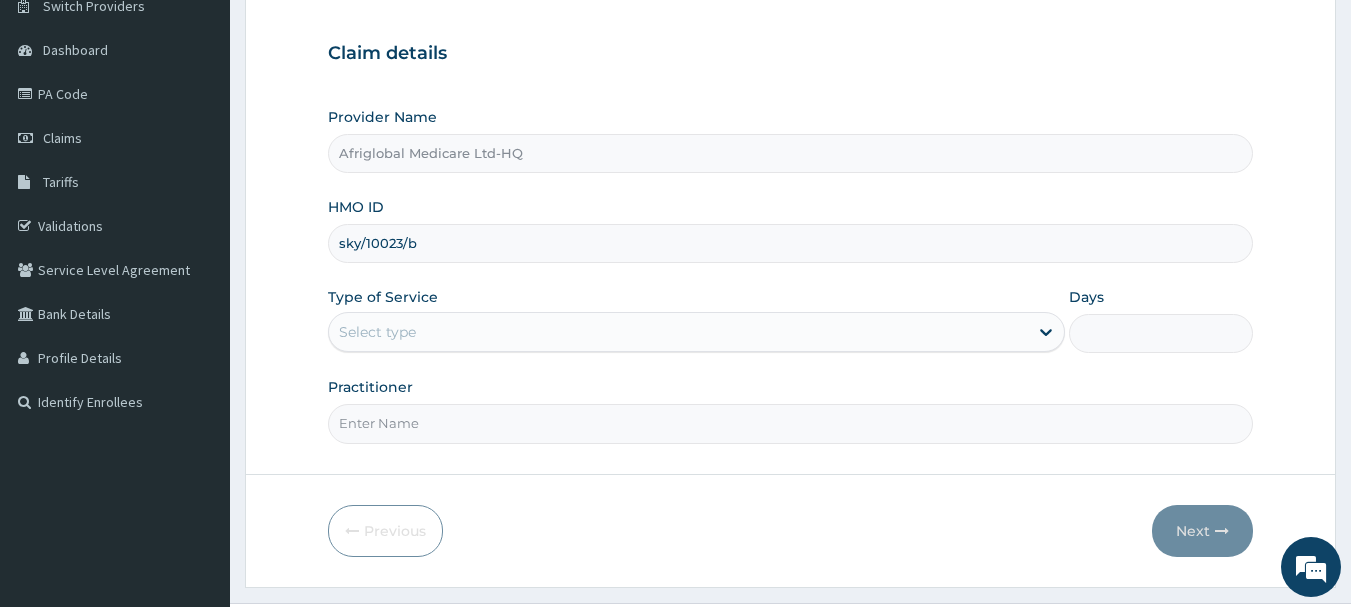 scroll, scrollTop: 215, scrollLeft: 0, axis: vertical 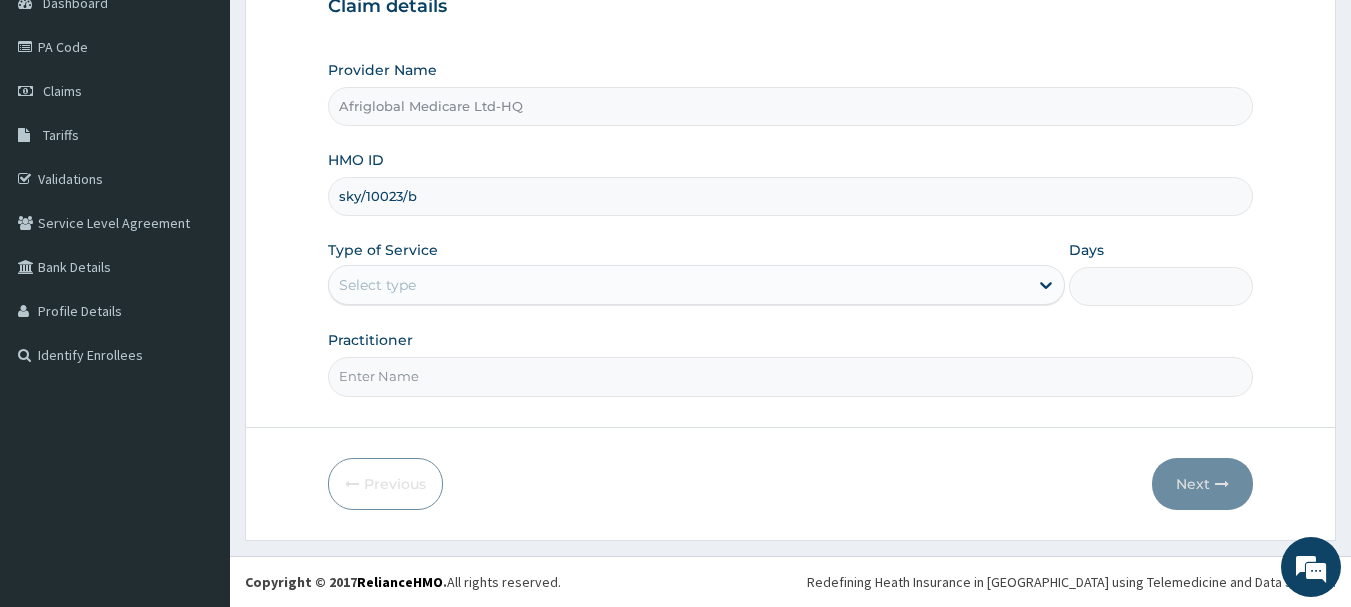 type on "sky/10023/b" 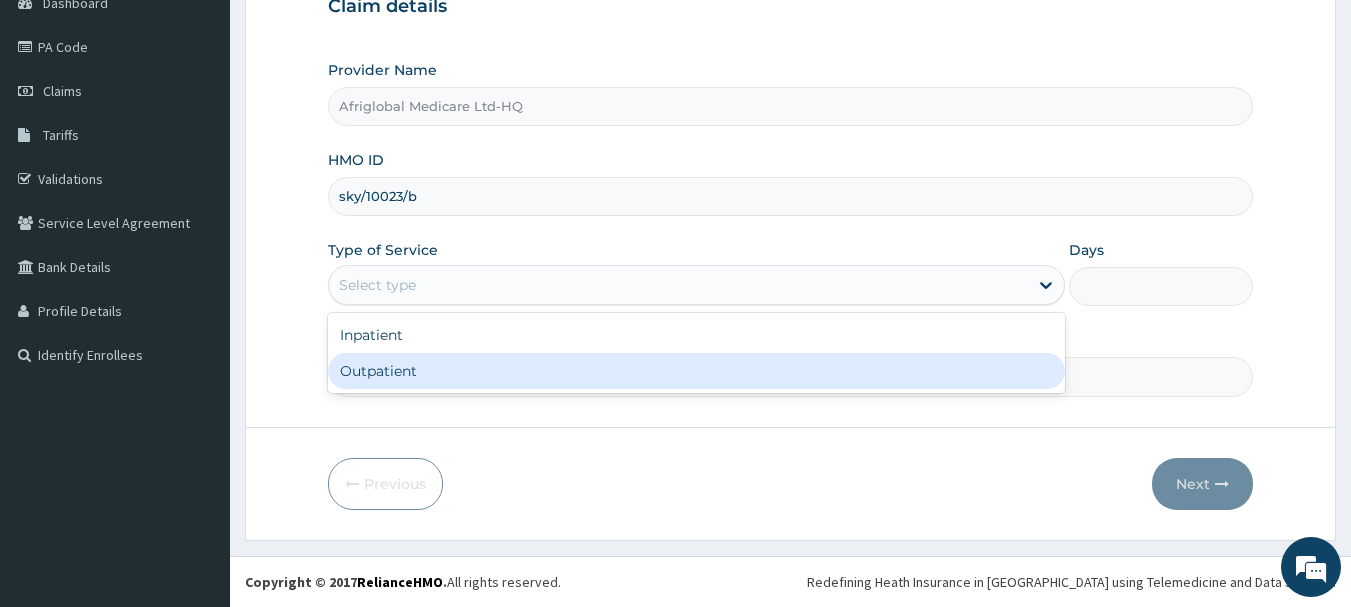 click on "Outpatient" at bounding box center (696, 371) 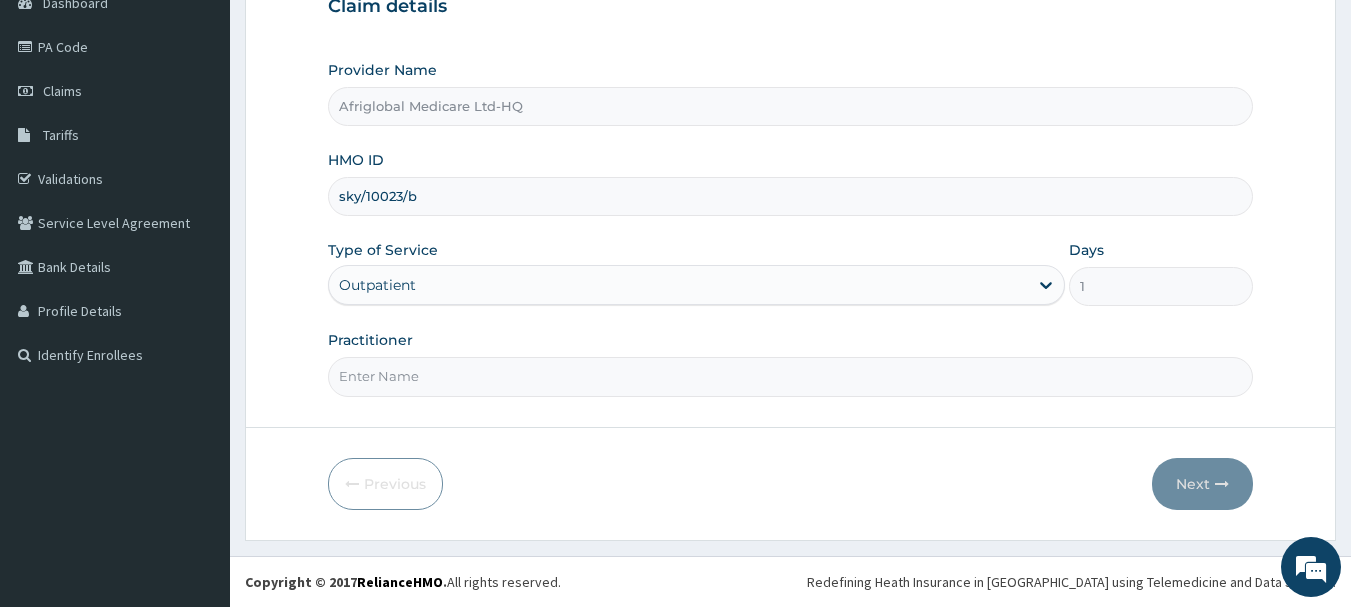 drag, startPoint x: 462, startPoint y: 372, endPoint x: 472, endPoint y: 379, distance: 12.206555 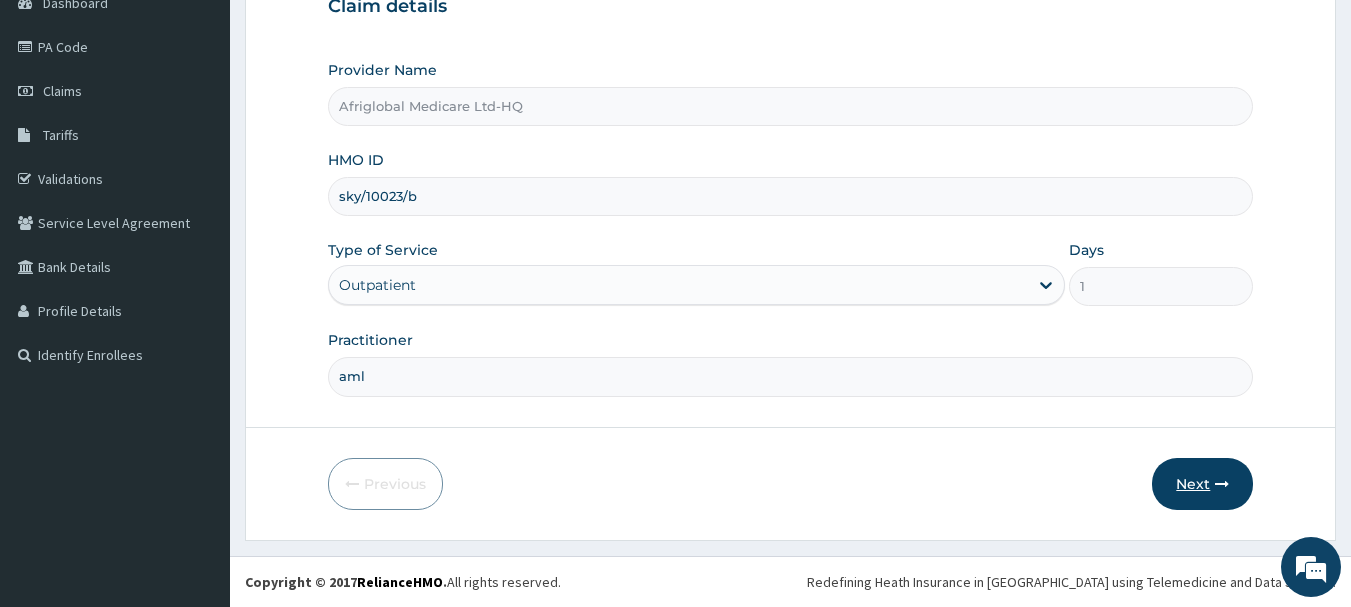 click on "Next" at bounding box center [1202, 484] 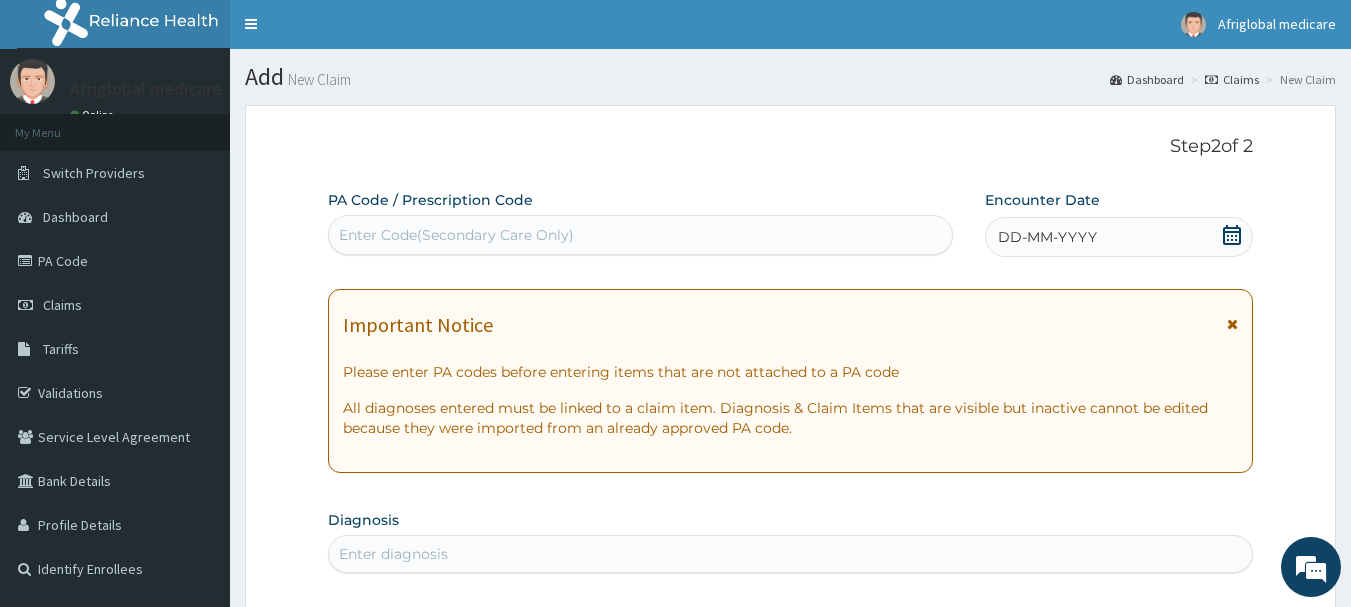 scroll, scrollTop: 0, scrollLeft: 0, axis: both 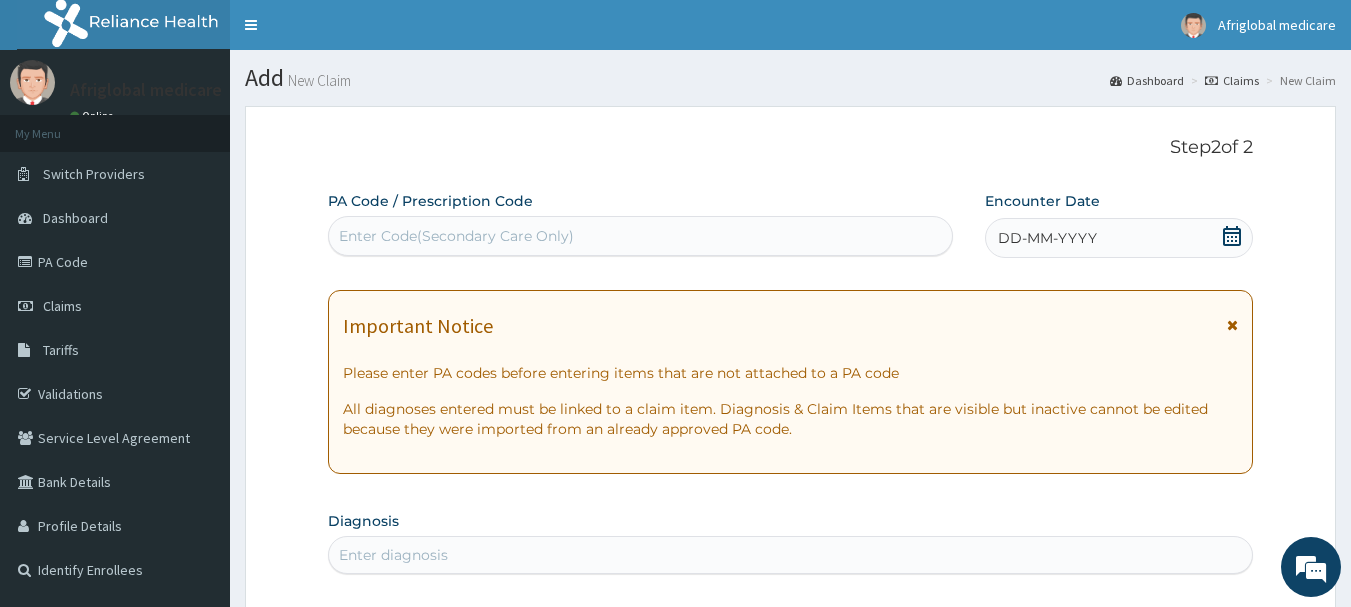 click on "Enter Code(Secondary Care Only)" at bounding box center [456, 236] 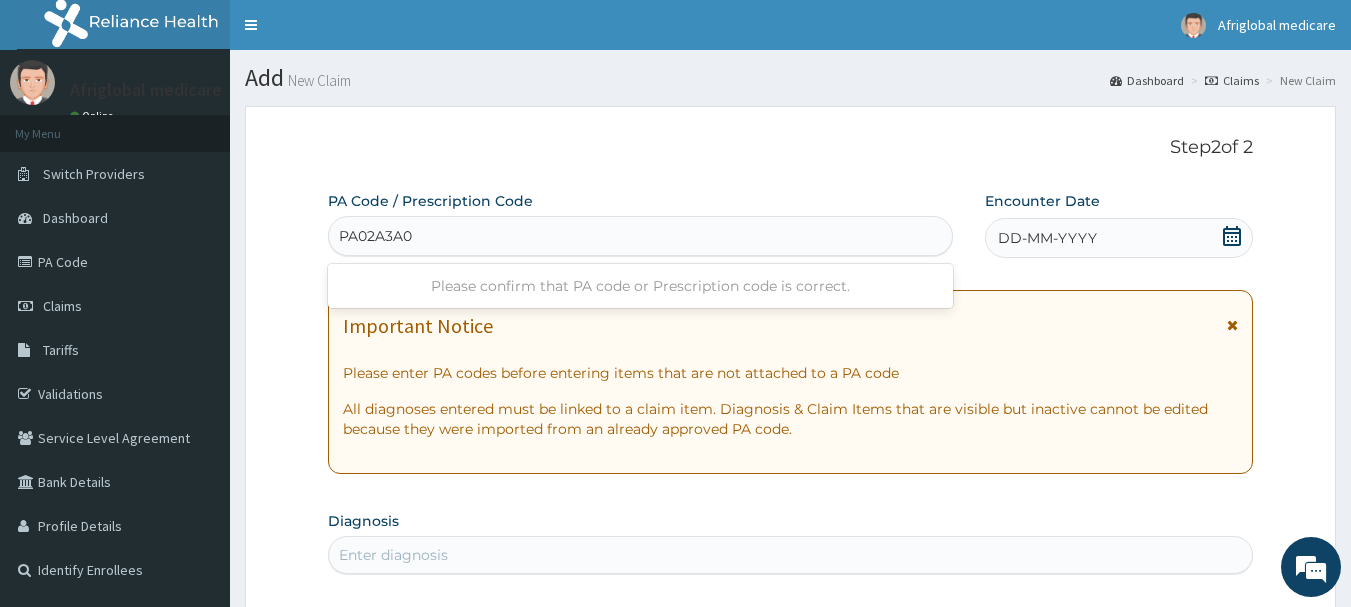 click on "PA02A3A0" at bounding box center (377, 236) 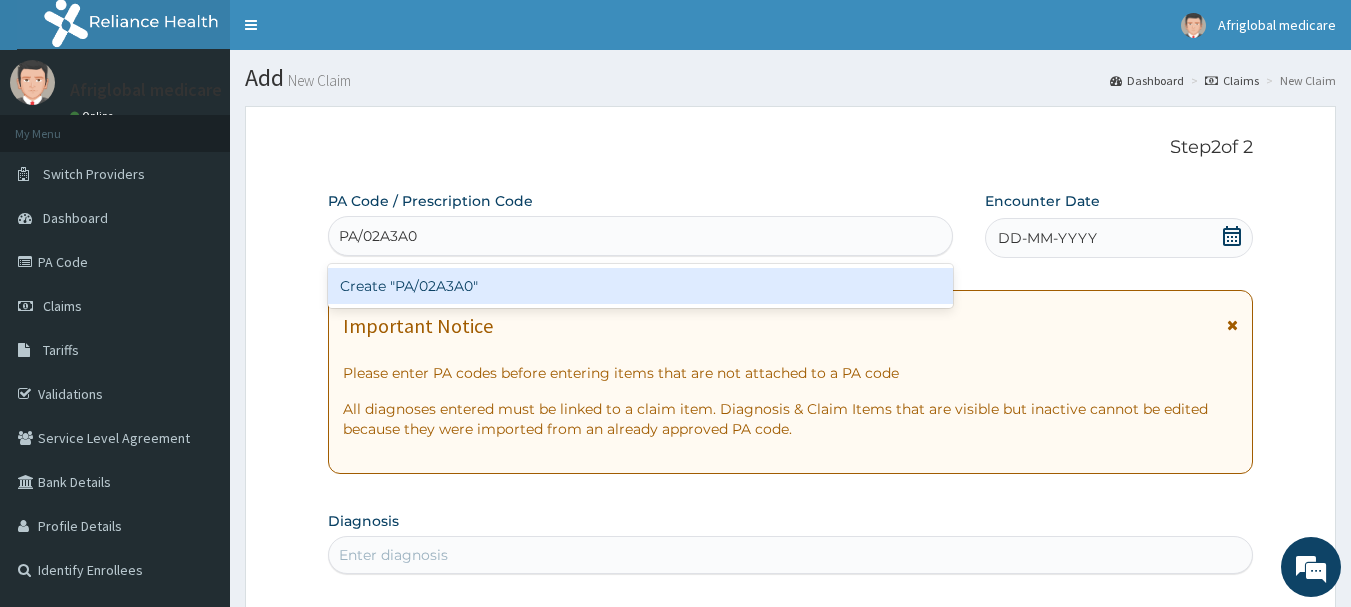click on "Create "PA/02A3A0"" at bounding box center [641, 286] 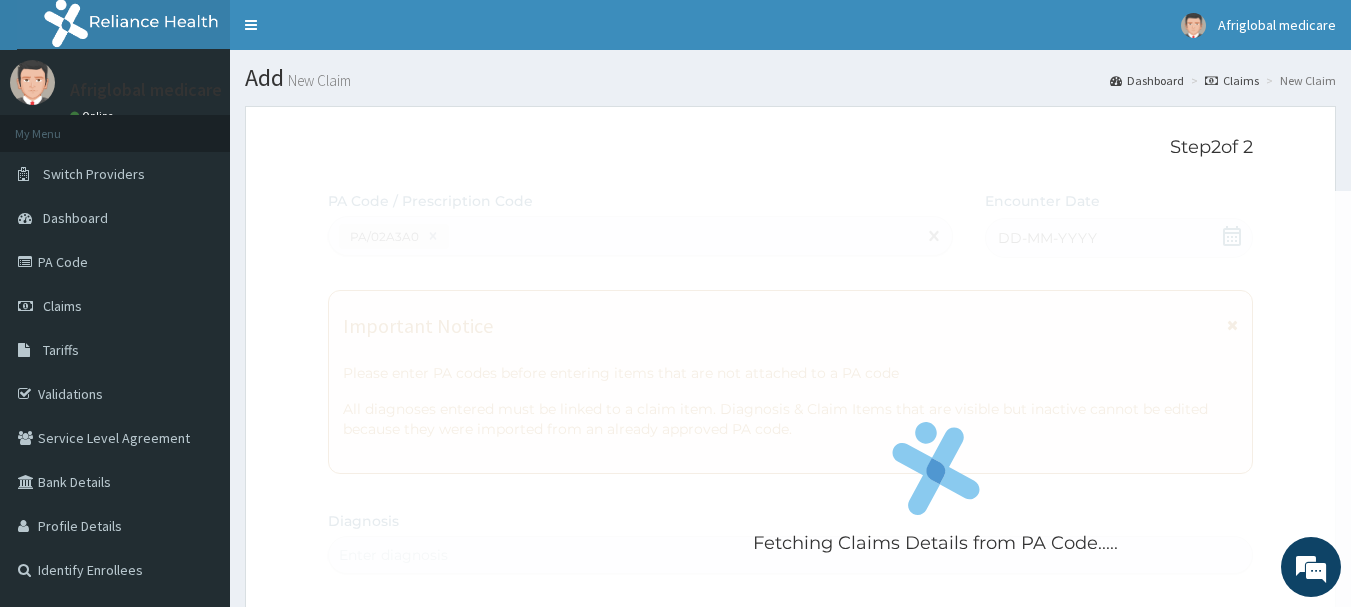 scroll, scrollTop: 529, scrollLeft: 0, axis: vertical 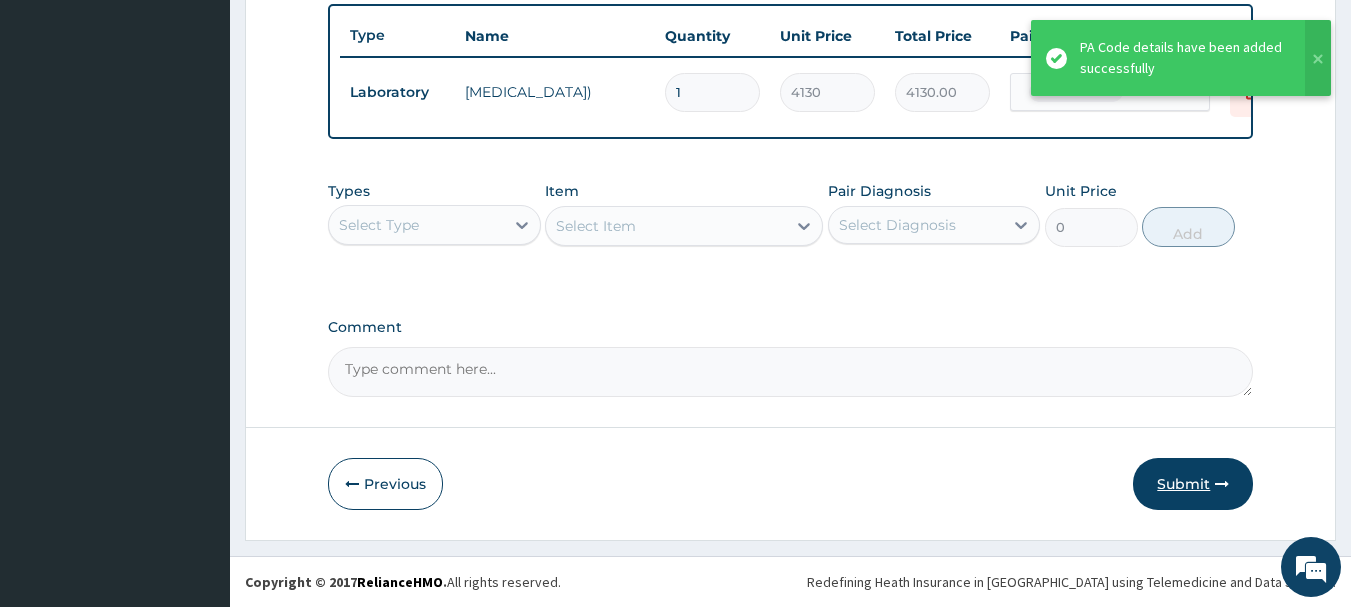 click on "Submit" at bounding box center (1193, 484) 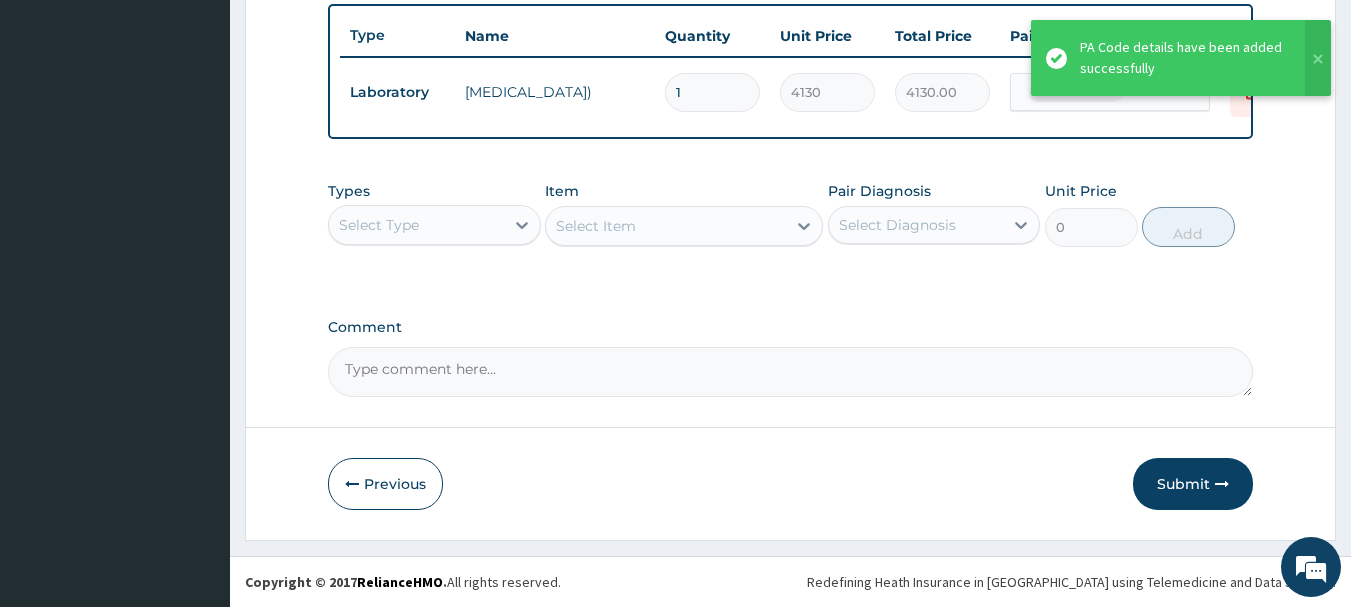 scroll, scrollTop: 81, scrollLeft: 0, axis: vertical 